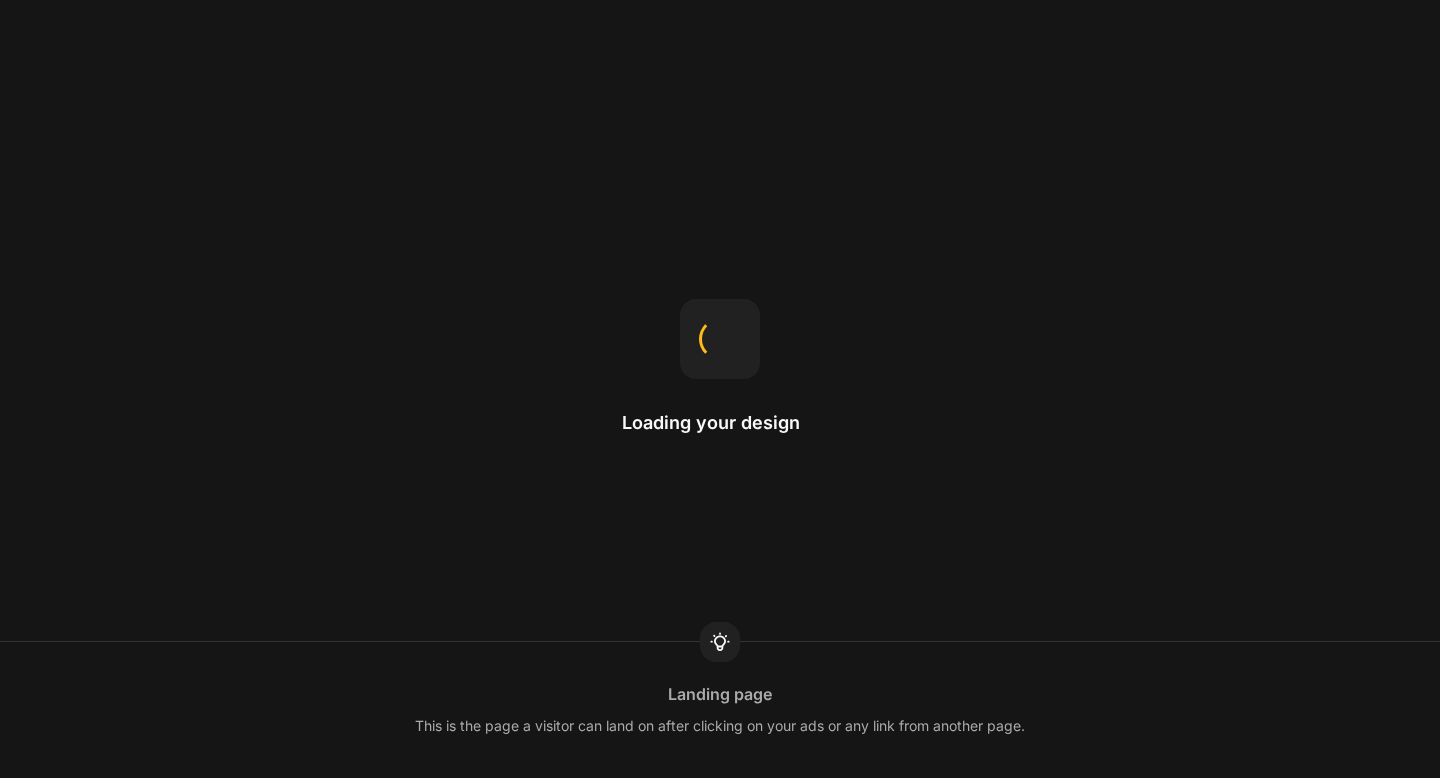 scroll, scrollTop: 0, scrollLeft: 0, axis: both 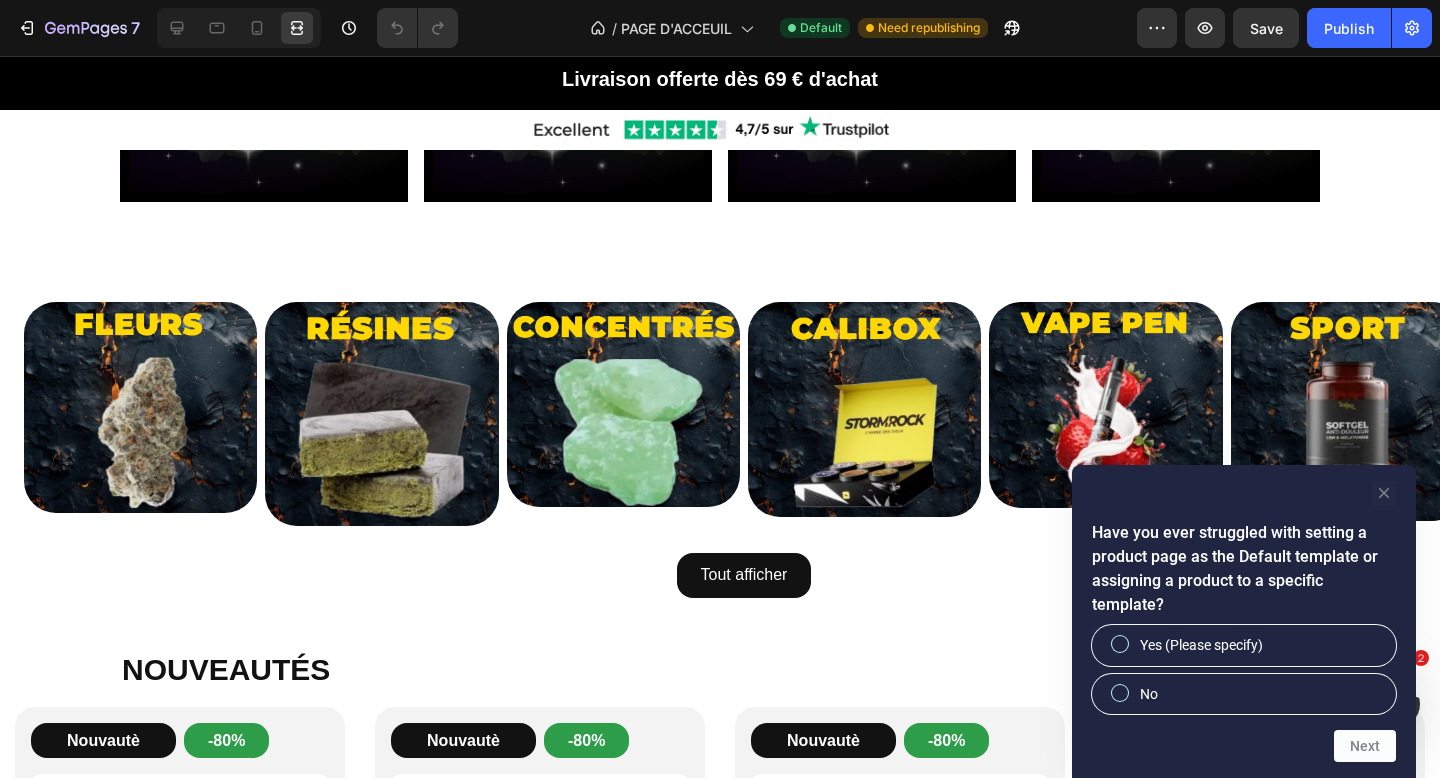 click 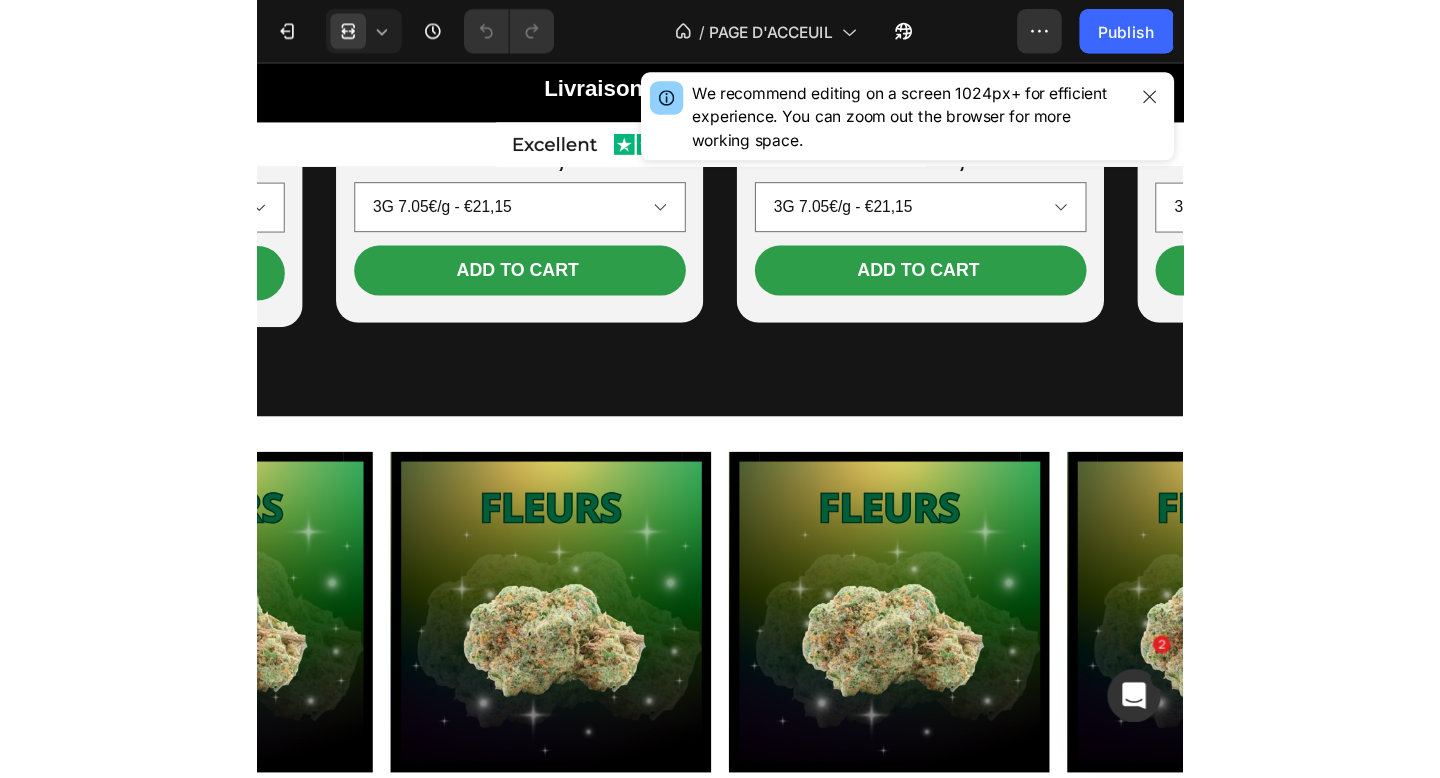 scroll, scrollTop: 1239, scrollLeft: 0, axis: vertical 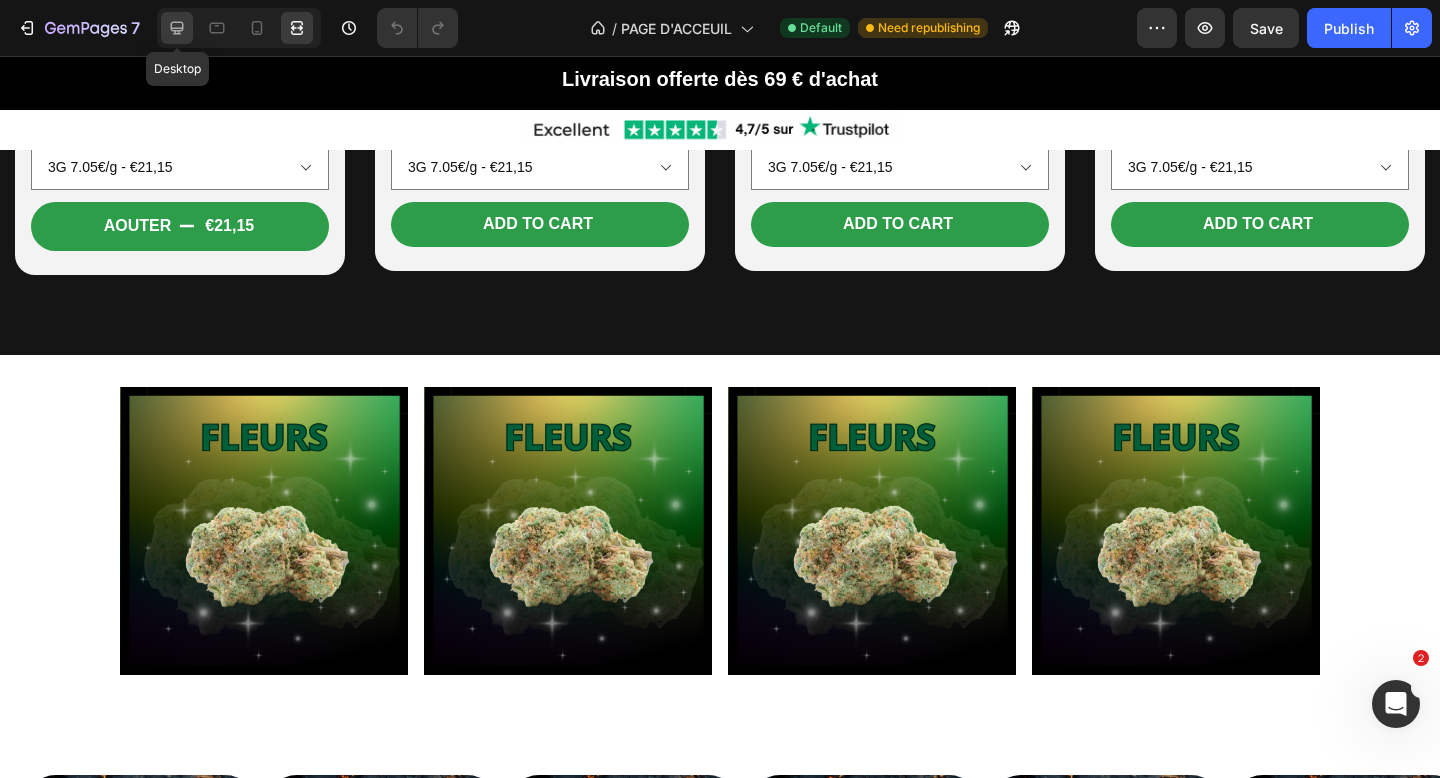 click 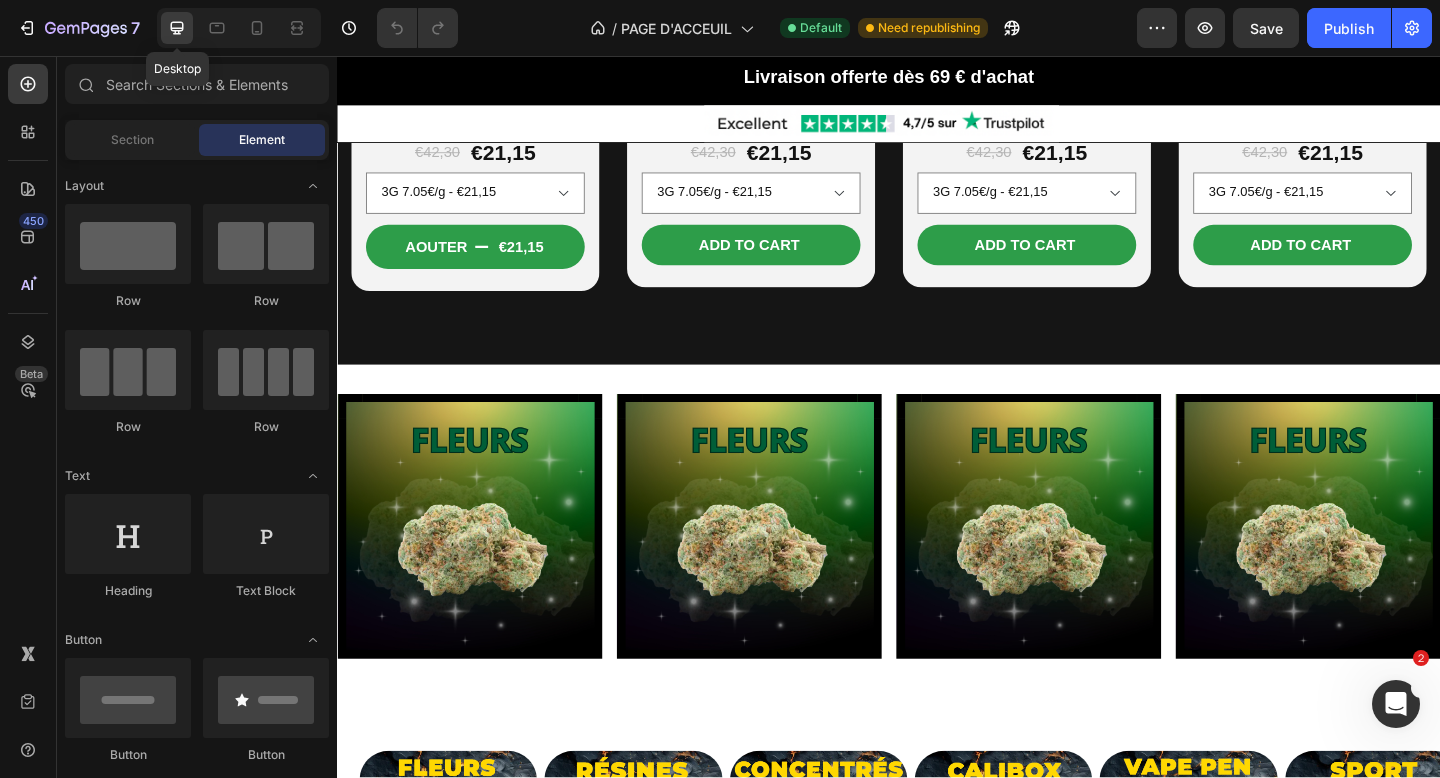 scroll, scrollTop: 1179, scrollLeft: 0, axis: vertical 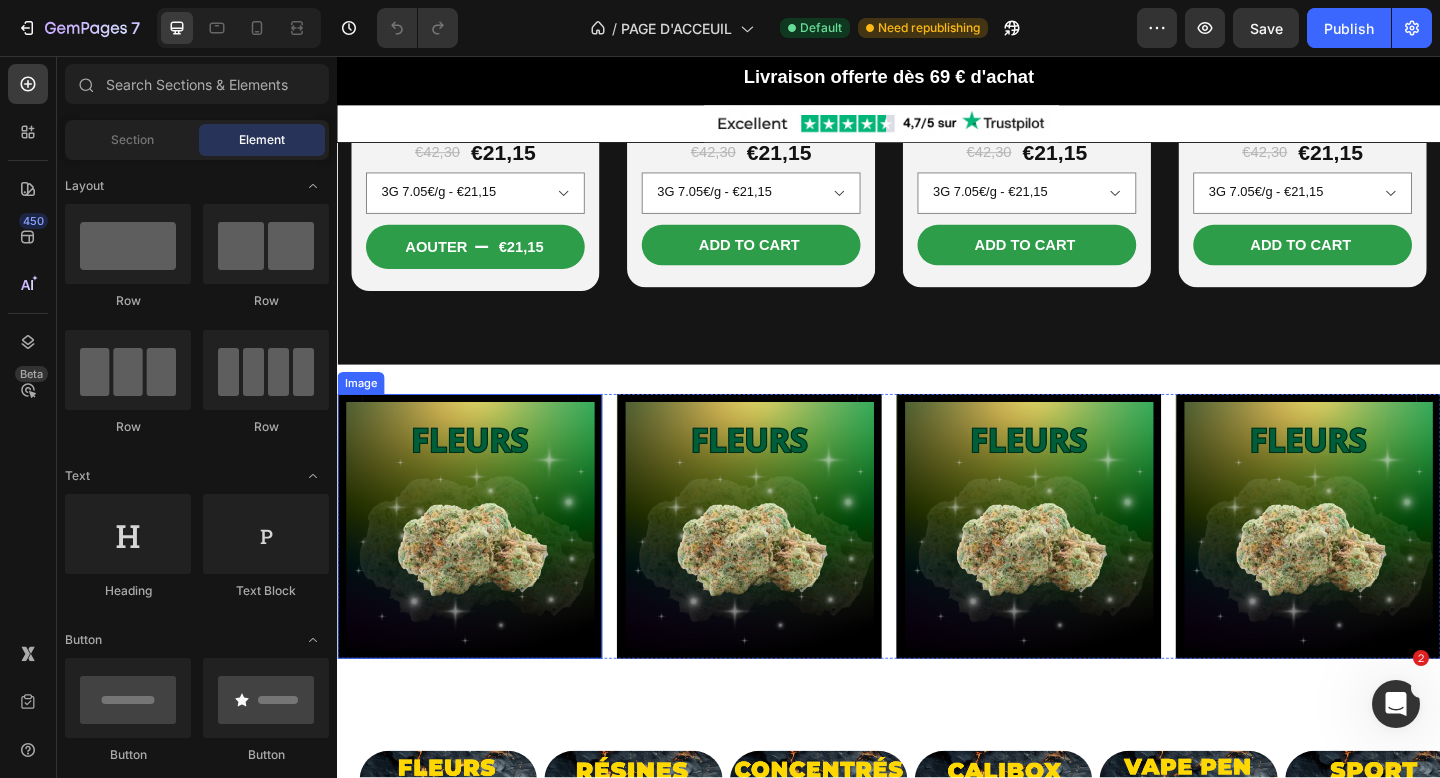 click at bounding box center (481, 568) 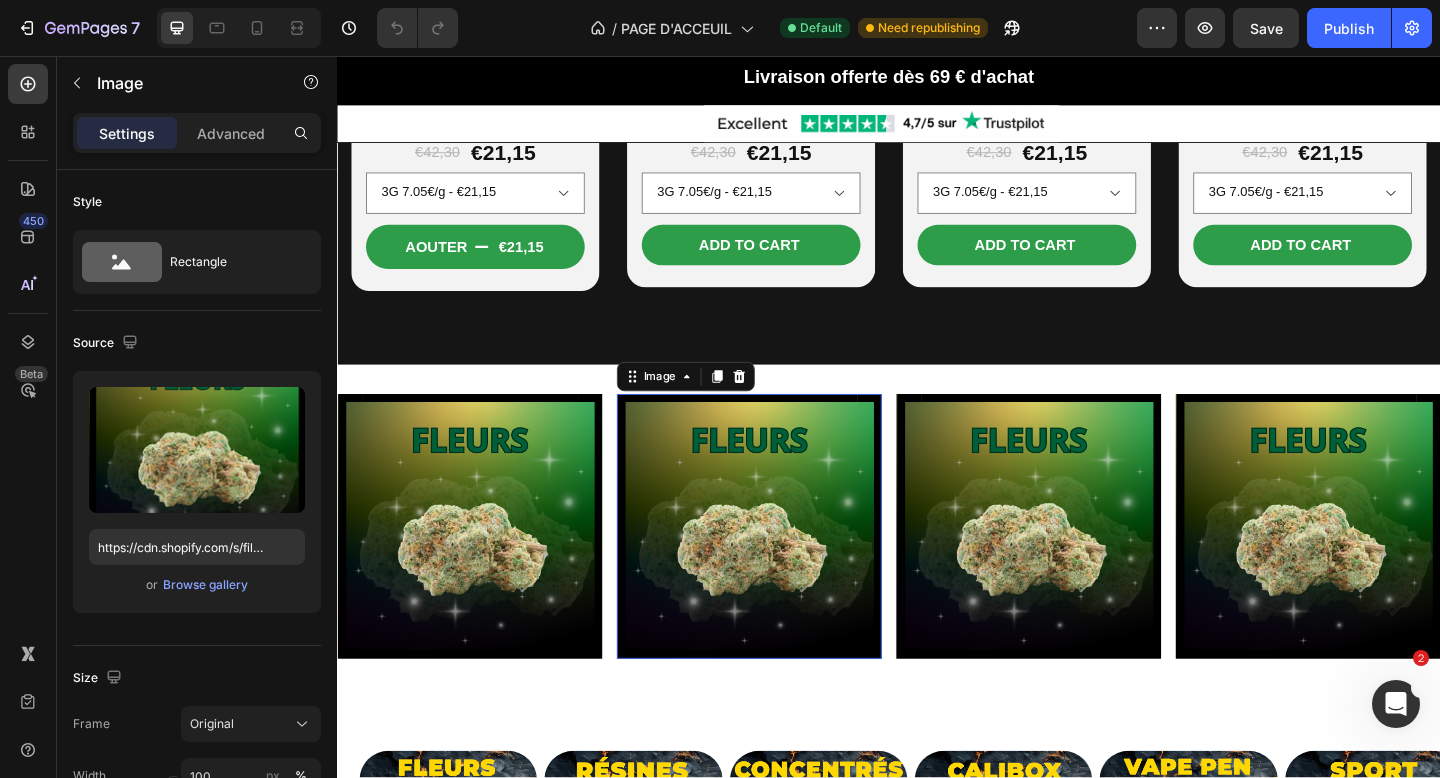 click at bounding box center (785, 568) 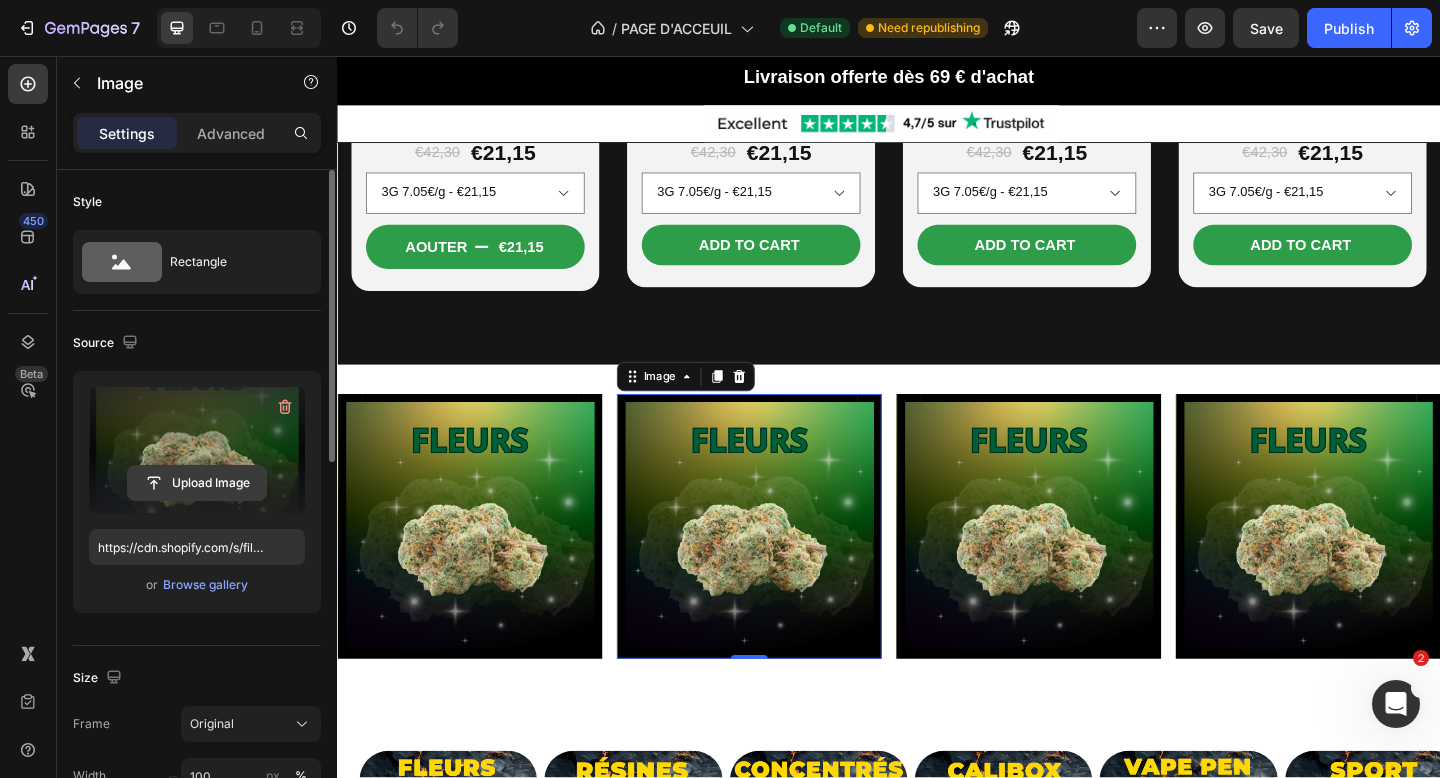 click 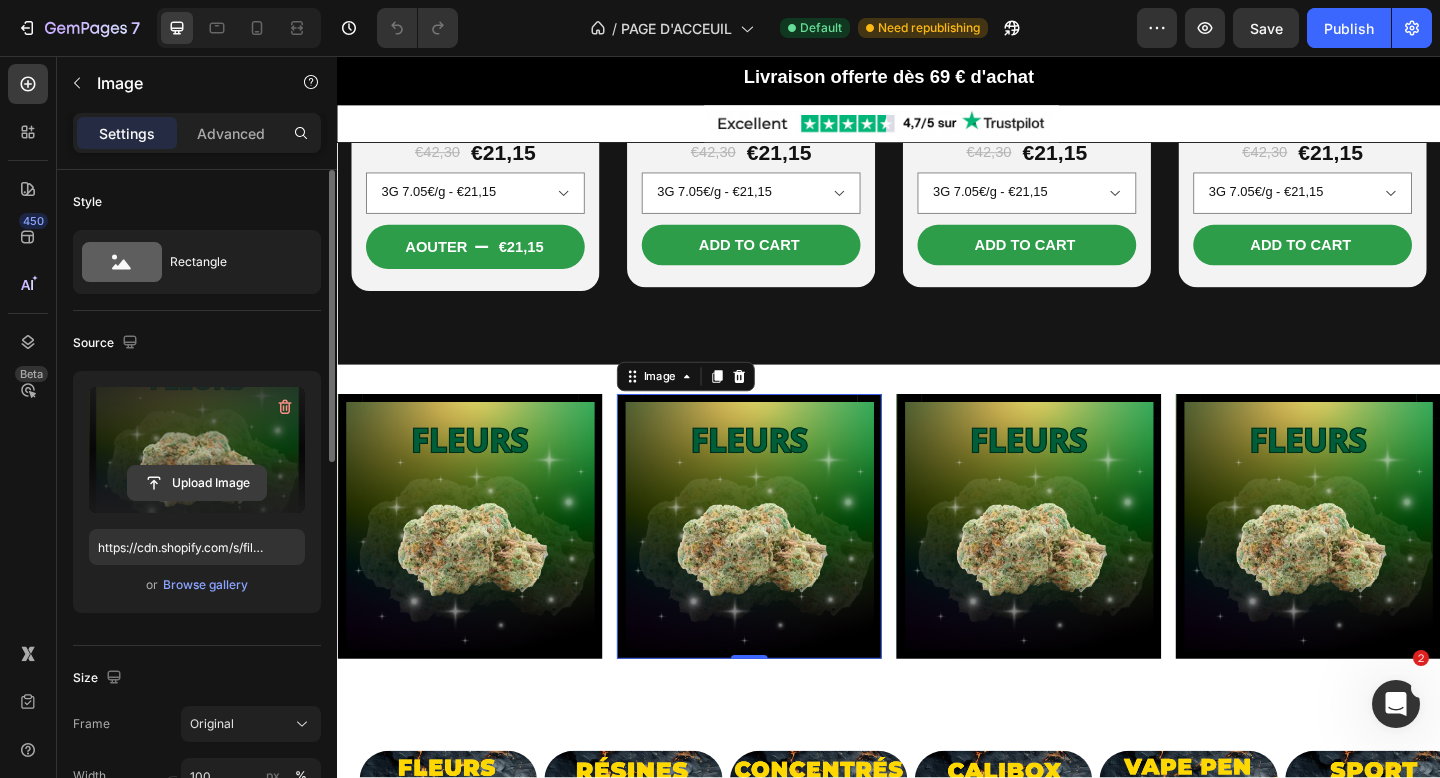 click 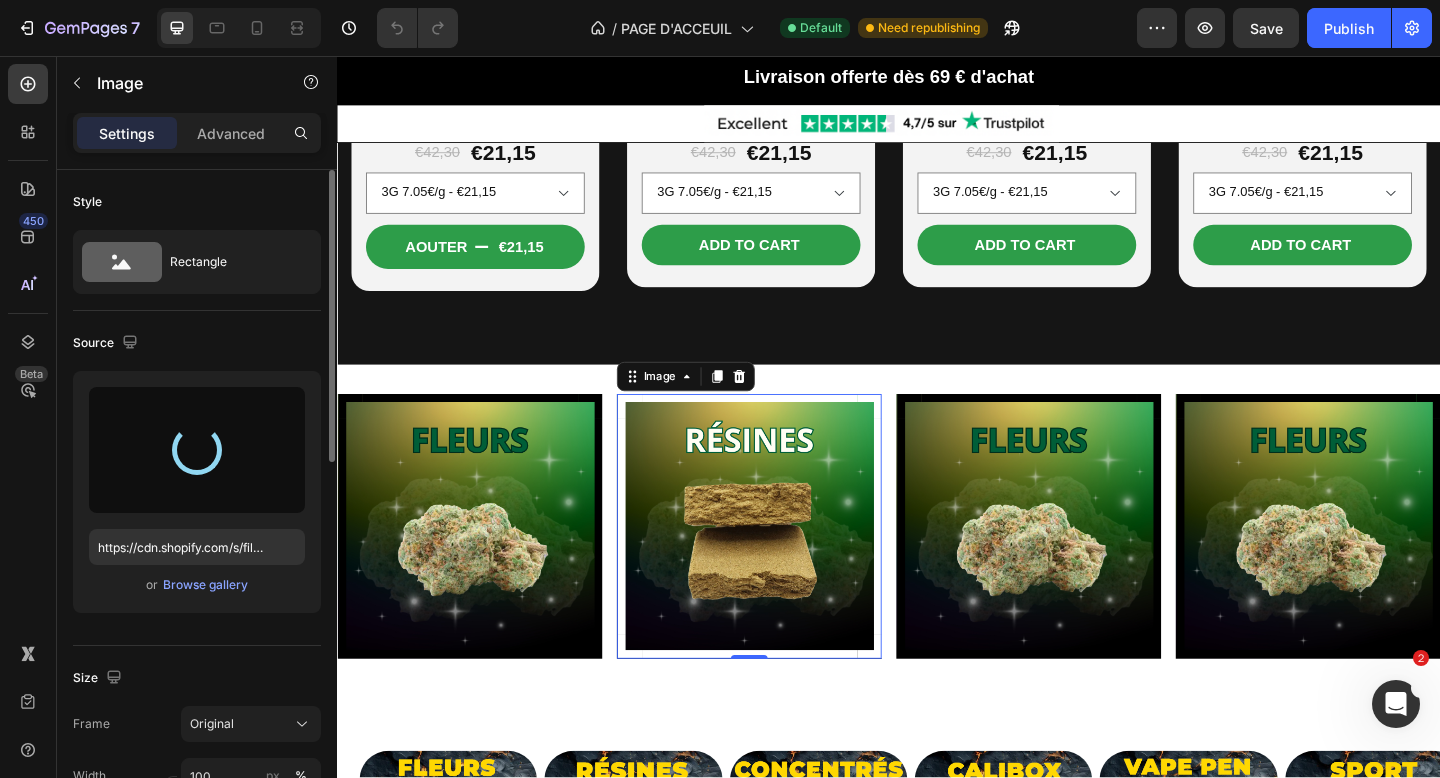 type on "https://cdn.shopify.com/s/files/1/0881/3782/6569/files/gempages_550159703871587363-b4eb2590-d93d-4bbf-87f5-5a8c0fcb1d4d.png" 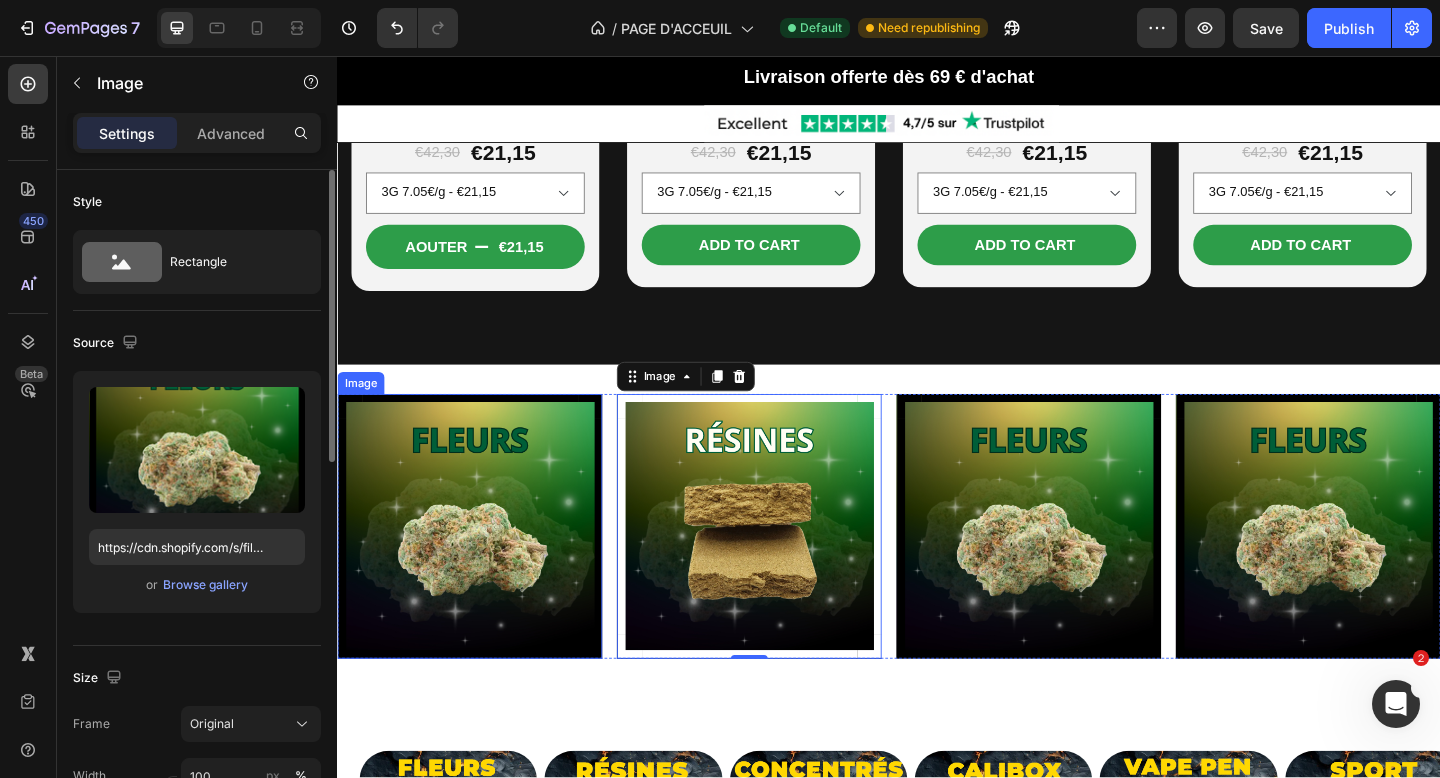 click at bounding box center (481, 568) 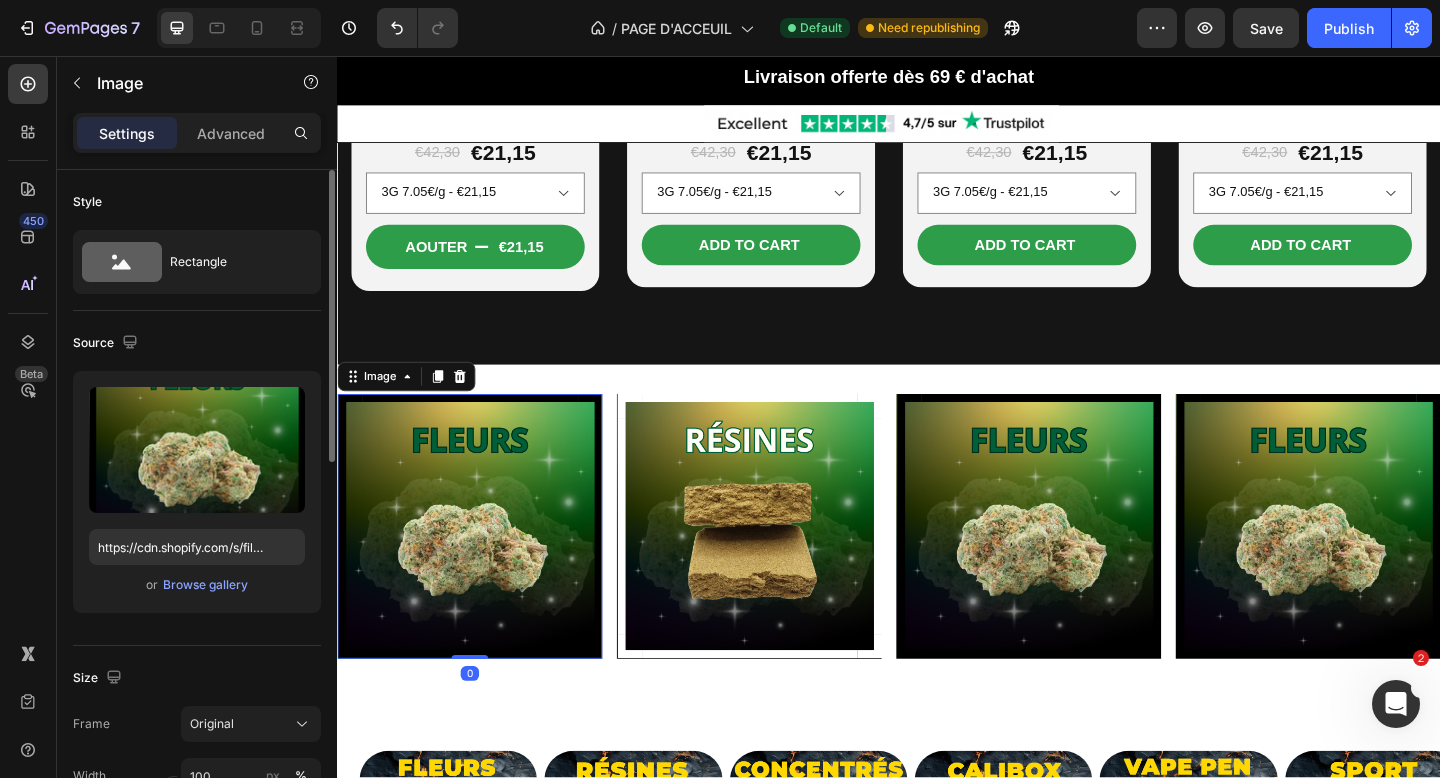 click at bounding box center (481, 568) 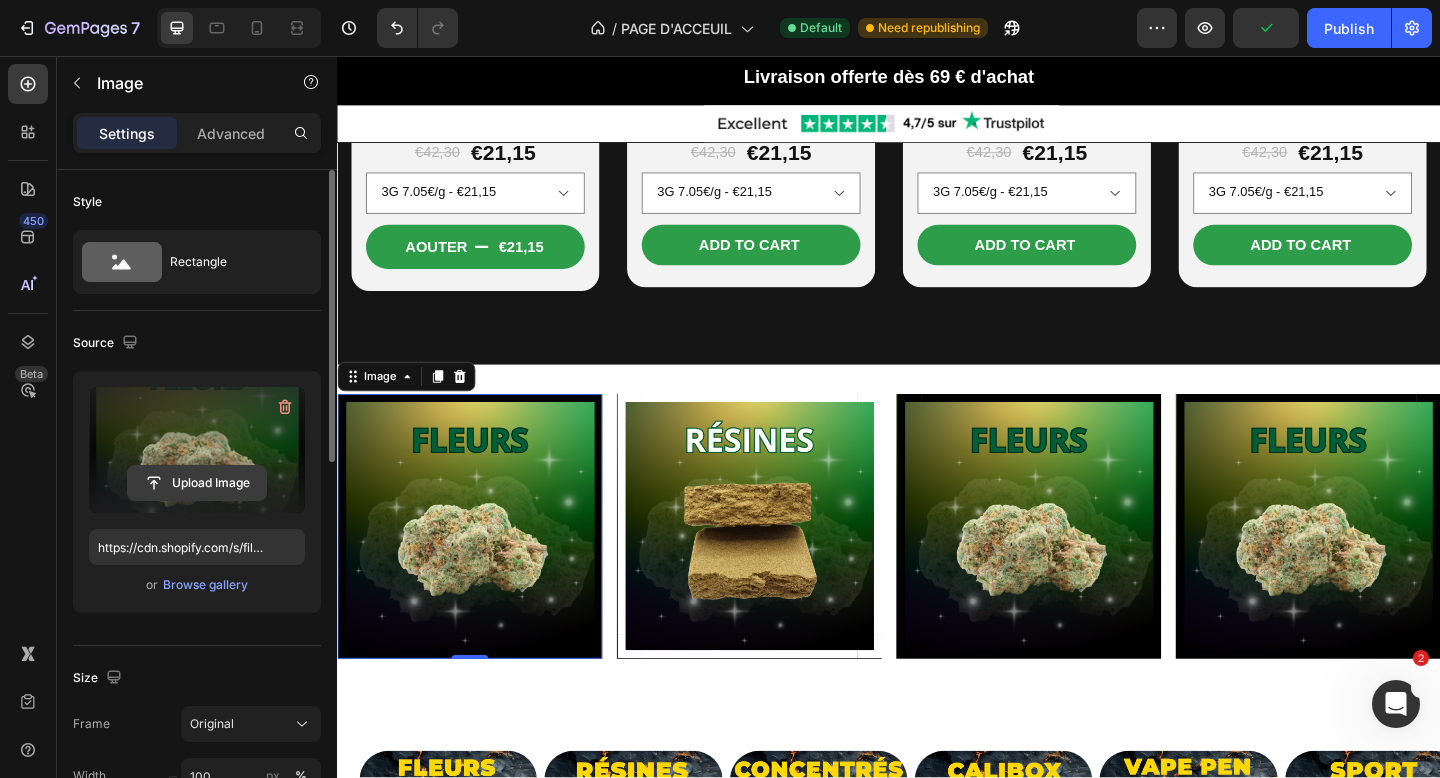 click 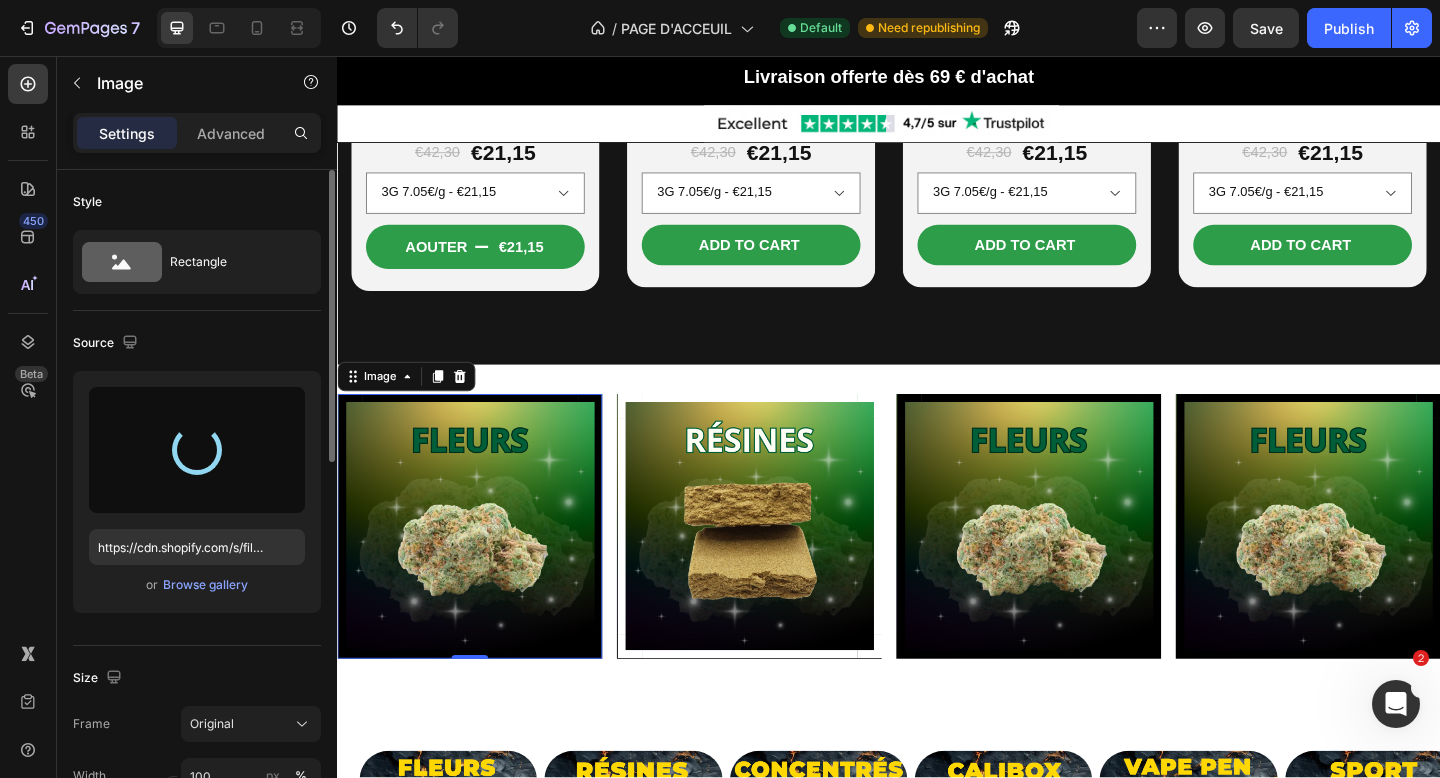 type on "https://cdn.shopify.com/s/files/1/0881/3782/6569/files/gempages_550159703871587363-2607263d-c3d6-4f9f-9738-2e2d64ae8e1b.png" 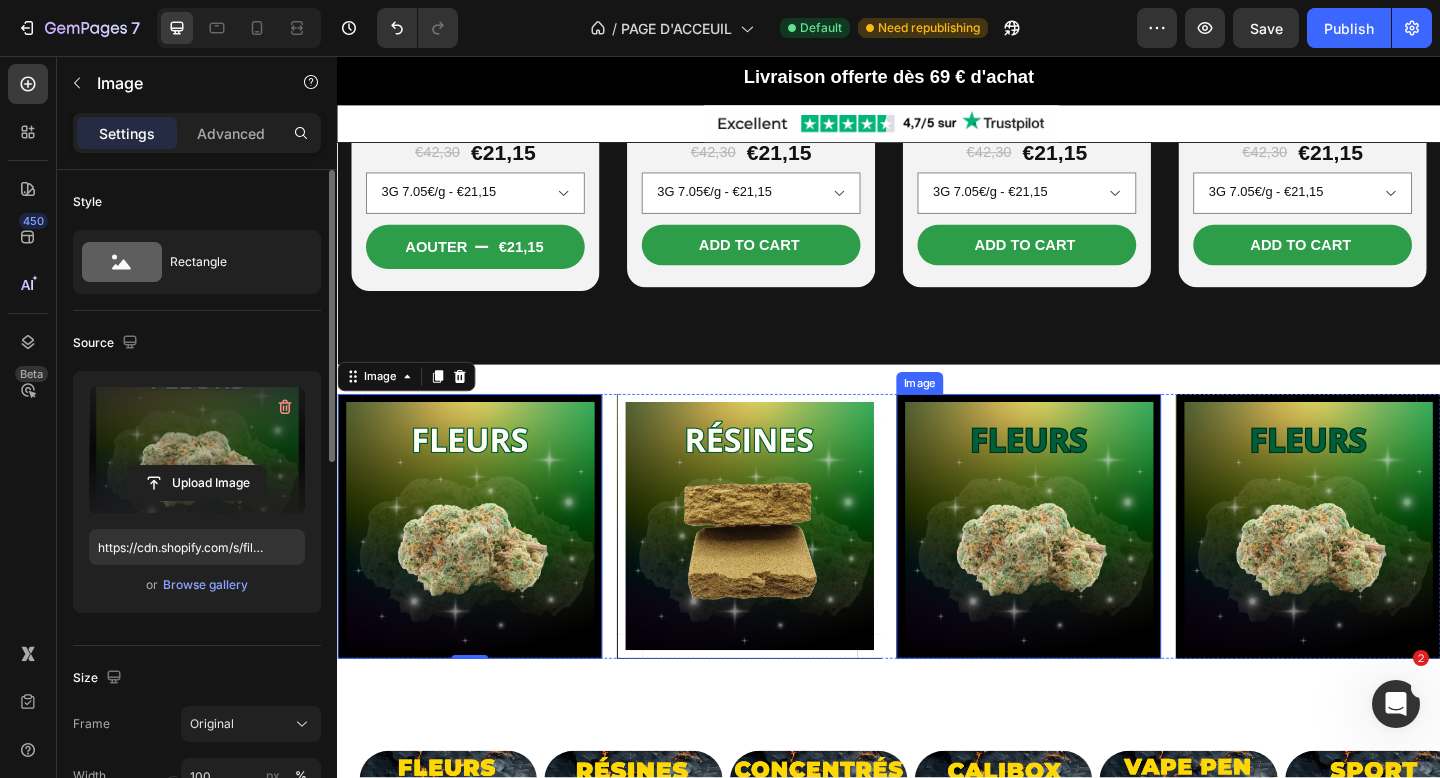 click at bounding box center [1089, 568] 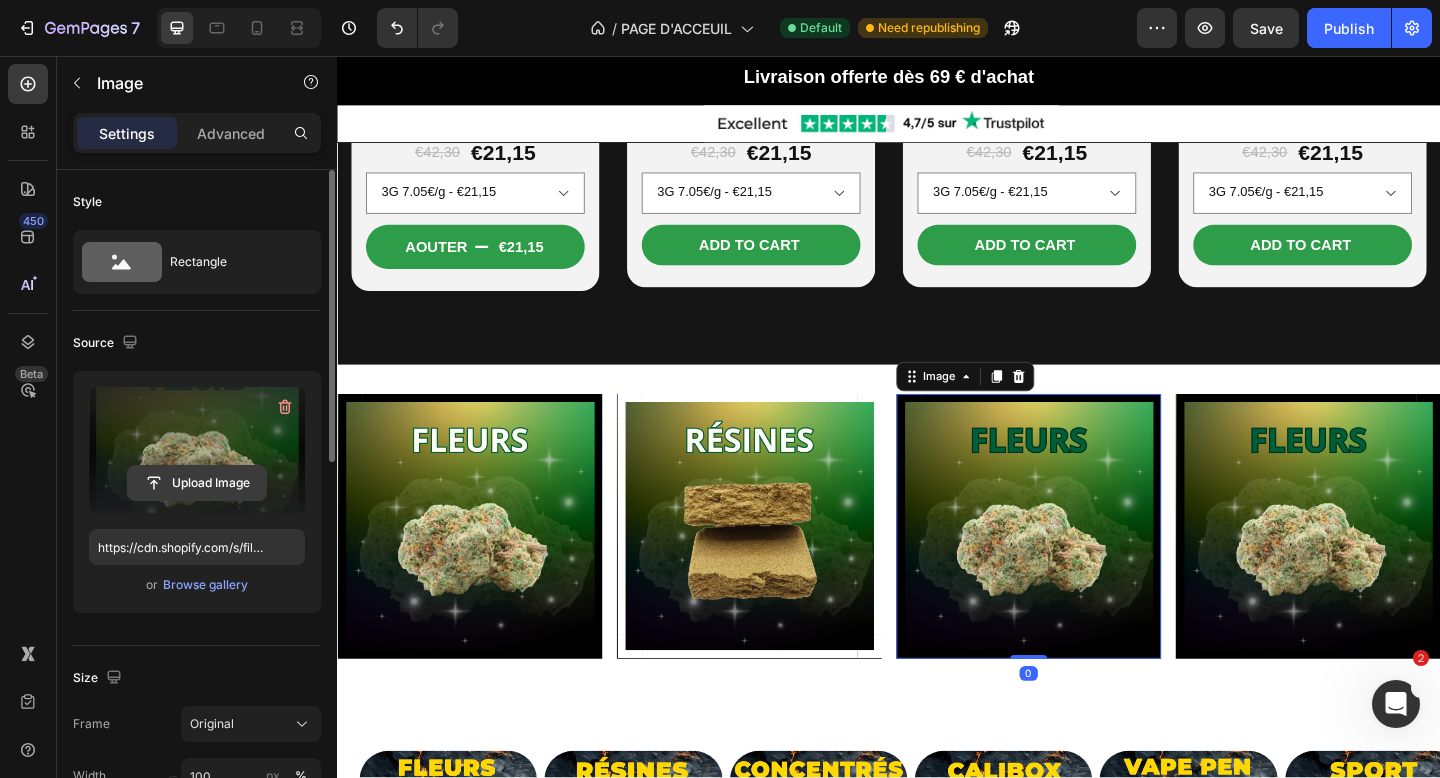 click 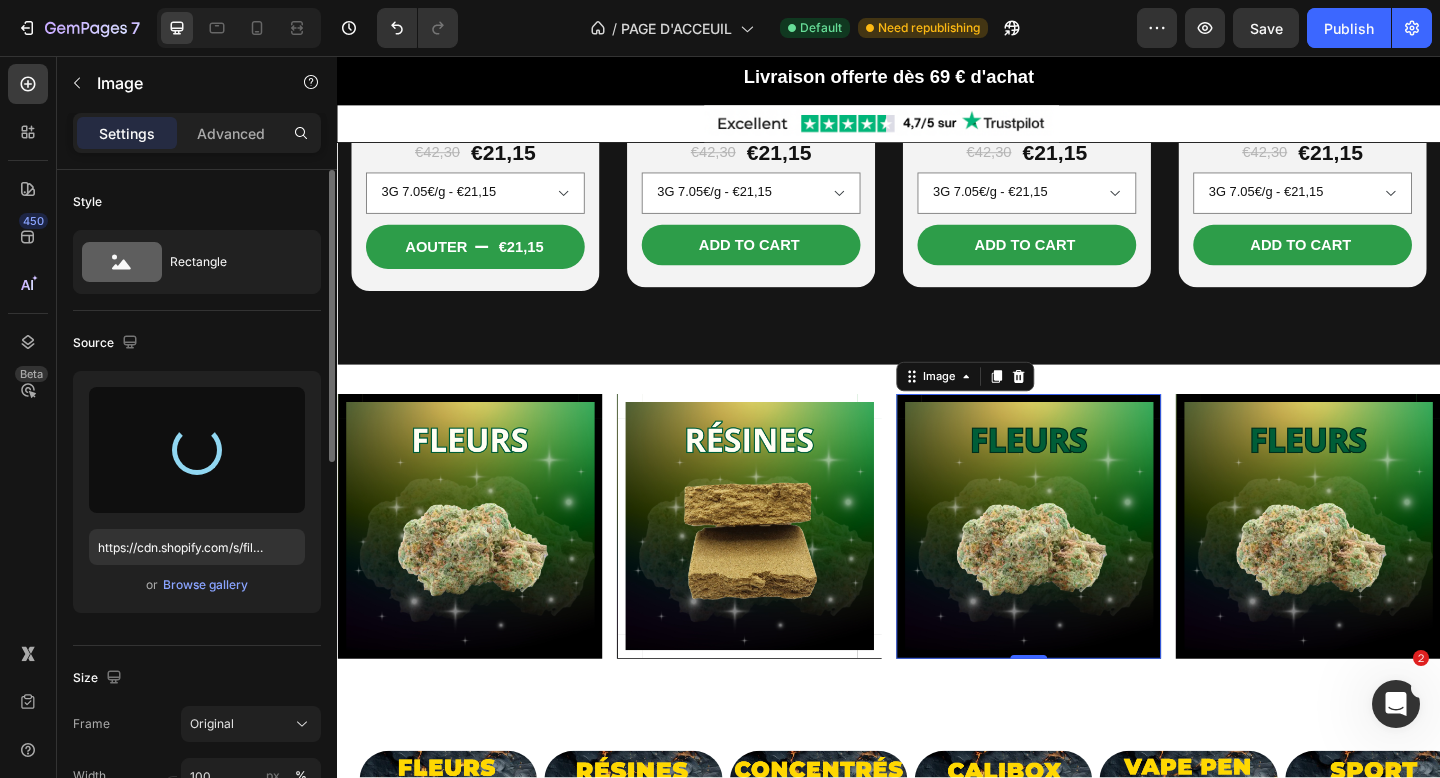 click on "Nouvautè Button -80% Button Row Product Images WHITE CRYSTAL PREMIUM Heading Icon Icon Icon Icon Icon Icon List 42 avis Text Block Row €42,30 Product Price Product Price €21,15 Product Price Product Price Row   3G 7.05€/g - €21,15  5G 6.45€/g - €32,25  10G 5.05€/g - €50,50  20G 4.35€/g - €87,00  50G 3.80€/g - €190,00  100G 3.10€/g - €310,00  Product Variants & Swatches Row Aouter
€21,15 Add to Cart Row Product Row Nouvautè Button -80% Button Row Product Images WHITE CRYSTAL PREMIUM Heading Icon Icon Icon Icon Icon Icon List 42 avis Text Block Row €42,30 Product Price Product Price €21,15 Product Price Product Price Row   3G 7.05€/g - €21,15  5G 6.45€/g - €32,25  10G 5.05€/g - €50,50  20G 4.35€/g - €87,00  50G 3.80€/g - €190,00  100G 3.10€/g - €310,00  Product Variants & Swatches Row Add to cart Add to Cart Row Product Row Nouvautè Button -80% Button Row Product Images WHITE CRYSTAL PREMIUM Heading Icon Icon Icon Icon Icon Row" at bounding box center (937, 2159) 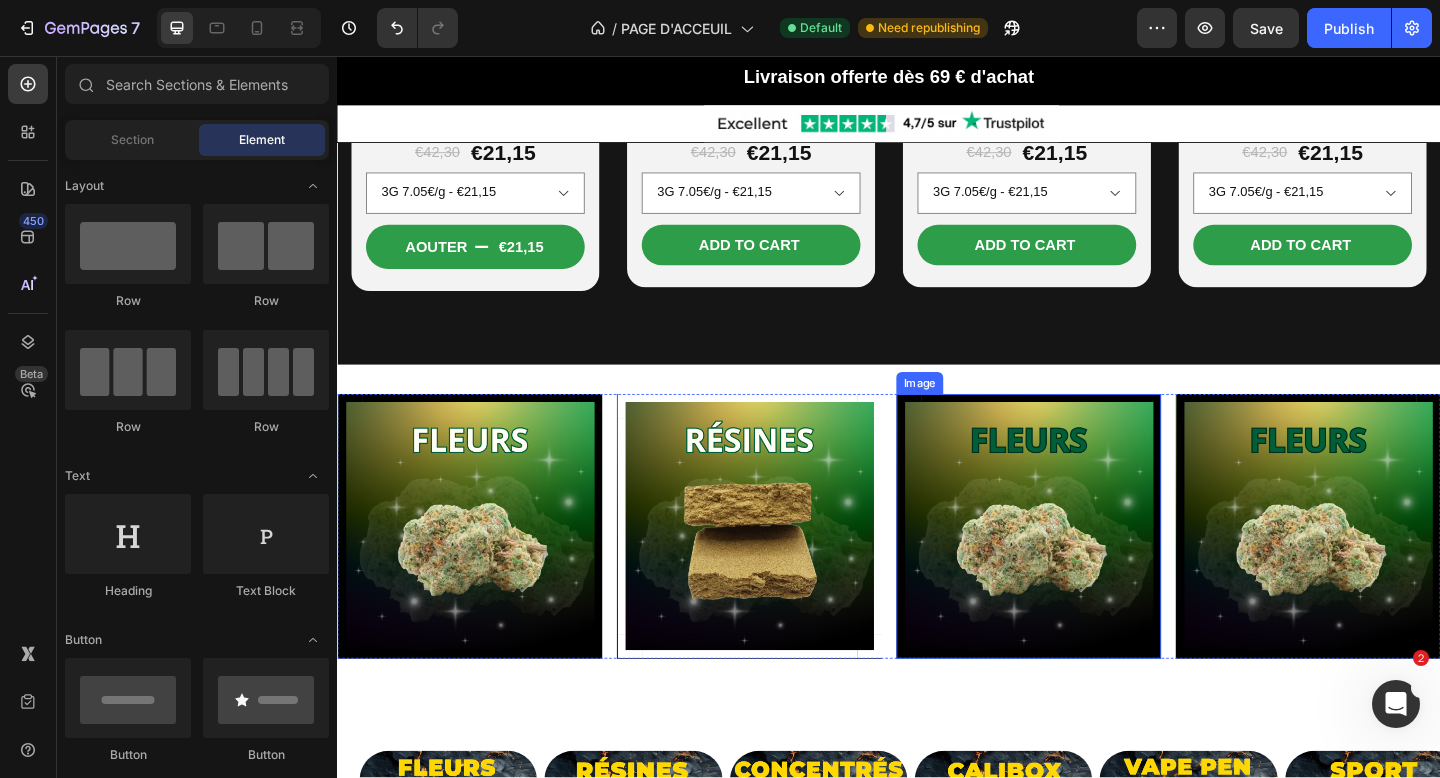 click at bounding box center (1089, 568) 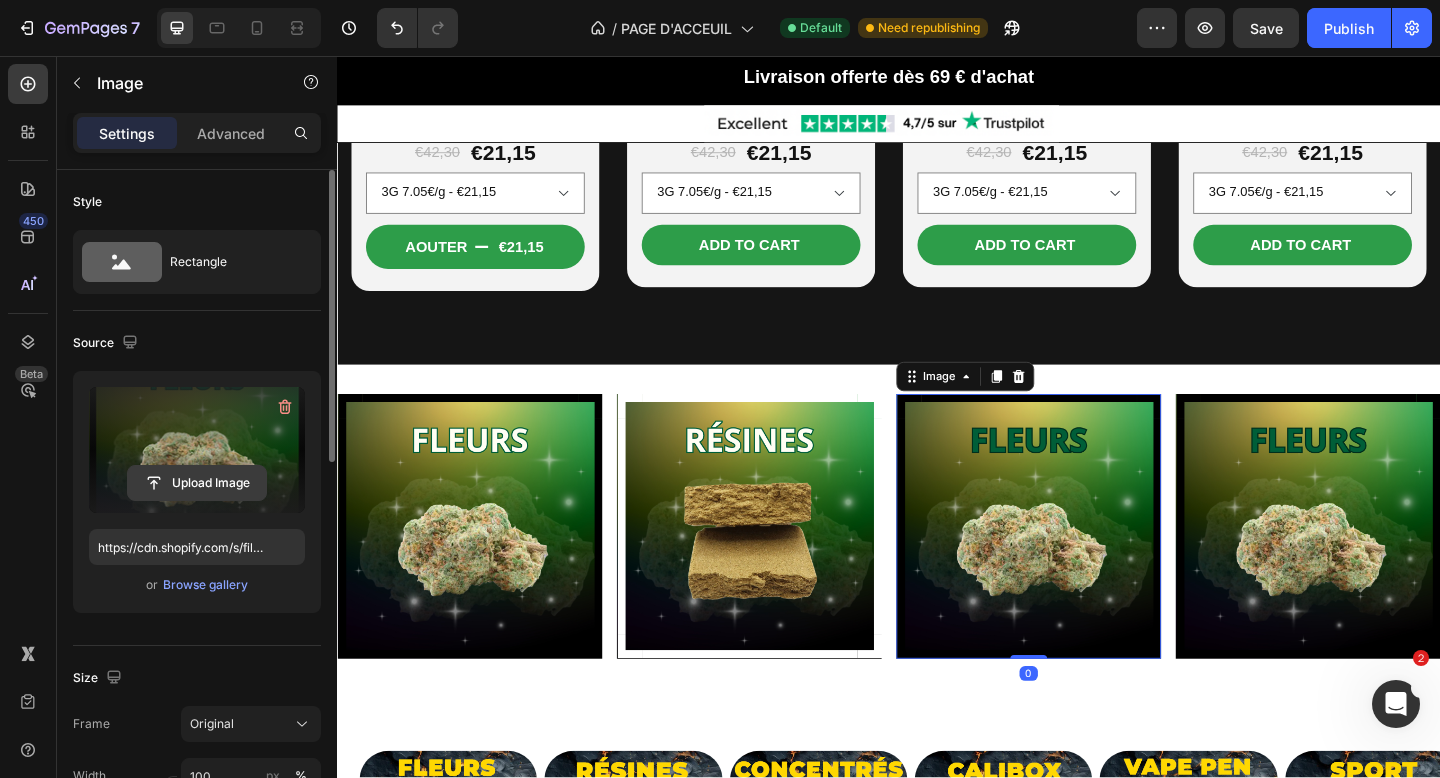 click 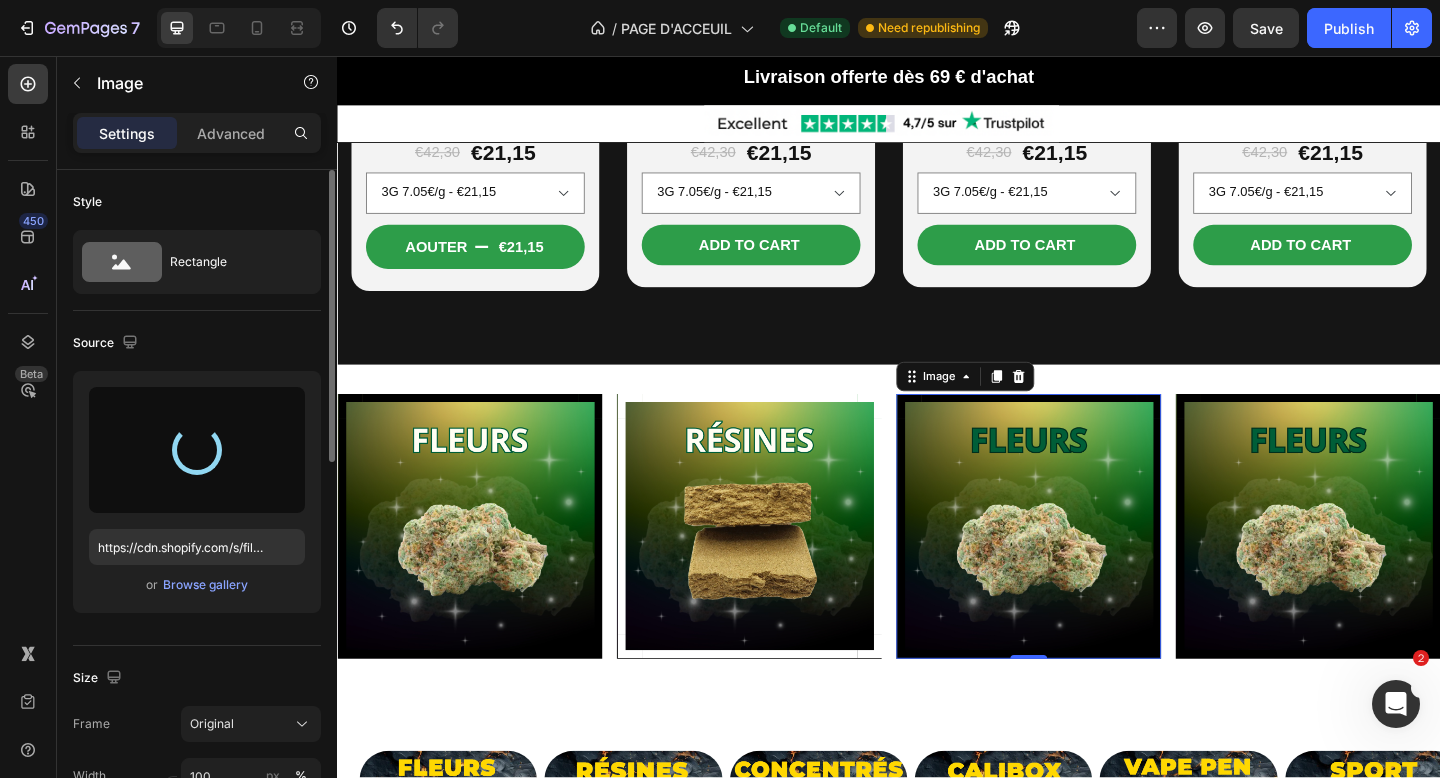 type on "https://cdn.shopify.com/s/files/1/0881/3782/6569/files/gempages_550159703871587363-99e54235-7c19-4cc0-bc63-20ee9603d4fd.png" 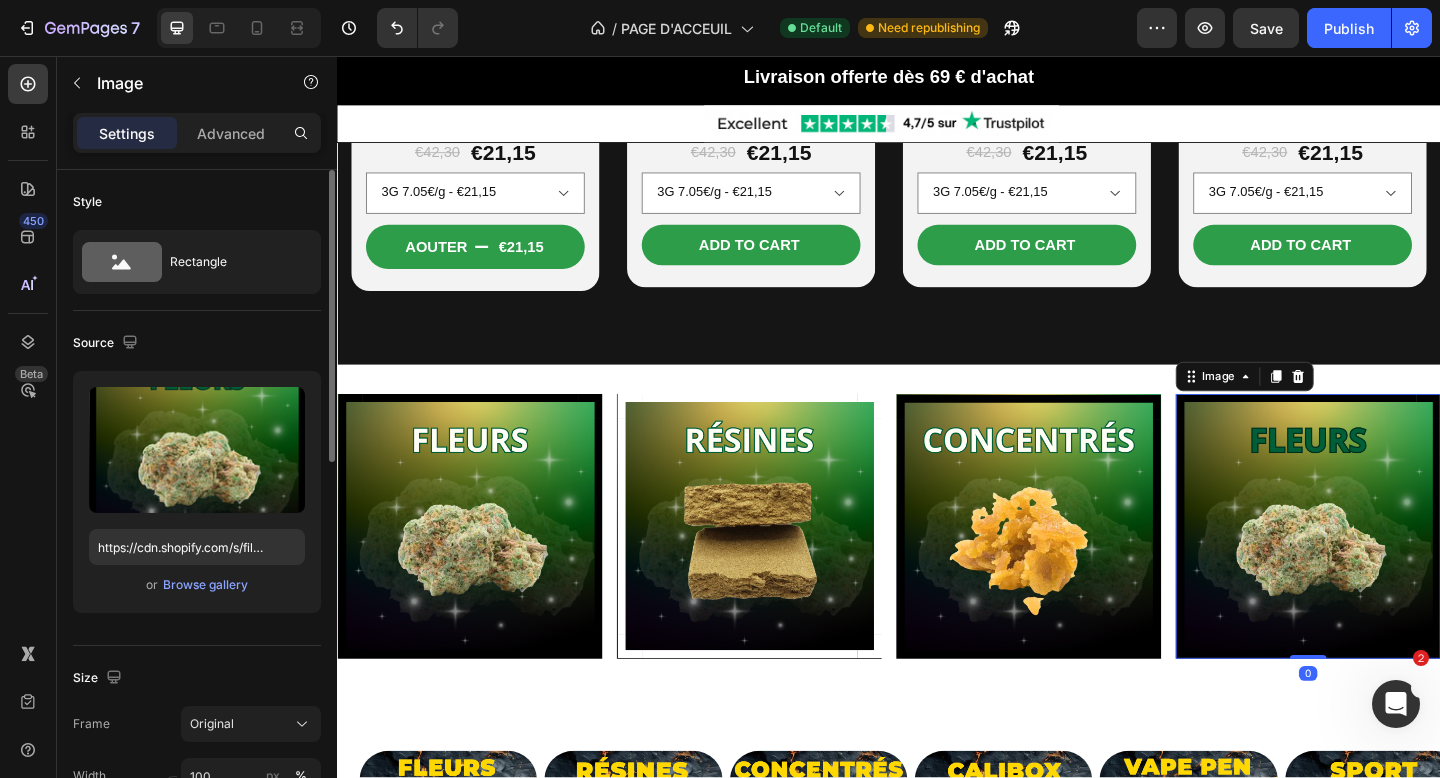 click at bounding box center (1393, 568) 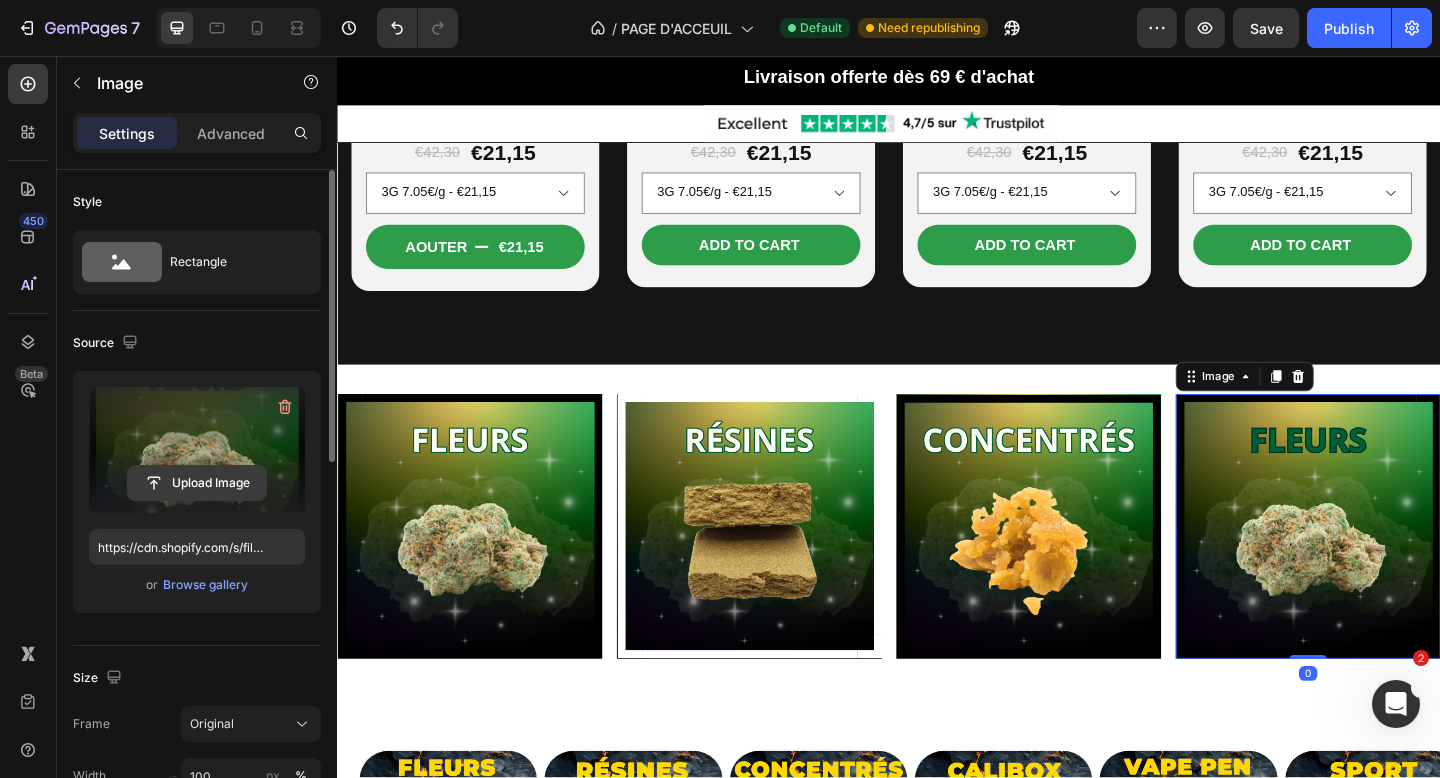 click 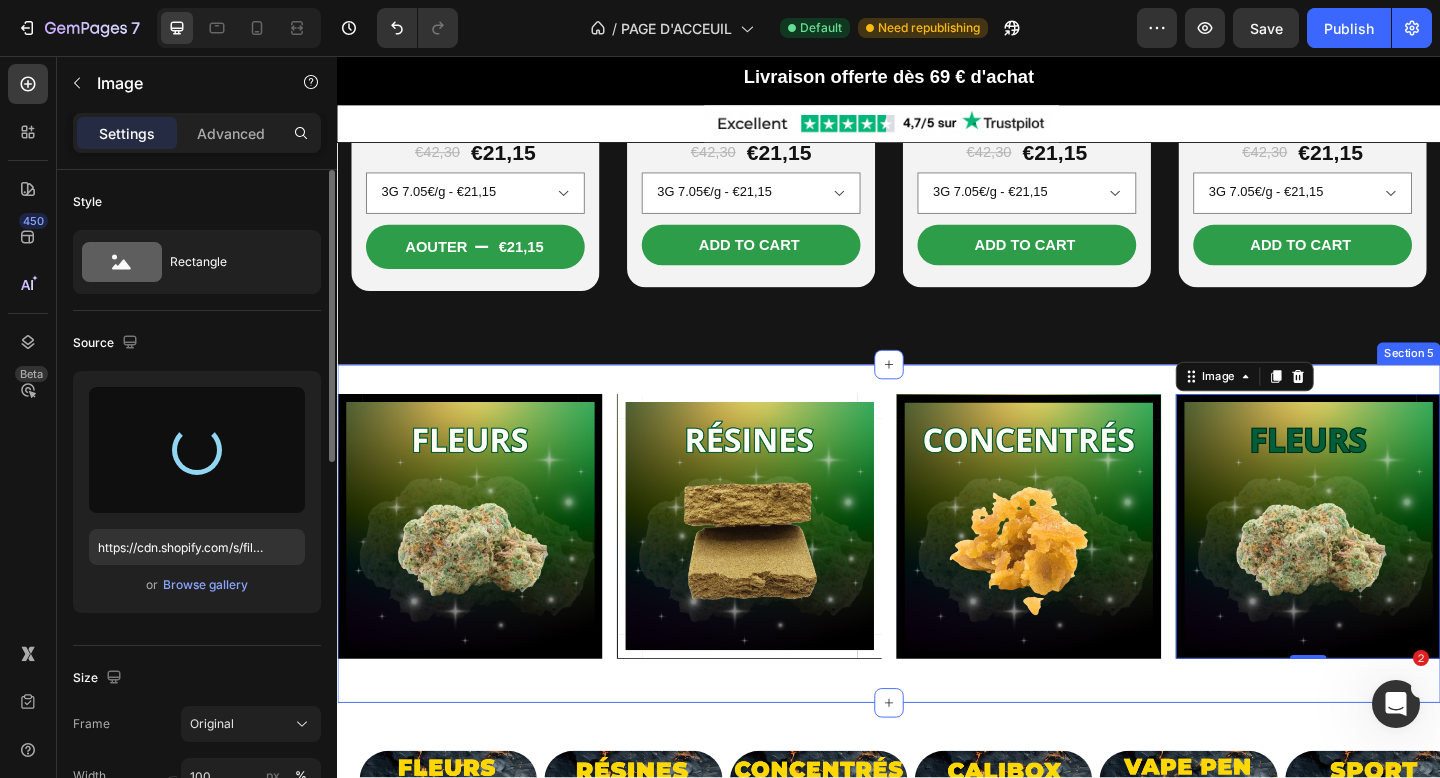 type on "https://cdn.shopify.com/s/files/1/0881/3782/6569/files/gempages_550159703871587363-940f1783-e4cc-44f2-9217-97dcb6e29c69.png" 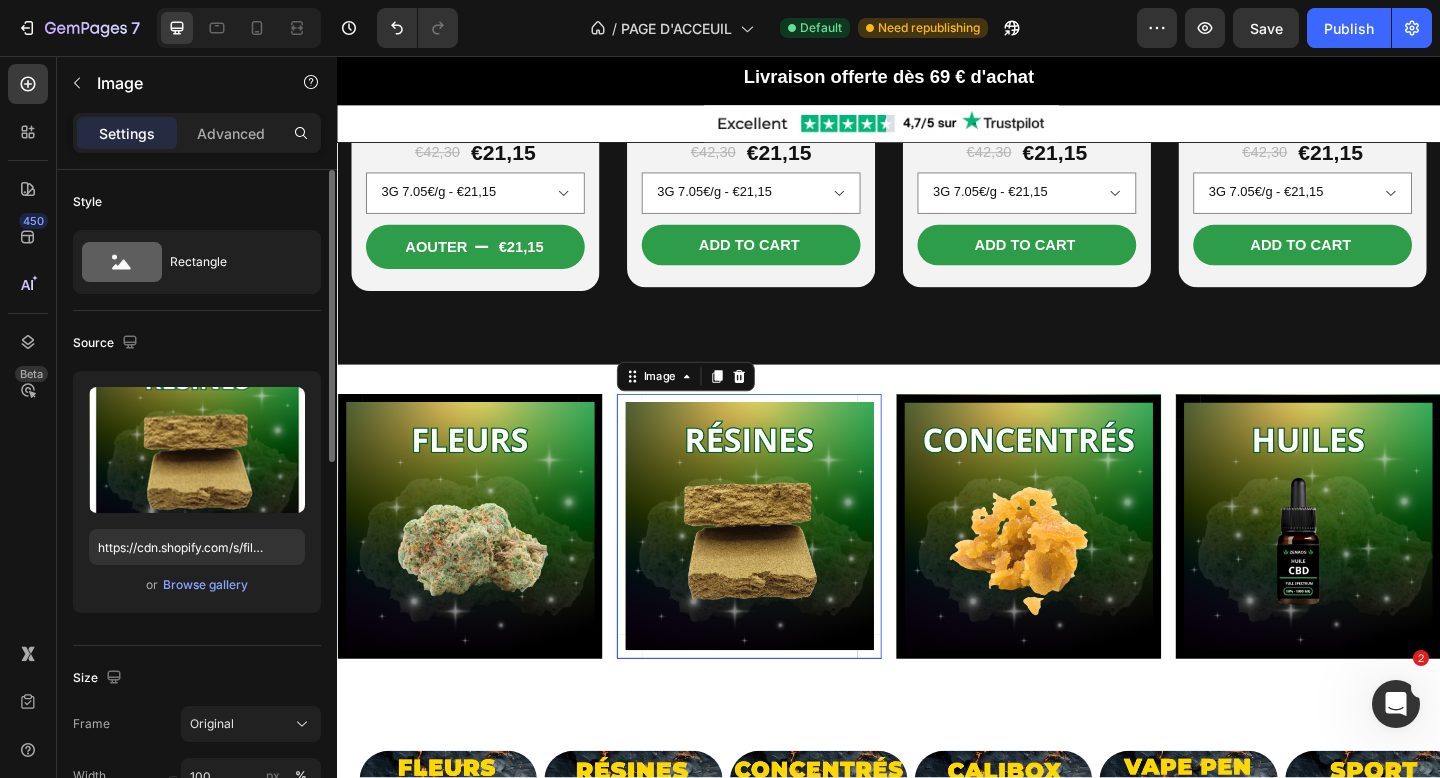 click at bounding box center (785, 568) 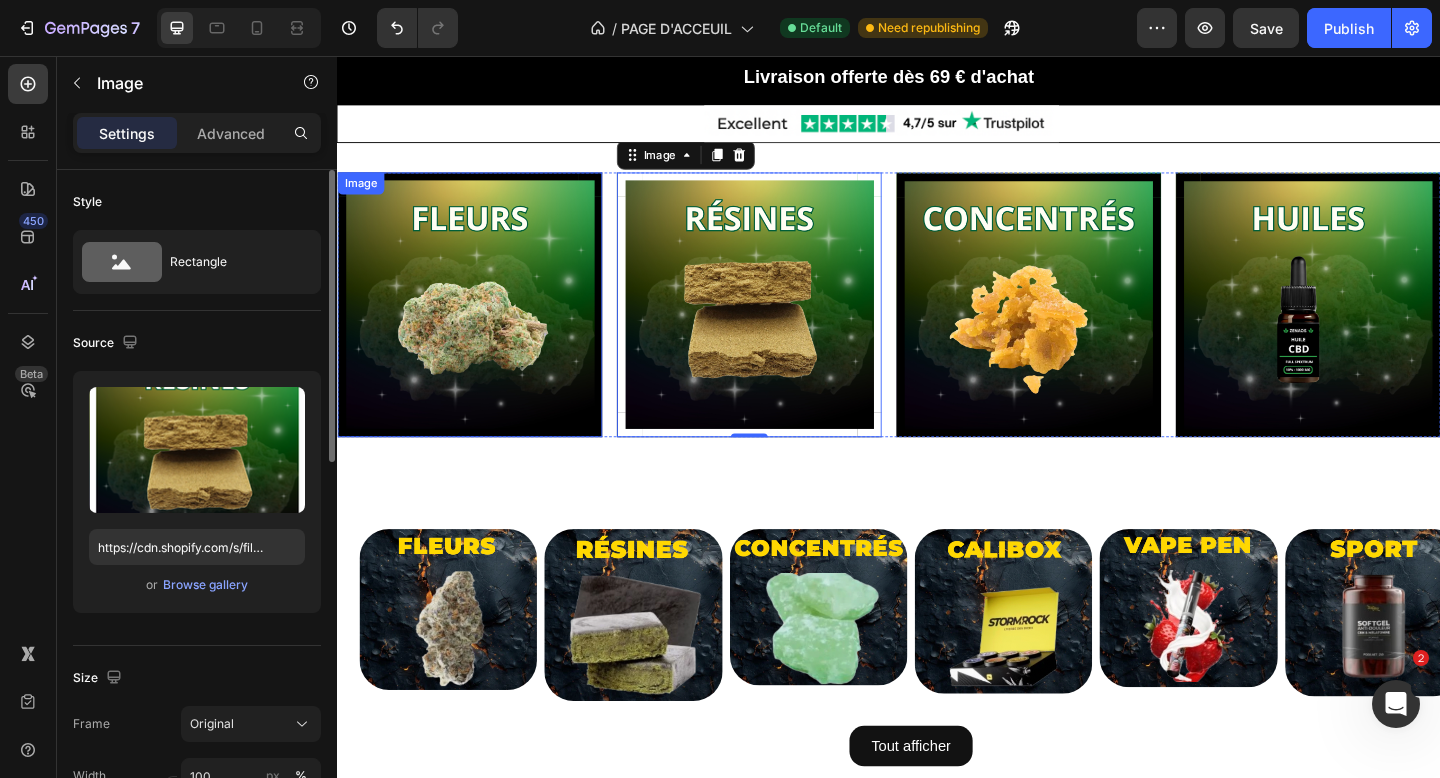 scroll, scrollTop: 1413, scrollLeft: 0, axis: vertical 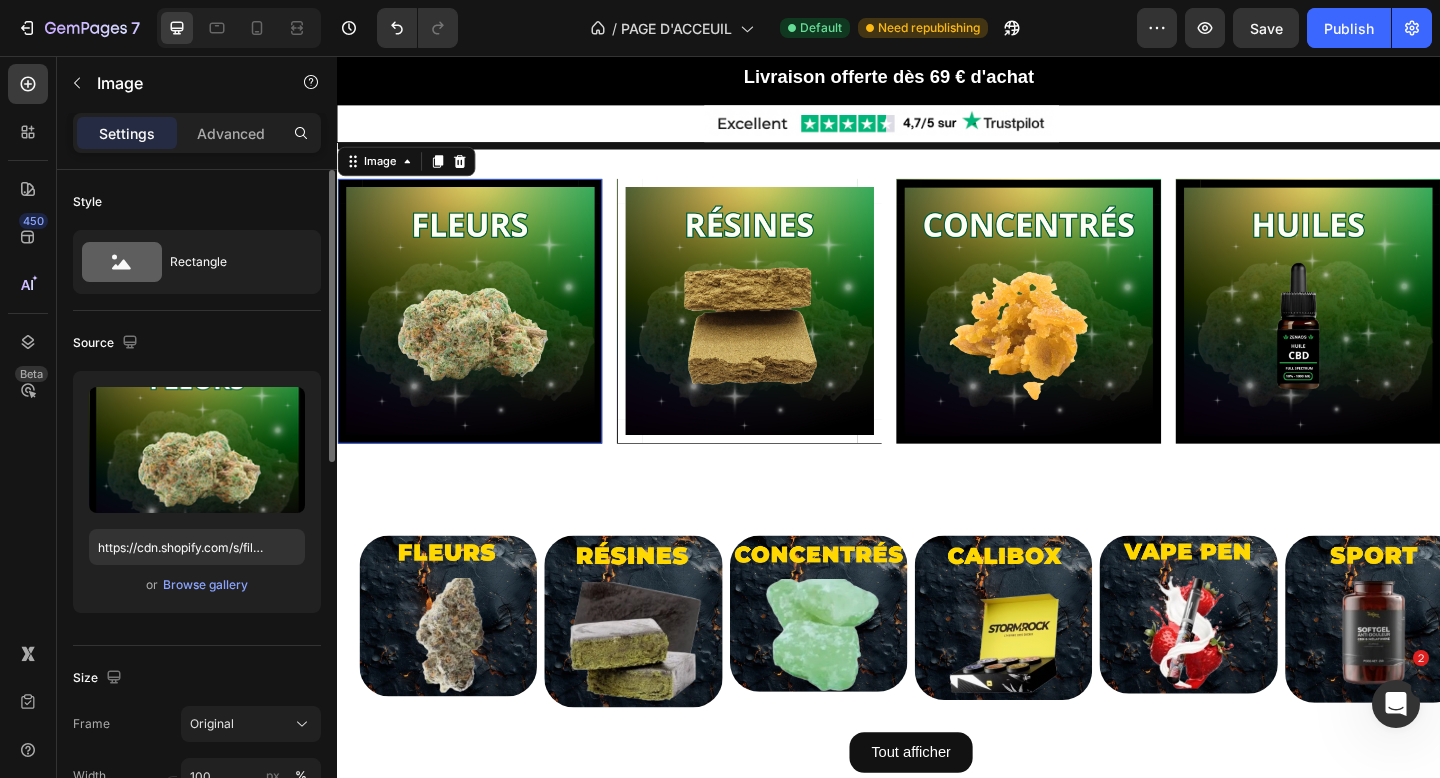 click at bounding box center (481, 334) 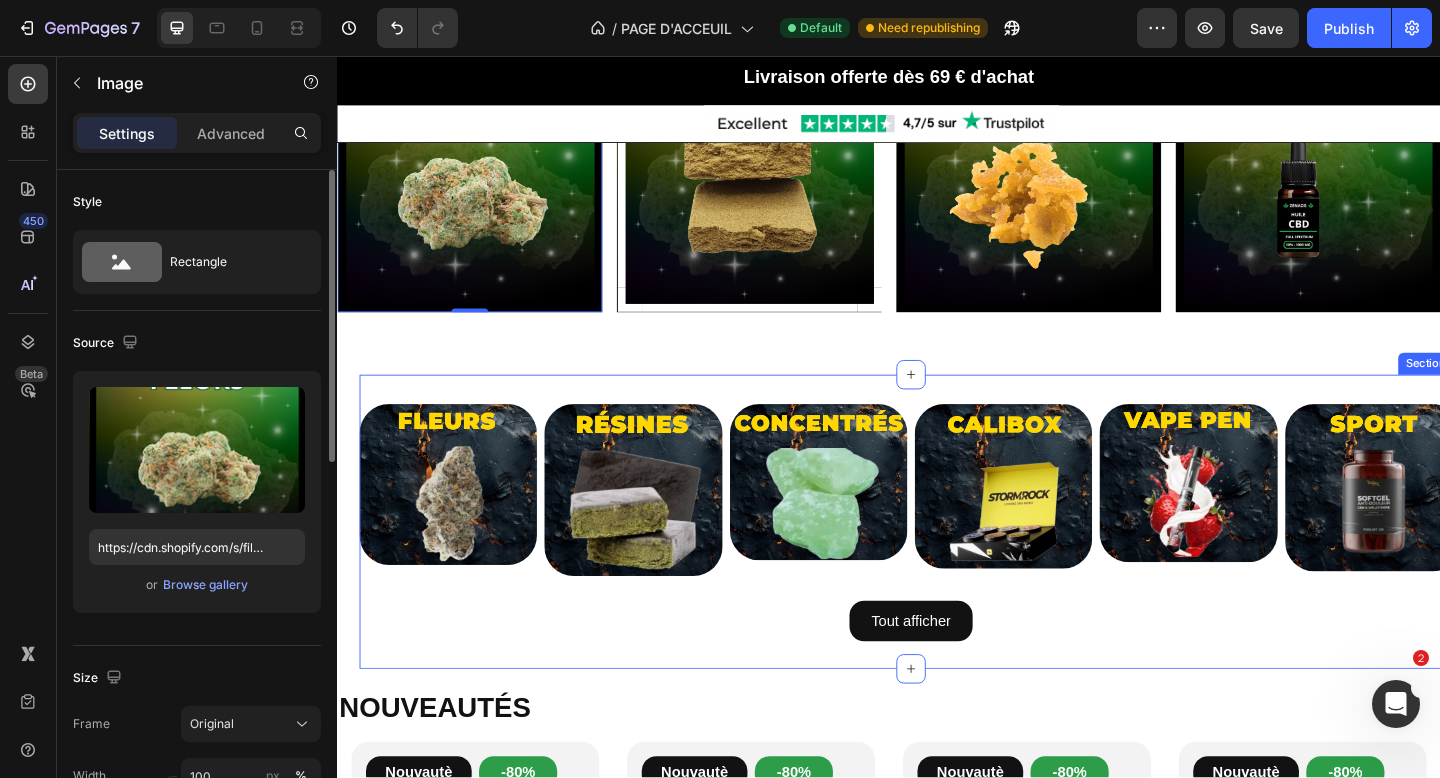 scroll, scrollTop: 1473, scrollLeft: 0, axis: vertical 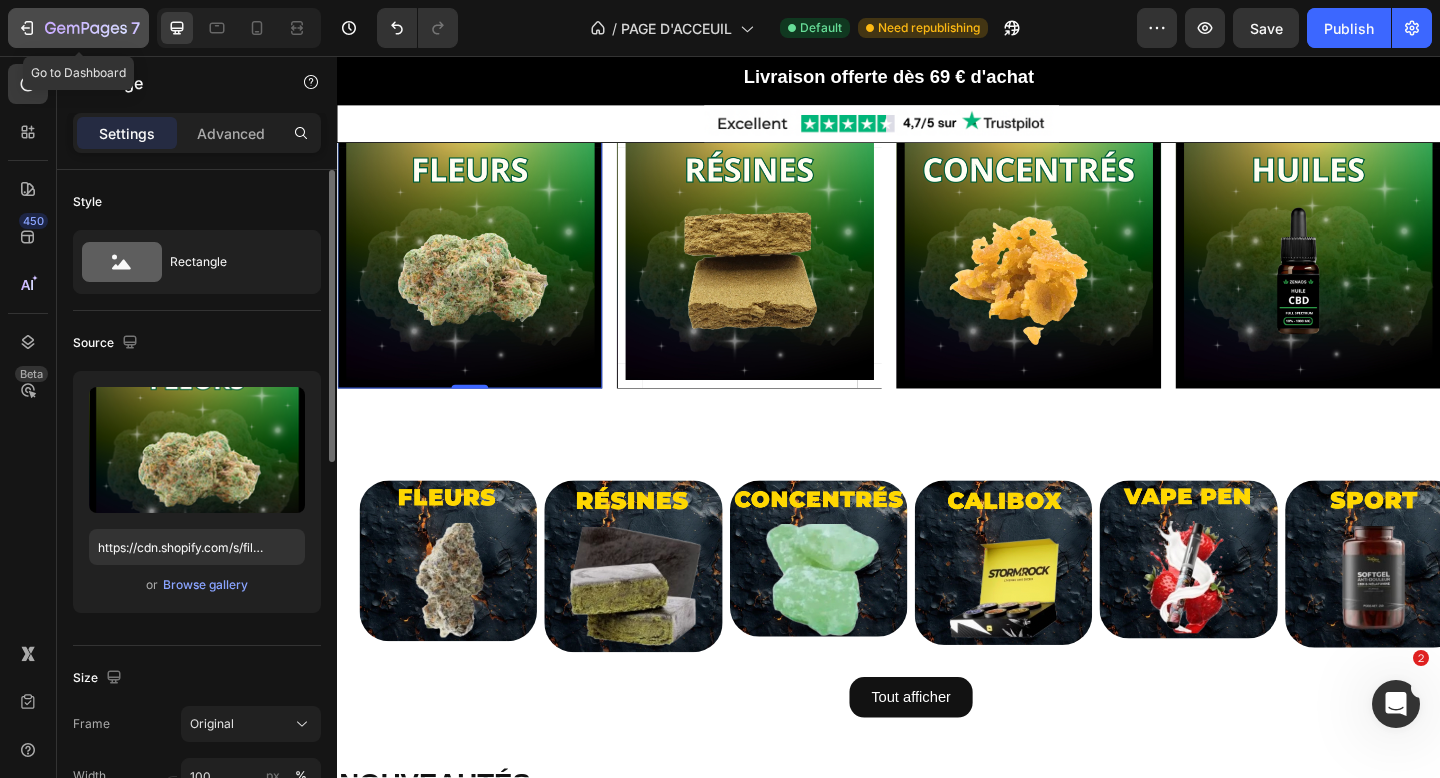 click on "7" 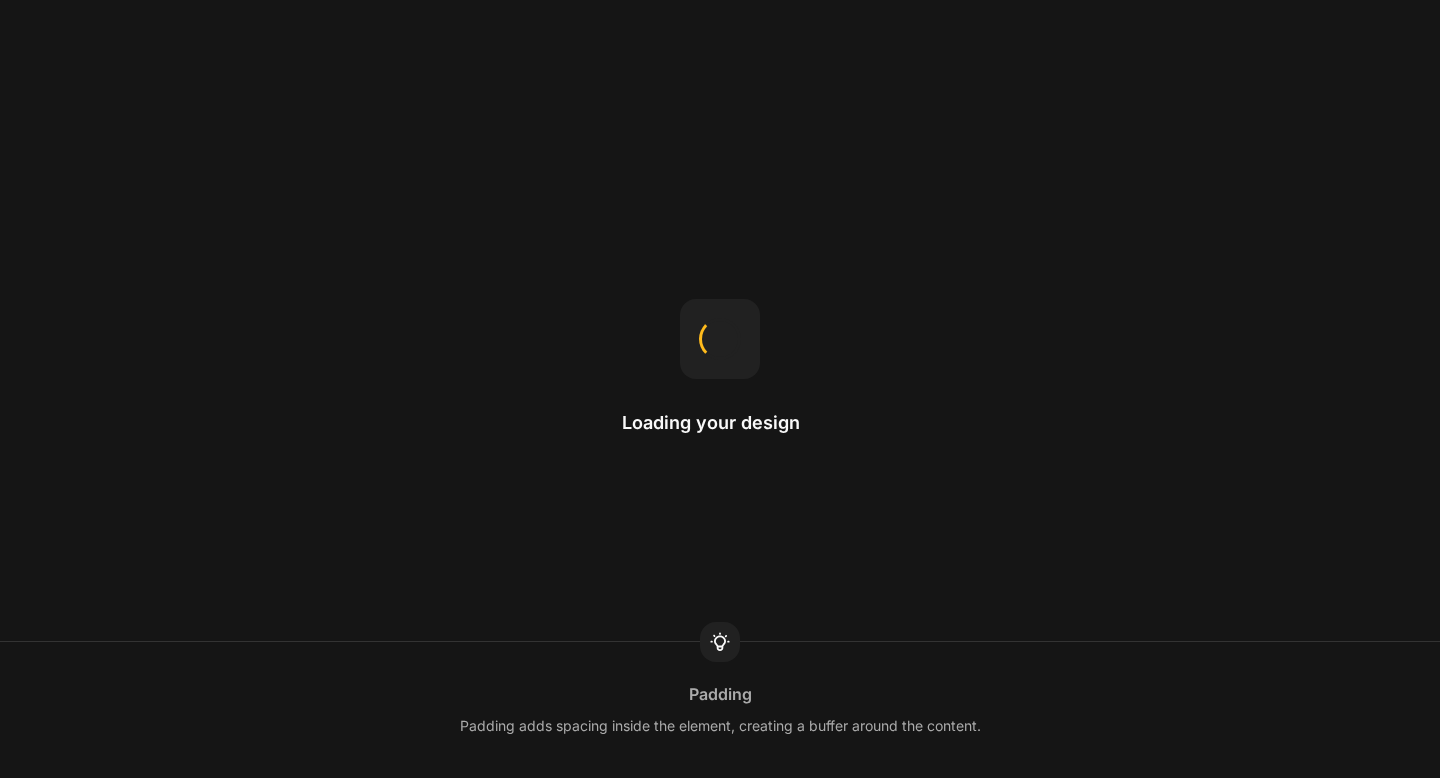 scroll, scrollTop: 0, scrollLeft: 0, axis: both 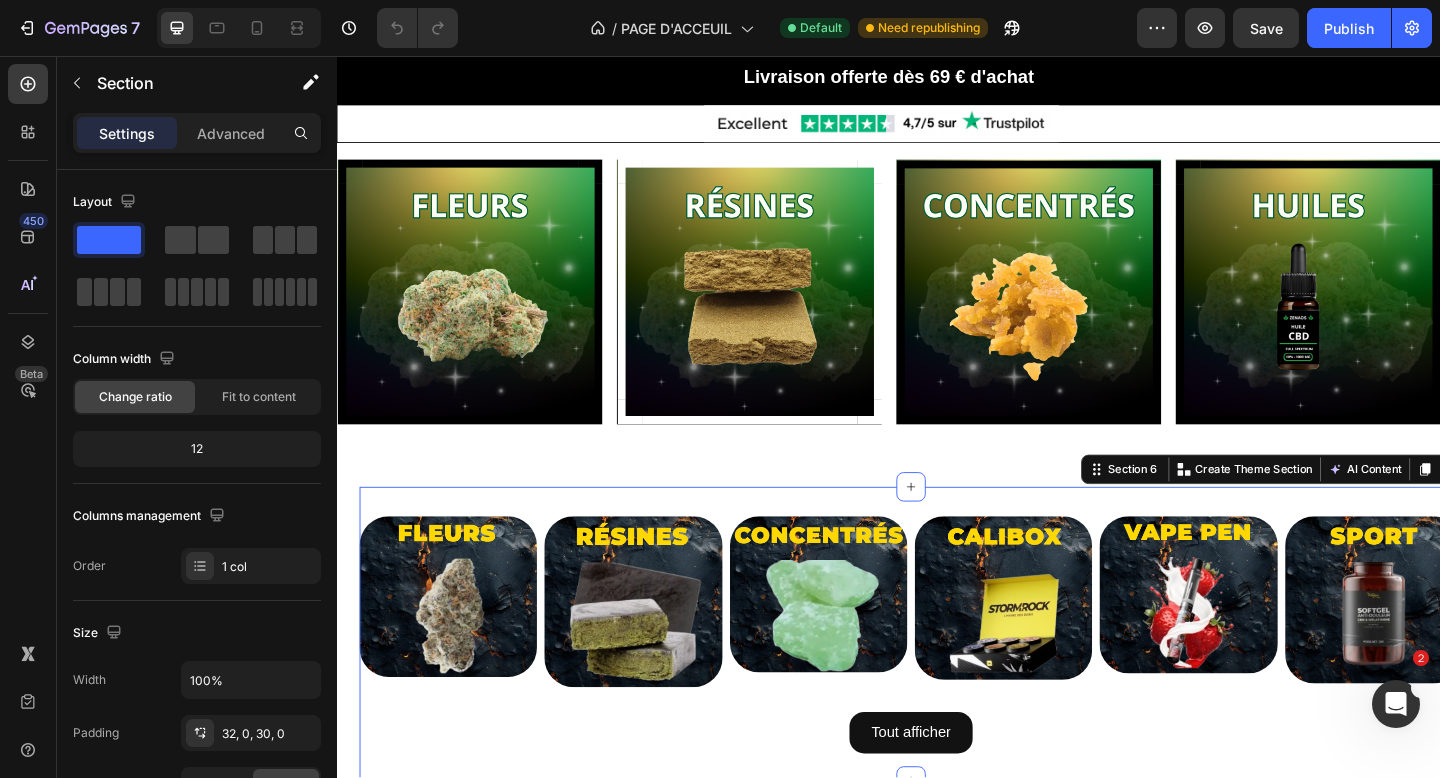 click on "Image Image Image Image Image Image Row Tout afficher   Button Section 6   Create Theme Section AI Content Write with GemAI What would you like to describe here? Tone and Voice Persuasive Product WAX FULL SPECTRUM Show more Generate" at bounding box center [961, 685] 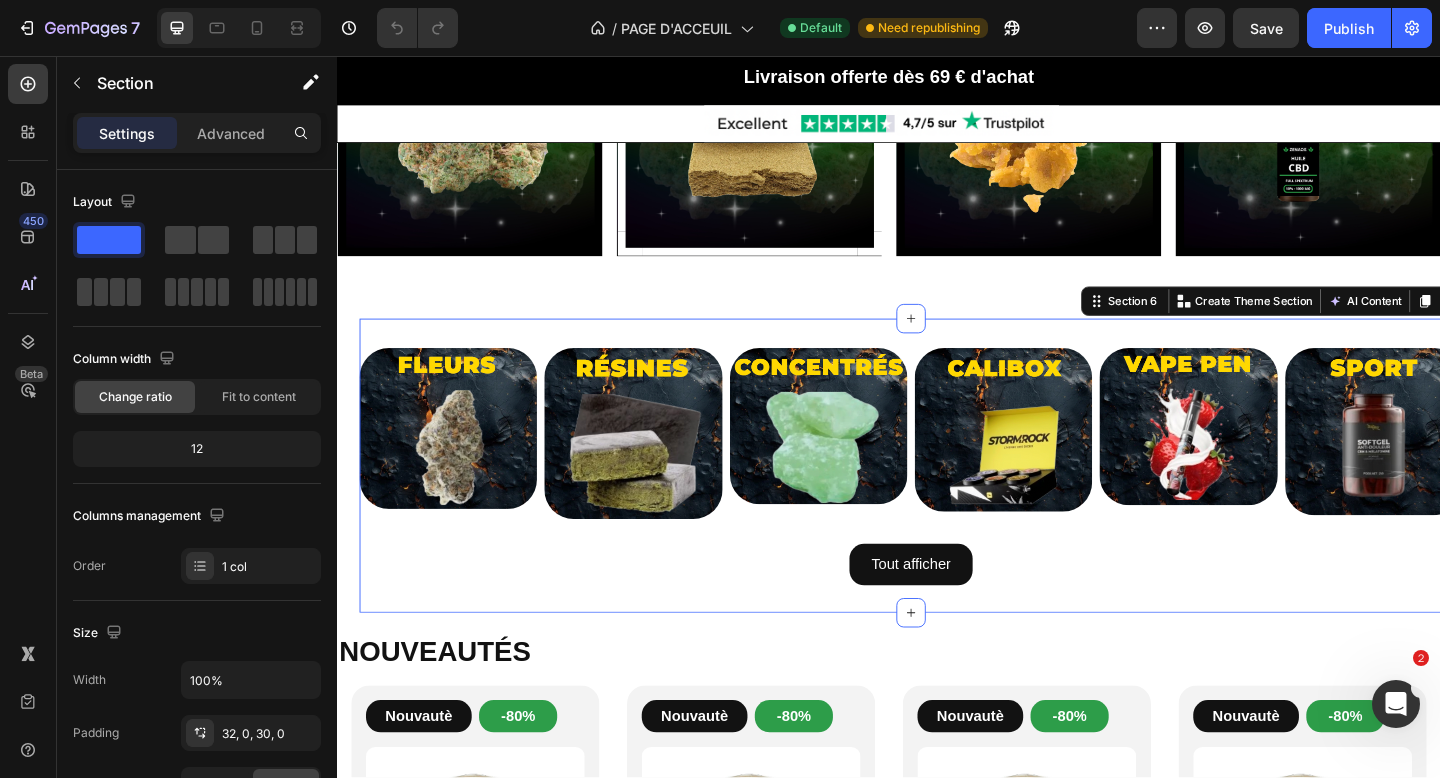 scroll, scrollTop: 1444, scrollLeft: 0, axis: vertical 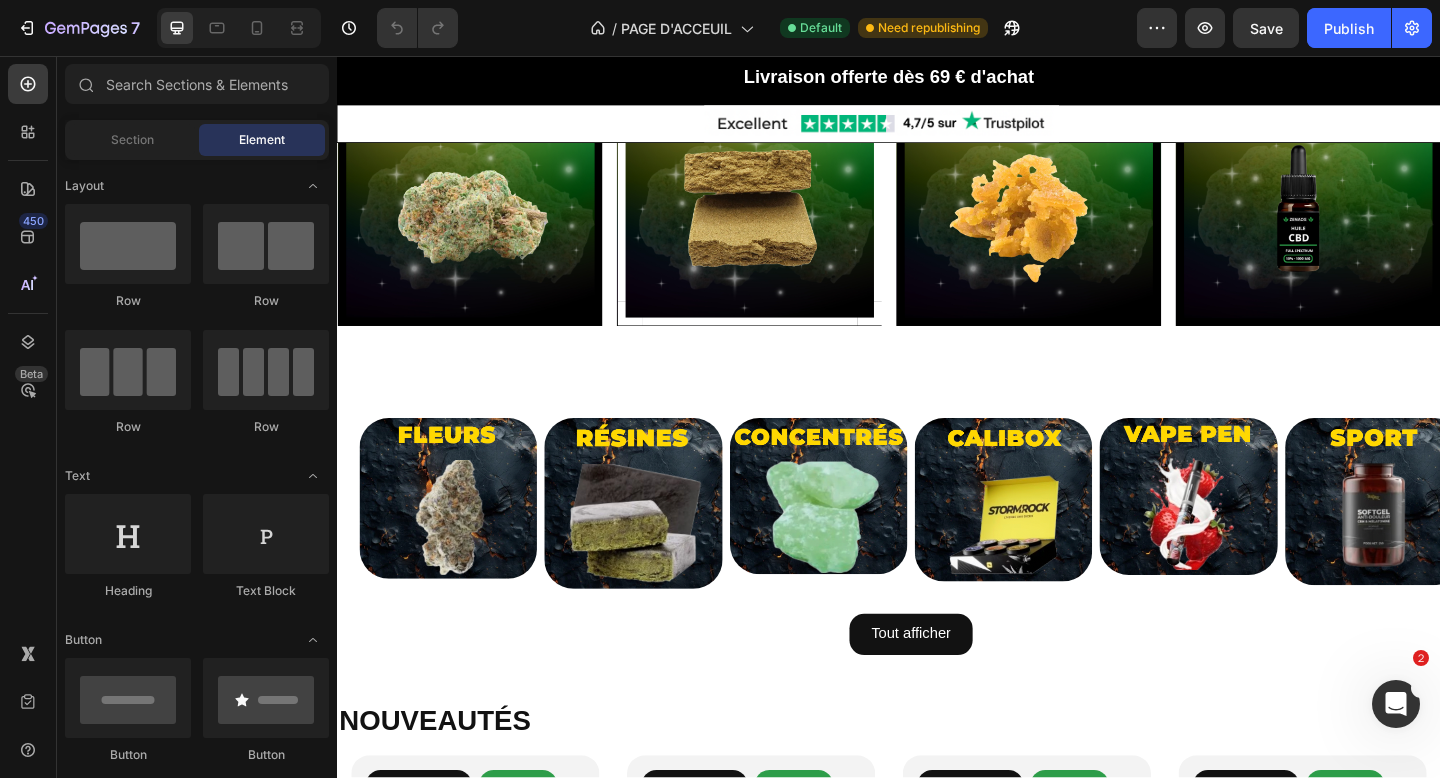 click on "Image Image Image Image Row Section 5 Image Image Image Image Image Image Row Tout afficher   Button Section 6                                                              NOUVEAUTÉS Heading Row Nouvautè Button -80% Button Row Product Images WHITE CRYSTAL PREMIUM Heading Icon Icon Icon Icon Icon Icon List 42 avis Text Block Row €42,30 Product Price Product Price €21,15 Product Price Product Price Row   3G 7.05€/g - €21,15  5G 6.45€/g - €32,25  10G 5.05€/g - €50,50  20G 4.35€/g - €87,00  50G 3.80€/g - €190,00  100G 3.10€/g - €310,00  Product Variants & Swatches Row Aouter
€21,15 Add to Cart Row Product Row Nouvautè Button -80% Button Row Product Images WHITE CRYSTAL PREMIUM Heading Icon Icon Icon Icon Icon Icon List 42 avis Text Block Row €42,30 Product Price Product Price €21,15 Product Price Product Price Row   3G 7.05€/g - €21,15  5G 6.45€/g - €32,25  10G 5.05€/g - €50,50  20G 4.35€/g - €87,00  Row" at bounding box center [937, 1819] 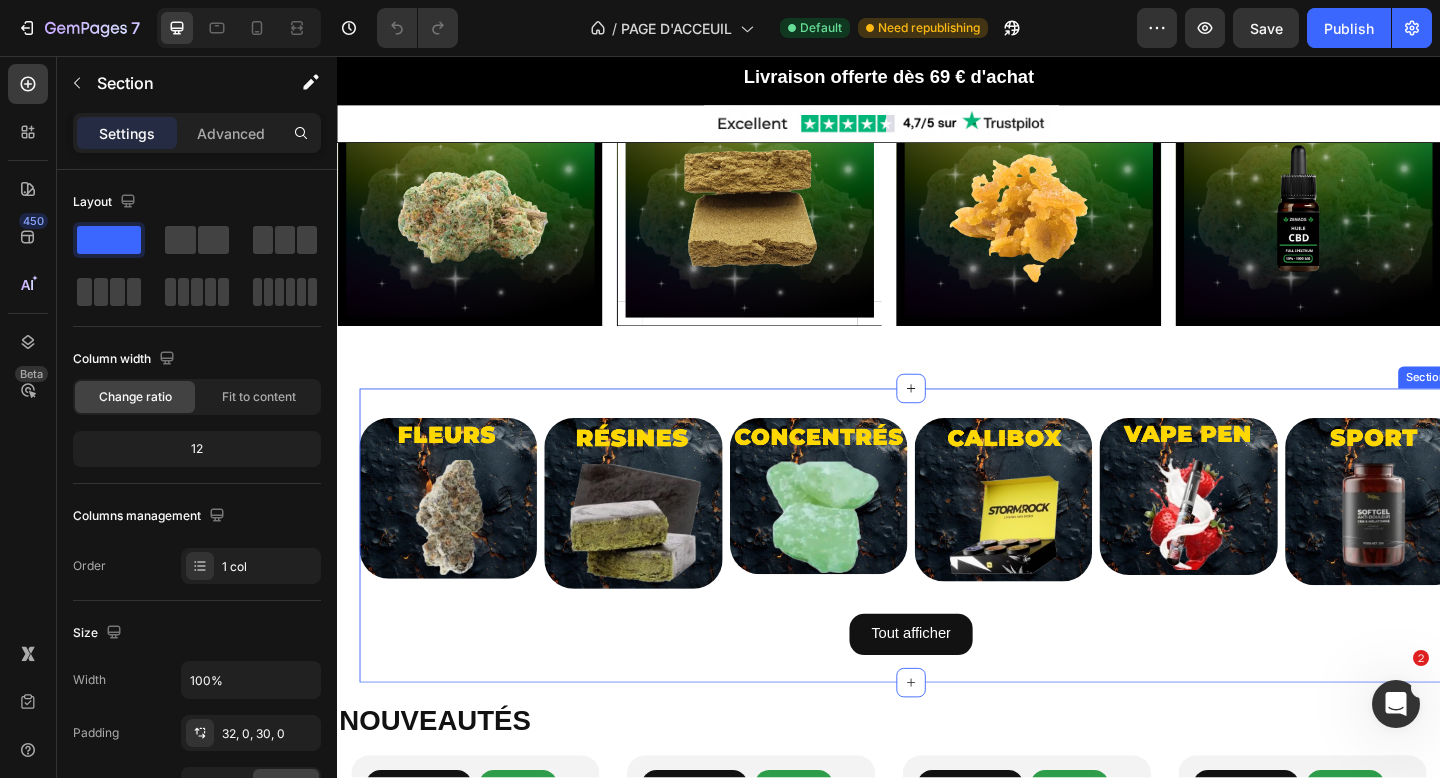 click on "Image Image Image Image Image Image Row Tout afficher   Button Section 6" at bounding box center [961, 578] 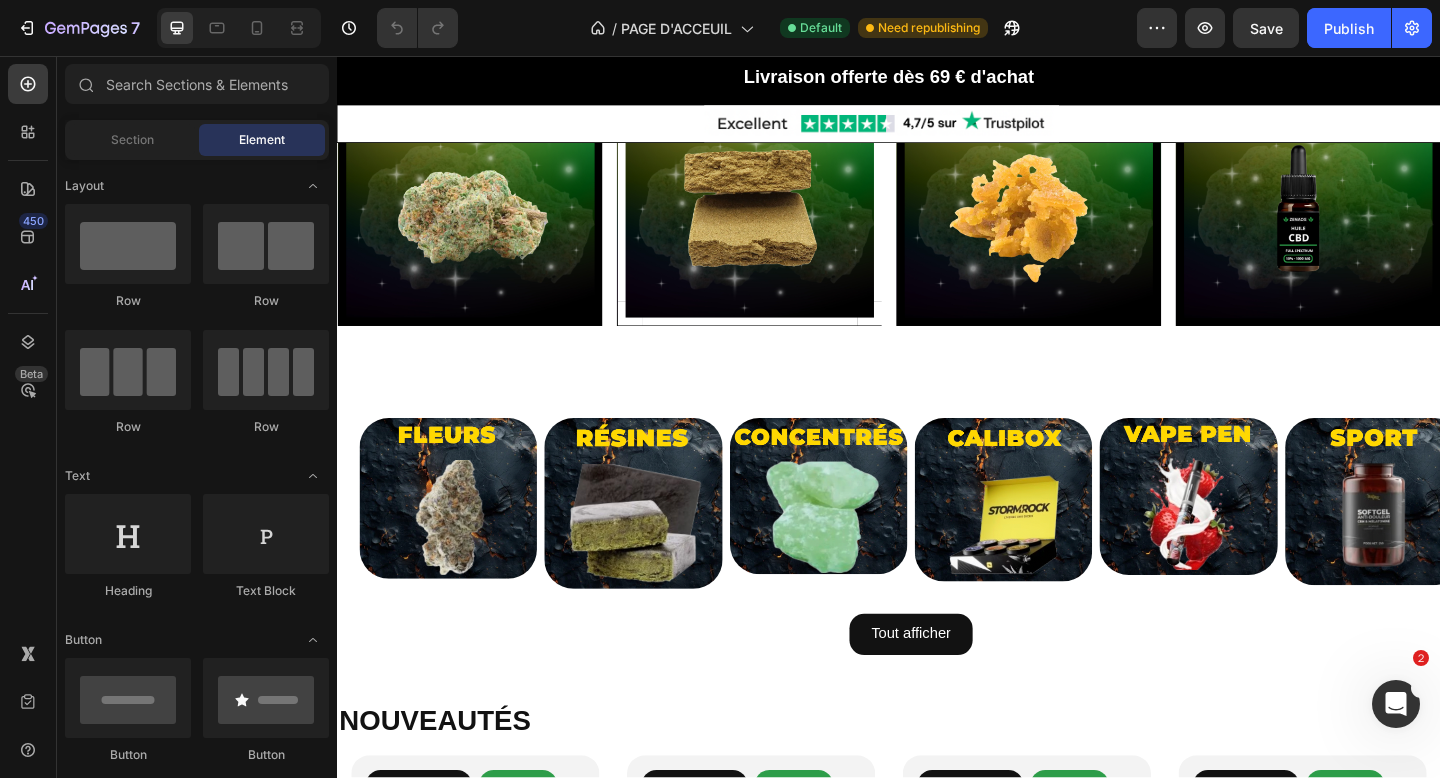 click on "Image Image Image Image Row Section 5 Image Image Image Image Image Image Row Tout afficher   Button Section 6                                                              NOUVEAUTÉS Heading Row Nouvautè Button -80% Button Row Product Images WHITE CRYSTAL PREMIUM Heading Icon Icon Icon Icon Icon Icon List 42 avis Text Block Row €42,30 Product Price Product Price €21,15 Product Price Product Price Row   3G 7.05€/g - €21,15  5G 6.45€/g - €32,25  10G 5.05€/g - €50,50  20G 4.35€/g - €87,00  50G 3.80€/g - €190,00  100G 3.10€/g - €310,00  Product Variants & Swatches Row Aouter
€21,15 Add to Cart Row Product Row Nouvautè Button -80% Button Row Product Images WHITE CRYSTAL PREMIUM Heading Icon Icon Icon Icon Icon Icon List 42 avis Text Block Row €42,30 Product Price Product Price €21,15 Product Price Product Price Row   3G 7.05€/g - €21,15  5G 6.45€/g - €32,25  10G 5.05€/g - €50,50  20G 4.35€/g - €87,00  Row" at bounding box center [937, 1819] 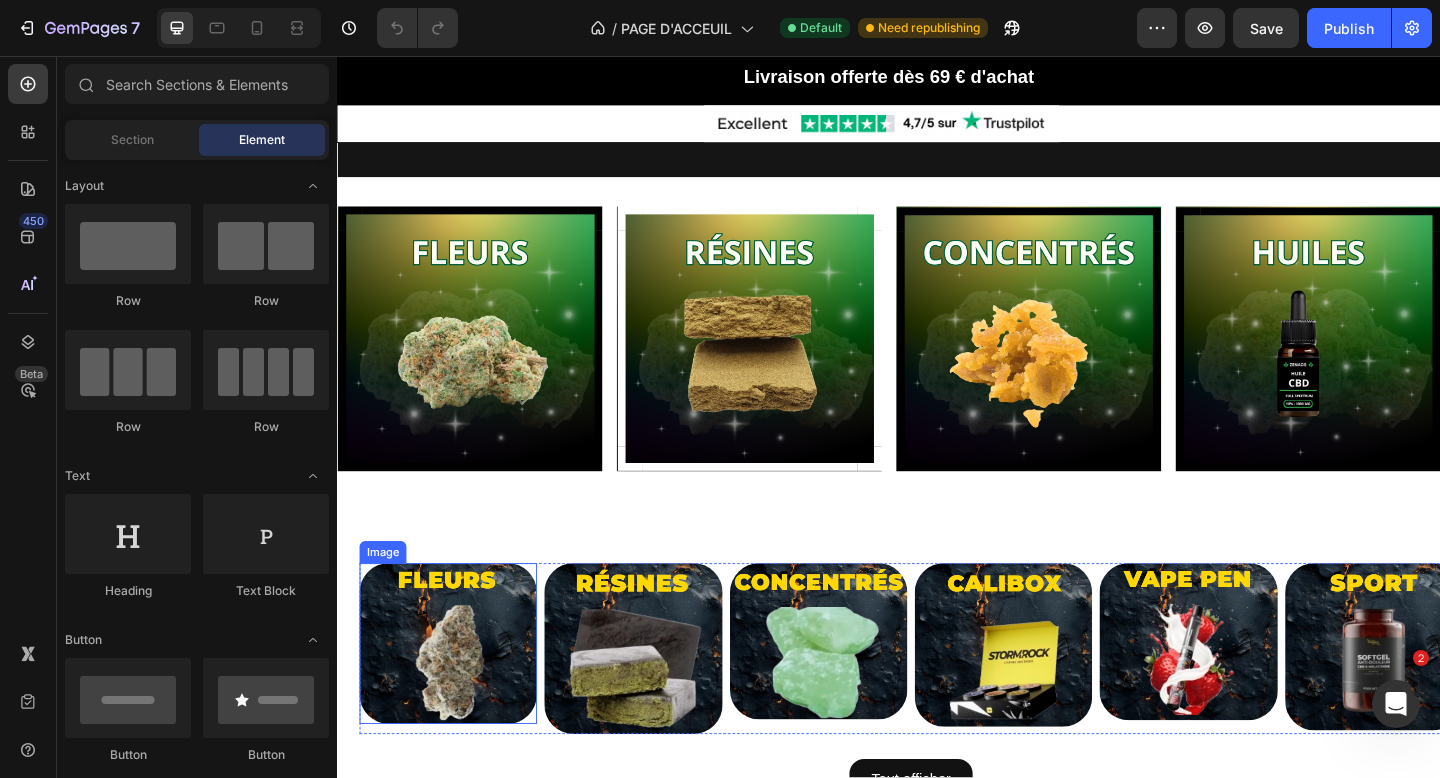 scroll, scrollTop: 1288, scrollLeft: 0, axis: vertical 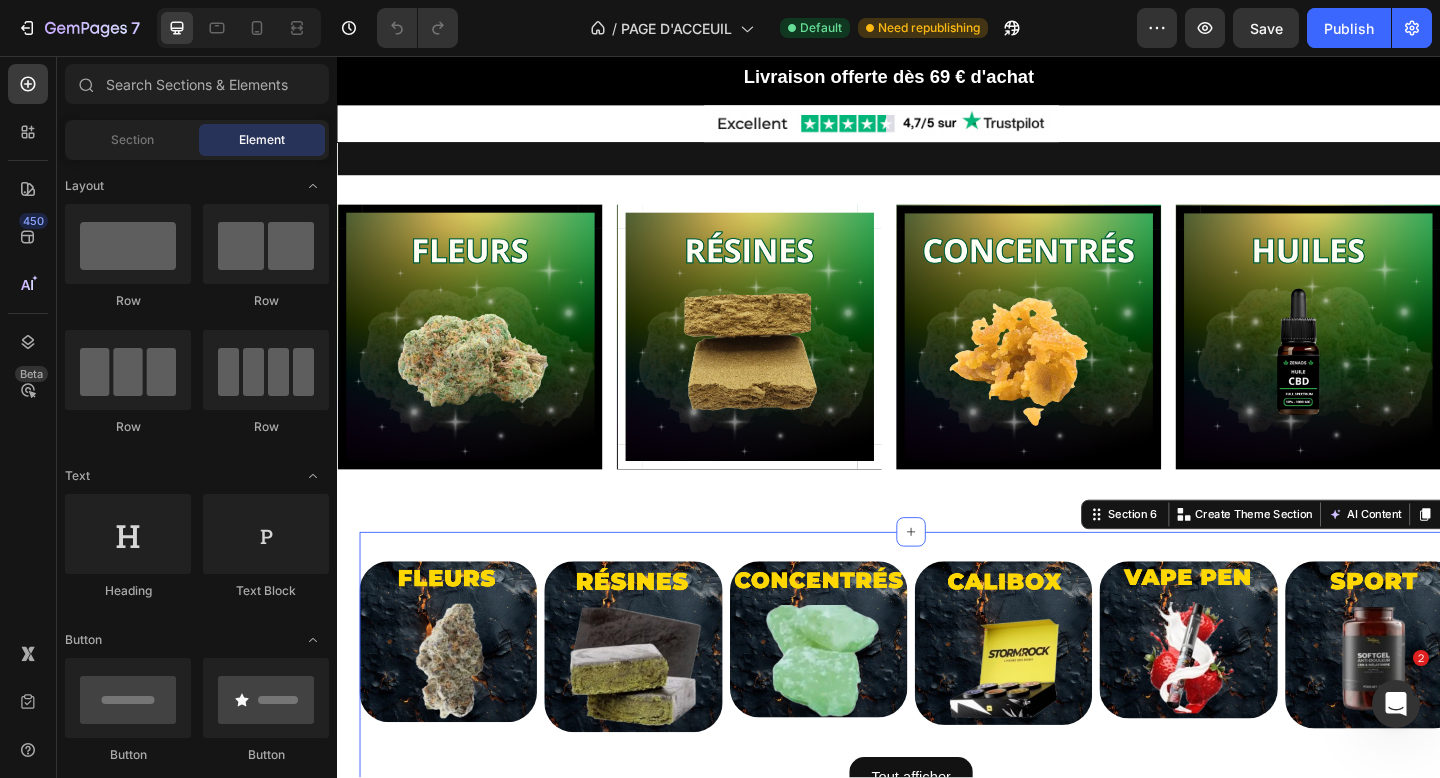 click on "Nouvautè Button -80% Button Row Product Images WHITE CRYSTAL PREMIUM Heading Icon Icon Icon Icon Icon Icon List 42 avis Text Block Row €42,30 Product Price Product Price €21,15 Product Price Product Price Row   3G 7.05€/g - €21,15  5G 6.45€/g - €32,25  10G 5.05€/g - €50,50  20G 4.35€/g - €87,00  50G 3.80€/g - €190,00  100G 3.10€/g - €310,00  Product Variants & Swatches Row Aouter
€21,15 Add to Cart Row Product Row Nouvautè Button -80% Button Row Product Images WHITE CRYSTAL PREMIUM Heading Icon Icon Icon Icon Icon Icon List 42 avis Text Block Row €42,30 Product Price Product Price €21,15 Product Price Product Price Row   3G 7.05€/g - €21,15  5G 6.45€/g - €32,25  10G 5.05€/g - €50,50  20G 4.35€/g - €87,00  50G 3.80€/g - €190,00  100G 3.10€/g - €310,00  Product Variants & Swatches Row Add to cart Add to Cart Row Product Row Nouvautè Button -80% Button Row Product Images WHITE CRYSTAL PREMIUM Heading Icon Icon Icon Icon Icon Row" at bounding box center (937, 1975) 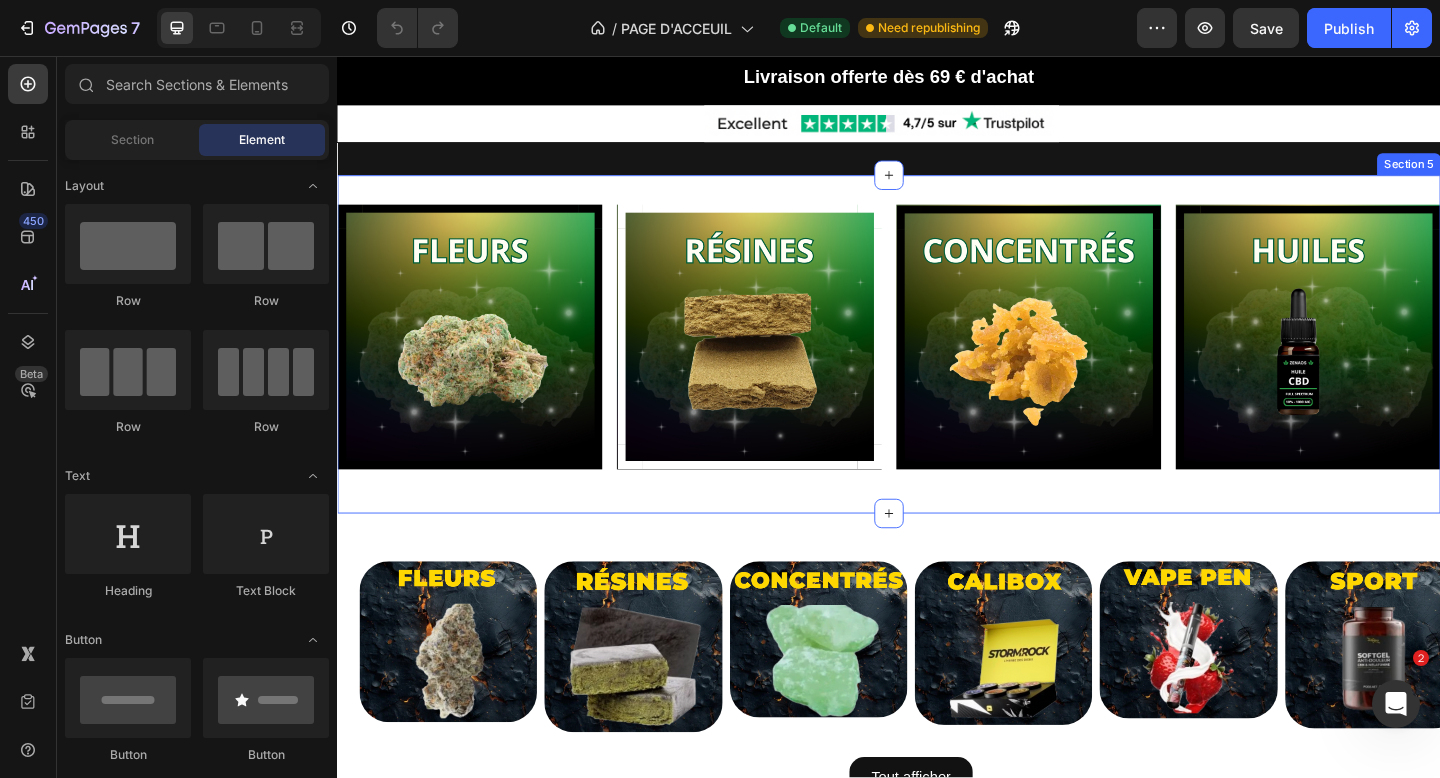 click on "Image Image Image Image Row Section 5" at bounding box center (937, 370) 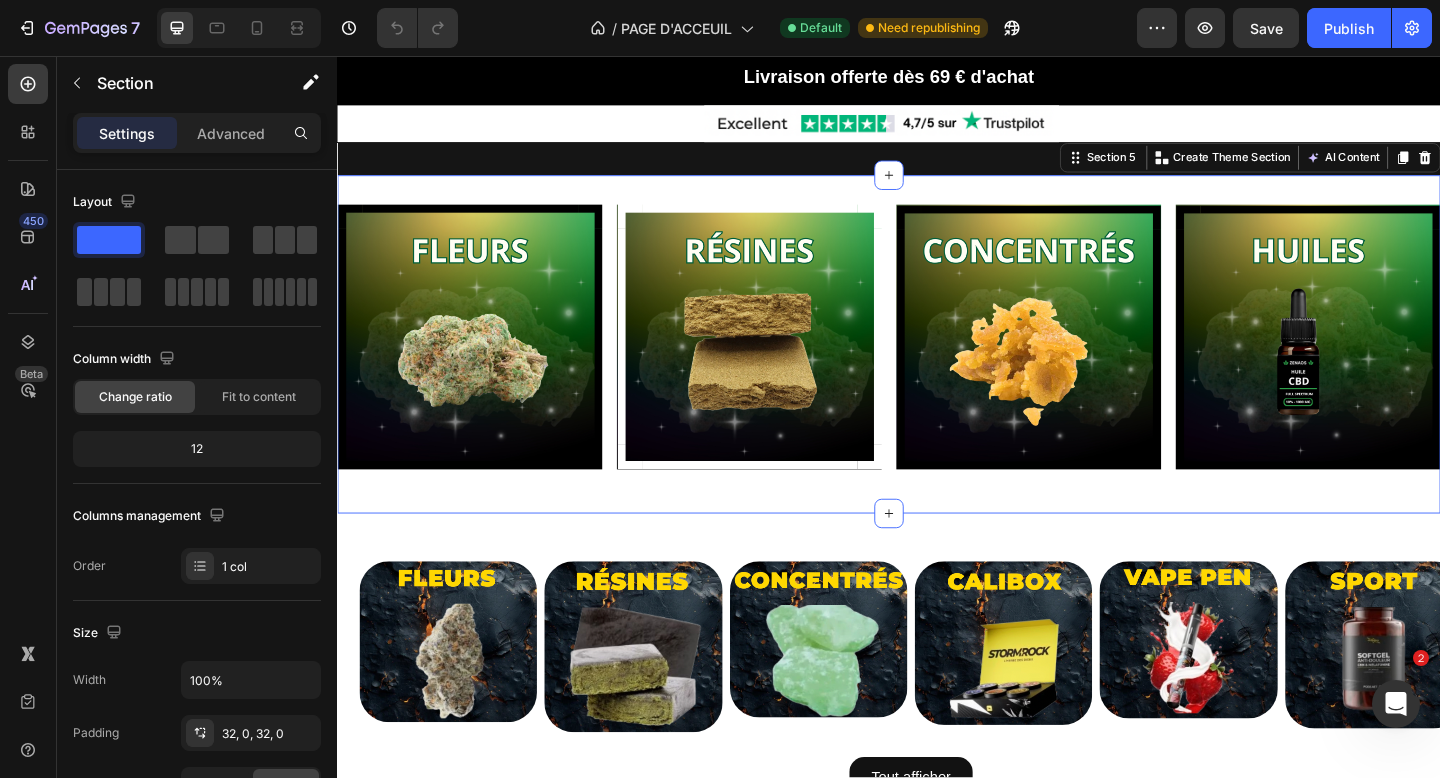 click on "Image Image Image Image Image Image Row Tout afficher   Button Section 6" at bounding box center [937, 734] 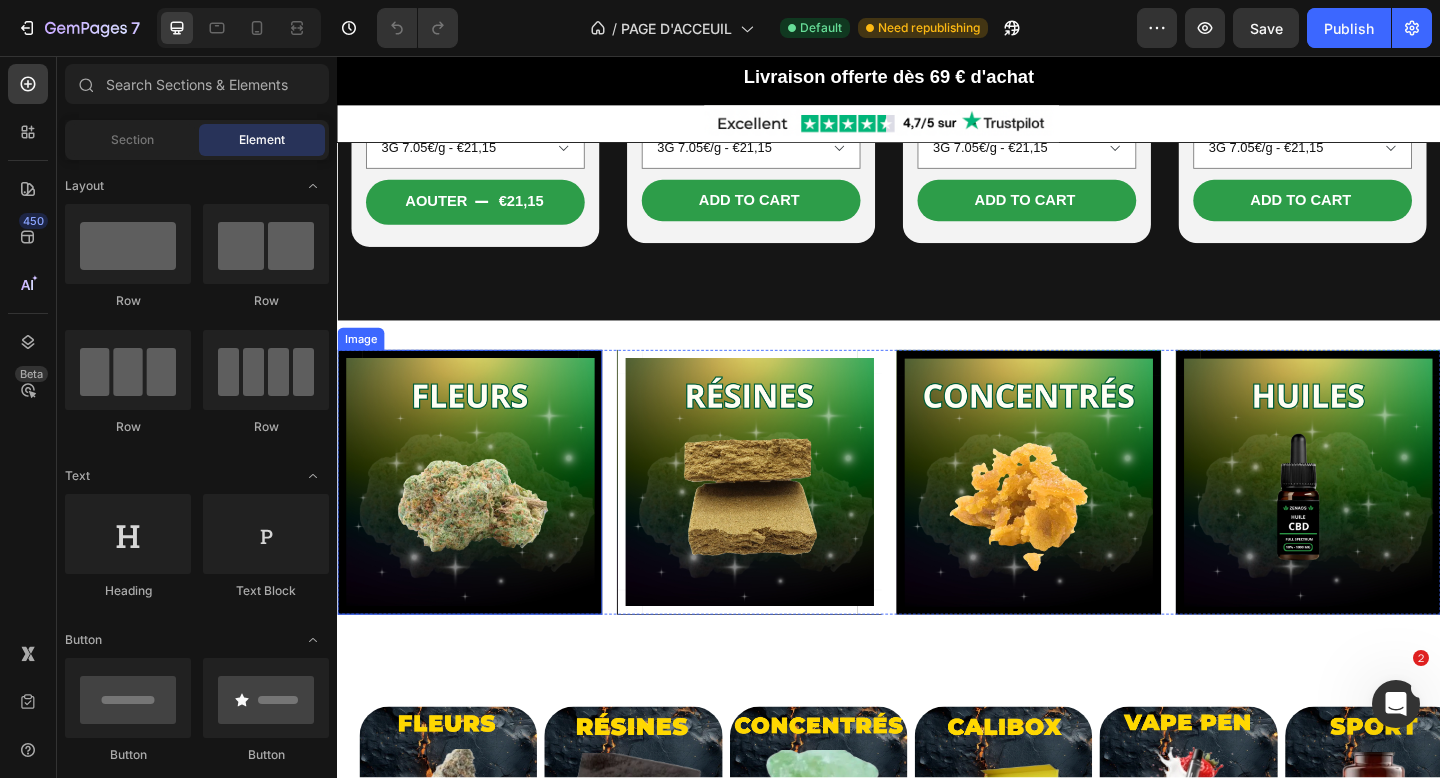scroll, scrollTop: 1129, scrollLeft: 0, axis: vertical 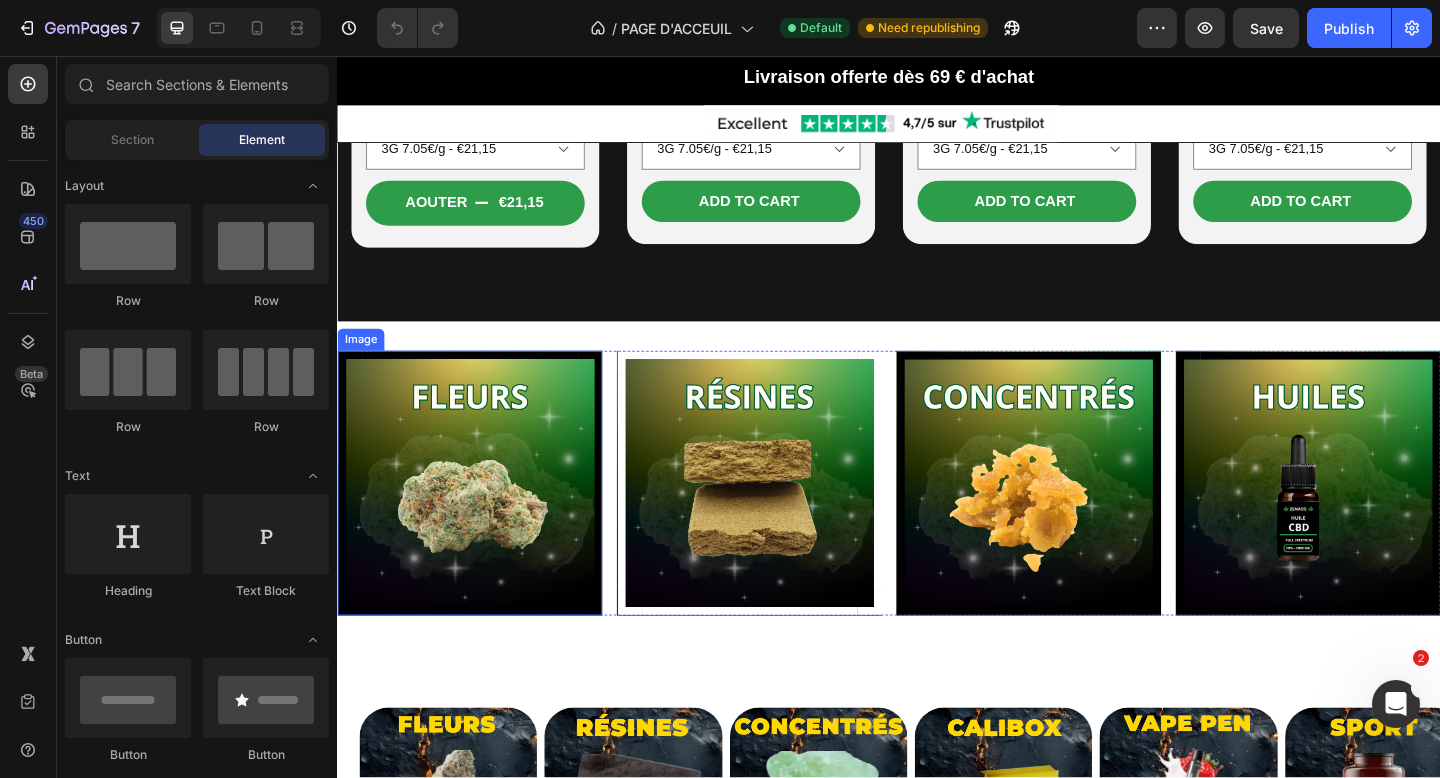 click at bounding box center (481, 521) 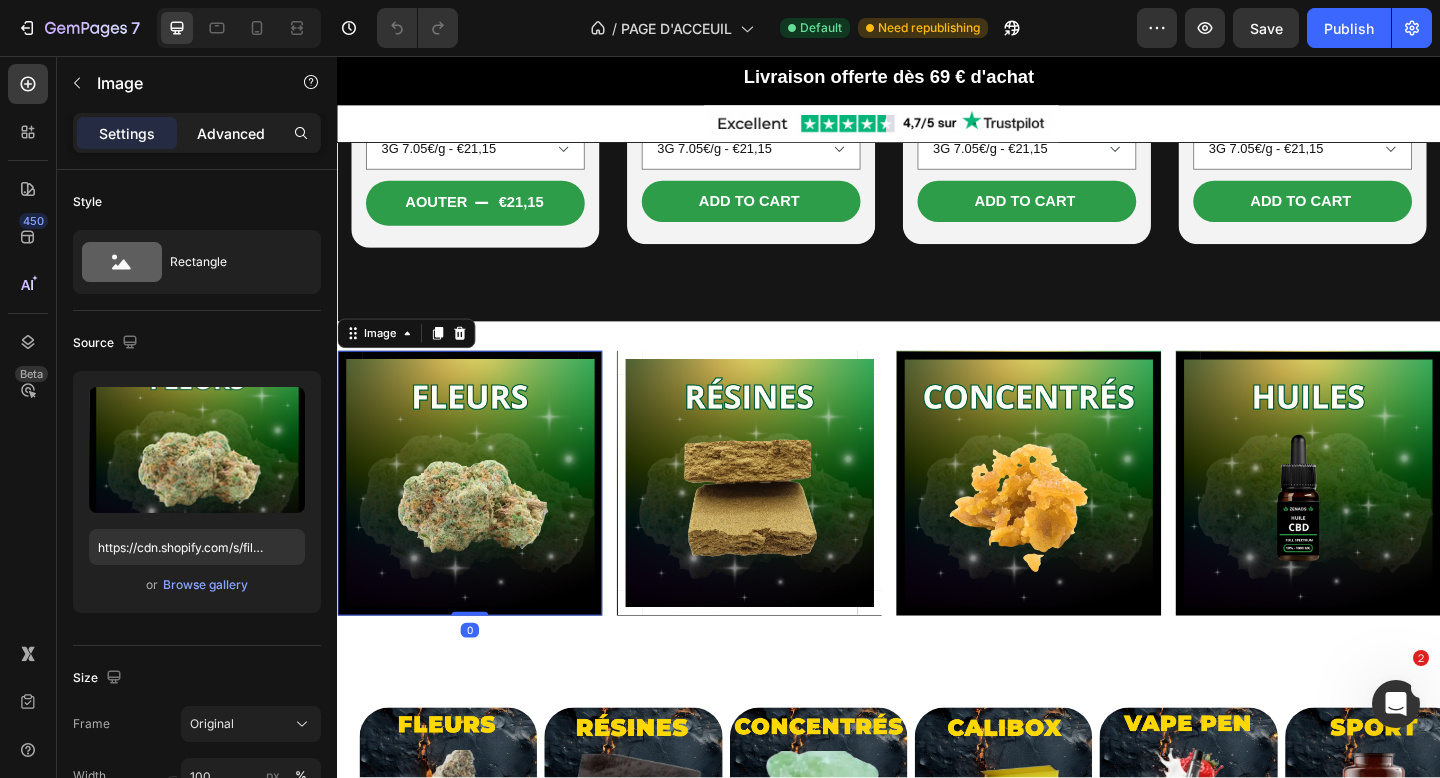 click on "Advanced" at bounding box center (231, 133) 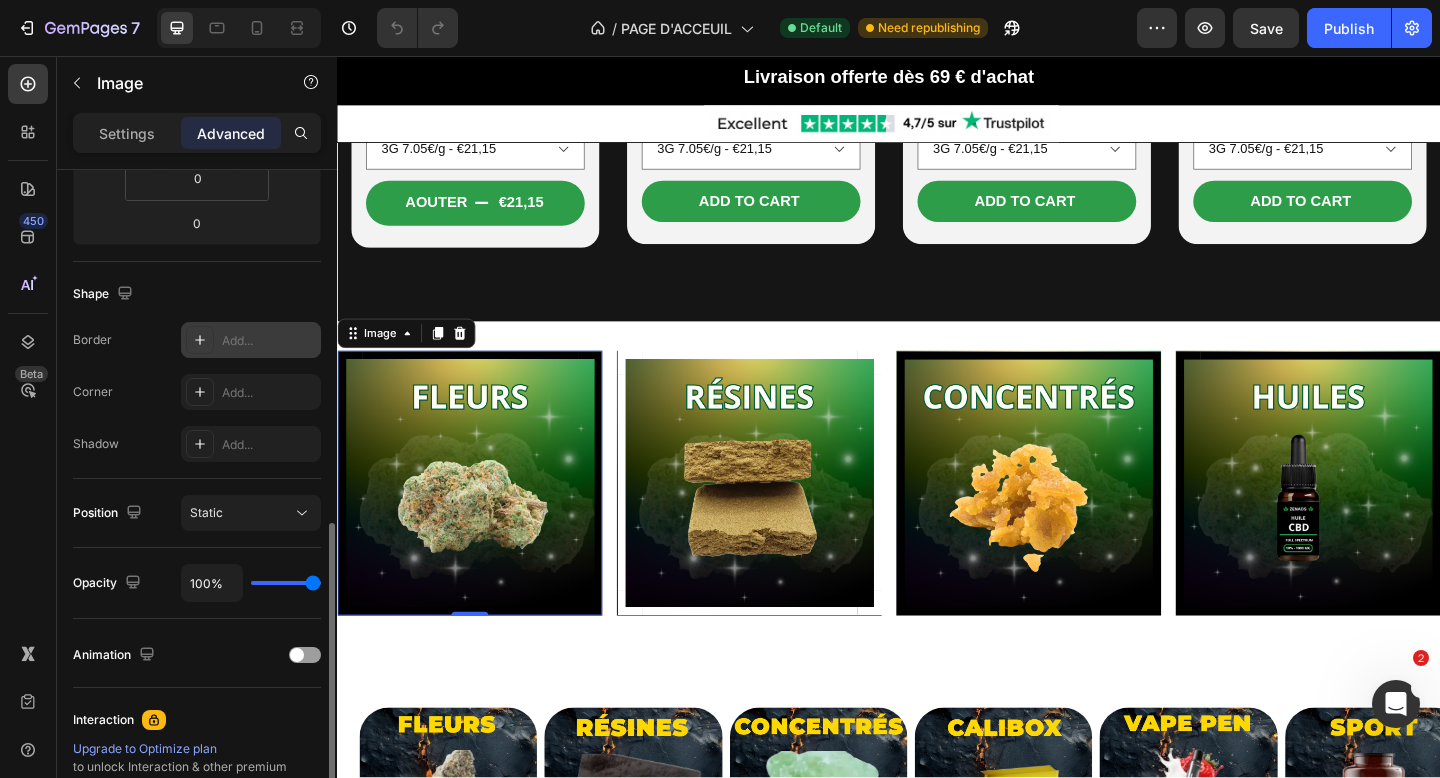 scroll, scrollTop: 413, scrollLeft: 0, axis: vertical 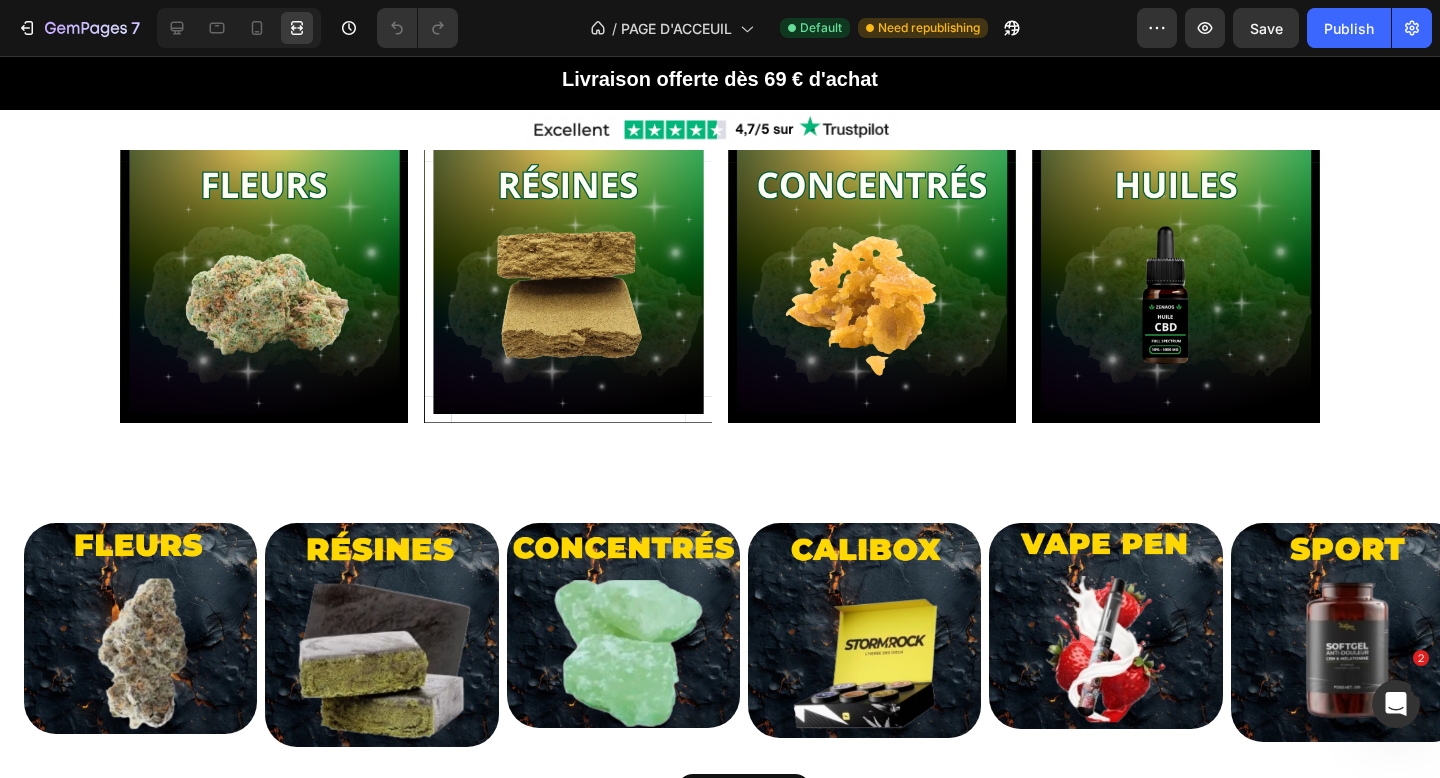 click on "Nouvautè Button -80% Button Row Product Images WHITE CRYSTAL PREMIUM Heading Icon Icon Icon Icon Icon Icon List 42 avis Text Block Row €42,30 Product Price Product Price €21,15 Product Price Product Price Row   3G 7.05€/g - €21,15  5G 6.45€/g - €32,25  10G 5.05€/g - €50,50  20G 4.35€/g - €87,00  50G 3.80€/g - €190,00  100G 3.10€/g - €310,00  Product Variants & Swatches Row Aouter
€21,15 Add to Cart Row Product Row Nouvautè Button -80% Button Row Product Images WHITE CRYSTAL PREMIUM Heading Icon Icon Icon Icon Icon Icon List 42 avis Text Block Row €42,30 Product Price Product Price €21,15 Product Price Product Price Row   3G 7.05€/g - €21,15  5G 6.45€/g - €32,25  10G 5.05€/g - €50,50  20G 4.35€/g - €87,00  50G 3.80€/g - €190,00  100G 3.10€/g - €310,00  Product Variants & Swatches Row Add to cart Add to Cart Row Product Row Nouvautè Button -80% Button Row Product Images WHITE CRYSTAL PREMIUM Heading Icon Icon Icon Icon Icon Row" at bounding box center [720, 1824] 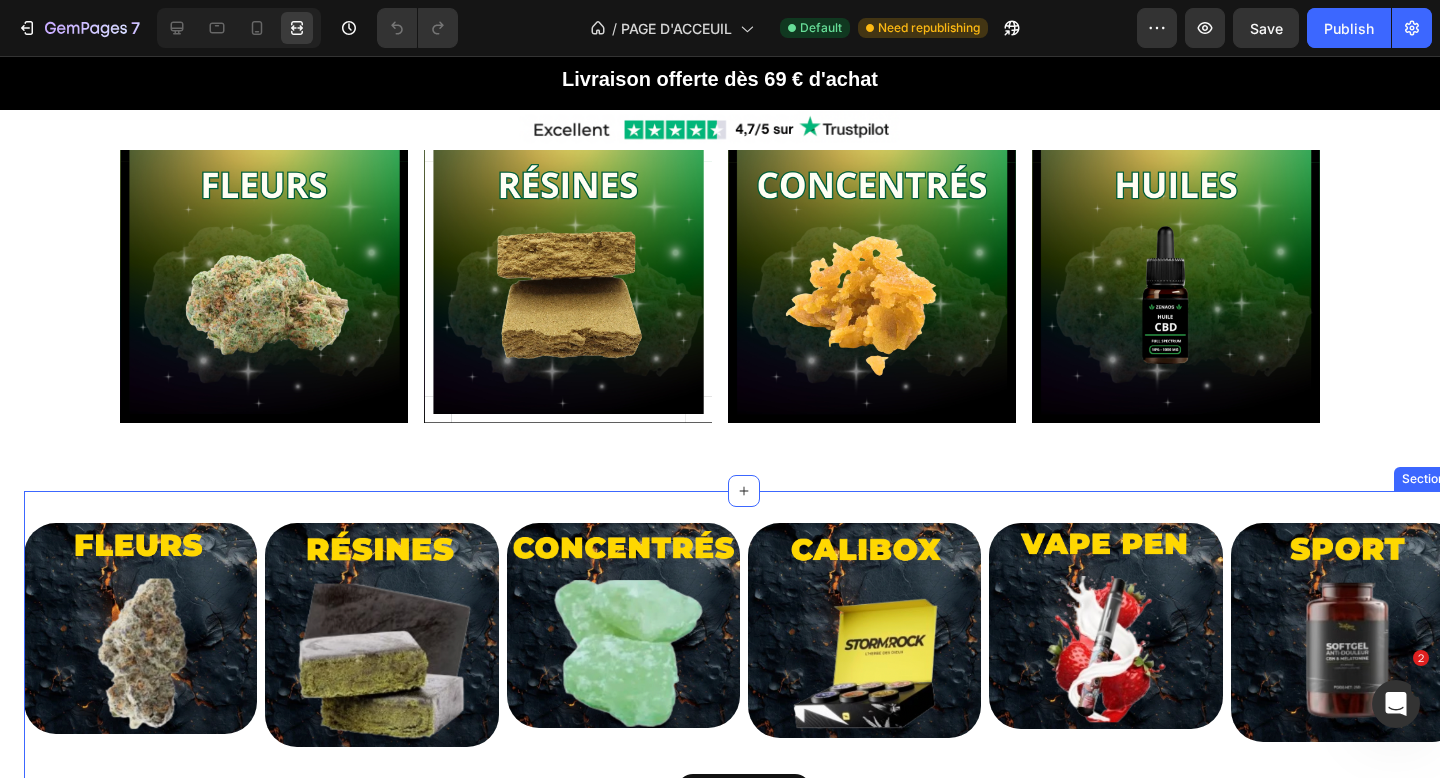 click on "Image Image Image Image Image Image Row Tout afficher   Button Section 6" at bounding box center (744, 670) 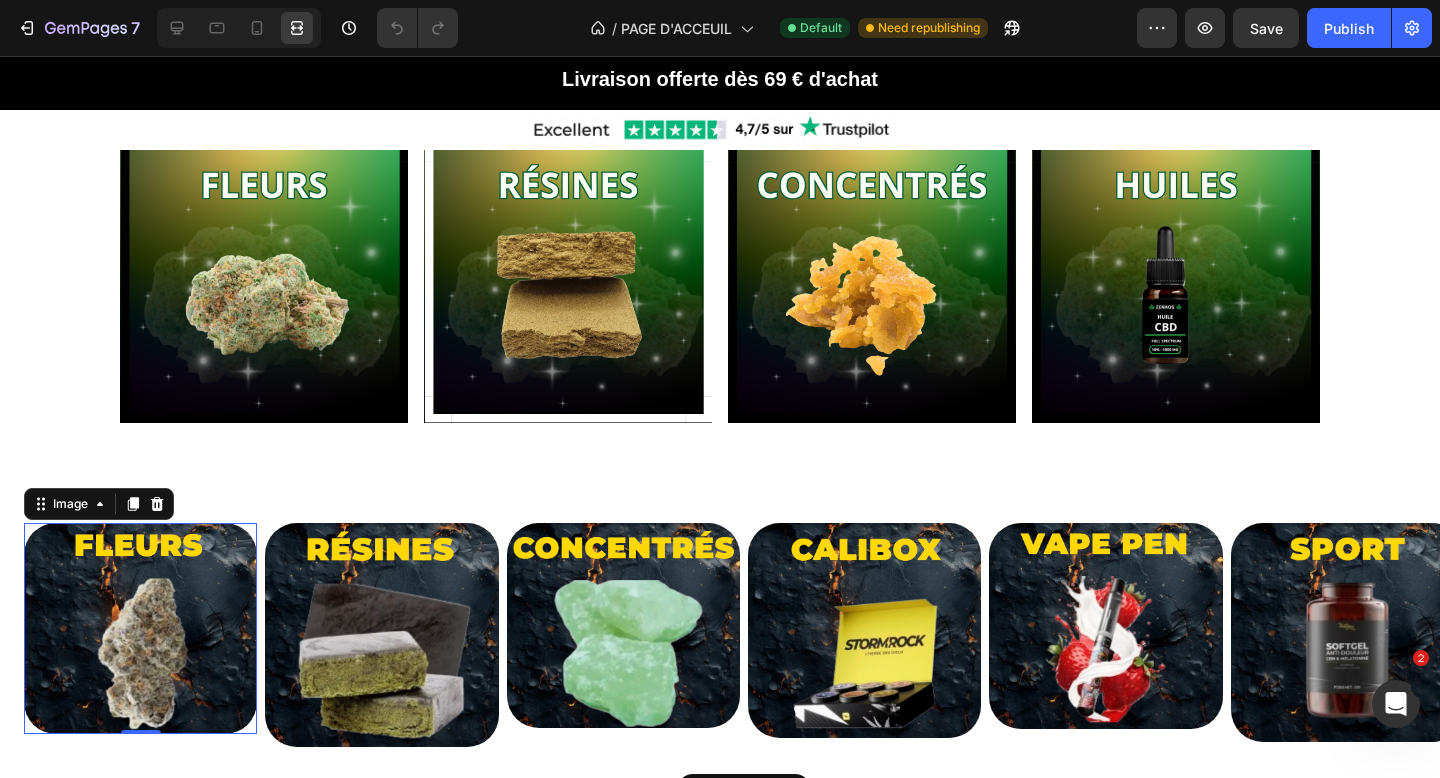 click at bounding box center [140, 628] 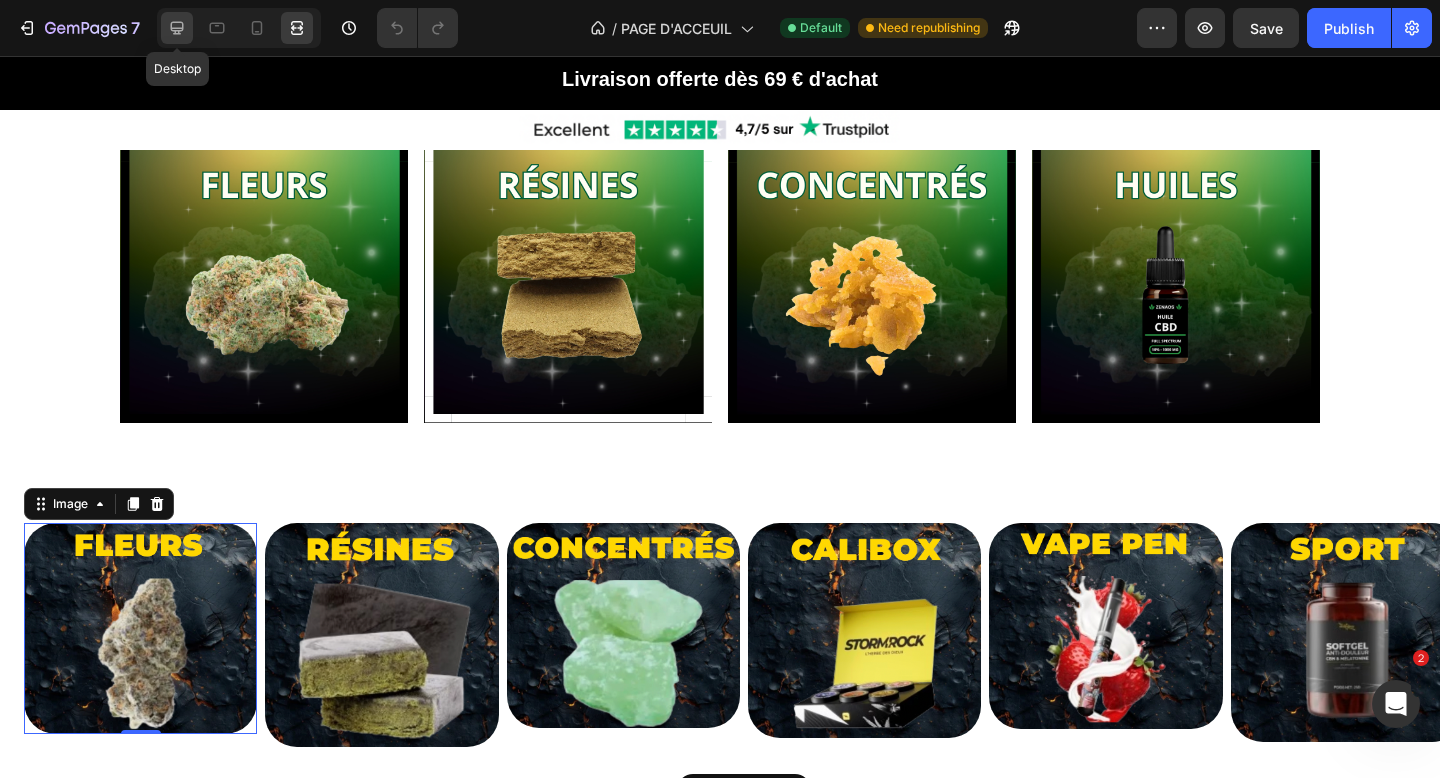 click 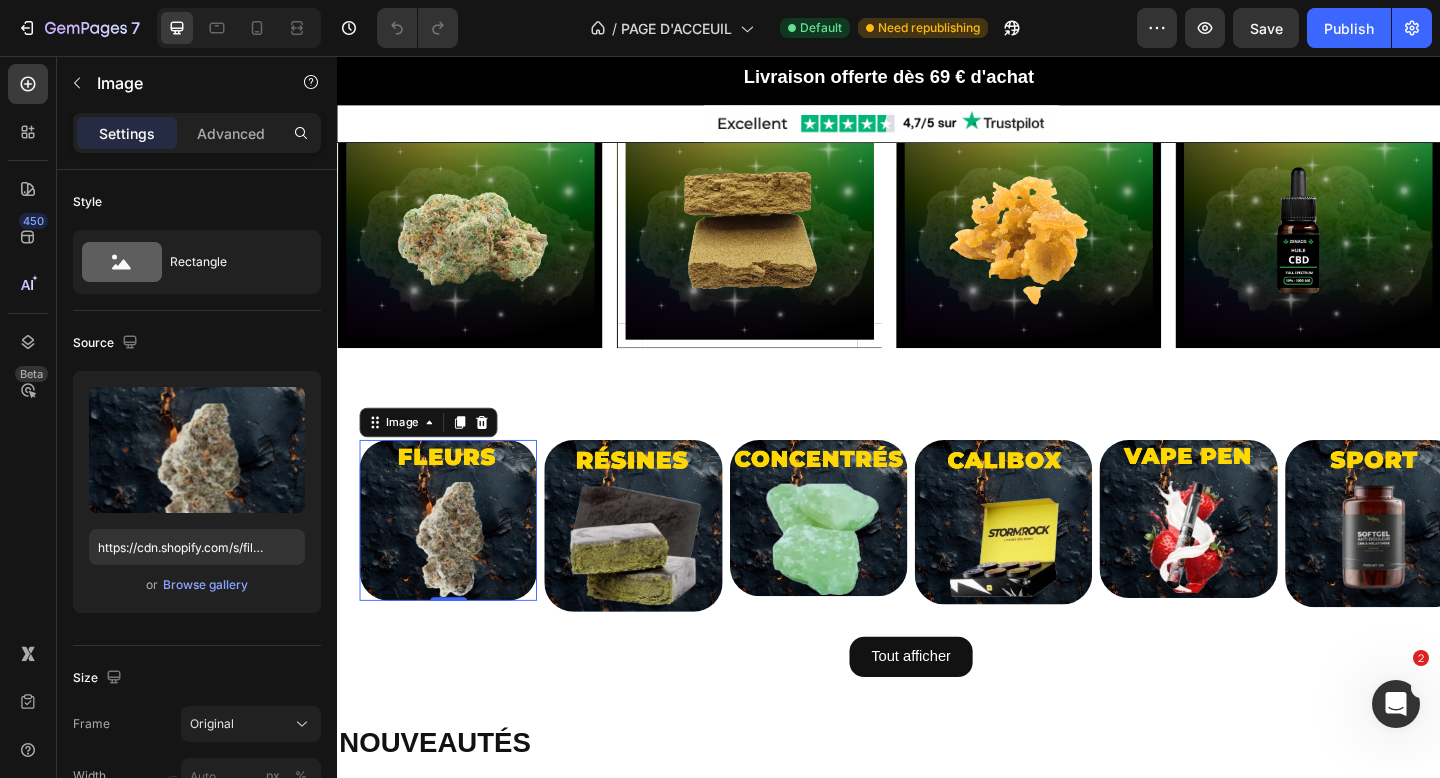 click at bounding box center [457, 561] 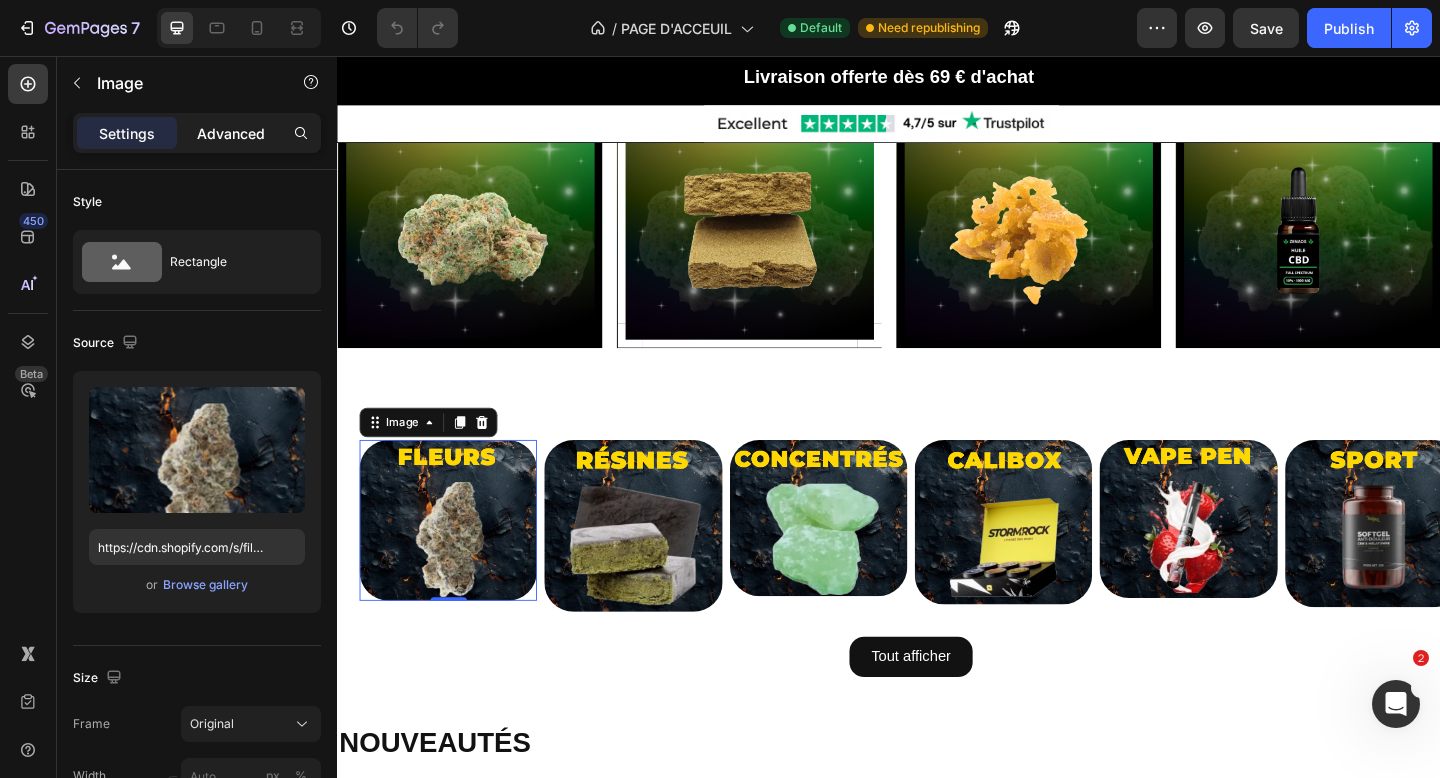 click on "Advanced" at bounding box center [231, 133] 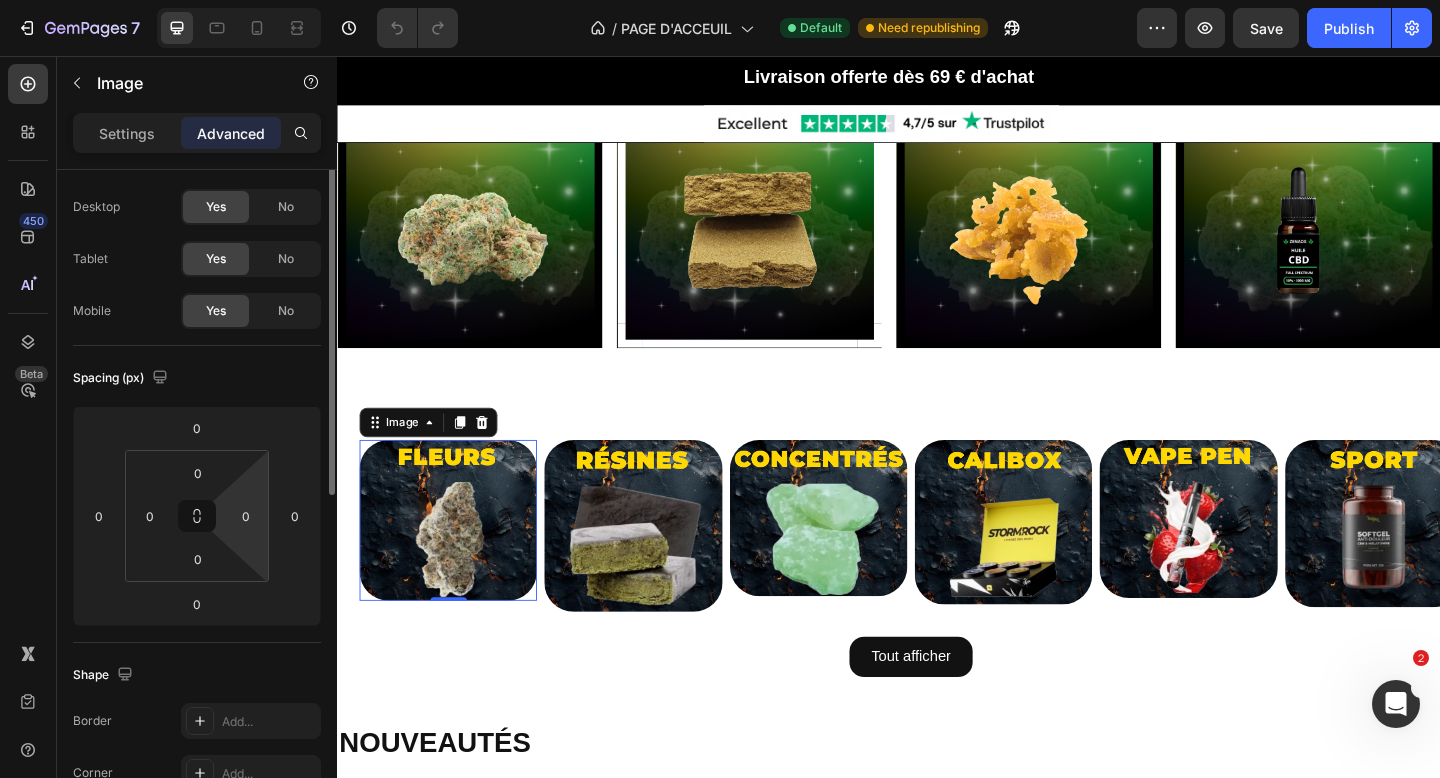 scroll, scrollTop: 0, scrollLeft: 0, axis: both 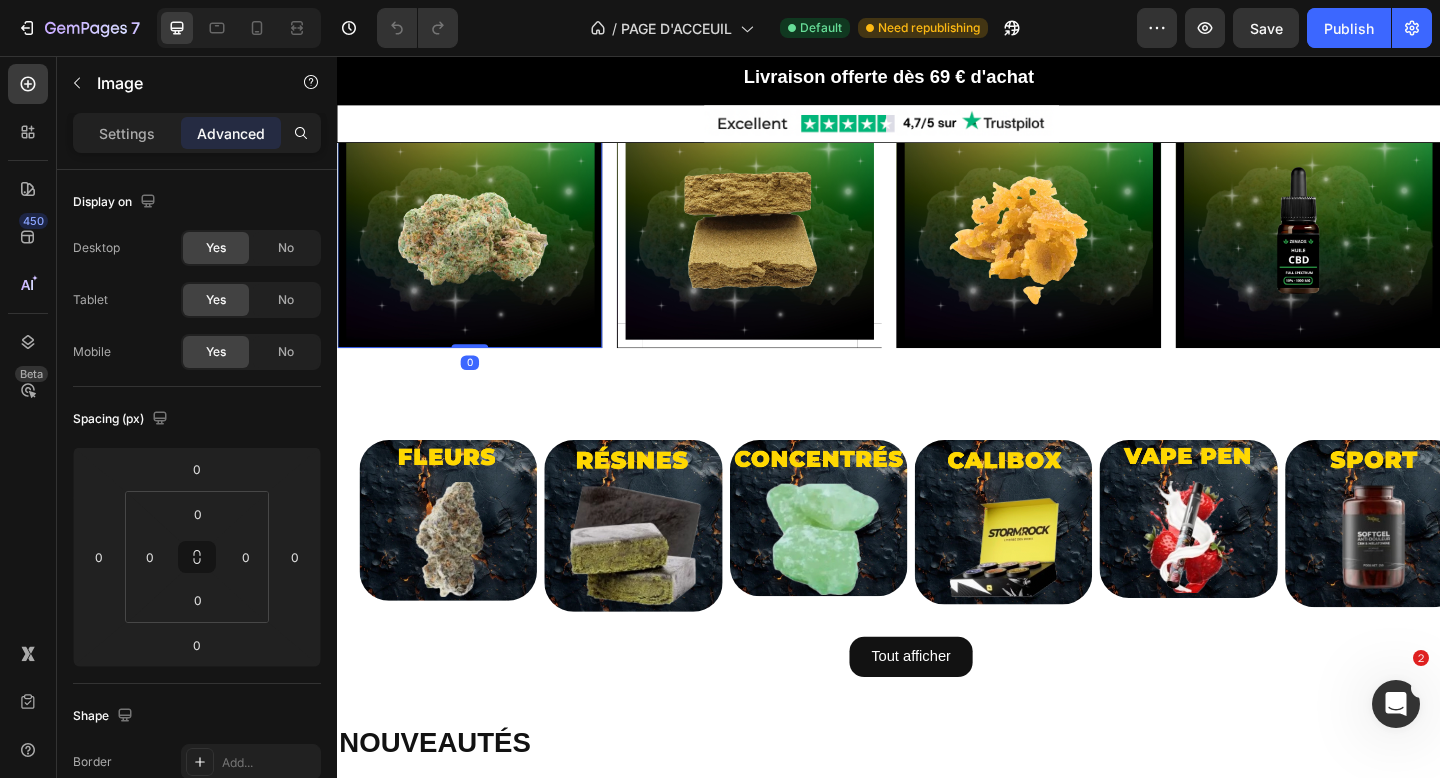 click at bounding box center (481, 230) 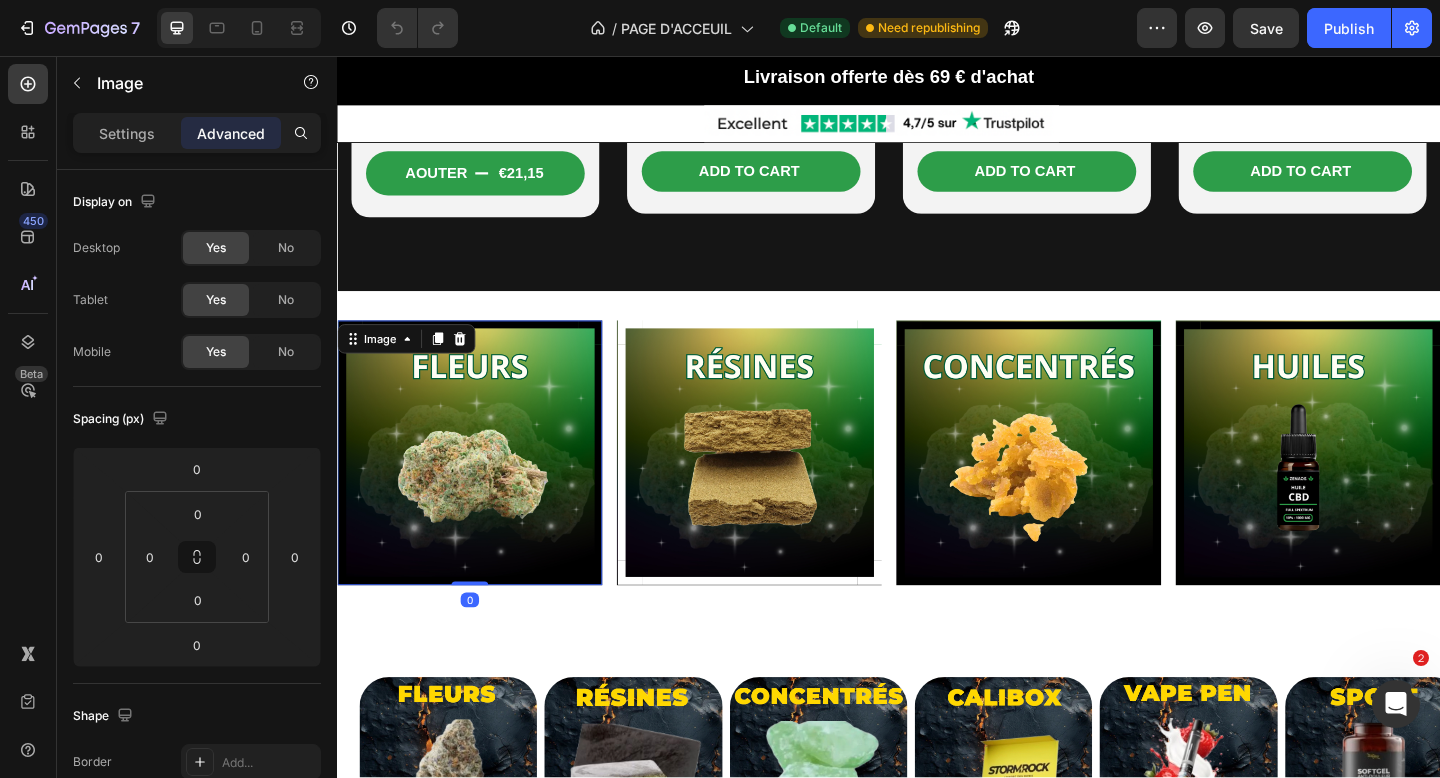 scroll, scrollTop: 1260, scrollLeft: 0, axis: vertical 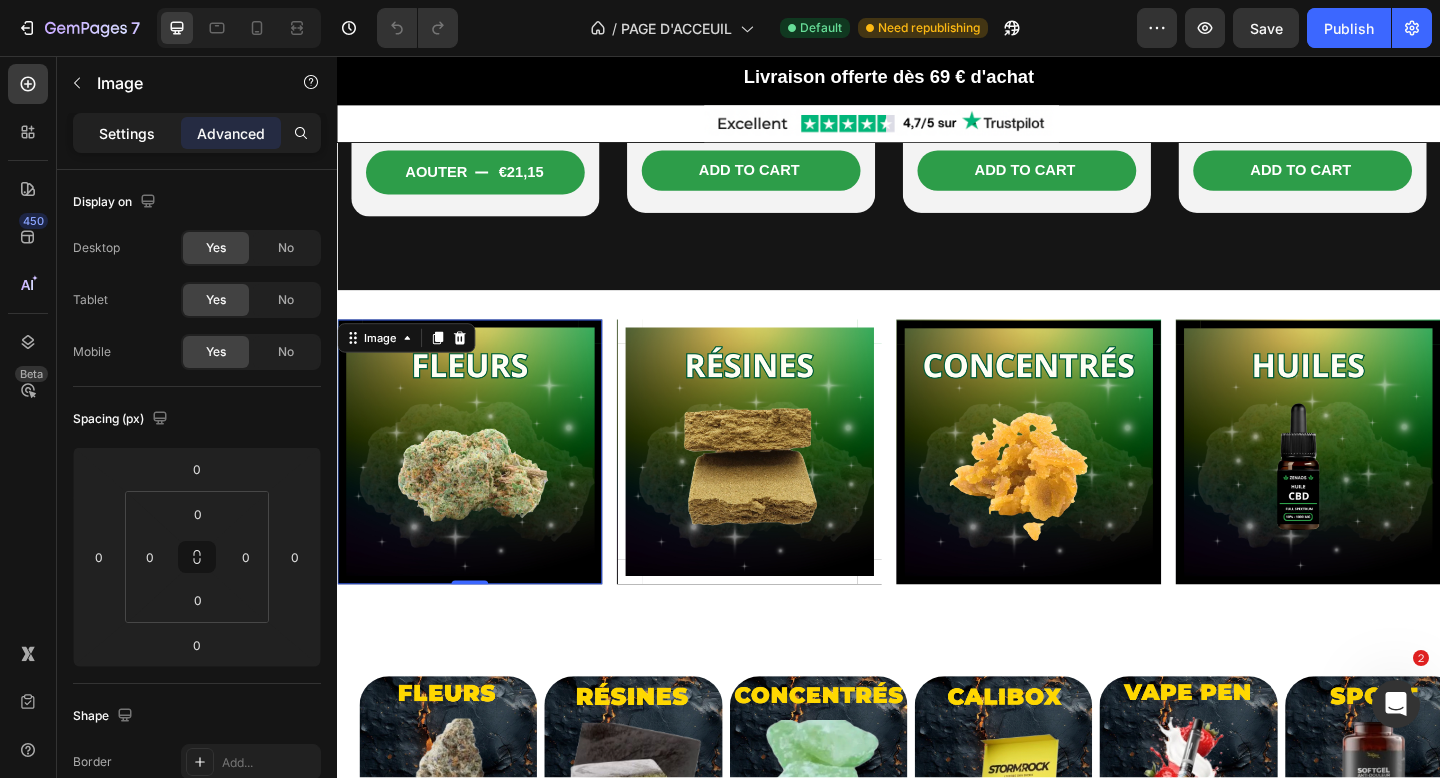 click on "Settings" at bounding box center (127, 133) 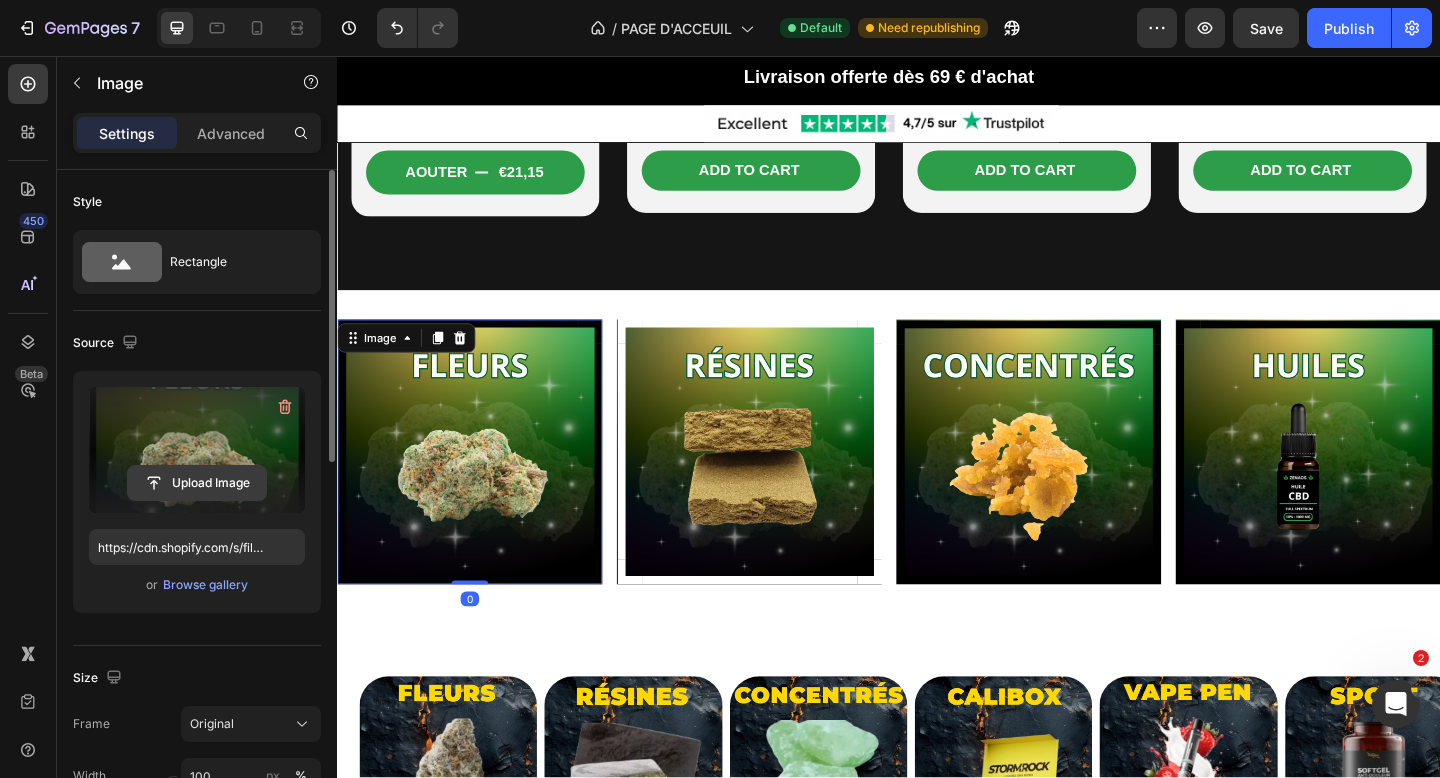 click 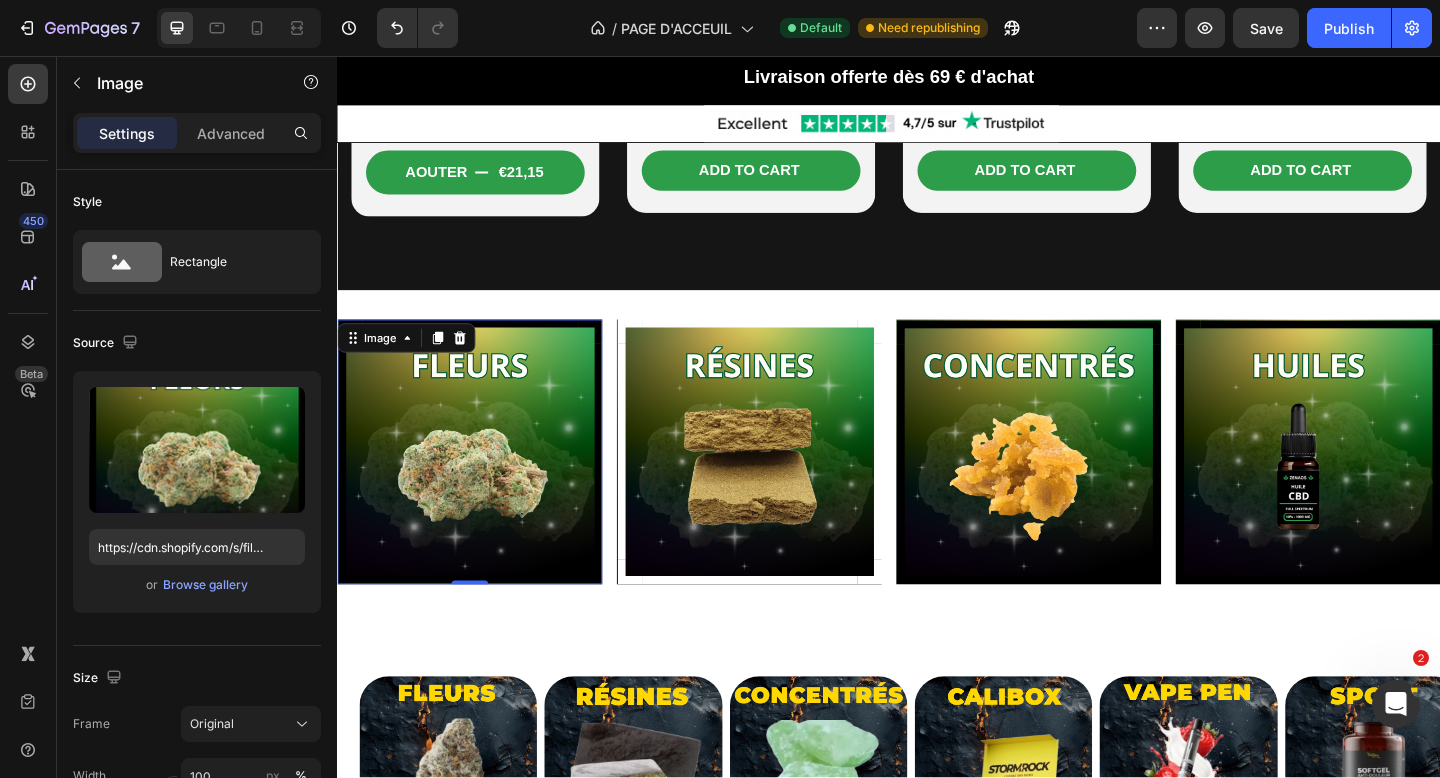 click at bounding box center [481, 487] 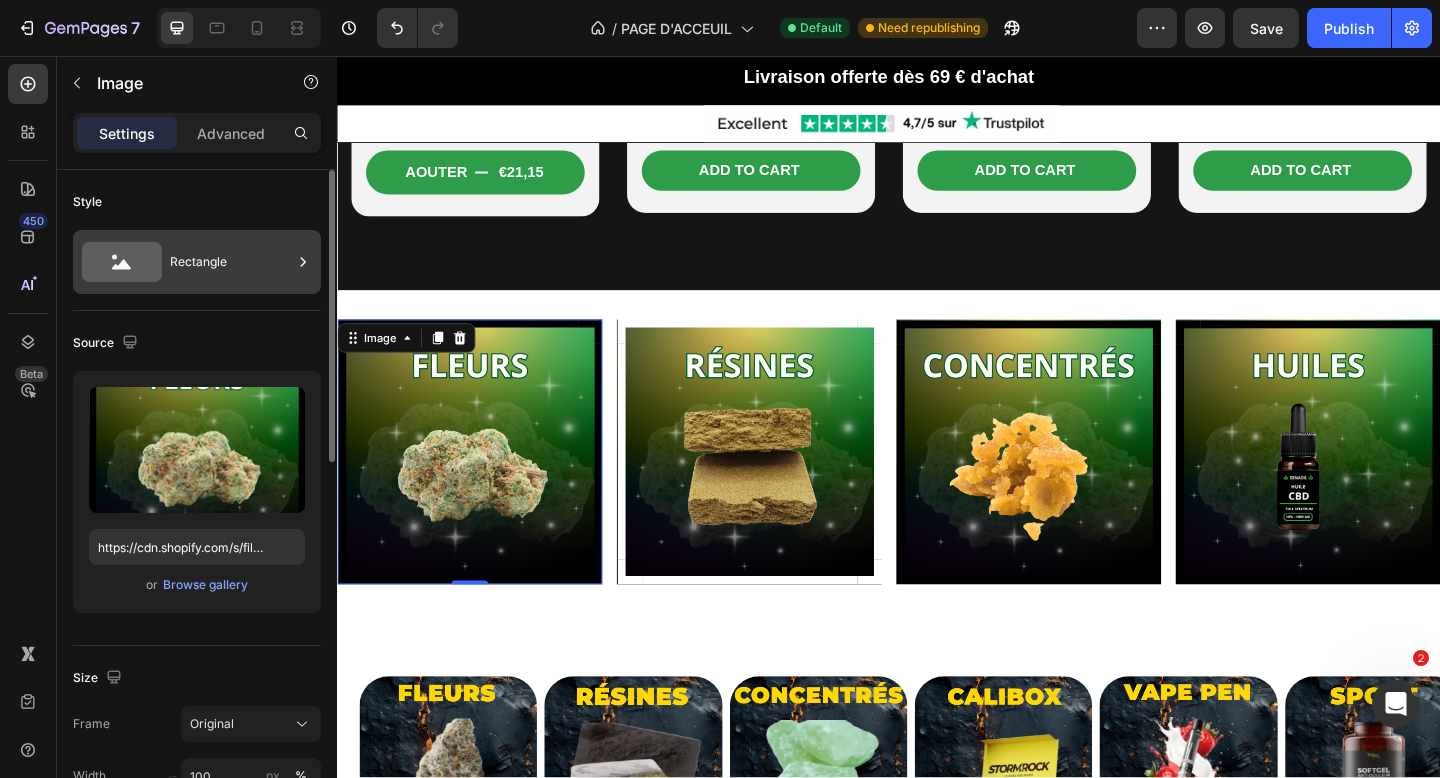 click on "Rectangle" at bounding box center [231, 262] 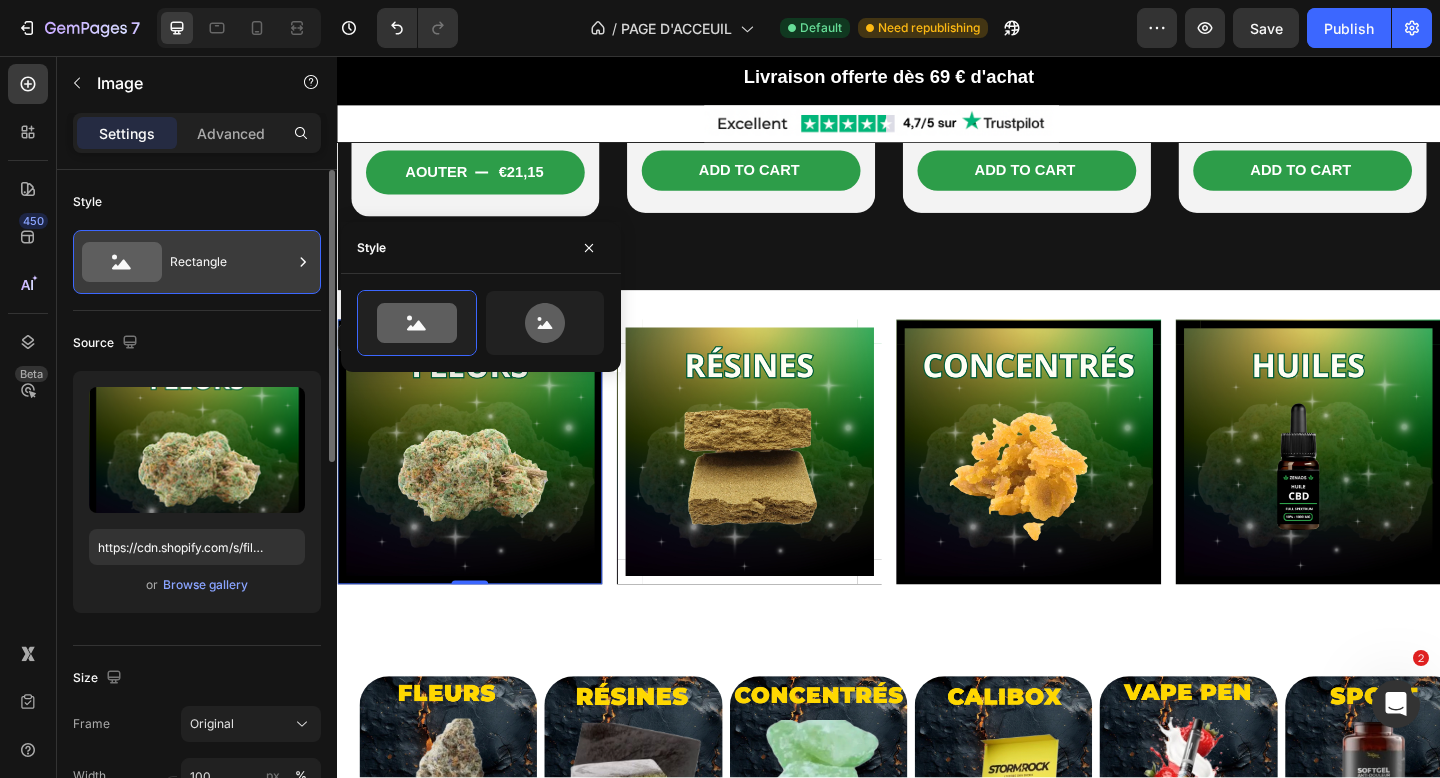 click on "Rectangle" at bounding box center [231, 262] 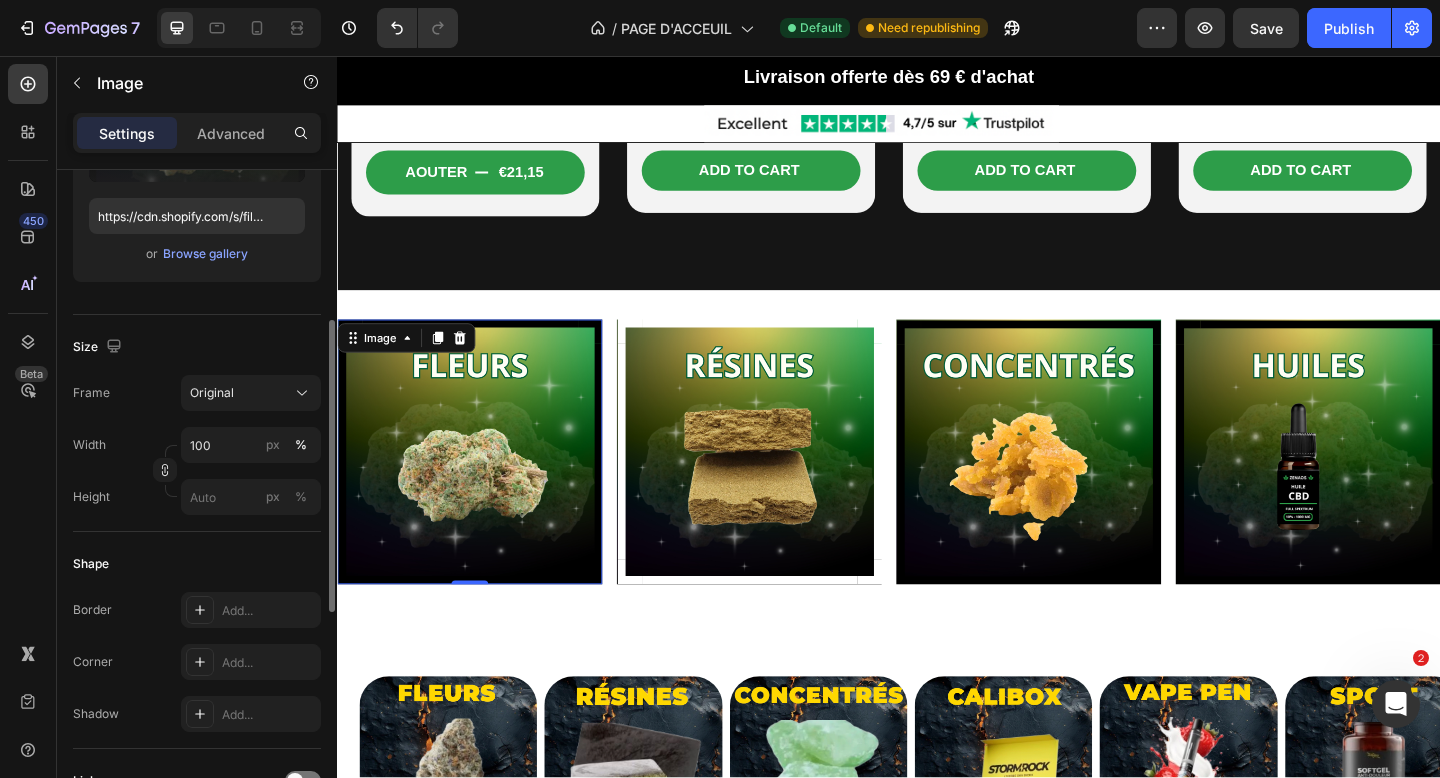scroll, scrollTop: 335, scrollLeft: 0, axis: vertical 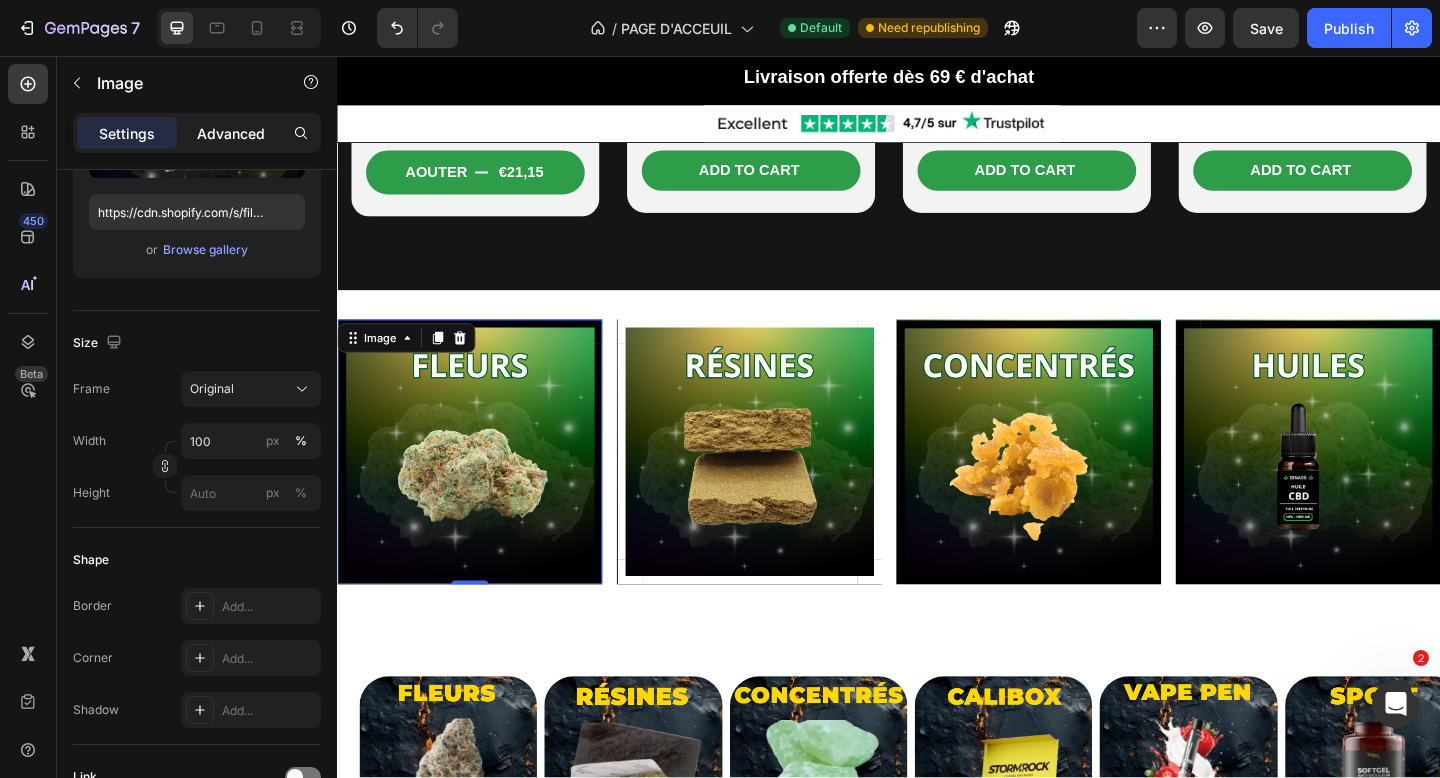 click on "Advanced" at bounding box center [231, 133] 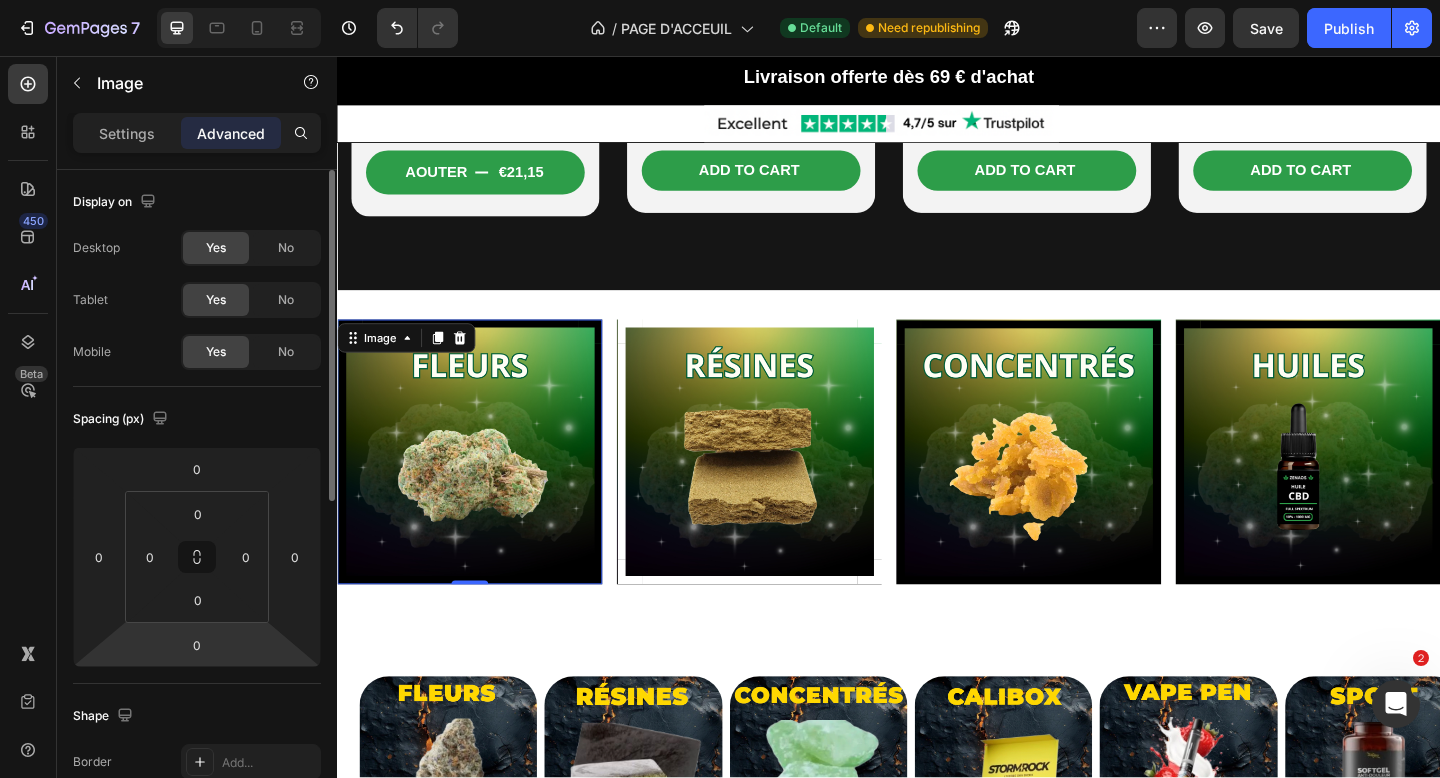 scroll, scrollTop: 111, scrollLeft: 0, axis: vertical 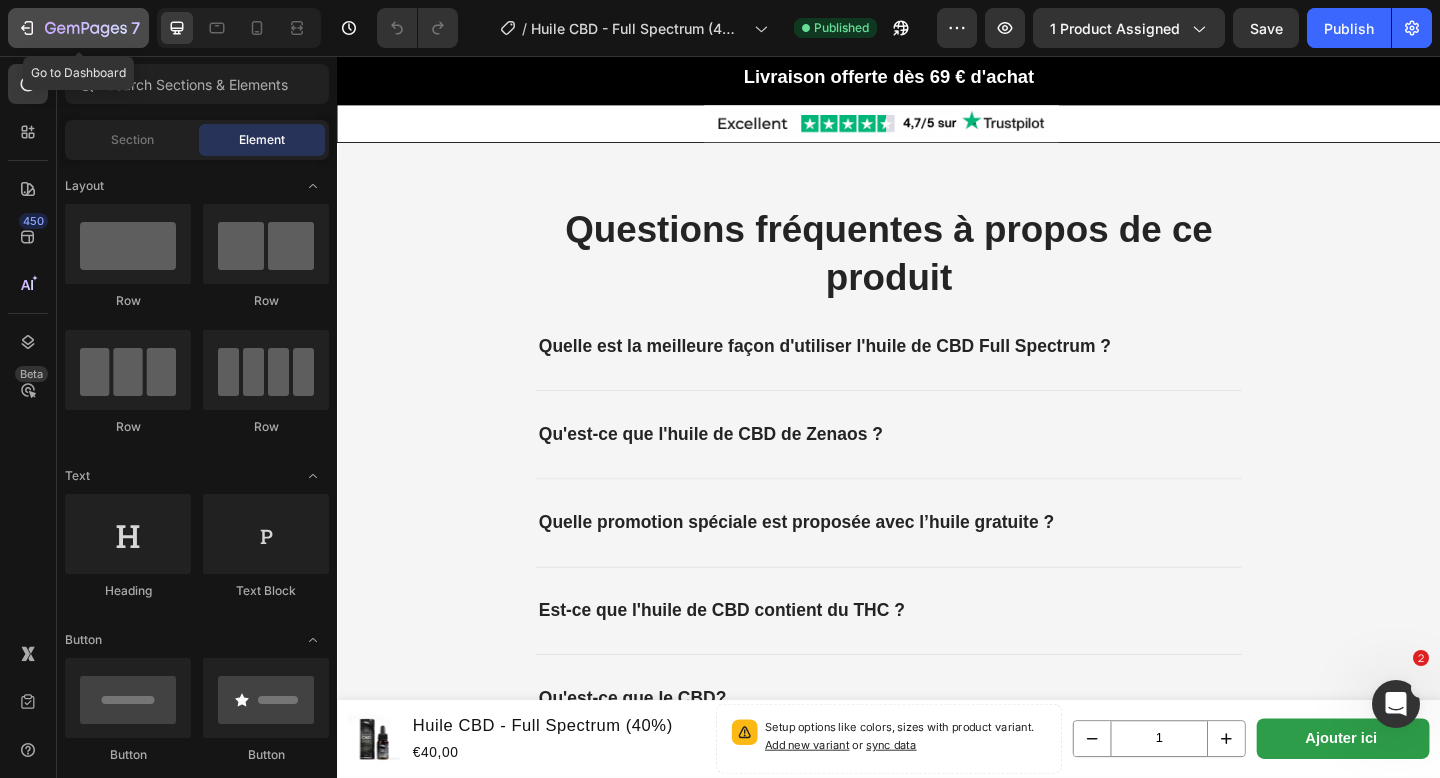 click 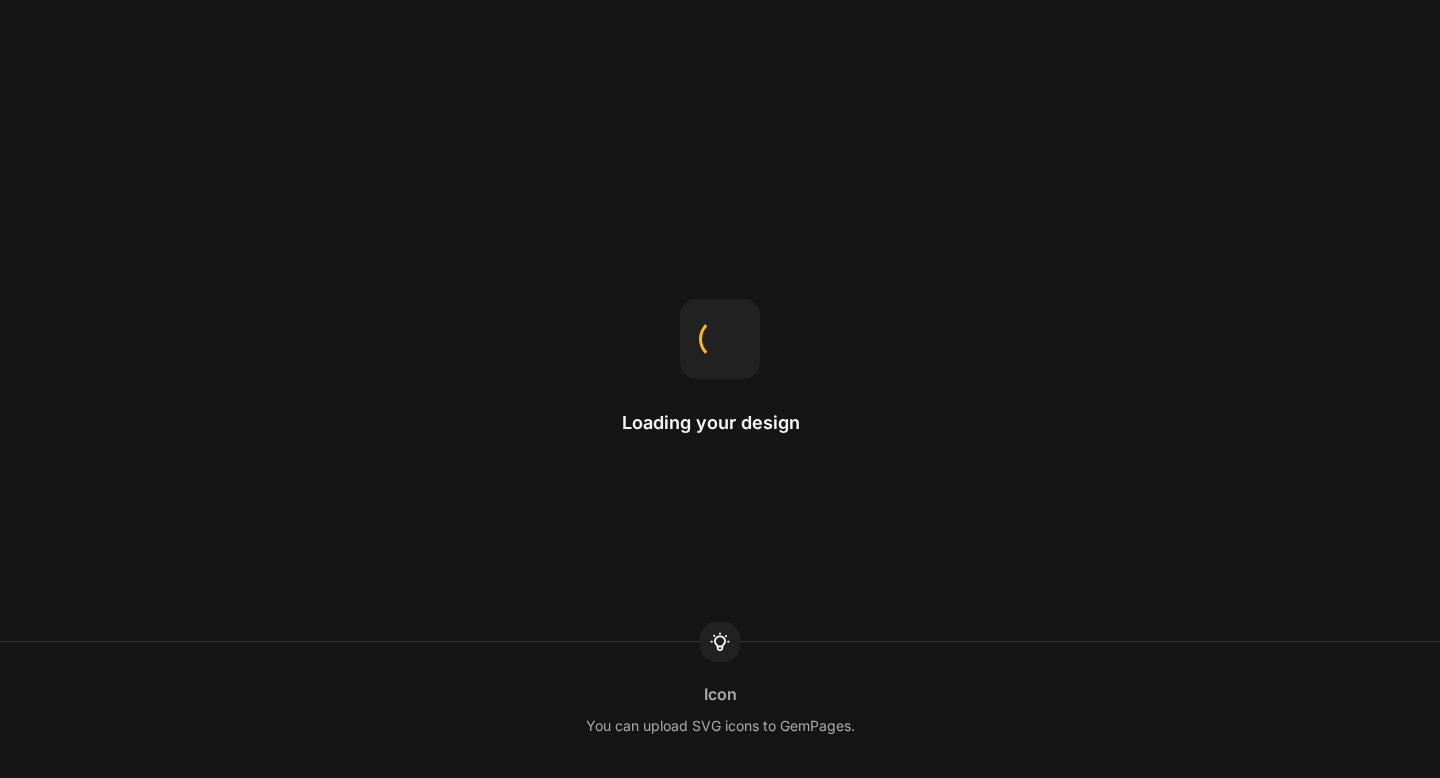 scroll, scrollTop: 0, scrollLeft: 0, axis: both 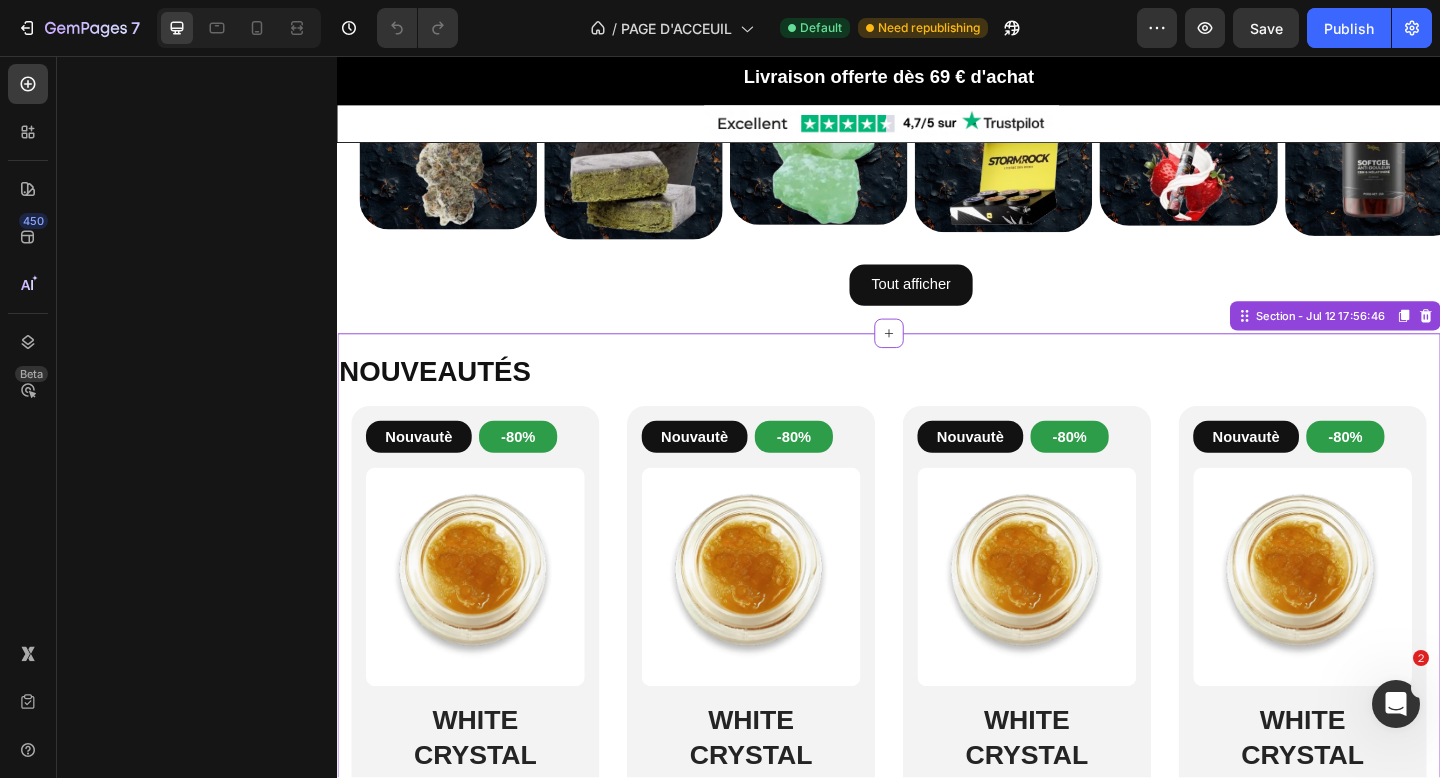 click on "-80% Button" at bounding box center (548, 470) 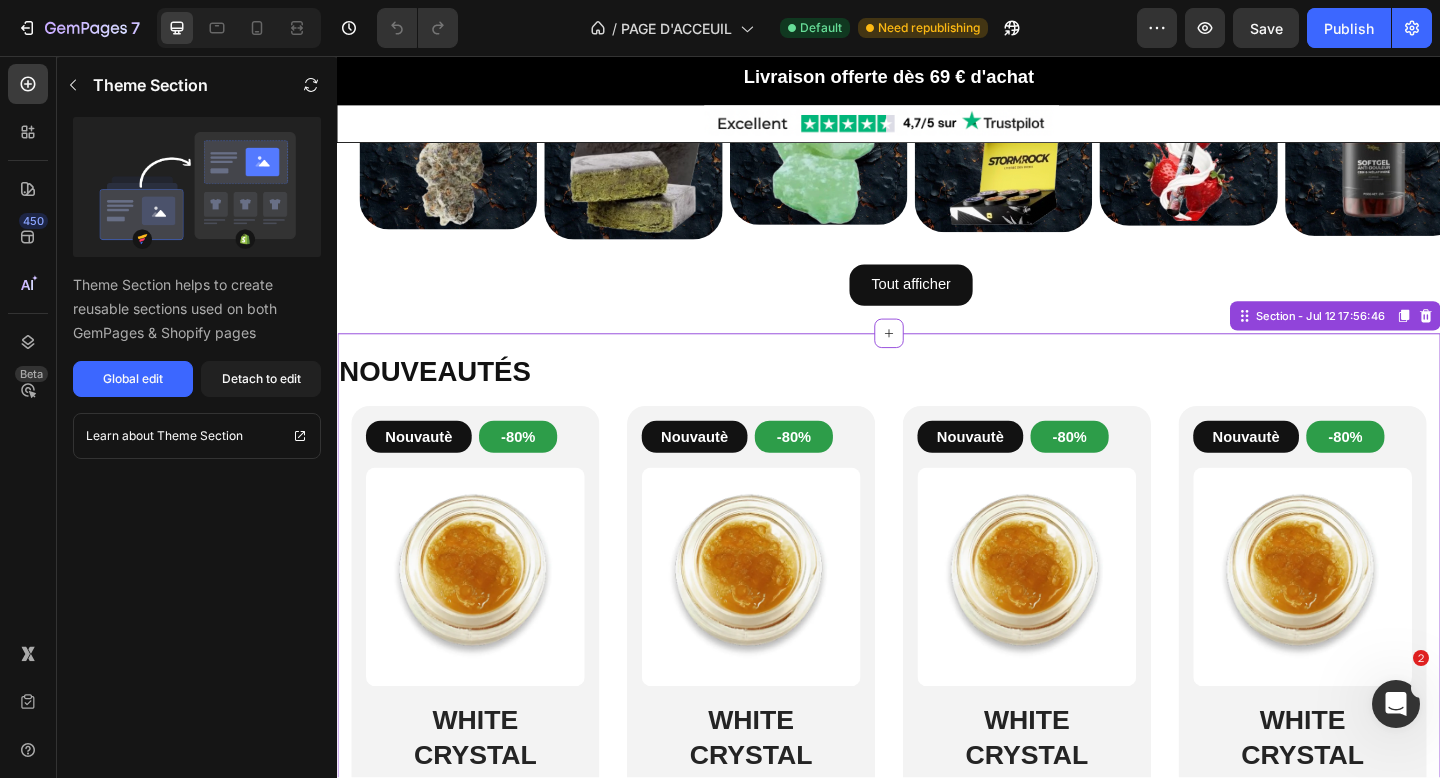 click on "-80% Button" at bounding box center (548, 470) 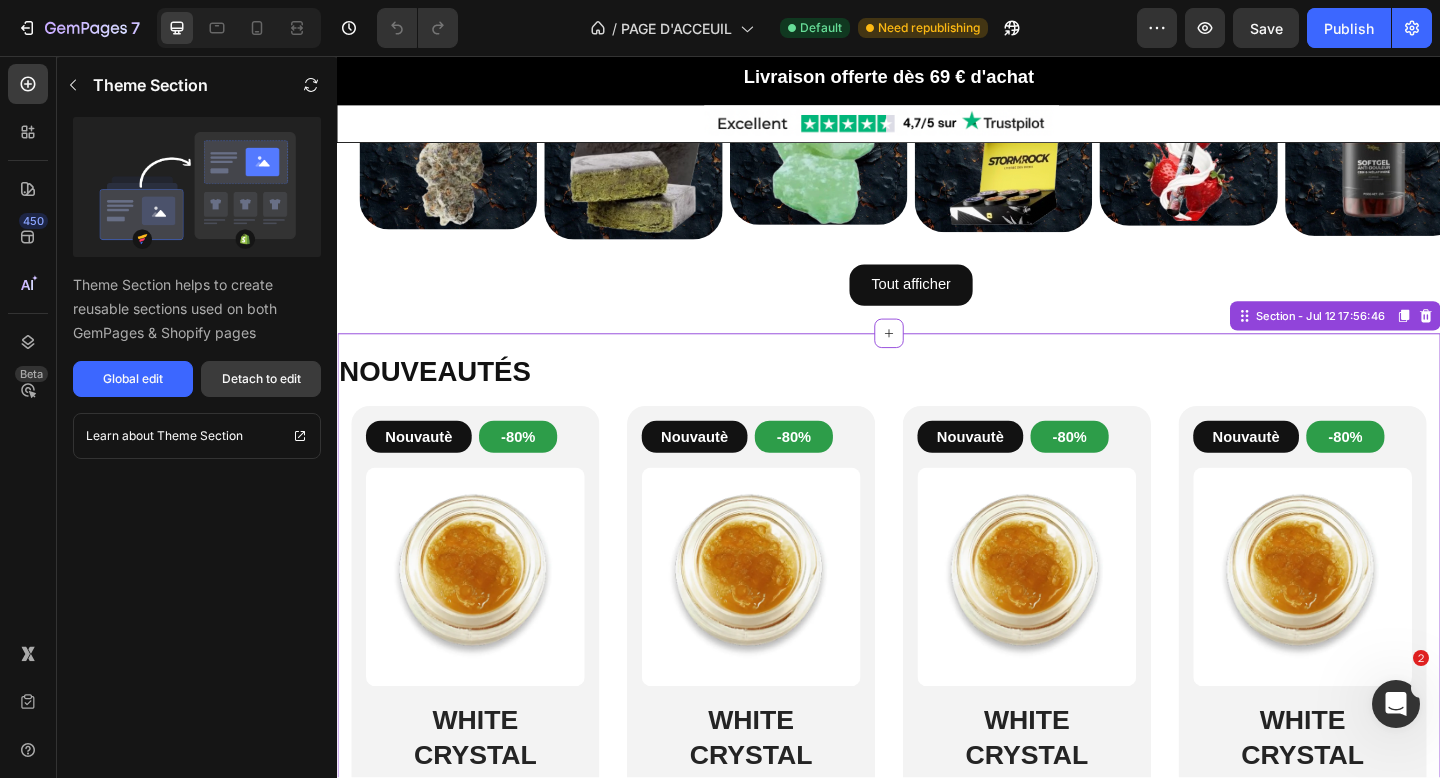 click on "Detach to edit" at bounding box center (261, 379) 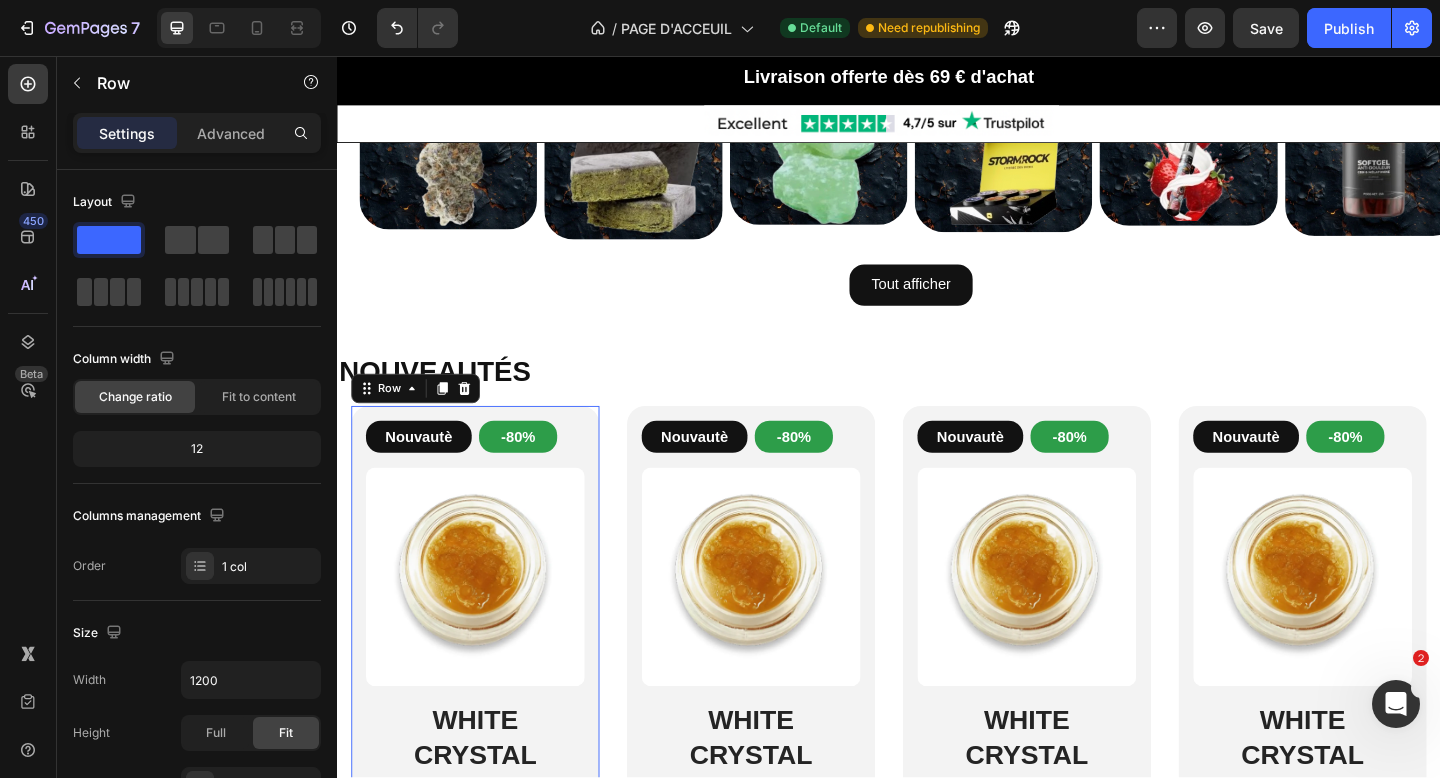 click on "Nouvautè Button -80% Button Row Product Images WHITE CRYSTAL PREMIUM Heading Icon Icon Icon Icon Icon Icon List 42 avis Text Block Row €42,30 Product Price Product Price €21,15 Product Price Product Price Row   3G 7.05€/g - €21,15  5G 6.45€/g - €32,25  10G 5.05€/g - €50,50  20G 4.35€/g - €87,00  50G 3.80€/g - €190,00  100G 3.10€/g - €310,00  Product Variants & Swatches Row Aouter
€21,15 Add to Cart Row Product Row   0" at bounding box center (487, 760) 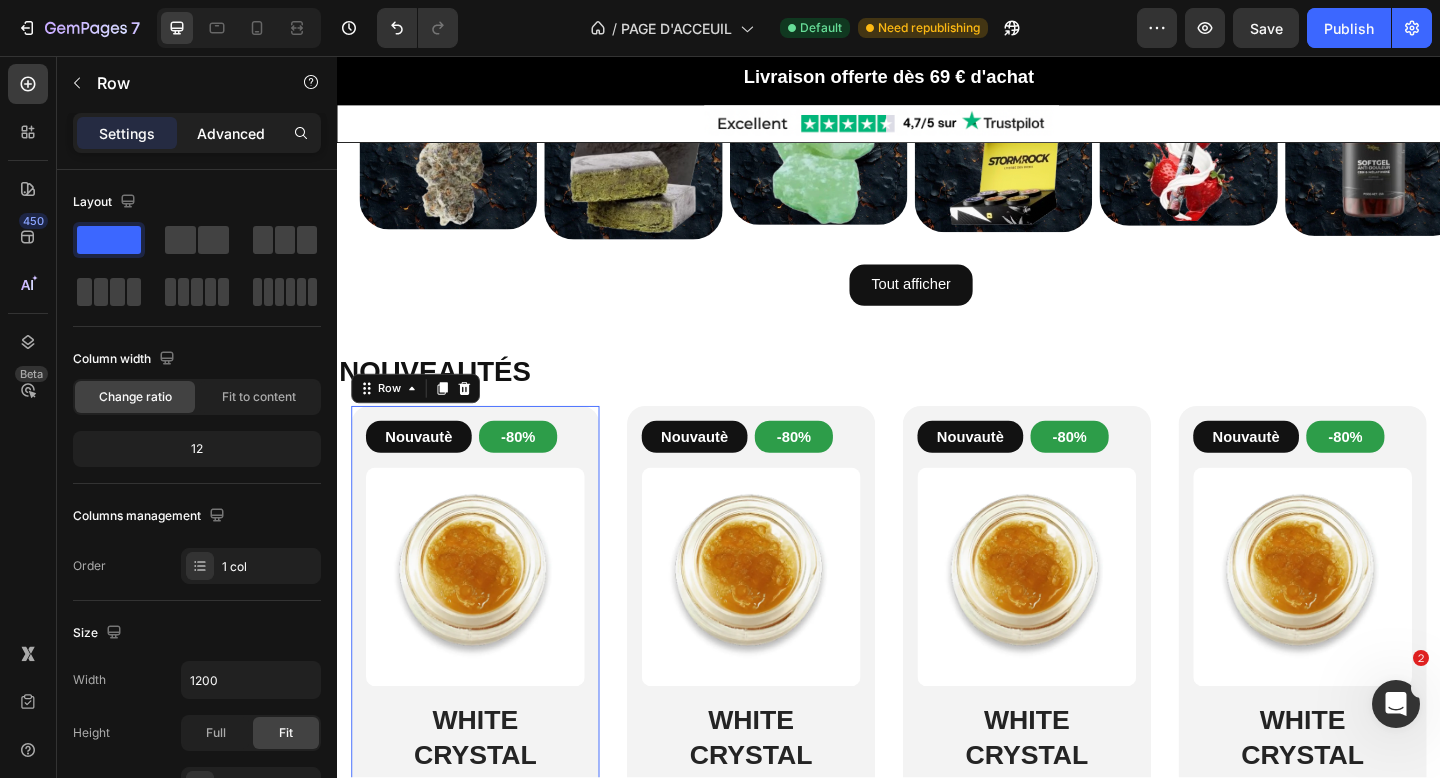 click on "Advanced" at bounding box center [231, 133] 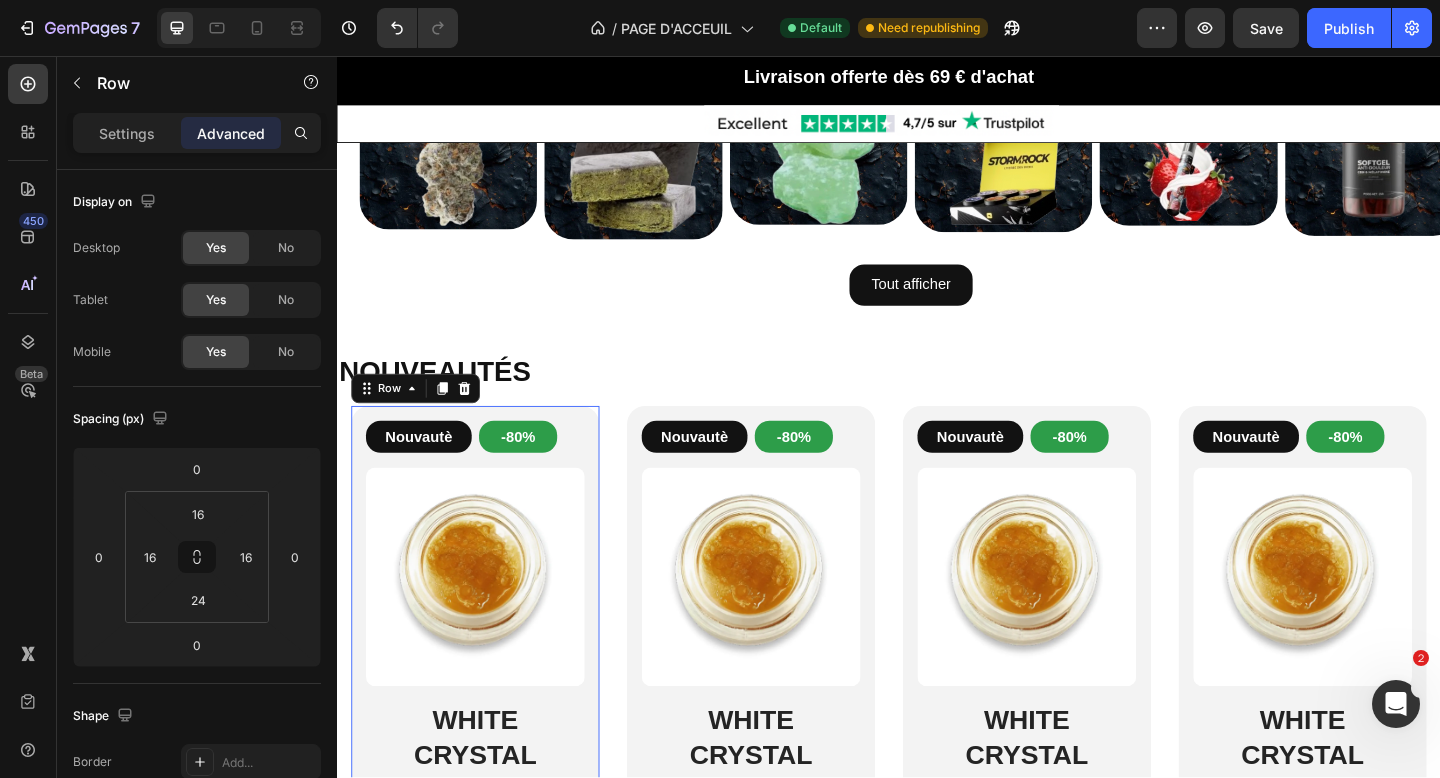 click on "Nouvautè Button -80% Button Row Product Images WHITE CRYSTAL PREMIUM Heading Icon Icon Icon Icon Icon Icon List 42 avis Text Block Row €42,30 Product Price Product Price €21,15 Product Price Product Price Row   3G 7.05€/g - €21,15  5G 6.45€/g - €32,25  10G 5.05€/g - €50,50  20G 4.35€/g - €87,00  50G 3.80€/g - €190,00  100G 3.10€/g - €310,00  Product Variants & Swatches Row Aouter
€21,15 Add to Cart Row Product Row   0" at bounding box center (487, 760) 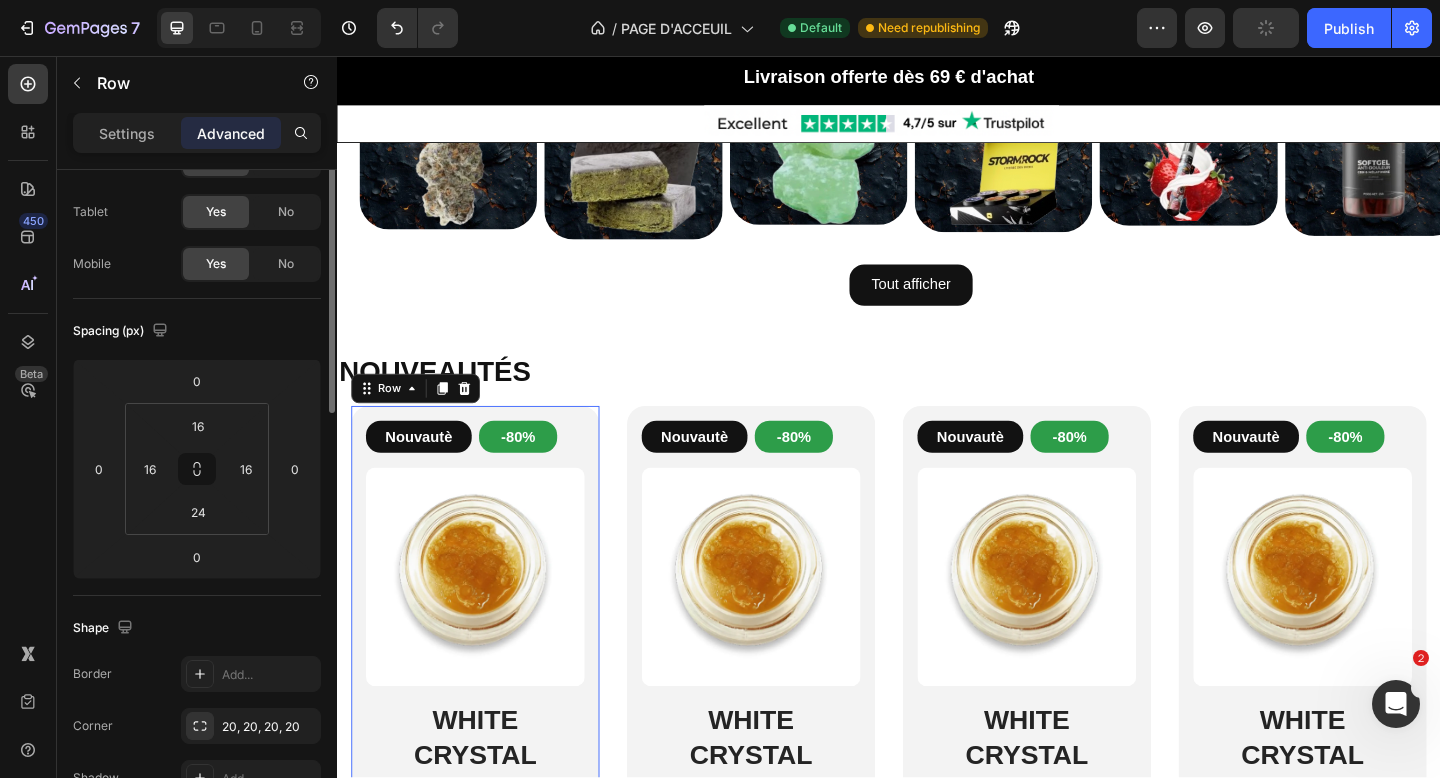 scroll, scrollTop: 0, scrollLeft: 0, axis: both 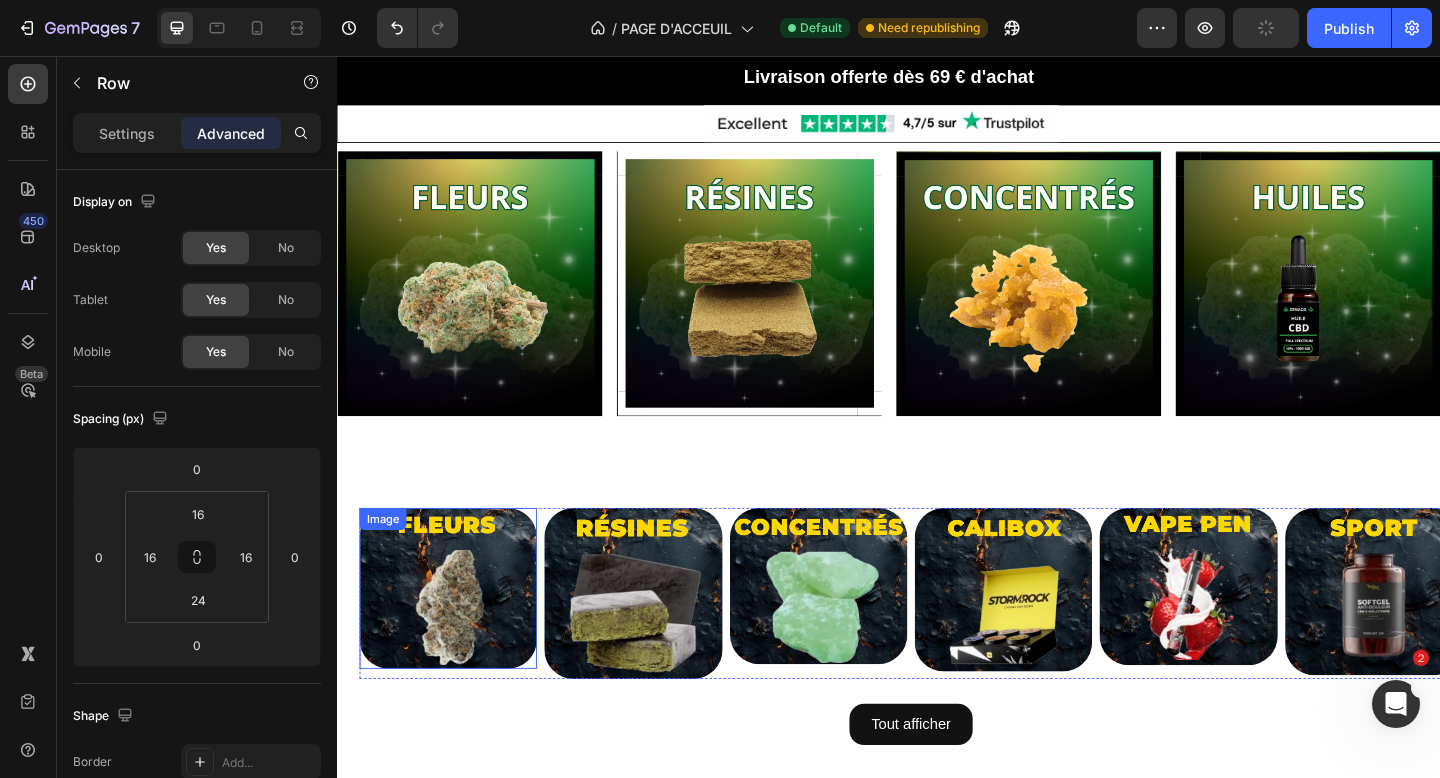 click at bounding box center (481, 304) 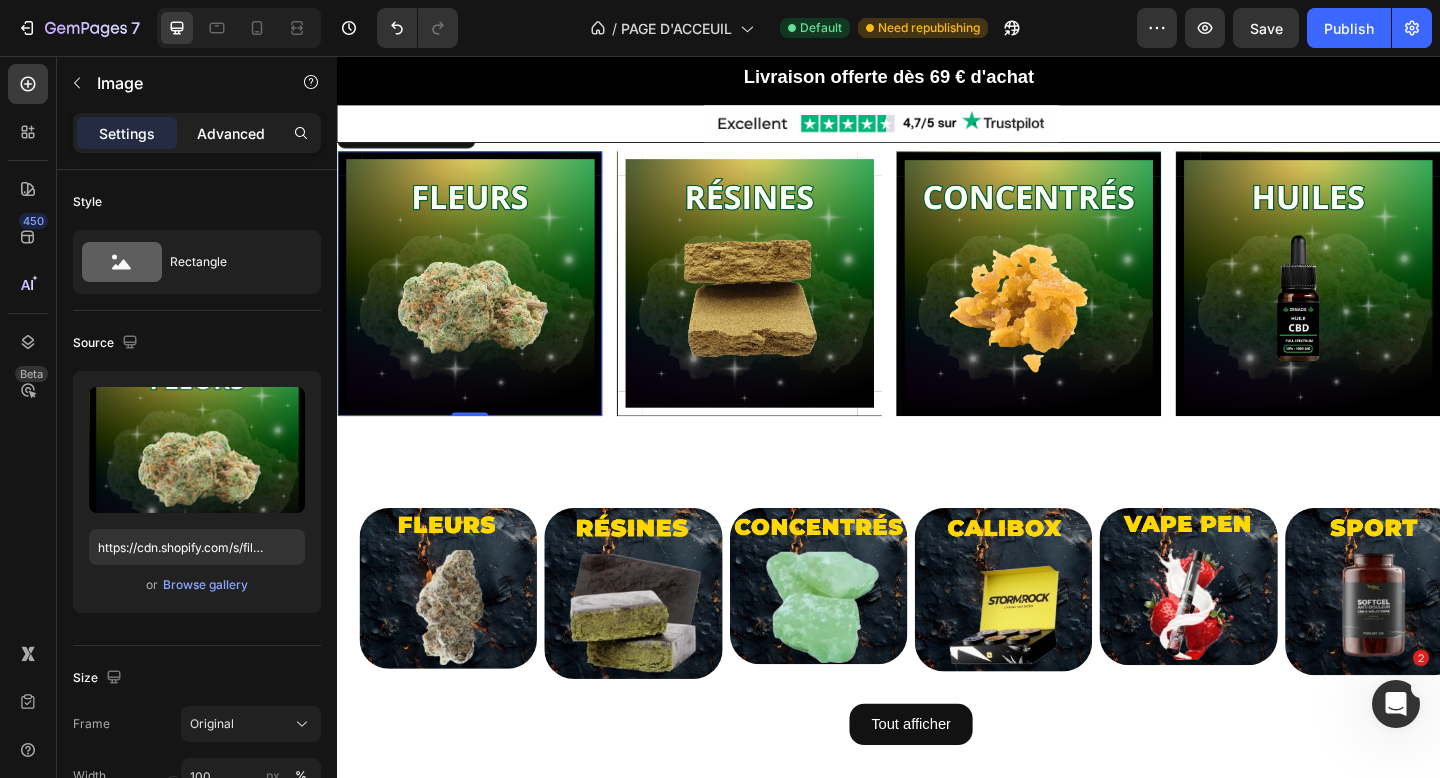 click on "Advanced" at bounding box center (231, 133) 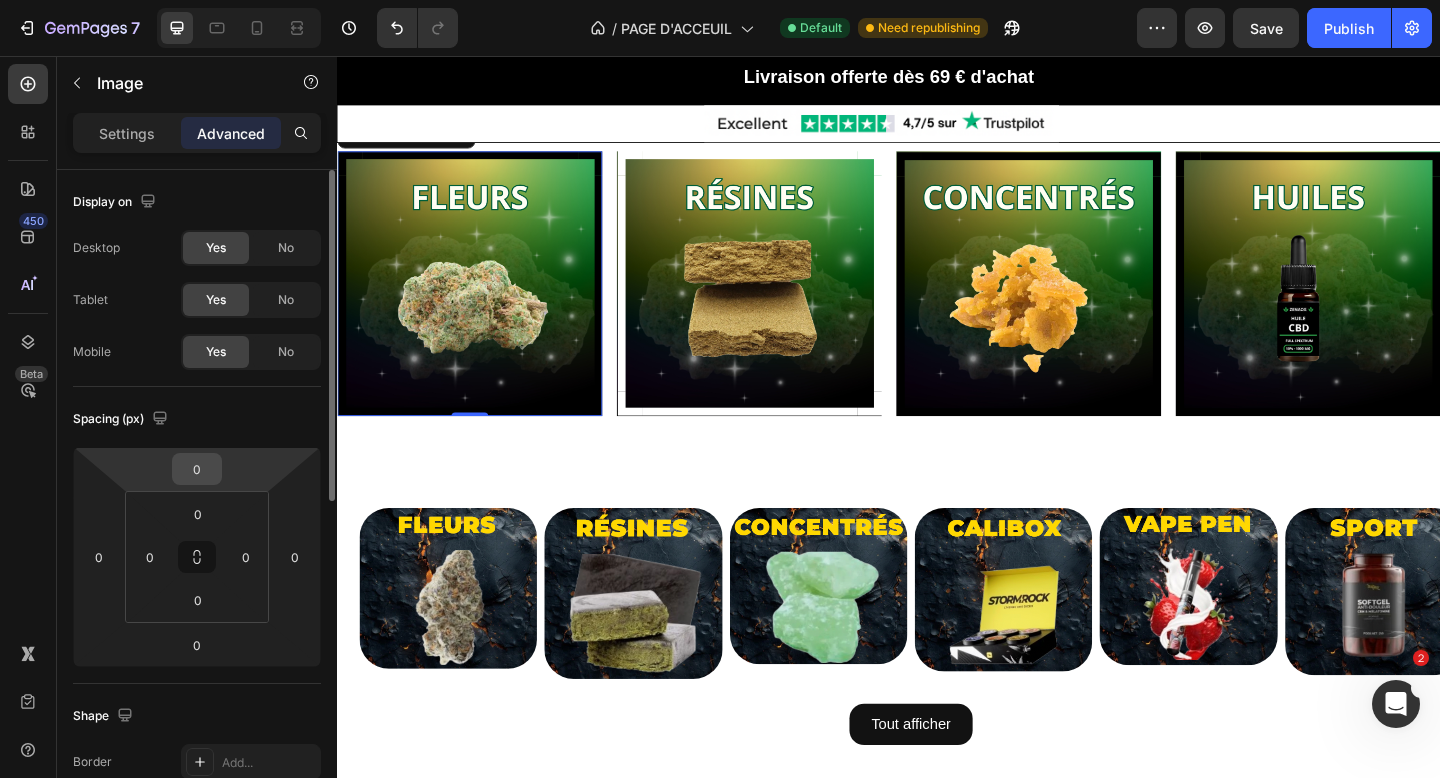 click on "0" at bounding box center (197, 469) 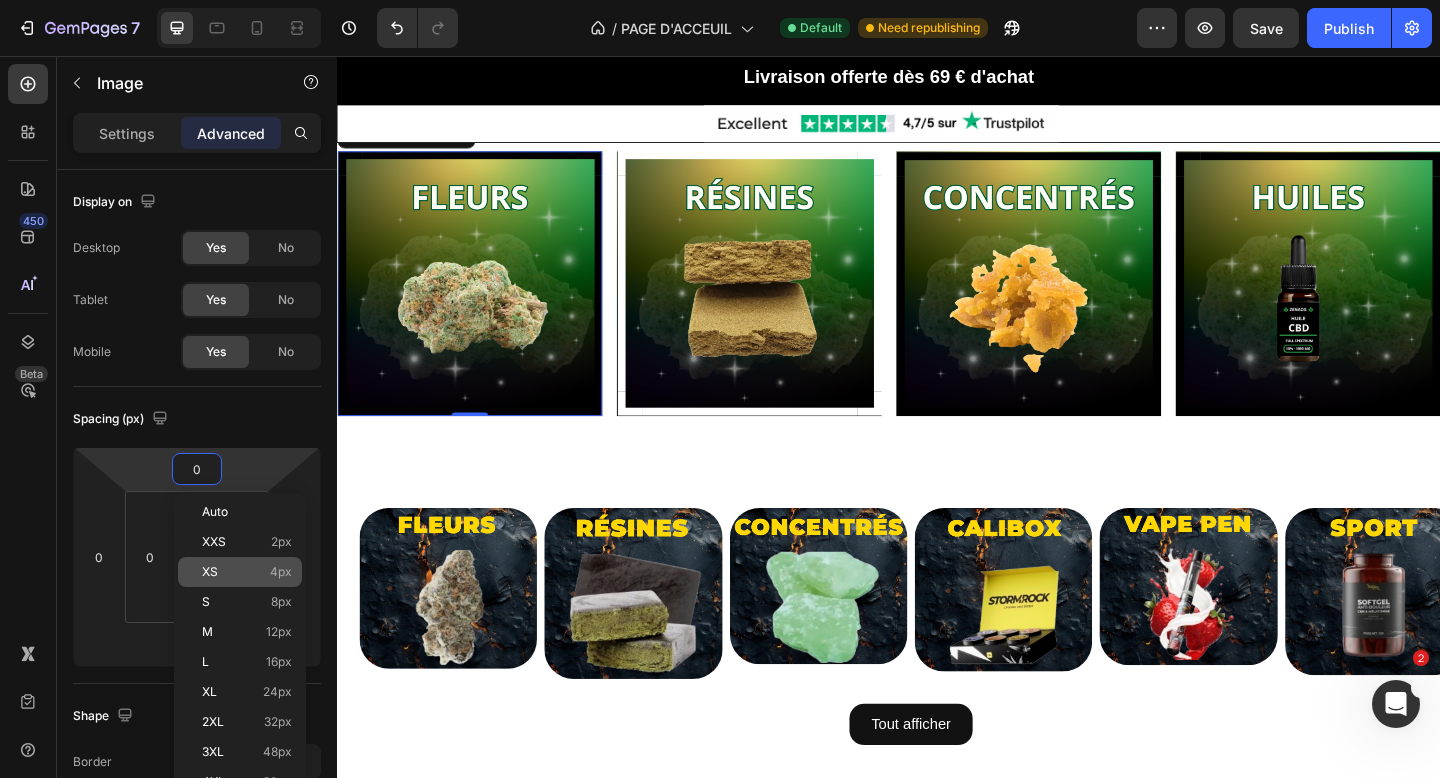 click on "XS 4px" 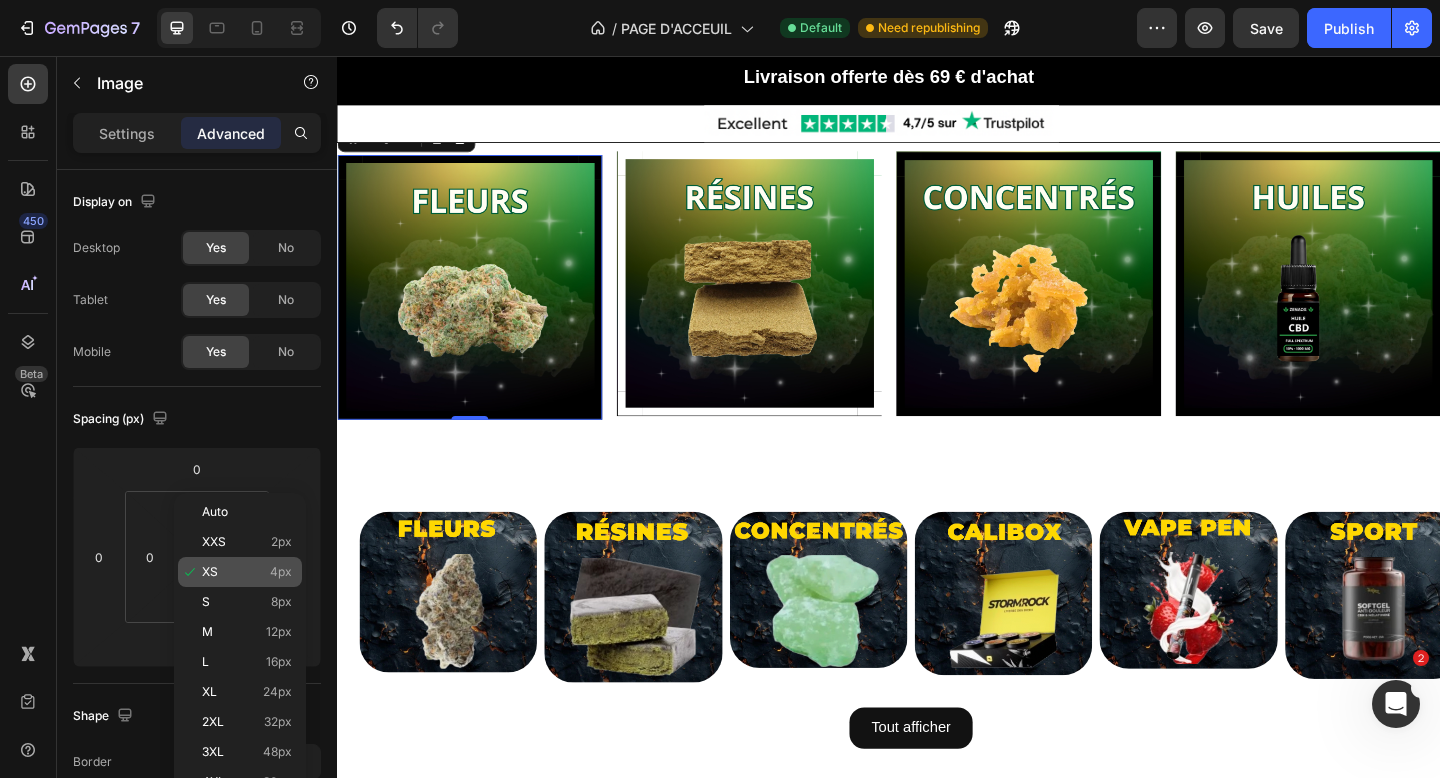 type on "4" 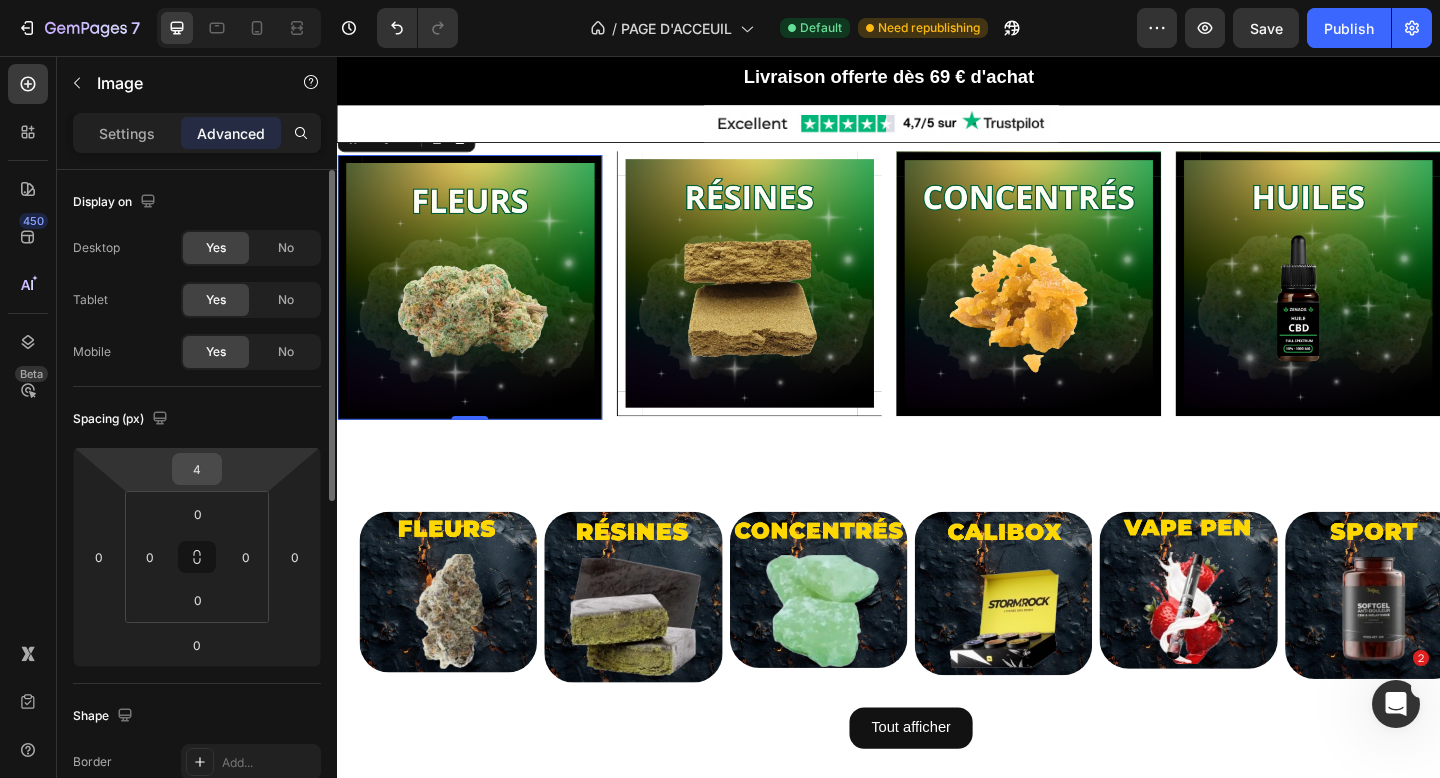 click on "4" at bounding box center [197, 469] 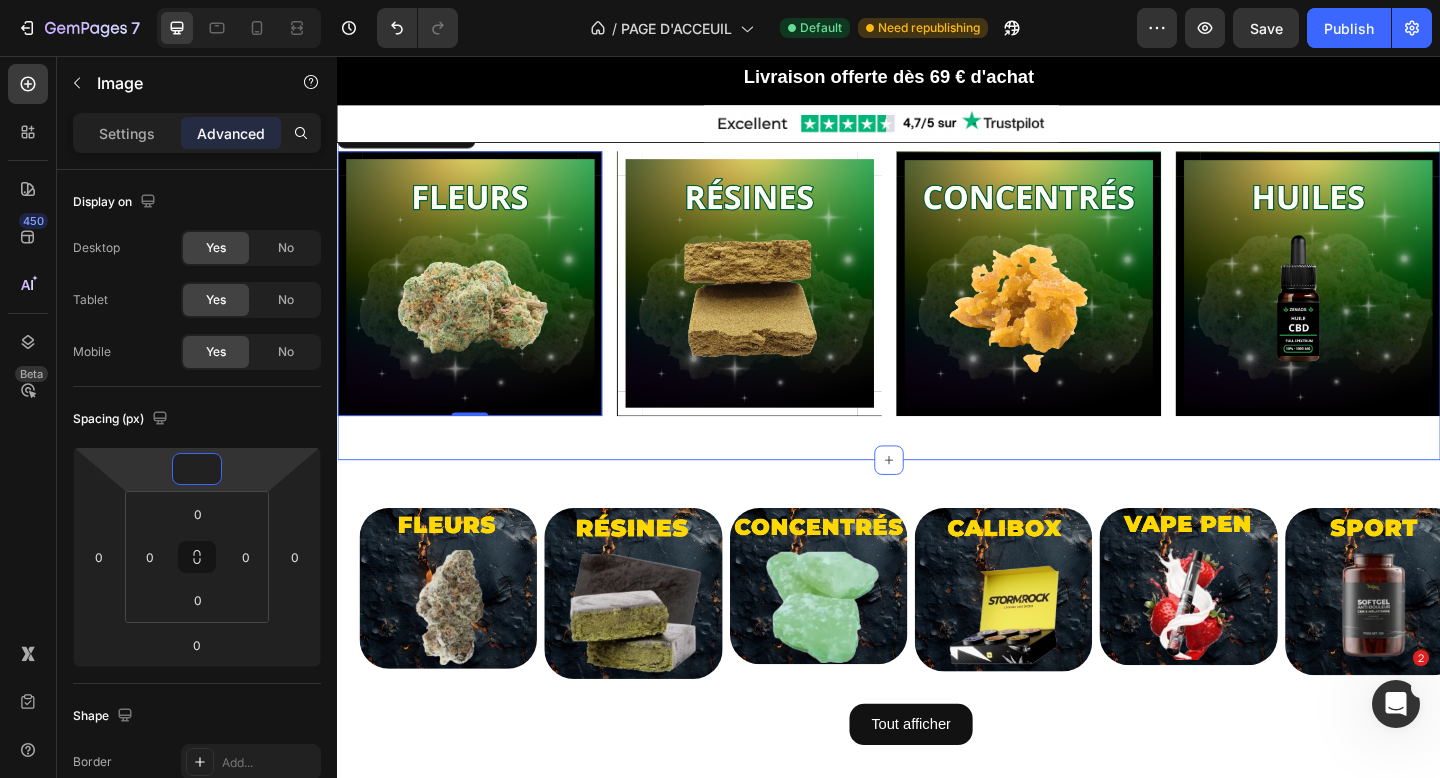 scroll, scrollTop: 1239, scrollLeft: 0, axis: vertical 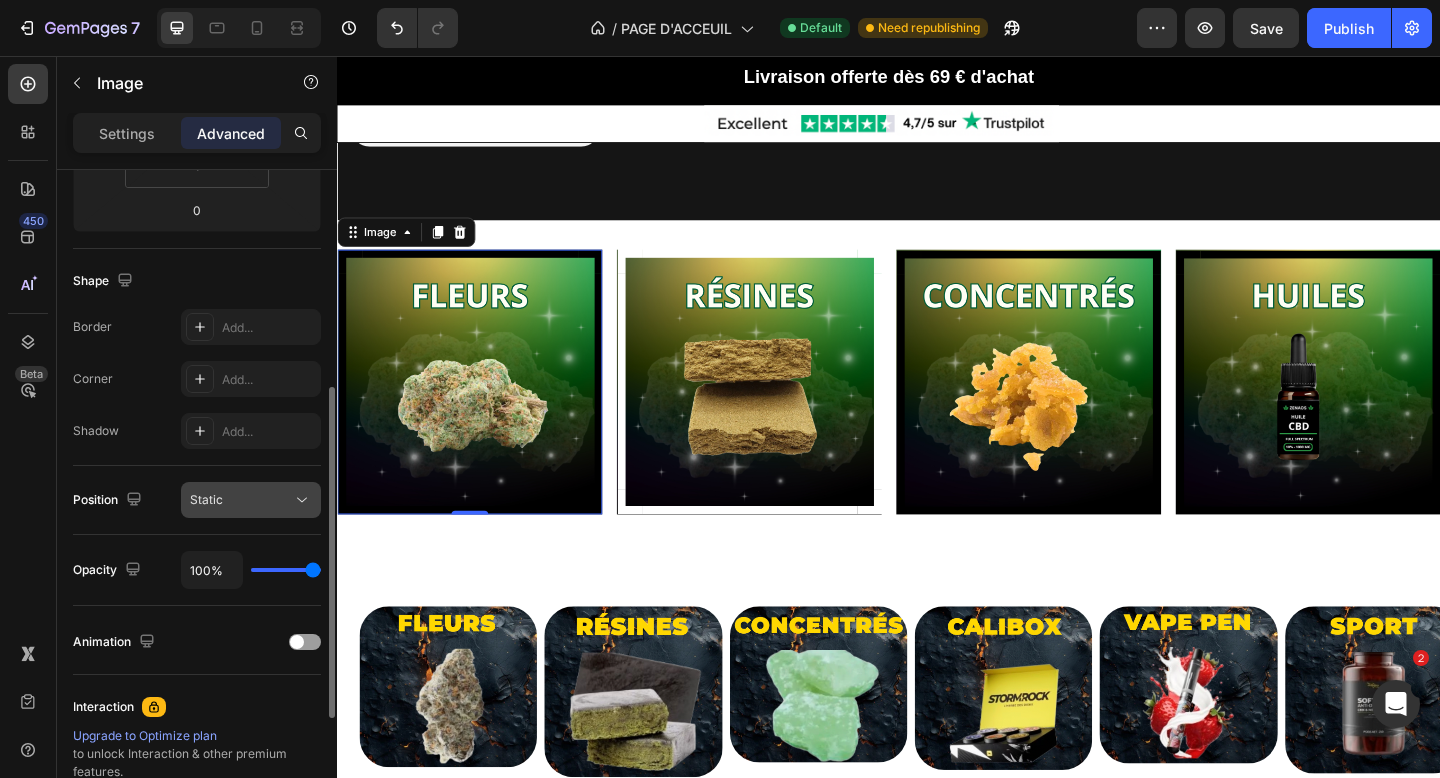 type on "0" 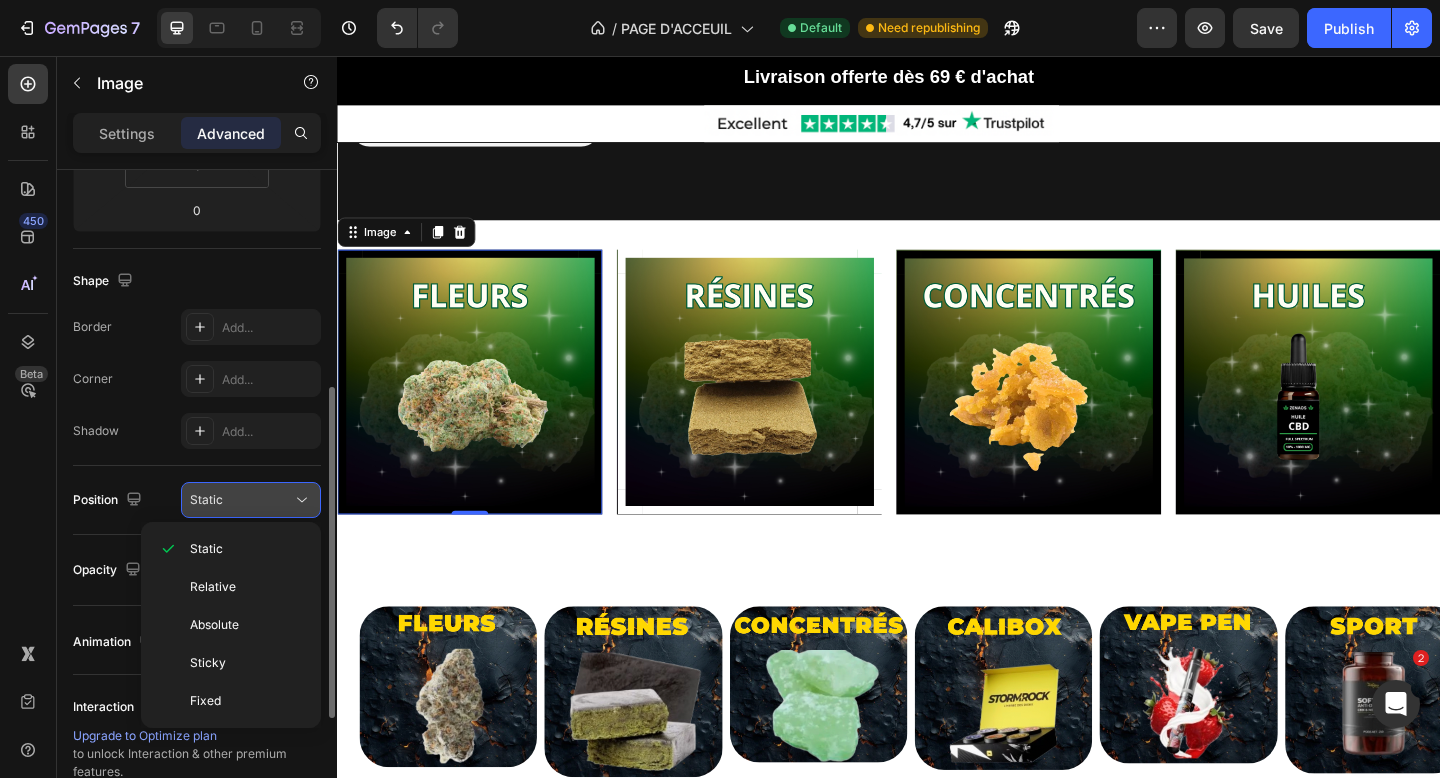 click on "Static" at bounding box center [241, 500] 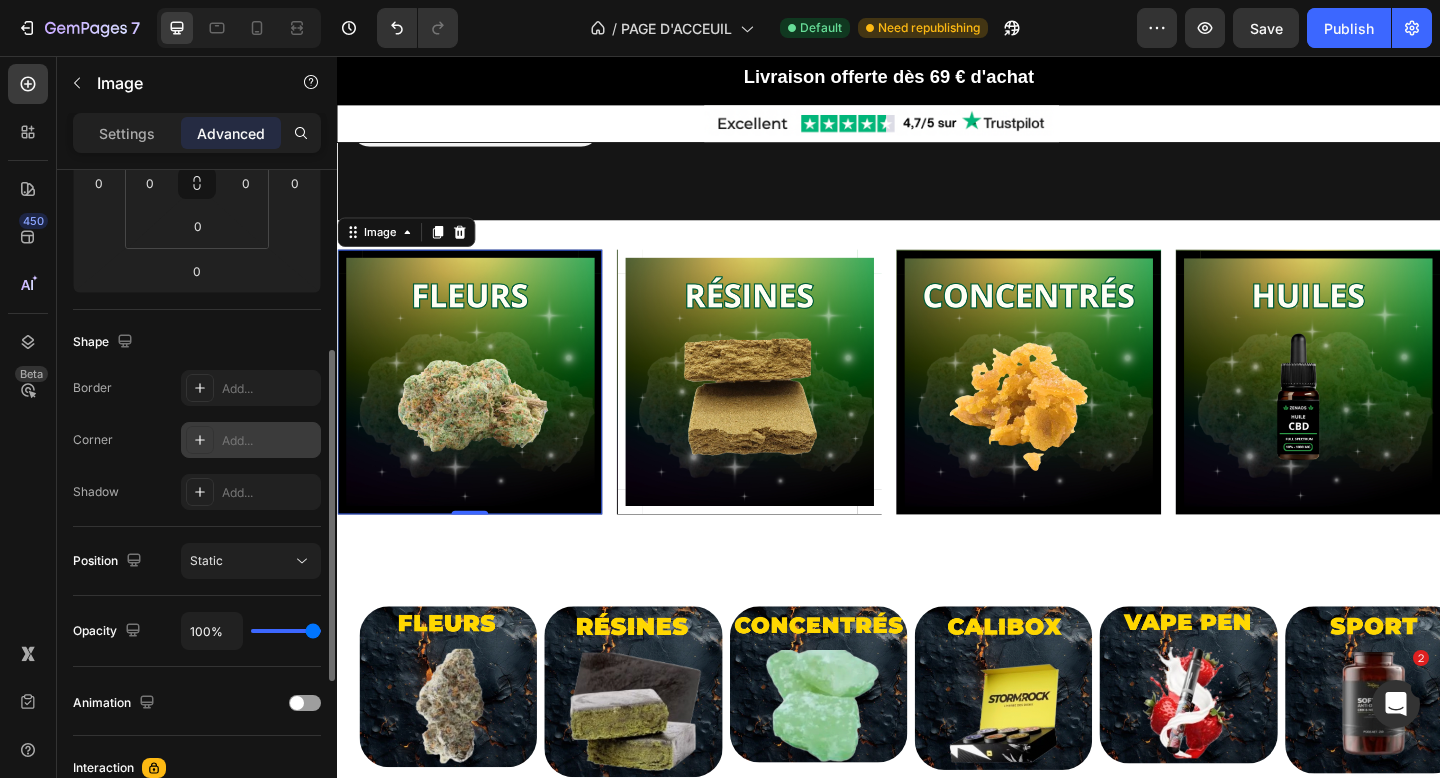 scroll, scrollTop: 370, scrollLeft: 0, axis: vertical 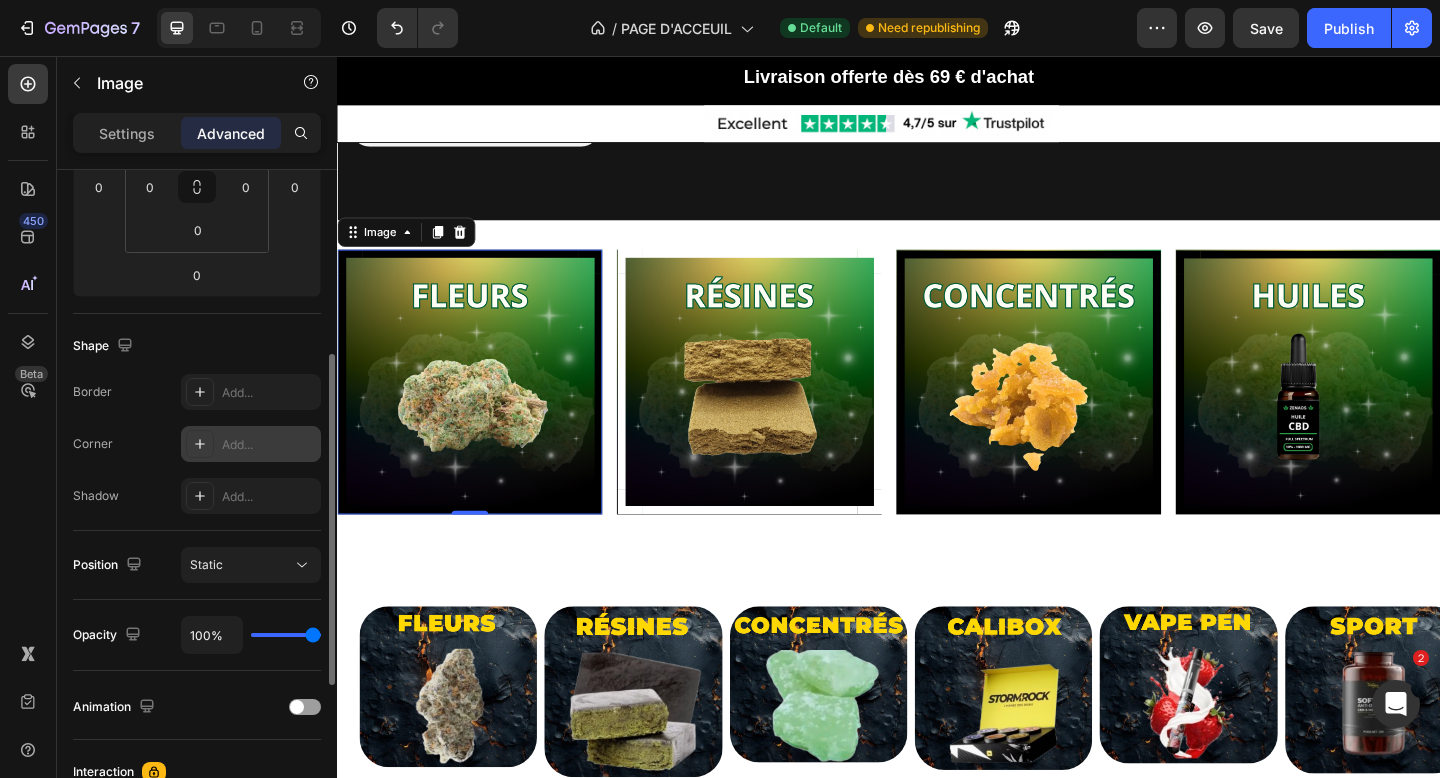 click on "Add..." at bounding box center (269, 445) 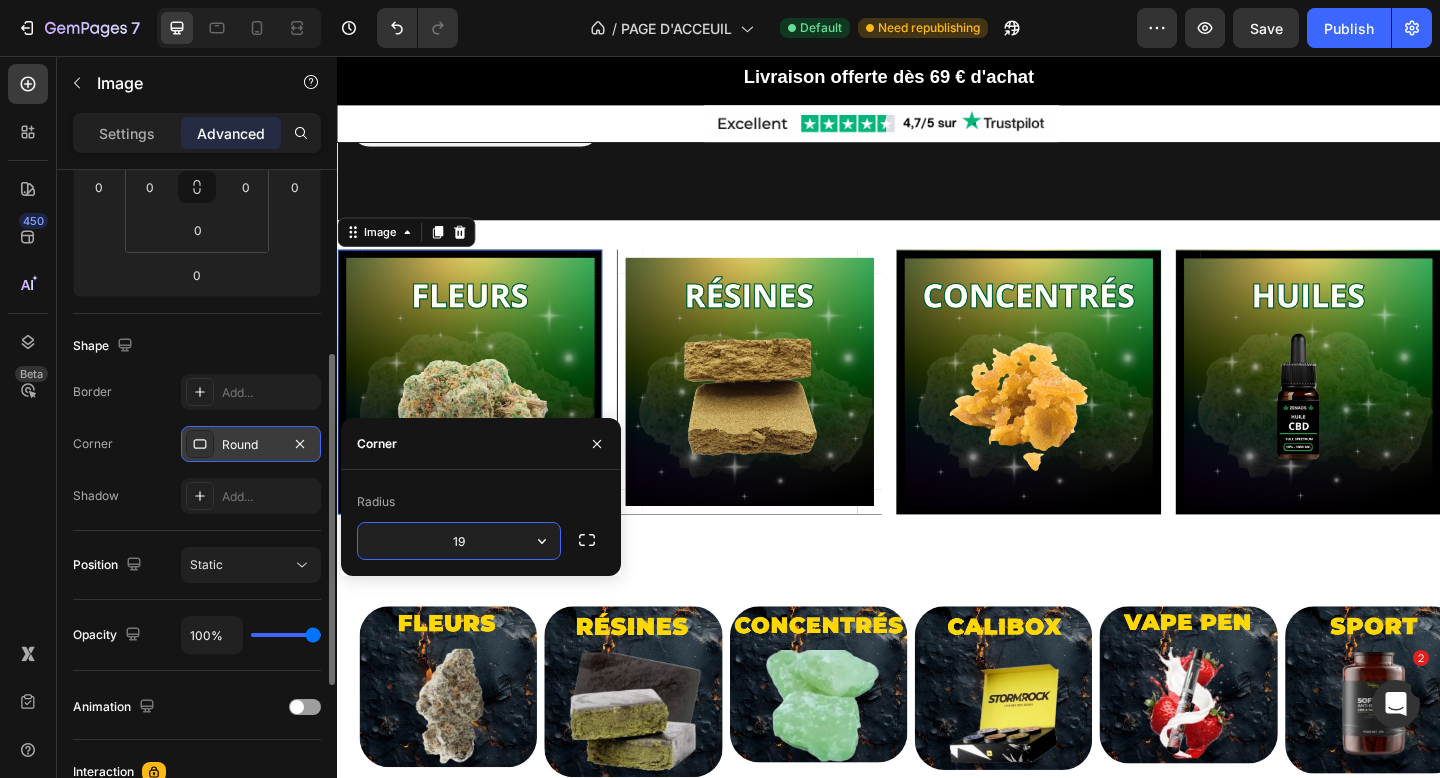 type on "1" 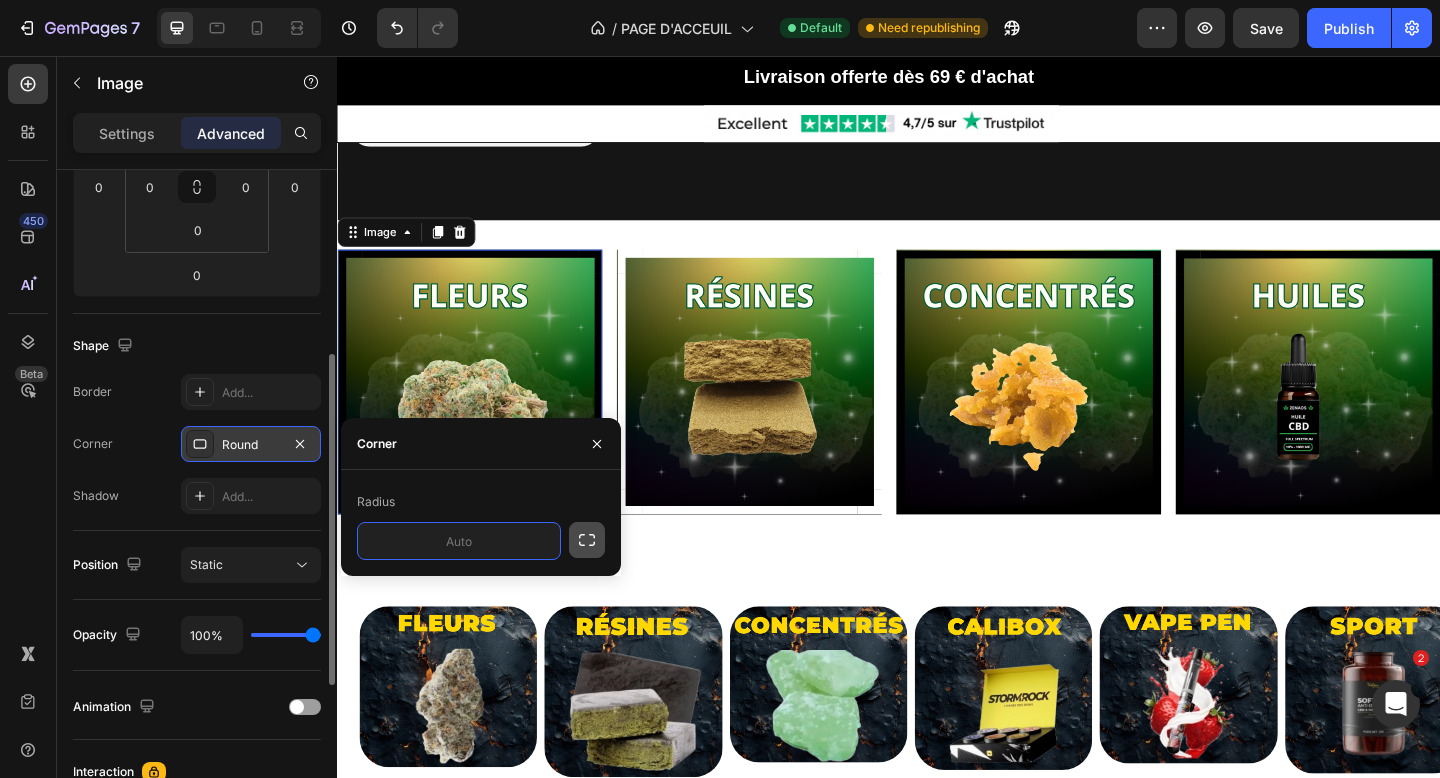 click 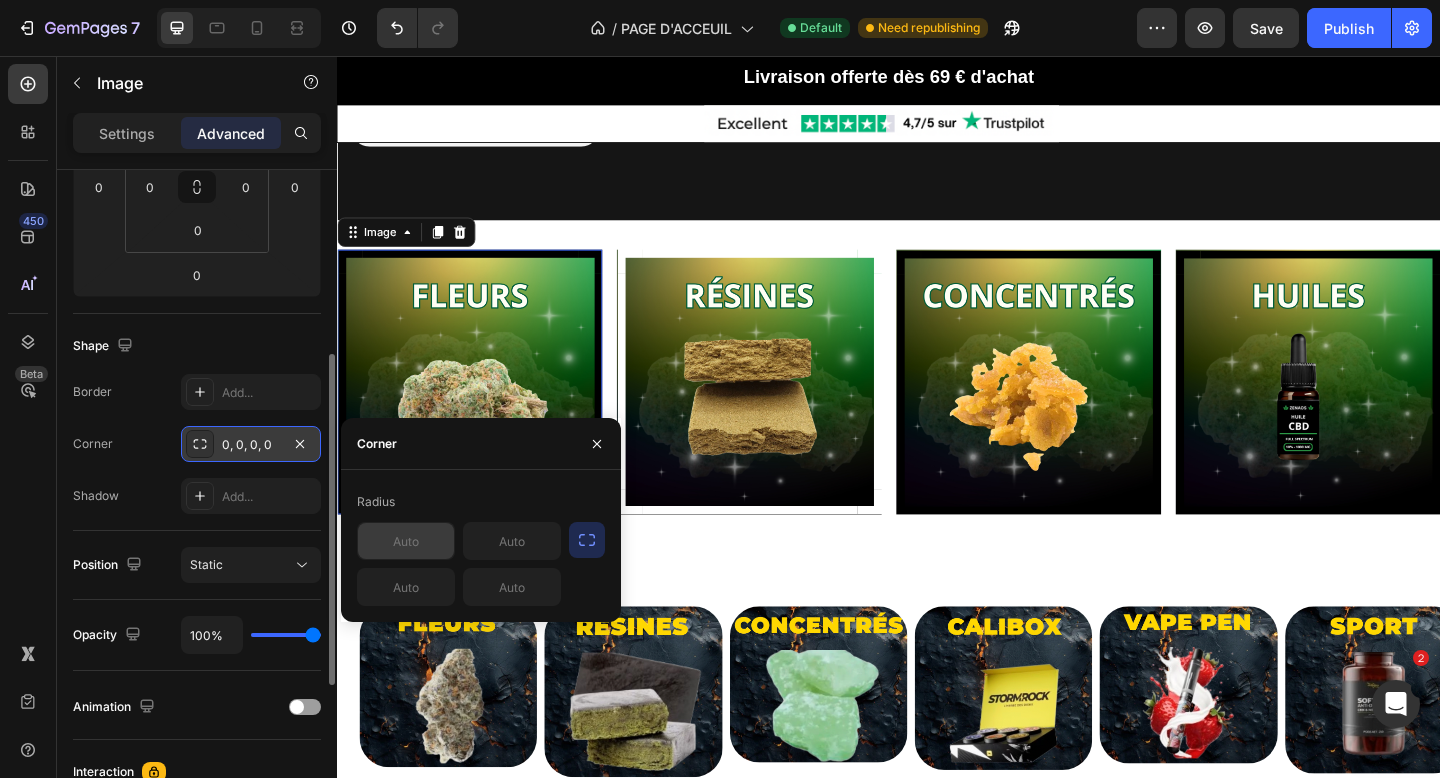 click at bounding box center [406, 541] 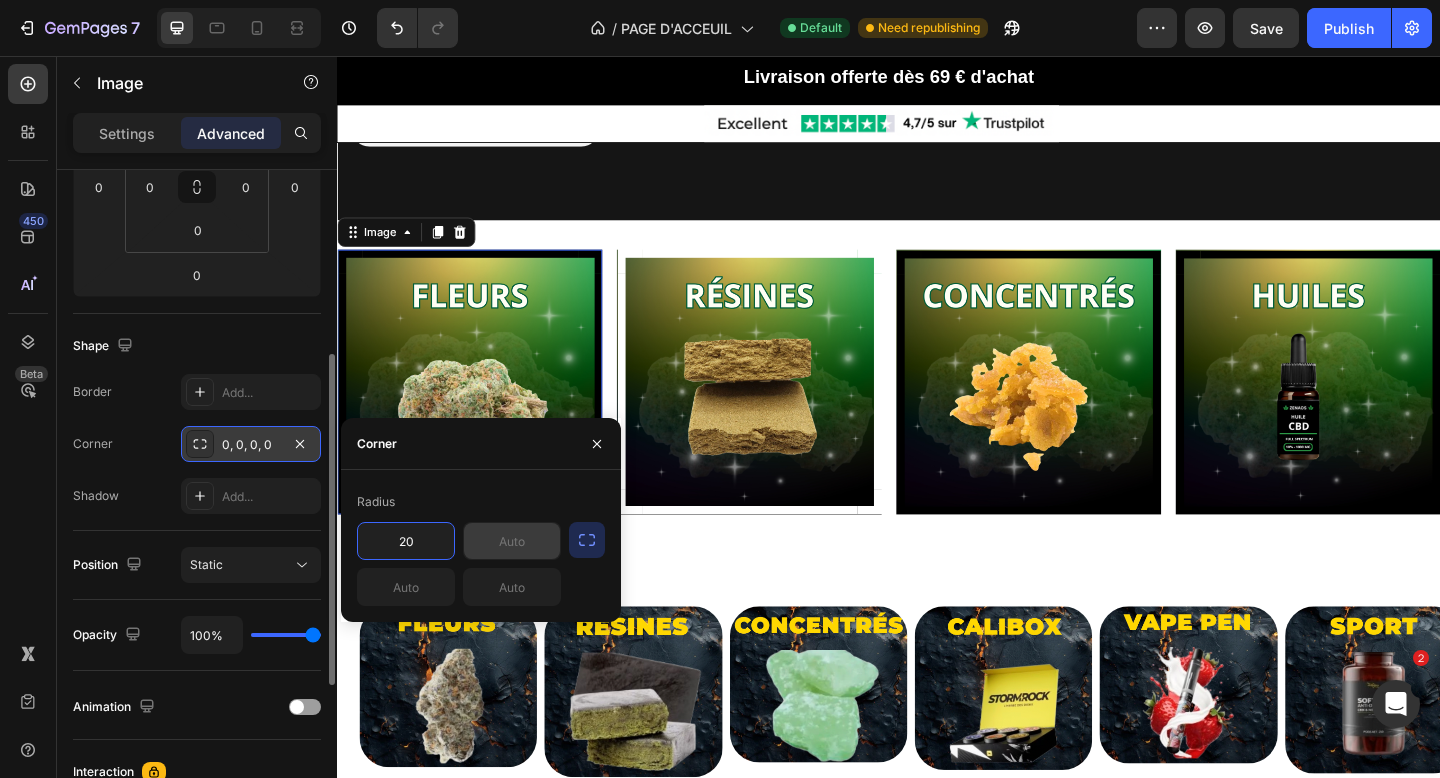 type on "20" 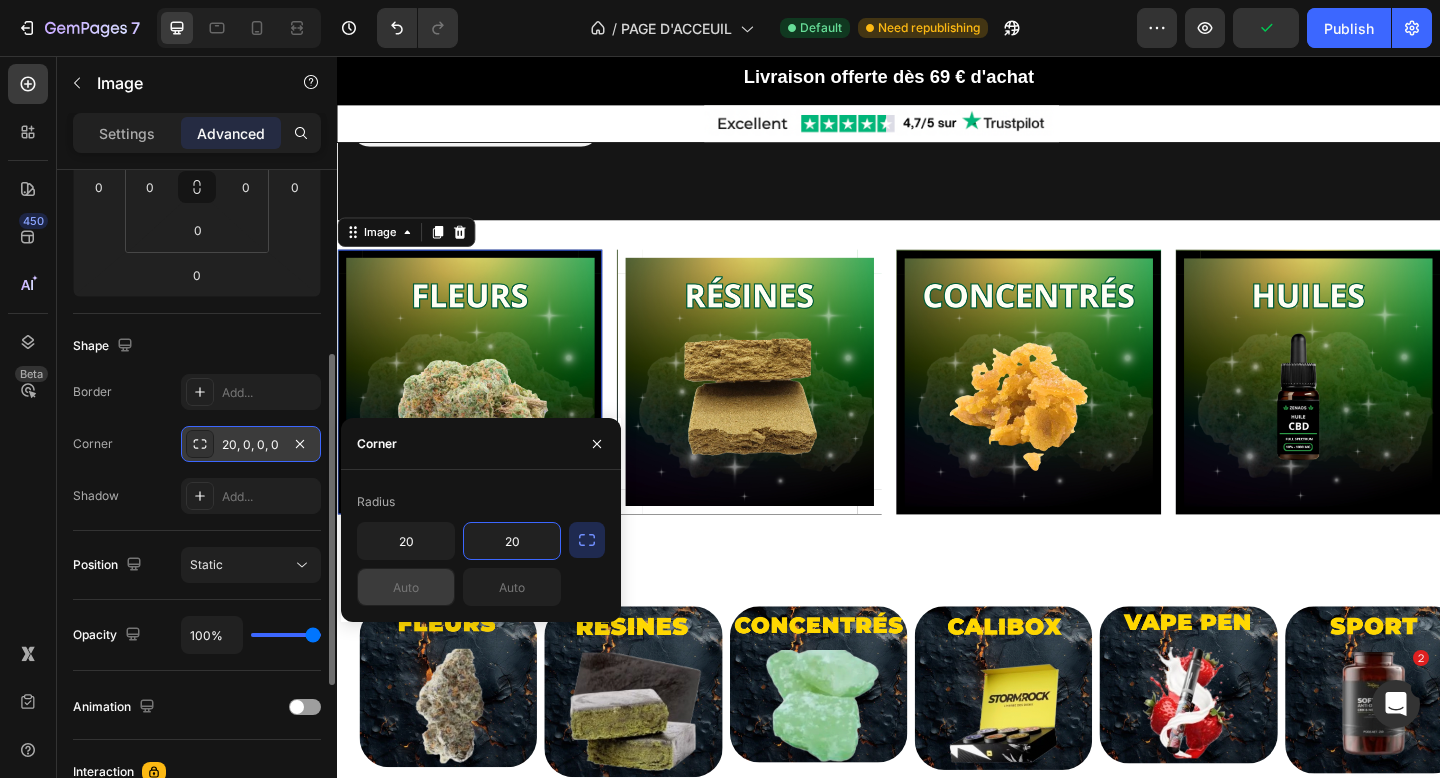 type on "20" 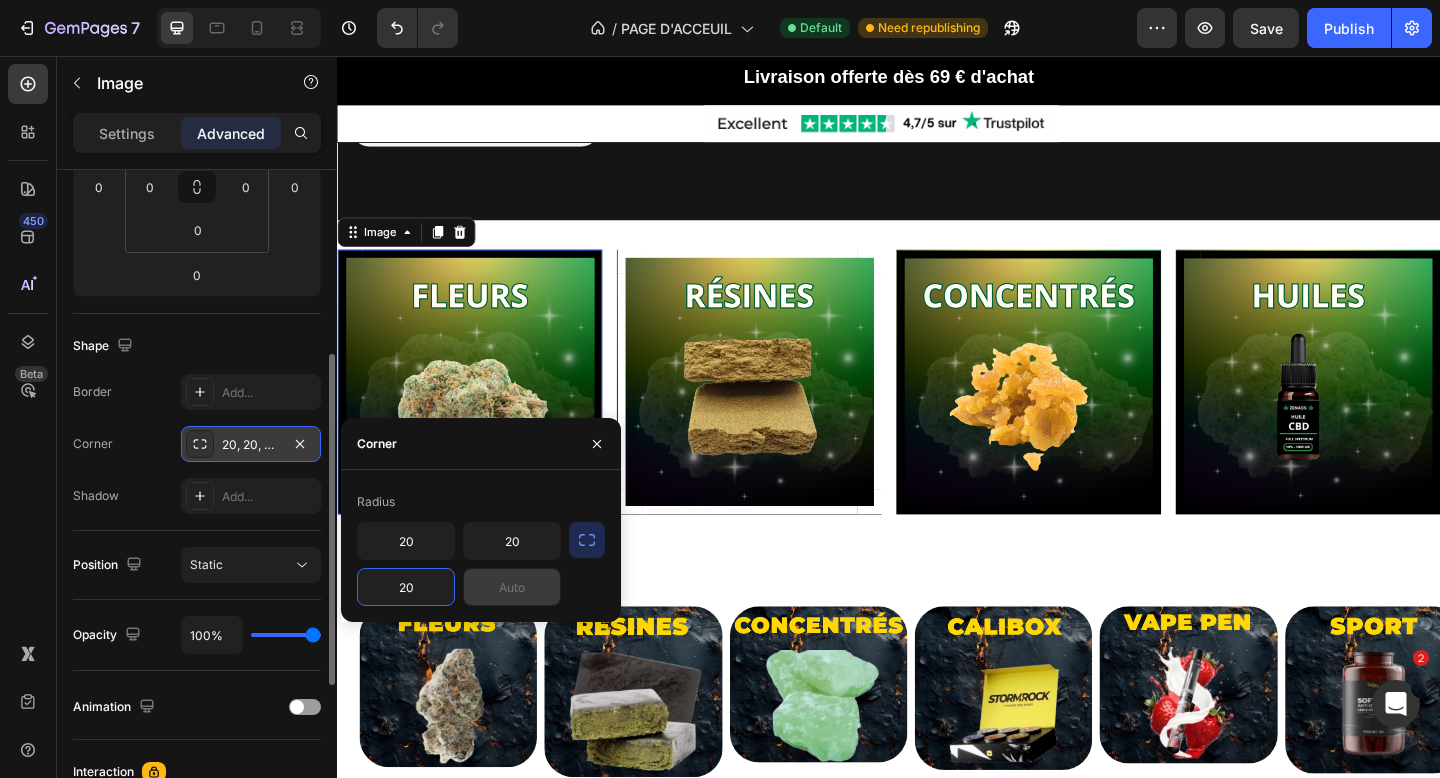 type on "20" 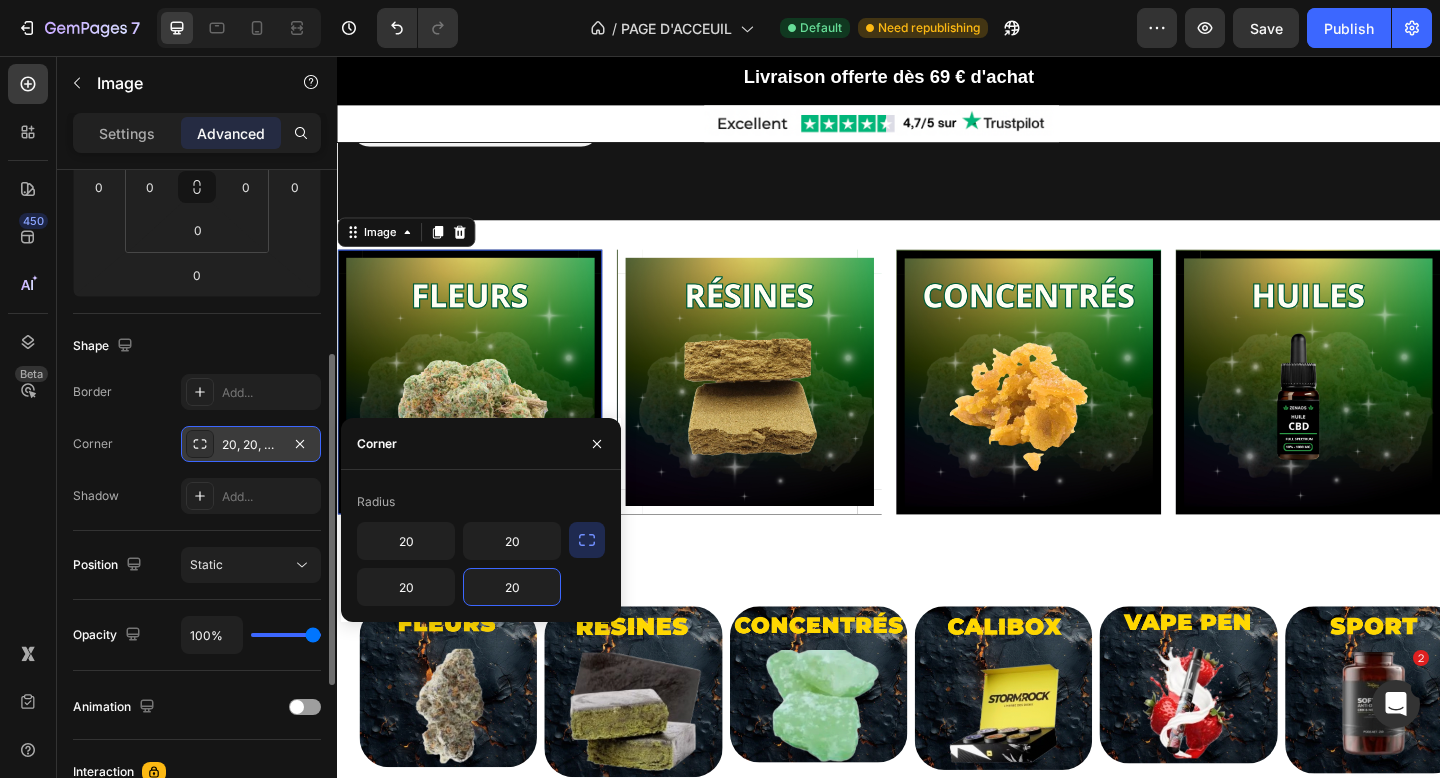 type on "20" 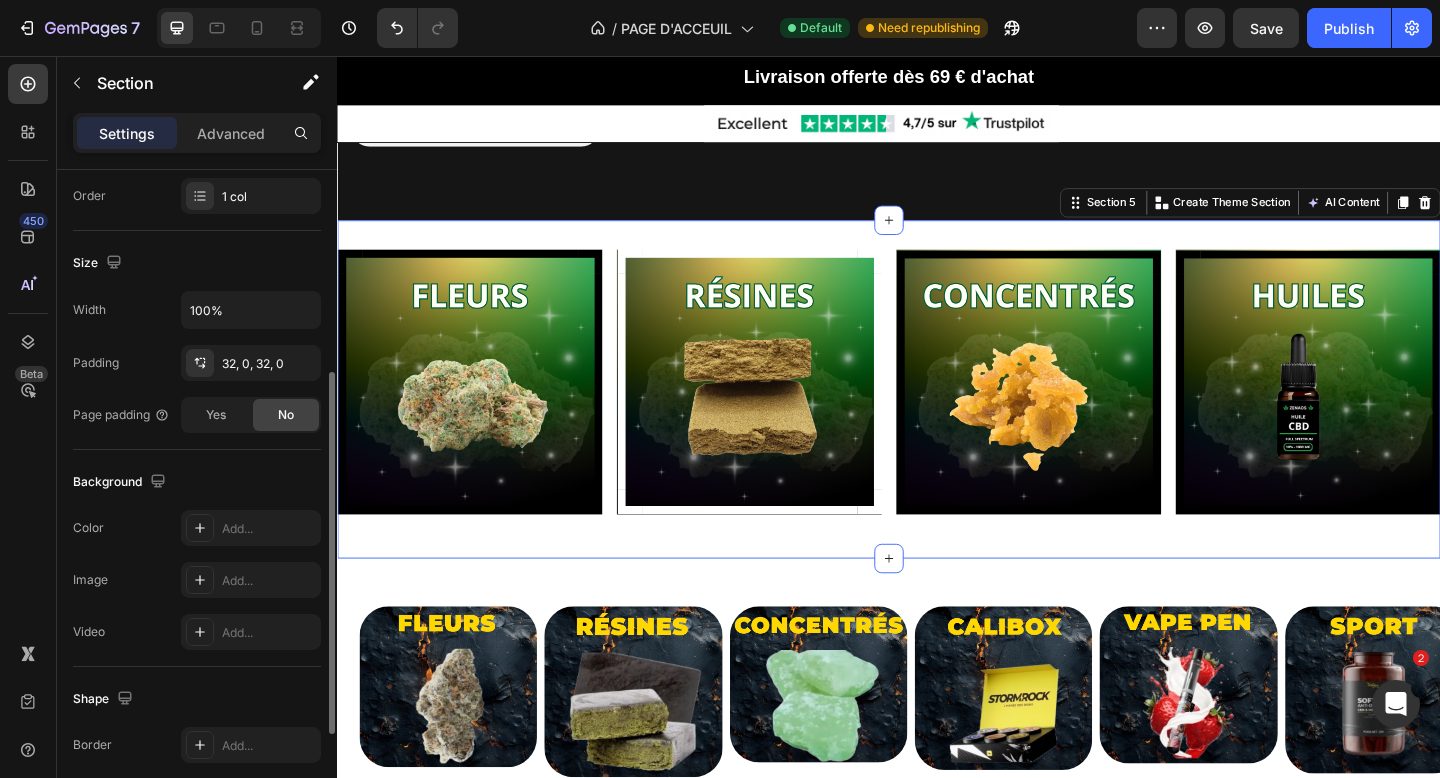 click on "Image Image Image Image Row Section 5   Create Theme Section AI Content Write with GemAI What would you like to describe here? Tone and Voice Persuasive Product Getting products... Show more Generate" at bounding box center (937, 419) 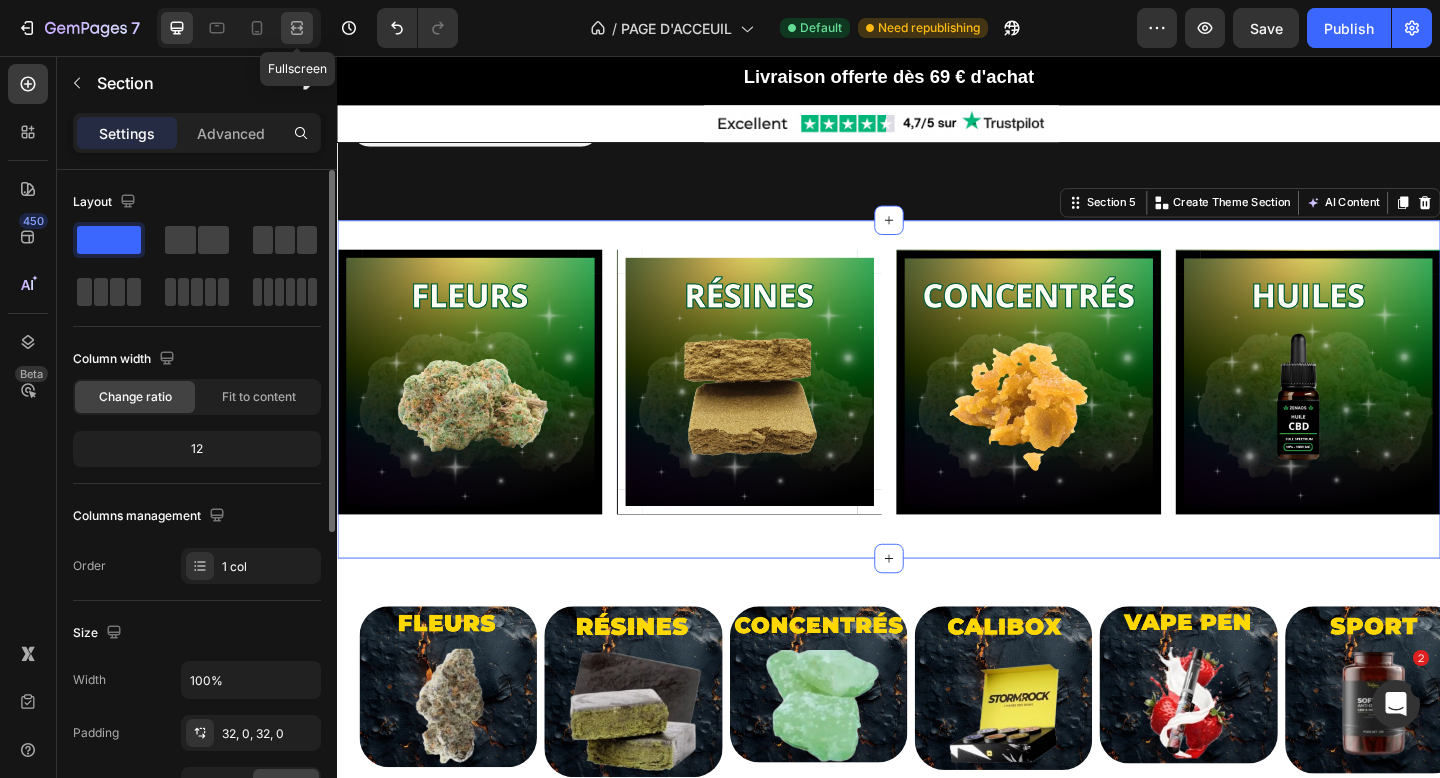click 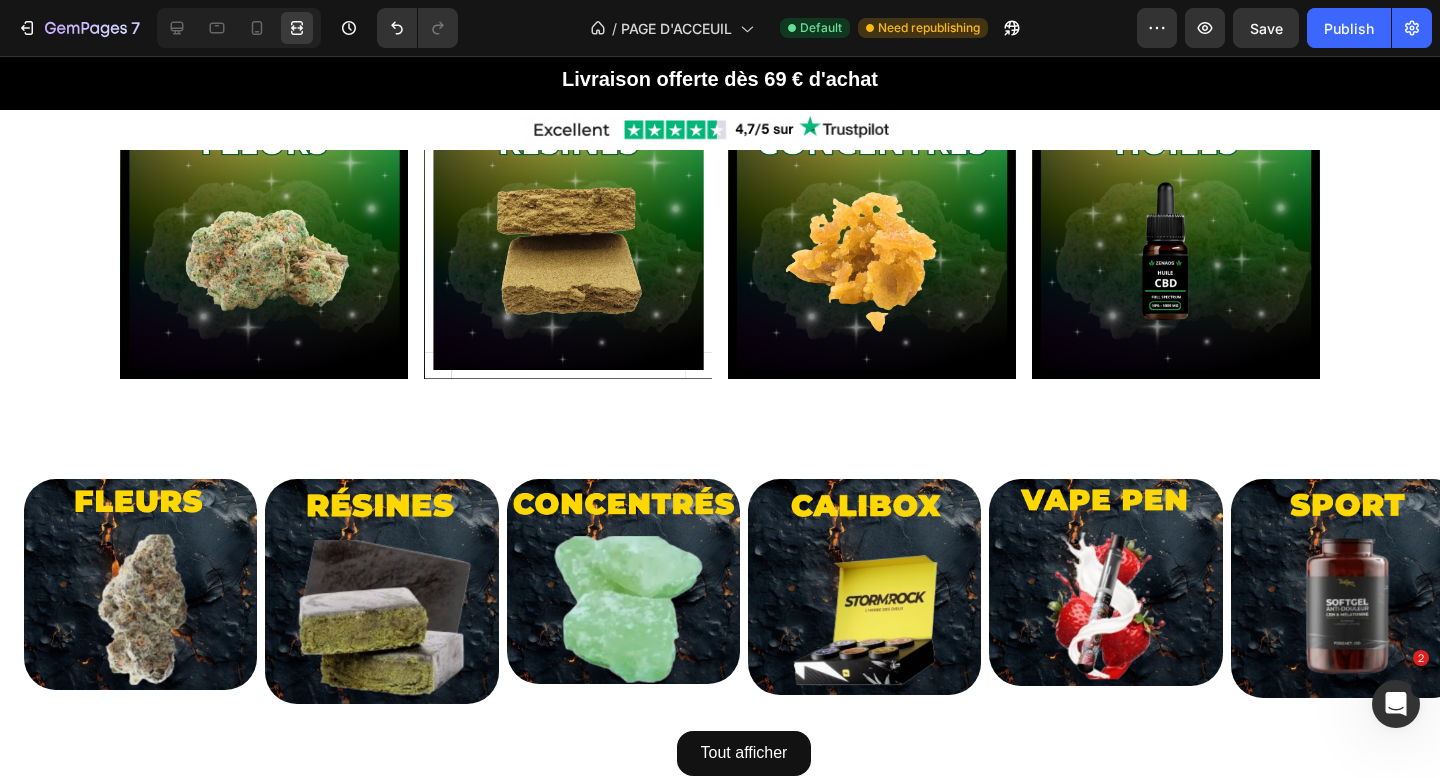 scroll, scrollTop: 1467, scrollLeft: 0, axis: vertical 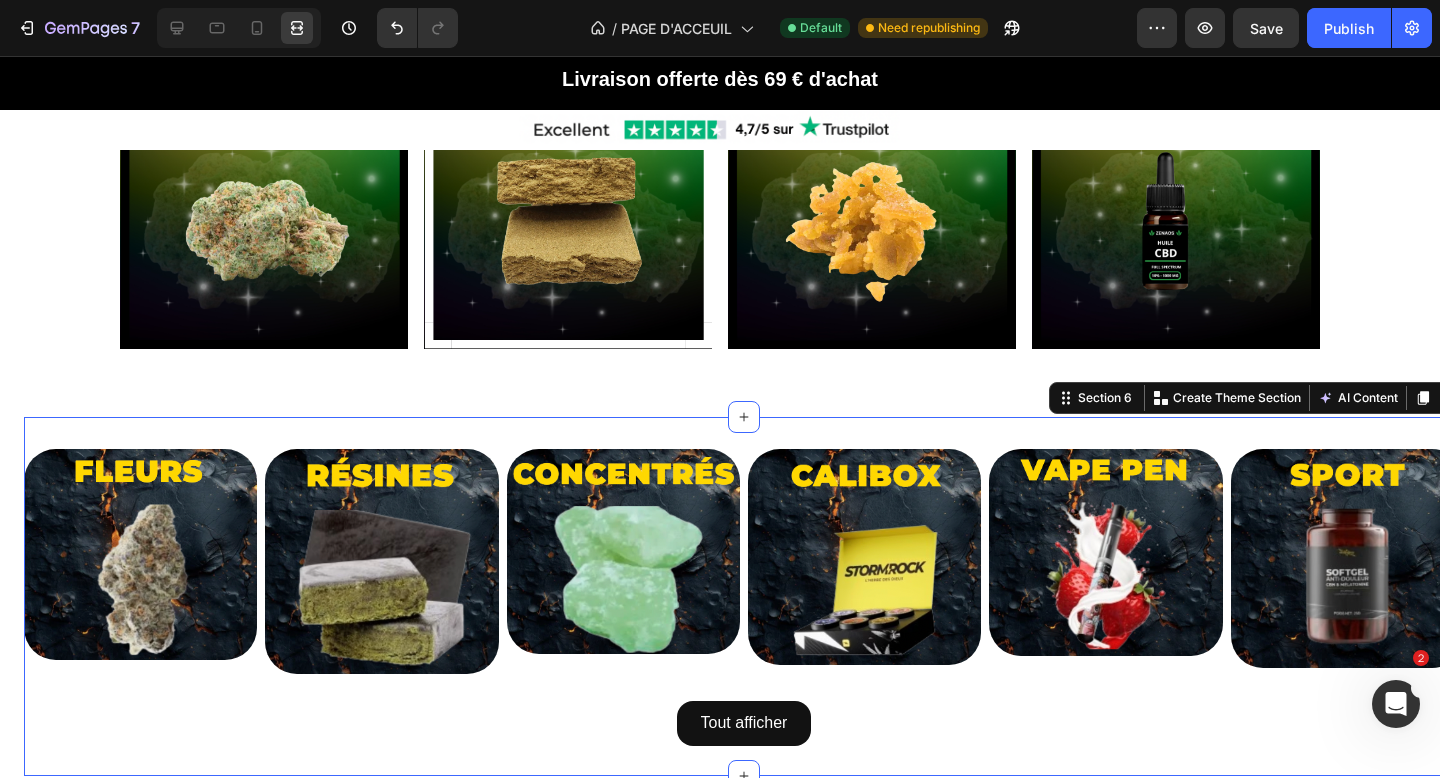 click on "Image Image Image Image Image Image Row Tout afficher   Button Section 6   Create Theme Section AI Content Write with GemAI What would you like to describe here? Tone and Voice Persuasive Product WAX FULL SPECTRUM Show more Generate" at bounding box center [744, 596] 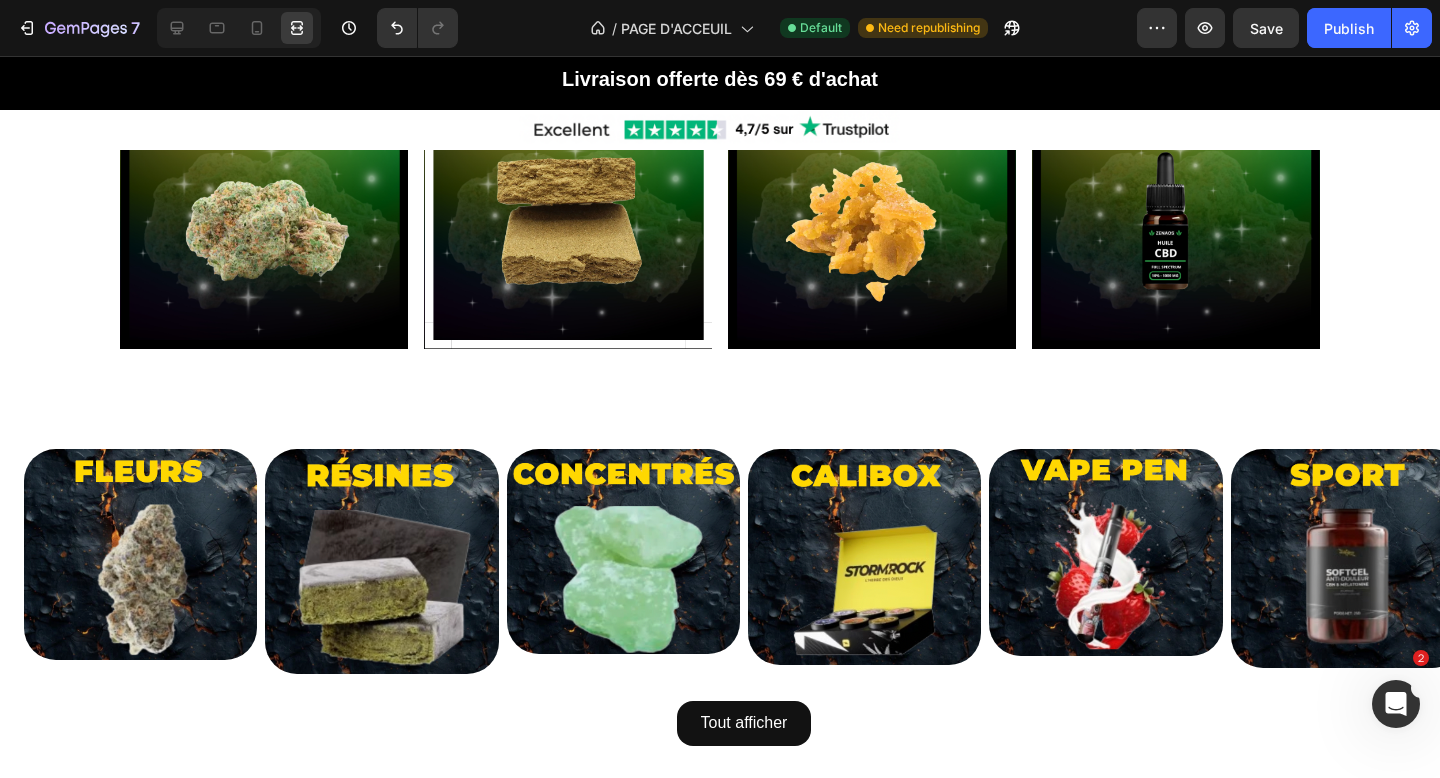 click on "Image Image Image Image Row Section 5 Image Image Image Image Image Image Row Tout afficher   Button Section 6                                                              NOUVEAUTÉS Heading Row Nouvautè Button -80% Button Row Product Images WHITE CRYSTAL PREMIUM Heading Icon Icon Icon Icon Icon Icon List 42 avis Text Block Row €42,30 Product Price Product Price €21,15 Product Price Product Price Row   3G 7.05€/g - €21,15  5G 6.45€/g - €32,25  10G 5.05€/g - €50,50  20G 4.35€/g - €87,00  50G 3.80€/g - €190,00  100G 3.10€/g - €310,00  Product Variants & Swatches Row Aouter
€21,15 Add to Cart Row Product Row Nouvautè Button -80% Button Row Product Images WHITE CRYSTAL PREMIUM Heading Icon Icon Icon Icon Icon Icon List 42 avis Text Block Row €42,30 Product Price Product Price €21,15 Product Price Product Price Row   3G 7.05€/g - €21,15  5G 6.45€/g - €32,25  10G 5.05€/g - €50,50  20G 4.35€/g - €87,00  Row" at bounding box center (720, 1837) 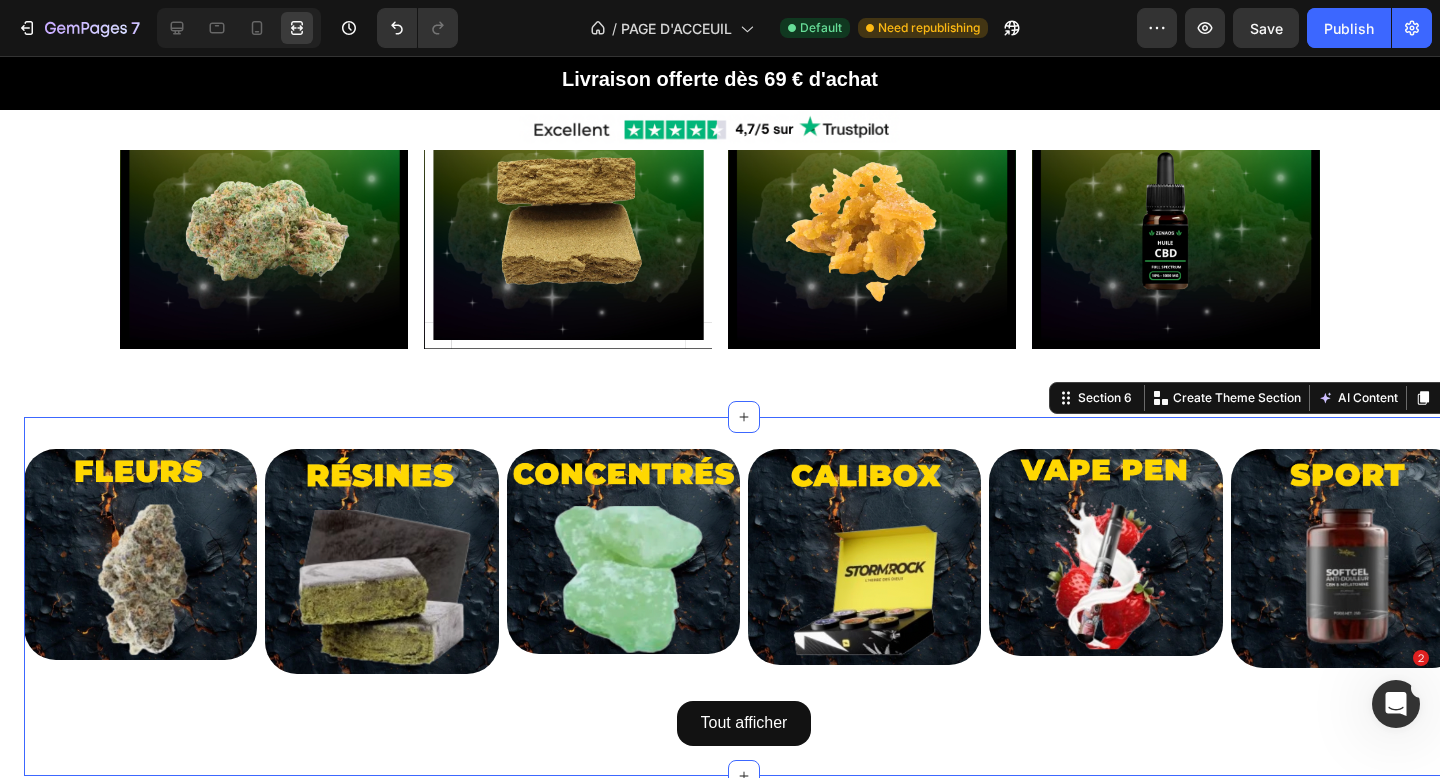click on "Image Image Image Image Image Image Row Tout afficher   Button Section 6   Create Theme Section AI Content Write with GemAI What would you like to describe here? Tone and Voice Persuasive Product WAX FULL SPECTRUM Show more Generate" at bounding box center (744, 596) 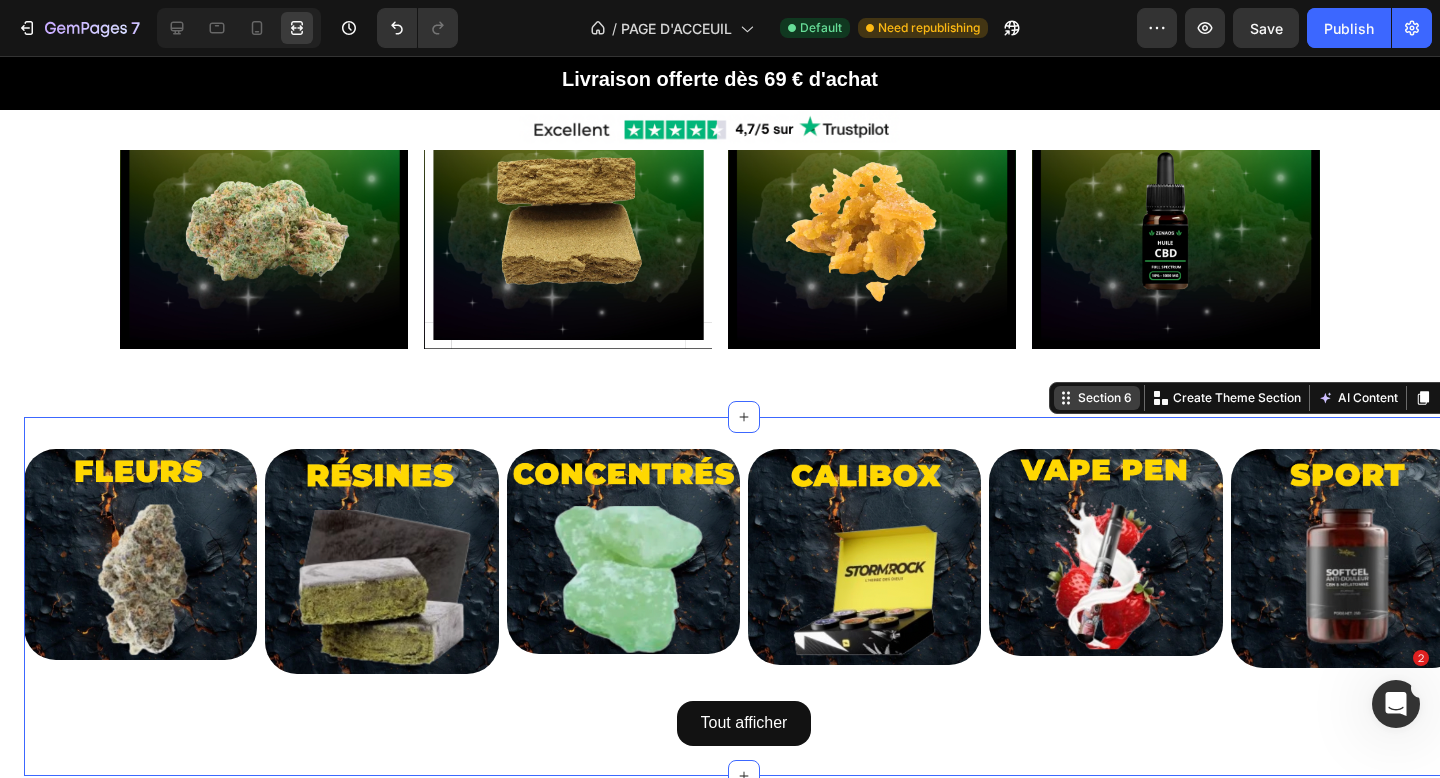 click on "Section 6" at bounding box center [1105, 398] 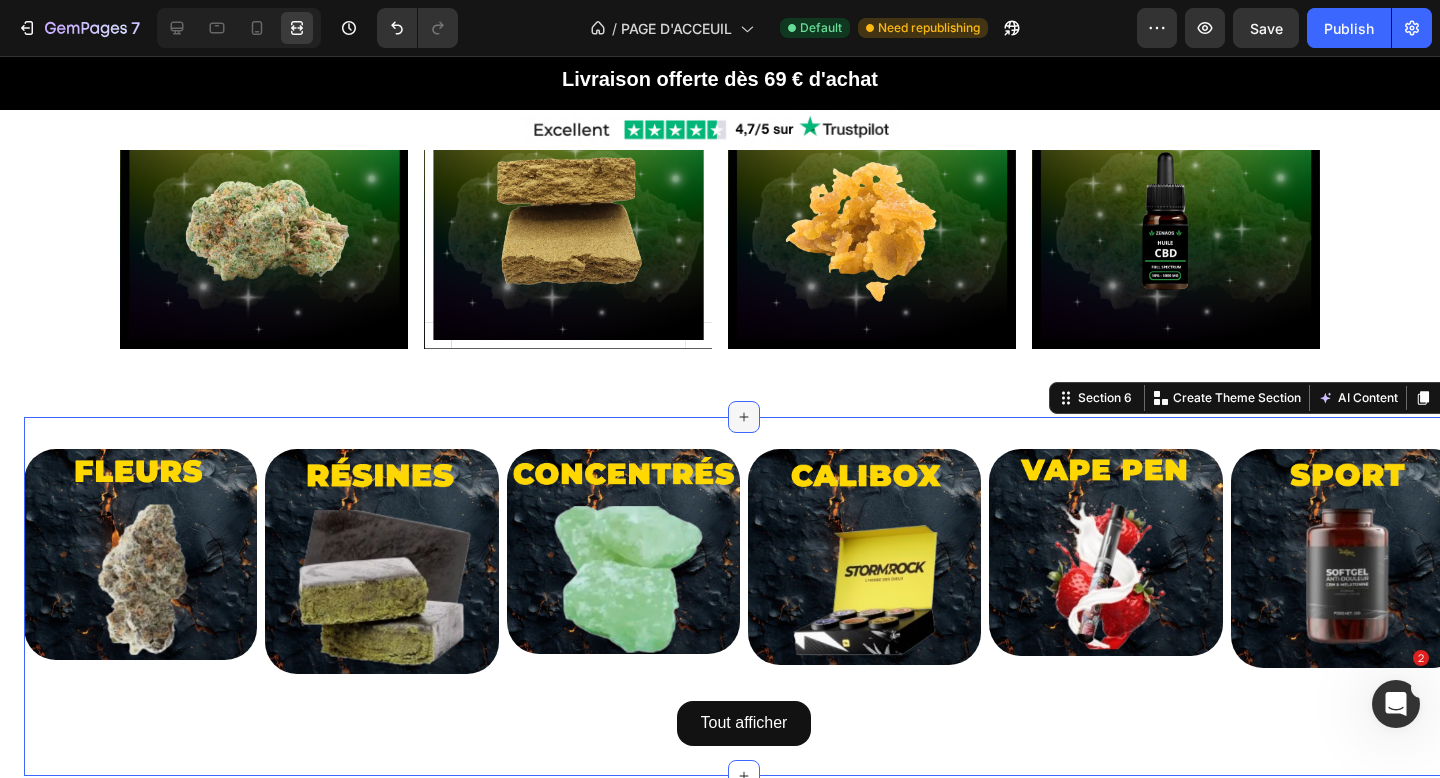 click at bounding box center (744, 417) 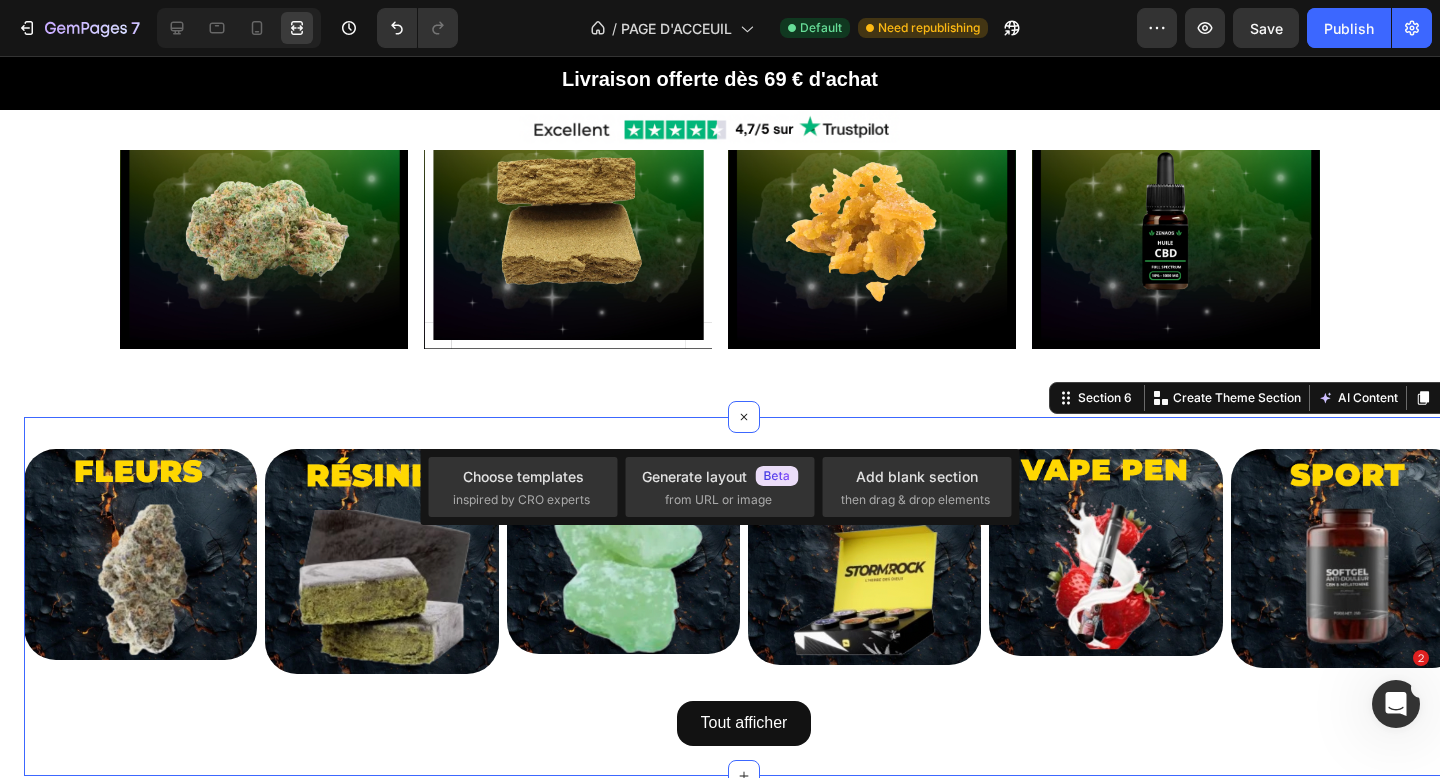 click on "Image Image Image Image Image Image Row Tout afficher   Button Section 6   Create Theme Section AI Content Write with GemAI What would you like to describe here? Tone and Voice Persuasive Product WAX FULL SPECTRUM Show more Generate" at bounding box center [744, 596] 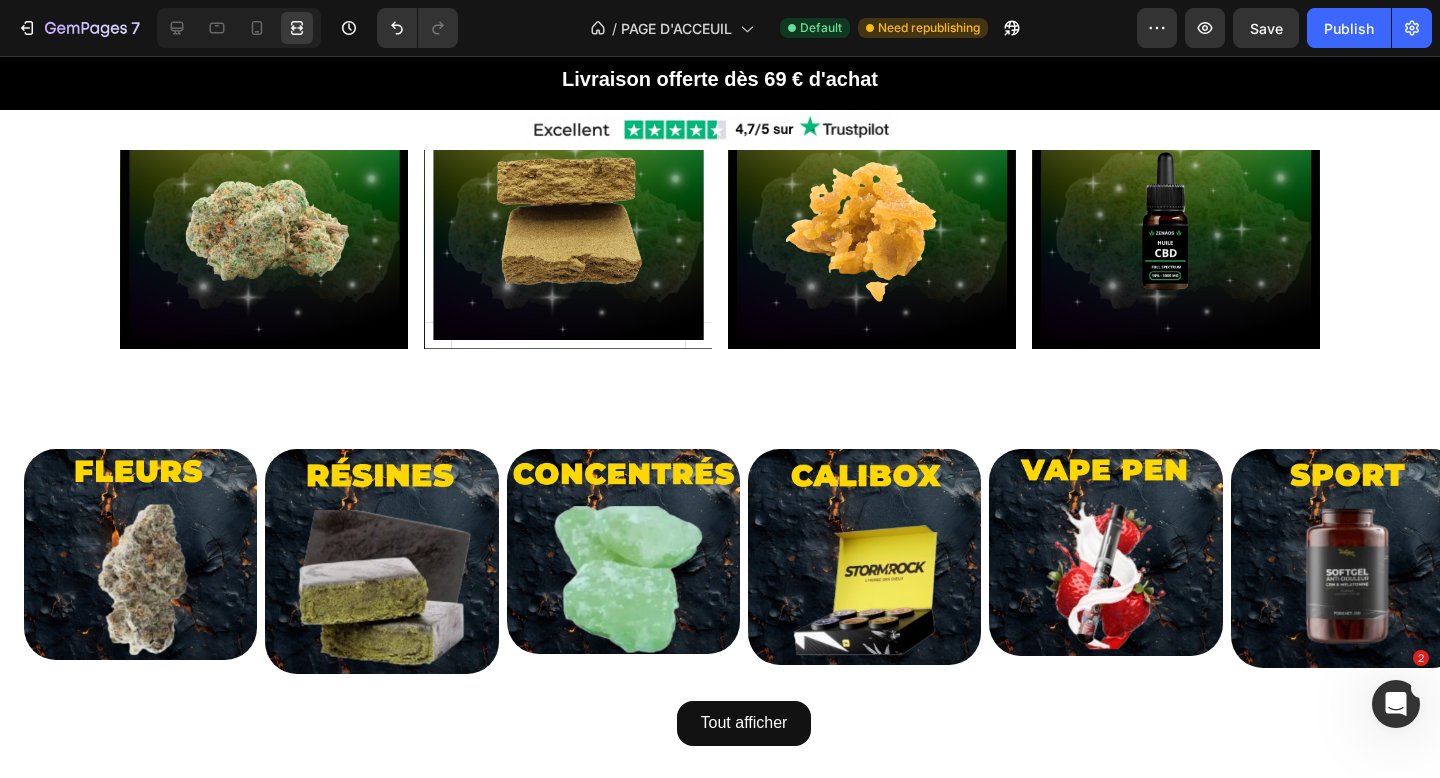 click on "Image Image Image Image Row Section 5 Image Image Image Image Image Image Row Tout afficher   Button Section 6                                                              NOUVEAUTÉS Heading Row Nouvautè Button -80% Button Row Product Images WHITE CRYSTAL PREMIUM Heading Icon Icon Icon Icon Icon Icon List 42 avis Text Block Row €42,30 Product Price Product Price €21,15 Product Price Product Price Row   3G 7.05€/g - €21,15  5G 6.45€/g - €32,25  10G 5.05€/g - €50,50  20G 4.35€/g - €87,00  50G 3.80€/g - €190,00  100G 3.10€/g - €310,00  Product Variants & Swatches Row Aouter
€21,15 Add to Cart Row Product Row Nouvautè Button -80% Button Row Product Images WHITE CRYSTAL PREMIUM Heading Icon Icon Icon Icon Icon Icon List 42 avis Text Block Row €42,30 Product Price Product Price €21,15 Product Price Product Price Row   3G 7.05€/g - €21,15  5G 6.45€/g - €32,25  10G 5.05€/g - €50,50  20G 4.35€/g - €87,00  Row" at bounding box center (720, 1837) 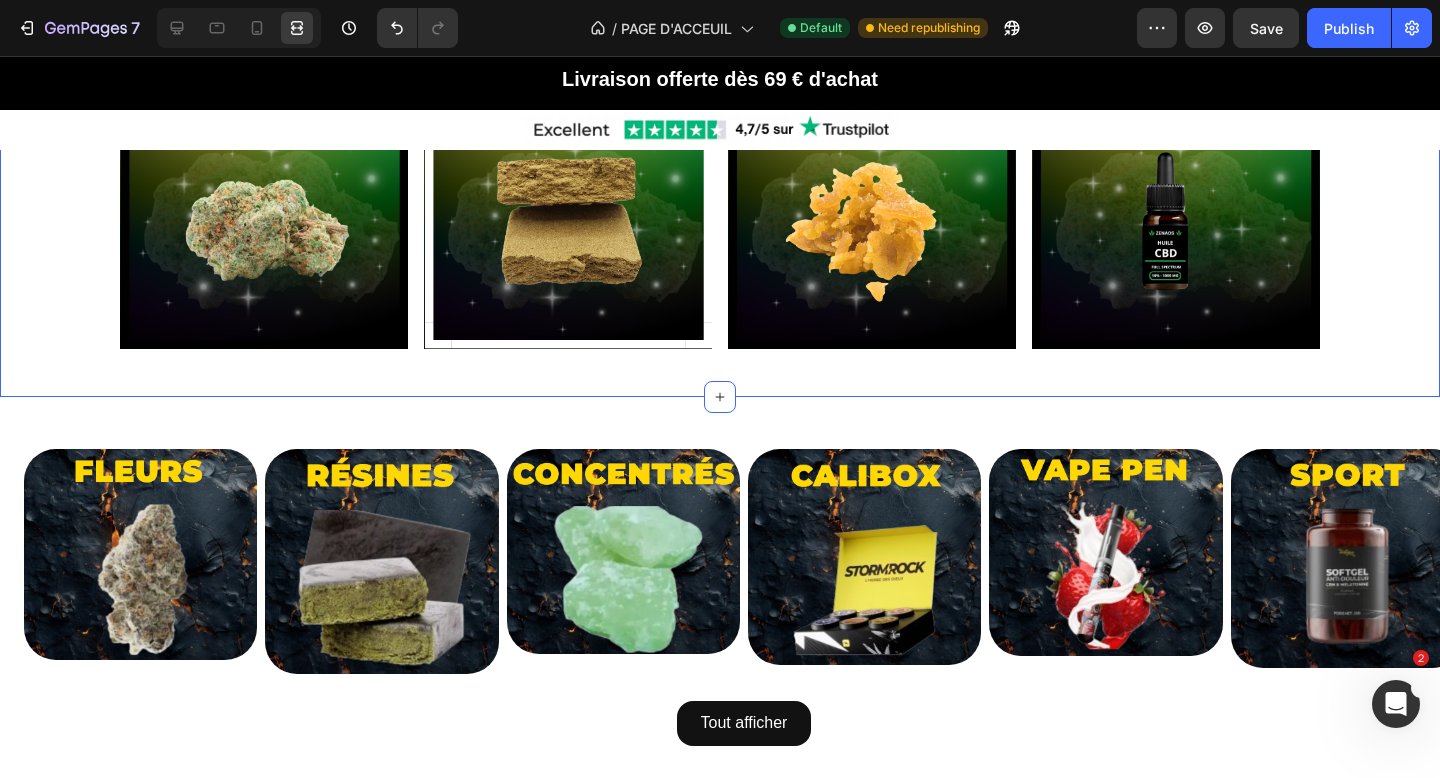 click on "Image Image Image Image Row Section 5" at bounding box center [720, 213] 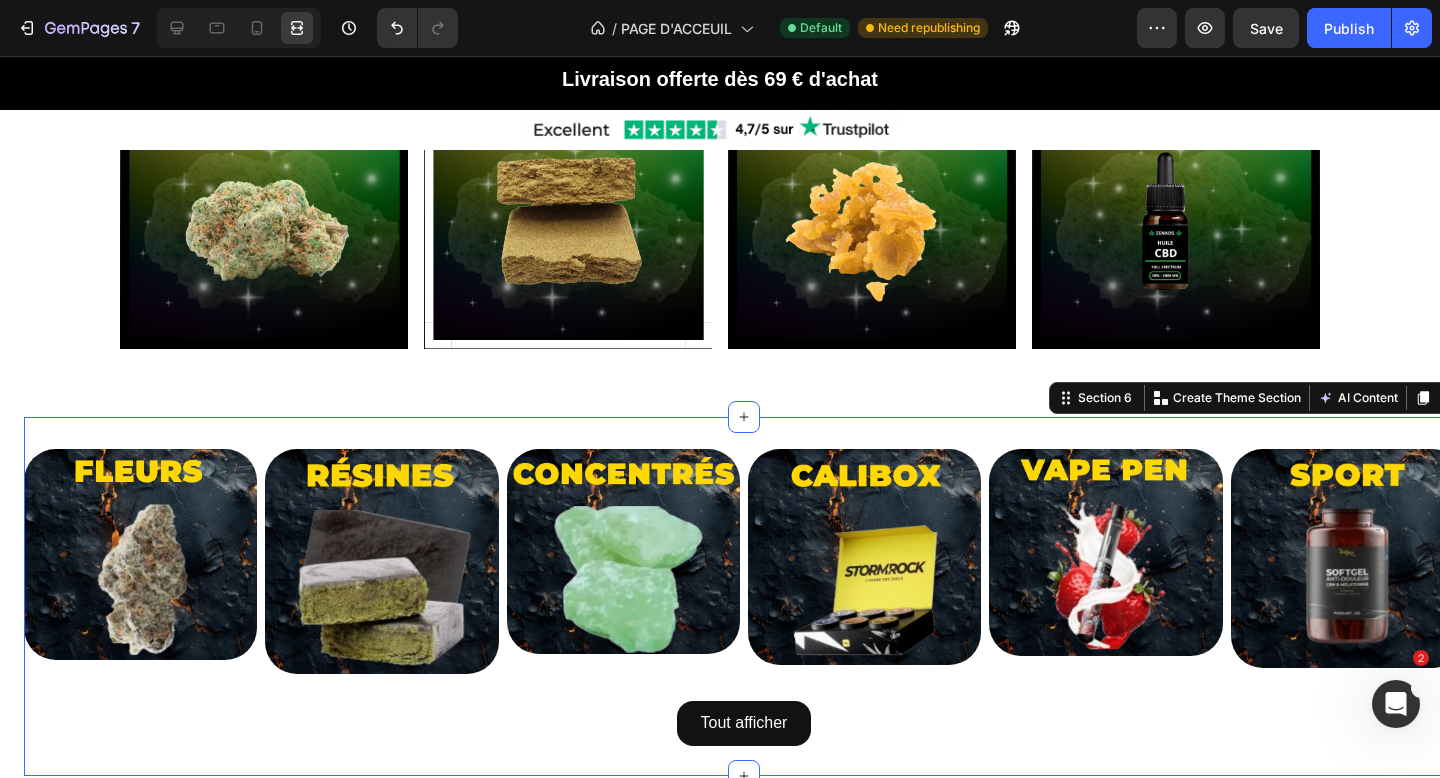 click on "Image Image Image Image Image Image Row Tout afficher   Button Section 6   Create Theme Section AI Content Write with GemAI What would you like to describe here? Tone and Voice Persuasive Product WAX FULL SPECTRUM Show more Generate" at bounding box center [744, 596] 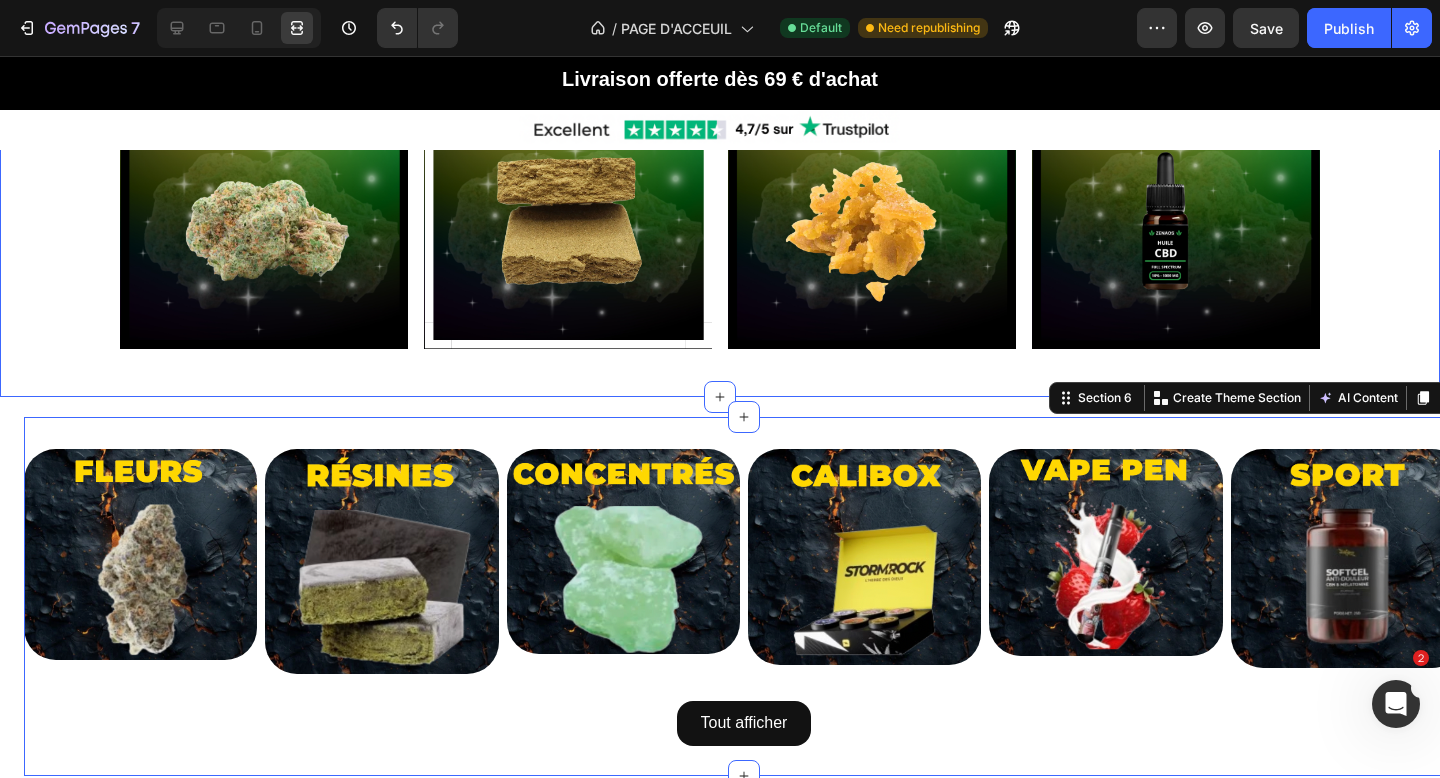 click on "Image Image Image Image Row Section 5" at bounding box center (720, 213) 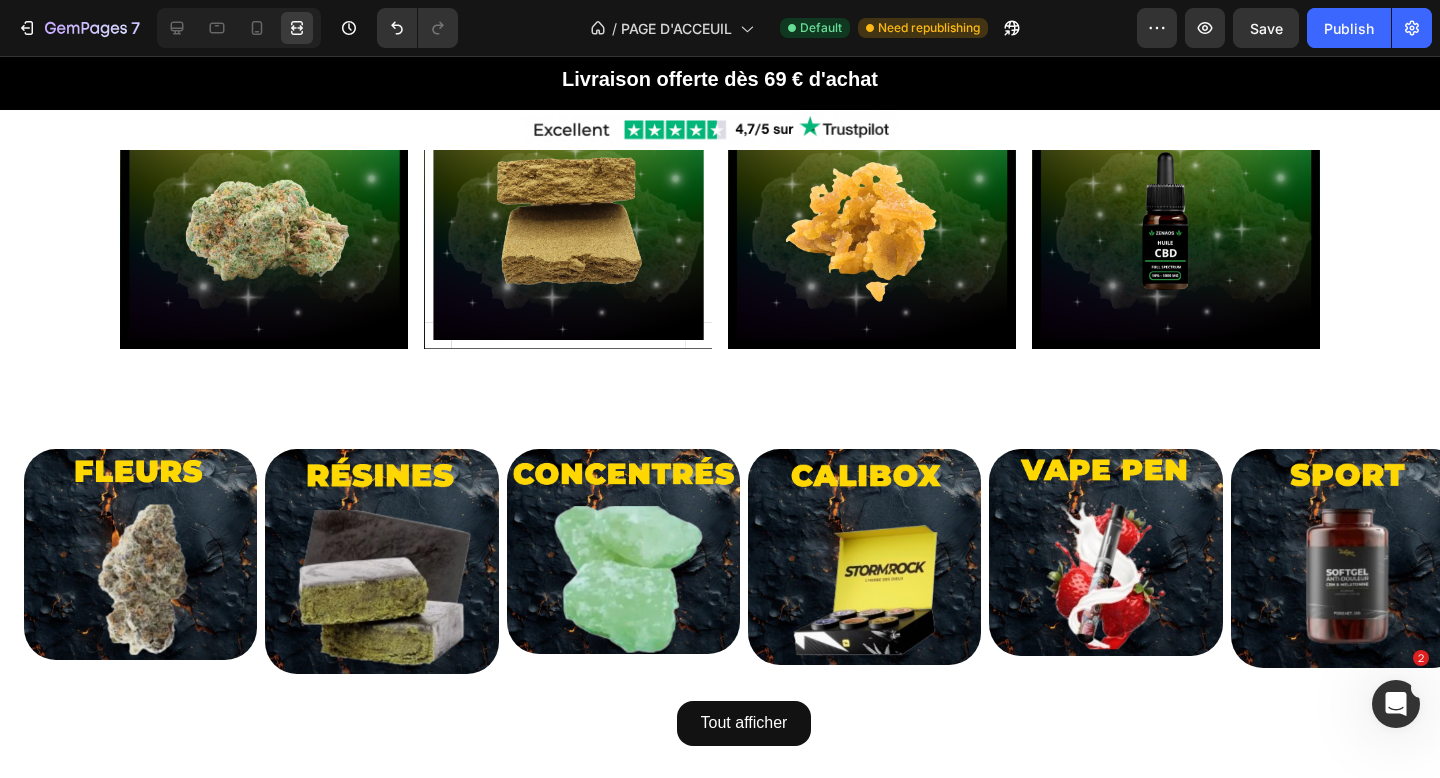 click on "Image Image Image Image Row Section 5 Image Image Image Image Image Image Row Tout afficher   Button Section 6                                                              NOUVEAUTÉS Heading Row Nouvautè Button -80% Button Row Product Images WHITE CRYSTAL PREMIUM Heading Icon Icon Icon Icon Icon Icon List 42 avis Text Block Row €42,30 Product Price Product Price €21,15 Product Price Product Price Row   3G 7.05€/g - €21,15  5G 6.45€/g - €32,25  10G 5.05€/g - €50,50  20G 4.35€/g - €87,00  50G 3.80€/g - €190,00  100G 3.10€/g - €310,00  Product Variants & Swatches Row Aouter
€21,15 Add to Cart Row Product Row Nouvautè Button -80% Button Row Product Images WHITE CRYSTAL PREMIUM Heading Icon Icon Icon Icon Icon Icon List 42 avis Text Block Row €42,30 Product Price Product Price €21,15 Product Price Product Price Row   3G 7.05€/g - €21,15  5G 6.45€/g - €32,25  10G 5.05€/g - €50,50  20G 4.35€/g - €87,00  Row" at bounding box center (720, 1837) 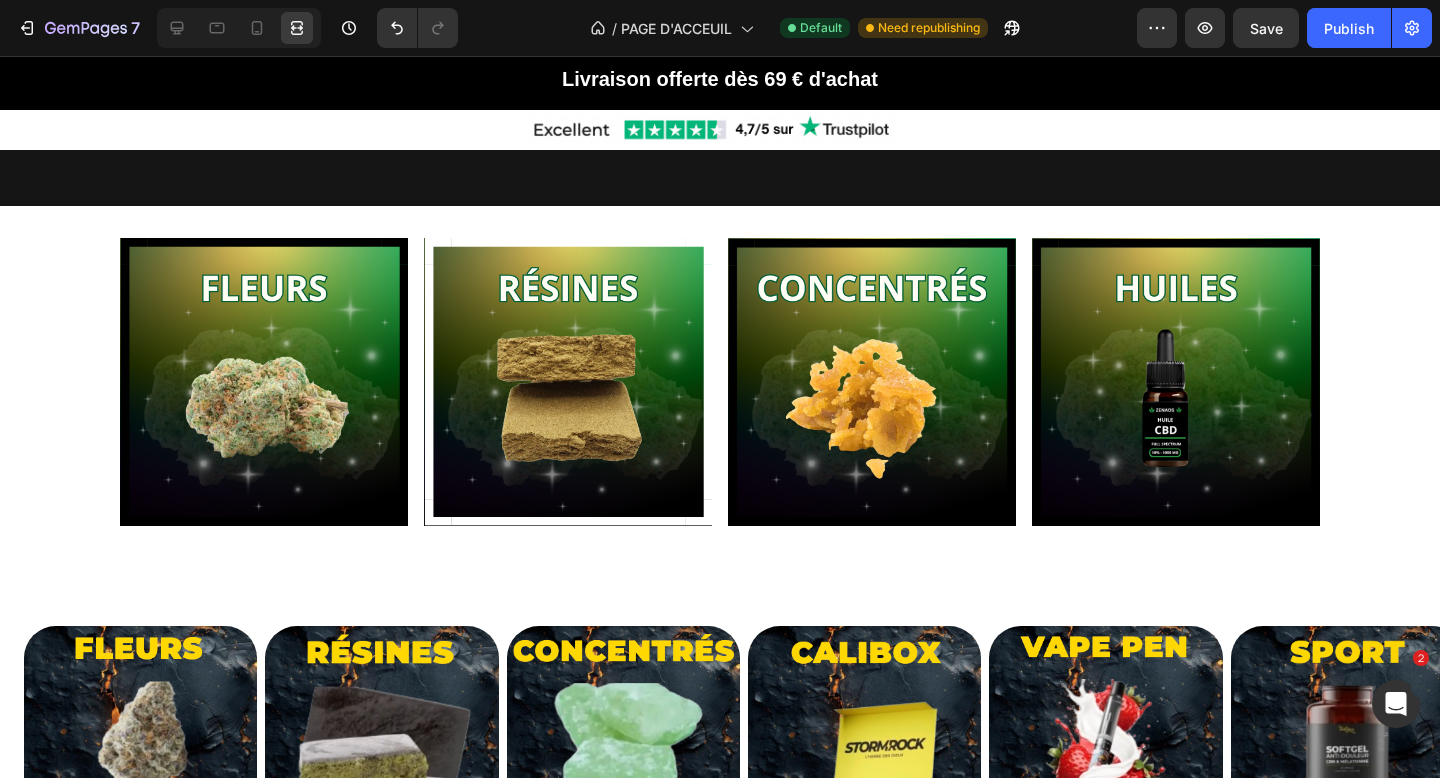scroll, scrollTop: 1378, scrollLeft: 0, axis: vertical 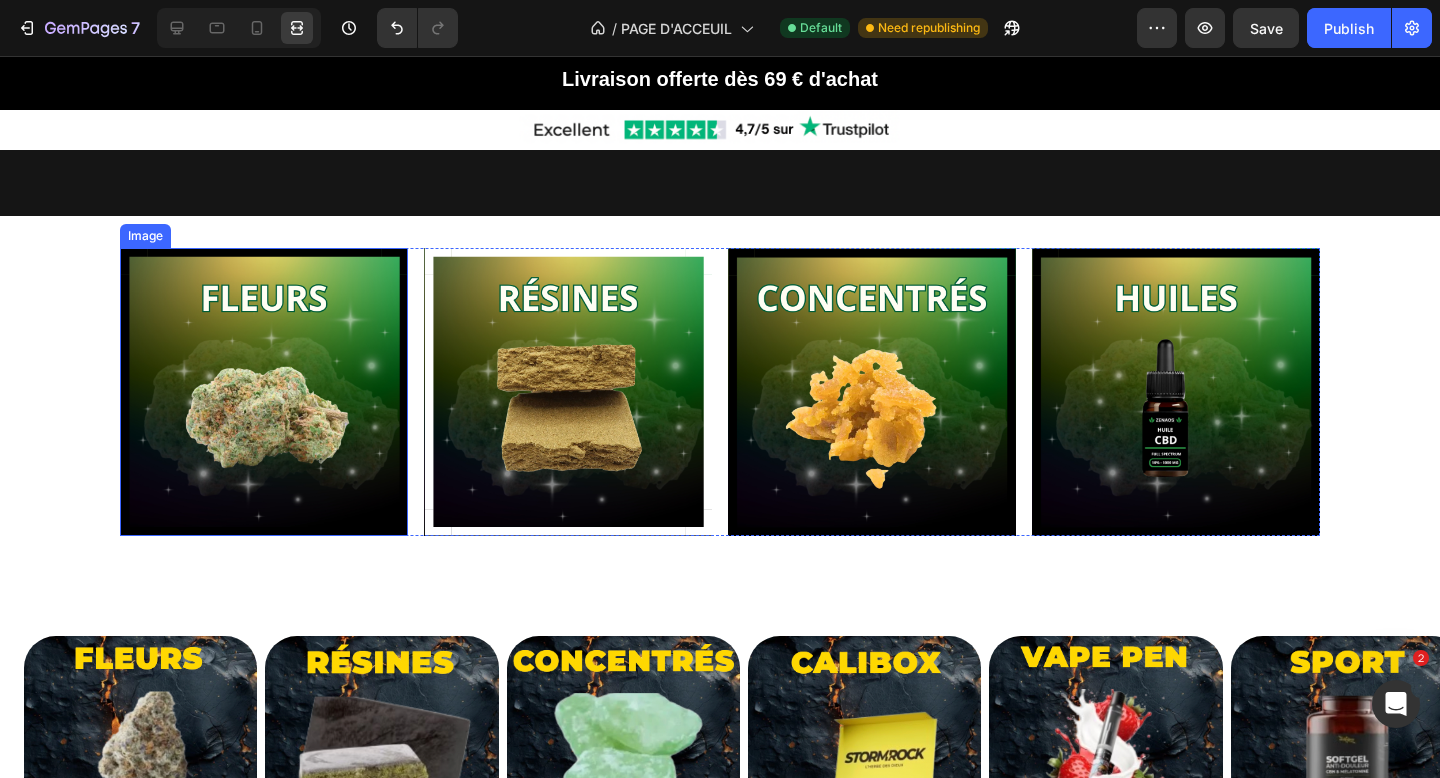 click at bounding box center (264, 392) 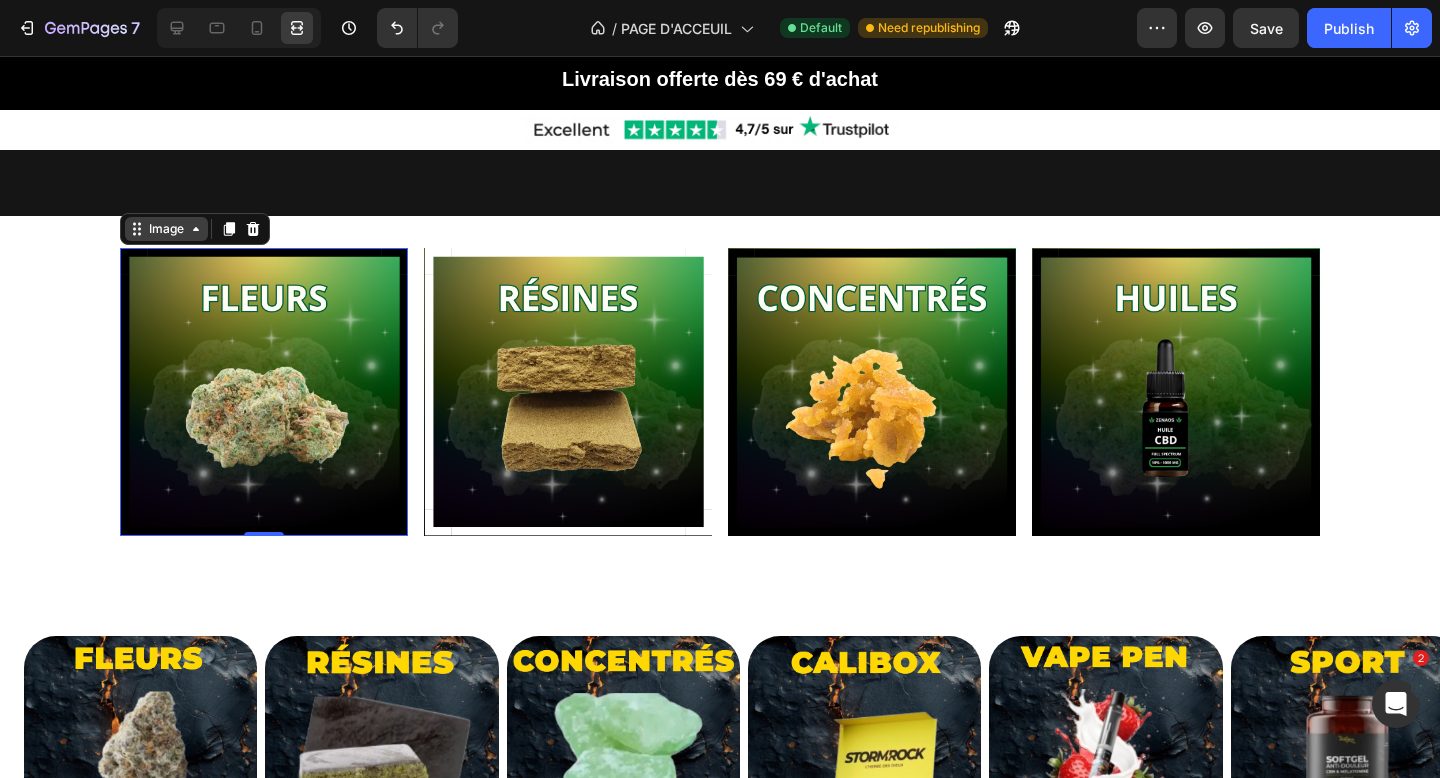 click 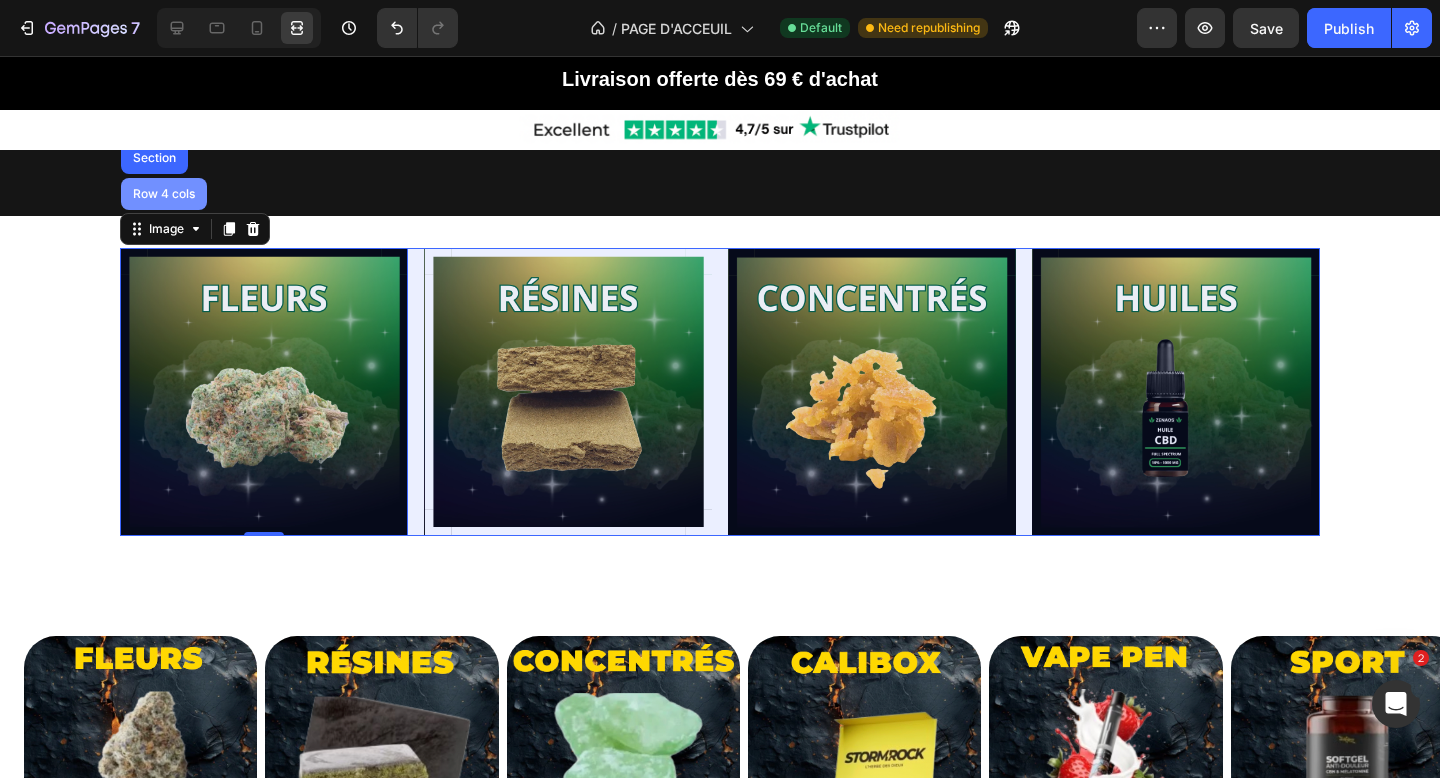 click on "Row 4 cols" at bounding box center (164, 194) 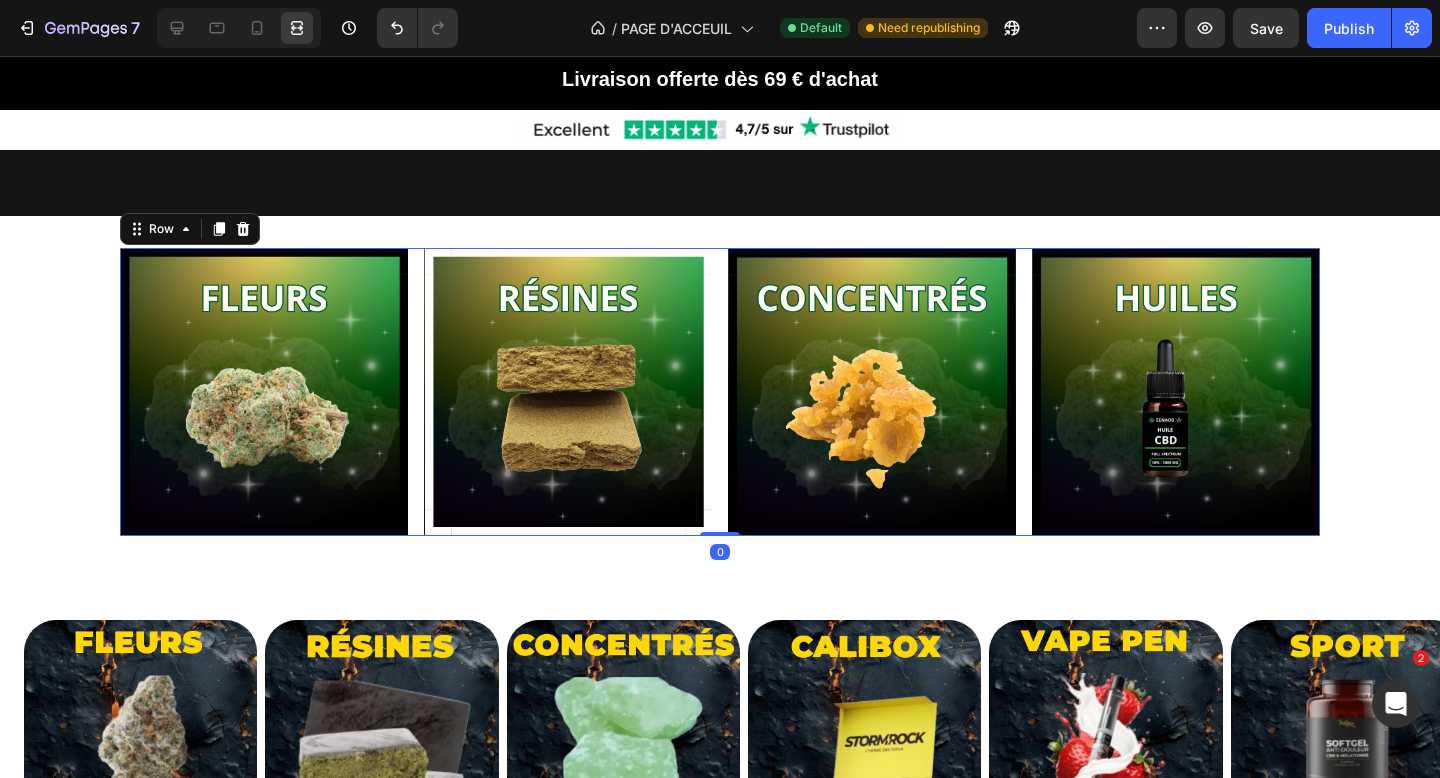 drag, startPoint x: 714, startPoint y: 547, endPoint x: 710, endPoint y: 483, distance: 64.12488 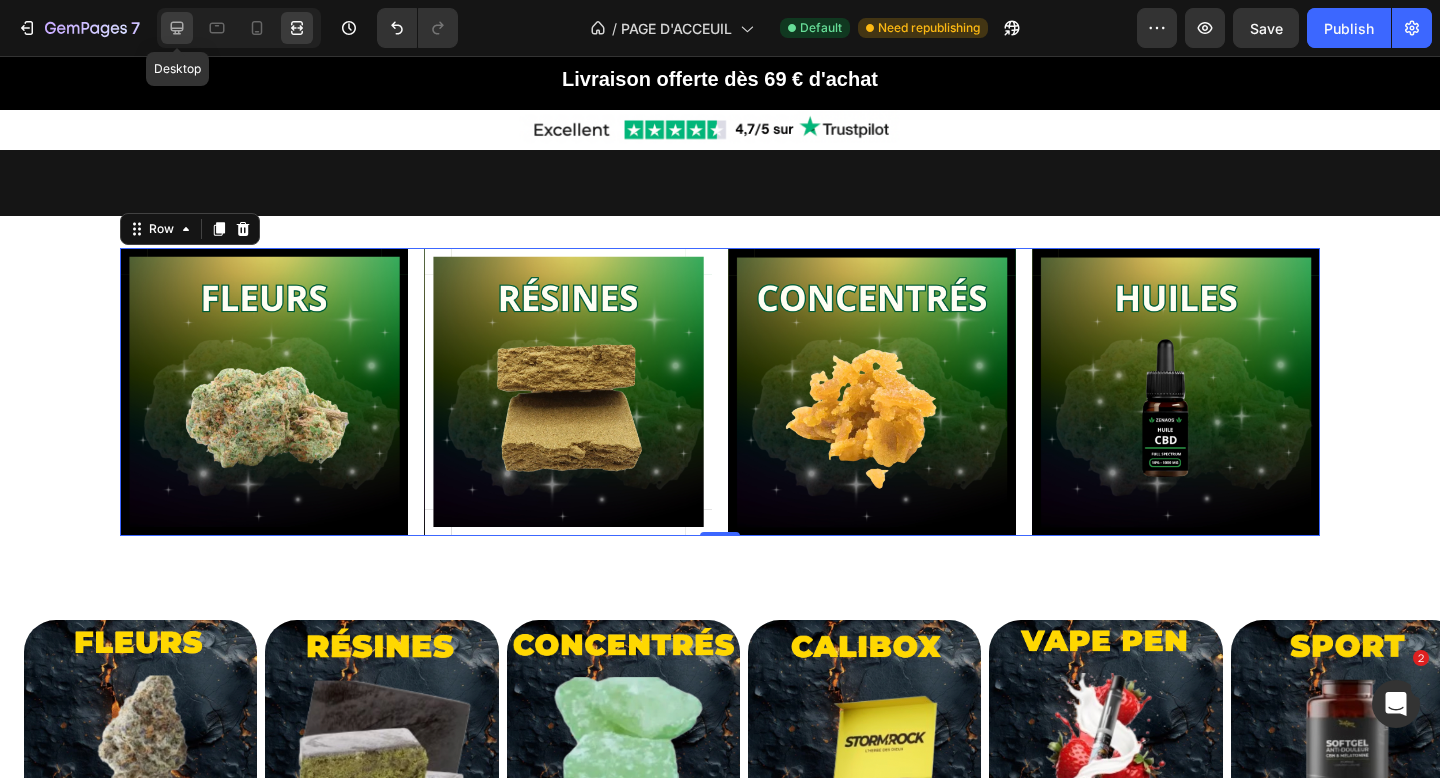click 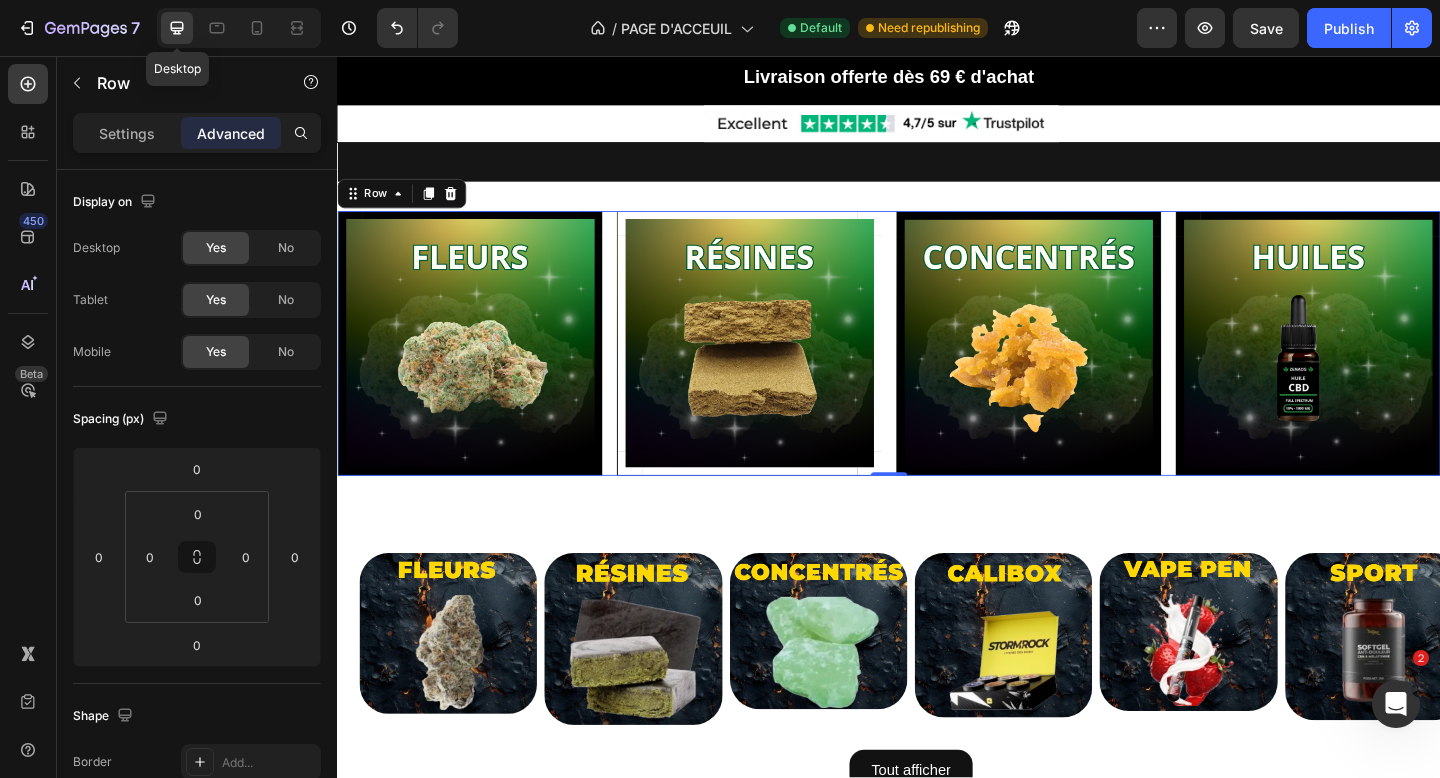 scroll, scrollTop: 1355, scrollLeft: 0, axis: vertical 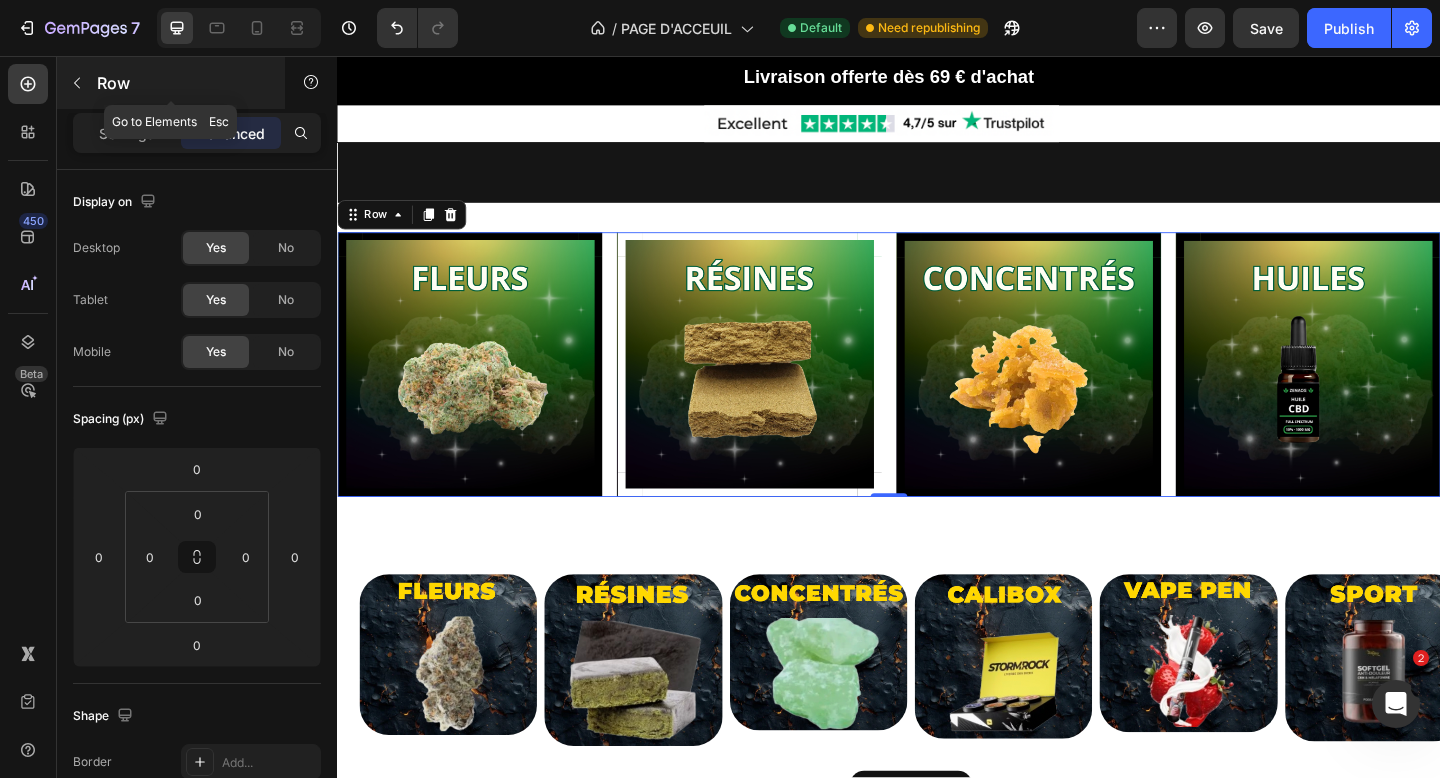 click 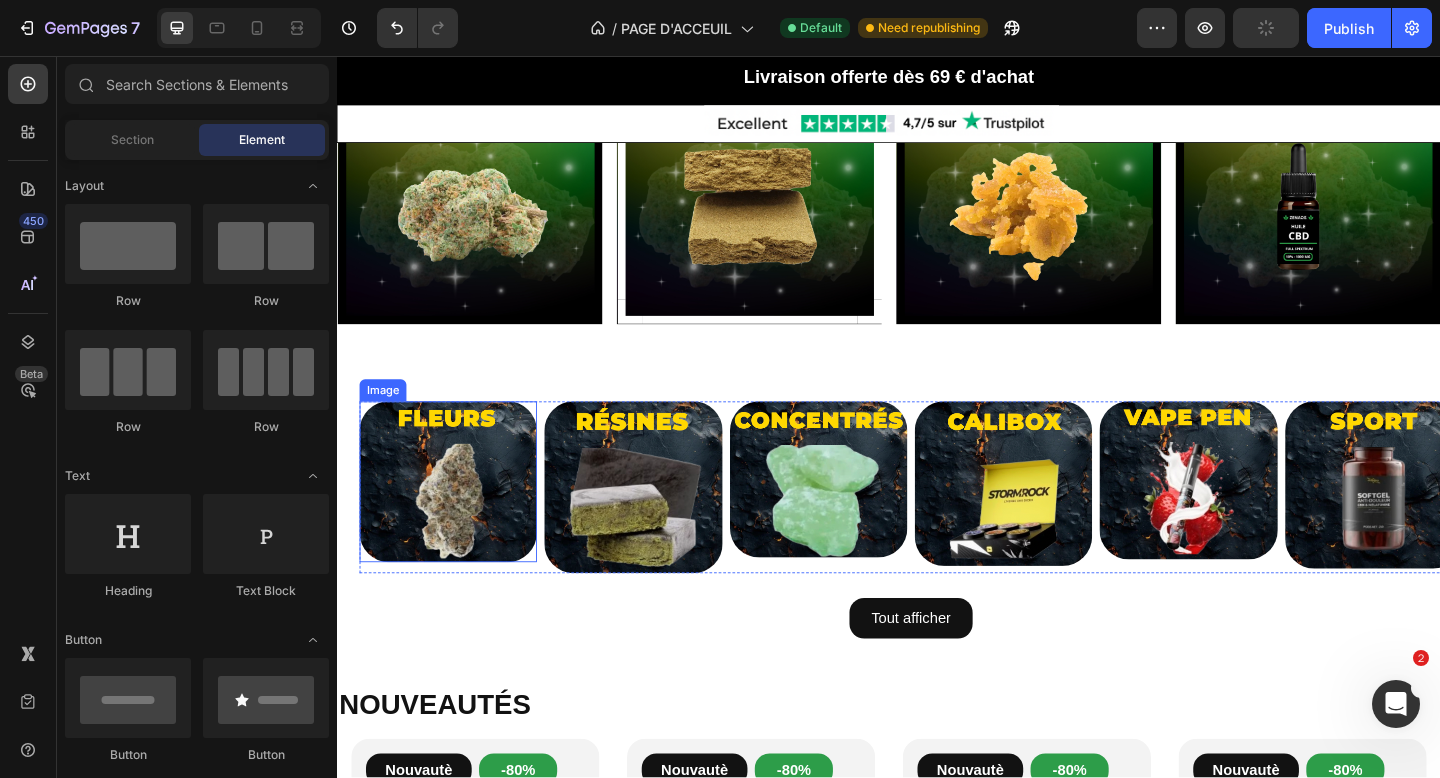 scroll, scrollTop: 1471, scrollLeft: 0, axis: vertical 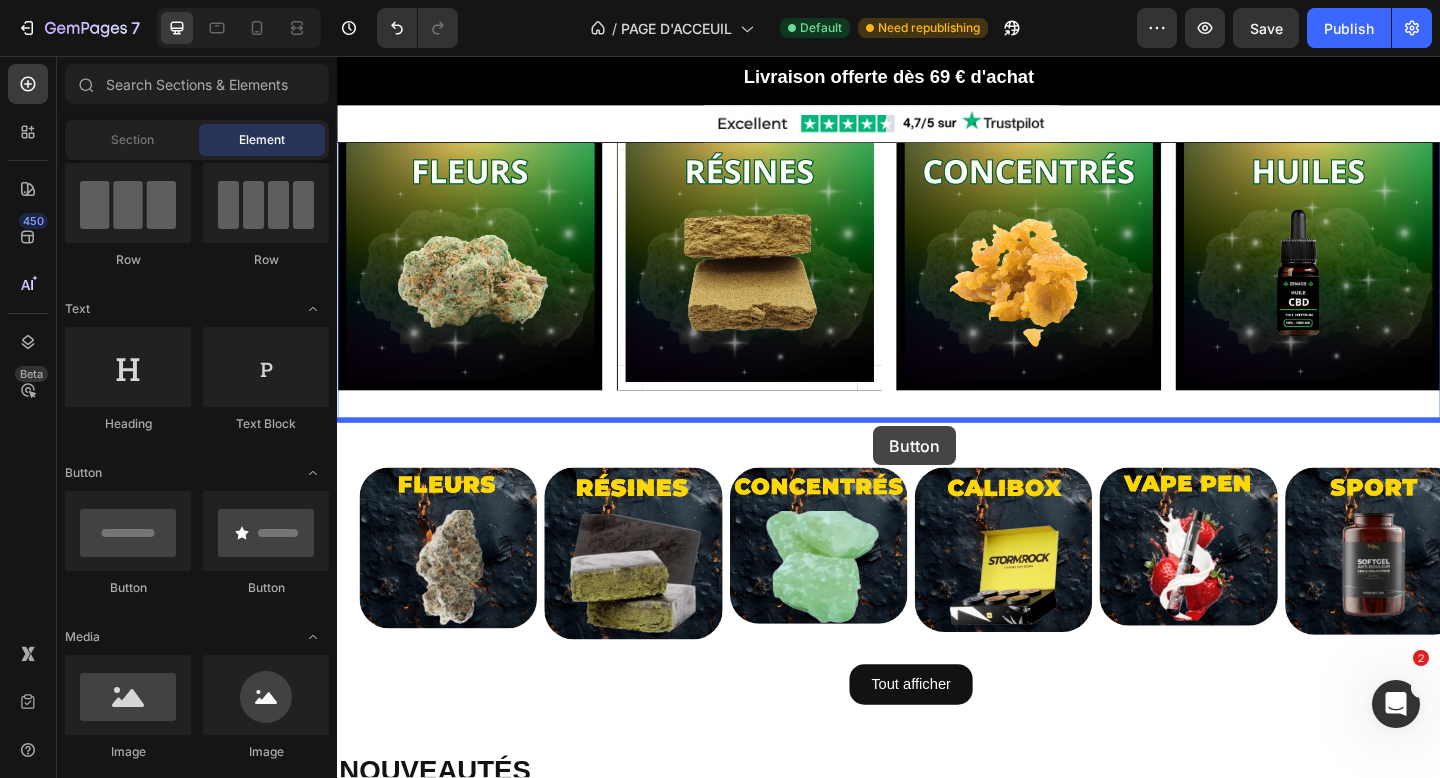 drag, startPoint x: 474, startPoint y: 615, endPoint x: 921, endPoint y: 455, distance: 474.77258 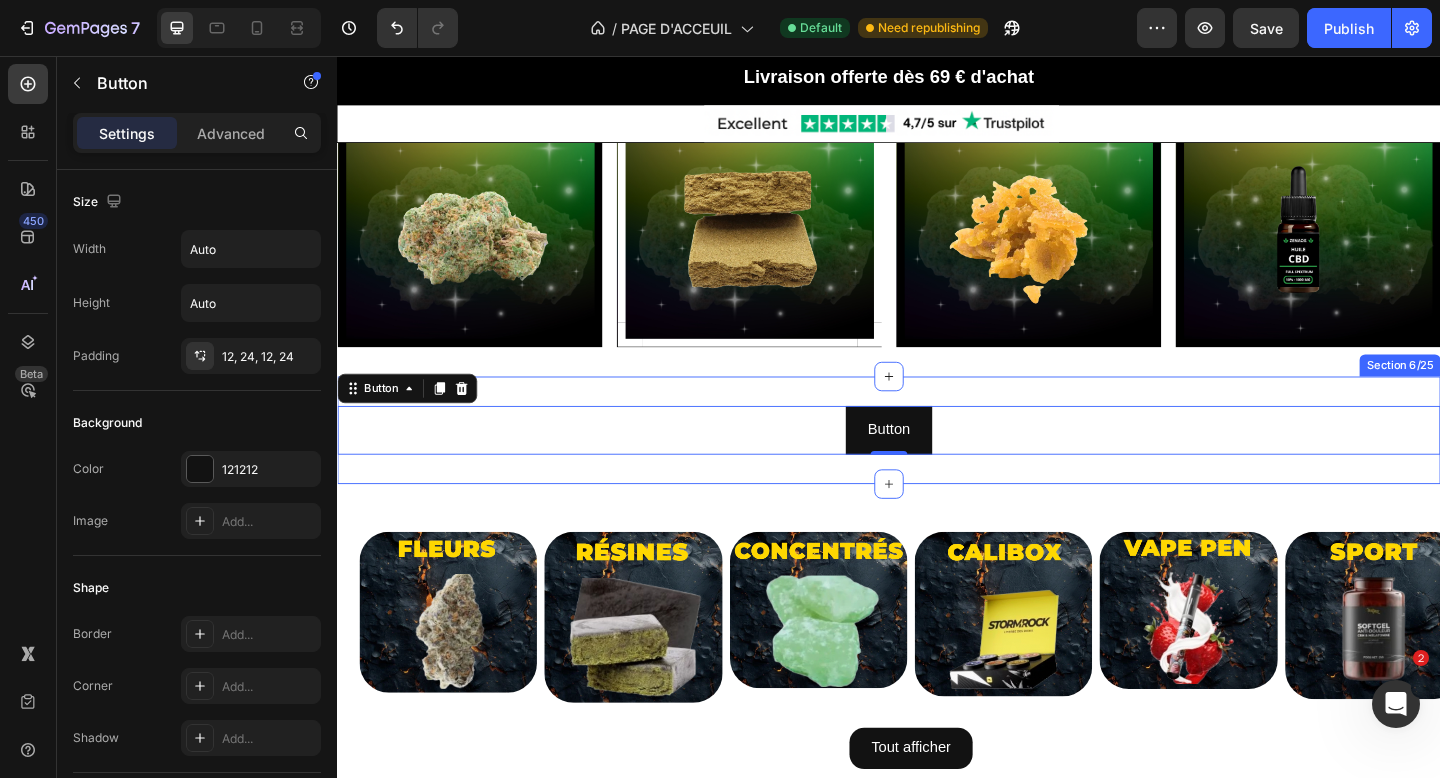 scroll, scrollTop: 1514, scrollLeft: 0, axis: vertical 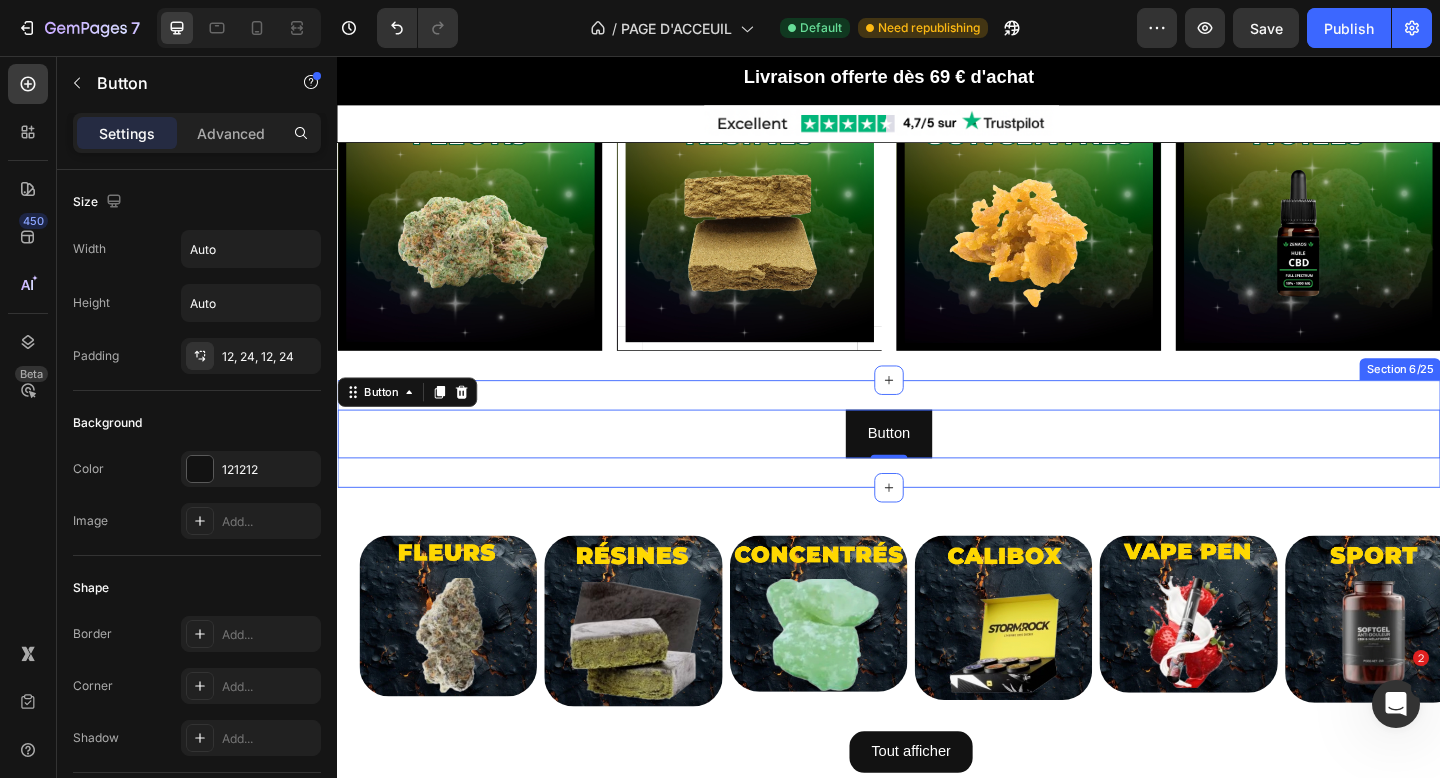 click on "Button Button   0 Section 6/25" at bounding box center [937, 467] 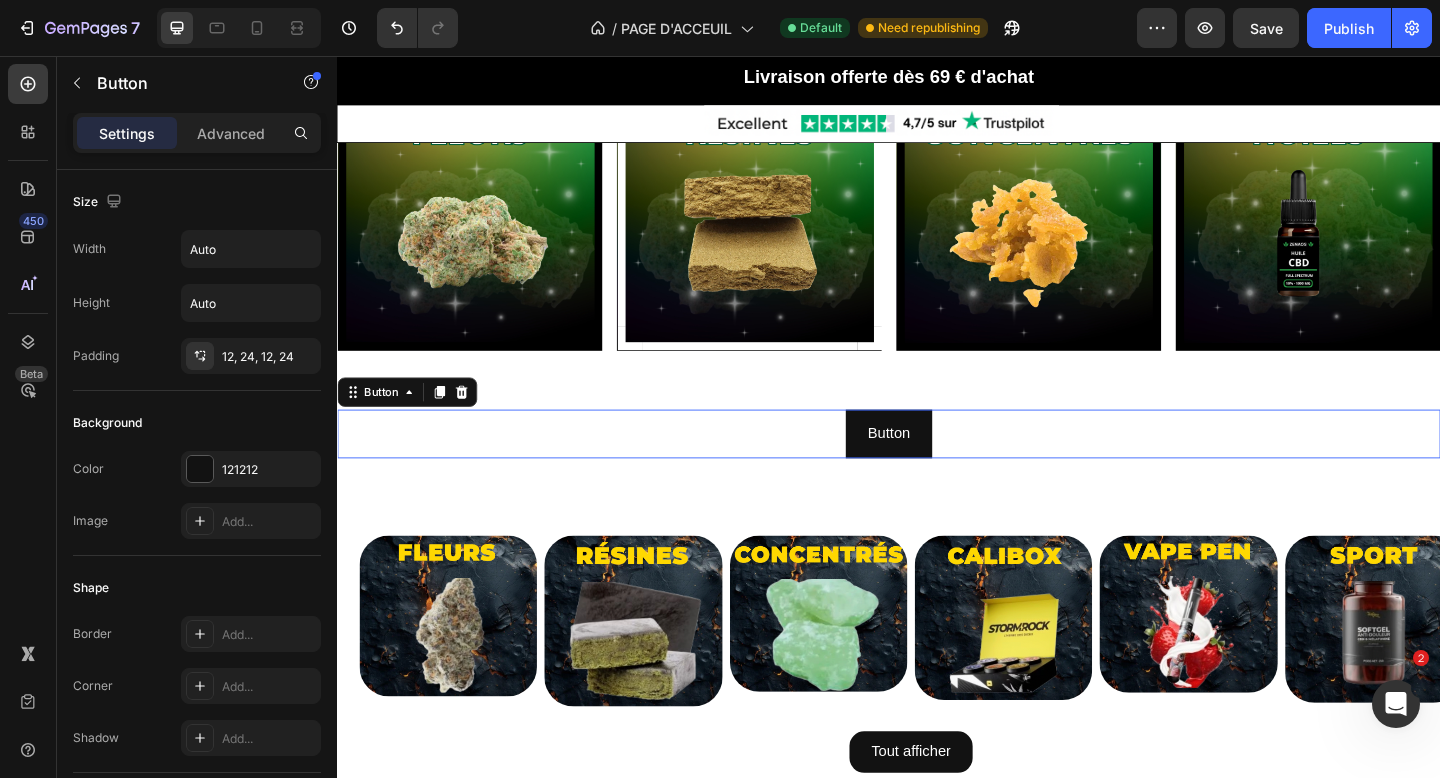 click on "Button Button   0" at bounding box center [937, 467] 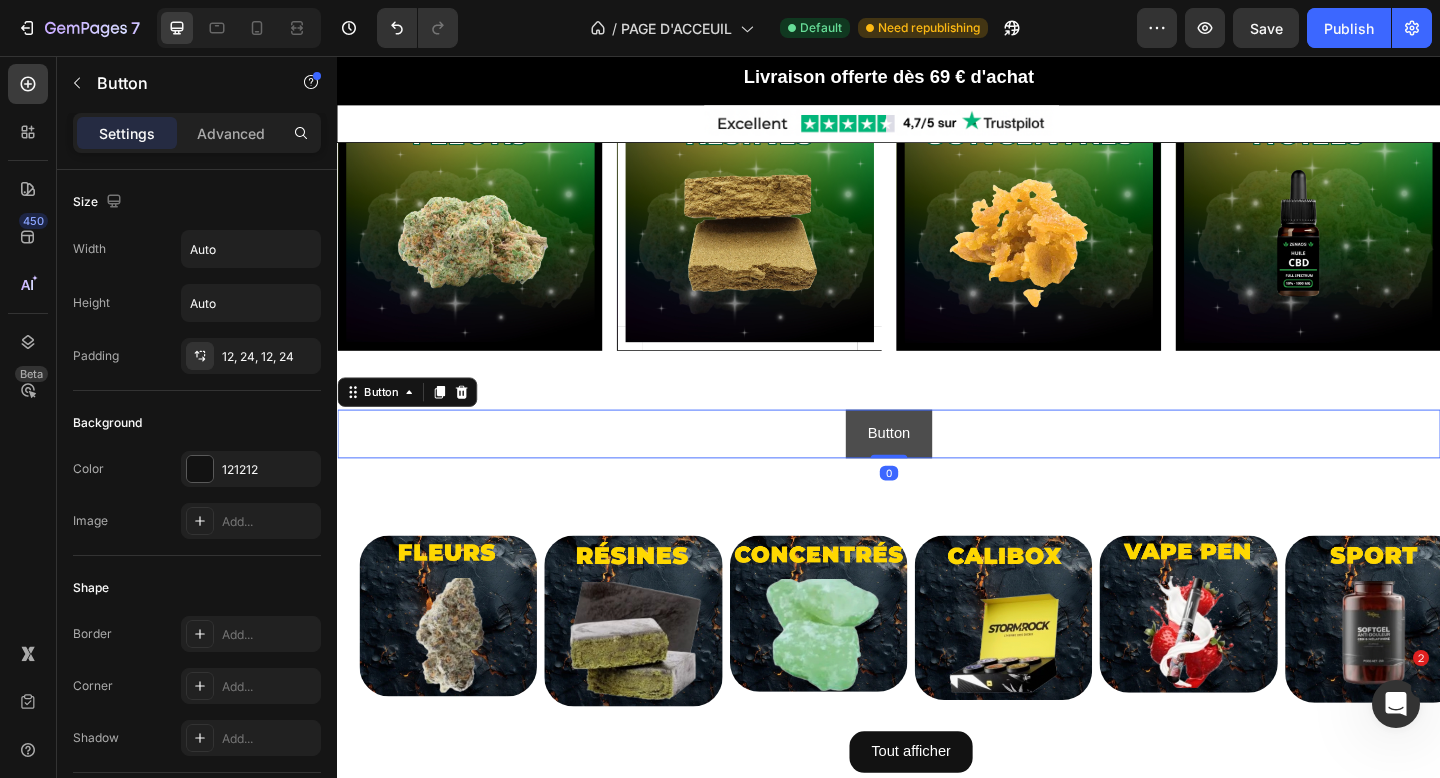 click on "Button" at bounding box center [937, 467] 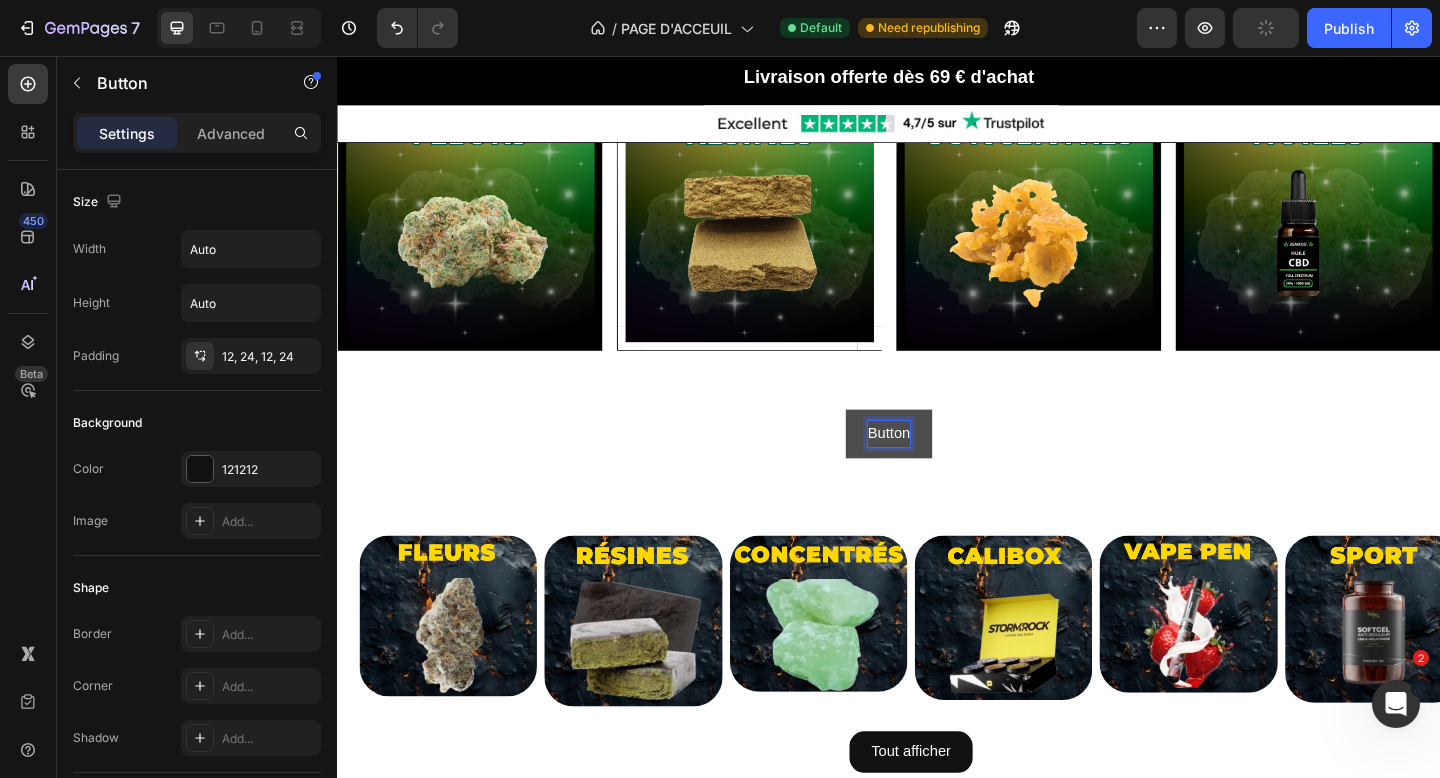 click on "Button" at bounding box center (937, 467) 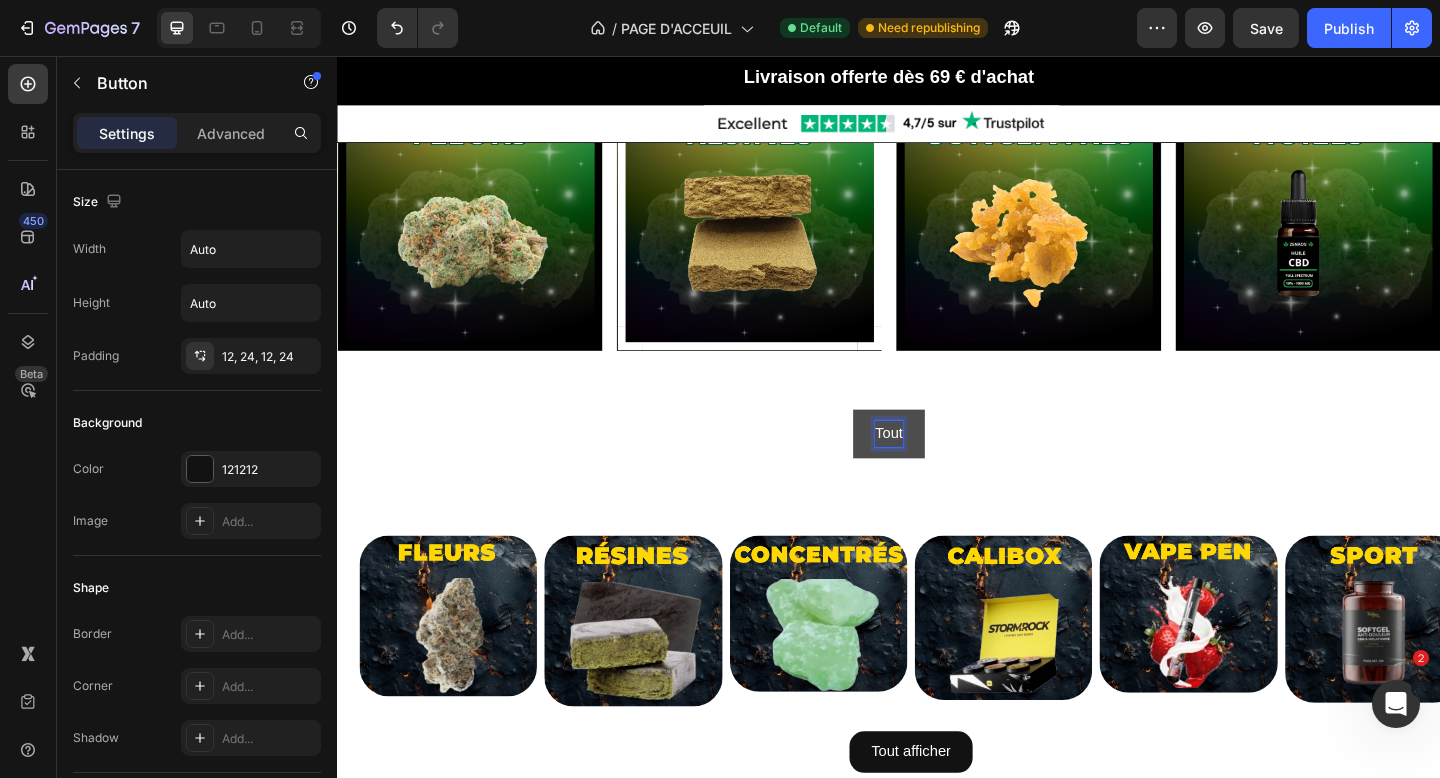 click on "Tout" at bounding box center (937, 467) 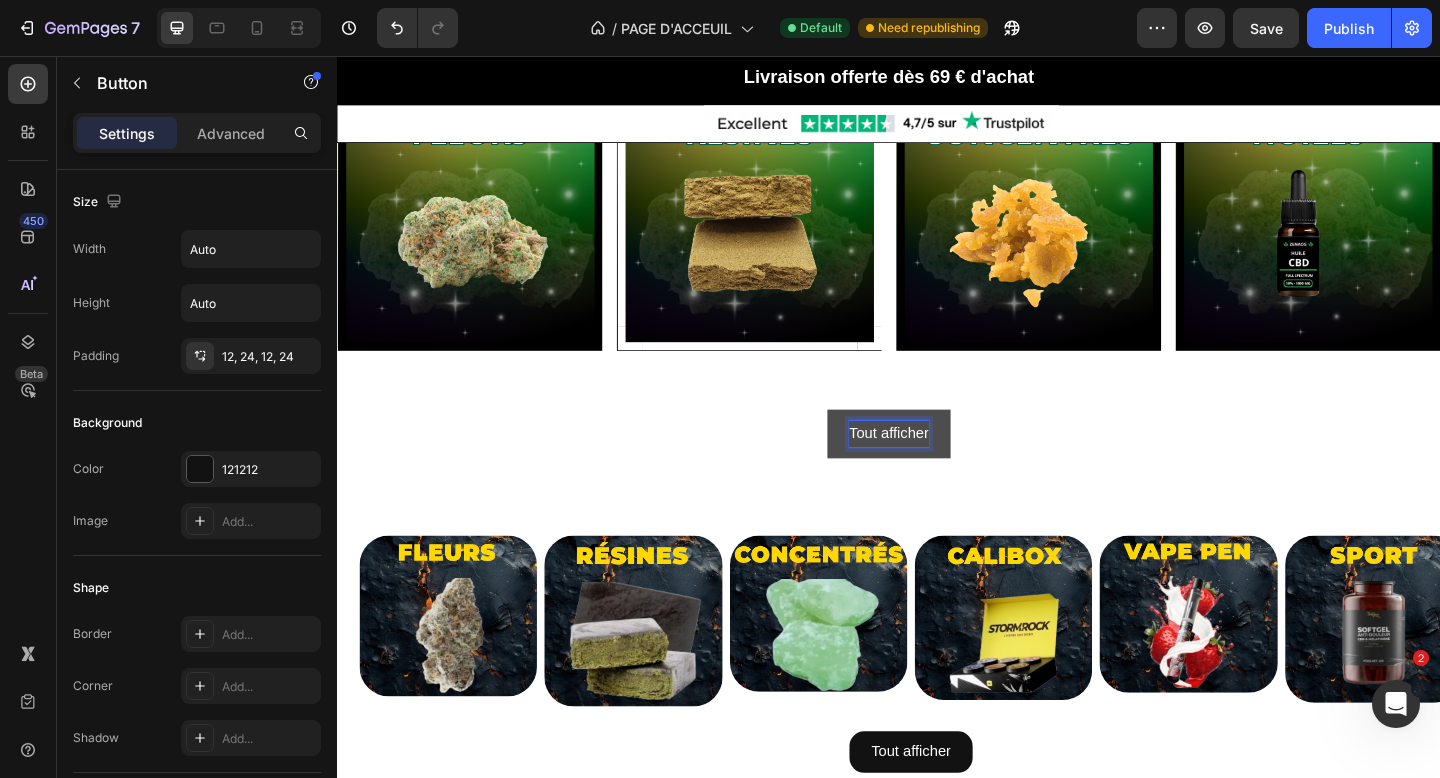 click on "Tout afficher Button   0" at bounding box center (937, 467) 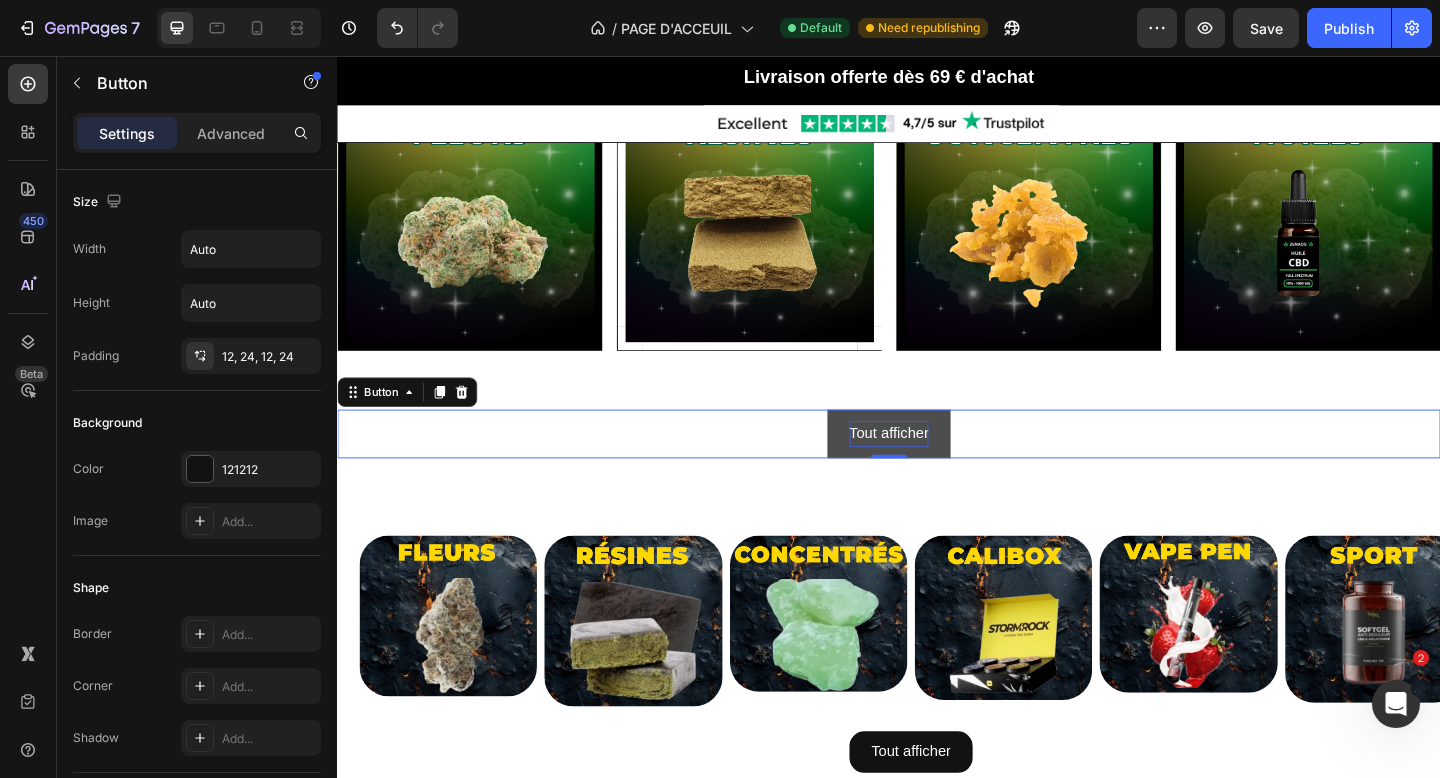 click on "Tout afficher" at bounding box center (937, 467) 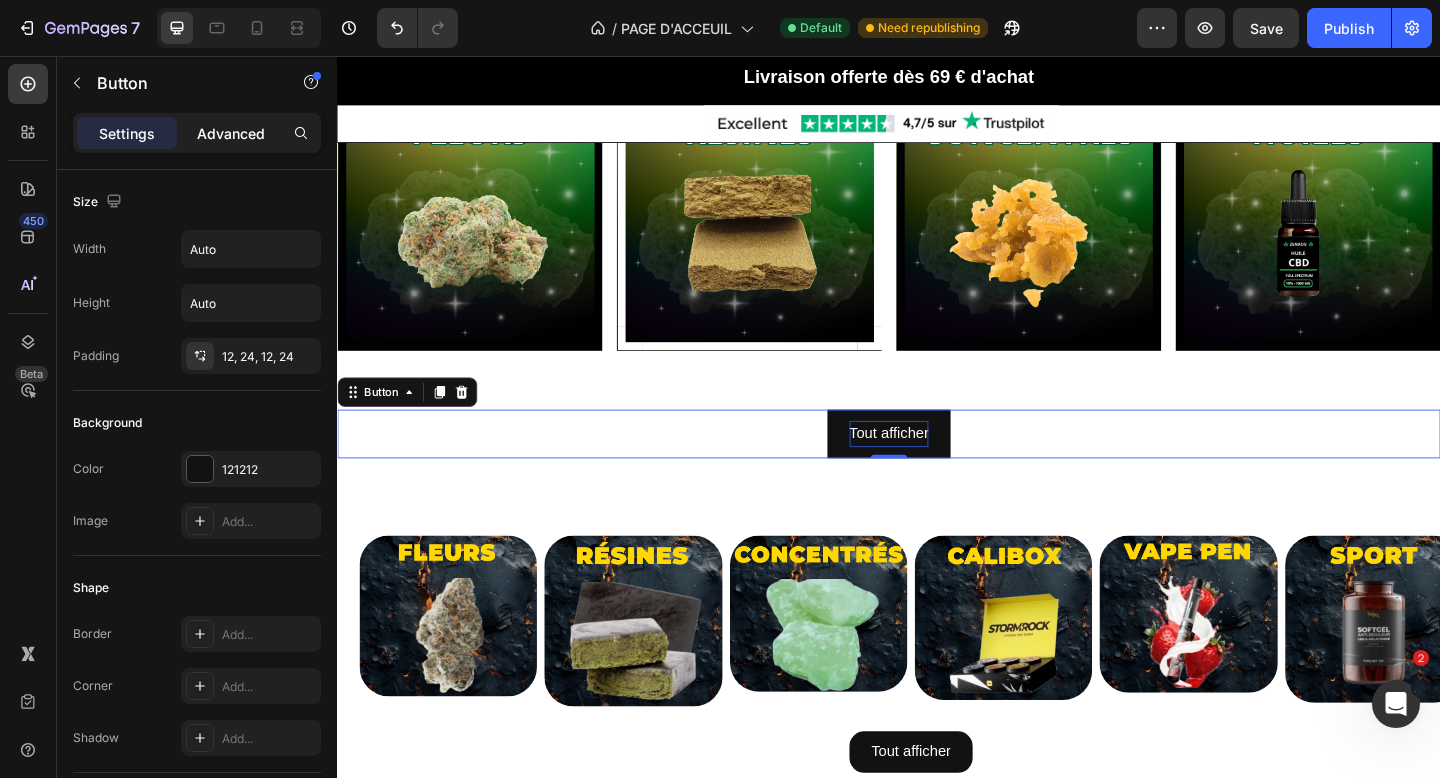 click on "Advanced" 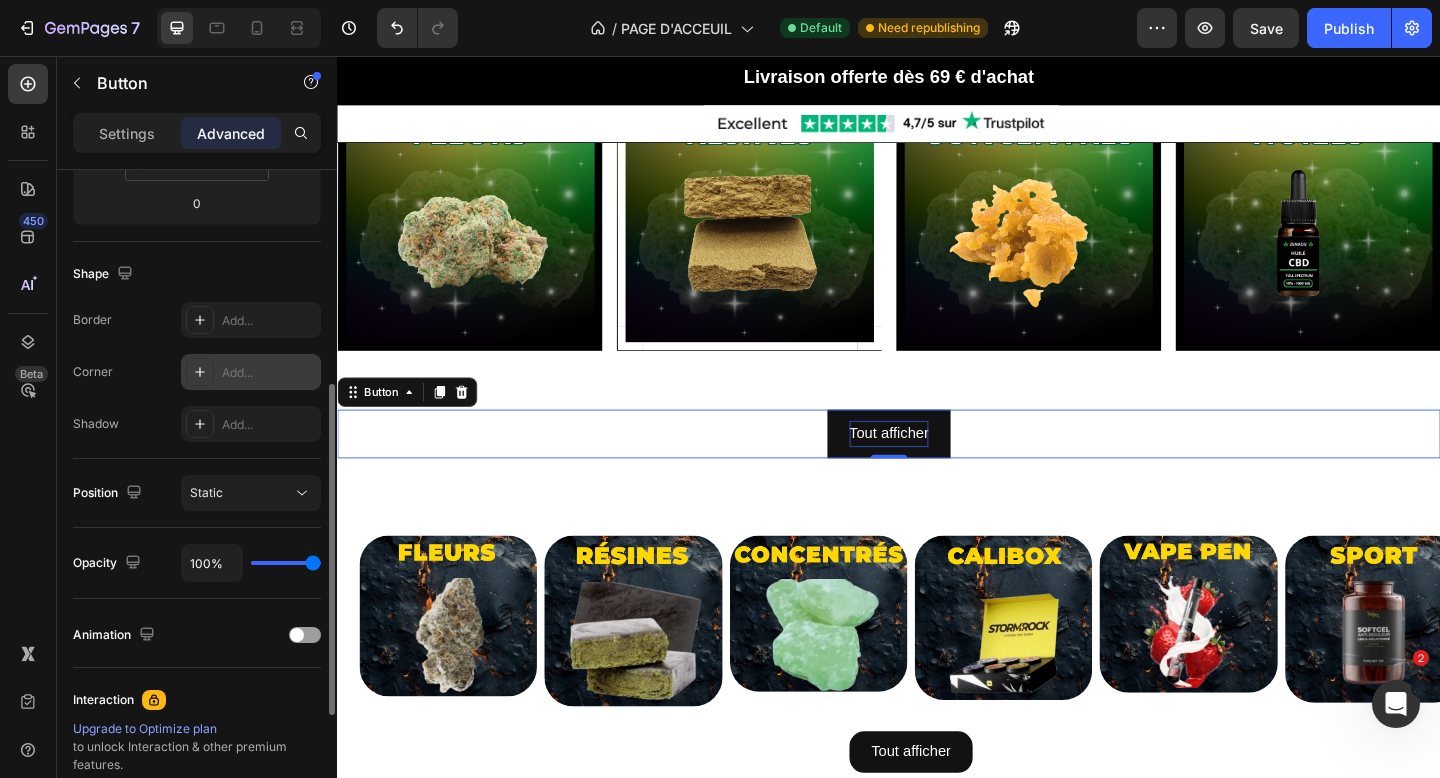 scroll, scrollTop: 438, scrollLeft: 0, axis: vertical 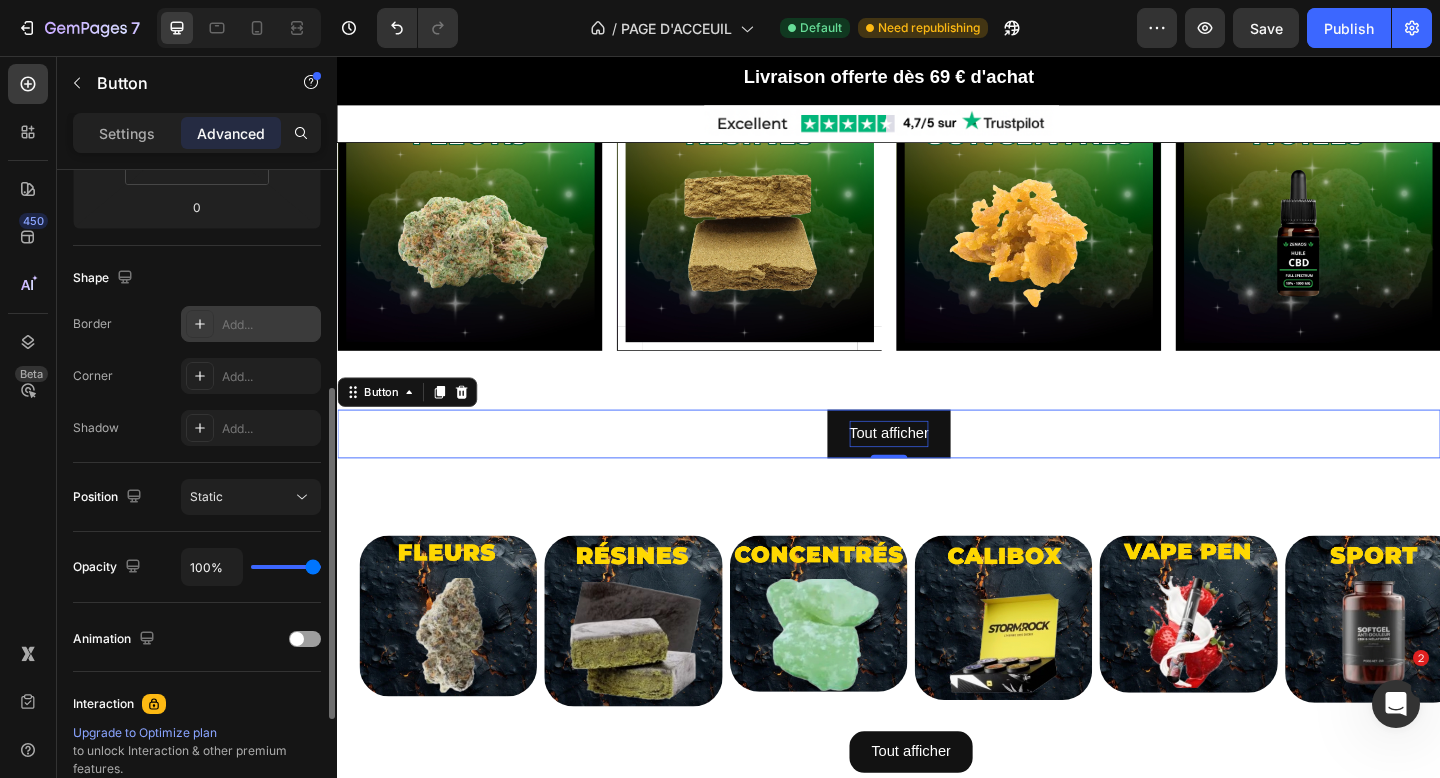 click on "Add..." at bounding box center (269, 325) 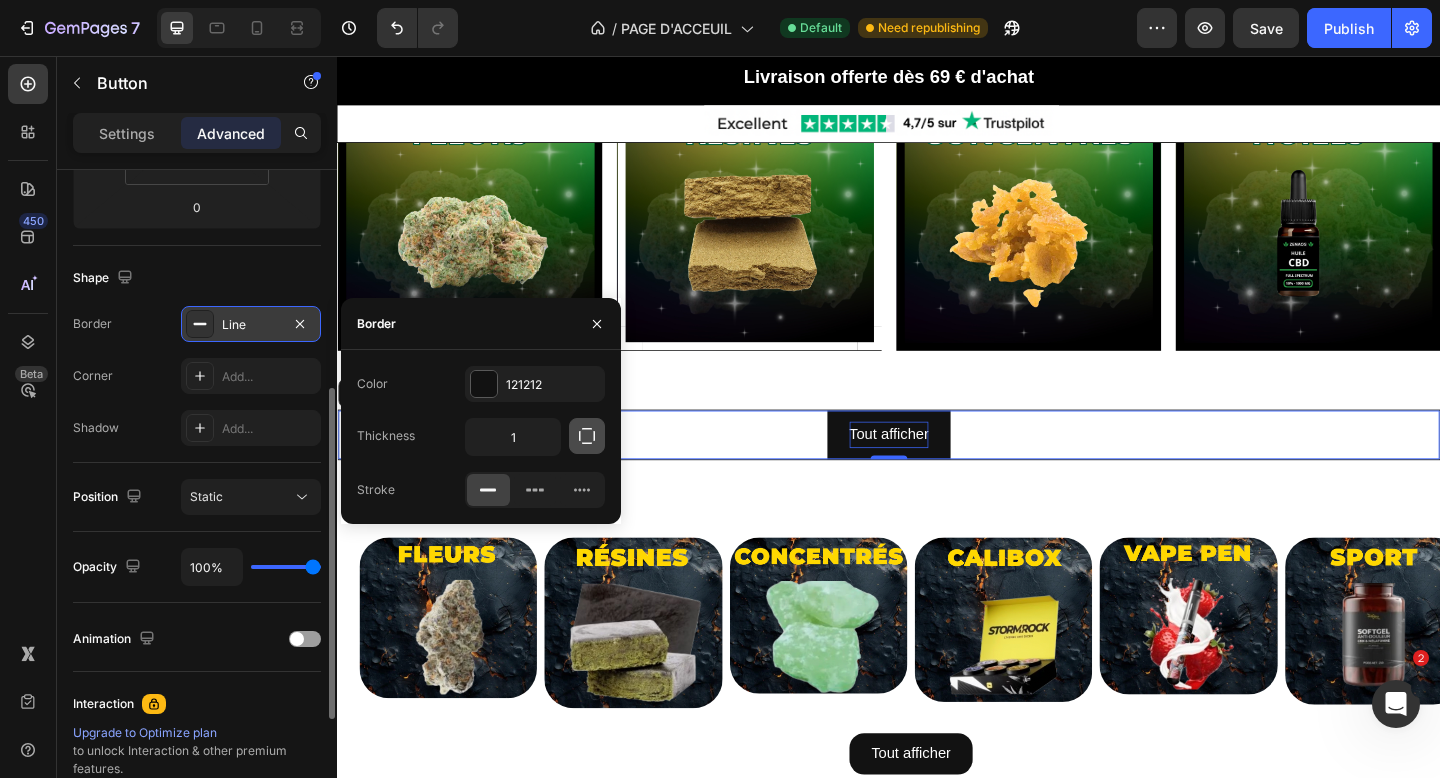 click 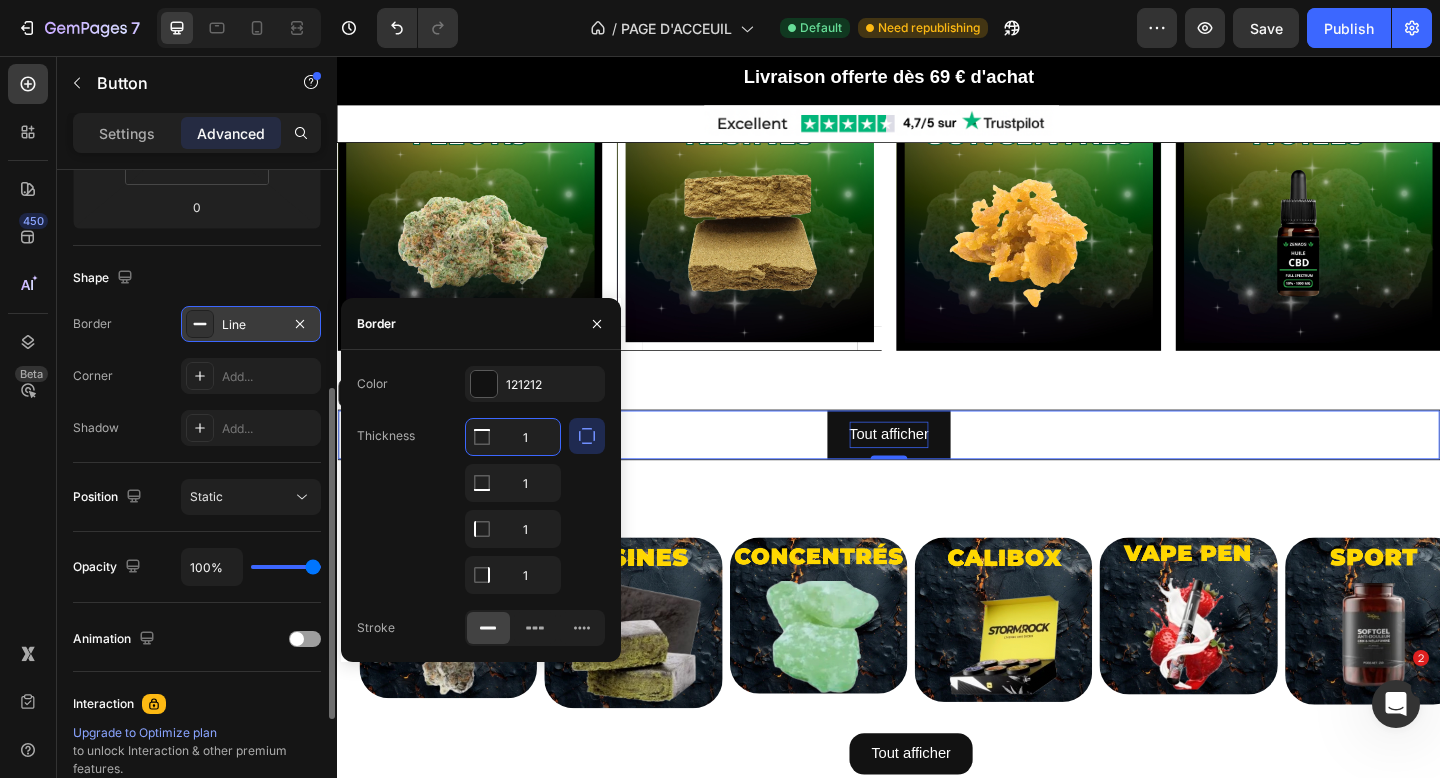 click on "1" at bounding box center (513, 437) 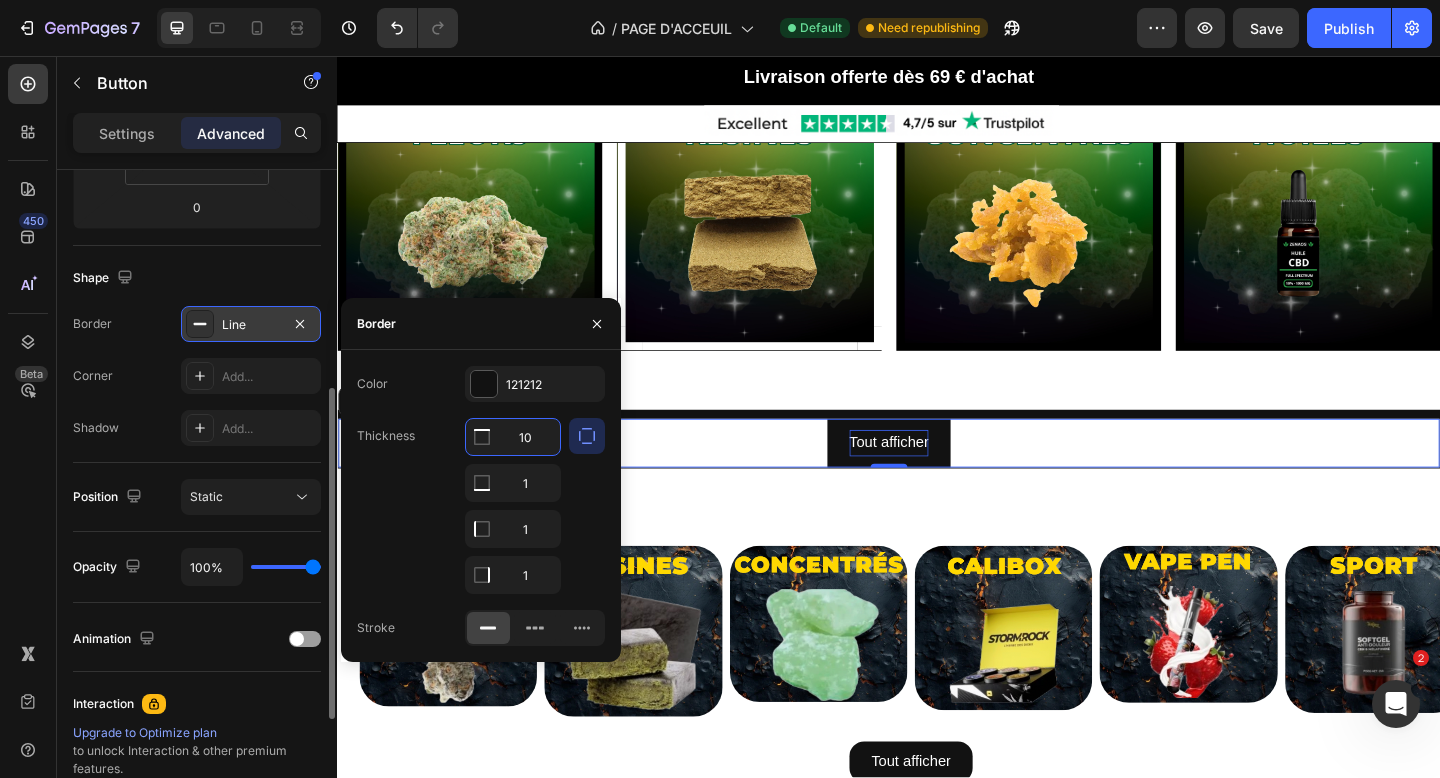 type on "1" 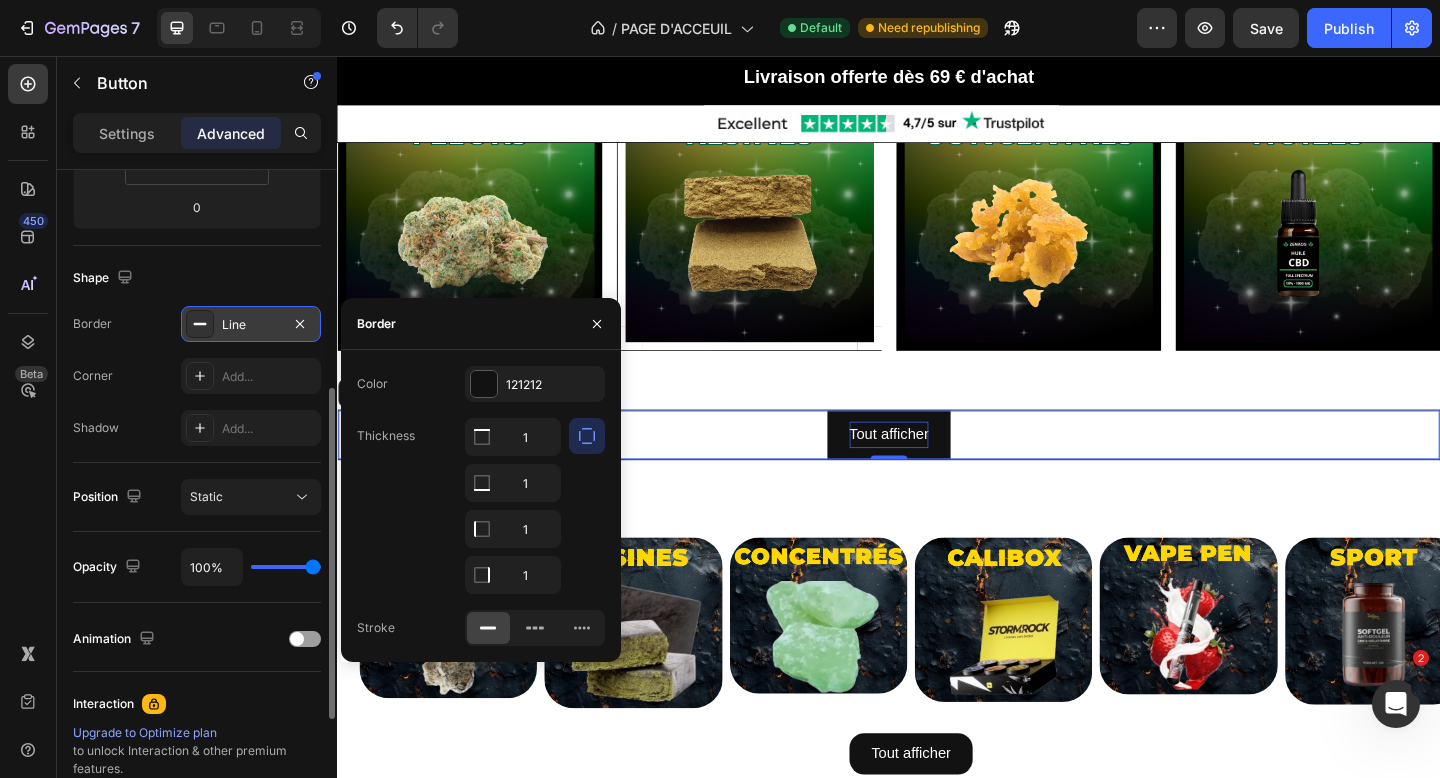 click 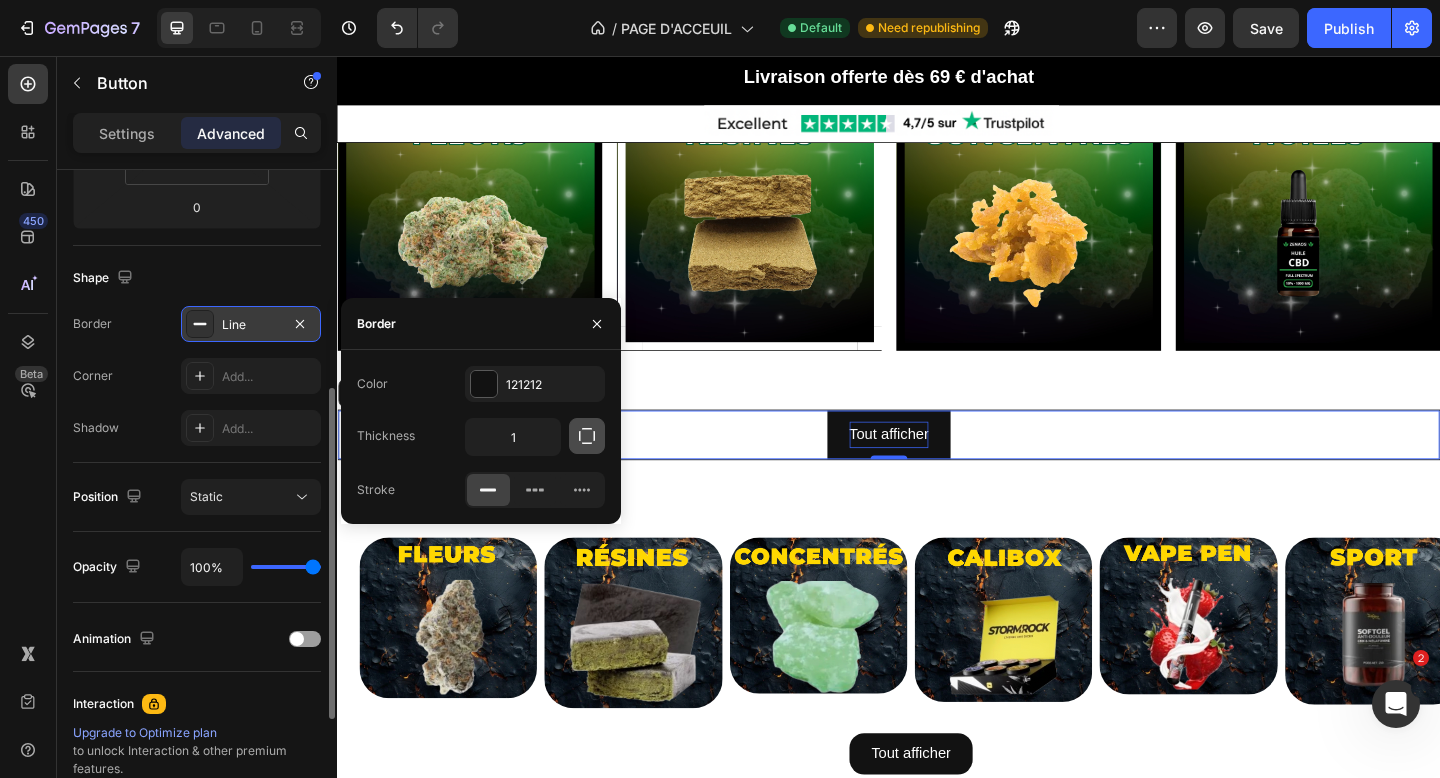 click 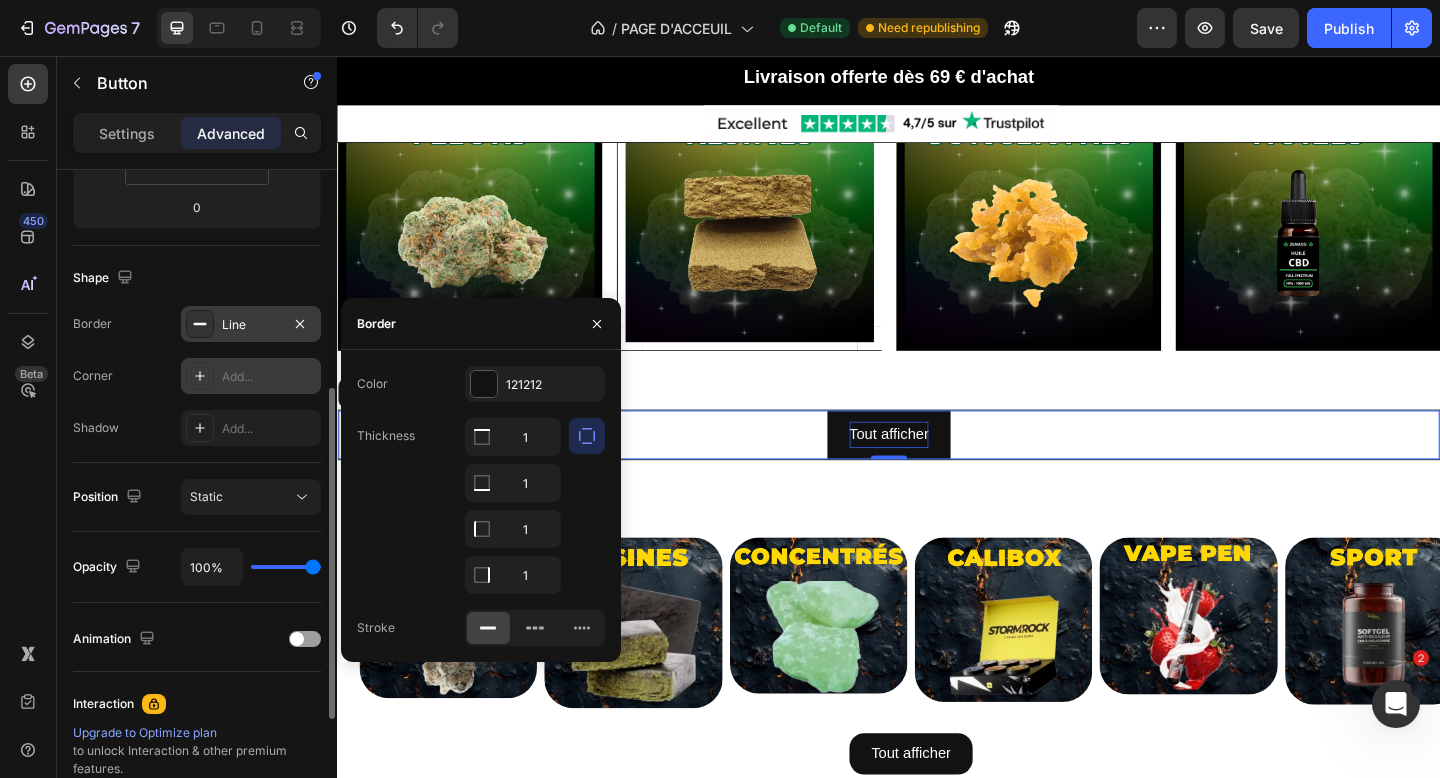 click on "Add..." at bounding box center [269, 377] 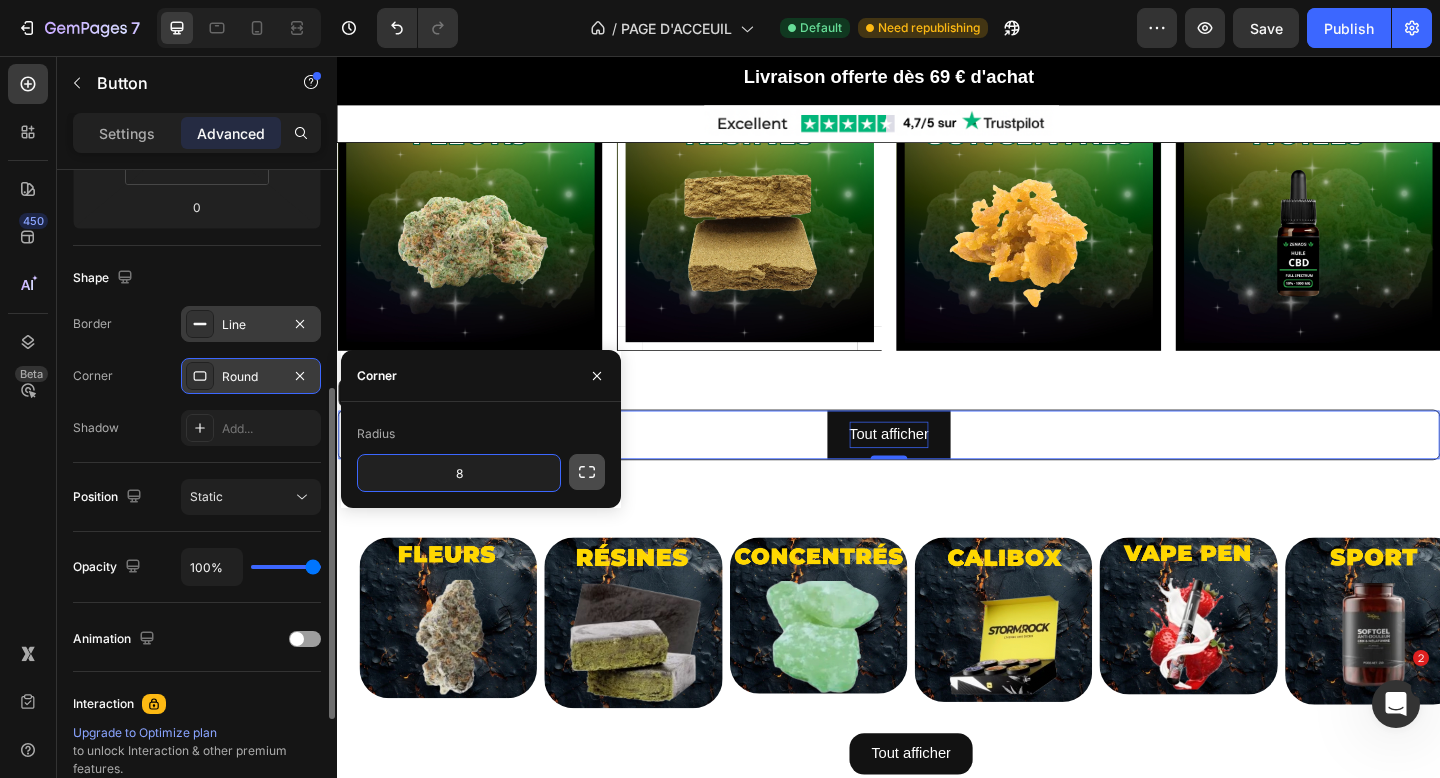 click 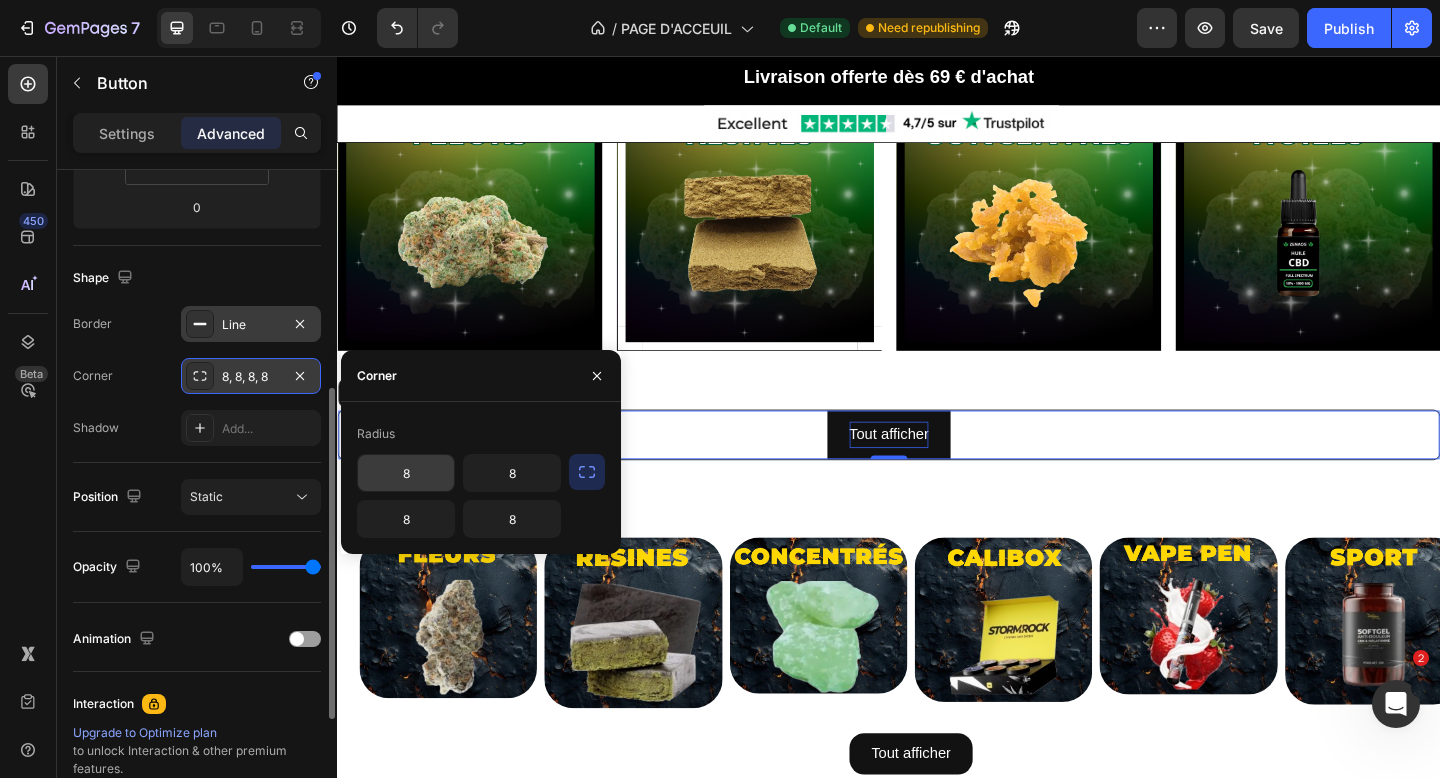 click on "8" at bounding box center (406, 473) 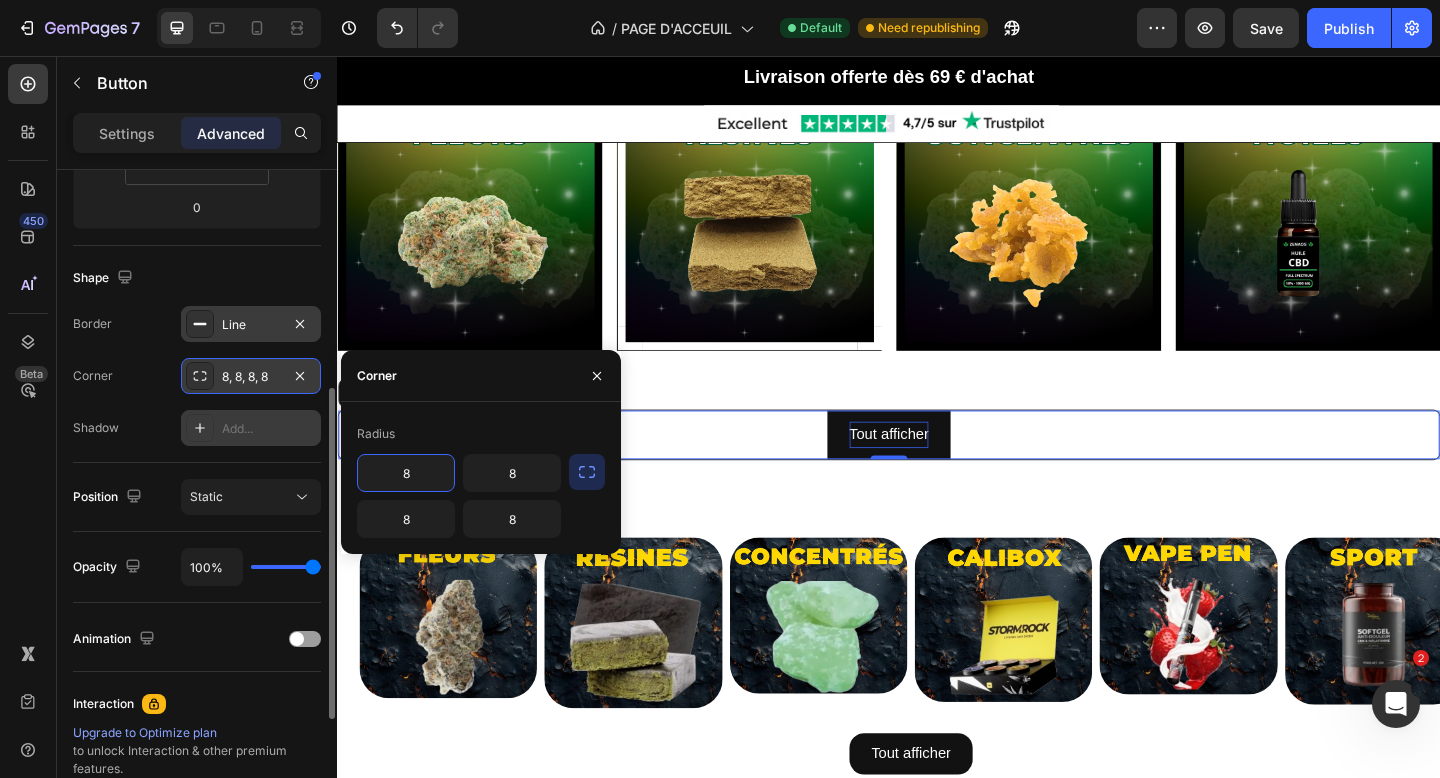 click on "Add..." at bounding box center (269, 429) 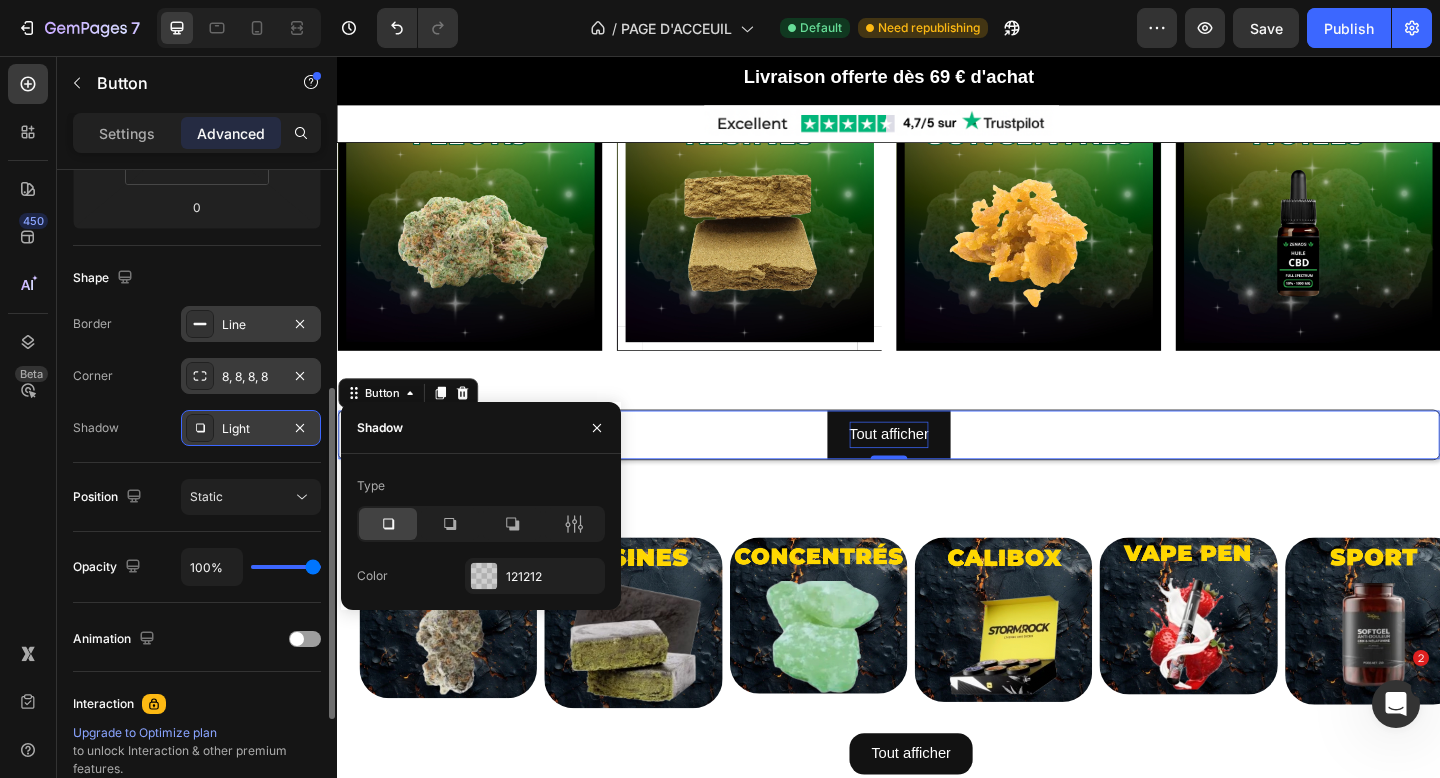 click on "8, 8, 8, 8" at bounding box center [251, 377] 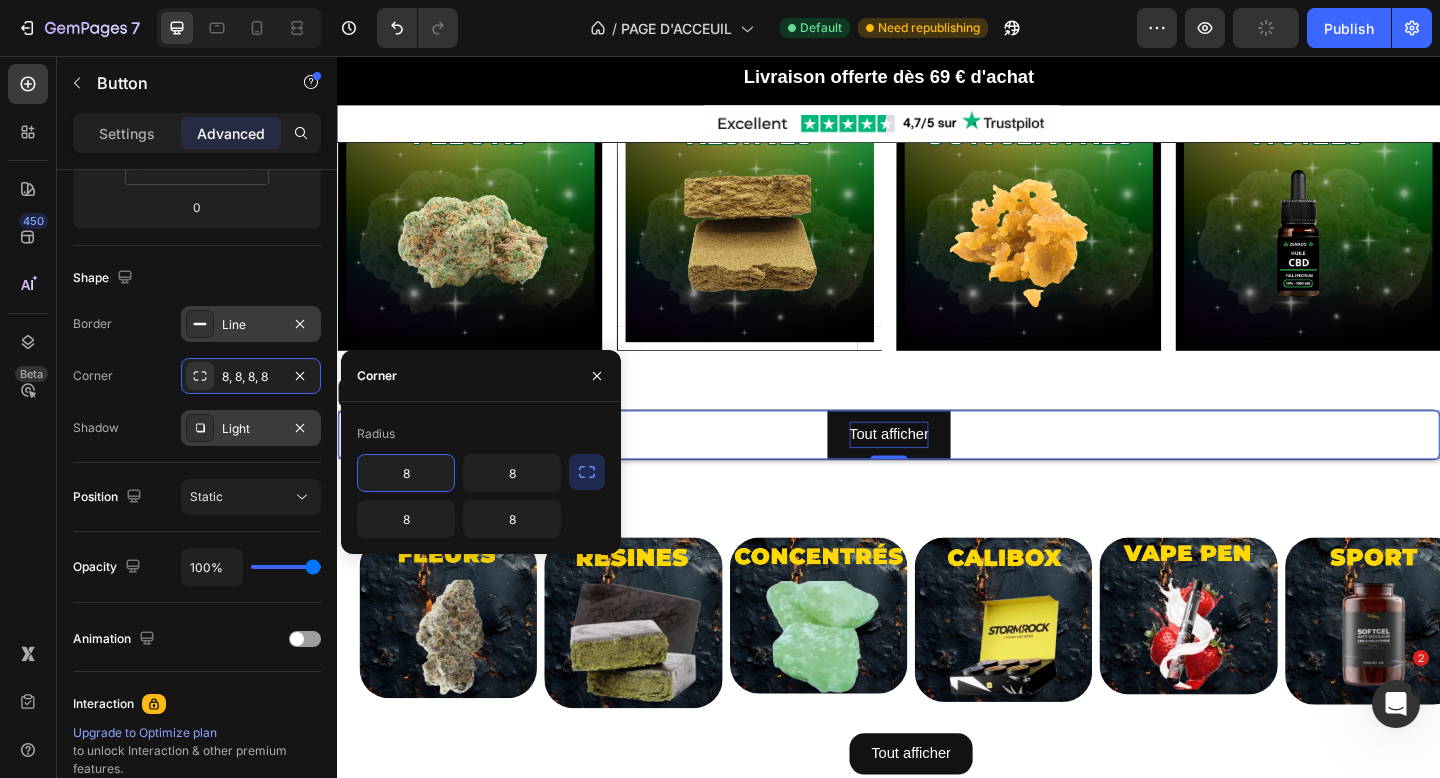click on "Tout afficher Button   0" at bounding box center [937, 468] 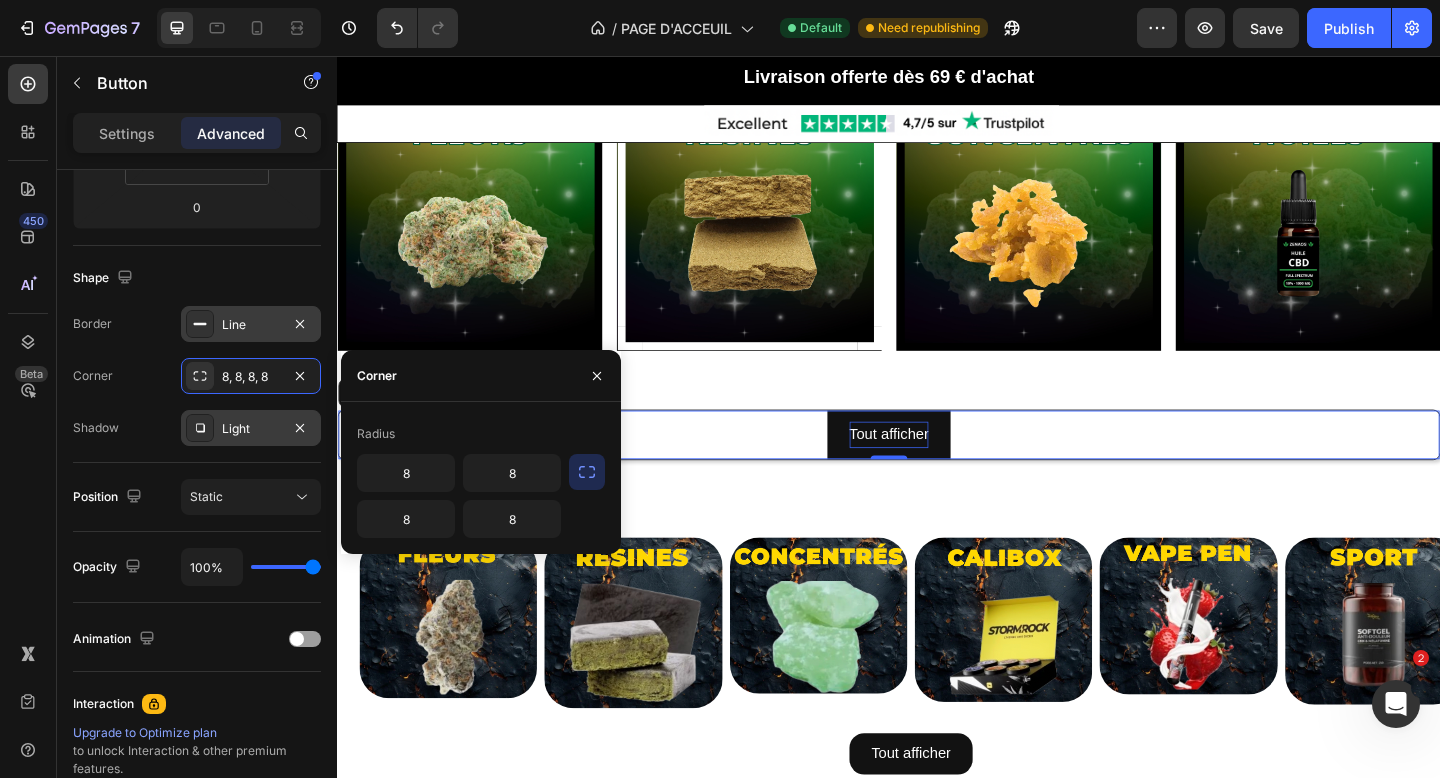 click at bounding box center [587, 472] 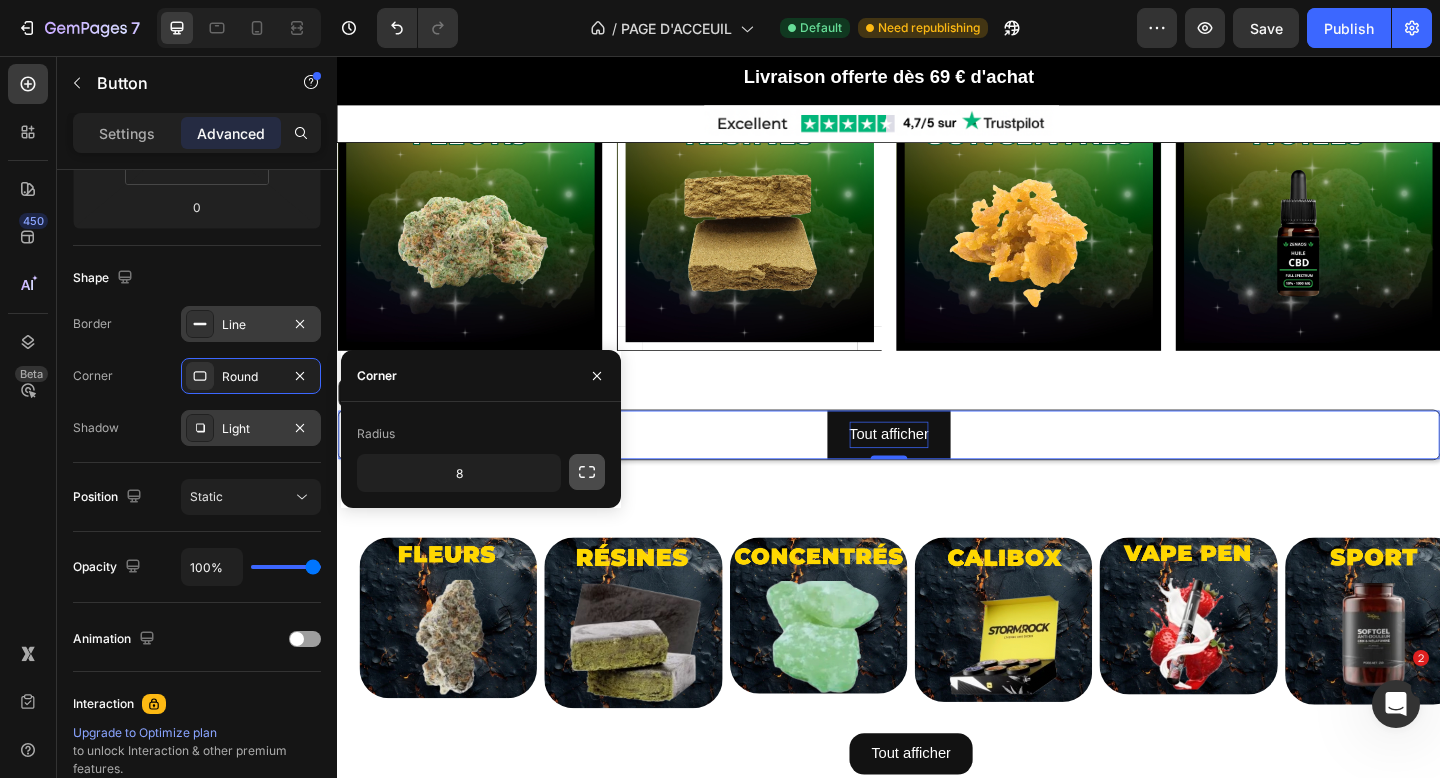 click at bounding box center [587, 472] 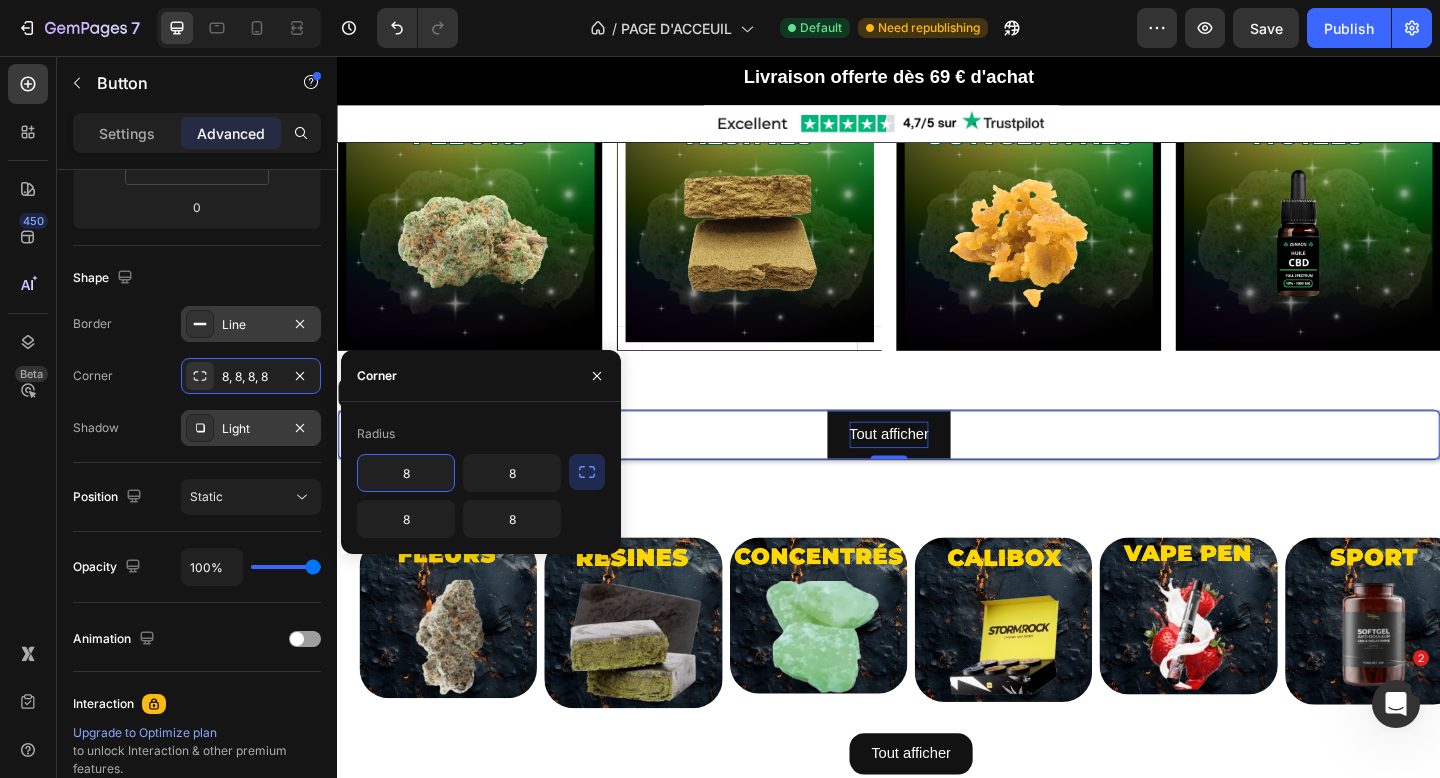 click on "8" at bounding box center (406, 473) 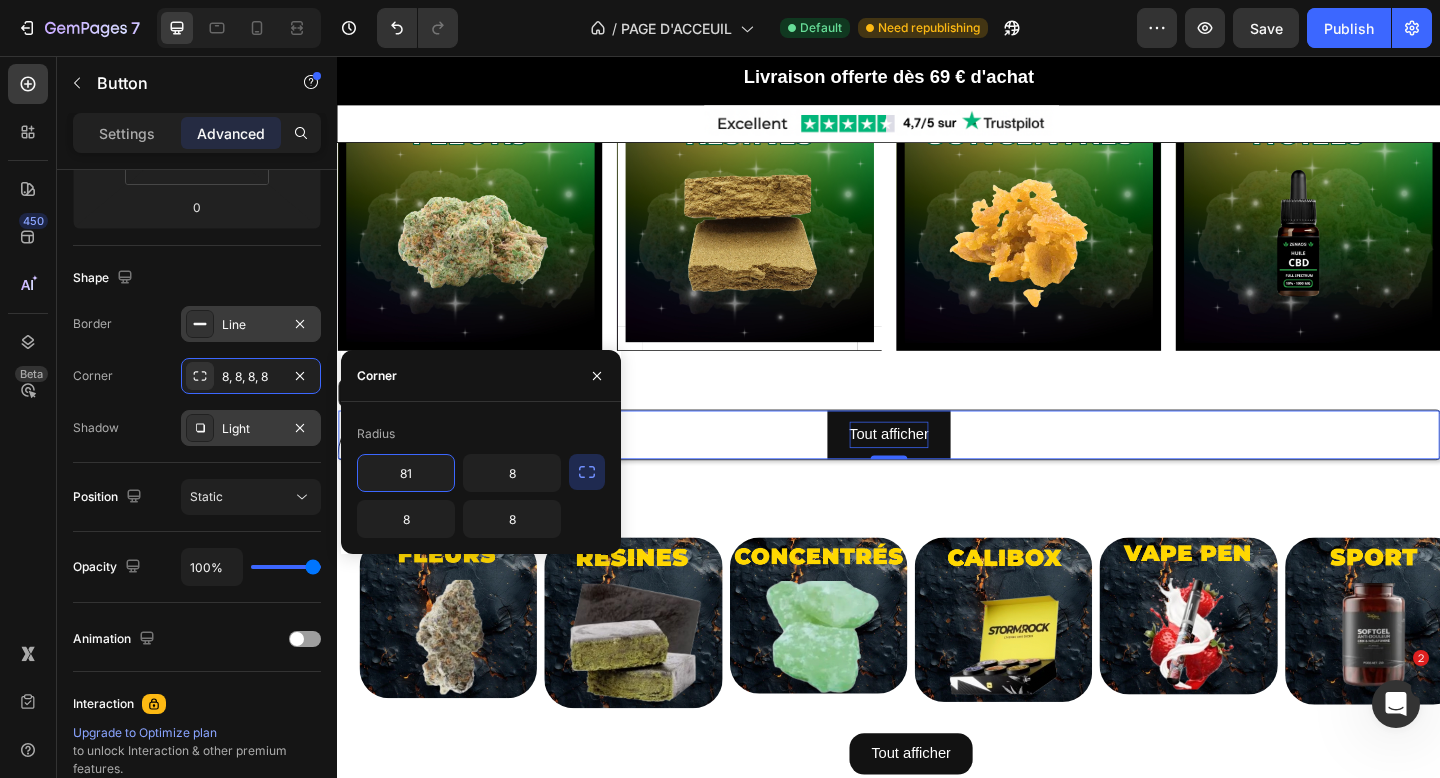 type on "8" 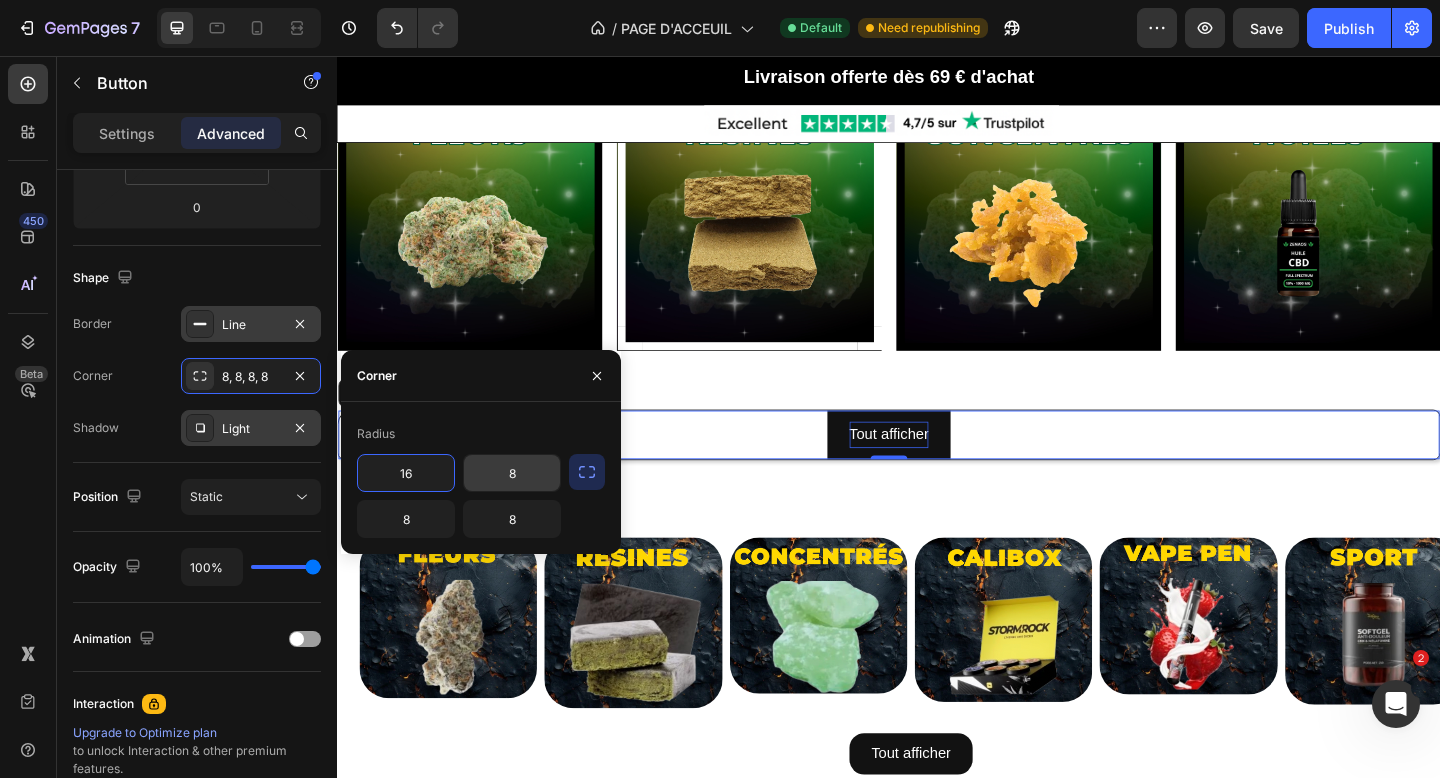 type on "16" 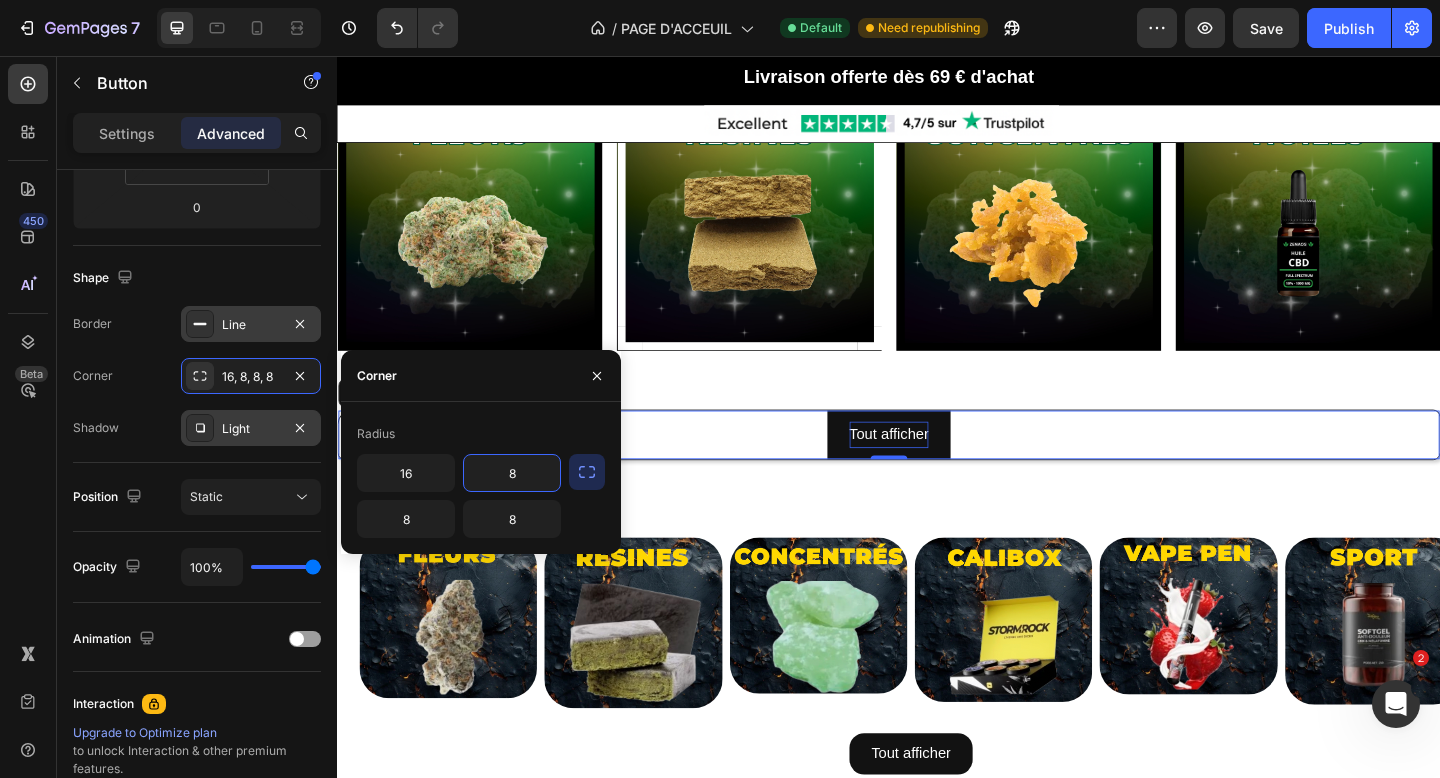 click on "8" at bounding box center (512, 473) 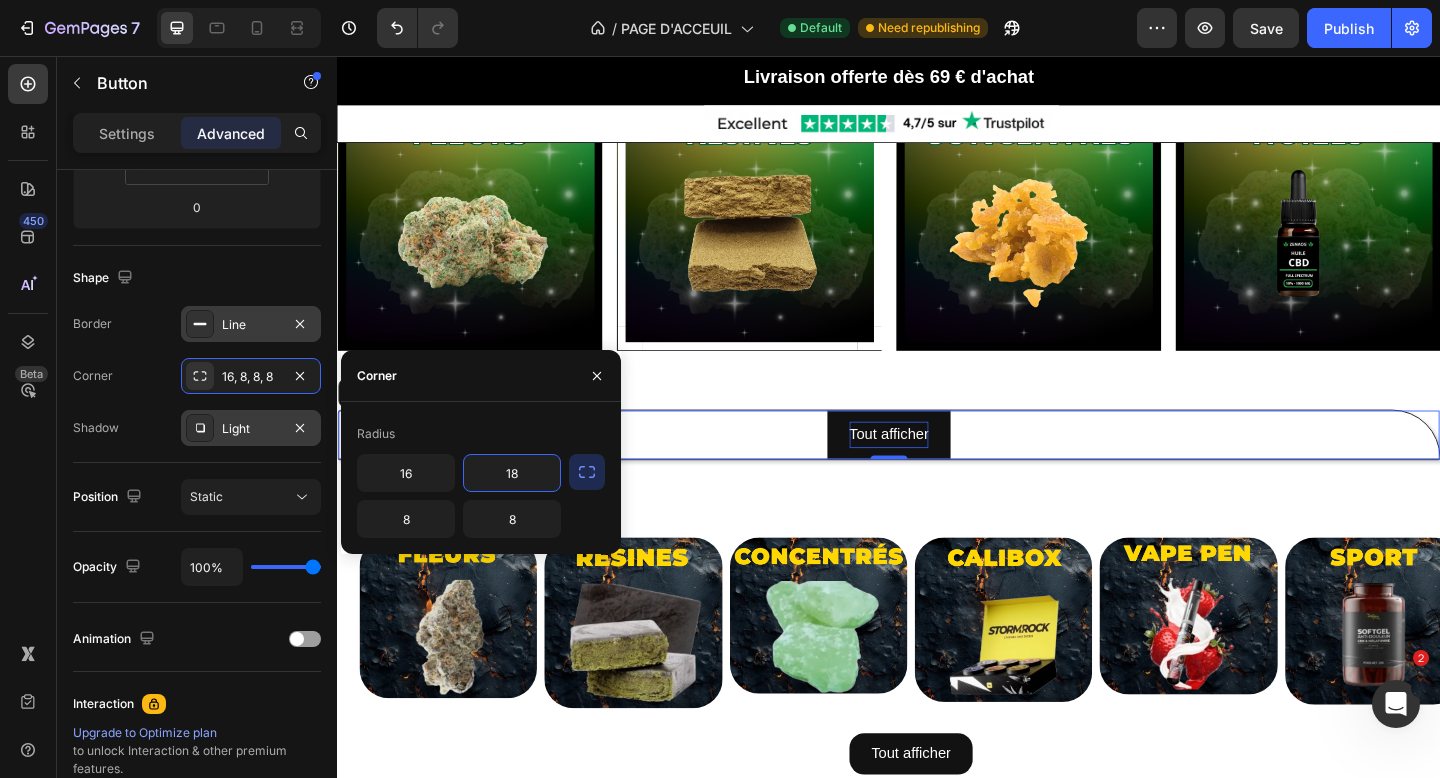 type on "8" 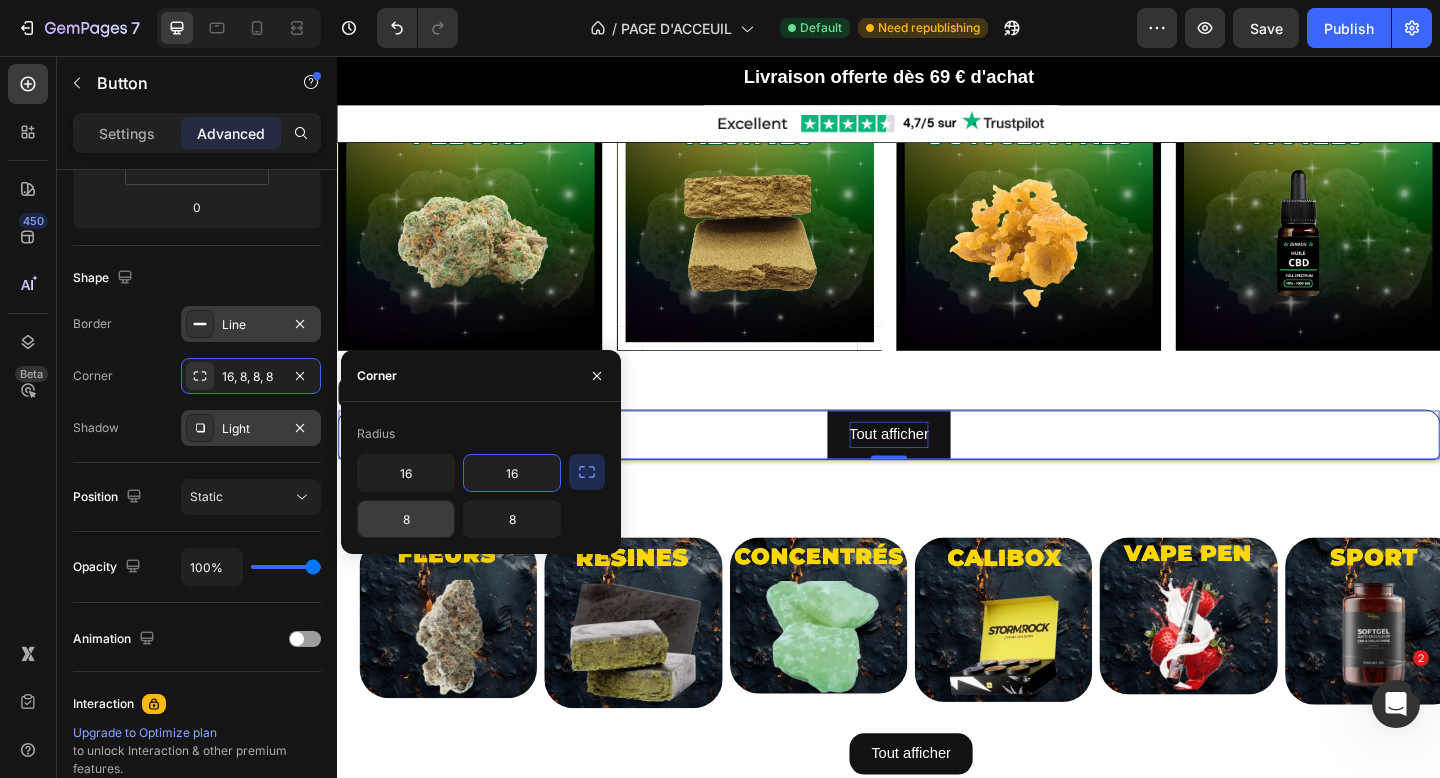 type on "16" 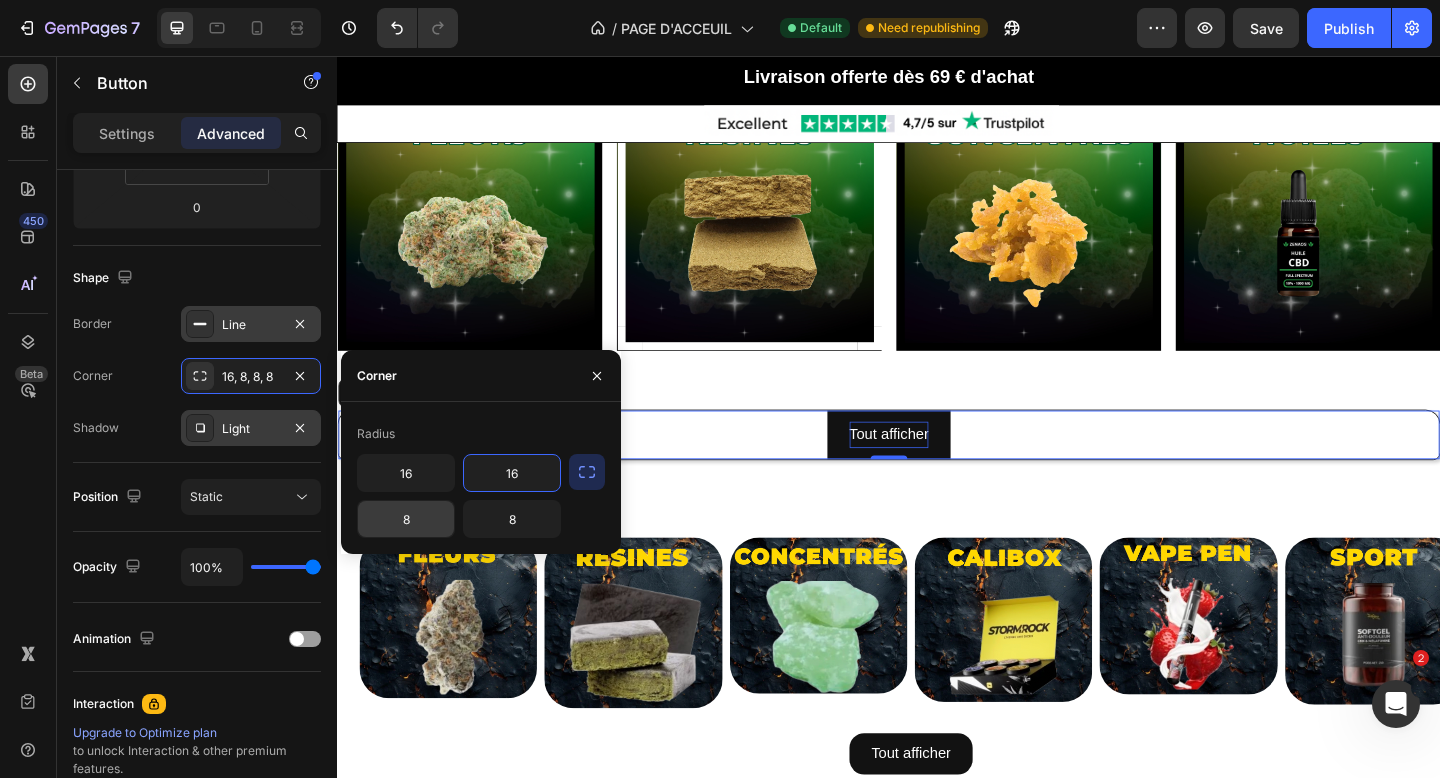 click on "8" at bounding box center [406, 519] 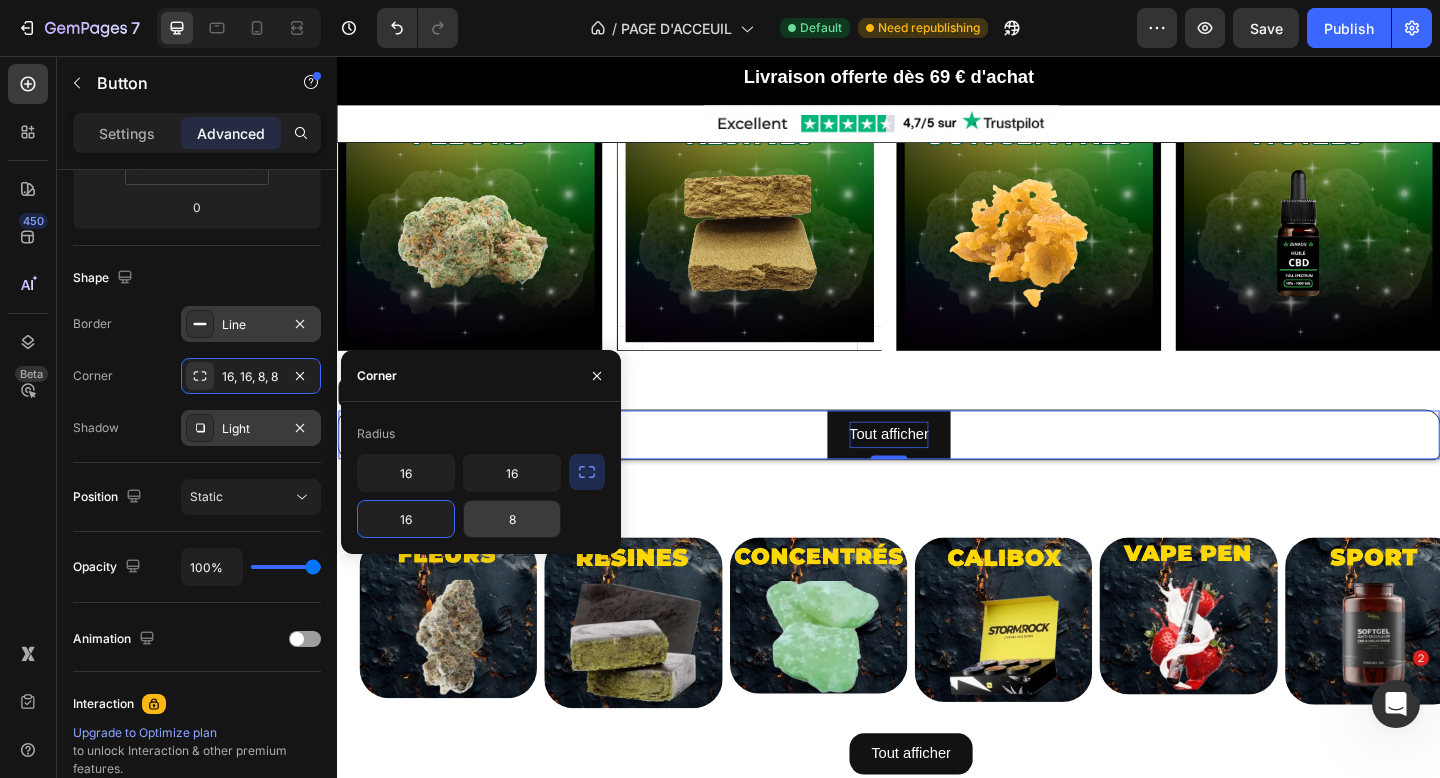 type on "16" 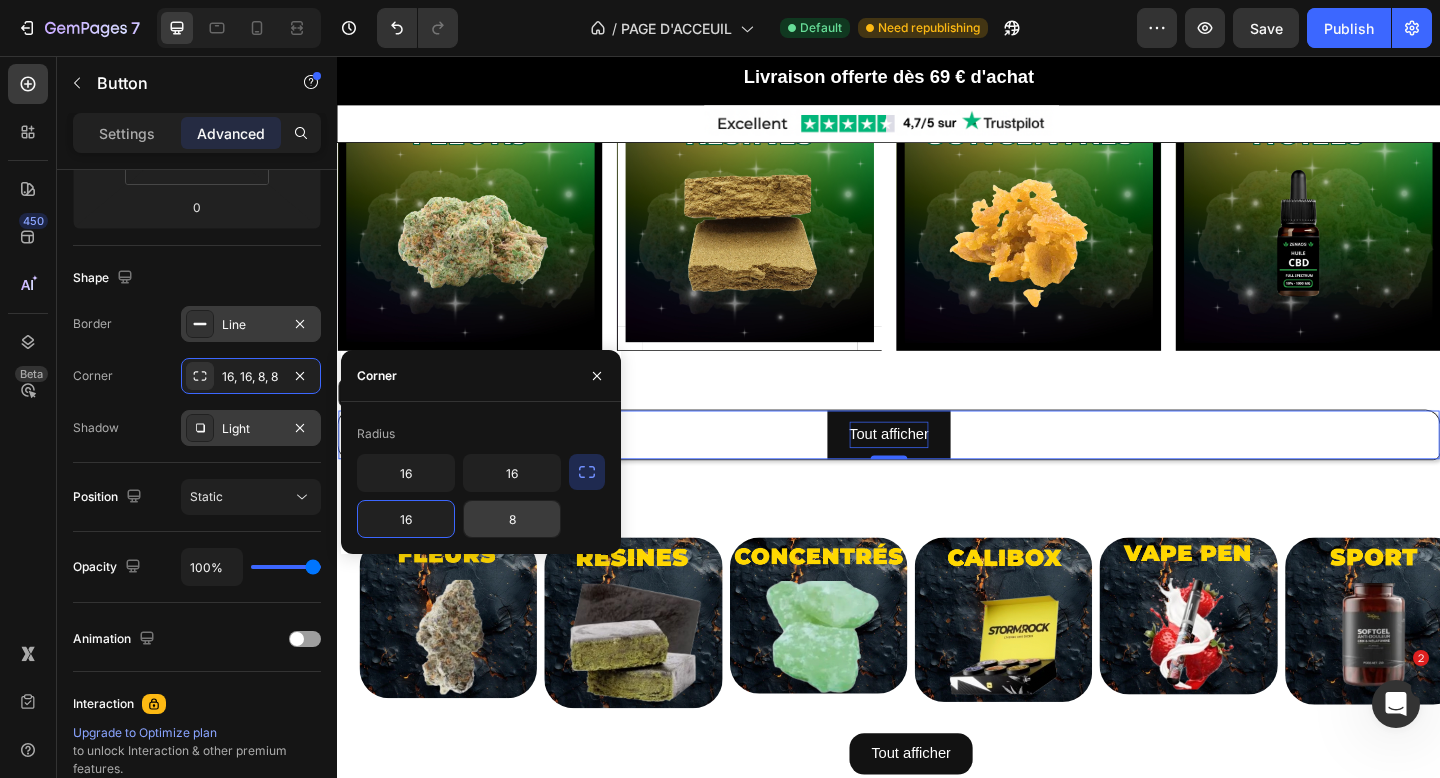 click on "8" at bounding box center (512, 519) 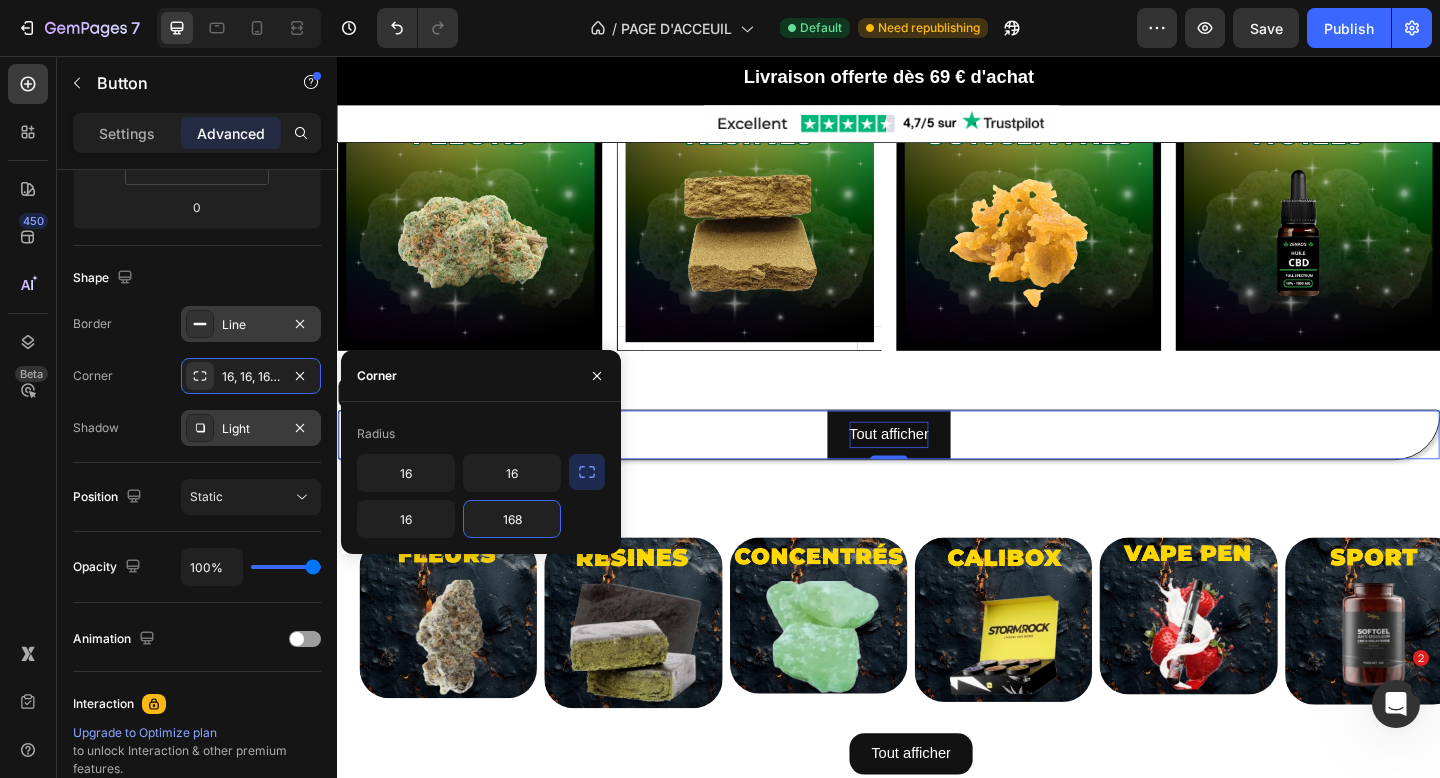 type on "16" 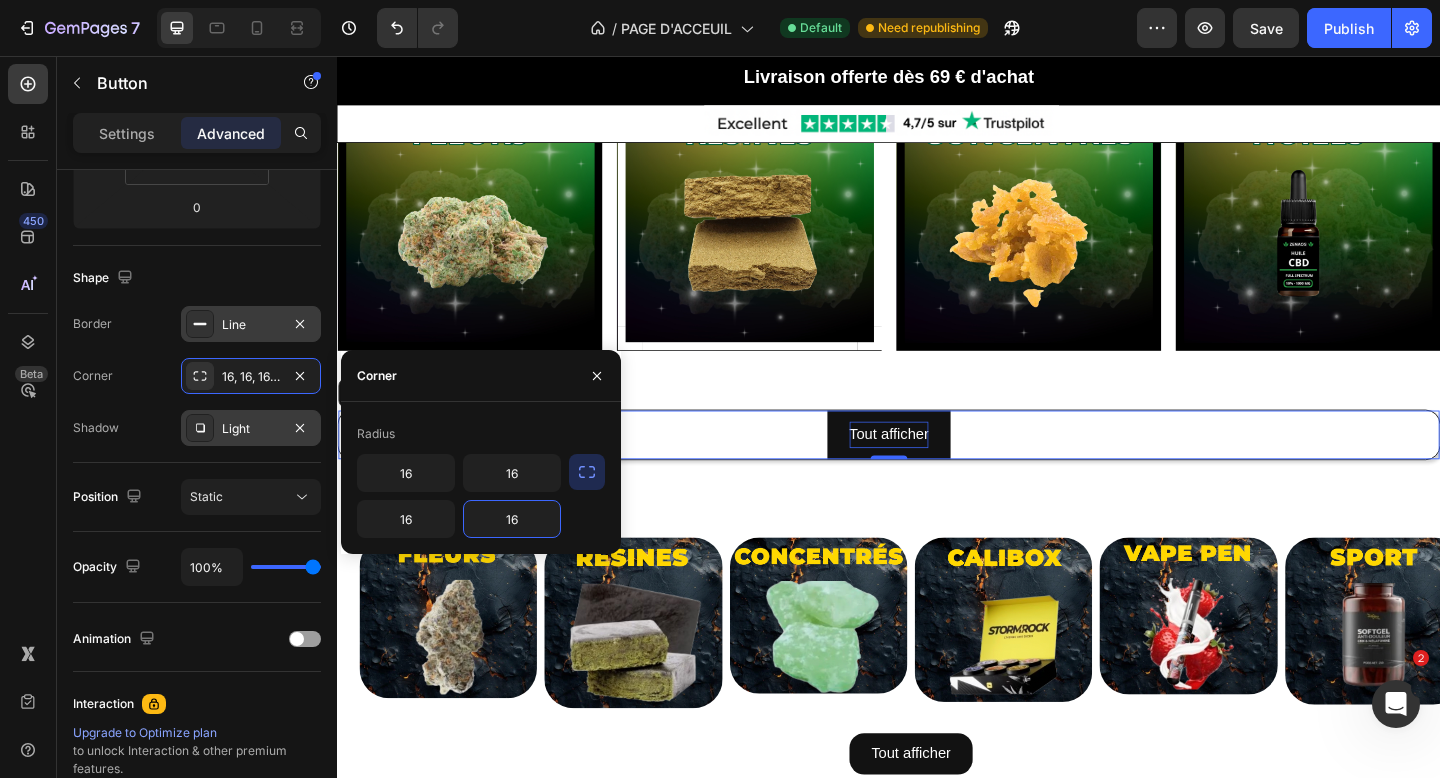 click on "Nouvautè Button -80% Button Row Product Images WHITE CRYSTAL PREMIUM Heading Icon Icon Icon Icon Icon Icon List 42 avis Text Block Row €42,30 Product Price Product Price €21,15 Product Price Product Price Row   3G 7.05€/g - €21,15  5G 6.45€/g - €32,25  10G 5.05€/g - €50,50  20G 4.35€/g - €87,00  50G 3.80€/g - €190,00  100G 3.10€/g - €310,00  Product Variants & Swatches Row Aouter
€21,15 Add to Cart Row Product Row Nouvautè Button -80% Button Row Product Images WHITE CRYSTAL PREMIUM Heading Icon Icon Icon Icon Icon Icon List 42 avis Text Block Row €42,30 Product Price Product Price €21,15 Product Price Product Price Row   3G 7.05€/g - €21,15  5G 6.45€/g - €32,25  10G 5.05€/g - €50,50  20G 4.35€/g - €87,00  50G 3.80€/g - €190,00  100G 3.10€/g - €310,00  Product Variants & Swatches Row Add to cart Add to Cart Row Product Row Nouvautè Button -80% Button Row Product Images WHITE CRYSTAL PREMIUM Heading Icon Icon Icon Icon Icon Row" at bounding box center (937, 1849) 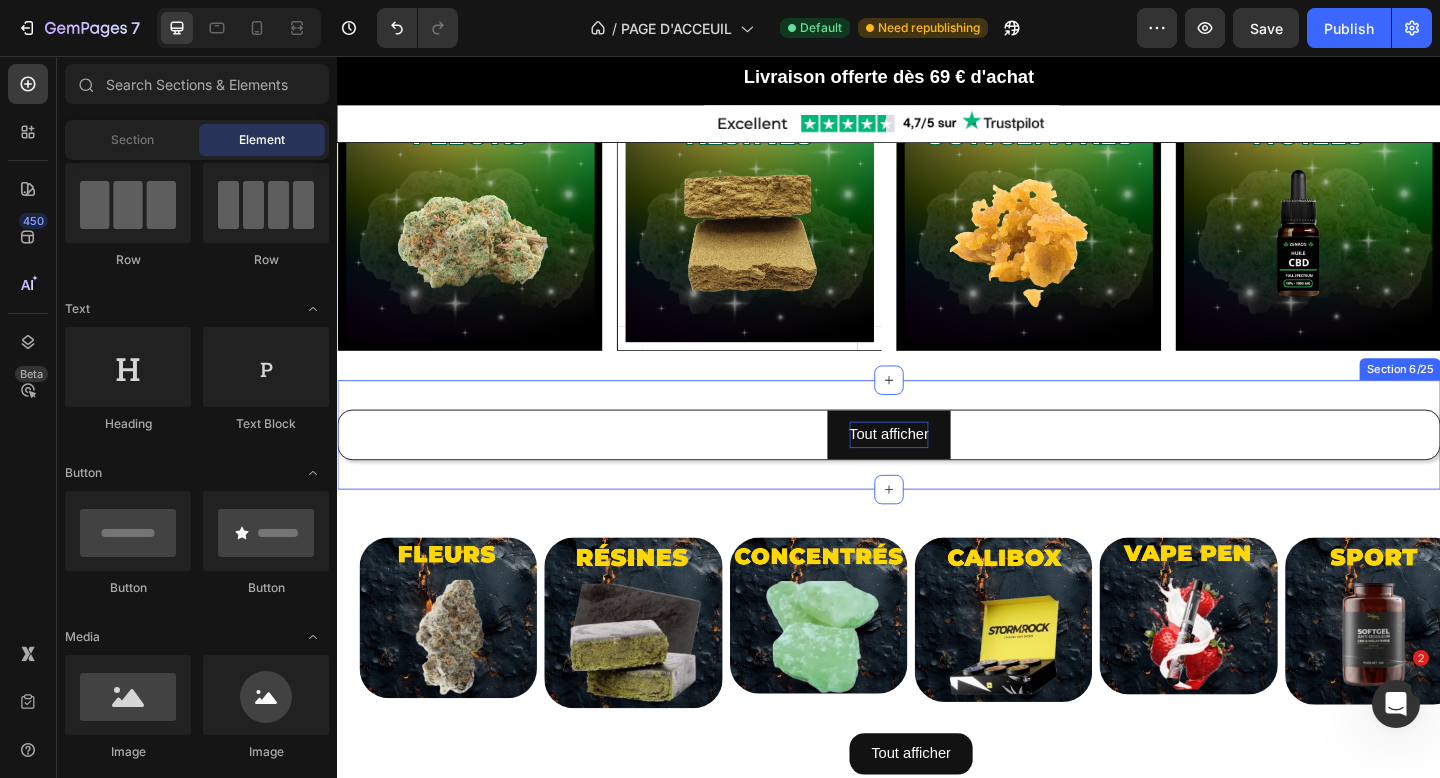 click on "Tout afficher Button Section 6/25" at bounding box center (937, 468) 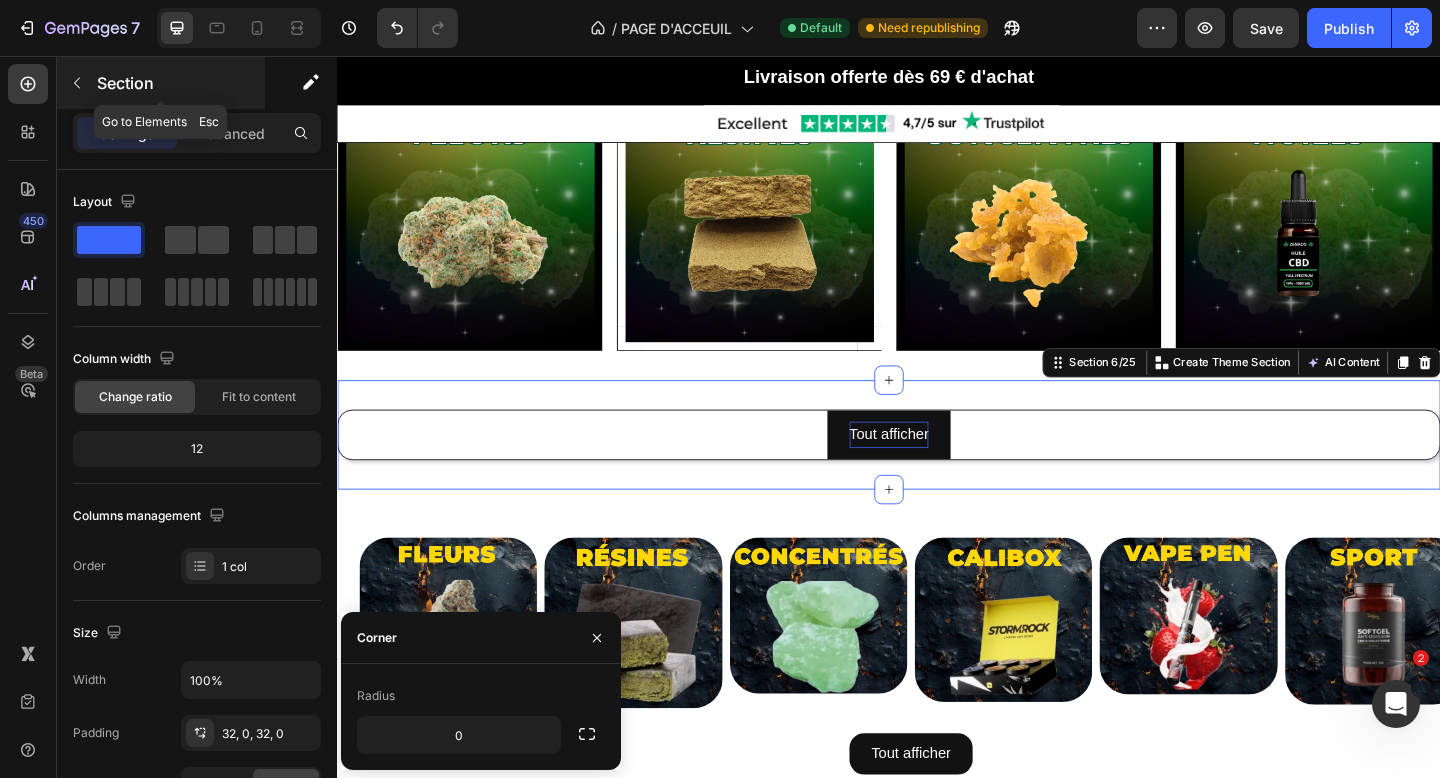 click at bounding box center (77, 83) 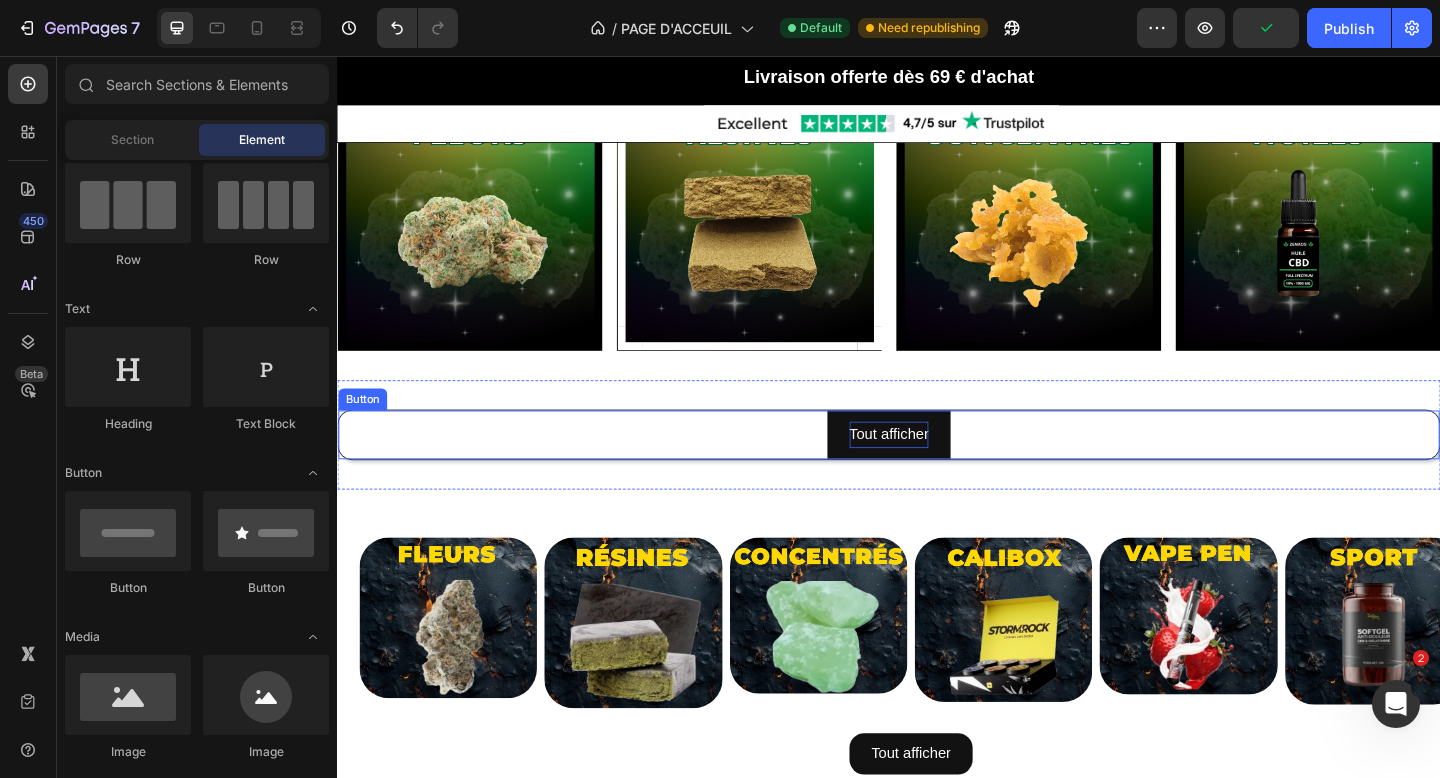 click on "Tout afficher Button" at bounding box center (937, 468) 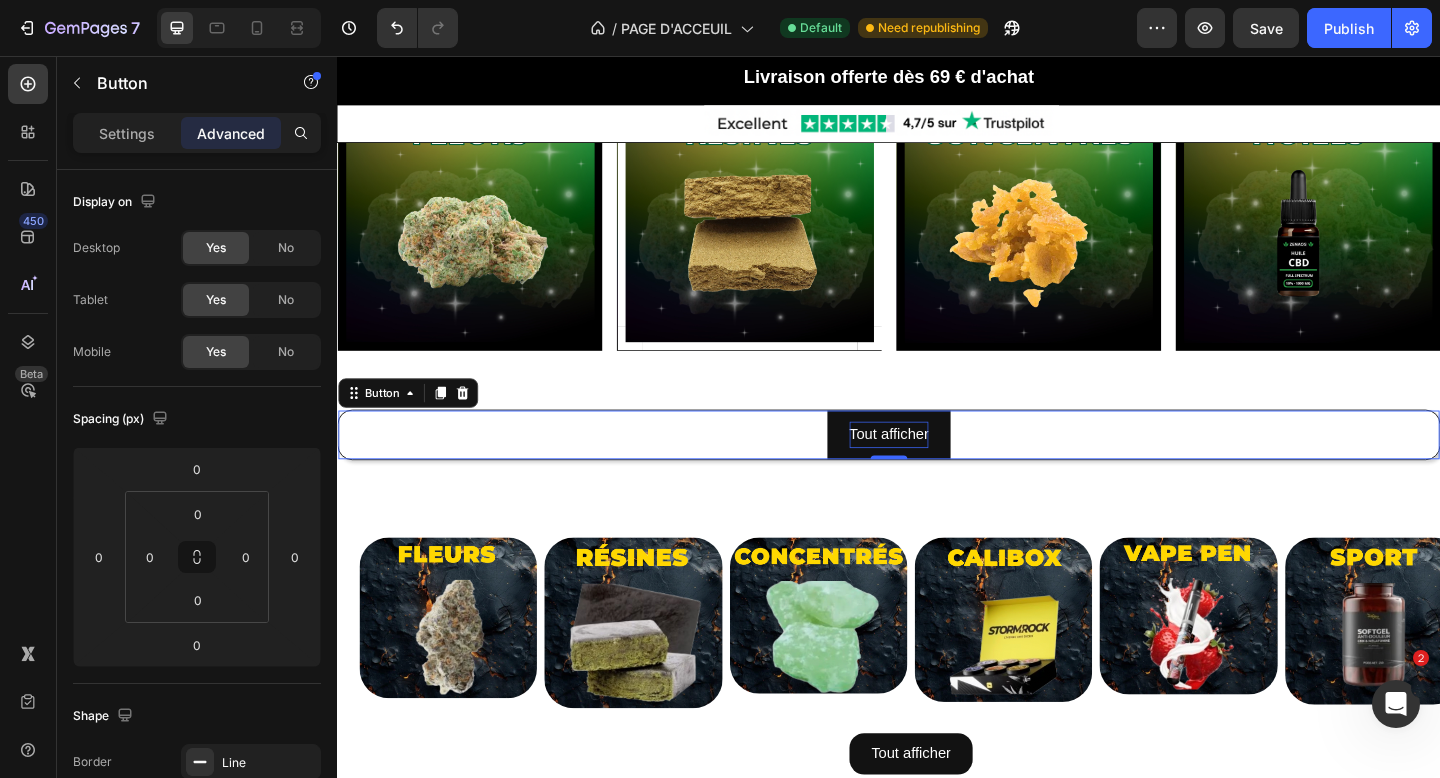 click on "Tout afficher Button   0" at bounding box center [937, 468] 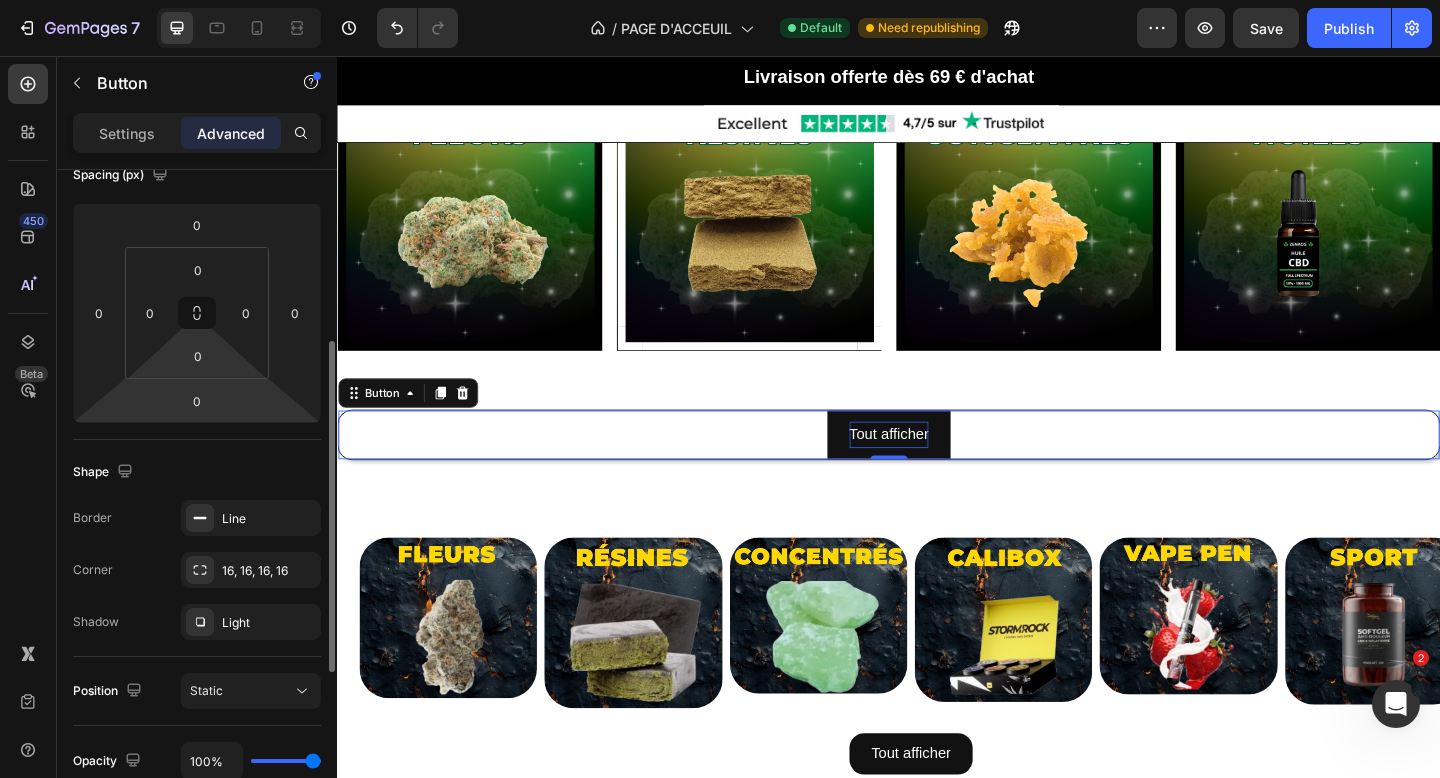 scroll, scrollTop: 230, scrollLeft: 0, axis: vertical 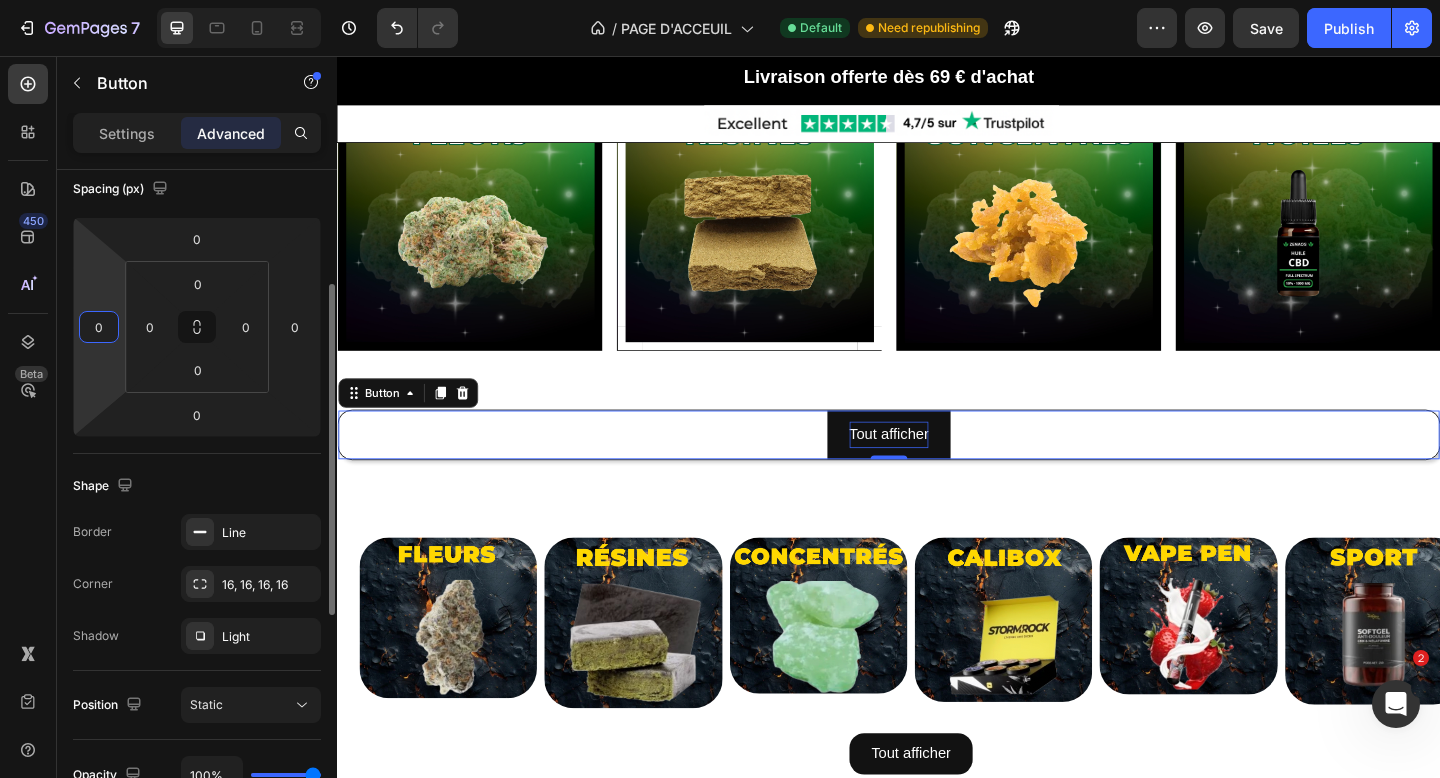 click on "0" at bounding box center (99, 327) 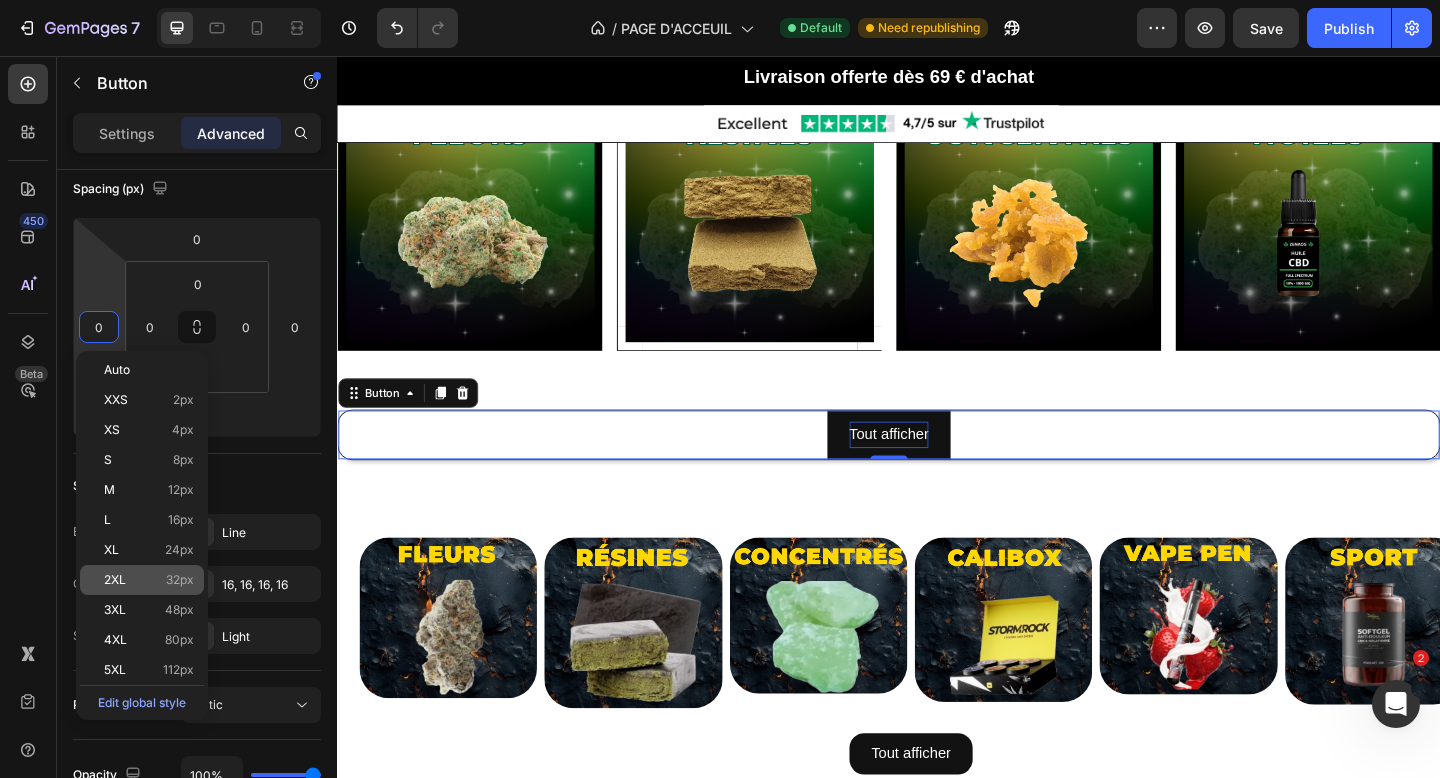click on "32px" at bounding box center (180, 580) 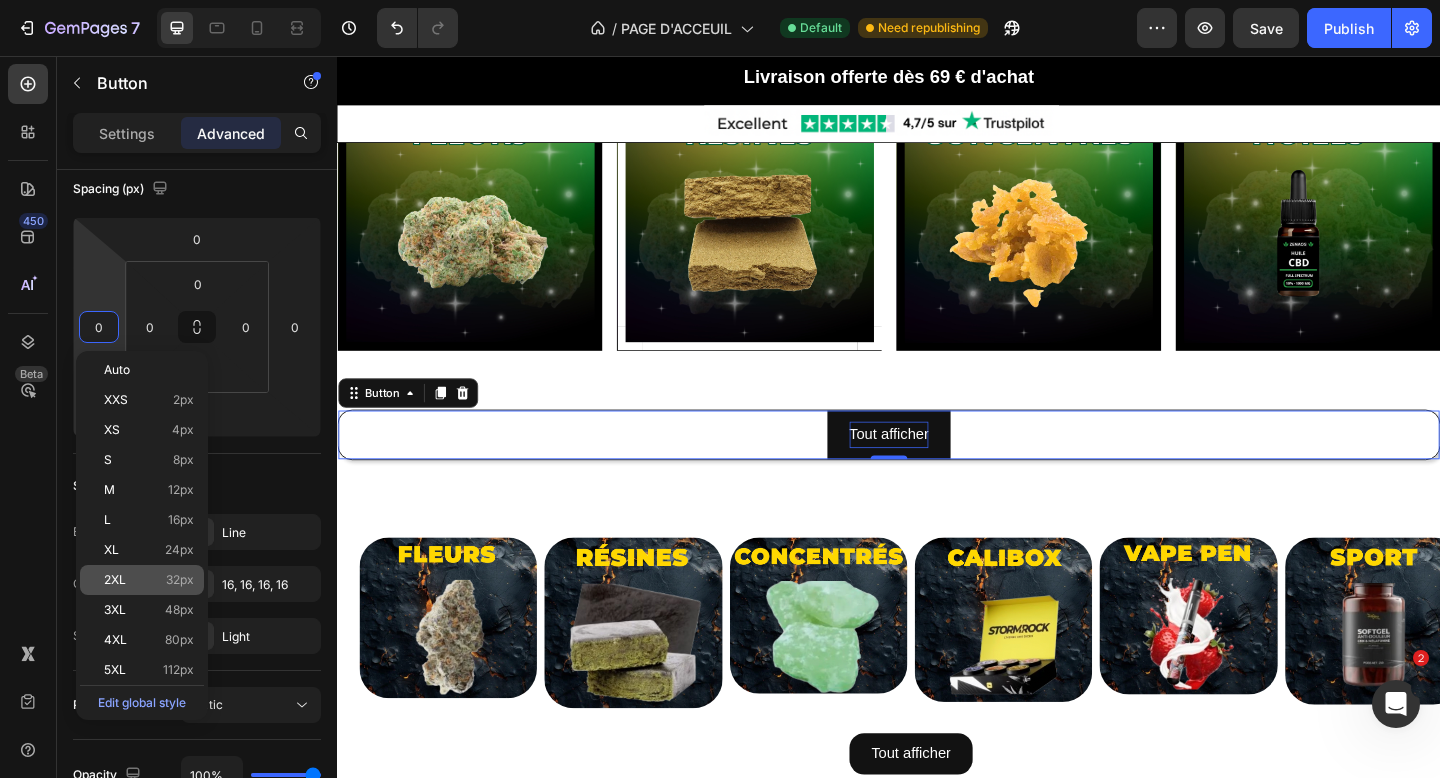 type on "32" 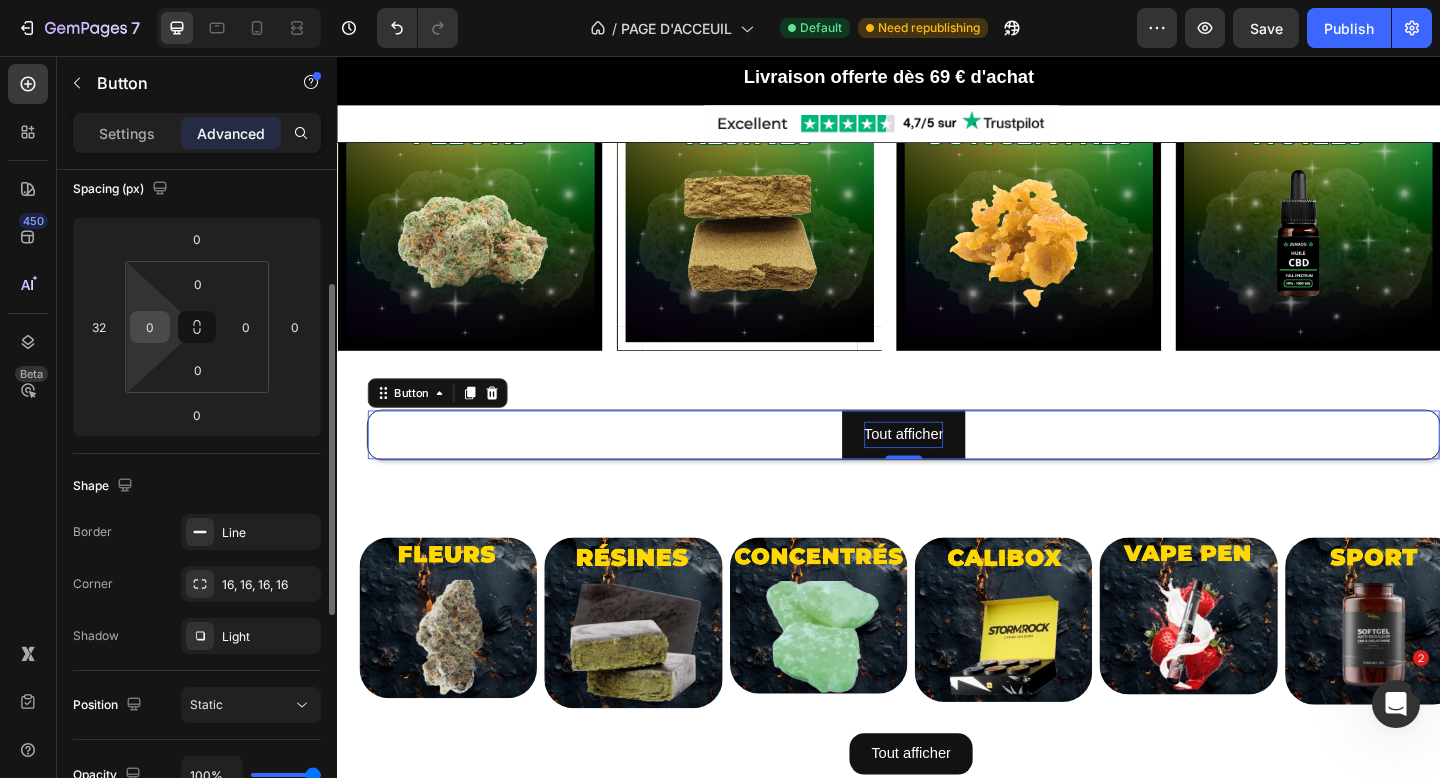 click on "0" at bounding box center [150, 327] 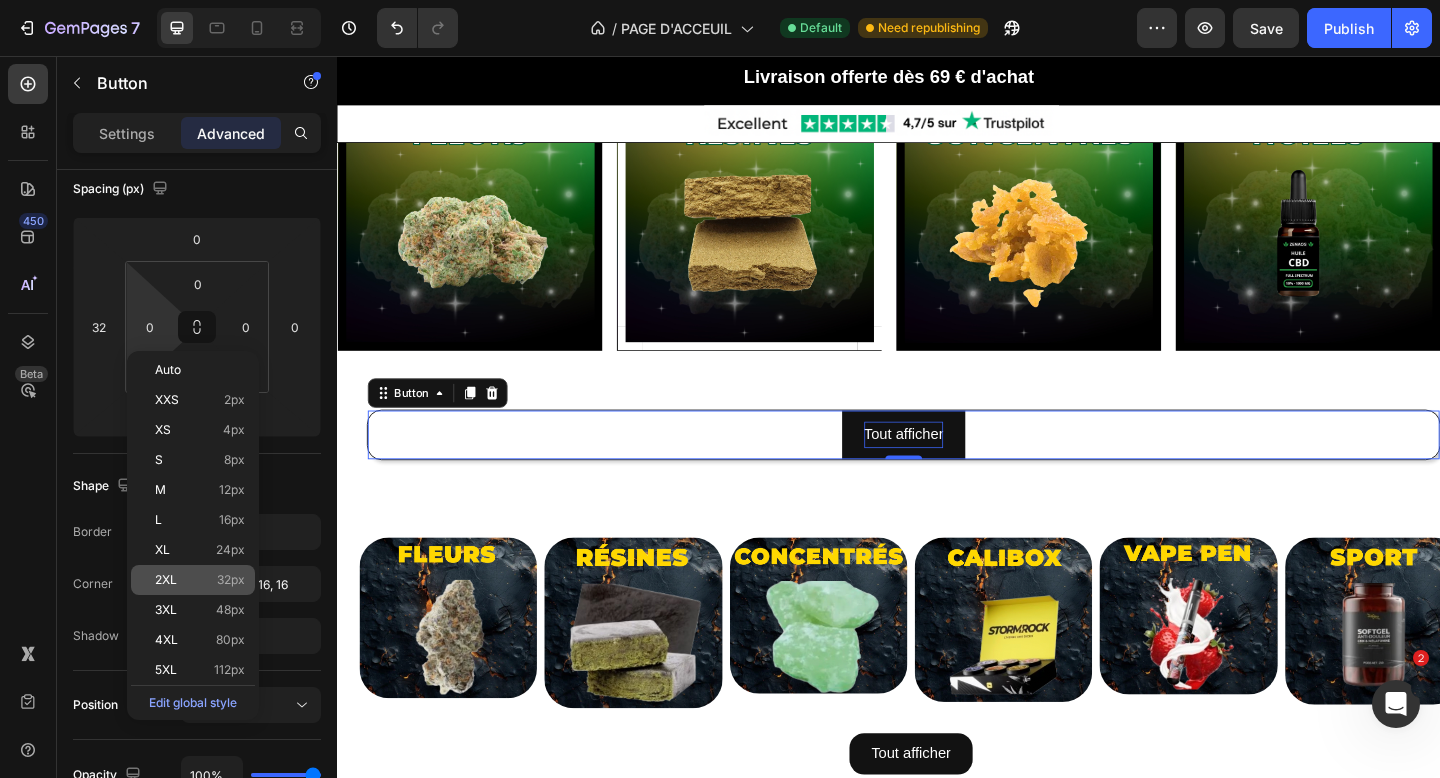 click on "2XL 32px" 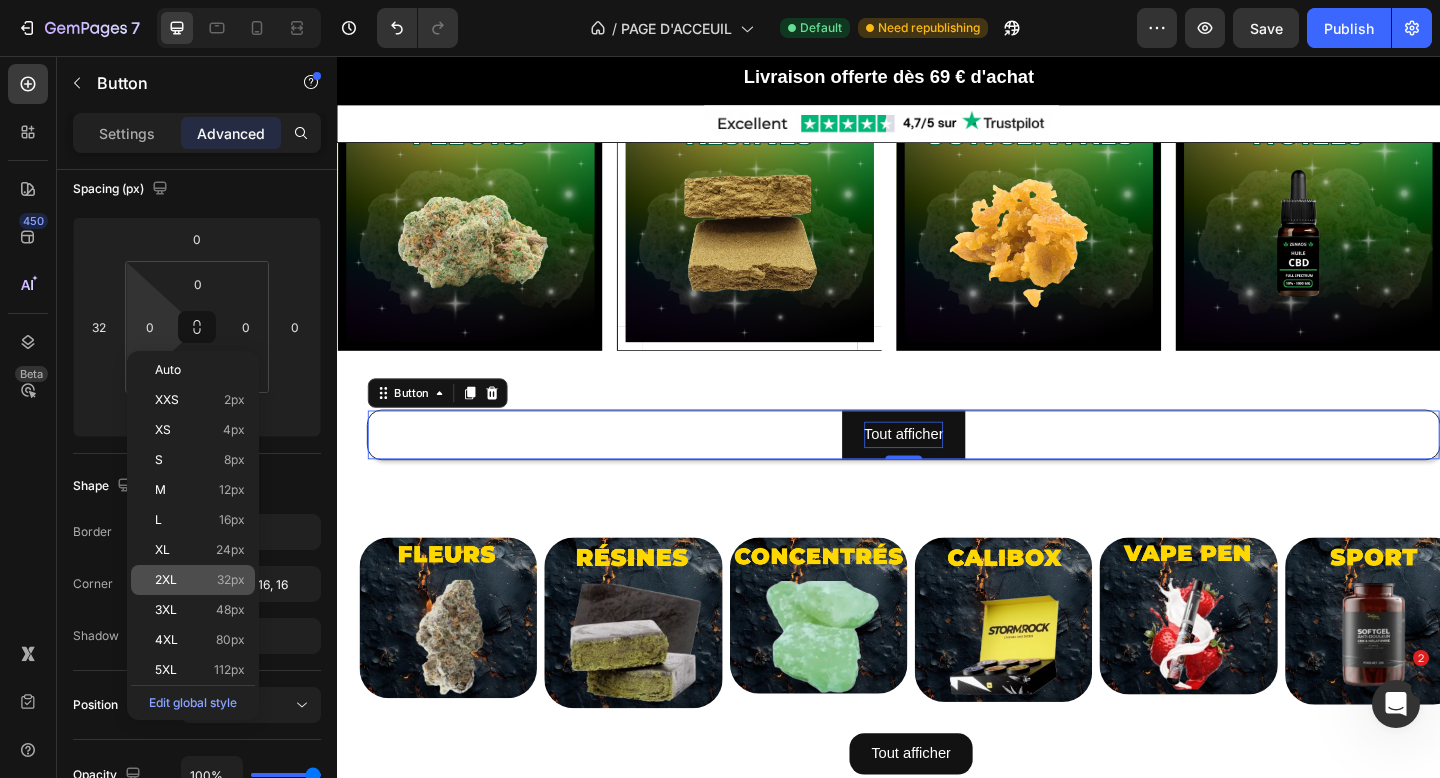 type on "32" 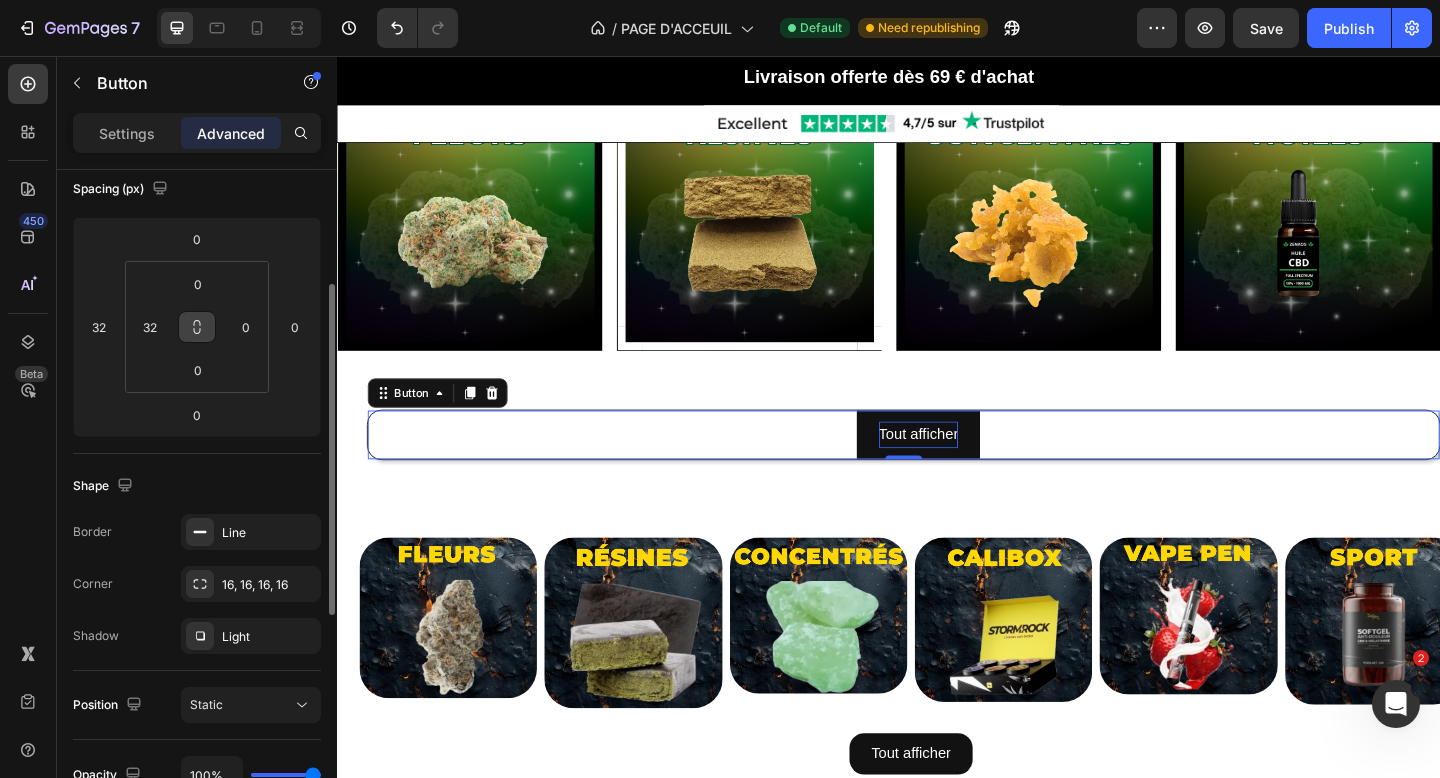 click at bounding box center (197, 327) 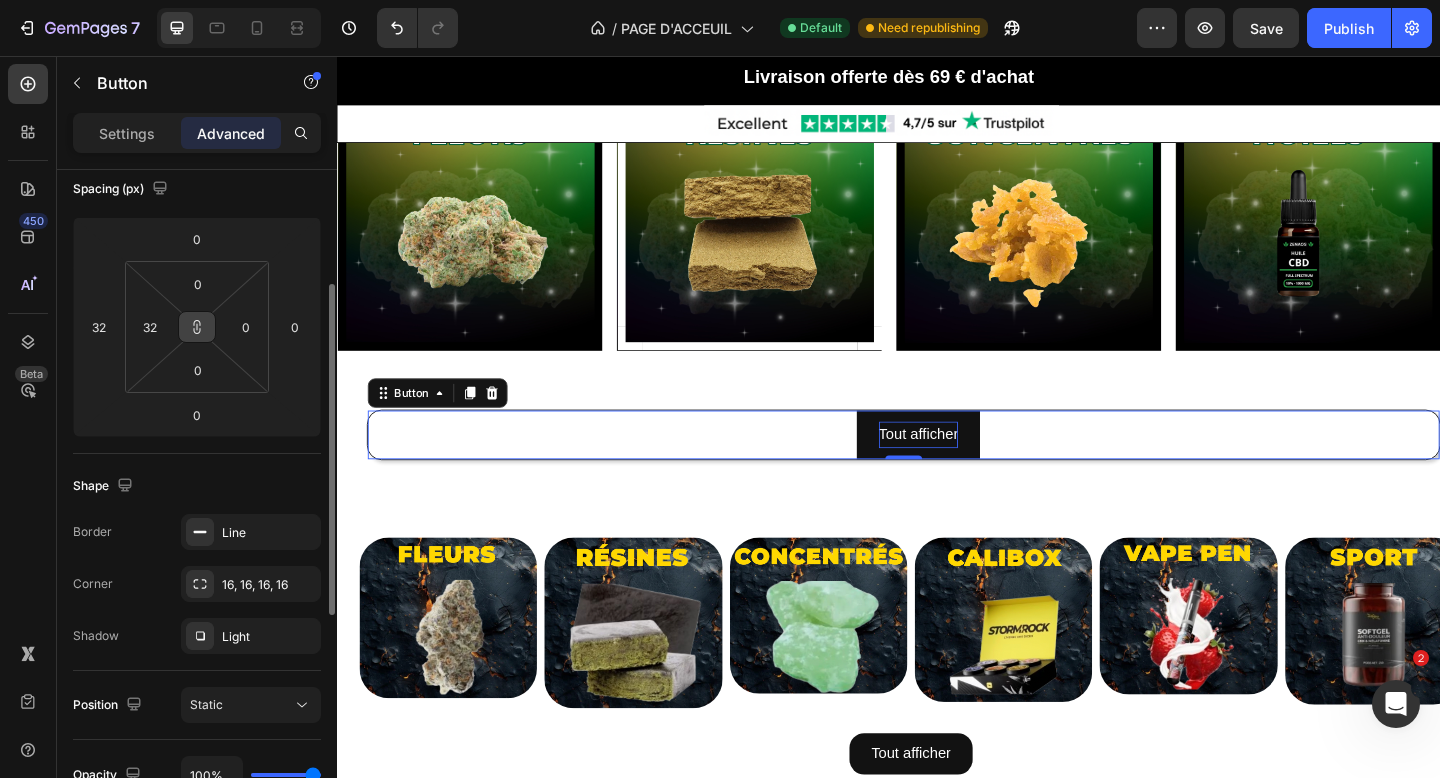 click at bounding box center (197, 327) 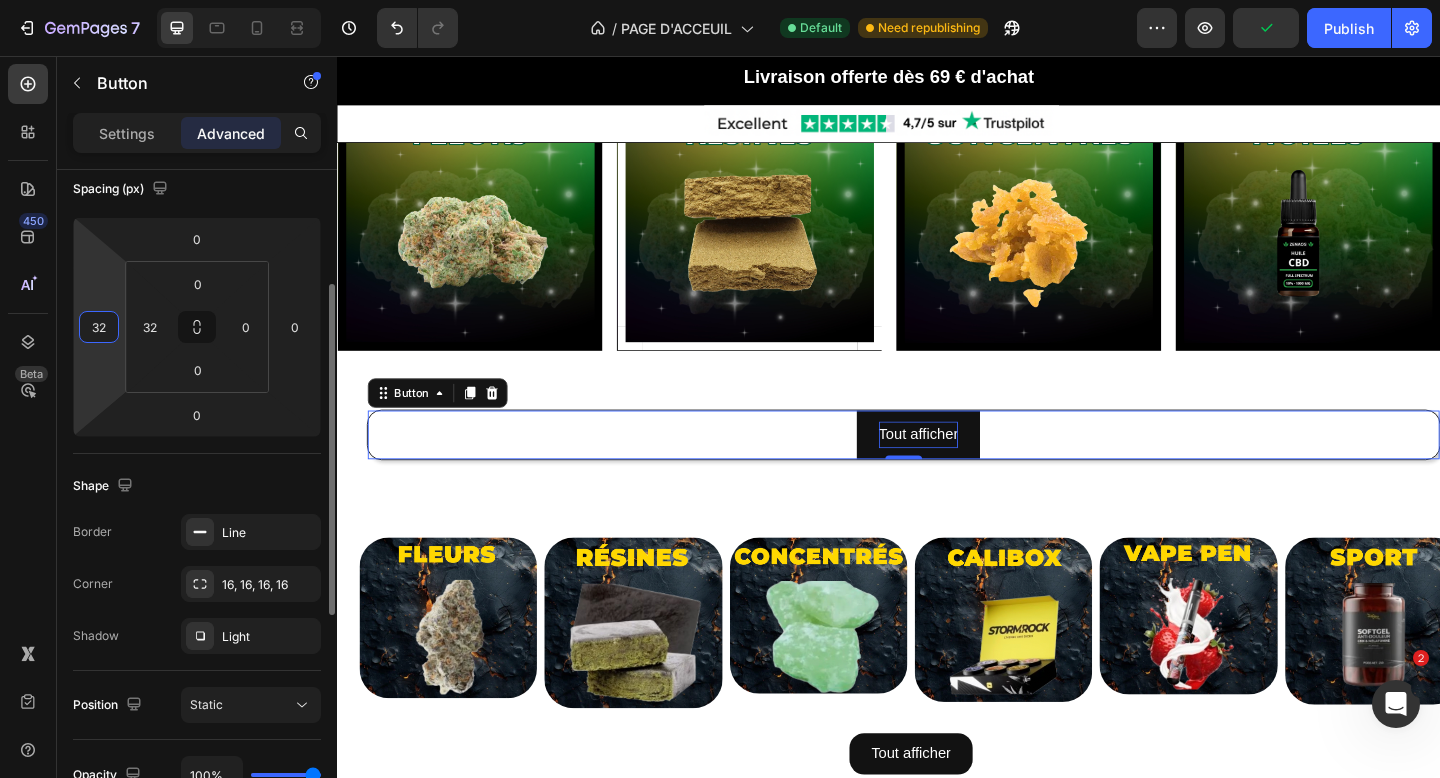 click on "32" at bounding box center (99, 327) 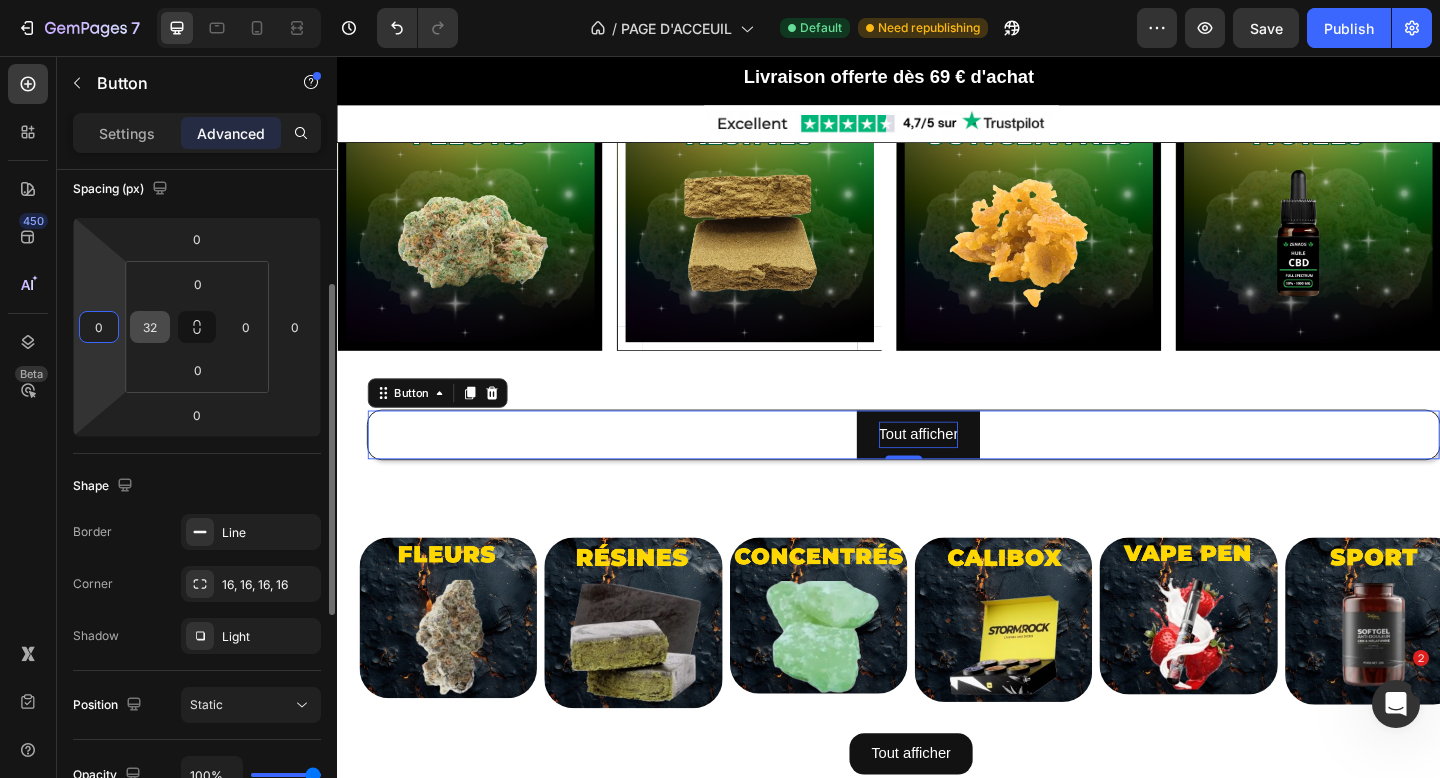 type on "0" 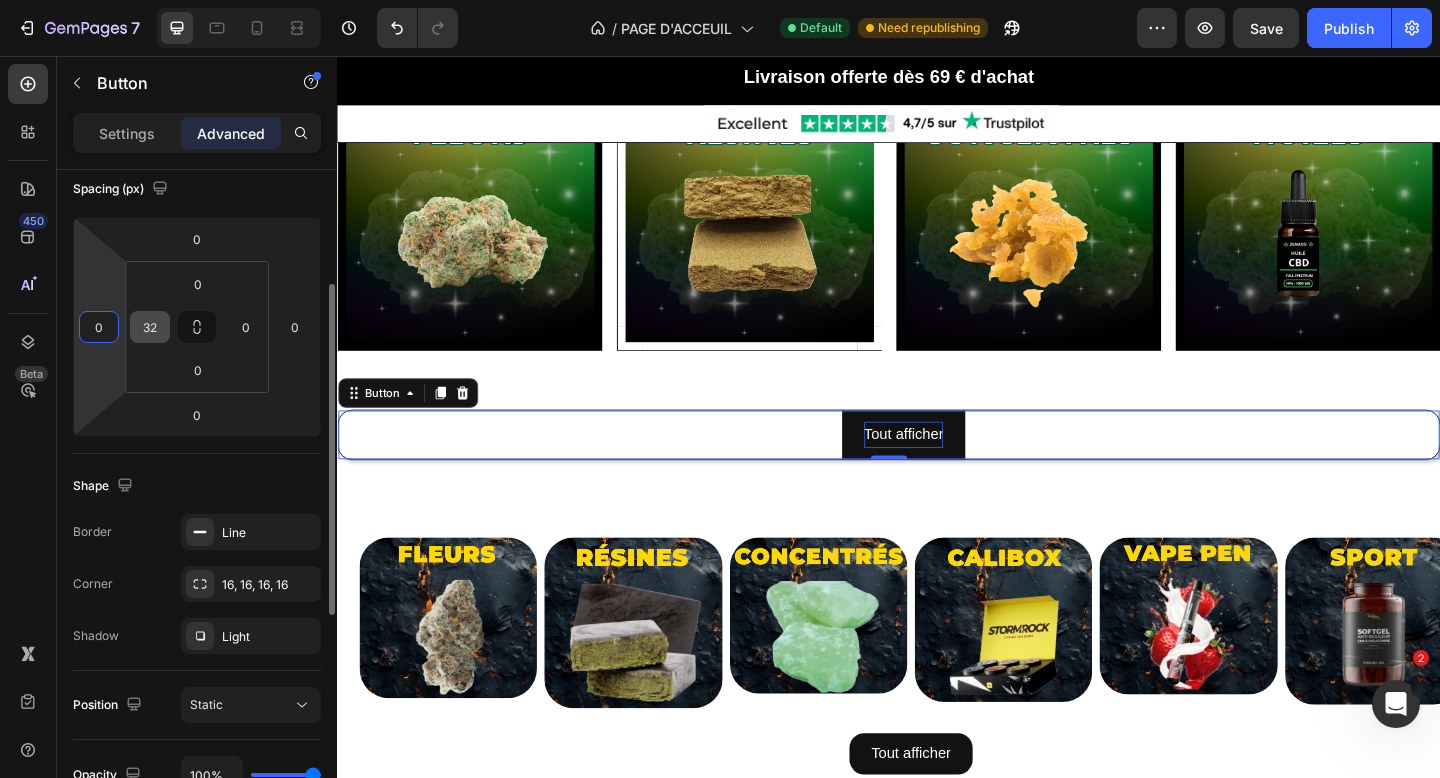 click on "32" at bounding box center [150, 327] 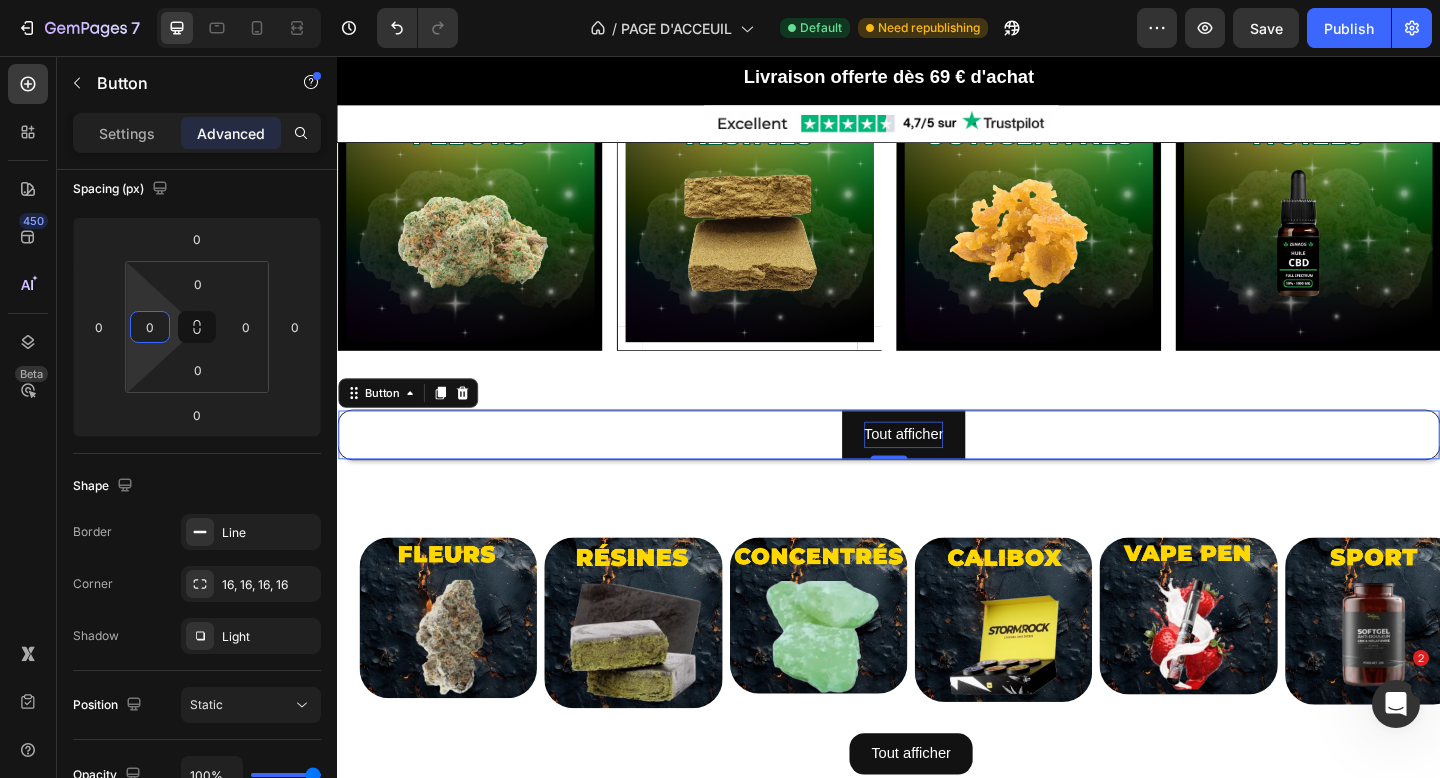 type on "0" 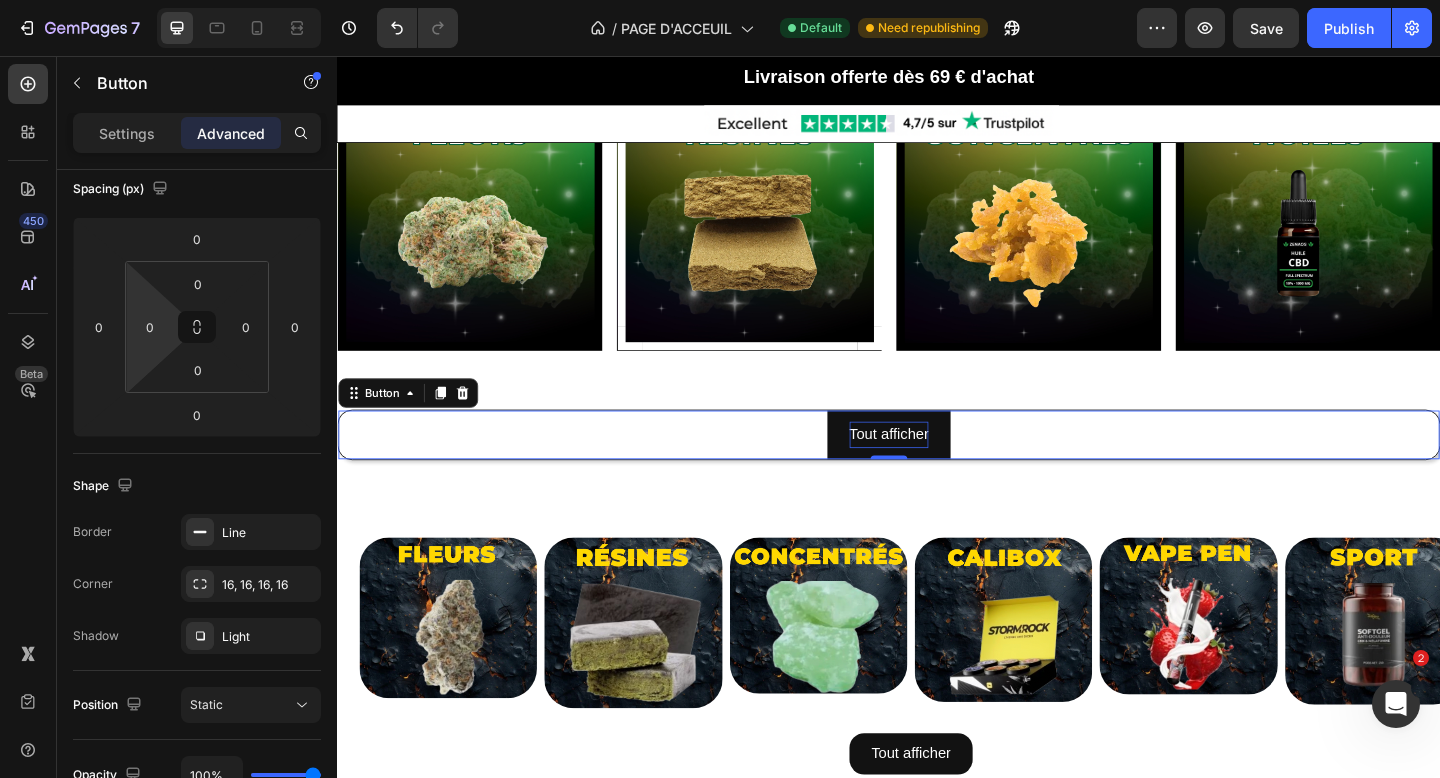 click on "Tout afficher Button   0" at bounding box center (937, 468) 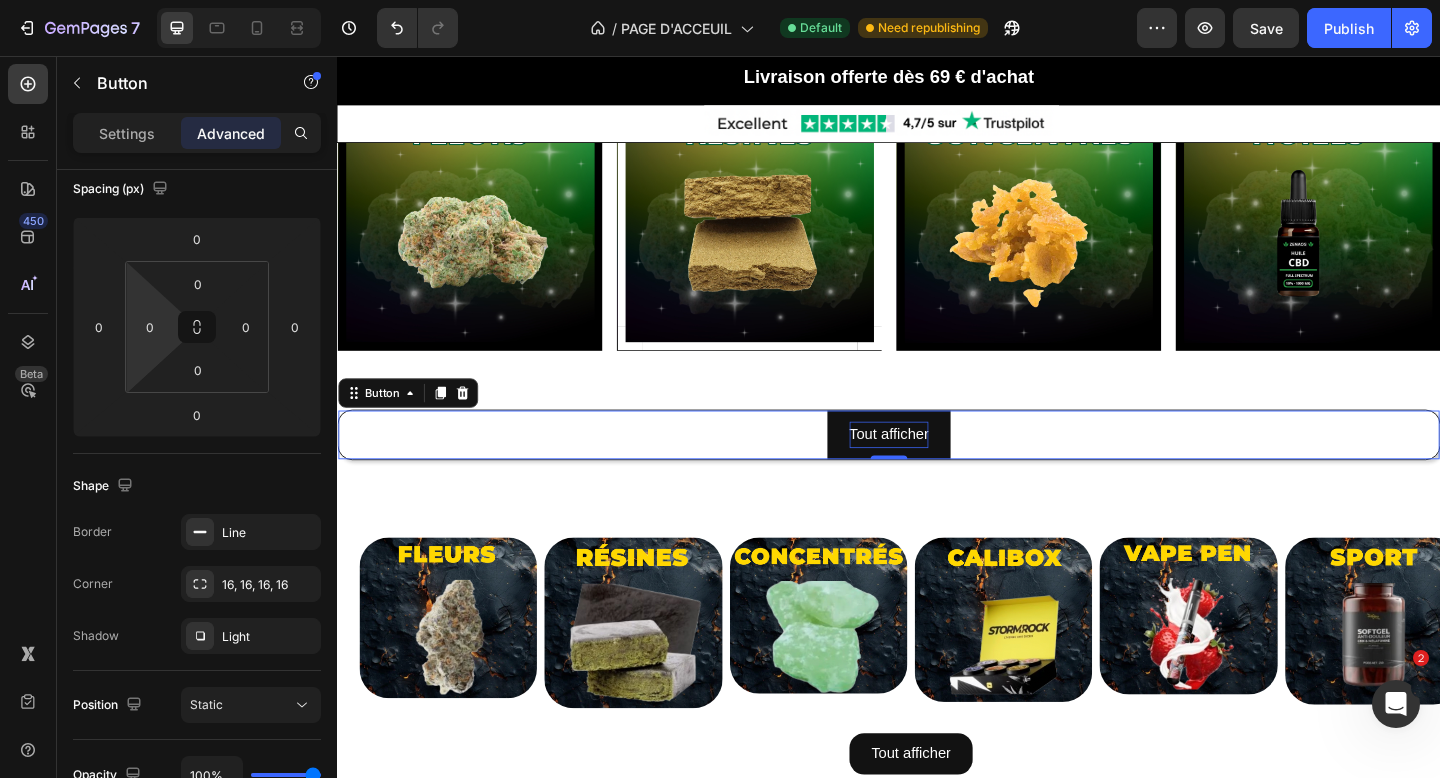 click on "Tout afficher Button   0" at bounding box center (937, 468) 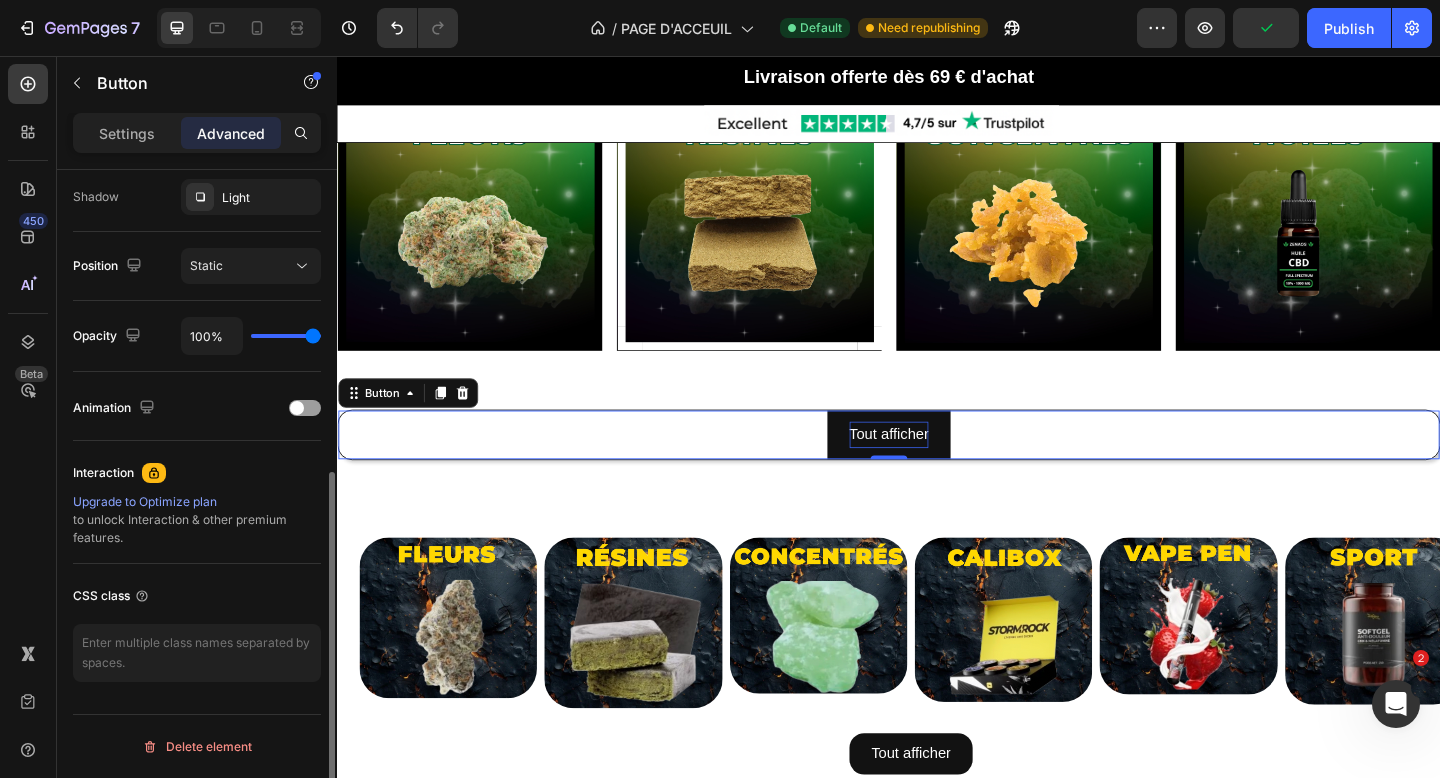 scroll, scrollTop: 531, scrollLeft: 0, axis: vertical 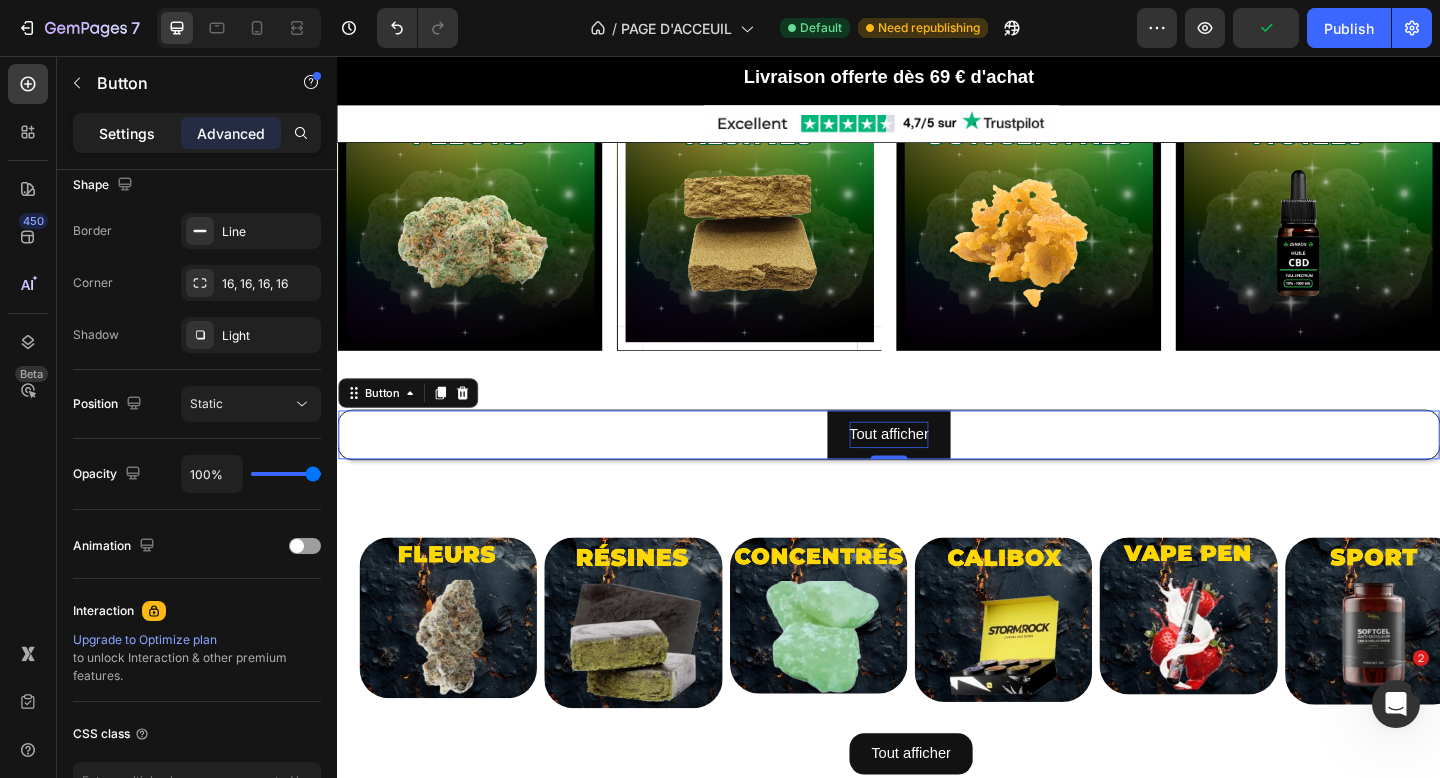 click on "Settings" at bounding box center (127, 133) 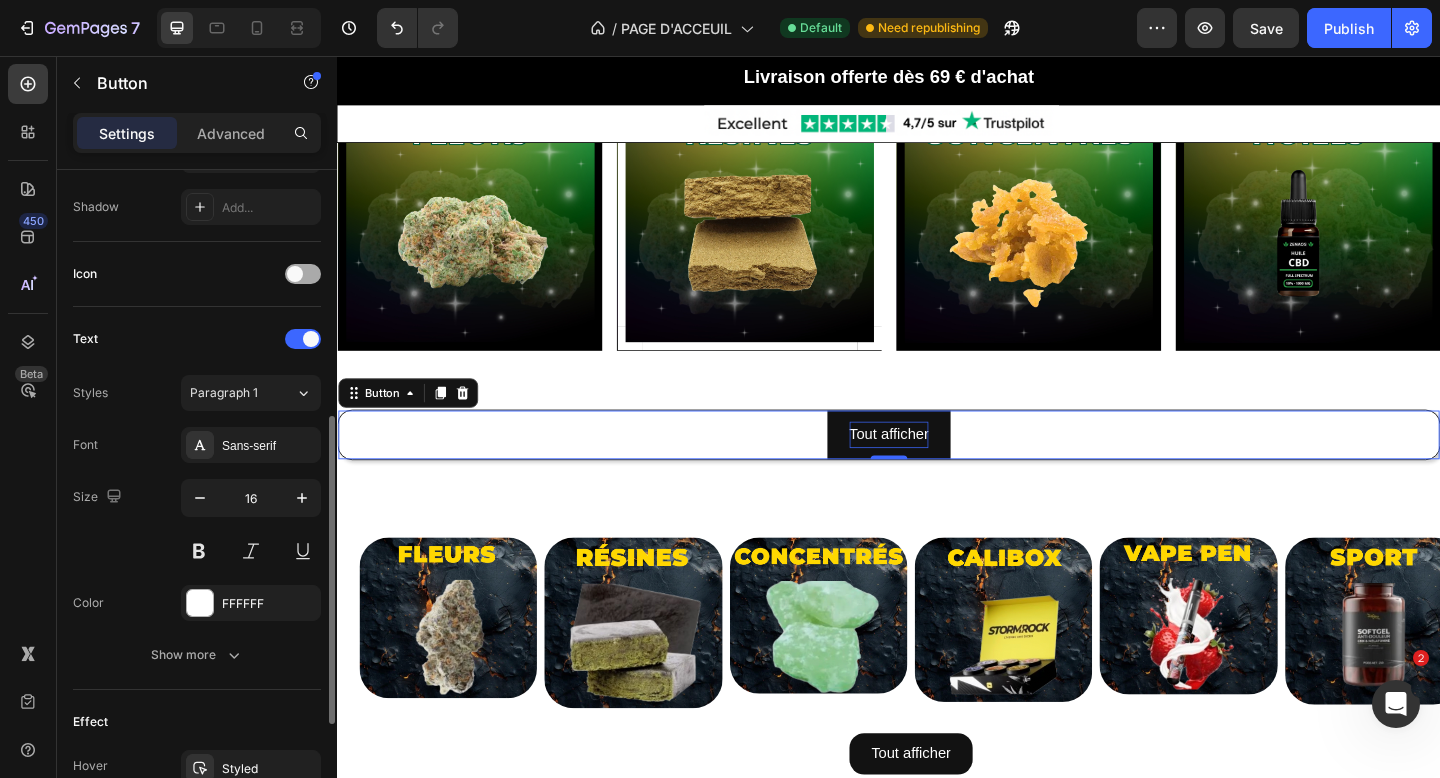 click at bounding box center (303, 274) 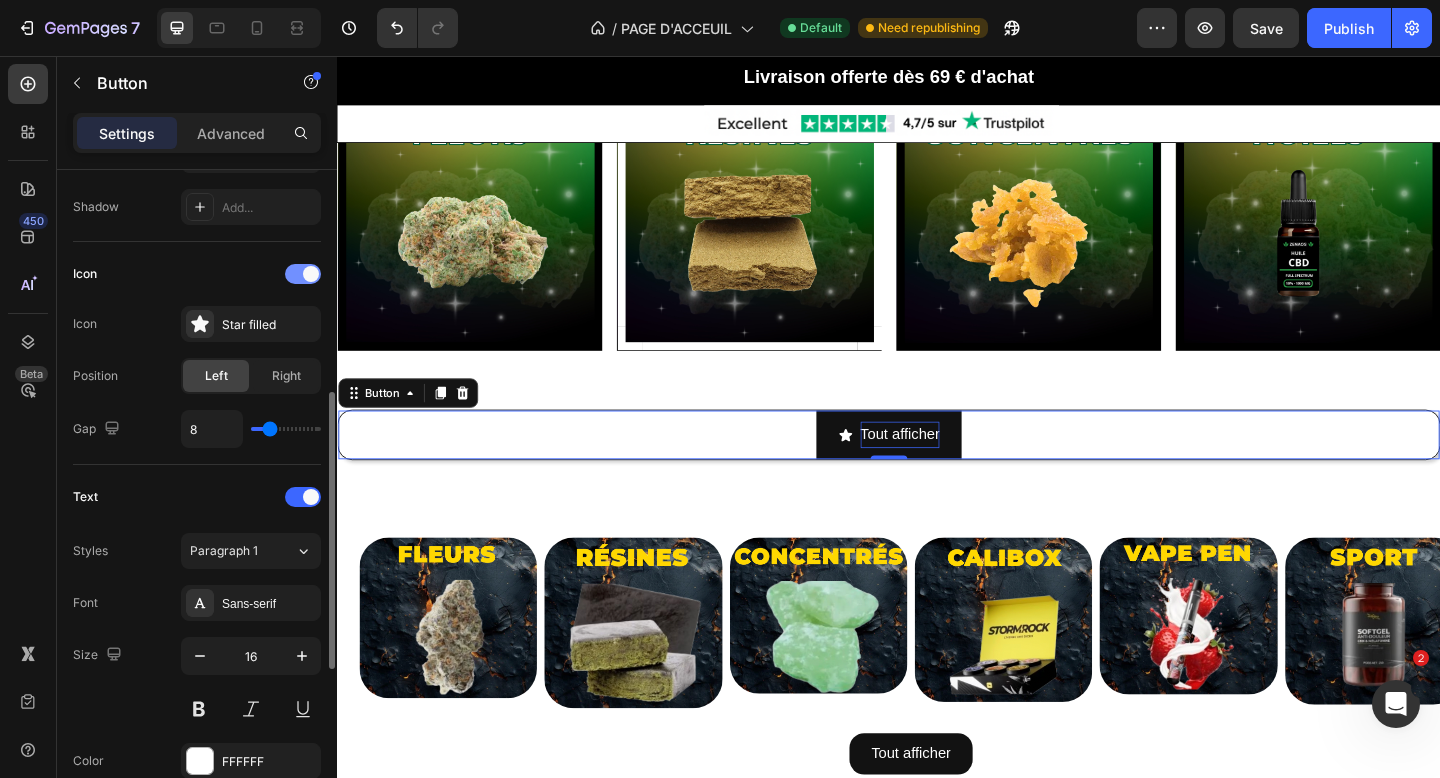 click at bounding box center [303, 274] 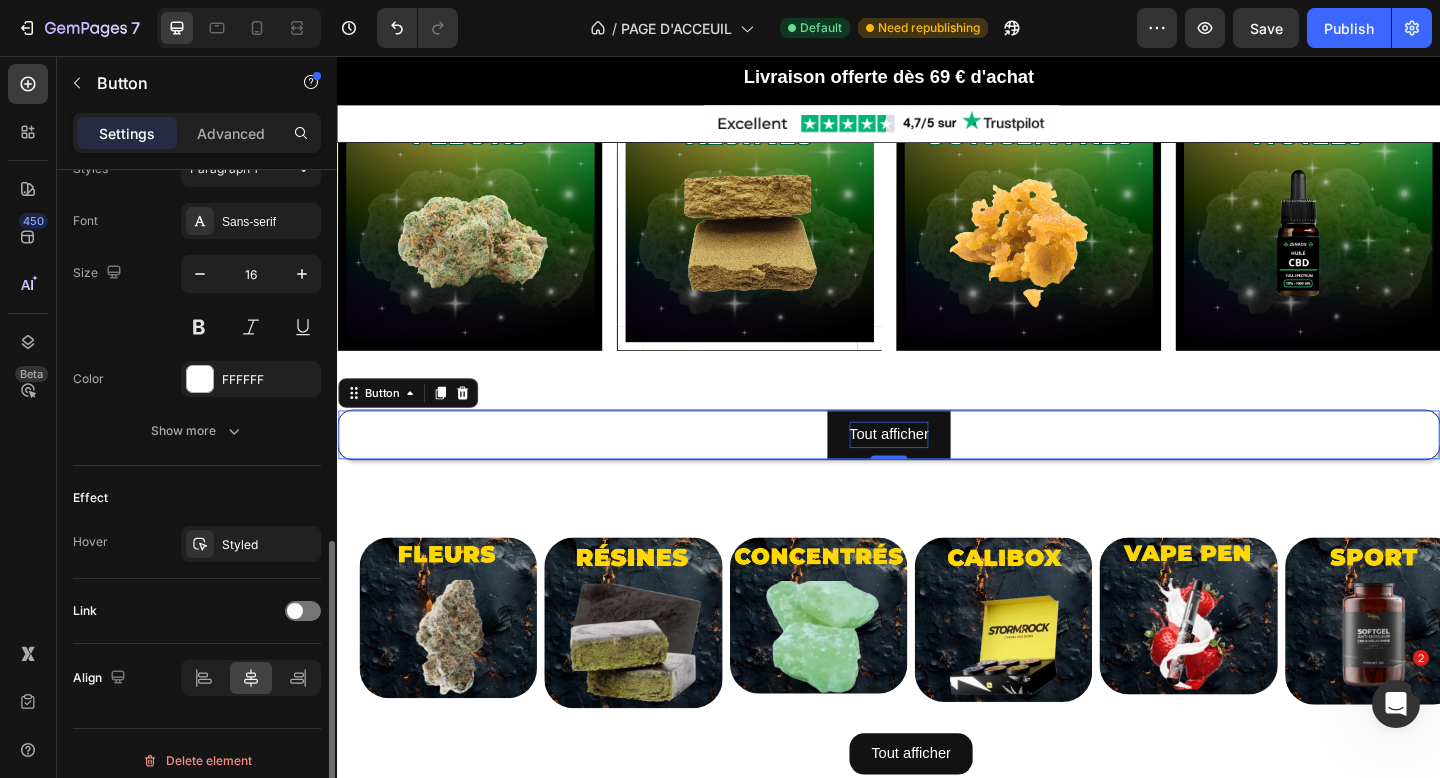 scroll, scrollTop: 769, scrollLeft: 0, axis: vertical 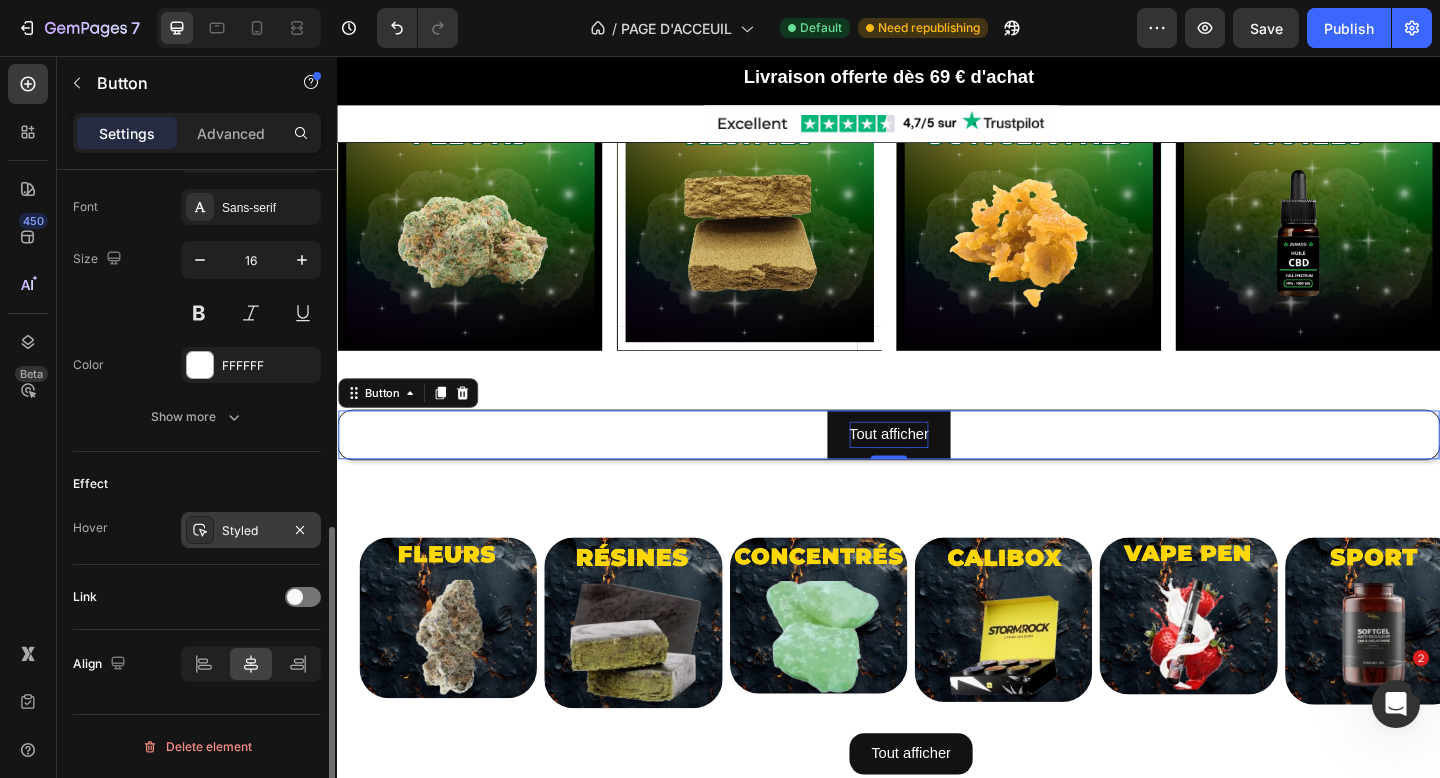 click on "Styled" at bounding box center (251, 530) 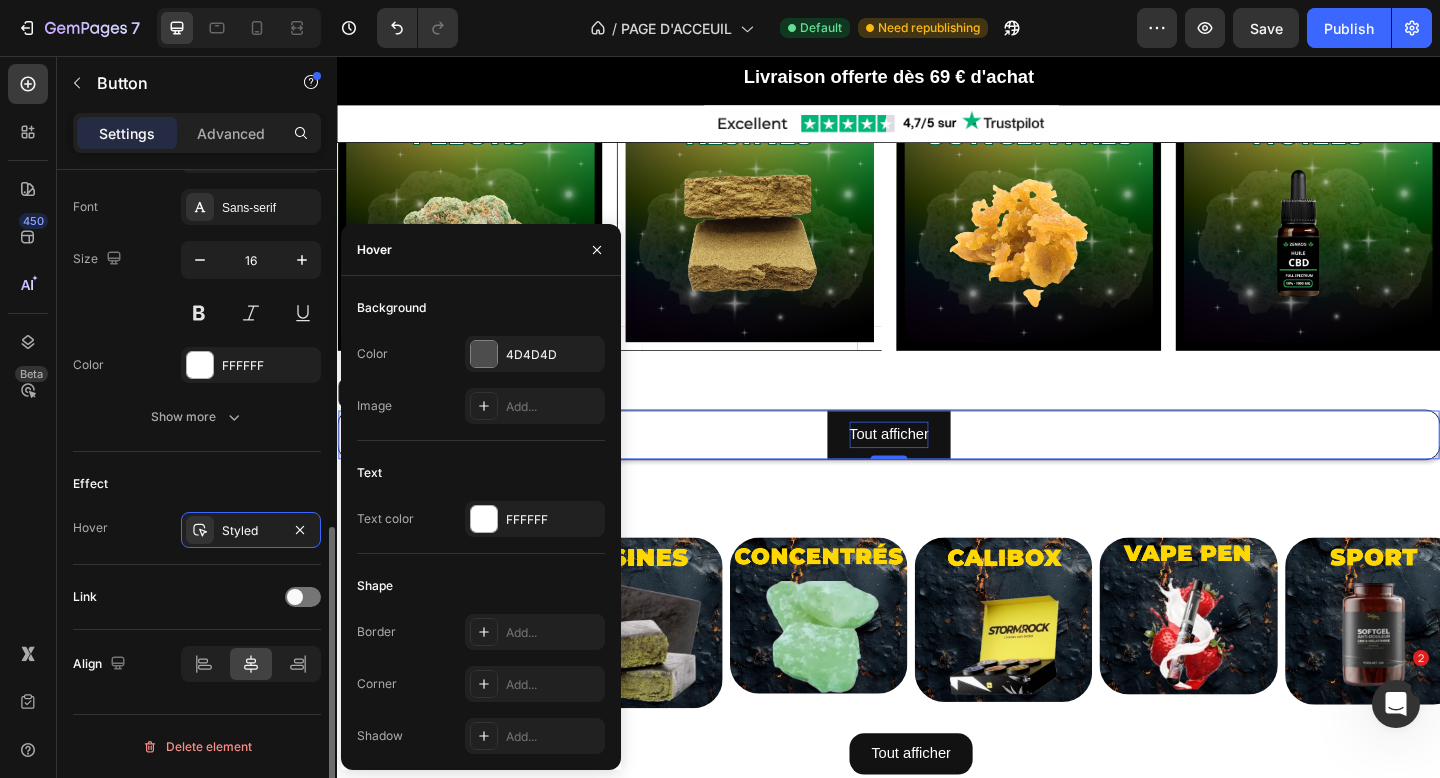 click on "Effect" at bounding box center [197, 484] 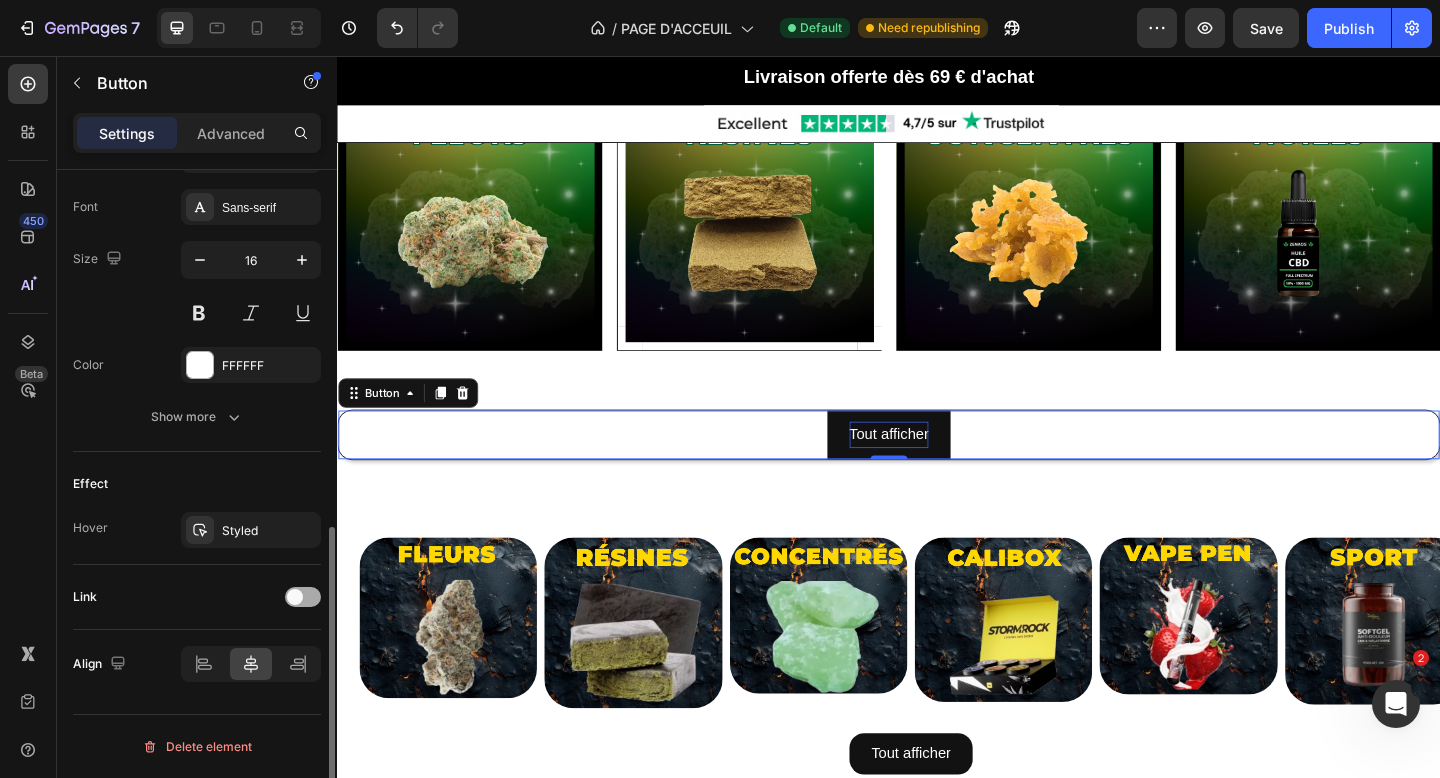 click at bounding box center [303, 597] 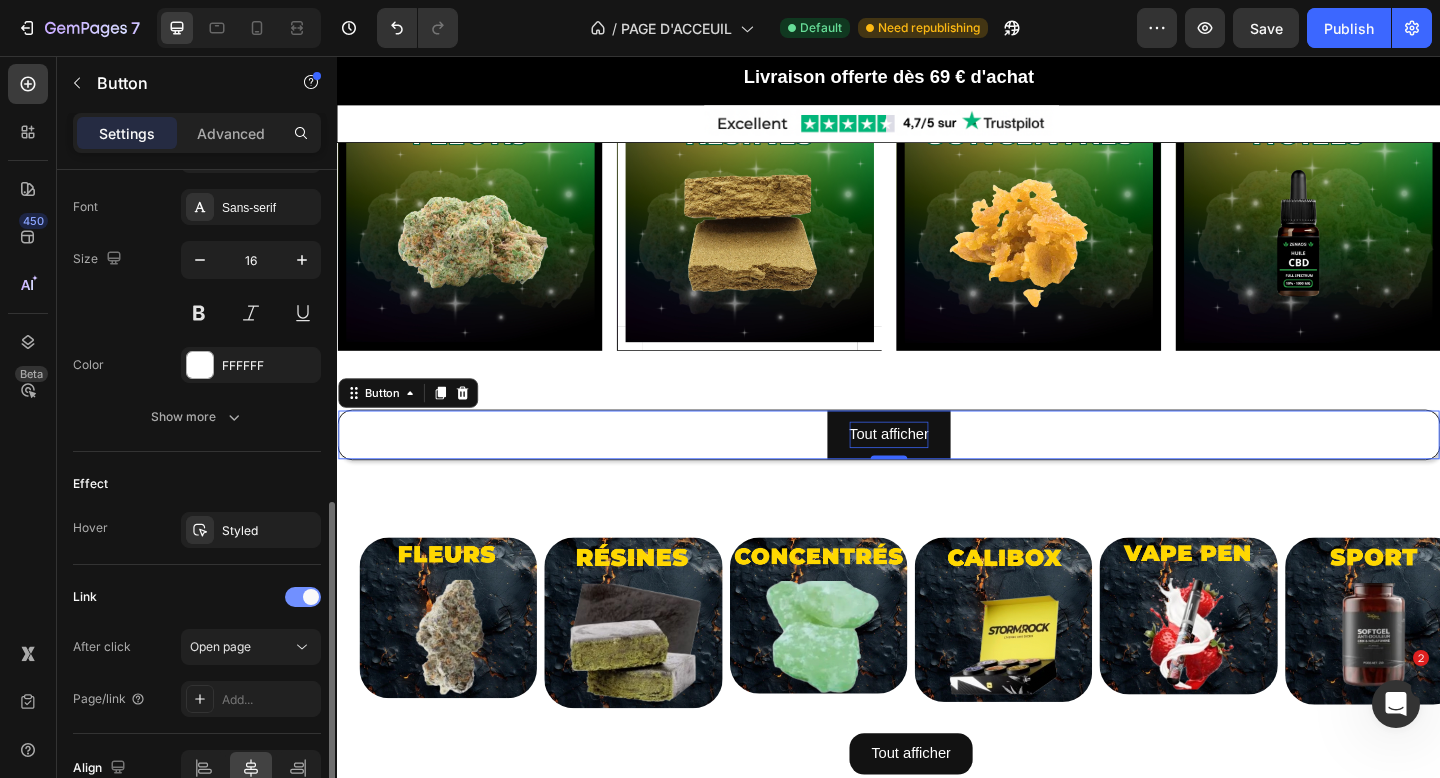 click at bounding box center (303, 597) 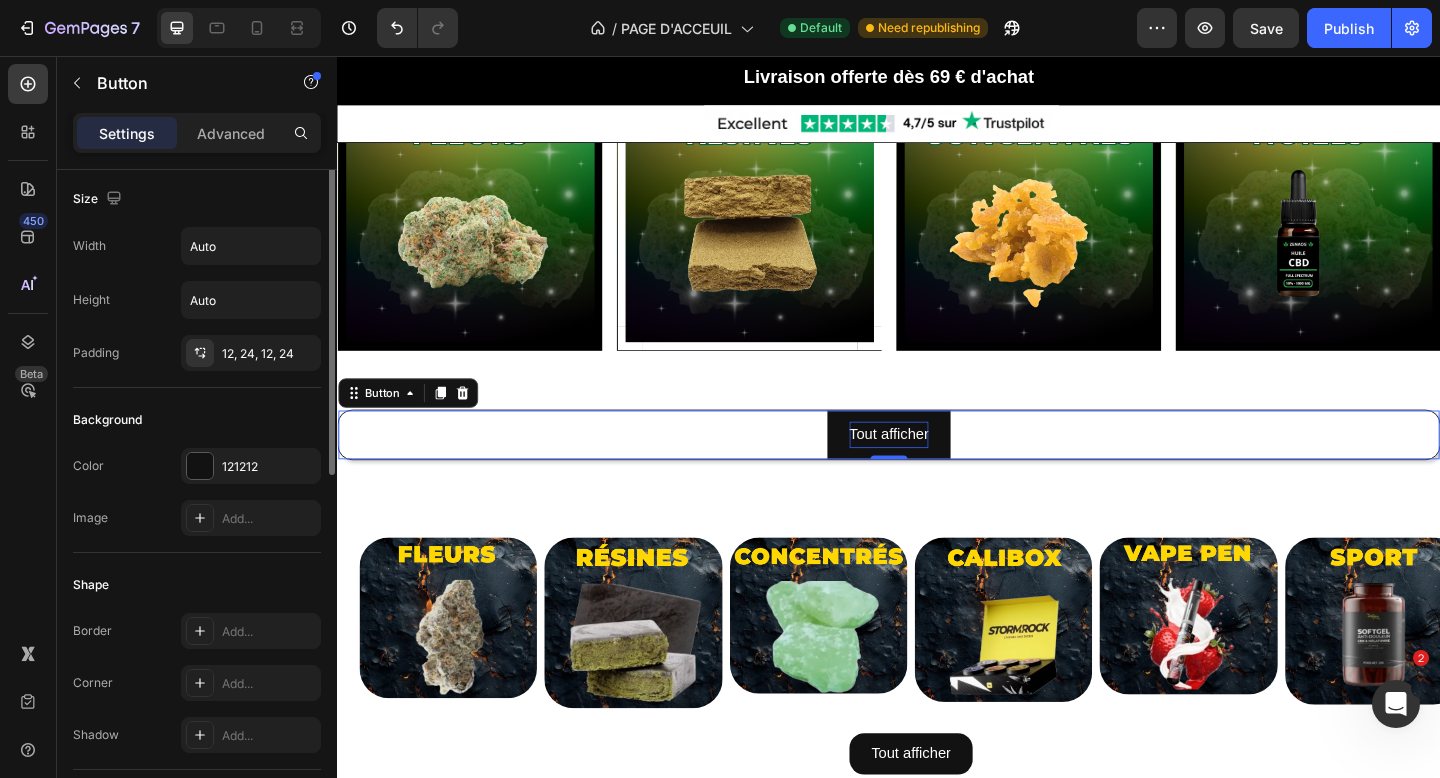 scroll, scrollTop: 0, scrollLeft: 0, axis: both 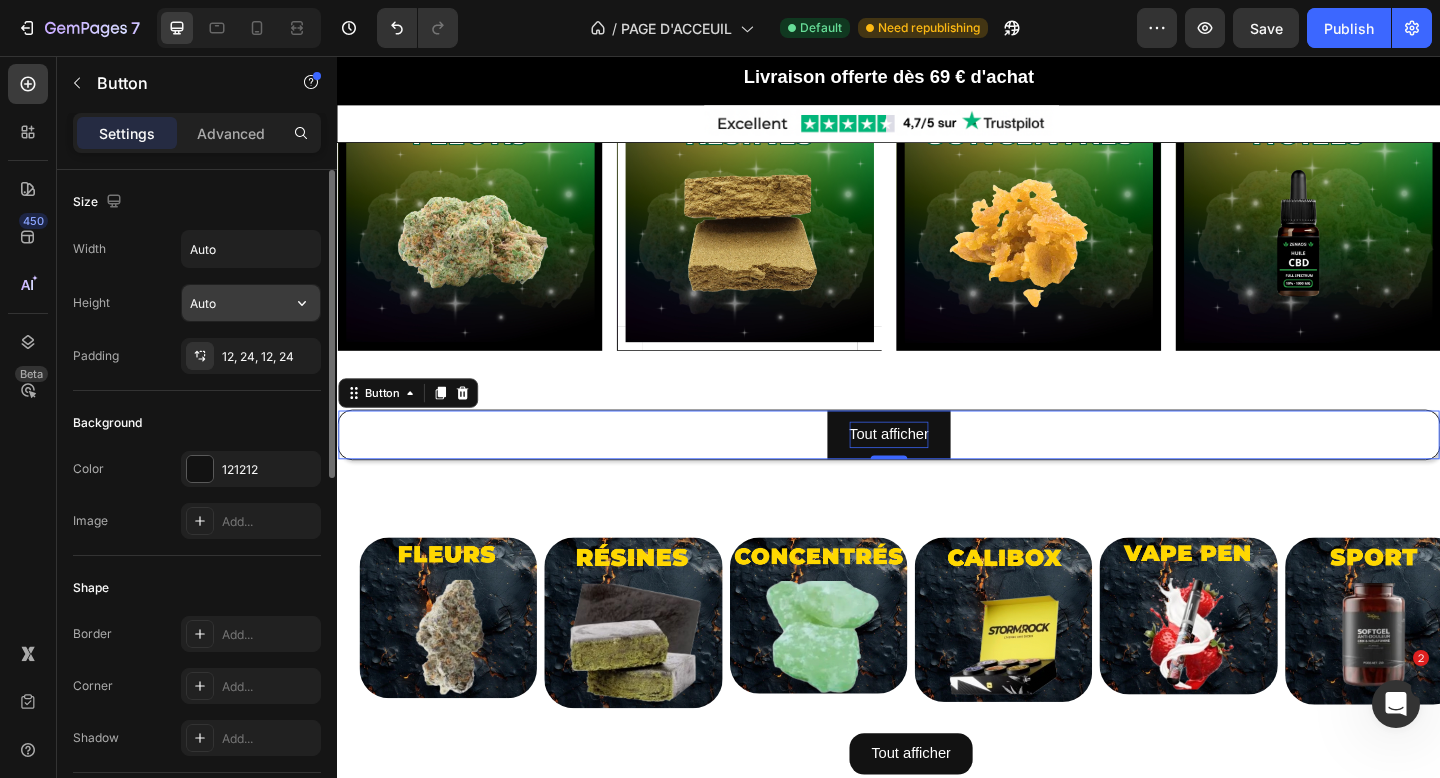 click on "Auto" at bounding box center [251, 303] 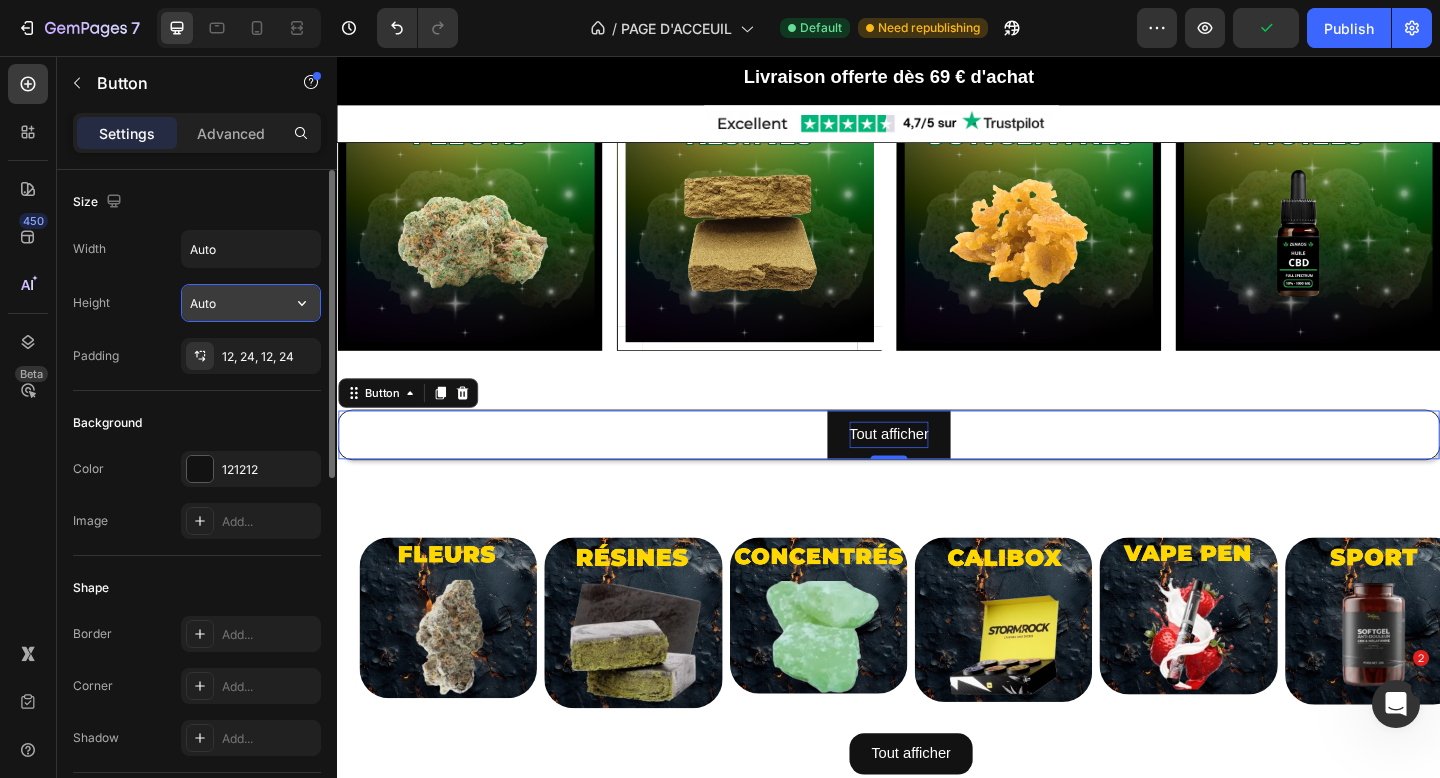 click 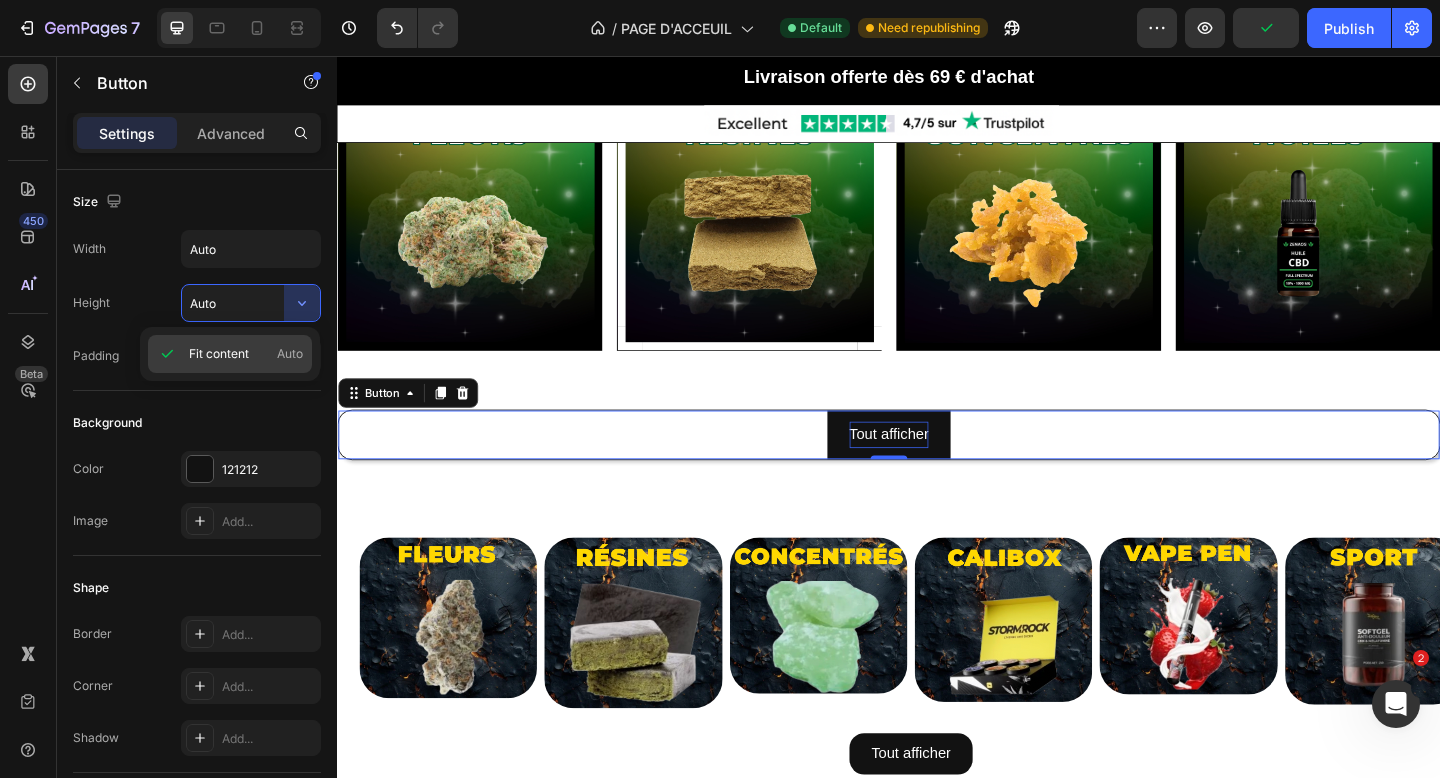 click on "Fit content" at bounding box center (219, 354) 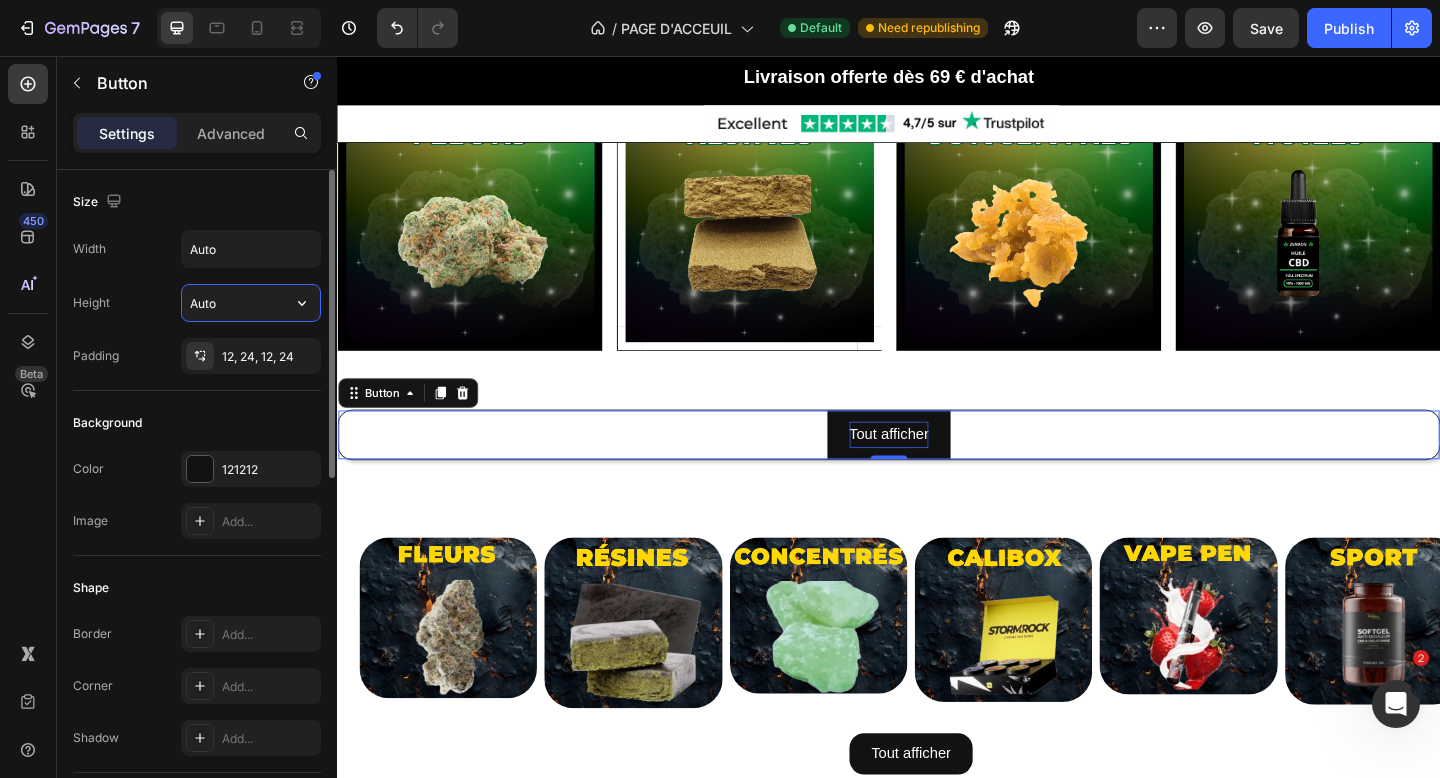 click on "Auto" at bounding box center [251, 303] 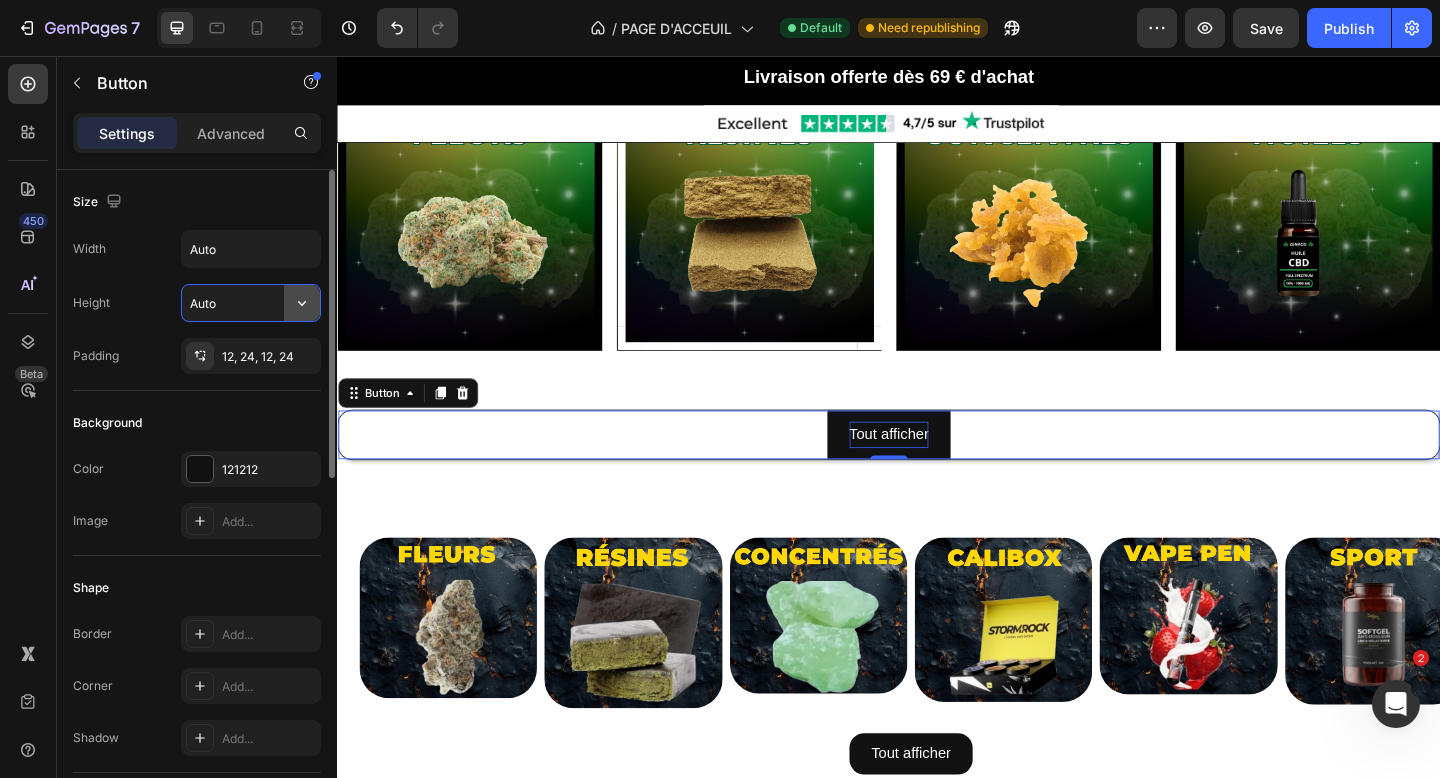 click 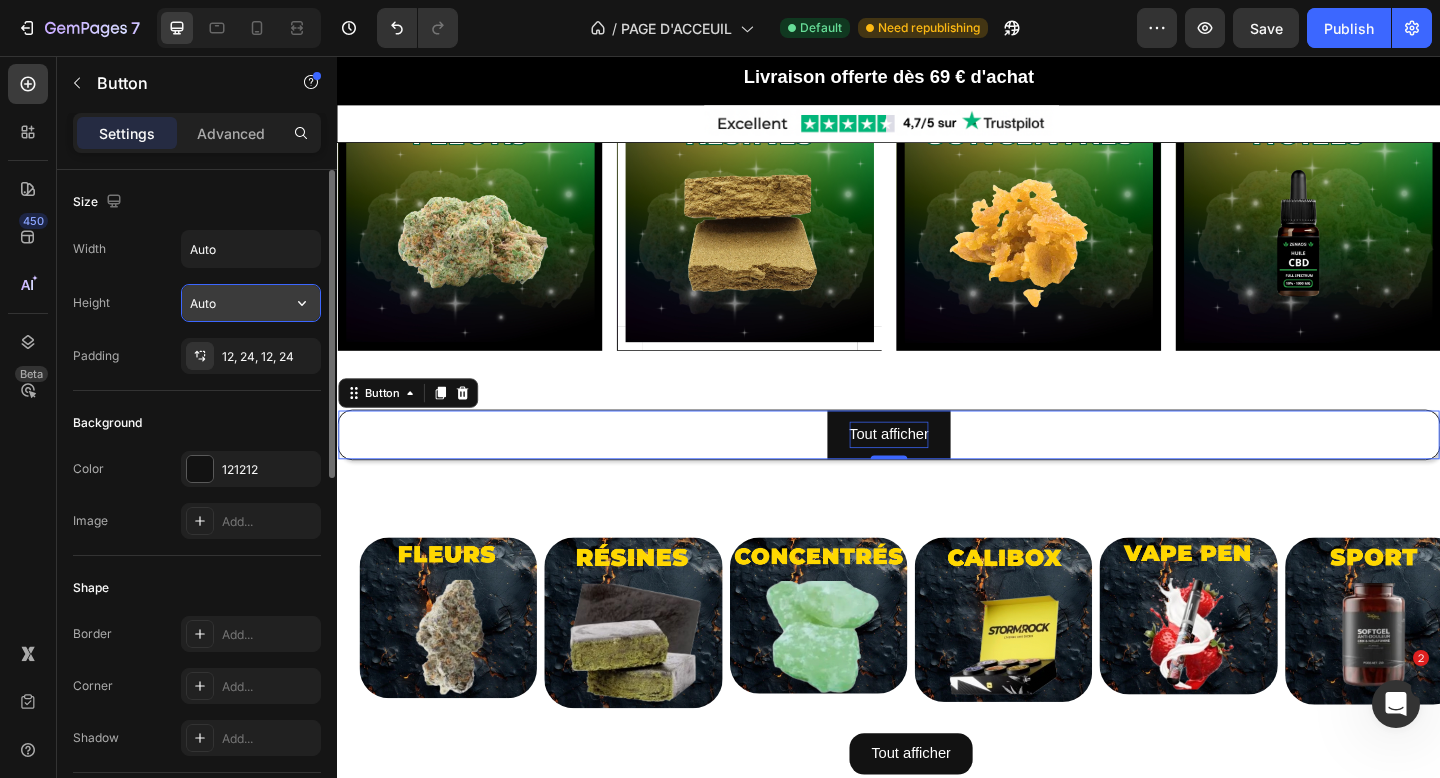 click 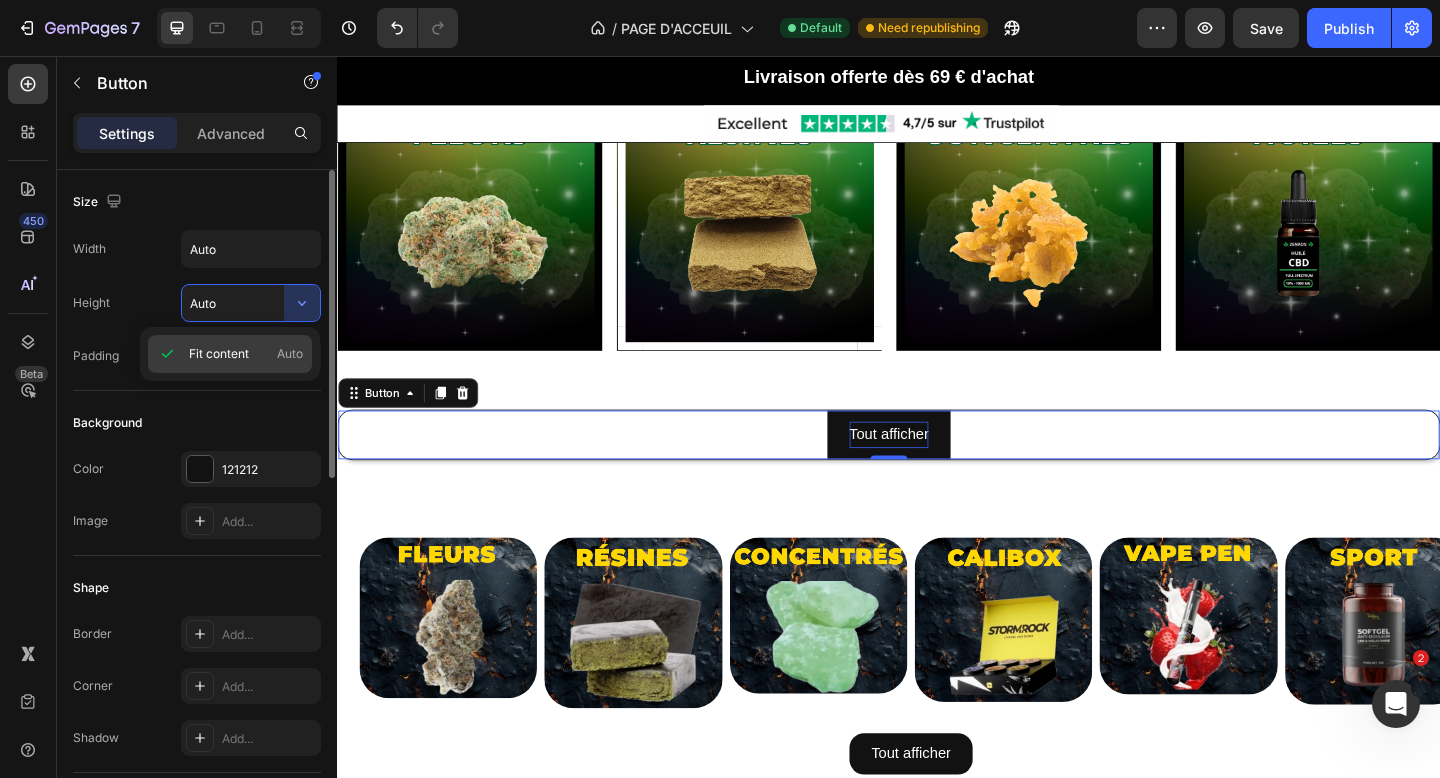 click on "Auto" at bounding box center [290, 354] 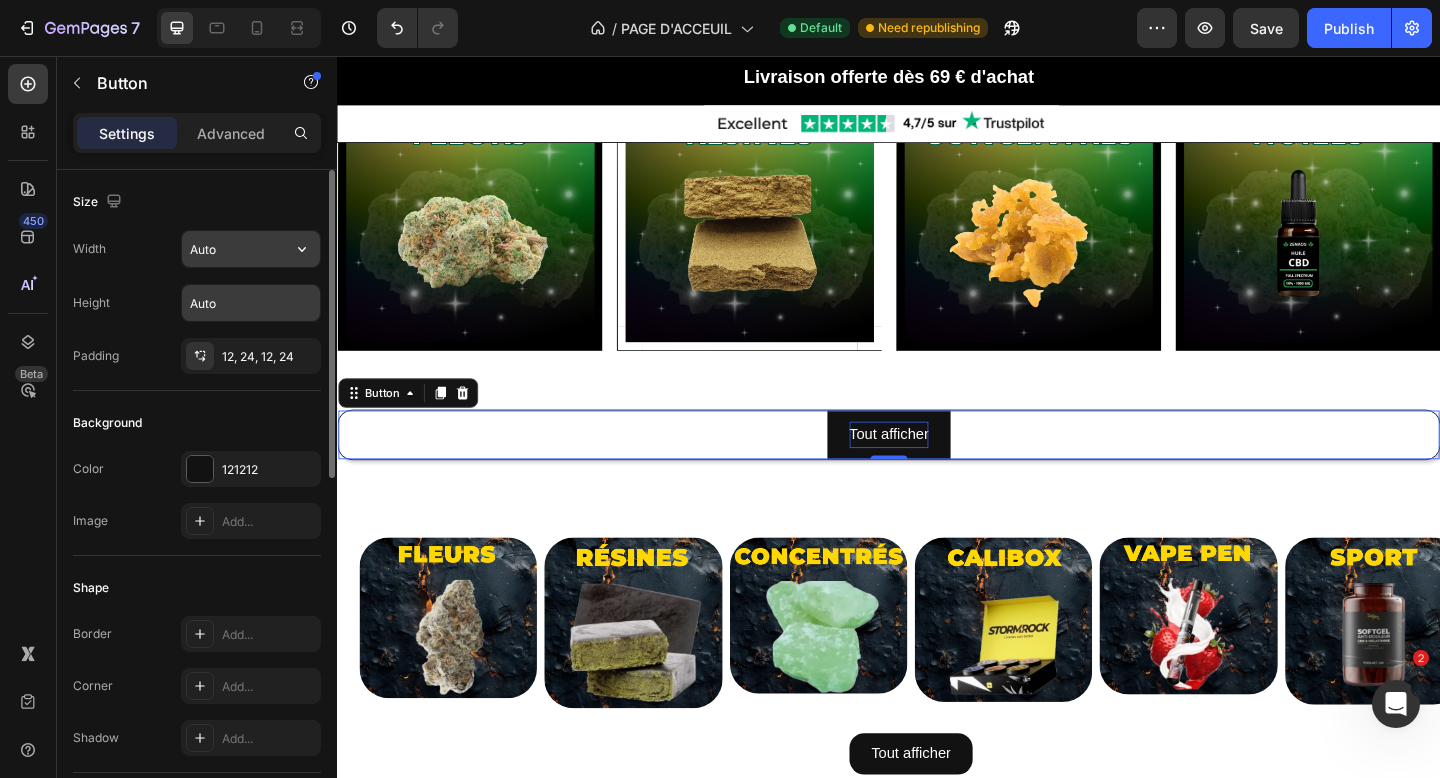 click on "Auto" at bounding box center [251, 249] 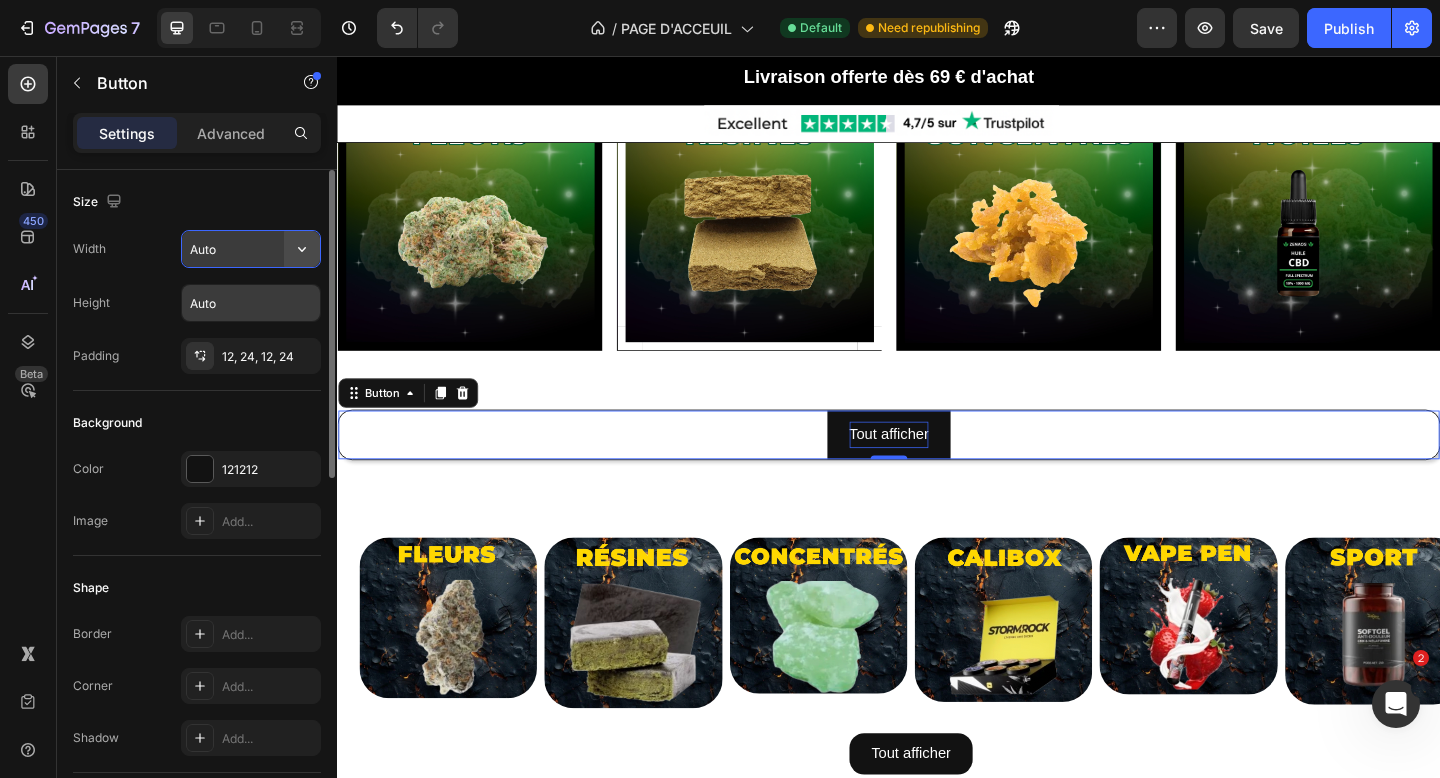 click 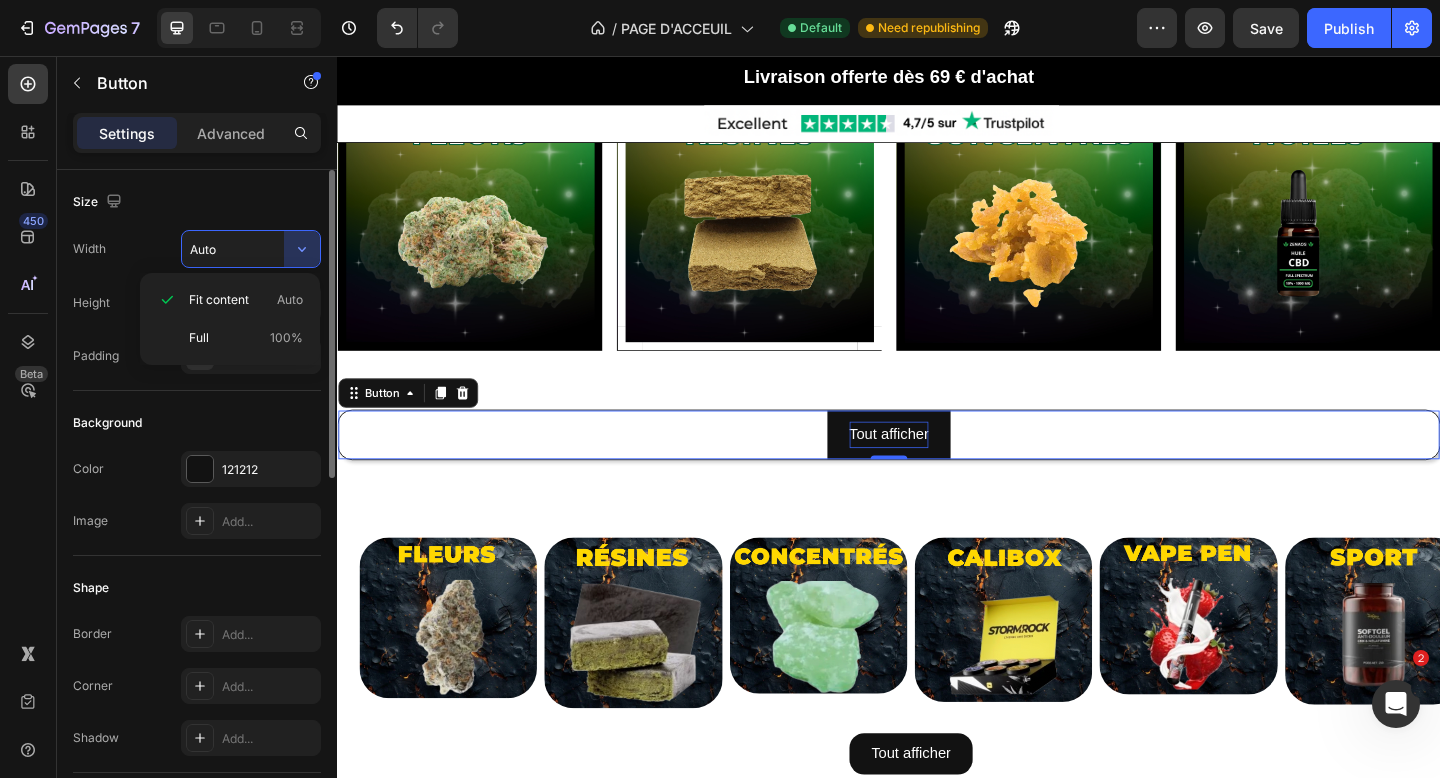 click on "Size" at bounding box center (197, 202) 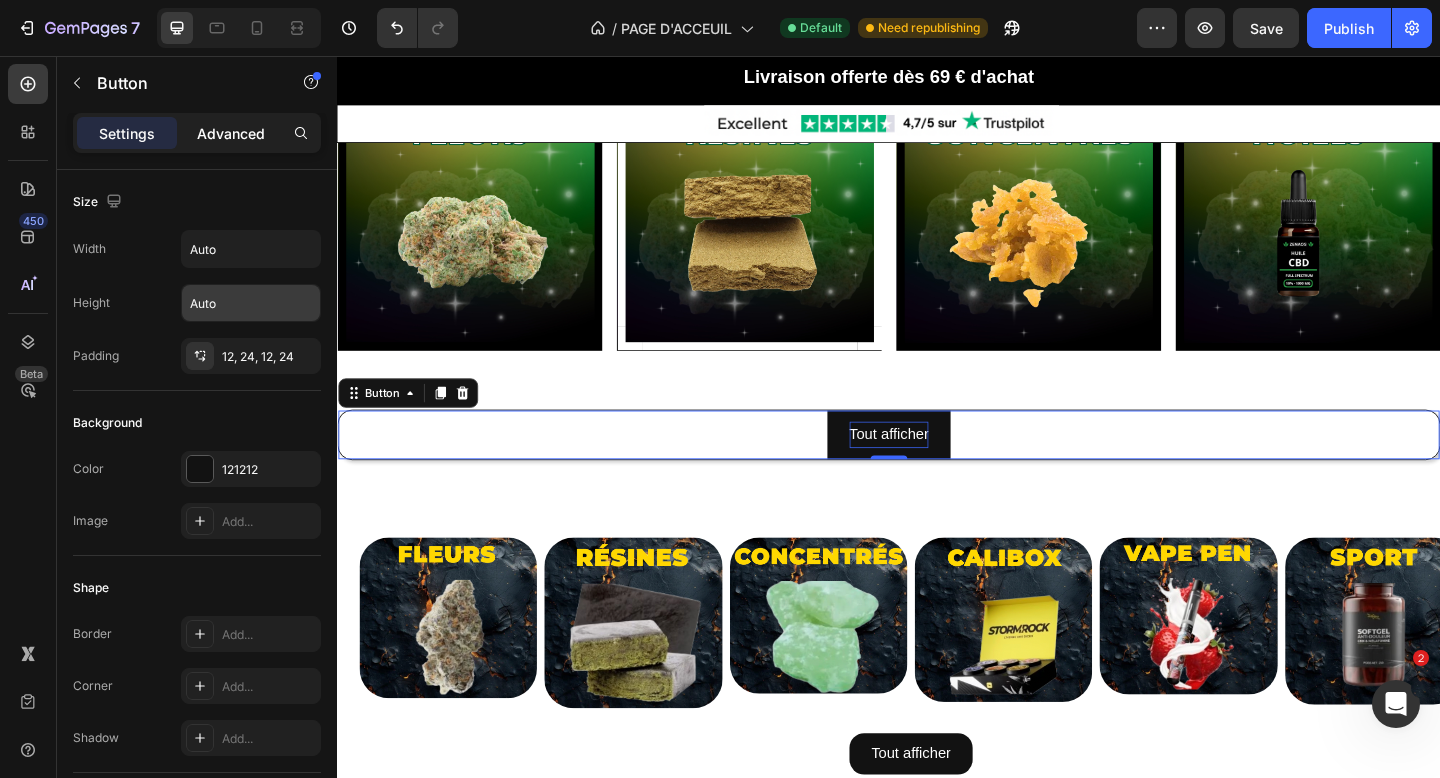 click on "Advanced" 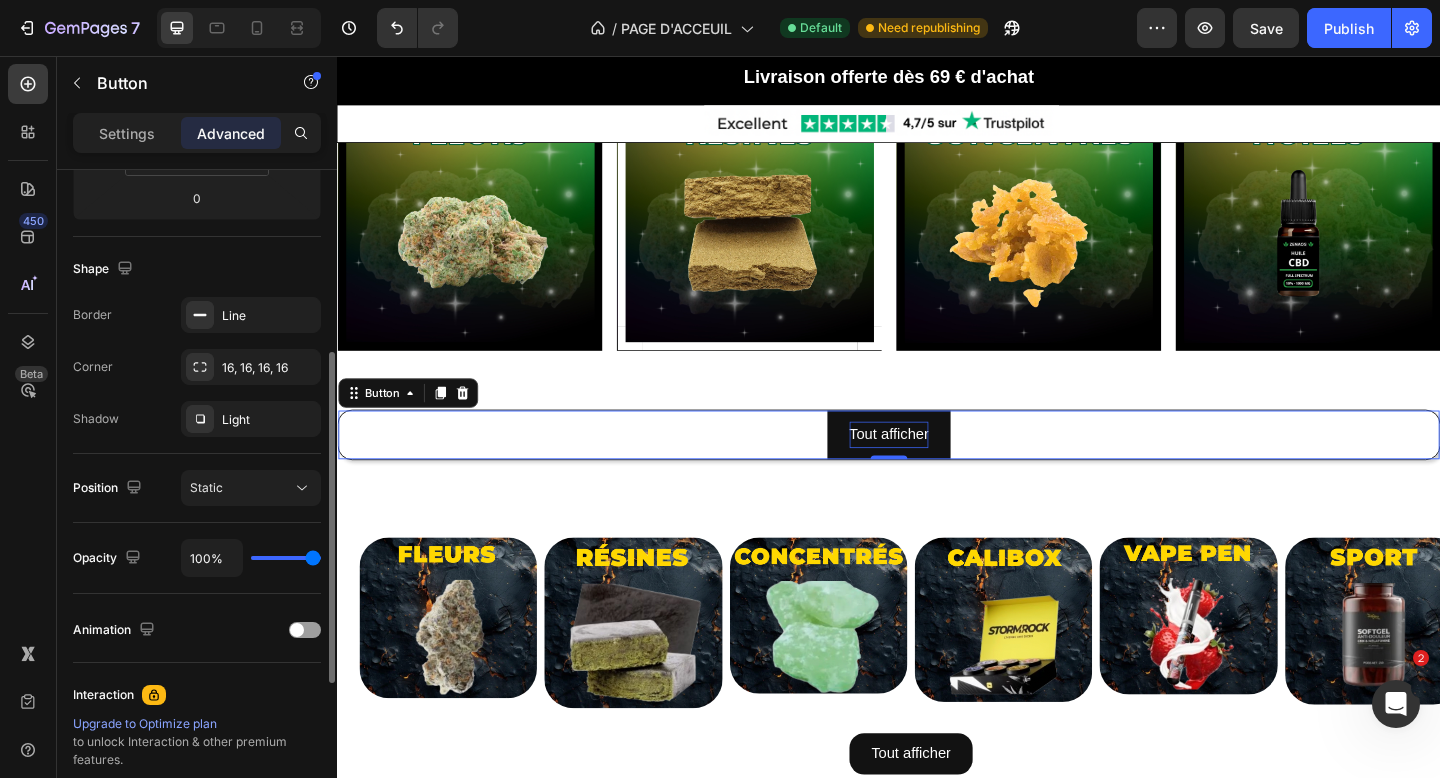 scroll, scrollTop: 450, scrollLeft: 0, axis: vertical 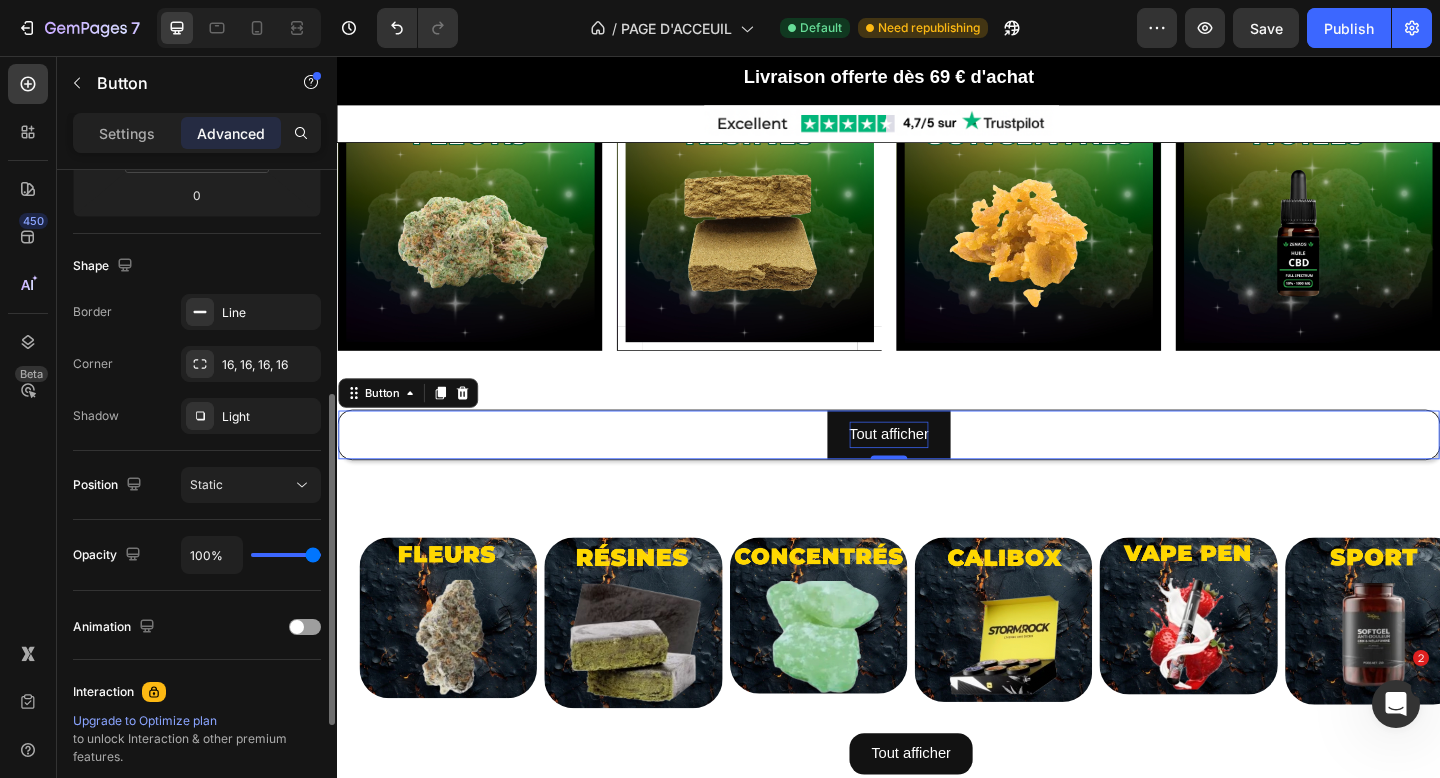 click on "Tout afficher Button   0" at bounding box center [937, 468] 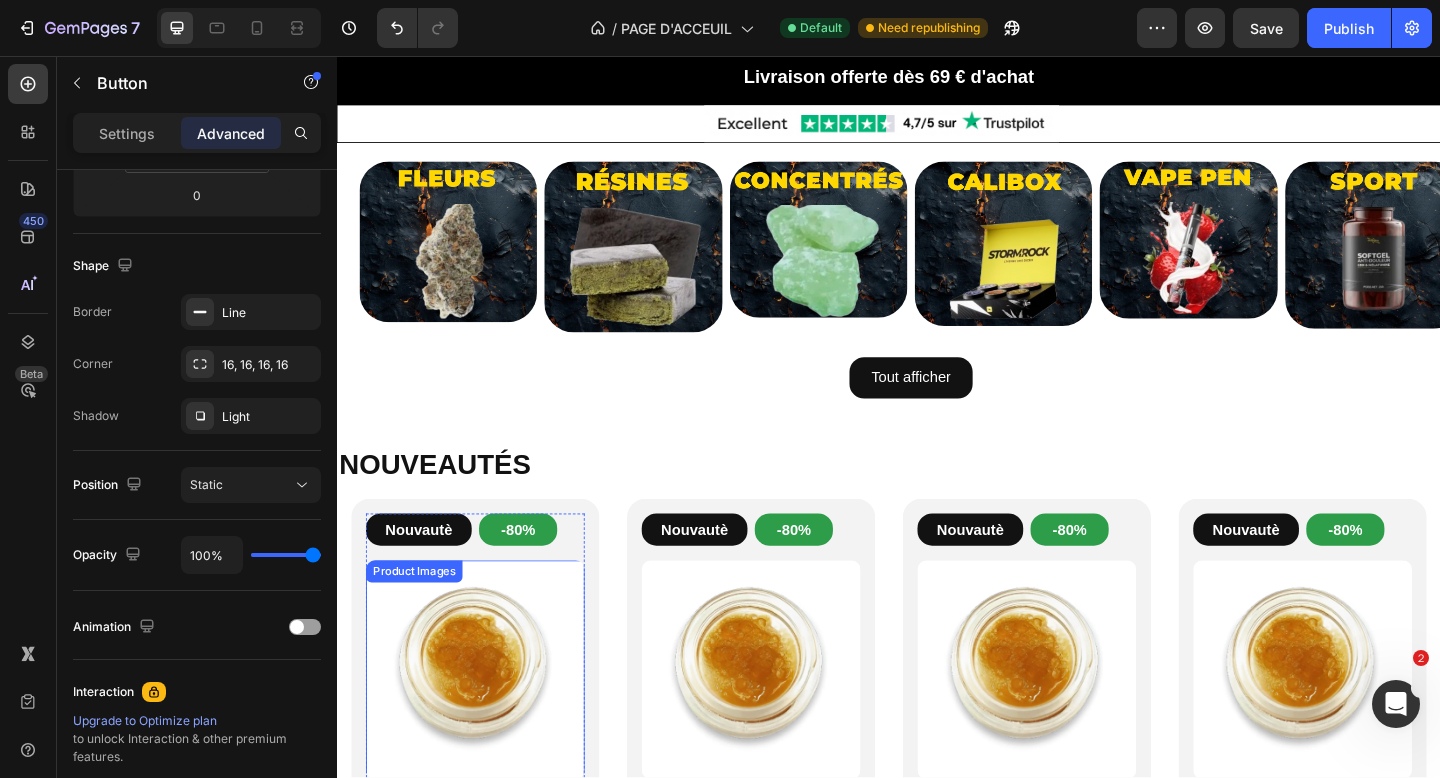 scroll, scrollTop: 1840, scrollLeft: 0, axis: vertical 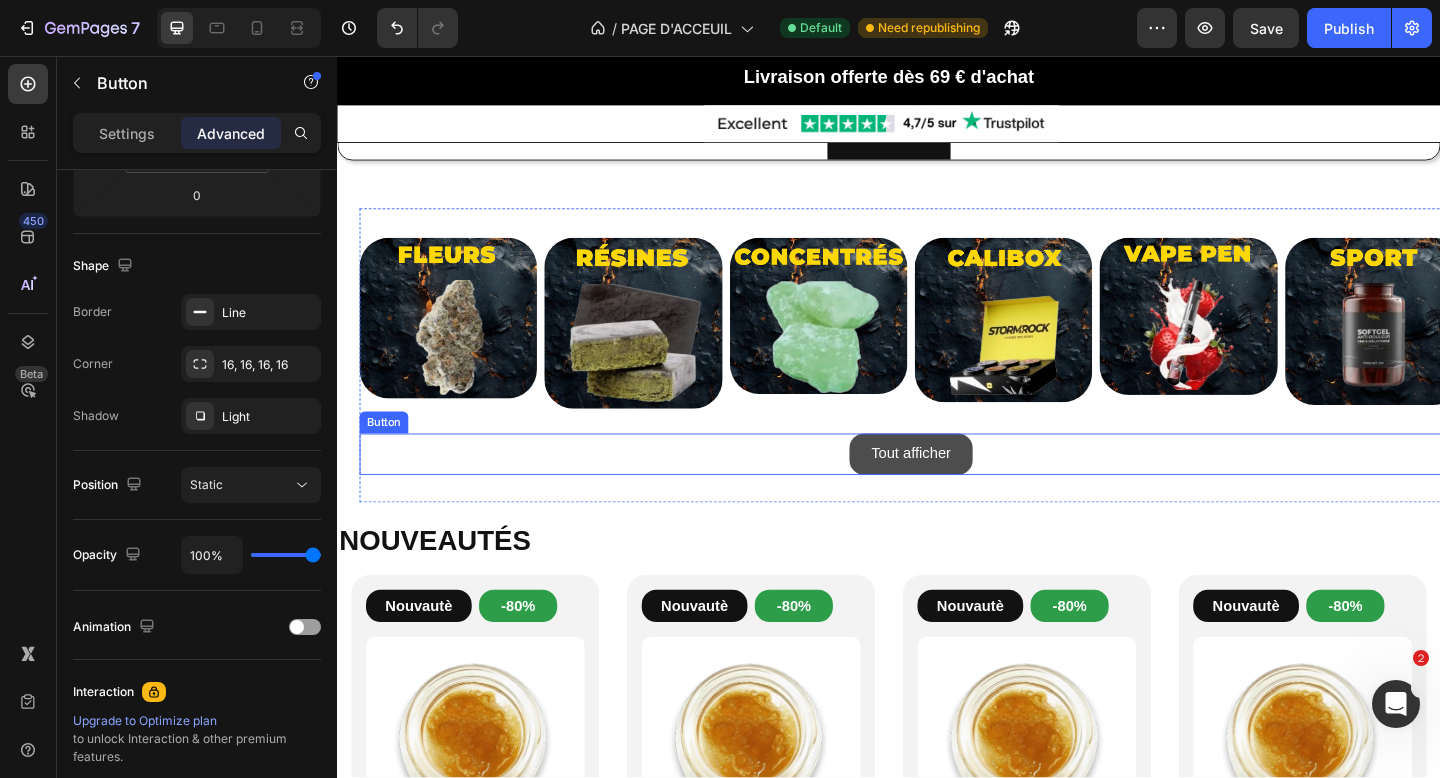 click on "Tout afficher" at bounding box center (961, 489) 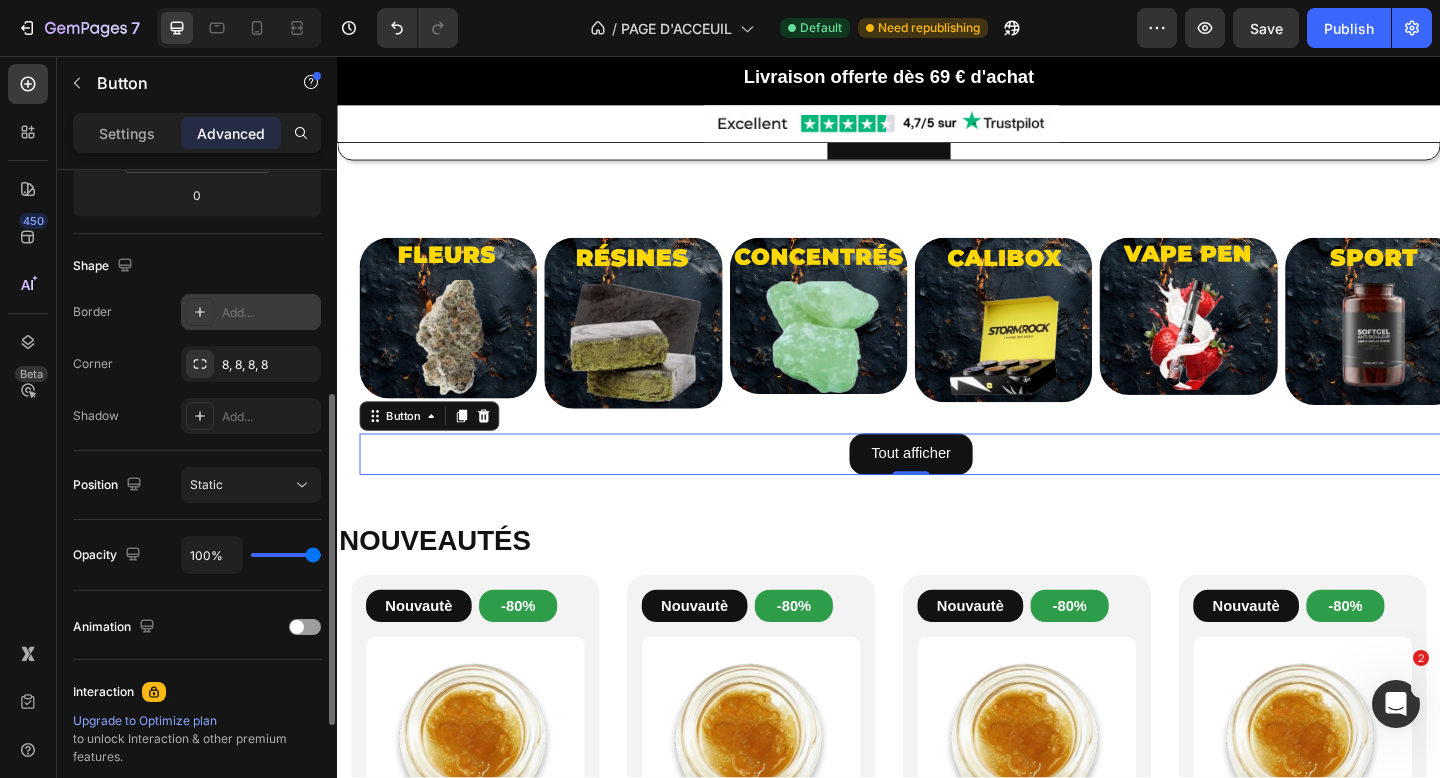 click on "Add..." at bounding box center (269, 313) 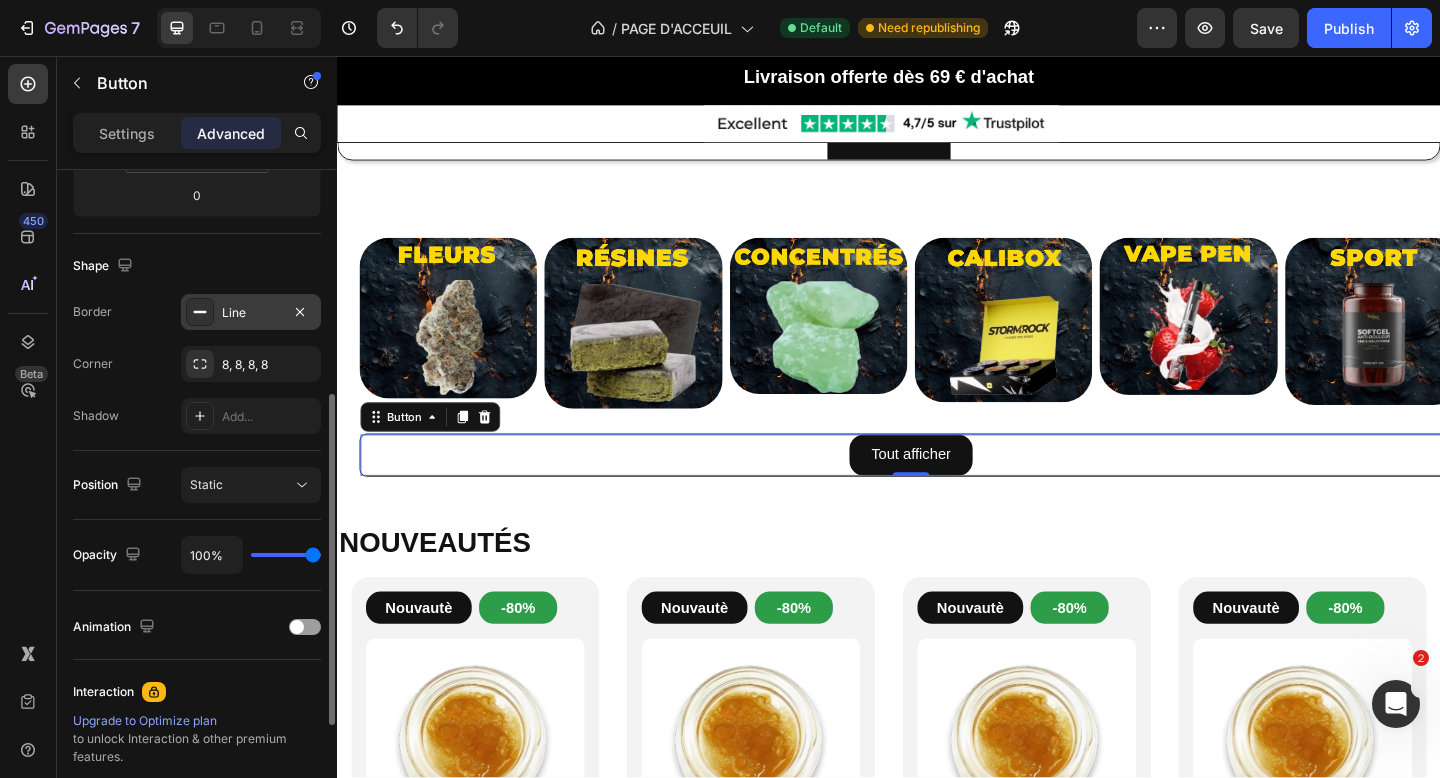 click on "Shape" at bounding box center (197, 266) 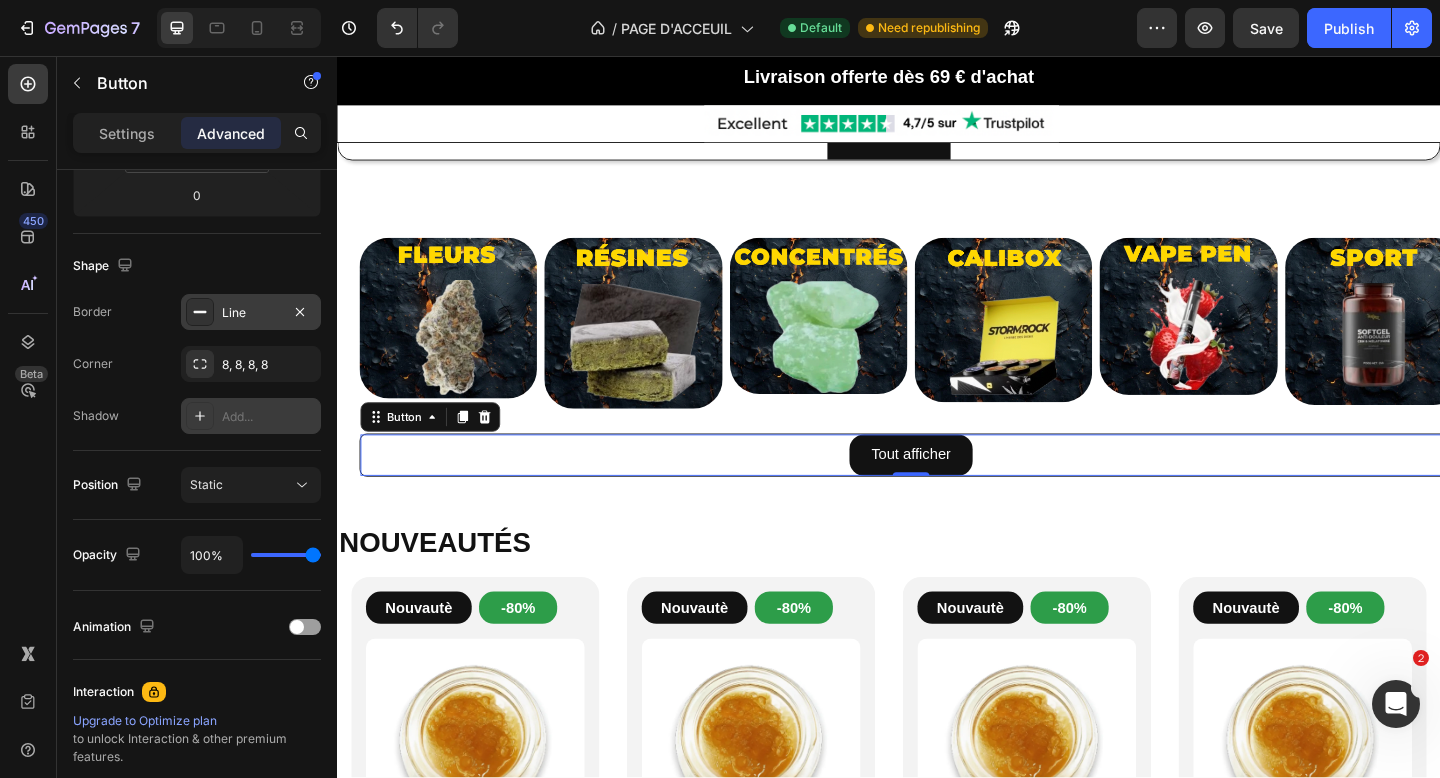 click on "Add..." at bounding box center [269, 417] 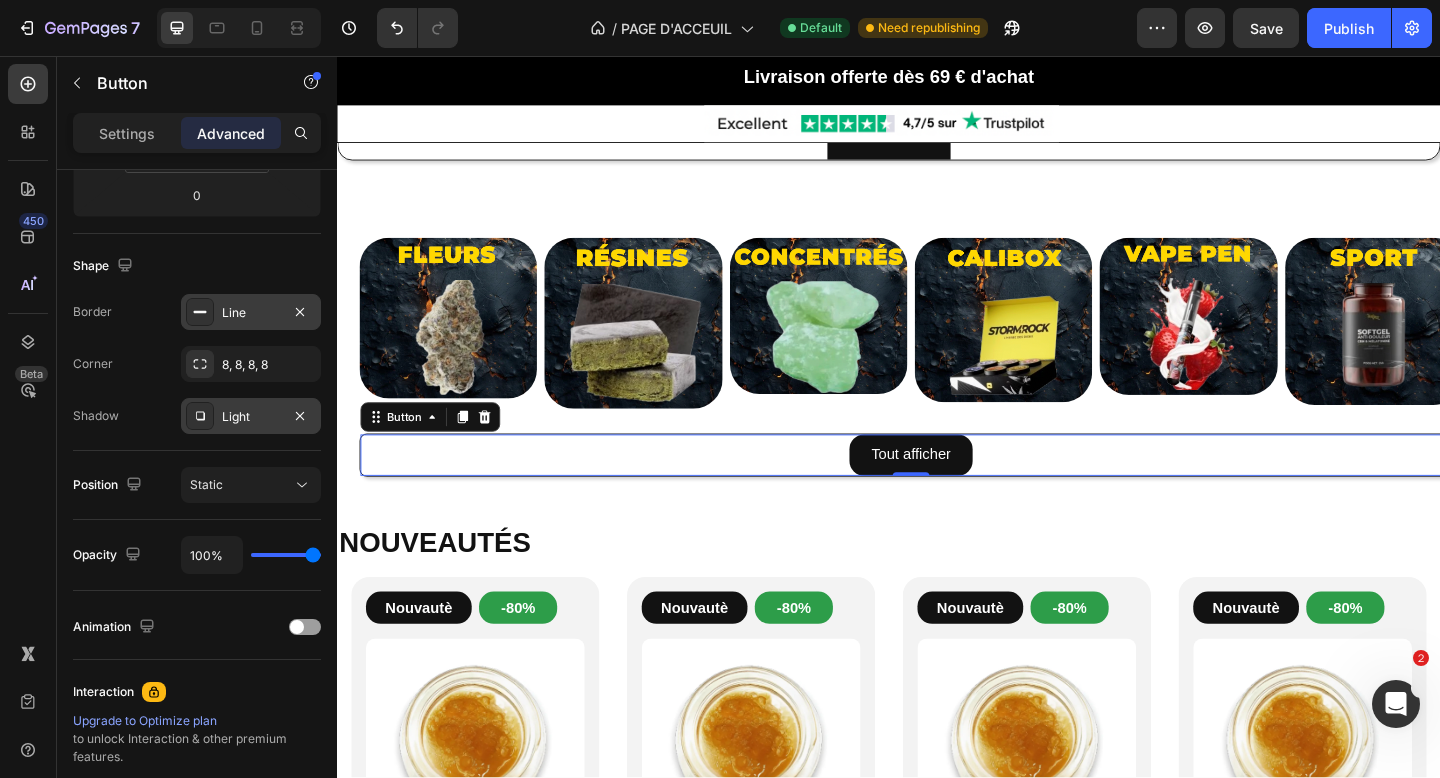 click on "Corner 8, 8, 8, 8" at bounding box center (197, 364) 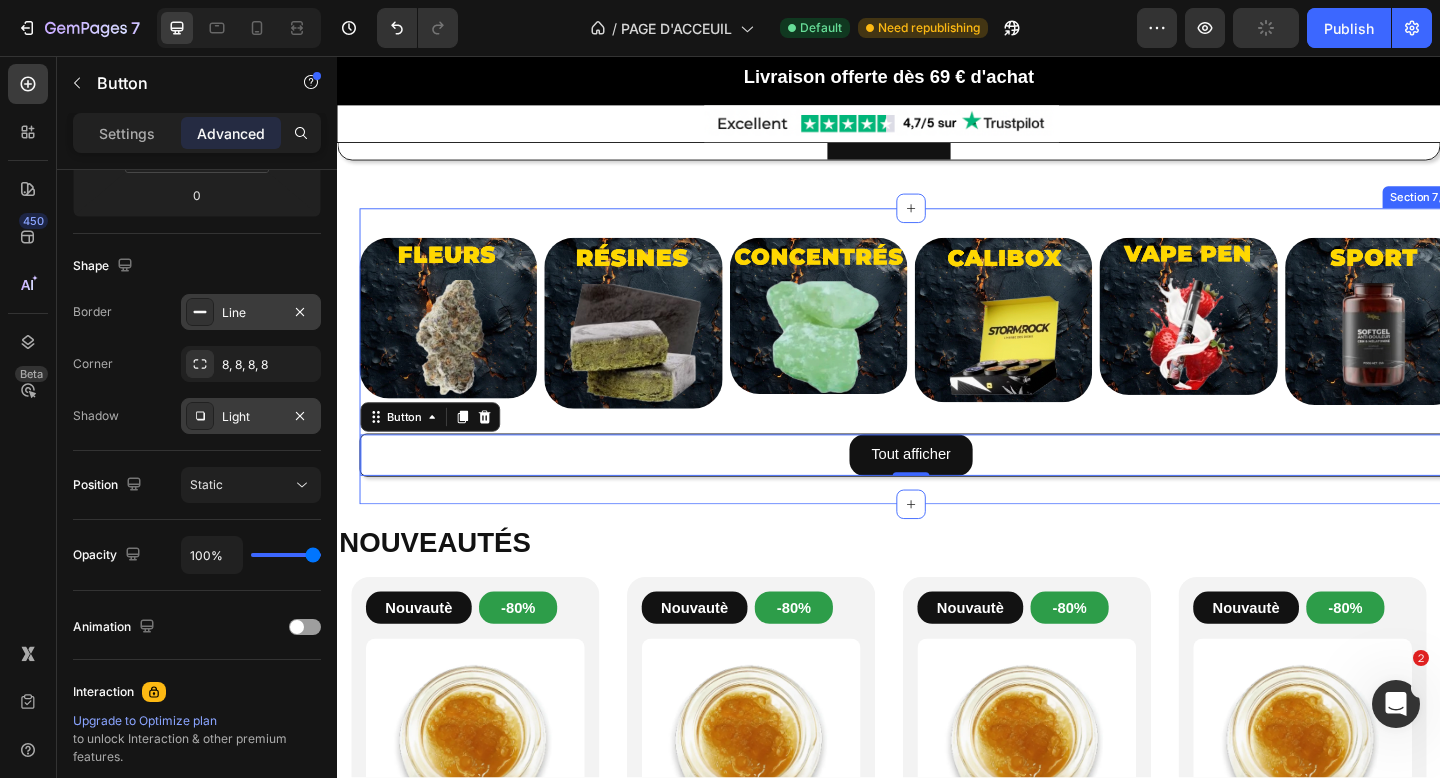 click on "Image Image Image Image Image Image Row Tout afficher   Button   0 Section 7/25" at bounding box center (961, 383) 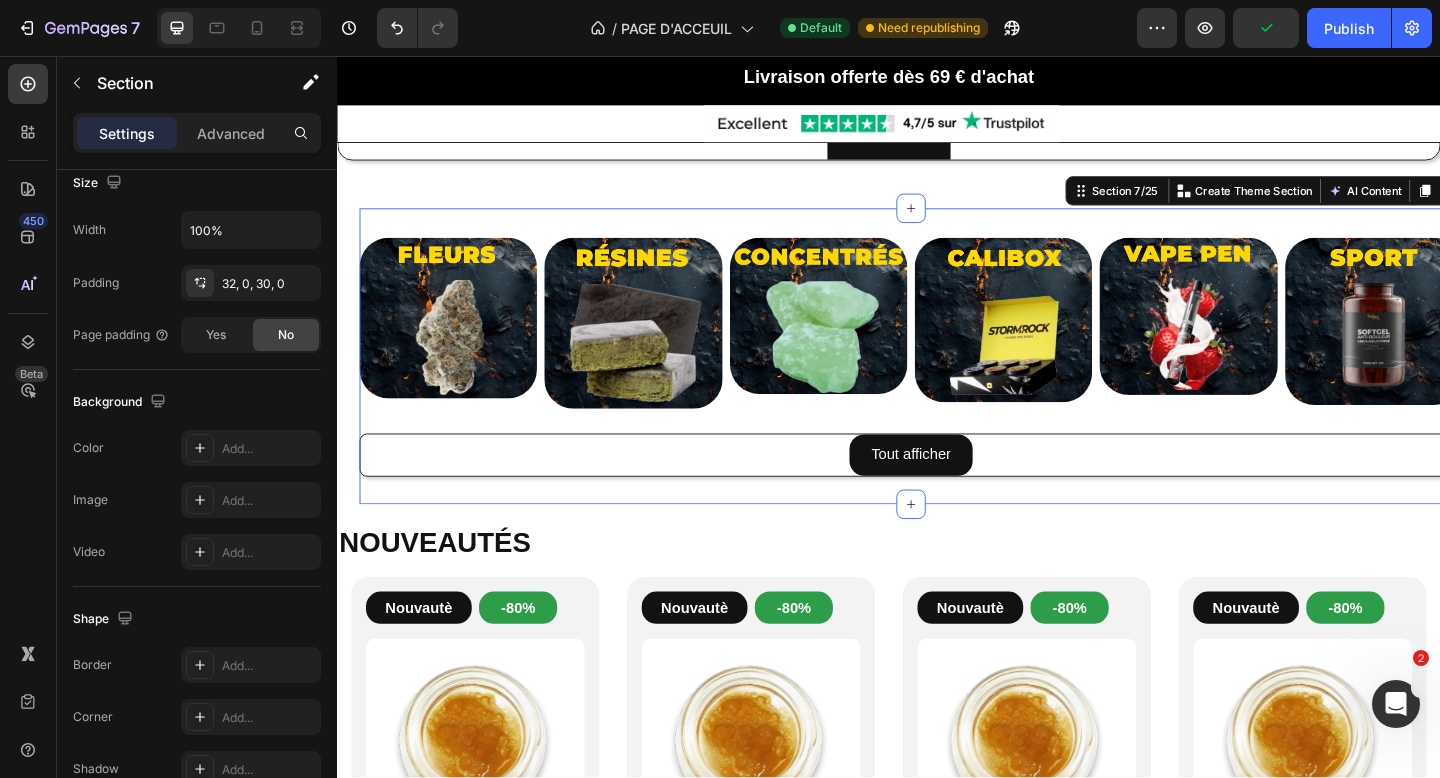 scroll, scrollTop: 0, scrollLeft: 0, axis: both 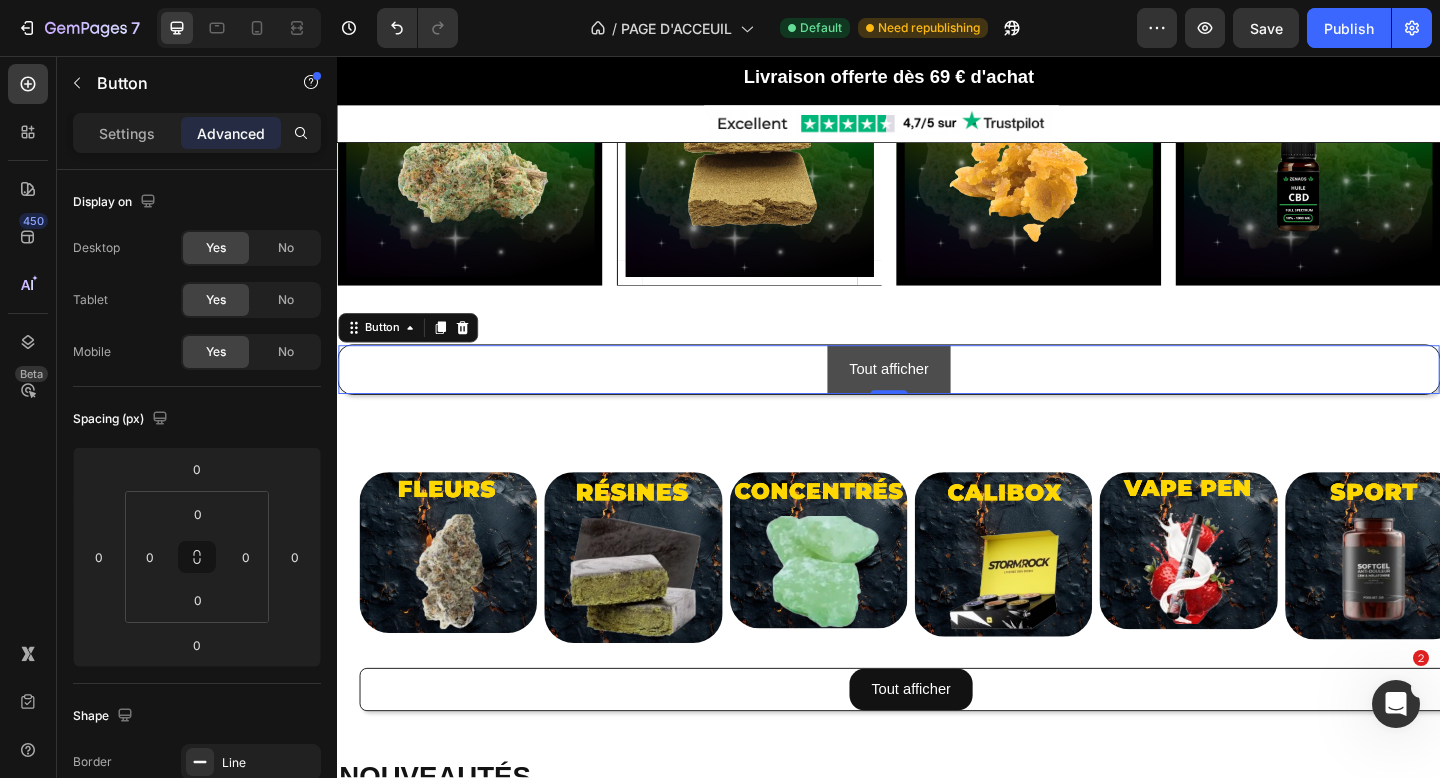 click on "Tout afficher" at bounding box center [937, 397] 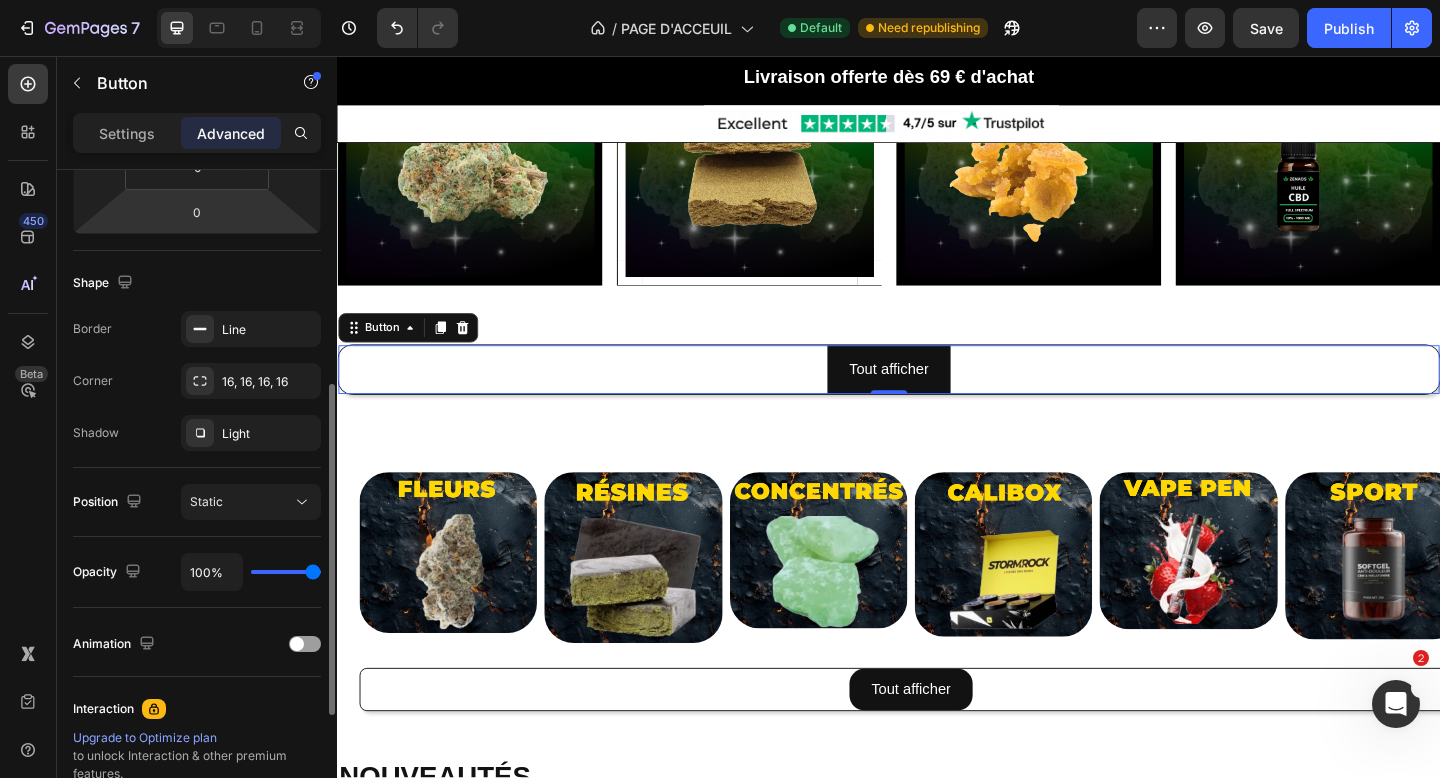 scroll, scrollTop: 430, scrollLeft: 0, axis: vertical 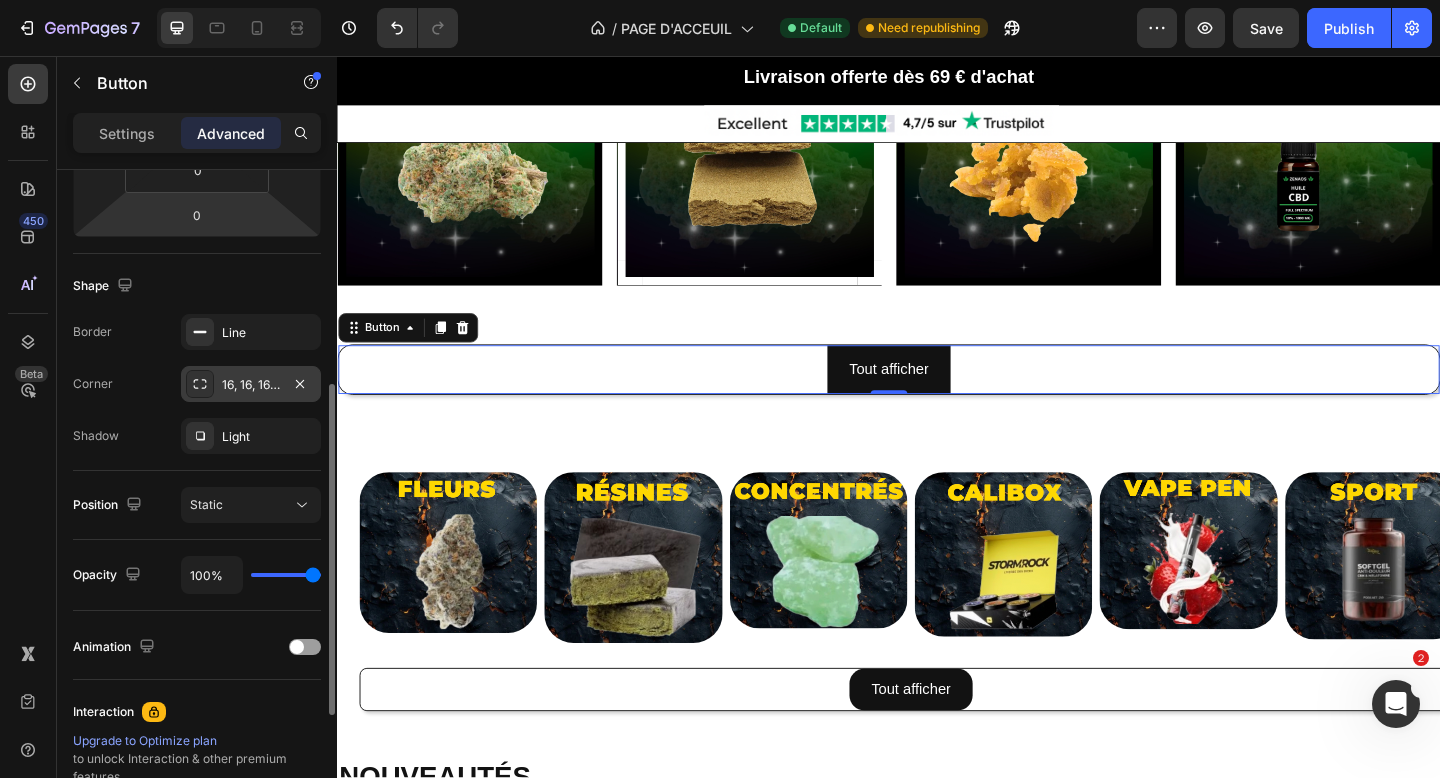 click at bounding box center (200, 384) 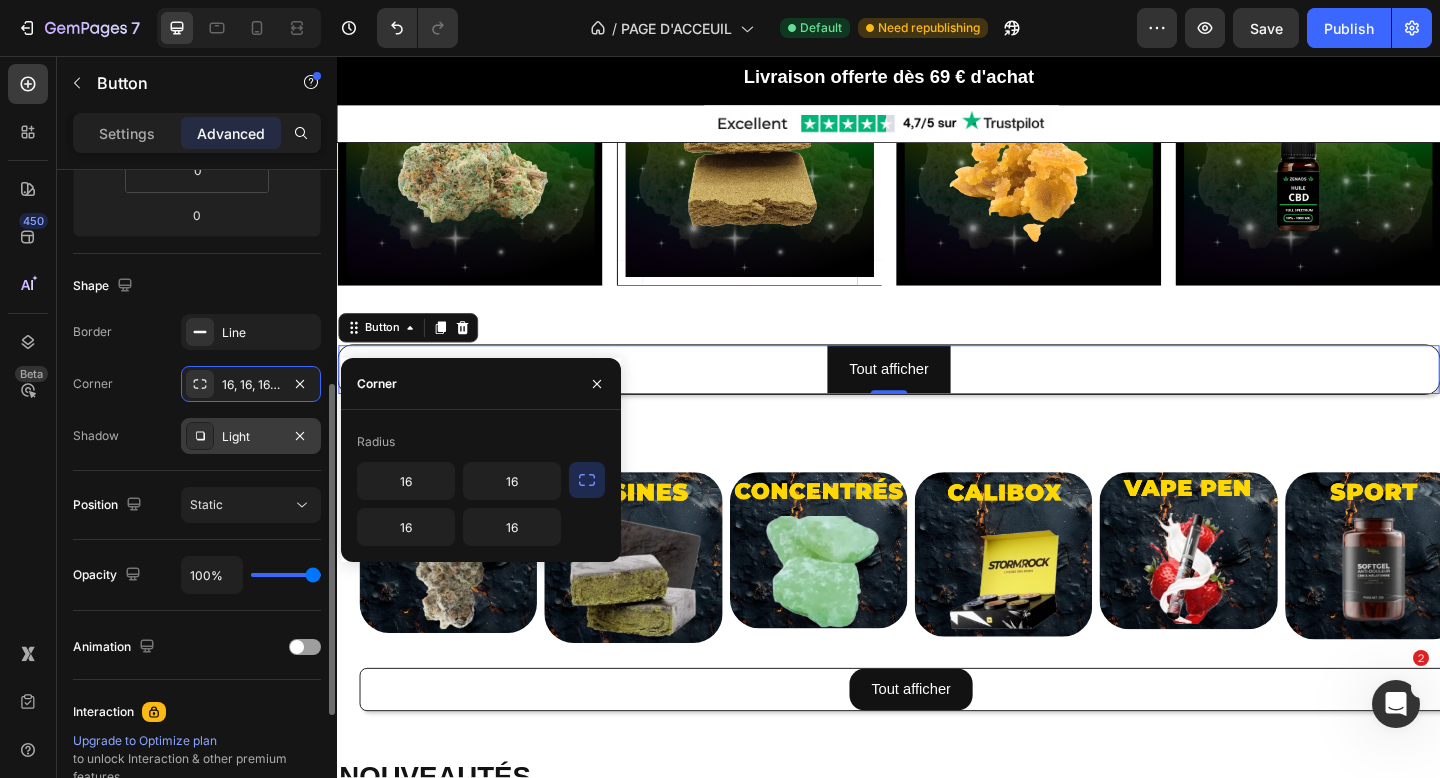 click on "Light" at bounding box center [251, 436] 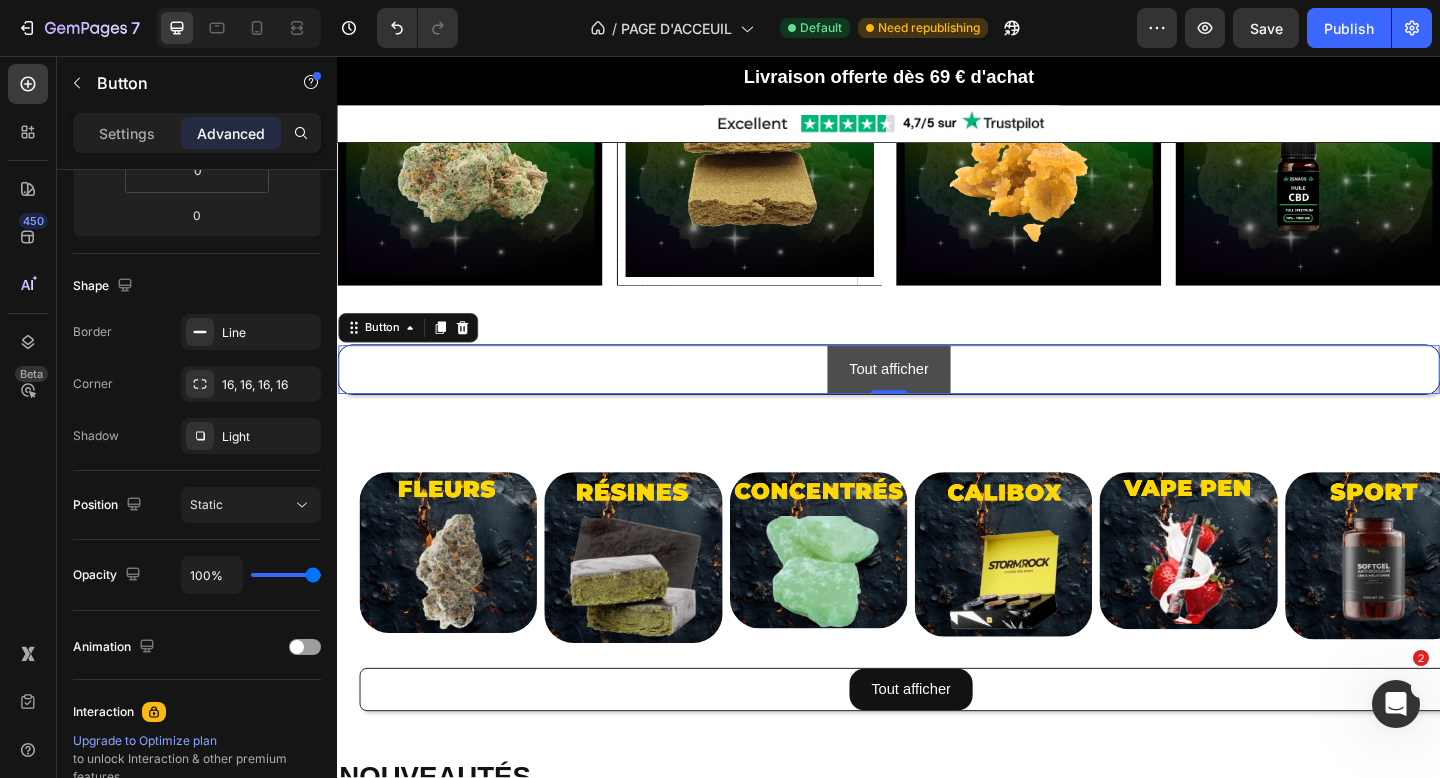click on "Tout afficher" at bounding box center [937, 397] 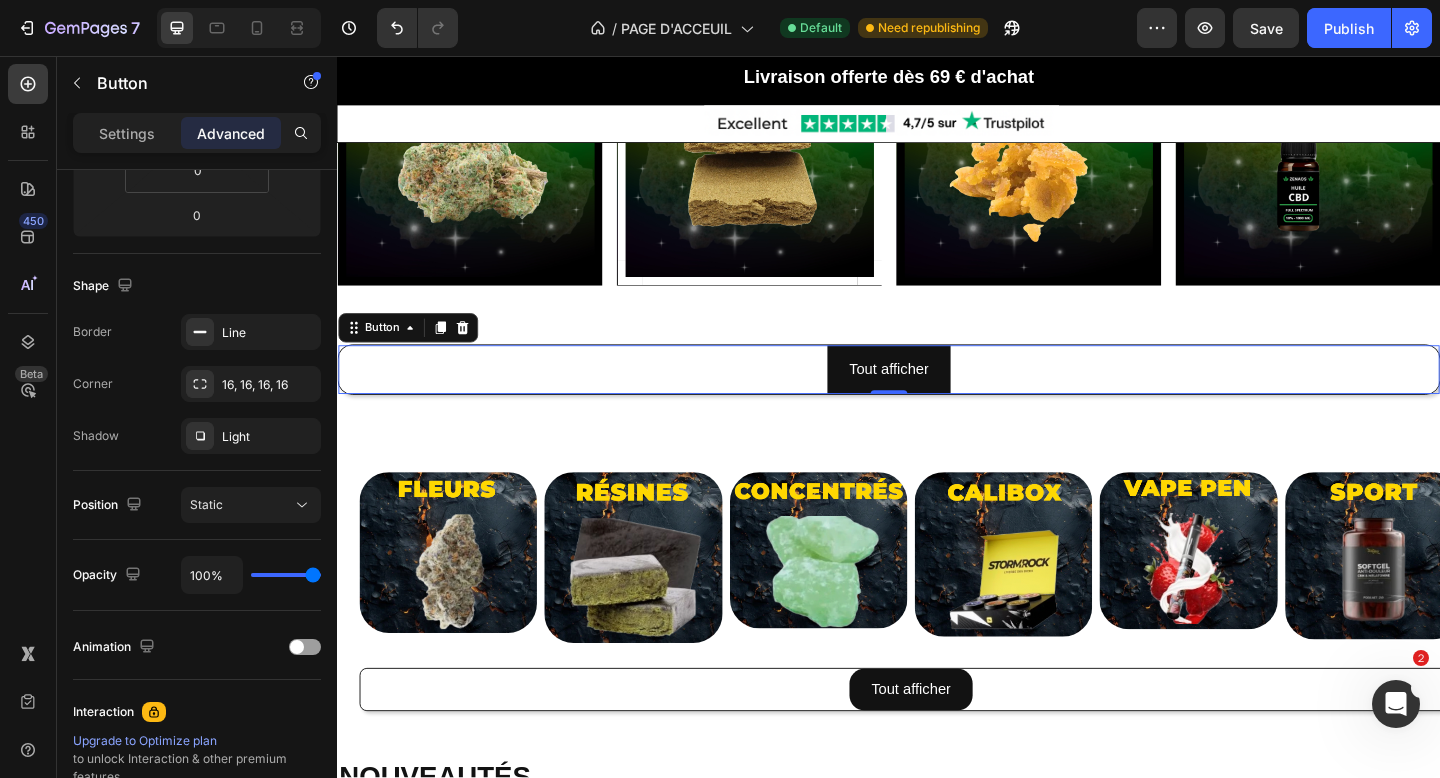 click on "Tout afficher Button   0" at bounding box center [937, 397] 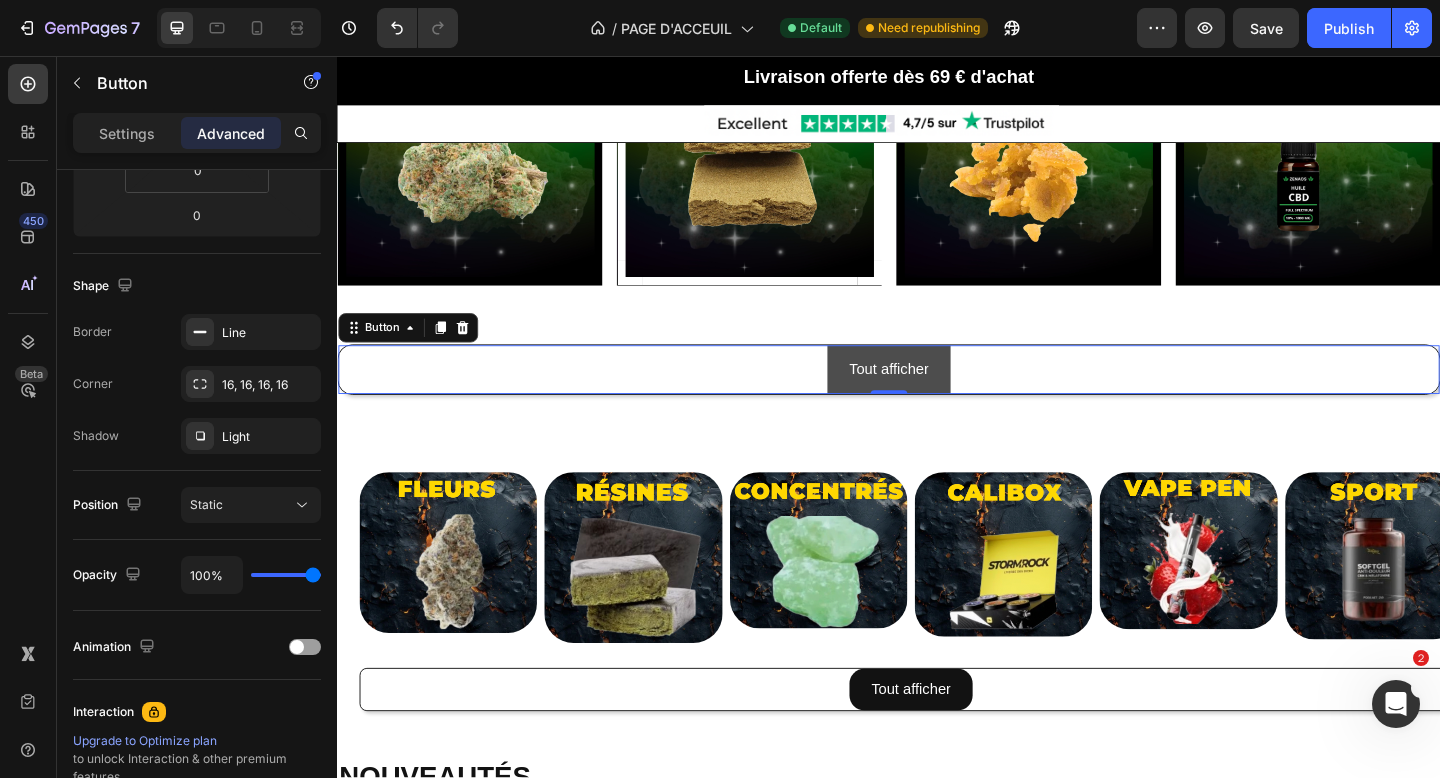 click on "Tout afficher" at bounding box center [937, 397] 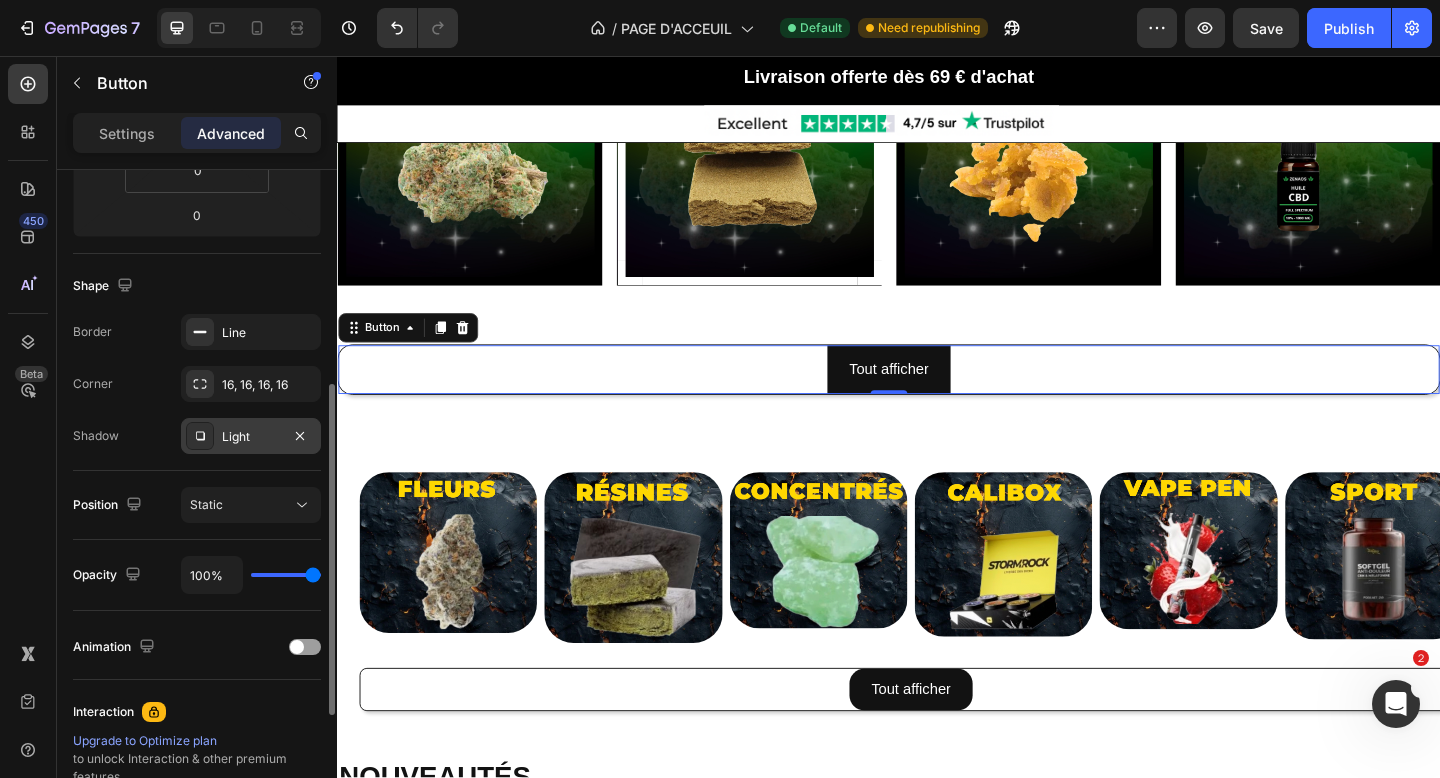 click on "Light" at bounding box center (251, 436) 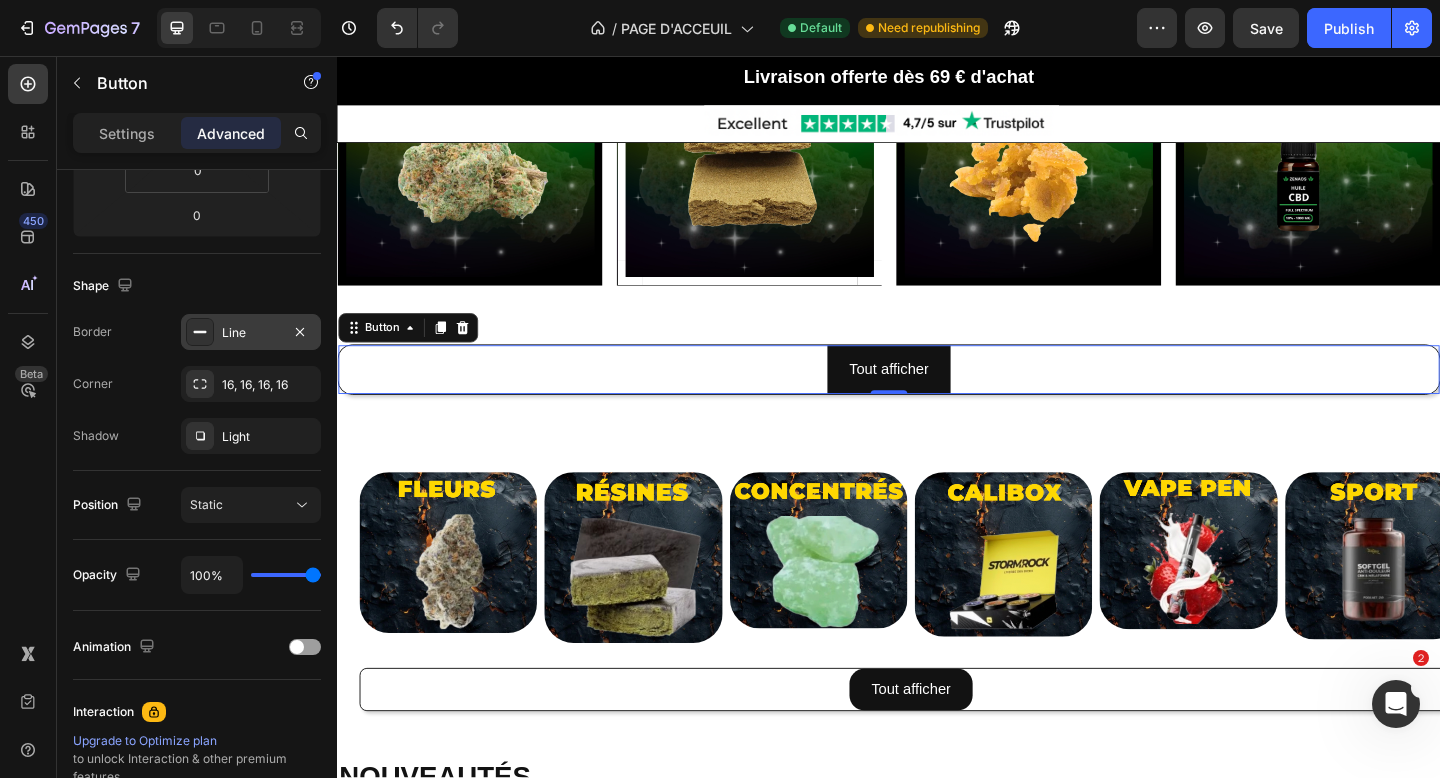 click on "Line" at bounding box center [251, 332] 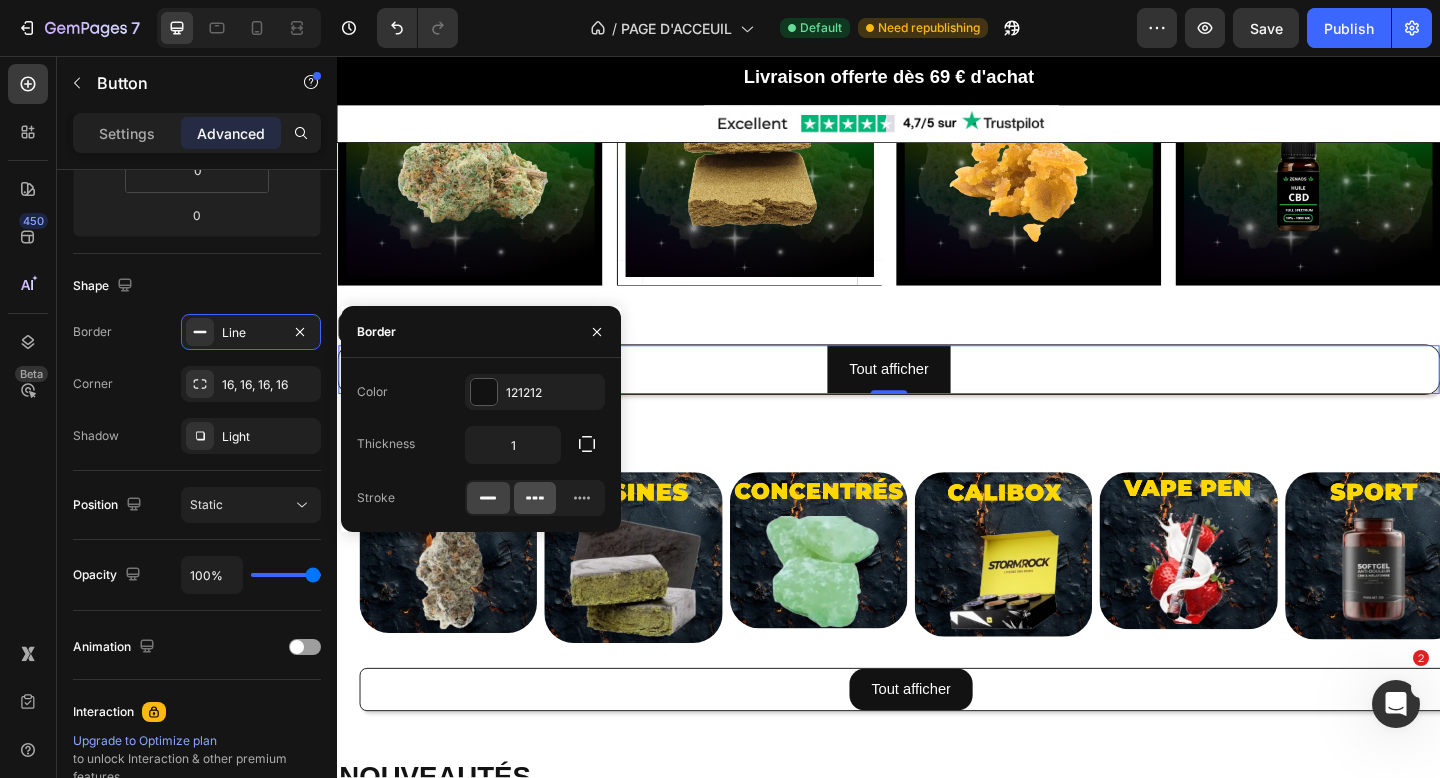 click 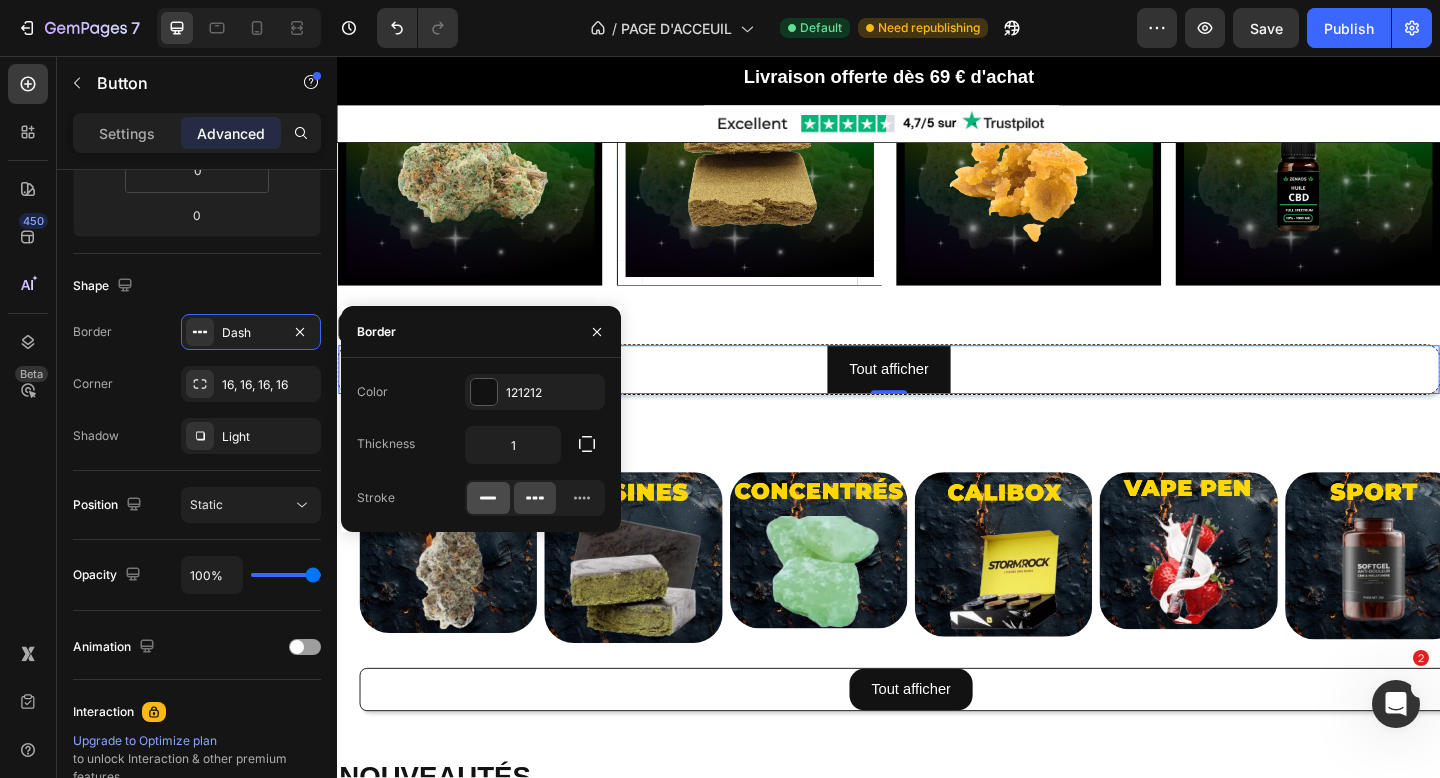click 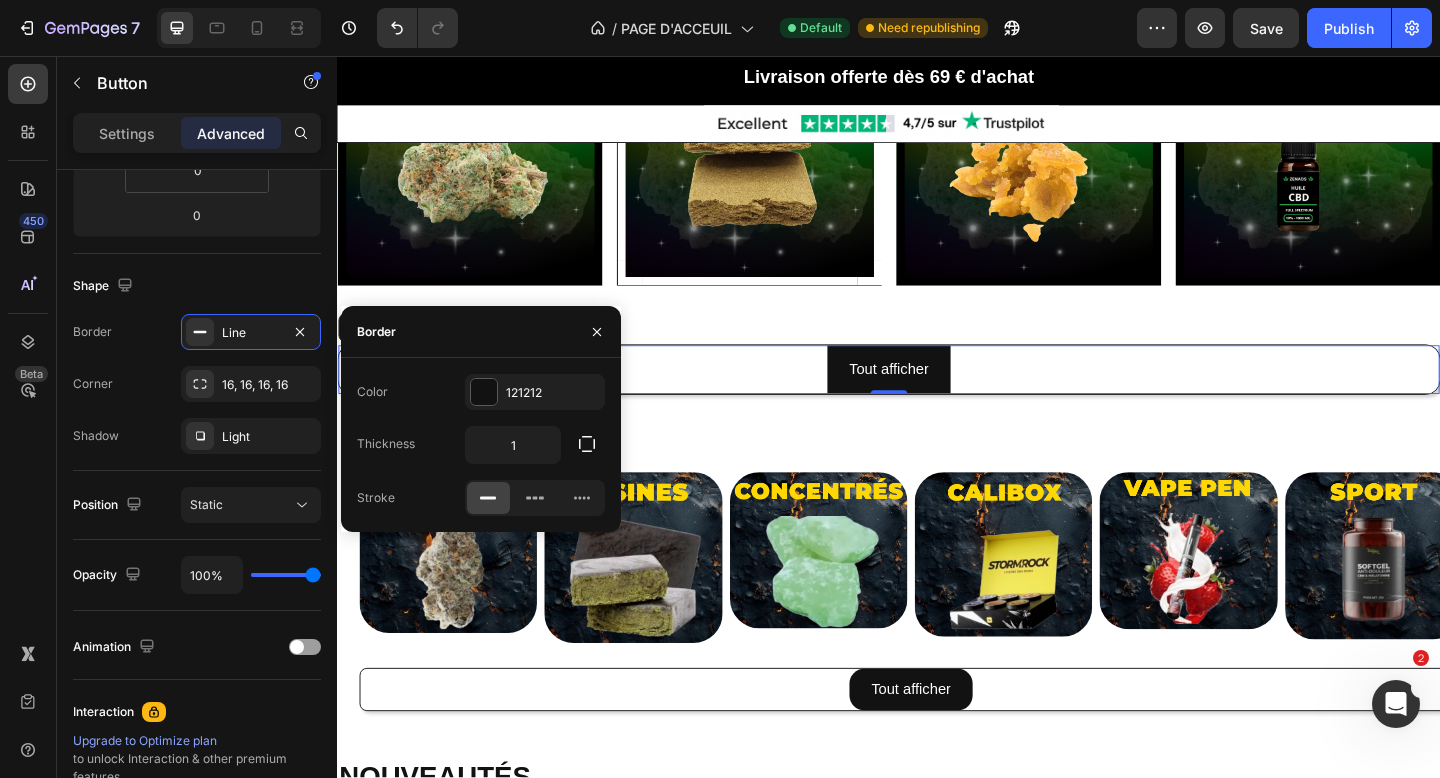 click on "Tout afficher Button   0" at bounding box center [937, 397] 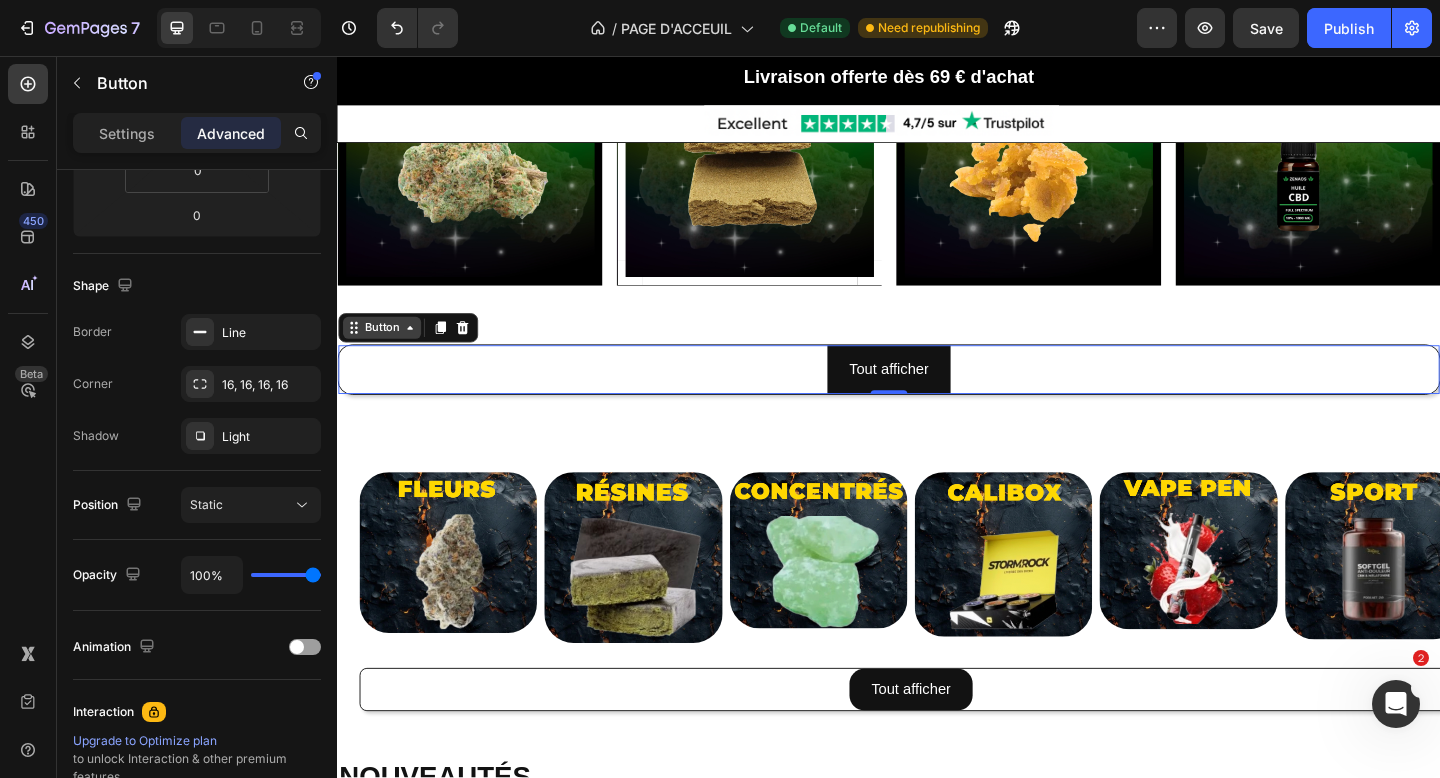 click 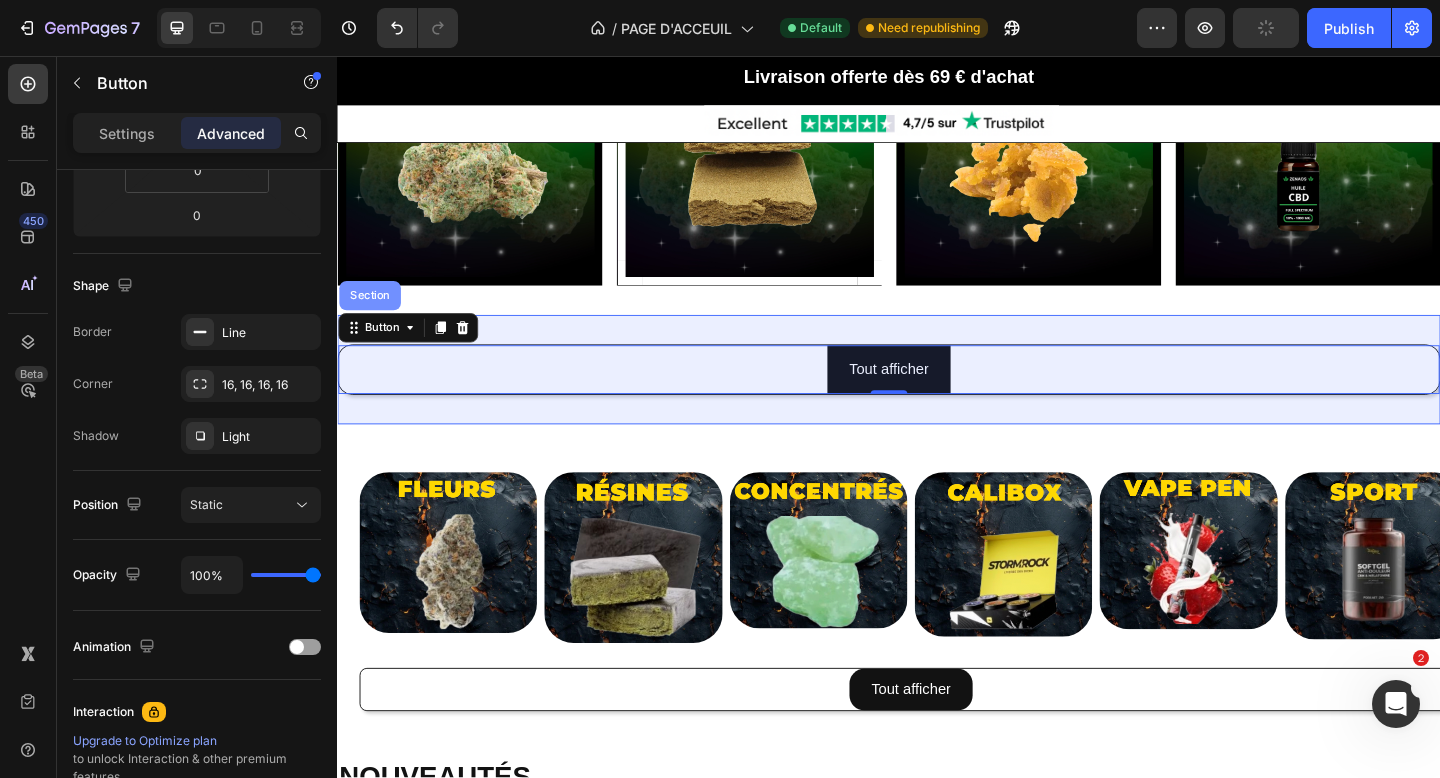 click on "Section" at bounding box center (372, 317) 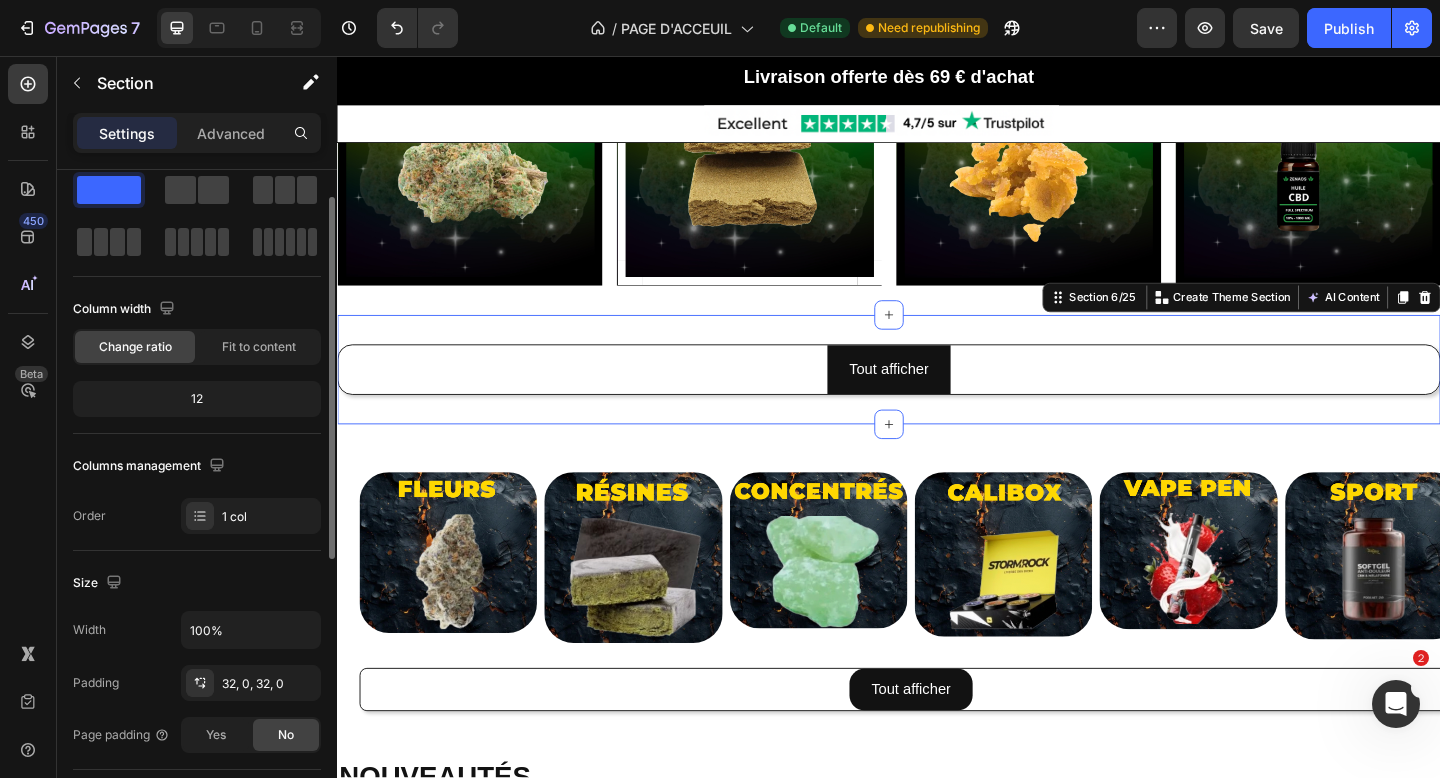 scroll, scrollTop: 48, scrollLeft: 0, axis: vertical 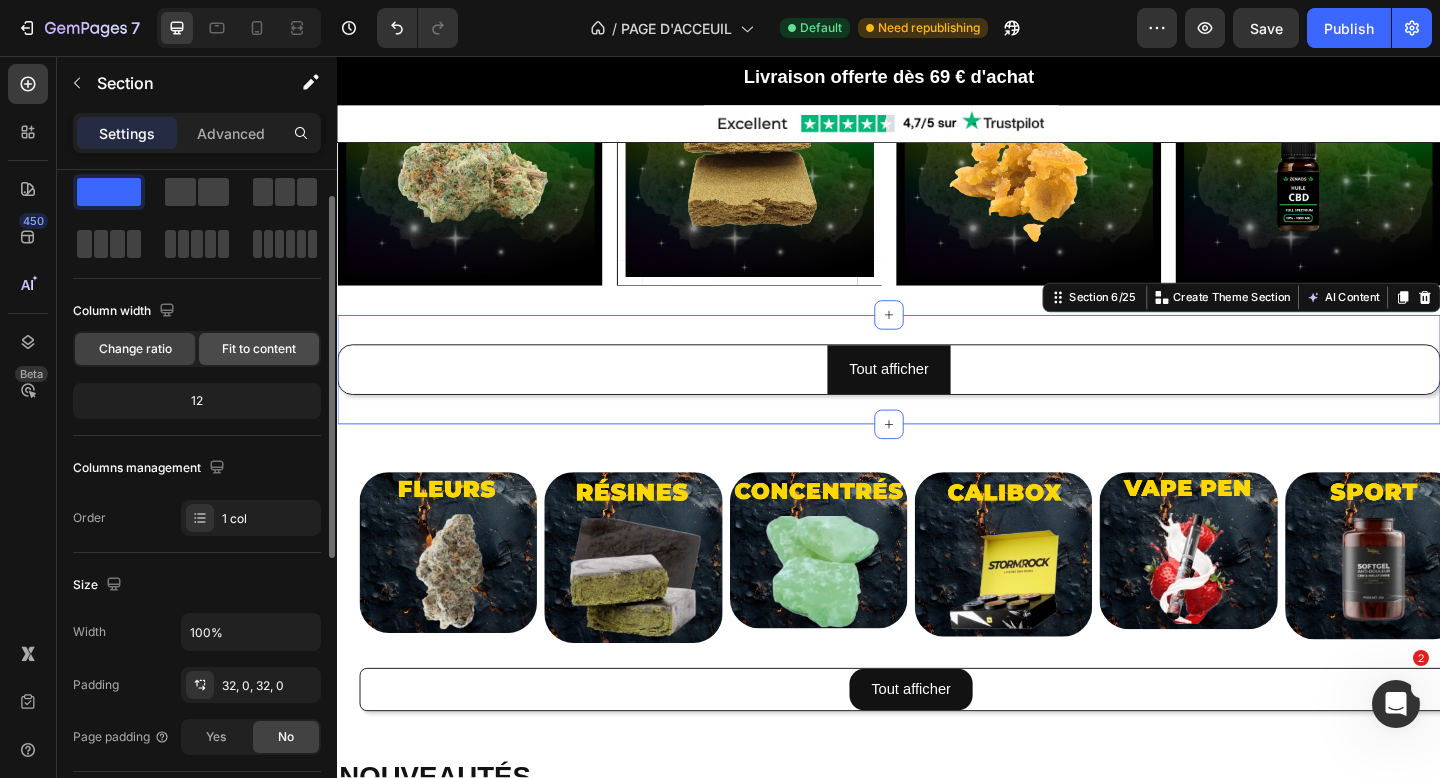 click on "Fit to content" 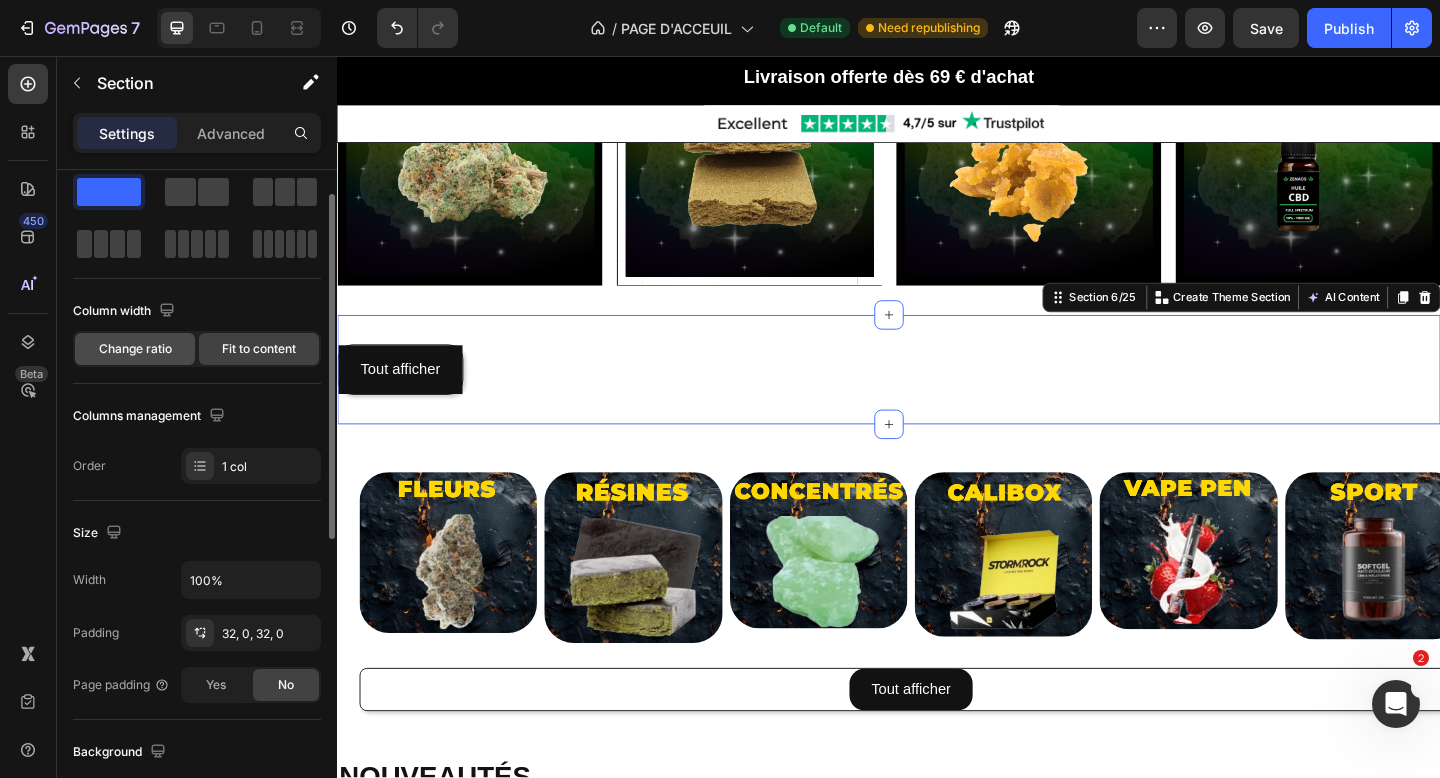 click on "Change ratio" 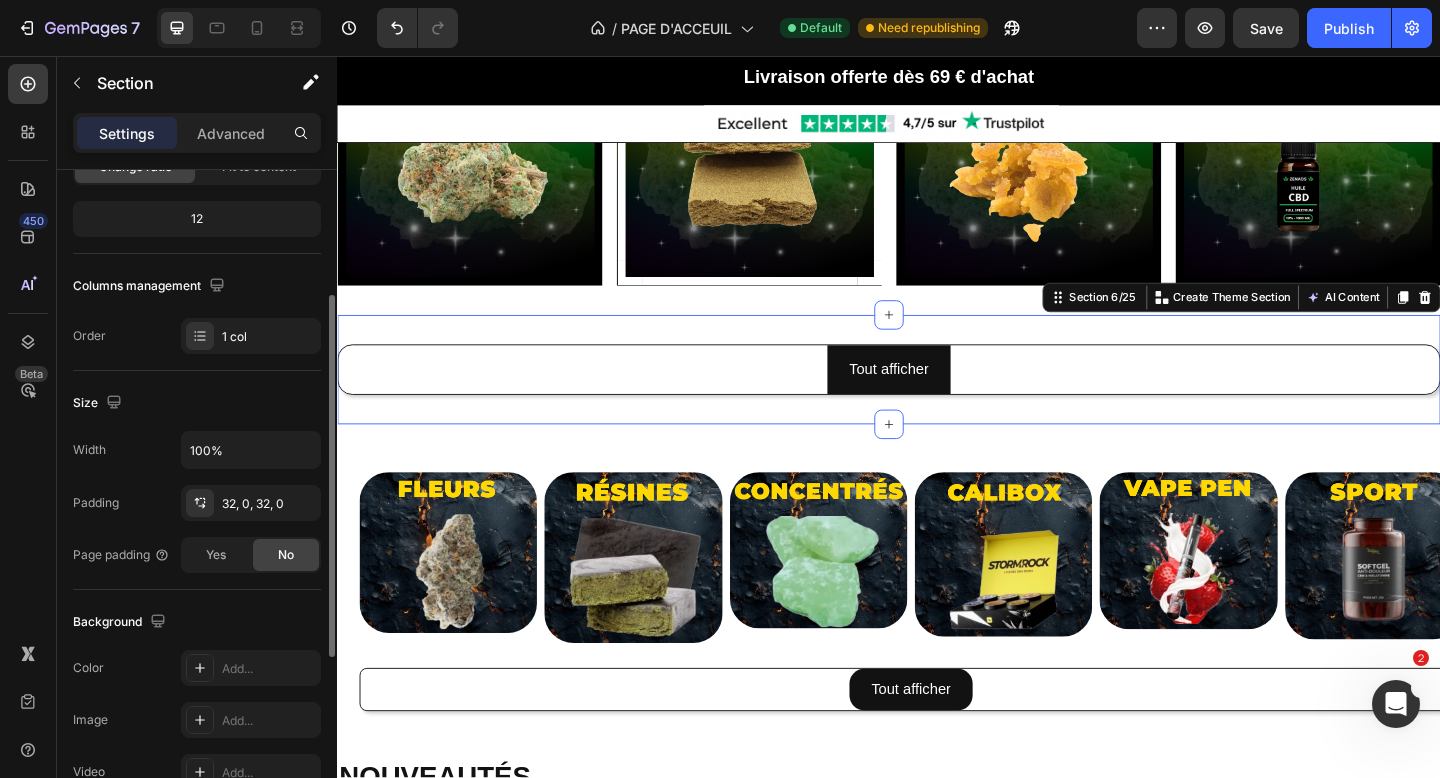 scroll, scrollTop: 233, scrollLeft: 0, axis: vertical 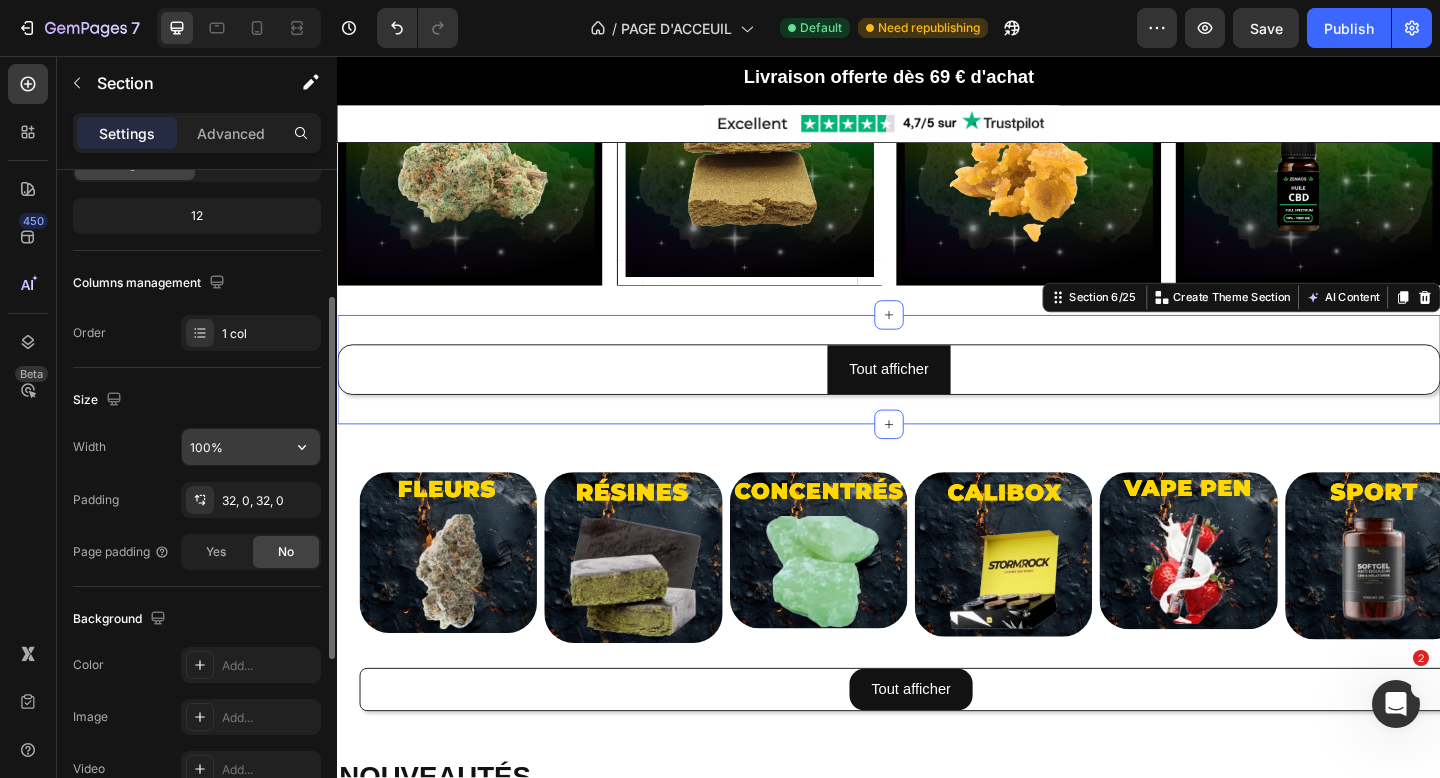 click on "100%" at bounding box center [251, 447] 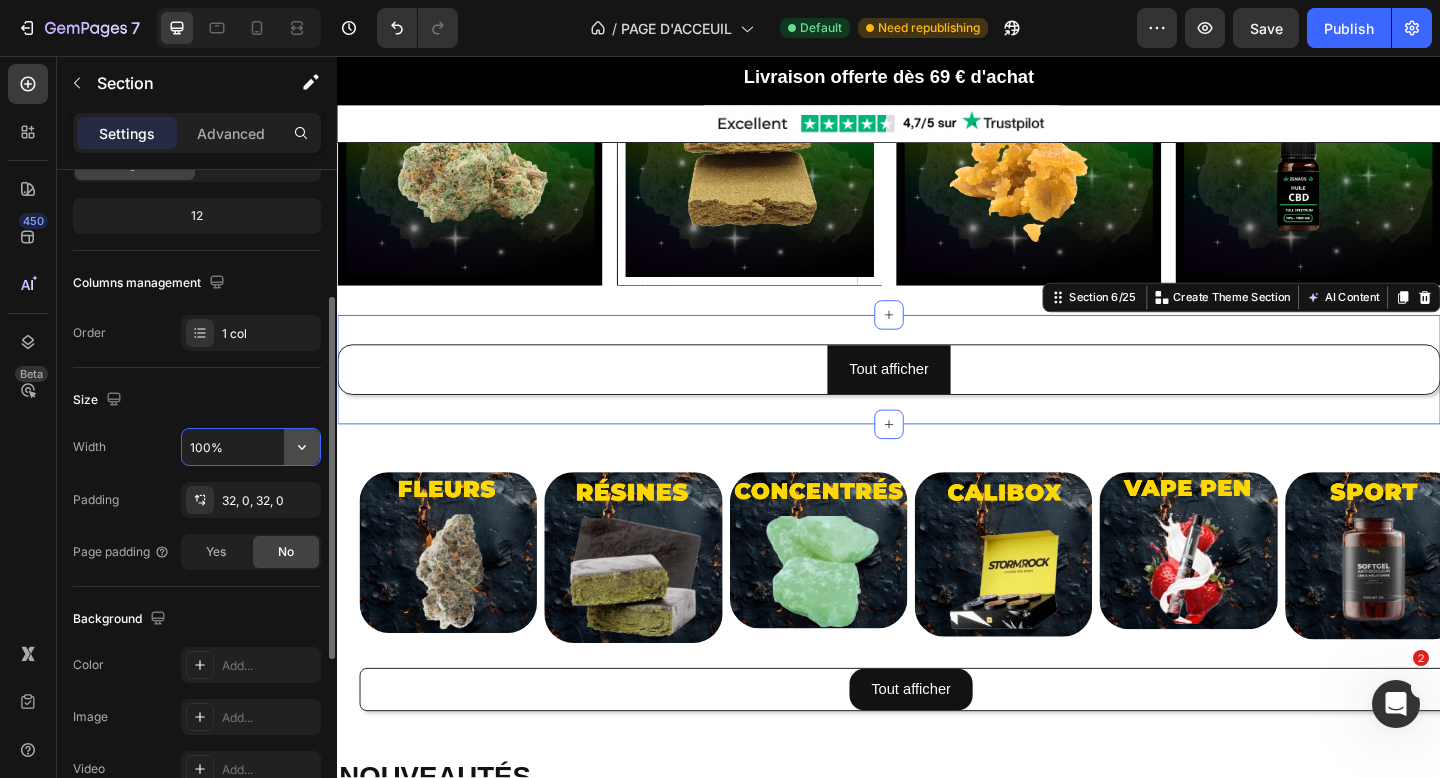 click 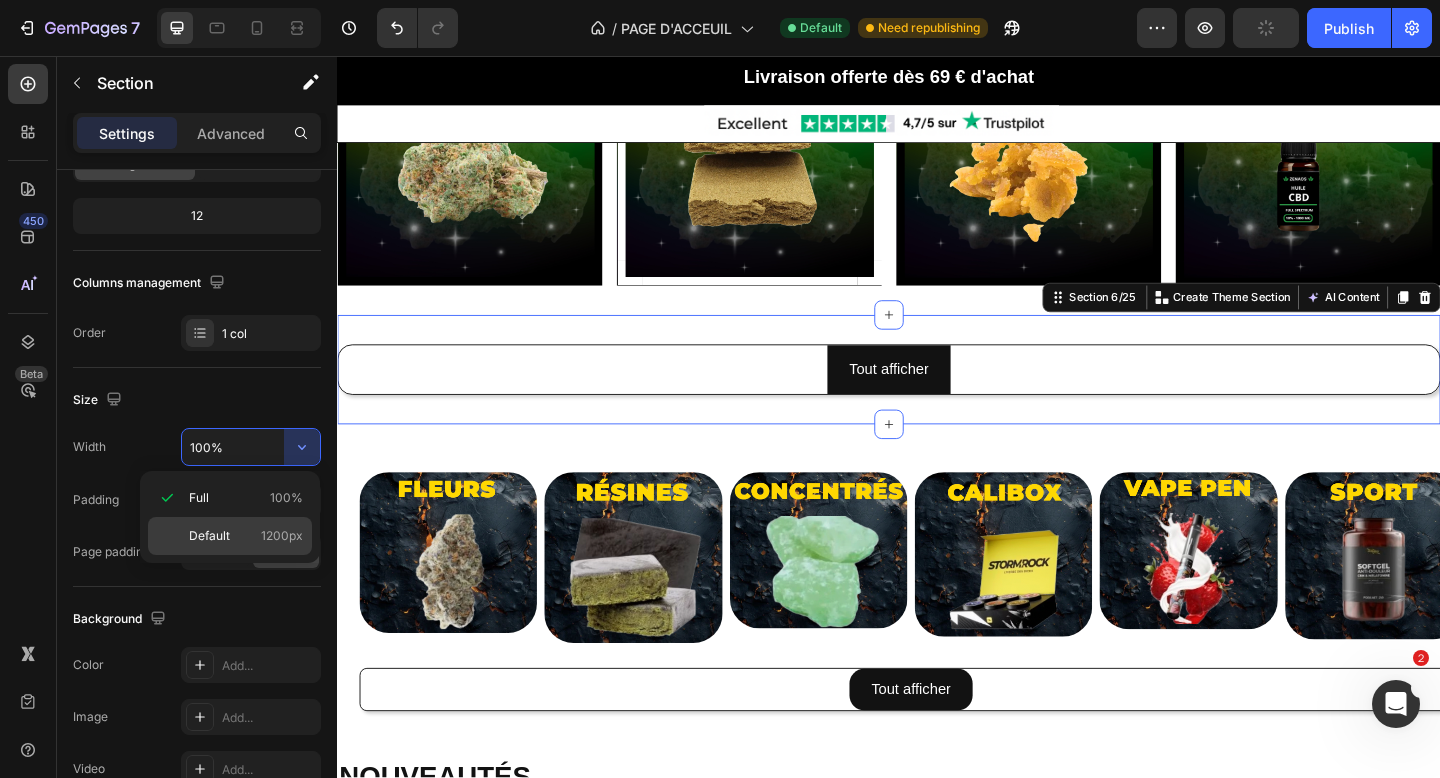 click on "1200px" at bounding box center (282, 536) 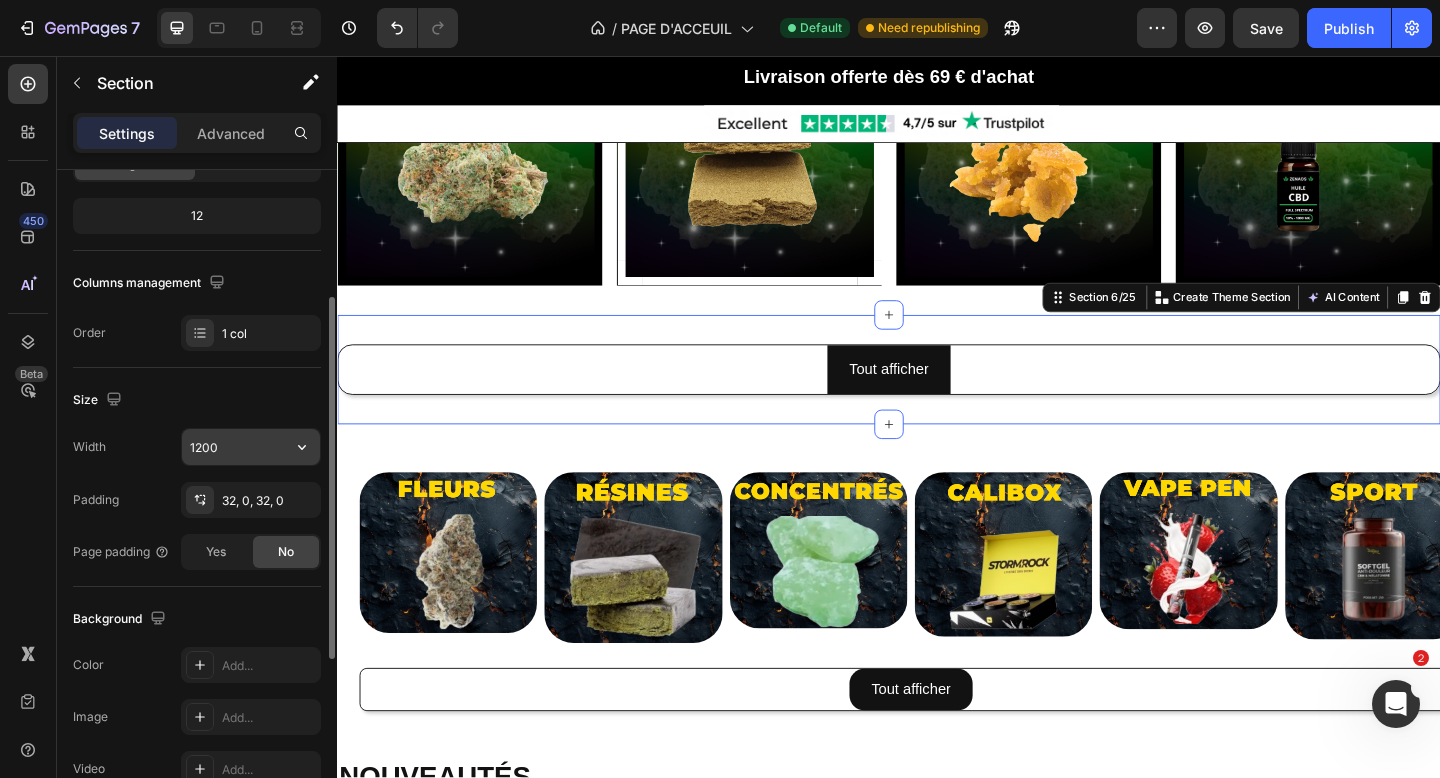 click on "1200" at bounding box center (251, 447) 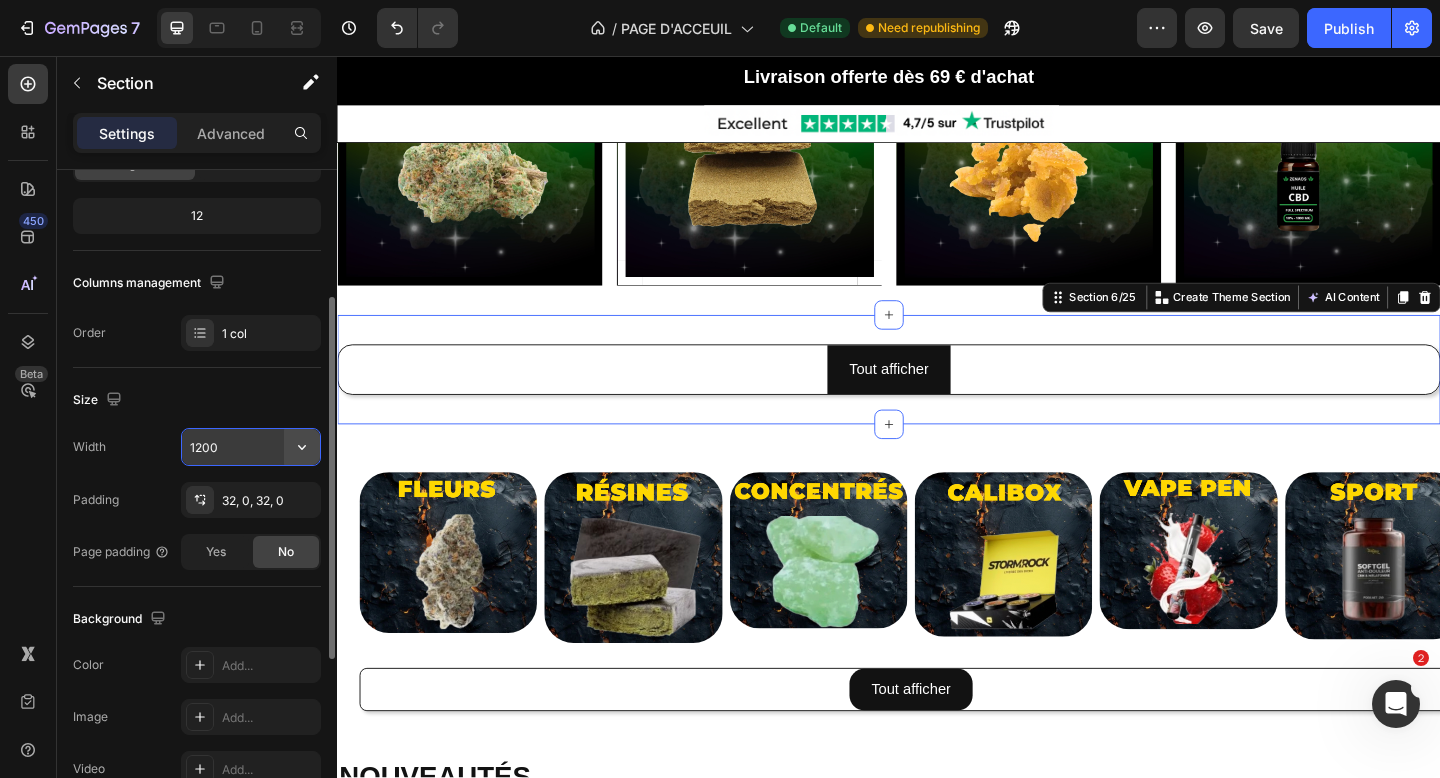 click 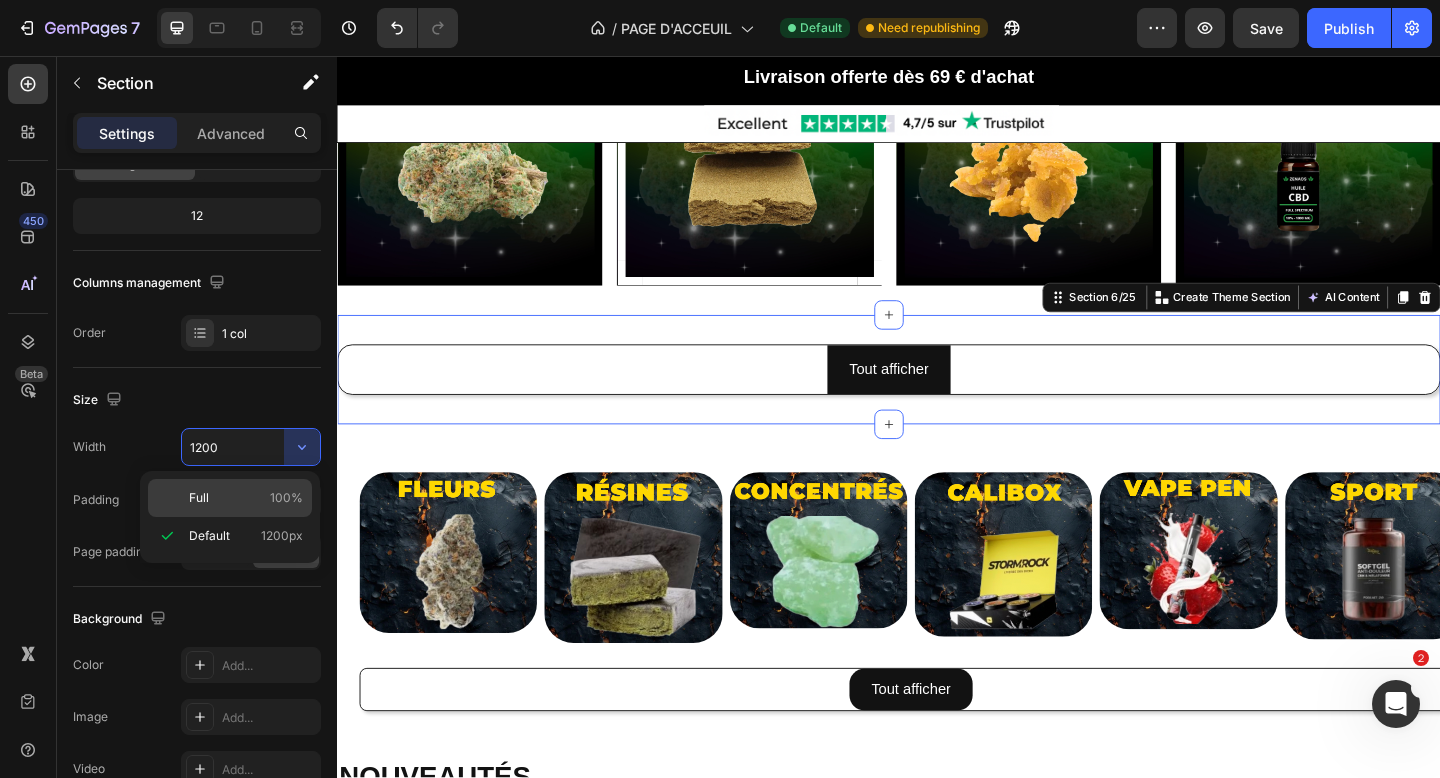click on "Full 100%" at bounding box center [246, 498] 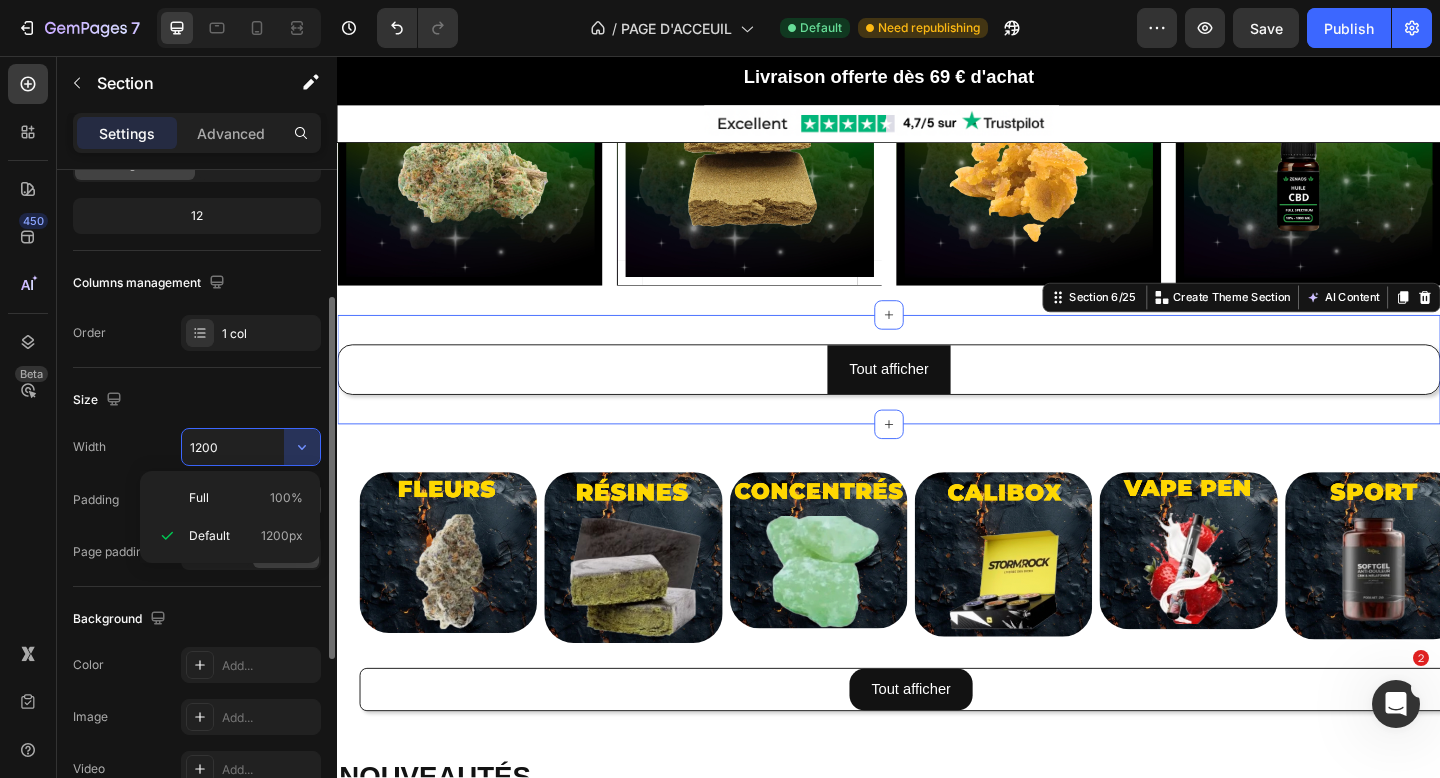 type on "100%" 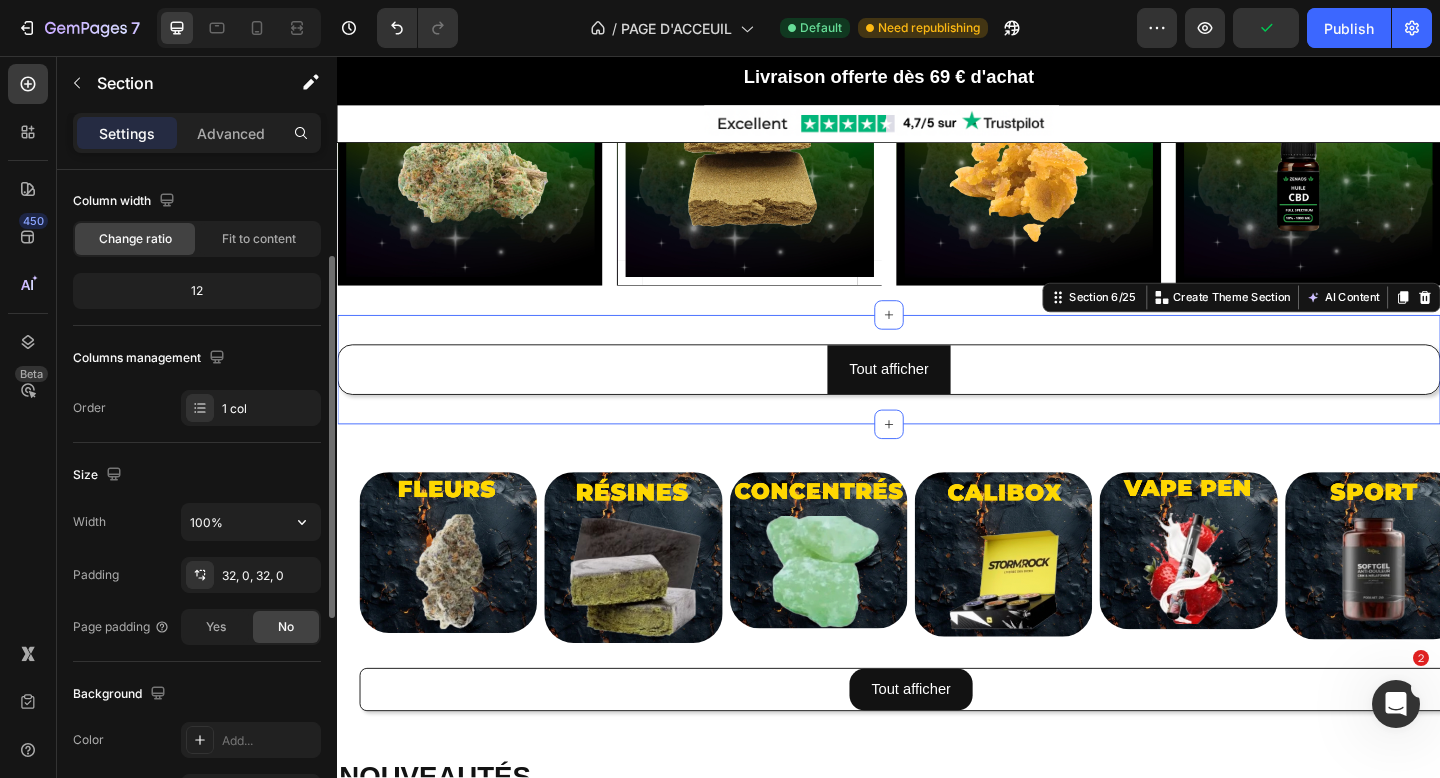 scroll, scrollTop: 159, scrollLeft: 0, axis: vertical 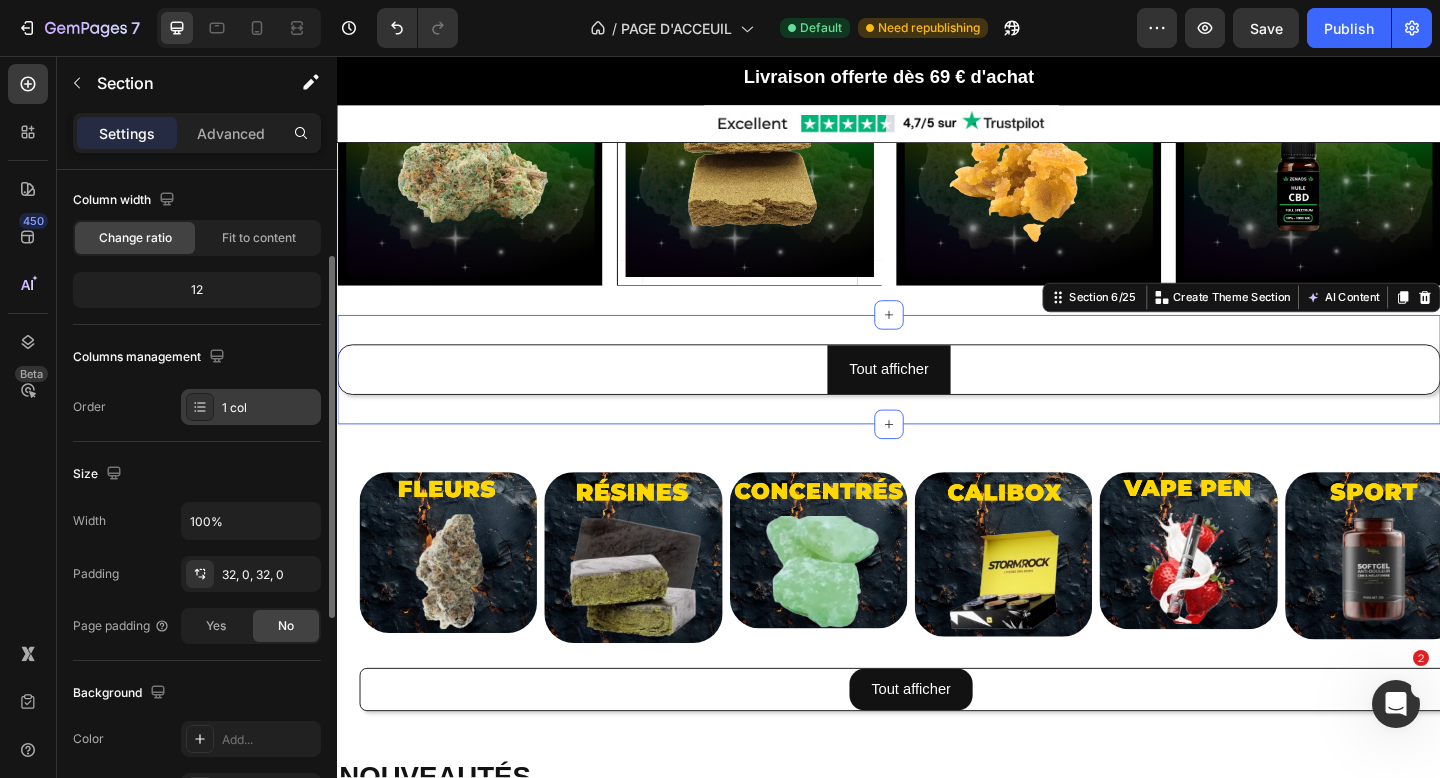 click 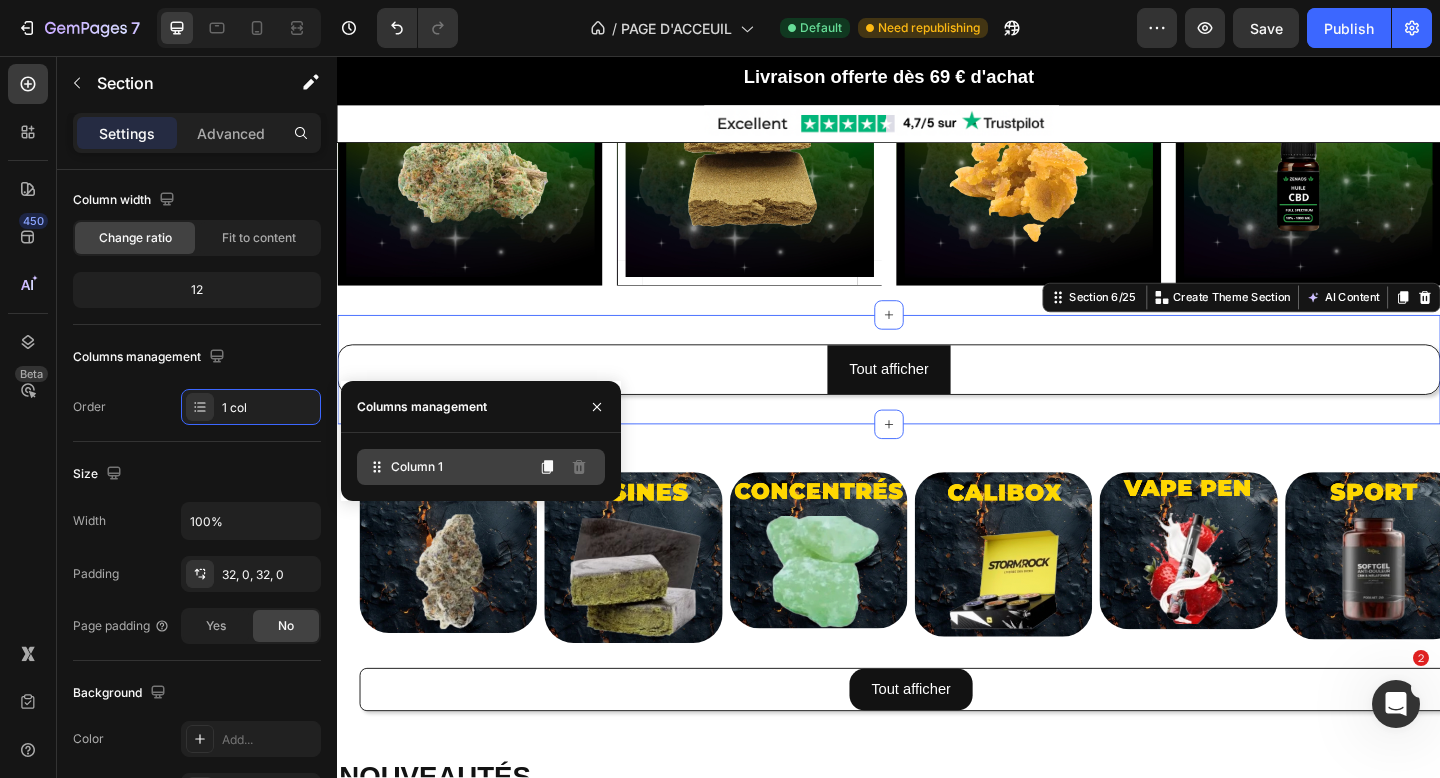 click on "Column 1" at bounding box center [417, 467] 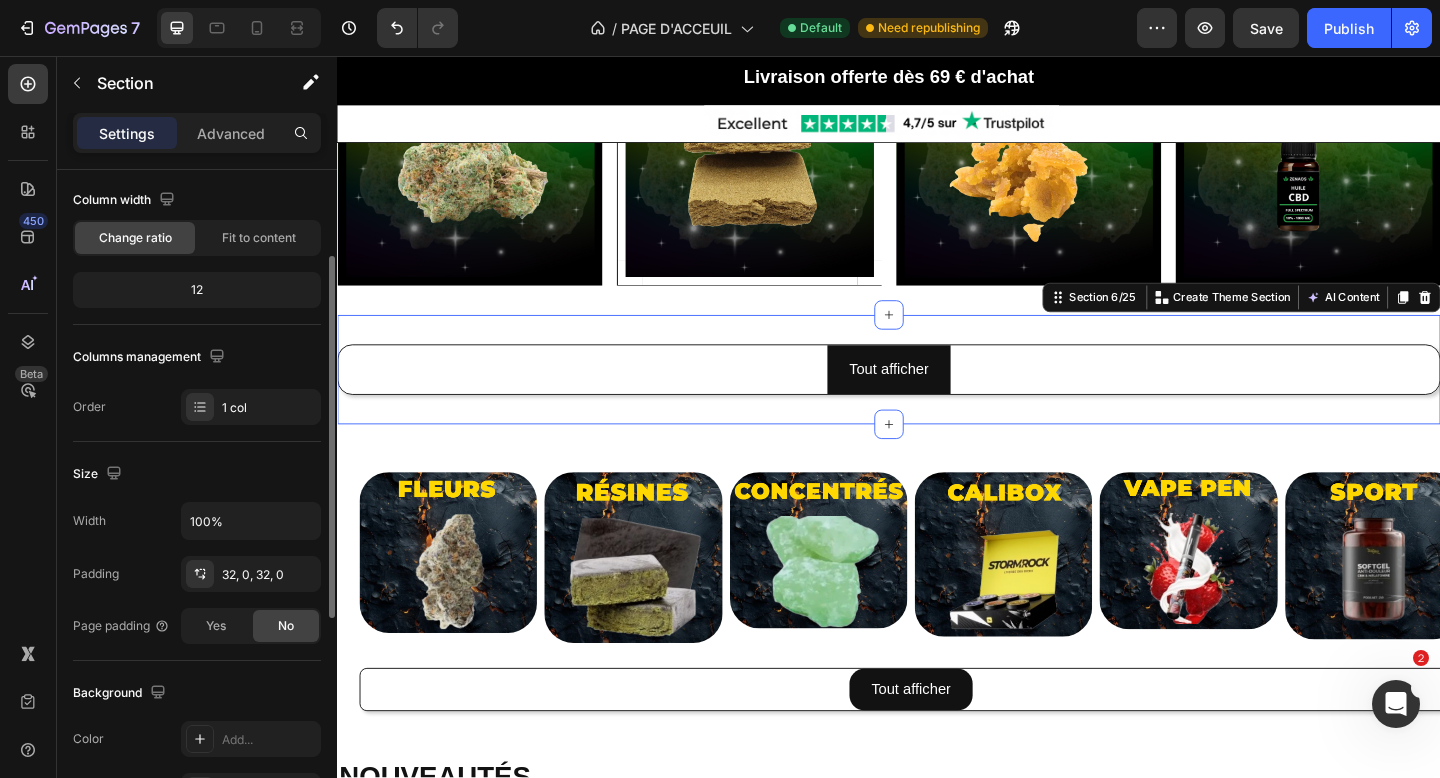 click on "Columns management" at bounding box center [197, 357] 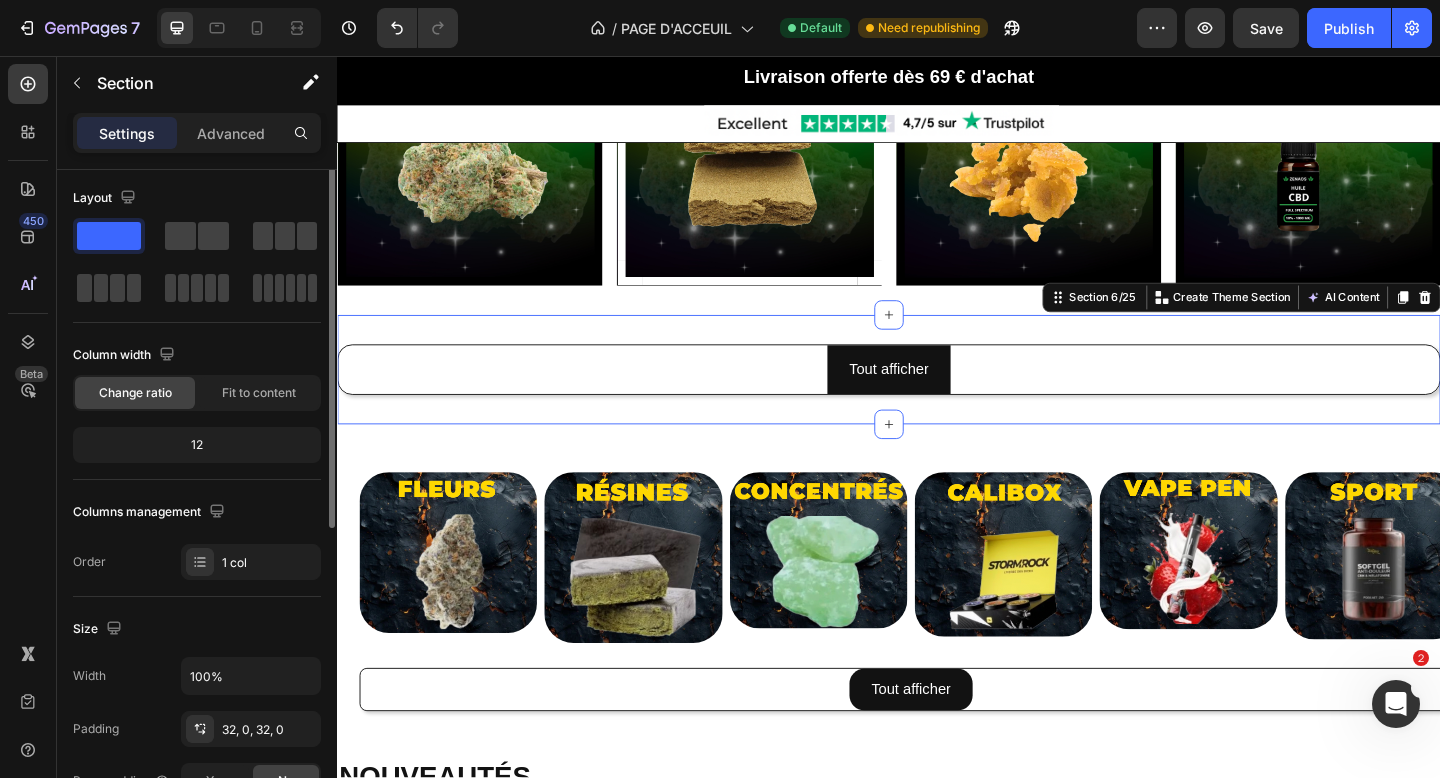 scroll, scrollTop: 0, scrollLeft: 0, axis: both 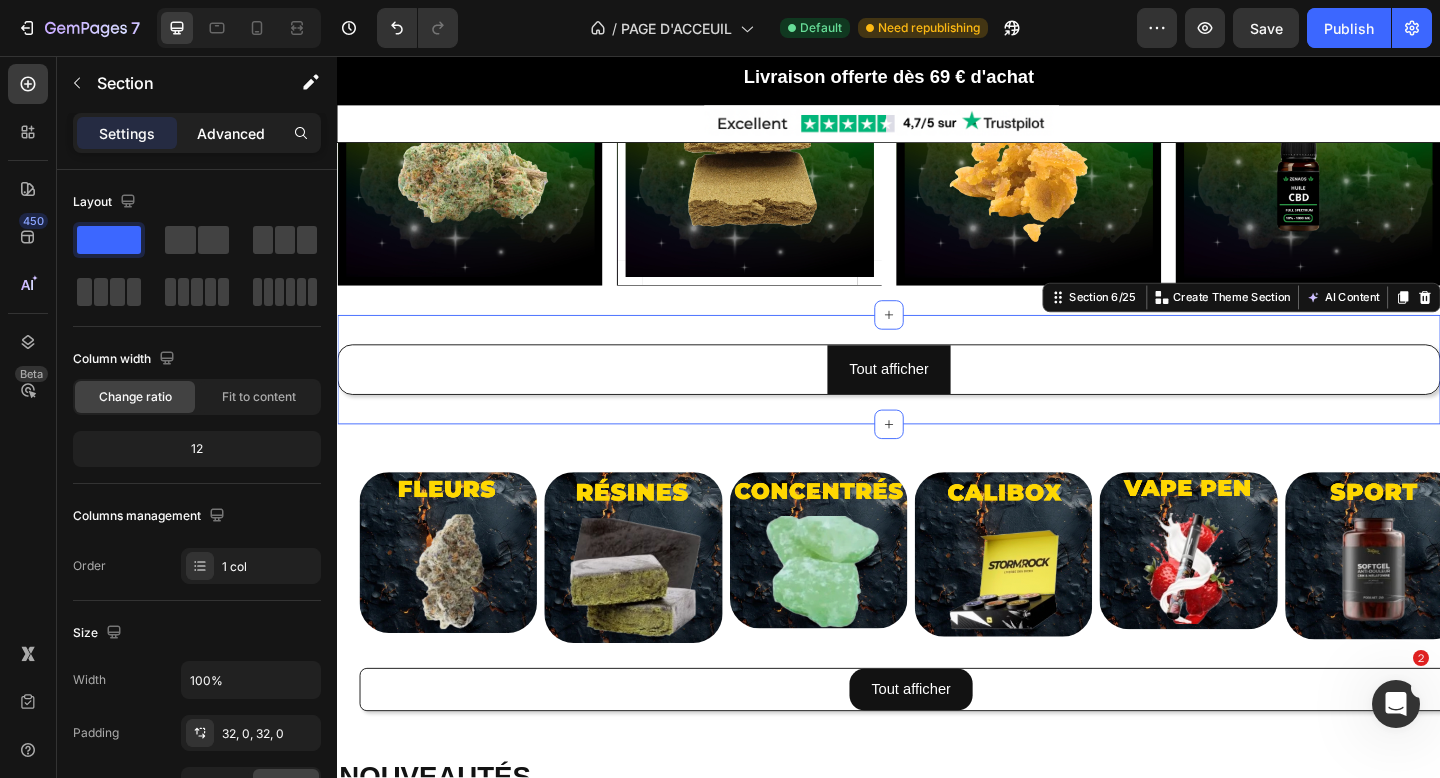 click on "Advanced" at bounding box center [231, 133] 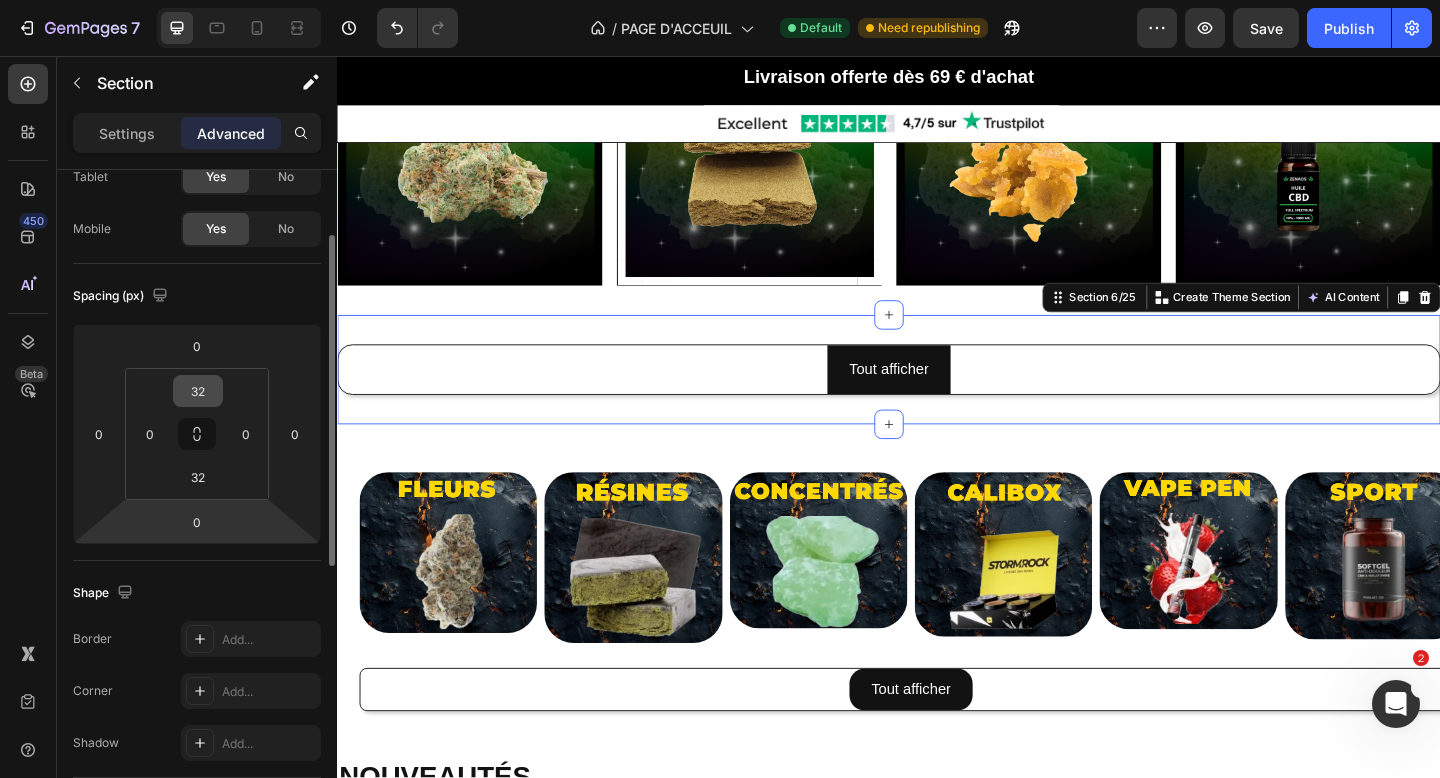 scroll, scrollTop: 126, scrollLeft: 0, axis: vertical 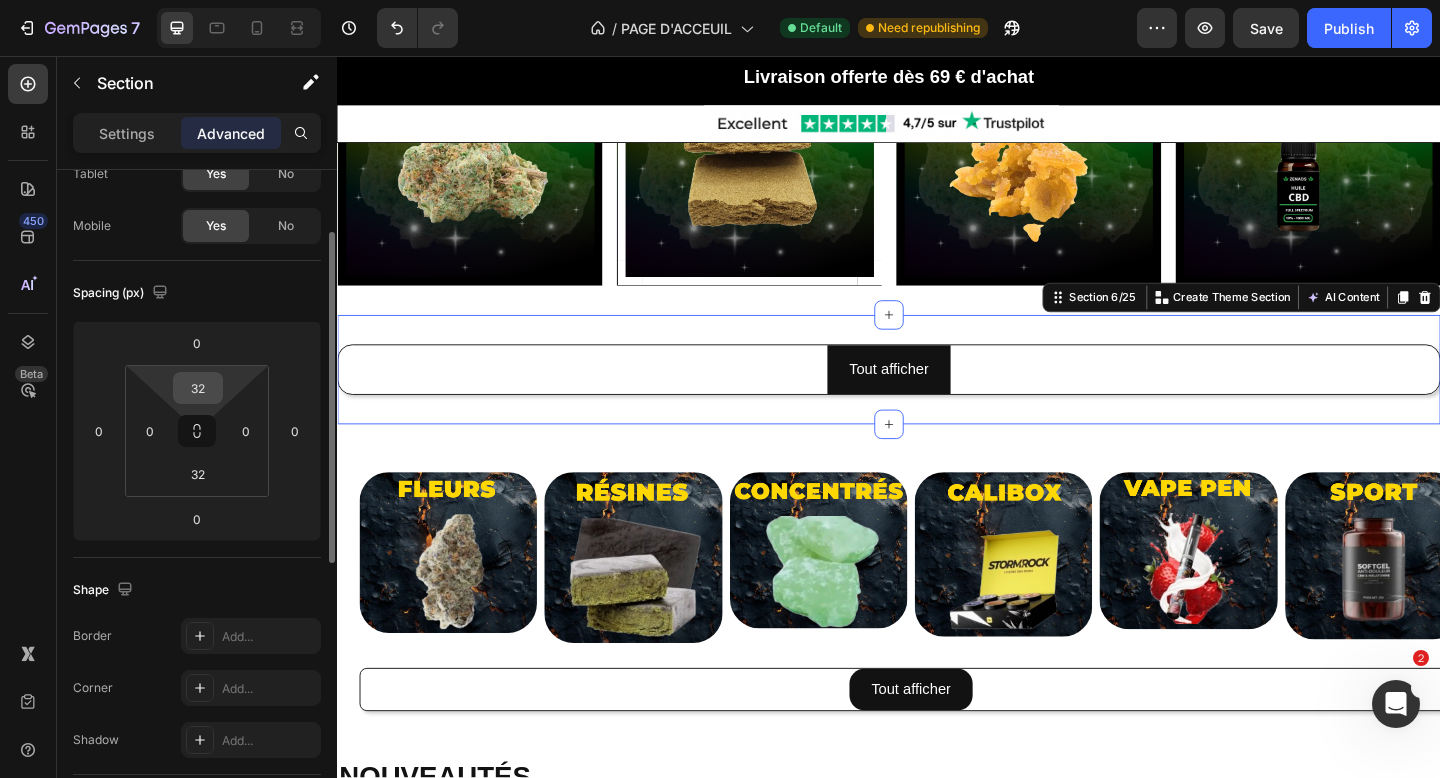 click on "32" at bounding box center [198, 388] 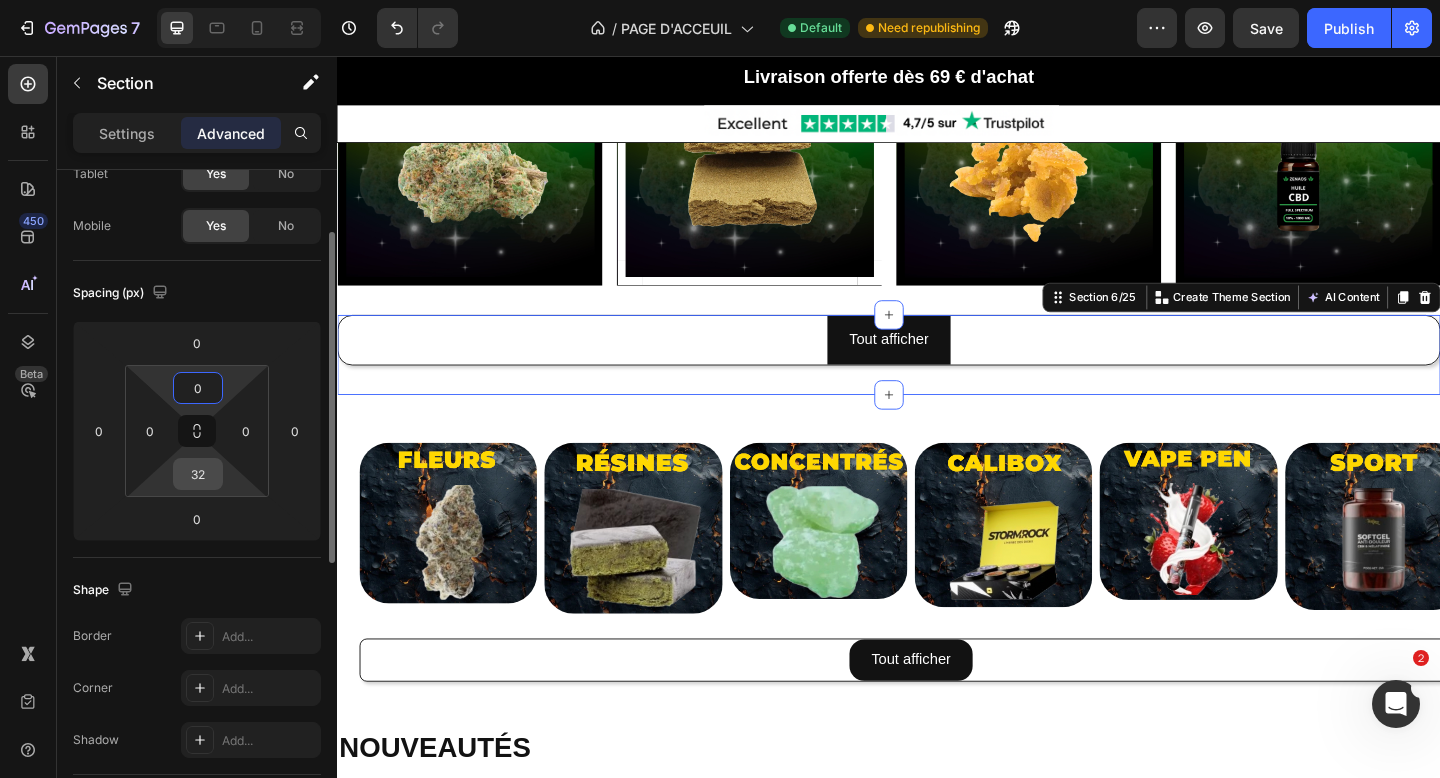 type on "0" 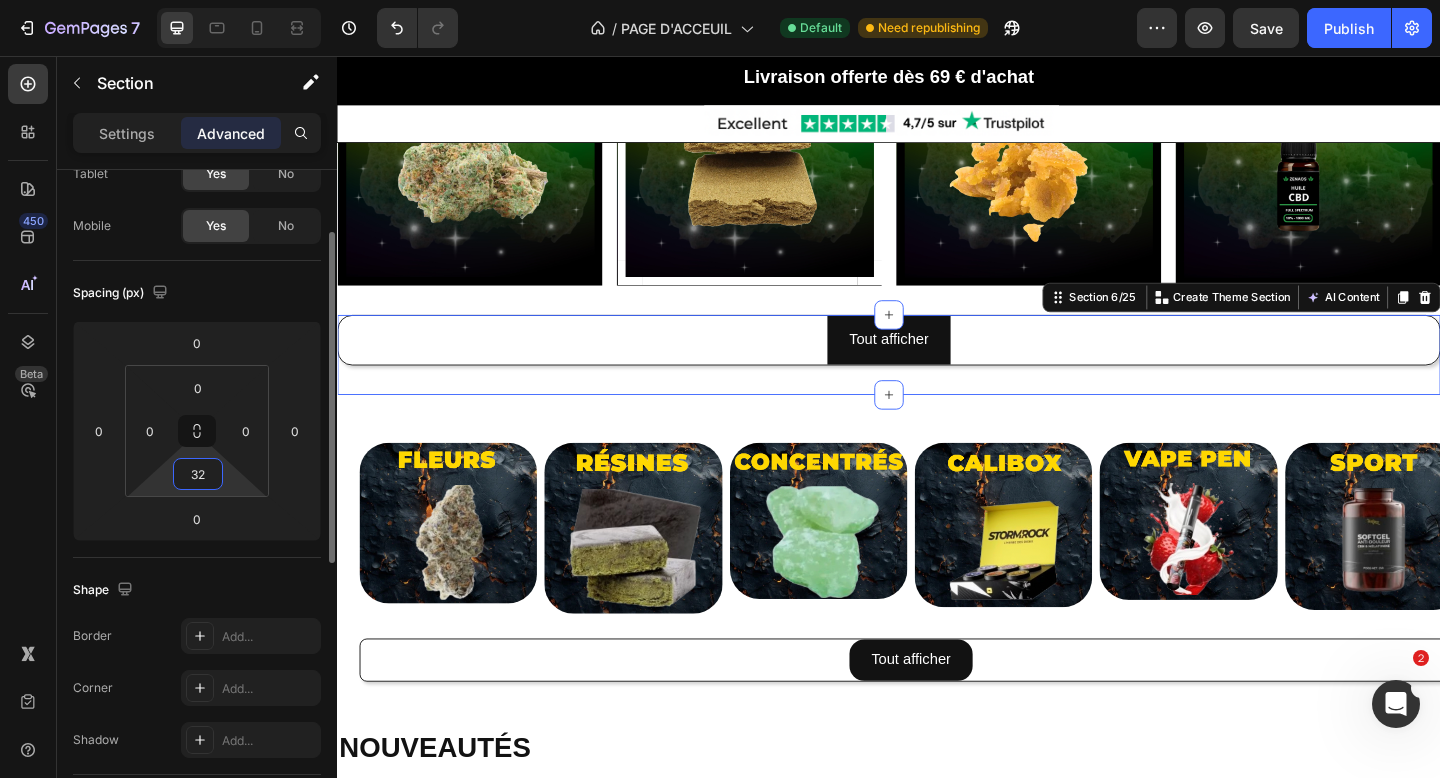 click on "32" at bounding box center [198, 474] 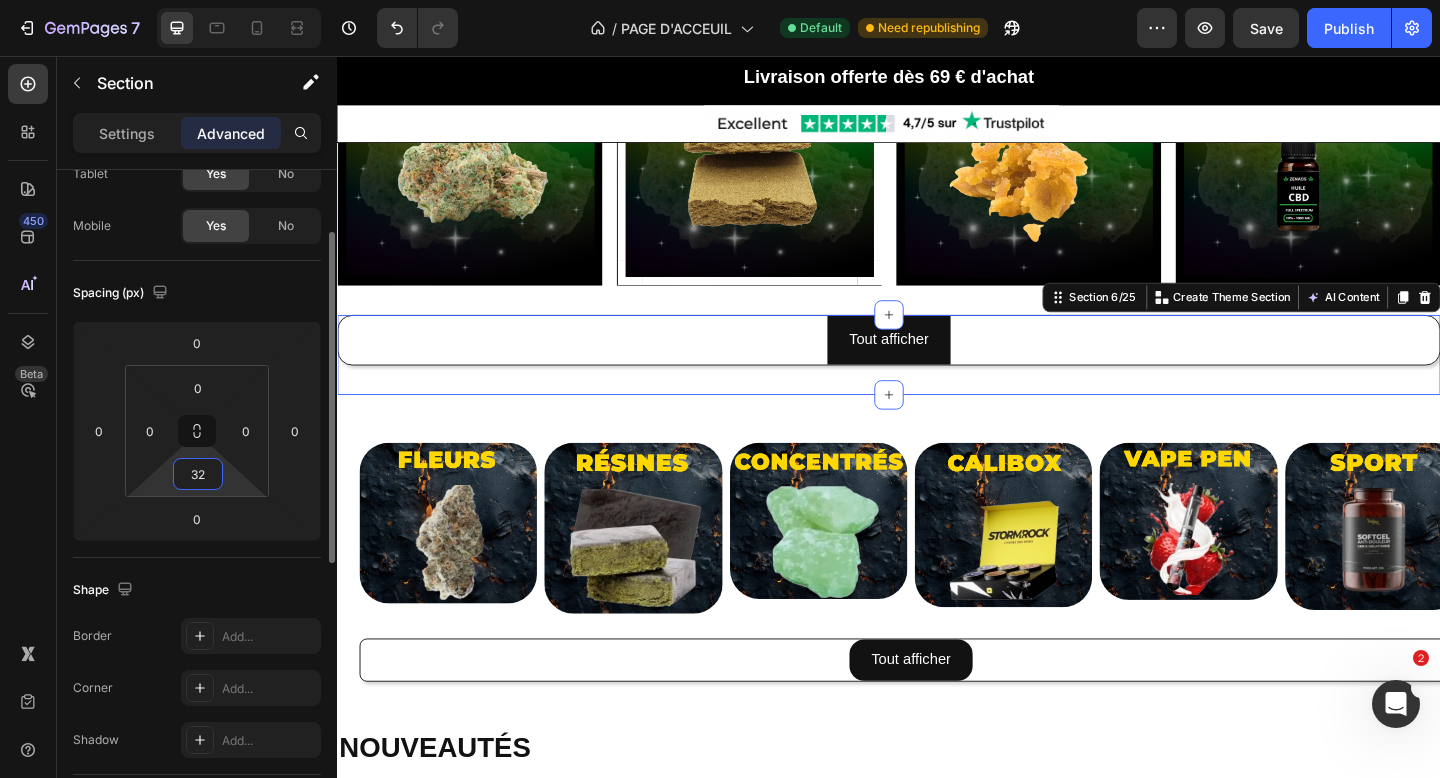 type on "0" 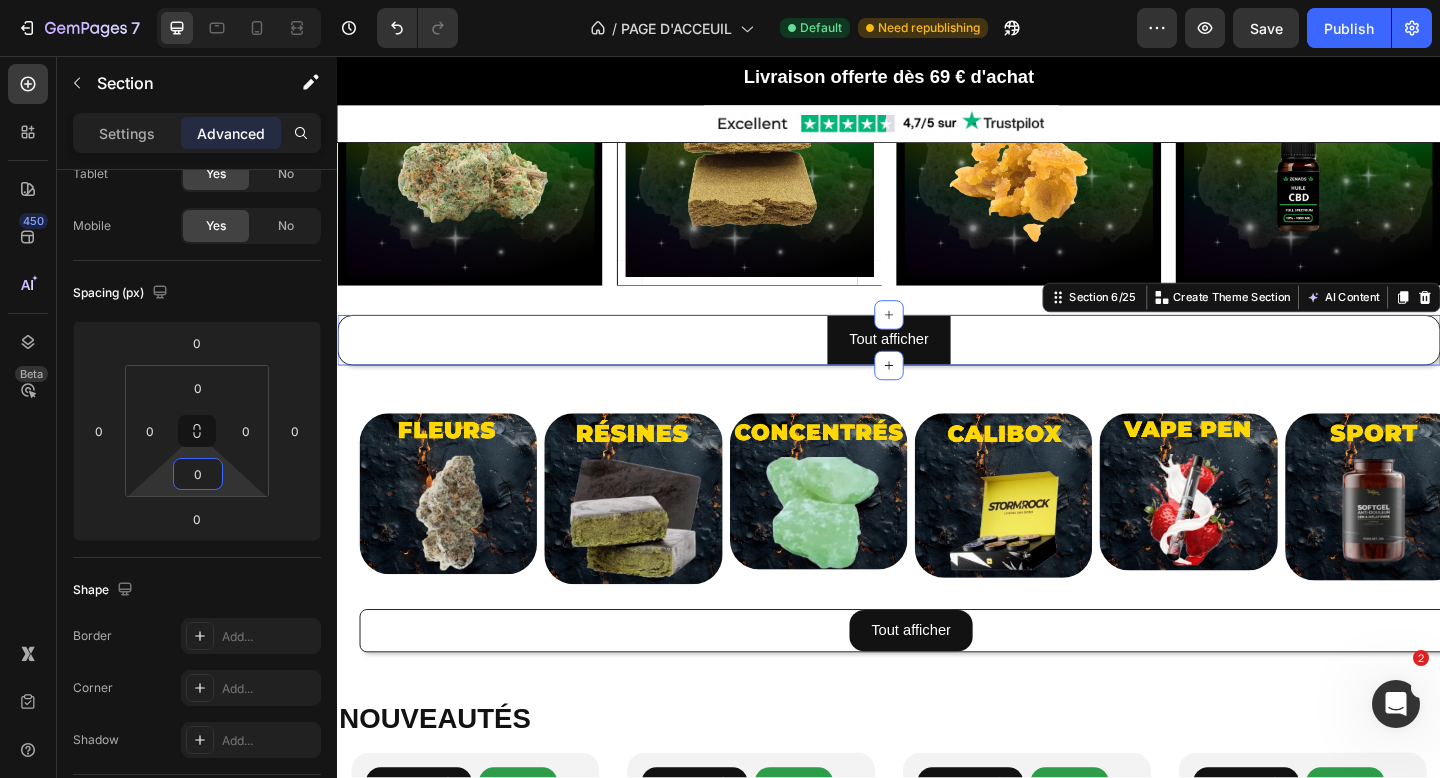 click on "Image Image Image Image Row Section 5/25 Tout afficher Button Section 6/25   Create Theme Section AI Content Write with GemAI What would you like to describe here? Tone and Voice Persuasive Product WAX FULL SPECTRUM Show more Generate Image Image Image Image Image Image Row Tout afficher   Button Section 7/25                                                              NOUVEAUTÉS Heading Row Nouvautè Button -80% Button Row Product Images WHITE CRYSTAL PREMIUM Heading Icon Icon Icon Icon Icon Icon List 42 avis Text Block Row €42,30 Product Price Product Price €21,15 Product Price Product Price Row   3G 7.05€/g - €21,15  5G 6.45€/g - €32,25  10G 5.05€/g - €50,50  20G 4.35€/g - €87,00  50G 3.80€/g - €190,00  100G 3.10€/g - €310,00  Product Variants & Swatches Row Aouter
€21,15 Add to Cart Row Product Row Nouvautè Button -80% Button Row Product Images WHITE CRYSTAL PREMIUM Heading Icon Icon Icon Icon Icon Icon List 42 avis Row" at bounding box center [937, 1747] 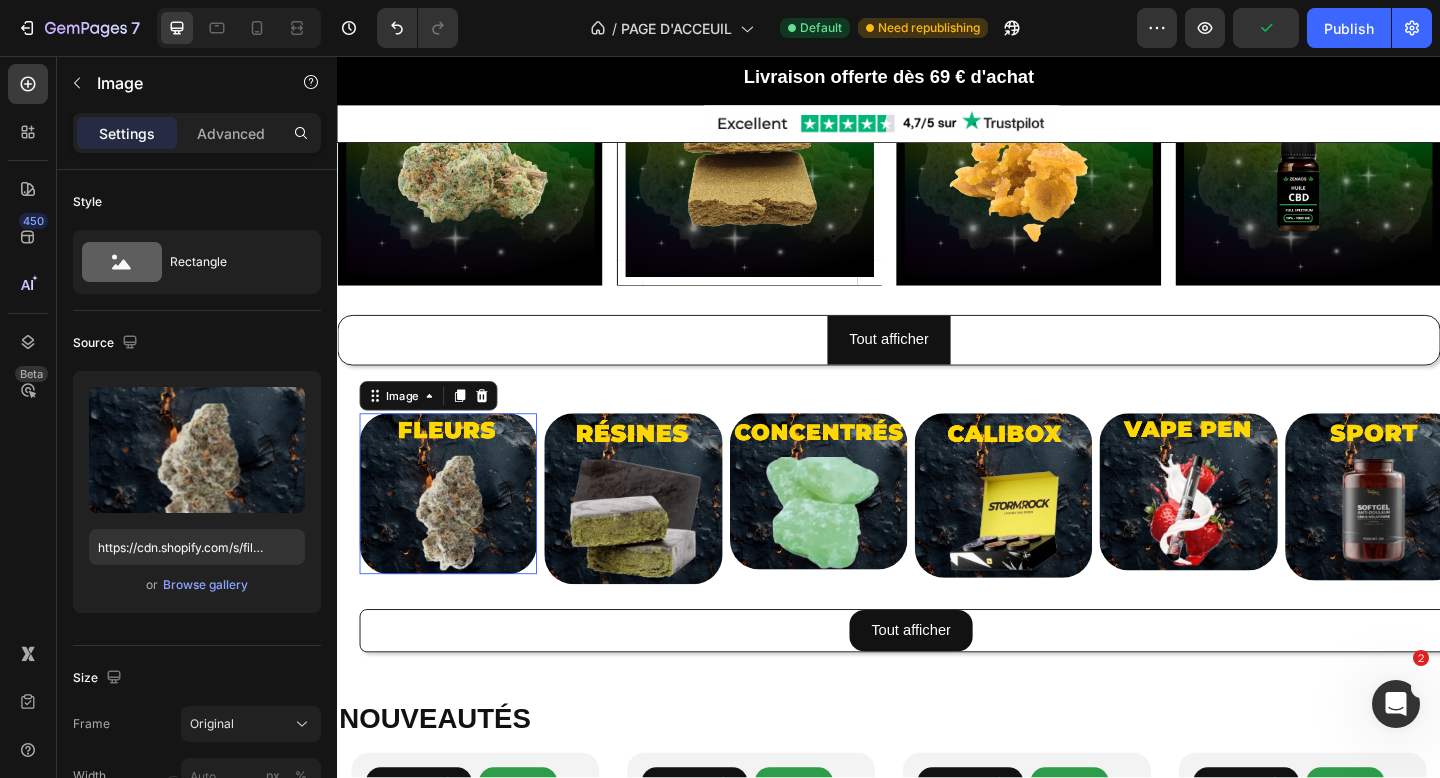 click at bounding box center (457, 532) 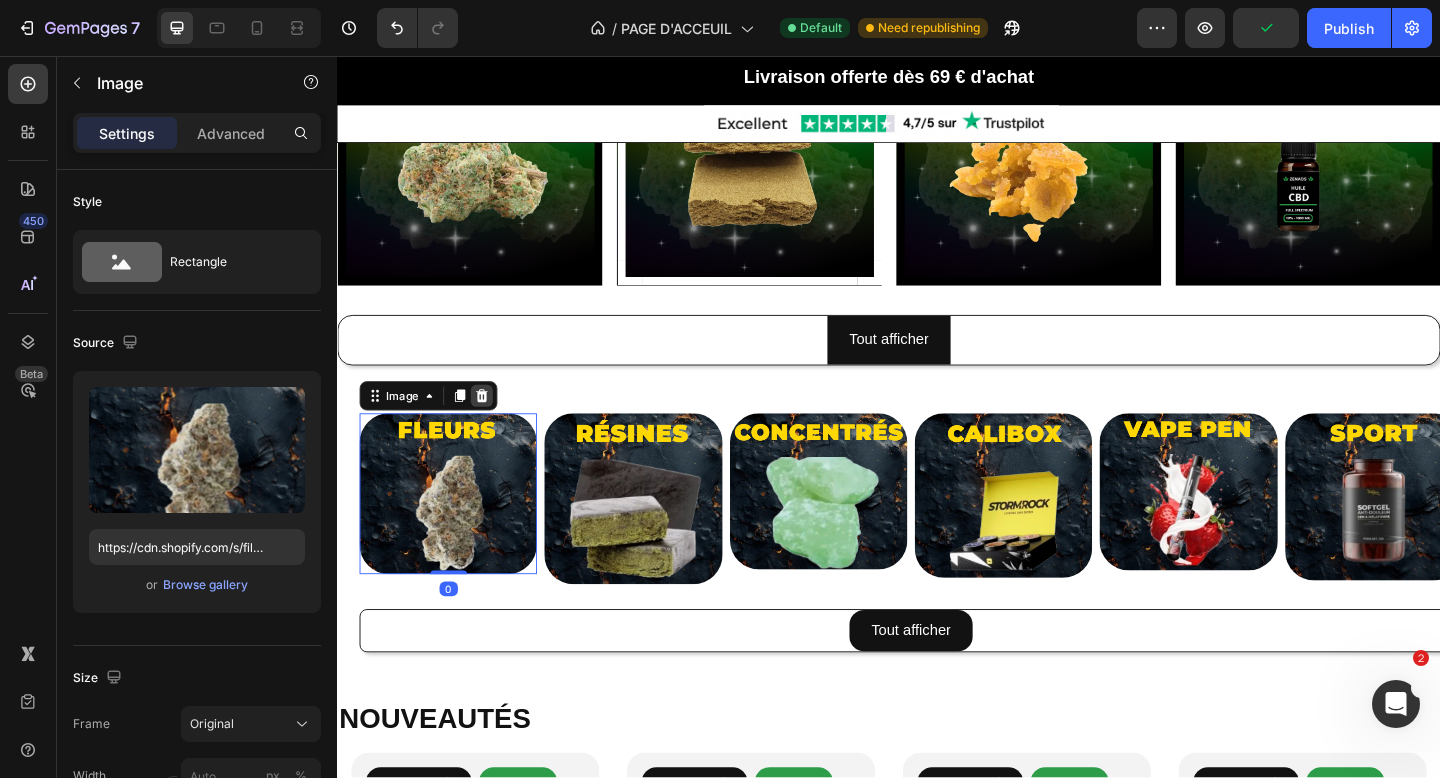 click 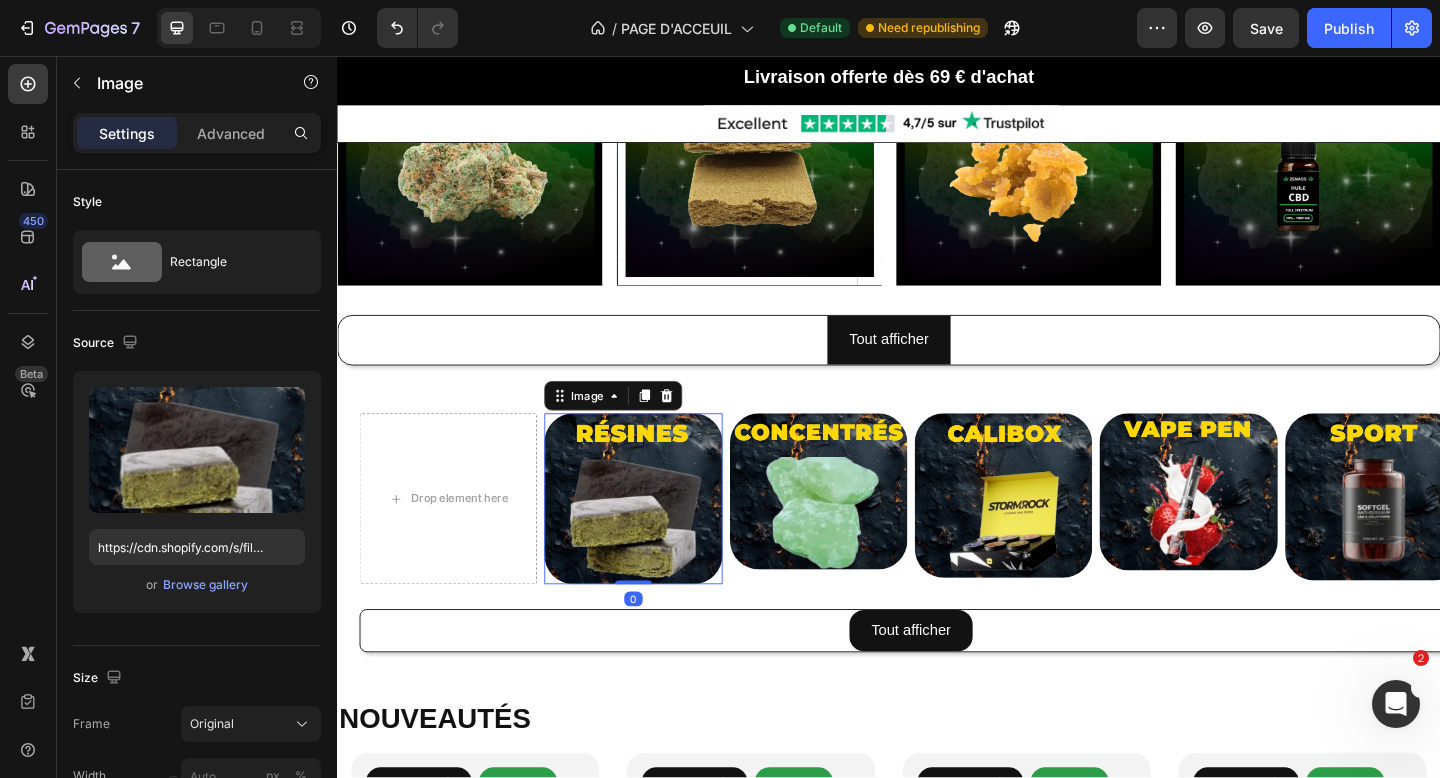 click at bounding box center [658, 538] 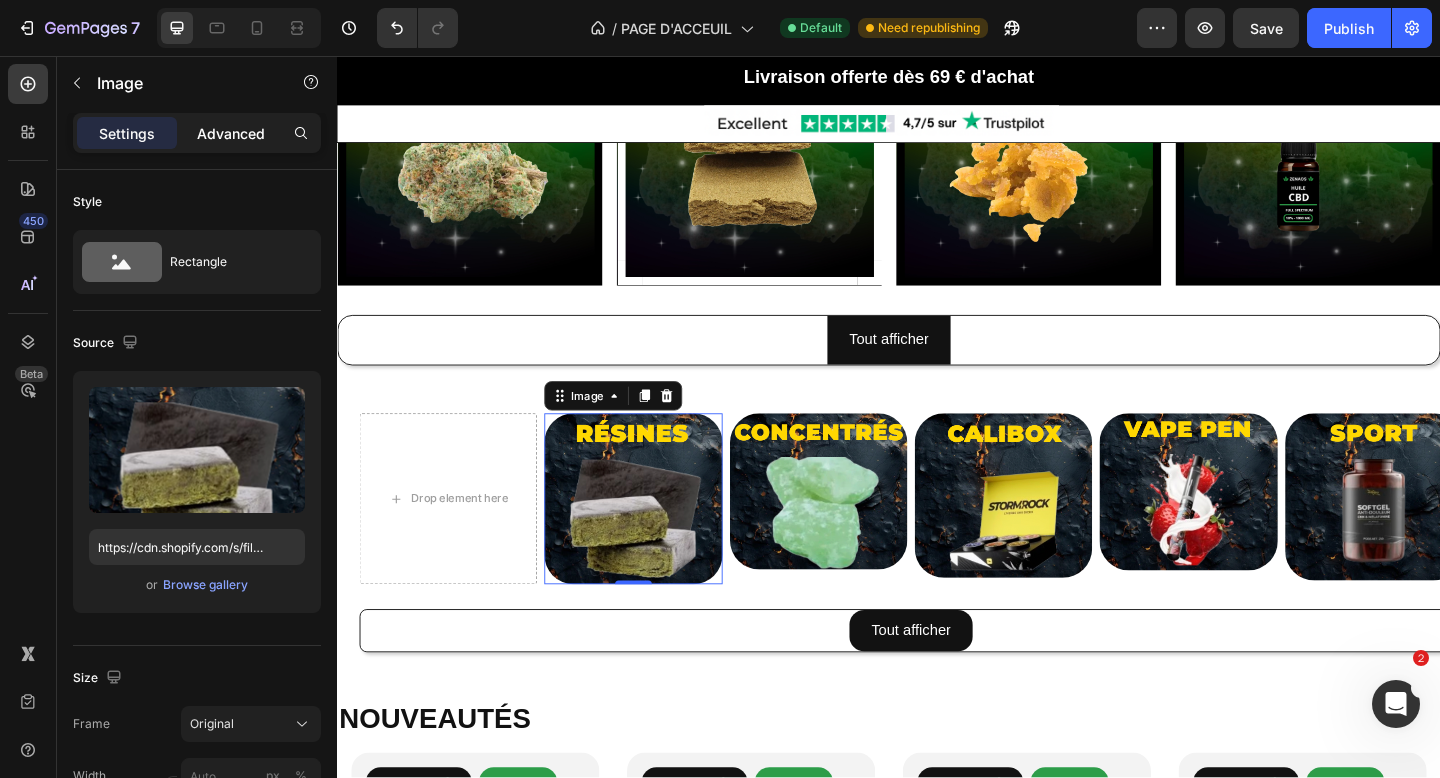 click on "Advanced" 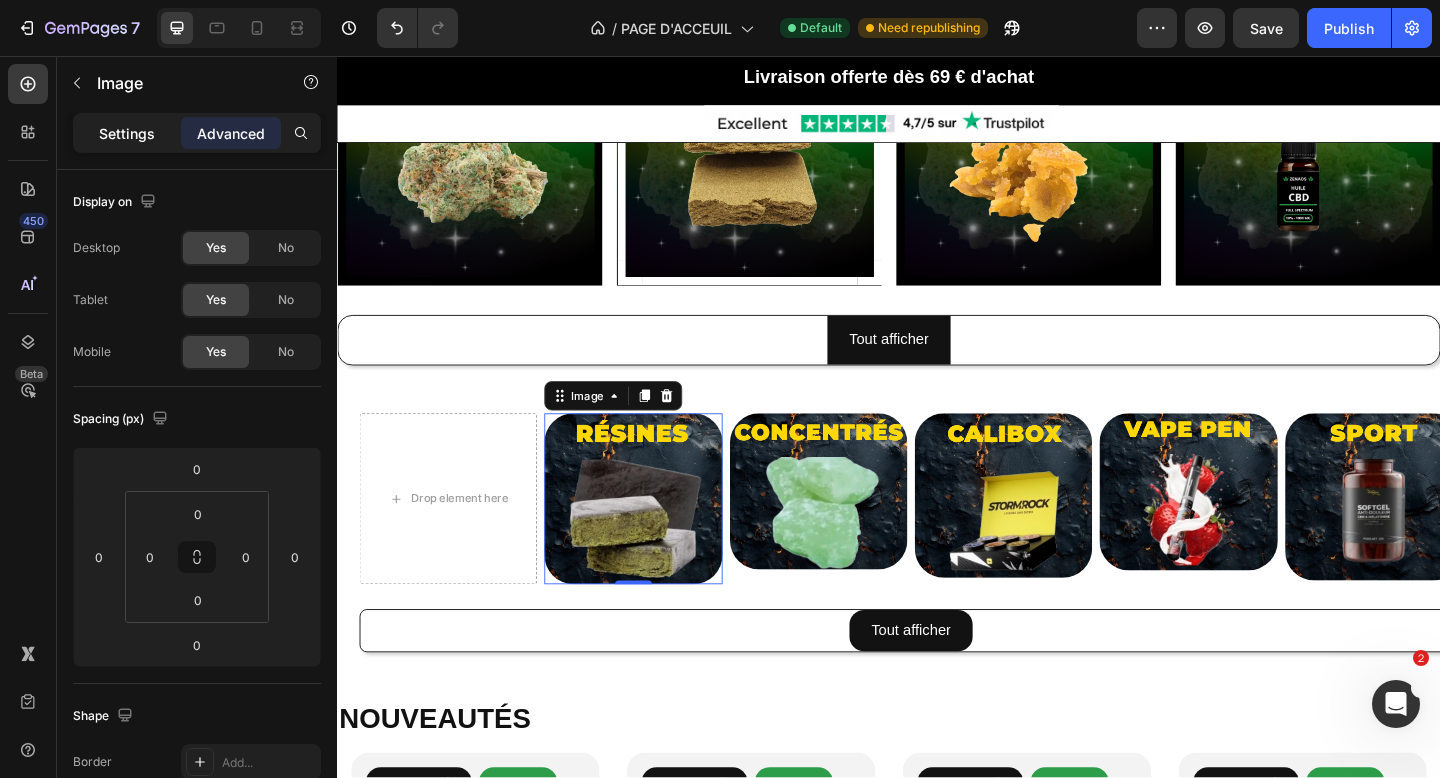 click on "Settings" at bounding box center [127, 133] 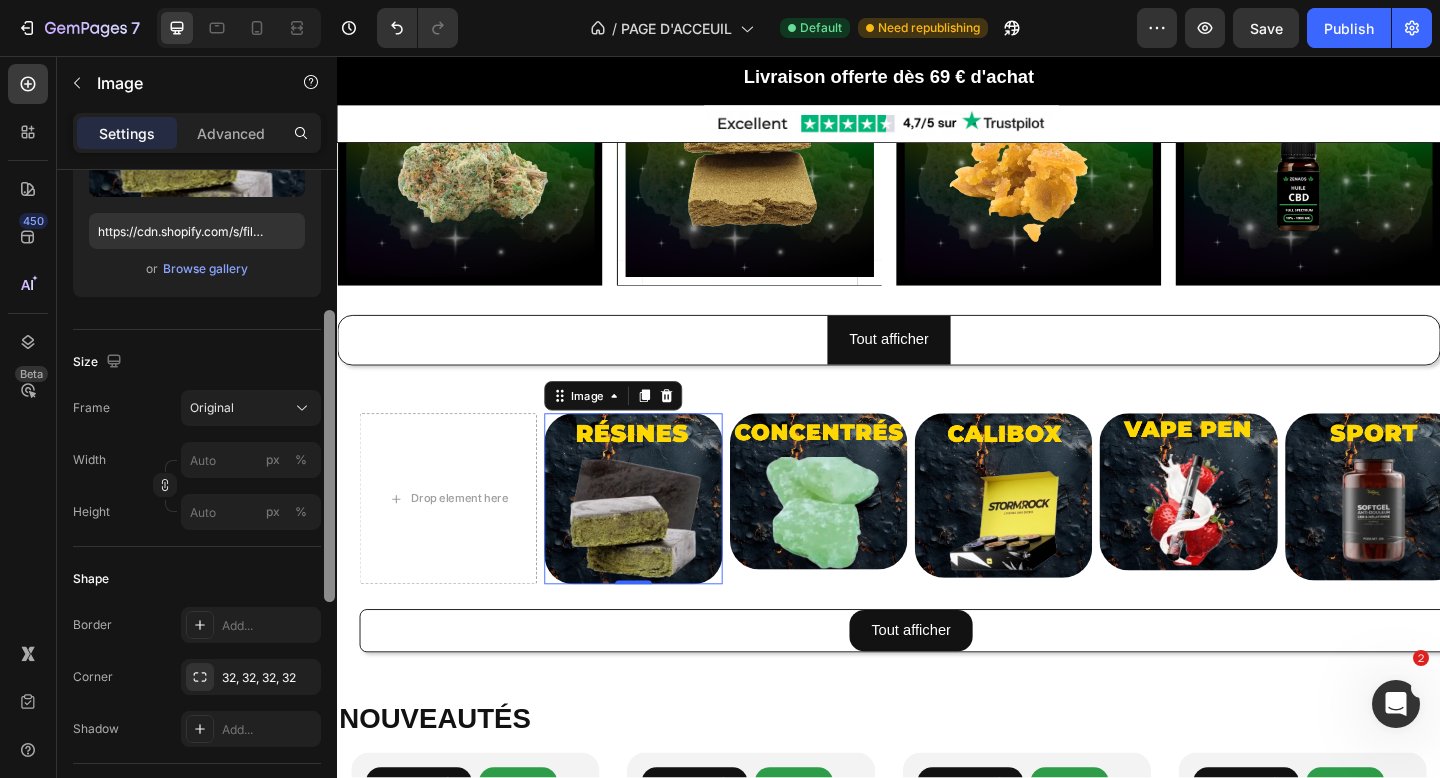 scroll, scrollTop: 317, scrollLeft: 0, axis: vertical 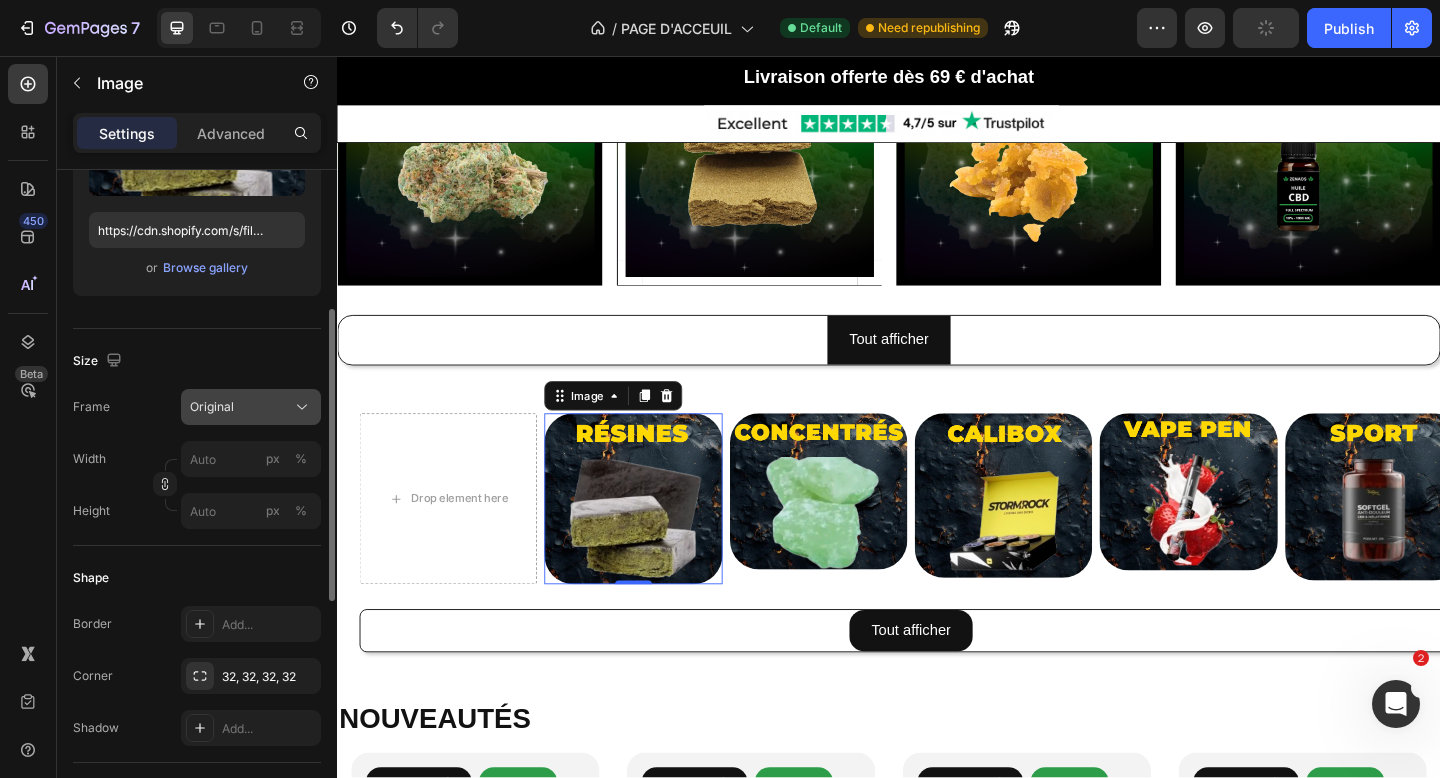 click 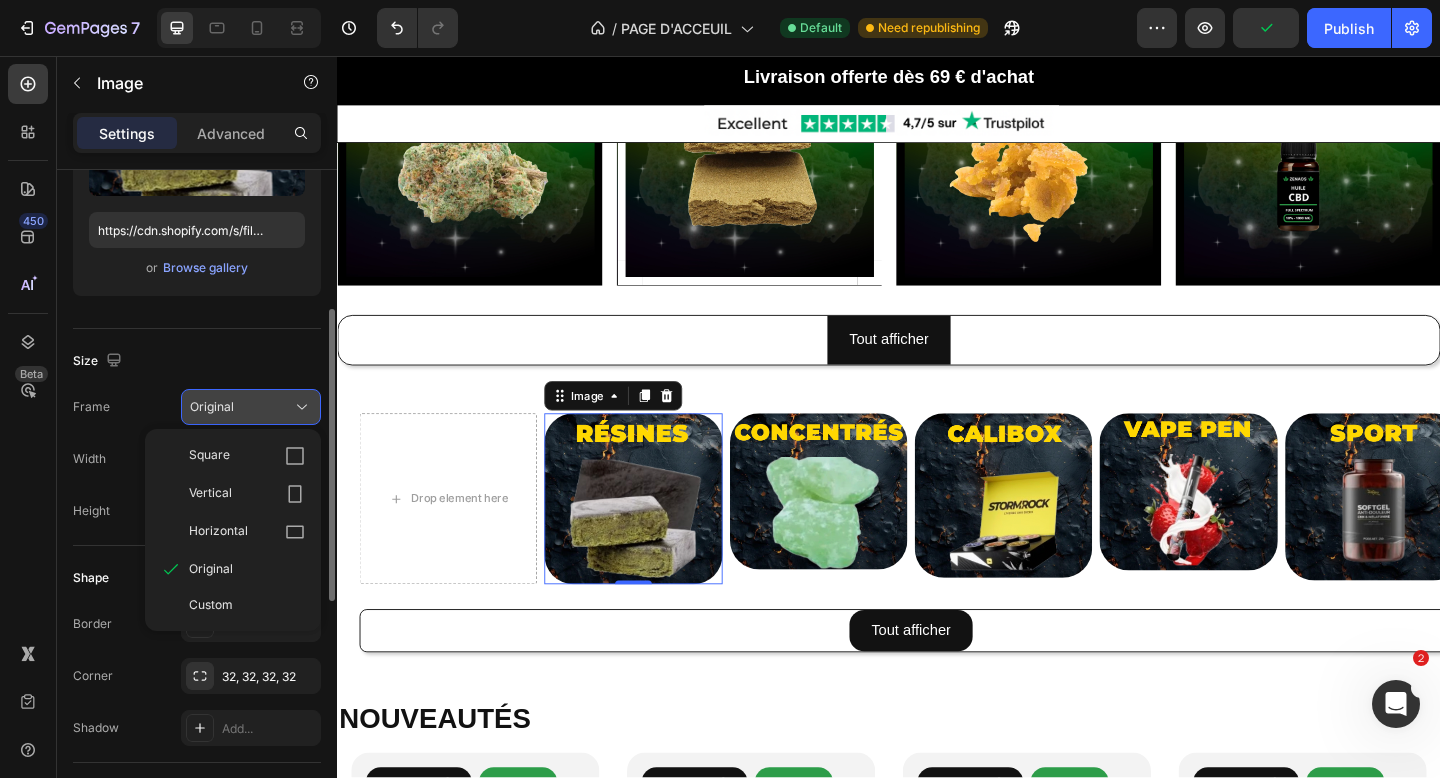 click 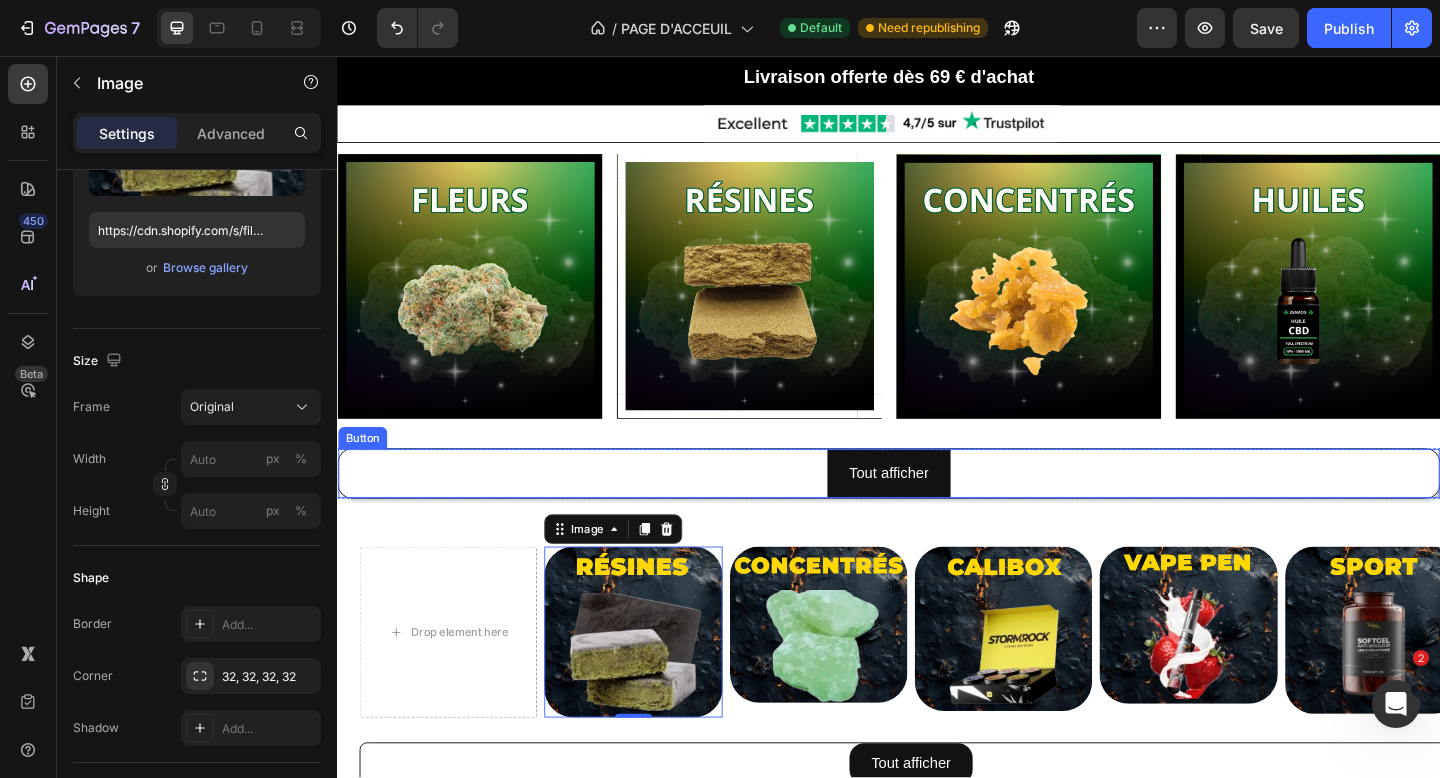 scroll, scrollTop: 1438, scrollLeft: 0, axis: vertical 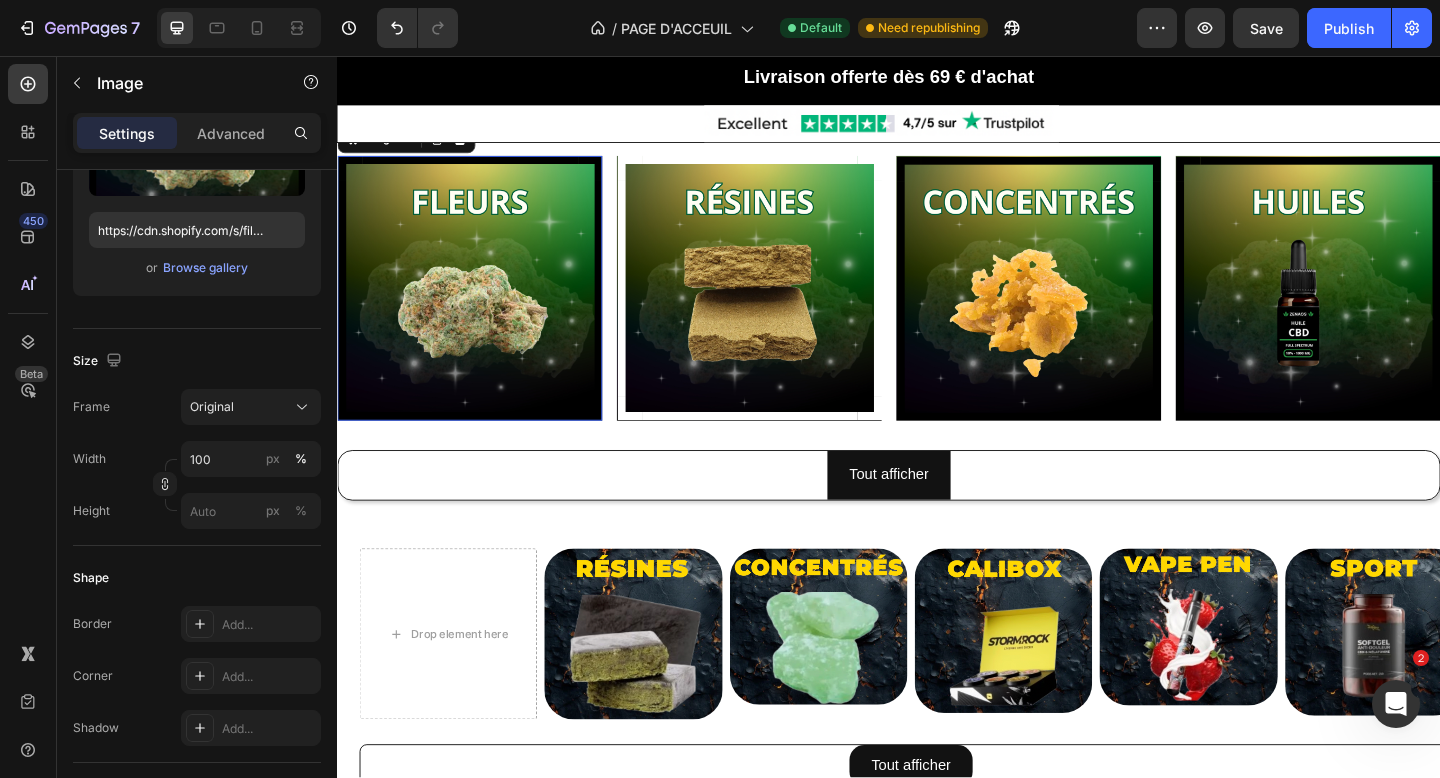 click at bounding box center [481, 309] 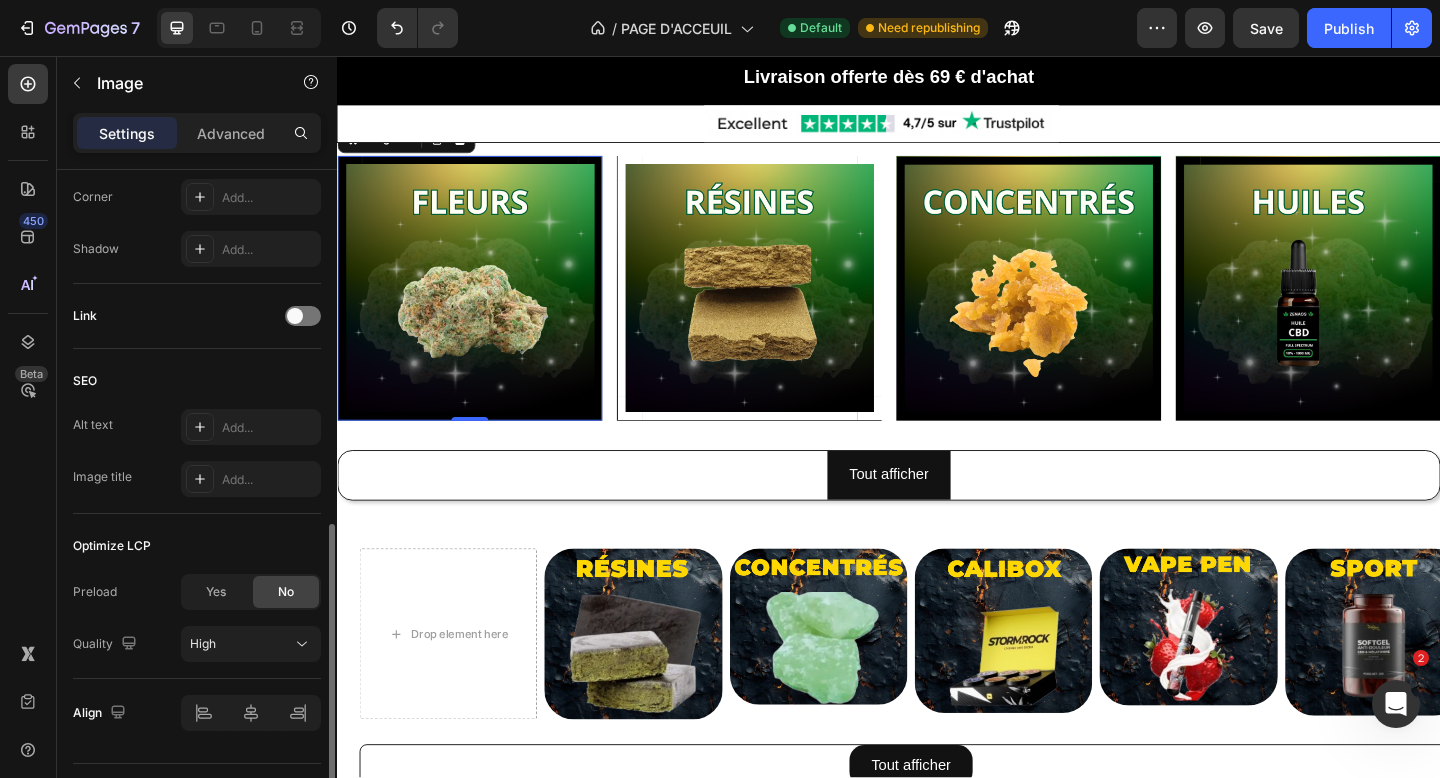 scroll, scrollTop: 813, scrollLeft: 0, axis: vertical 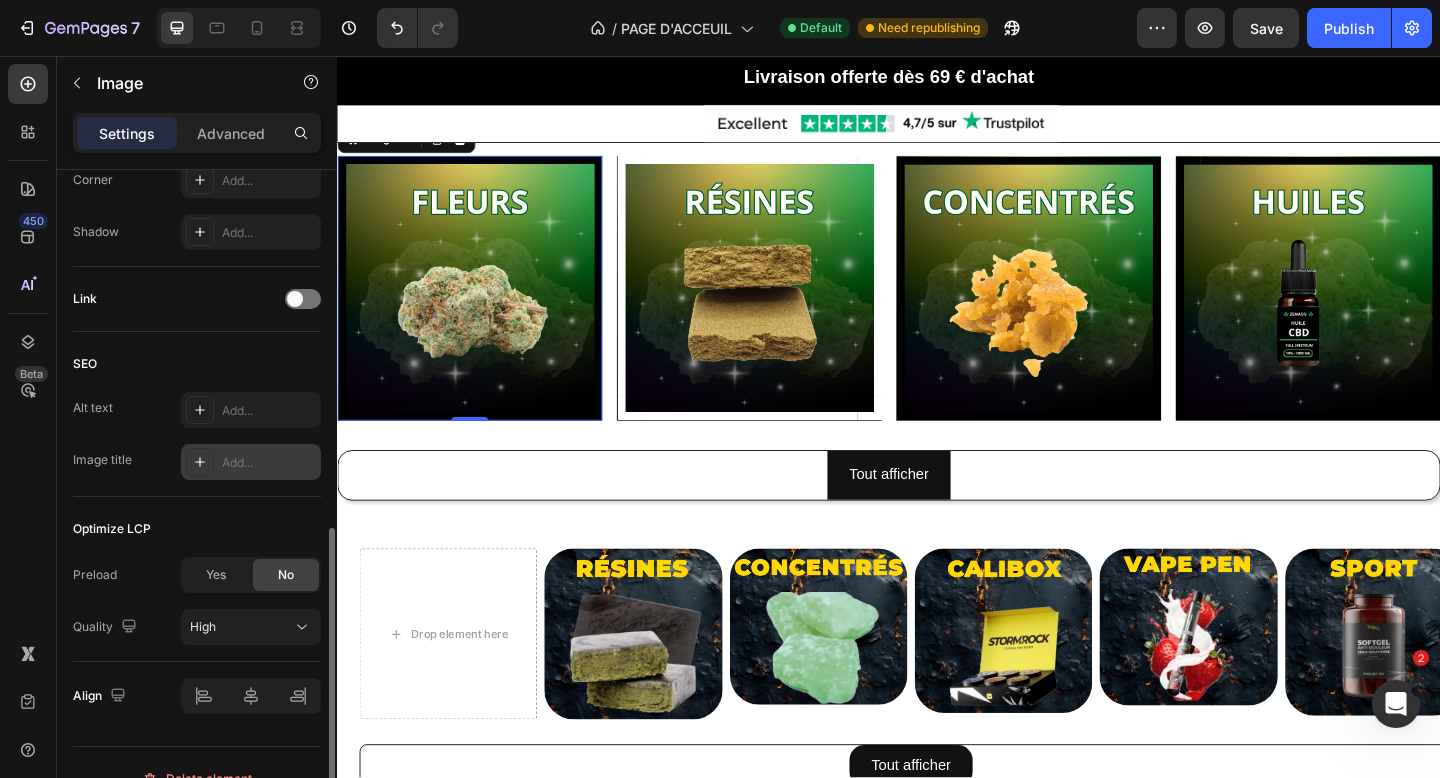 click on "Add..." at bounding box center (269, 463) 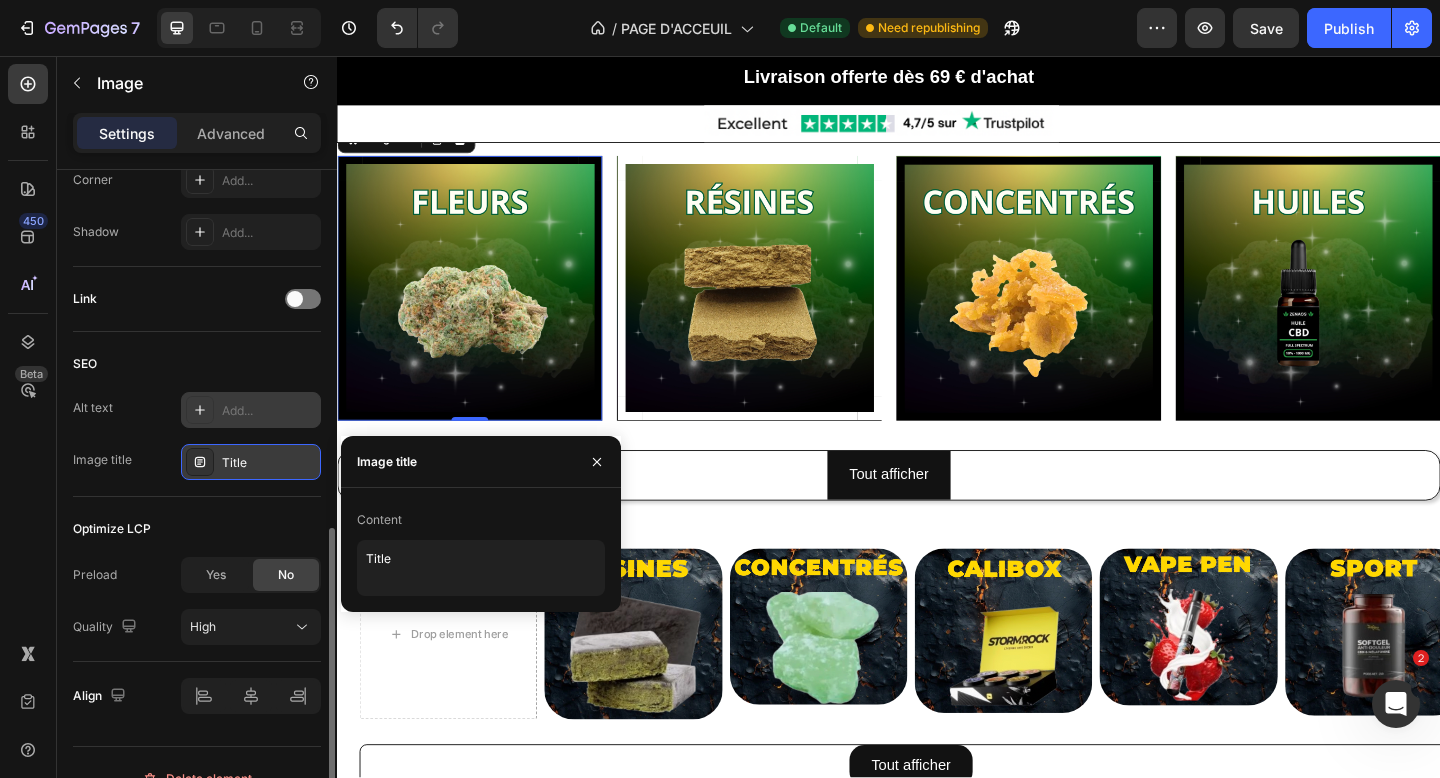 click on "Add..." at bounding box center (251, 410) 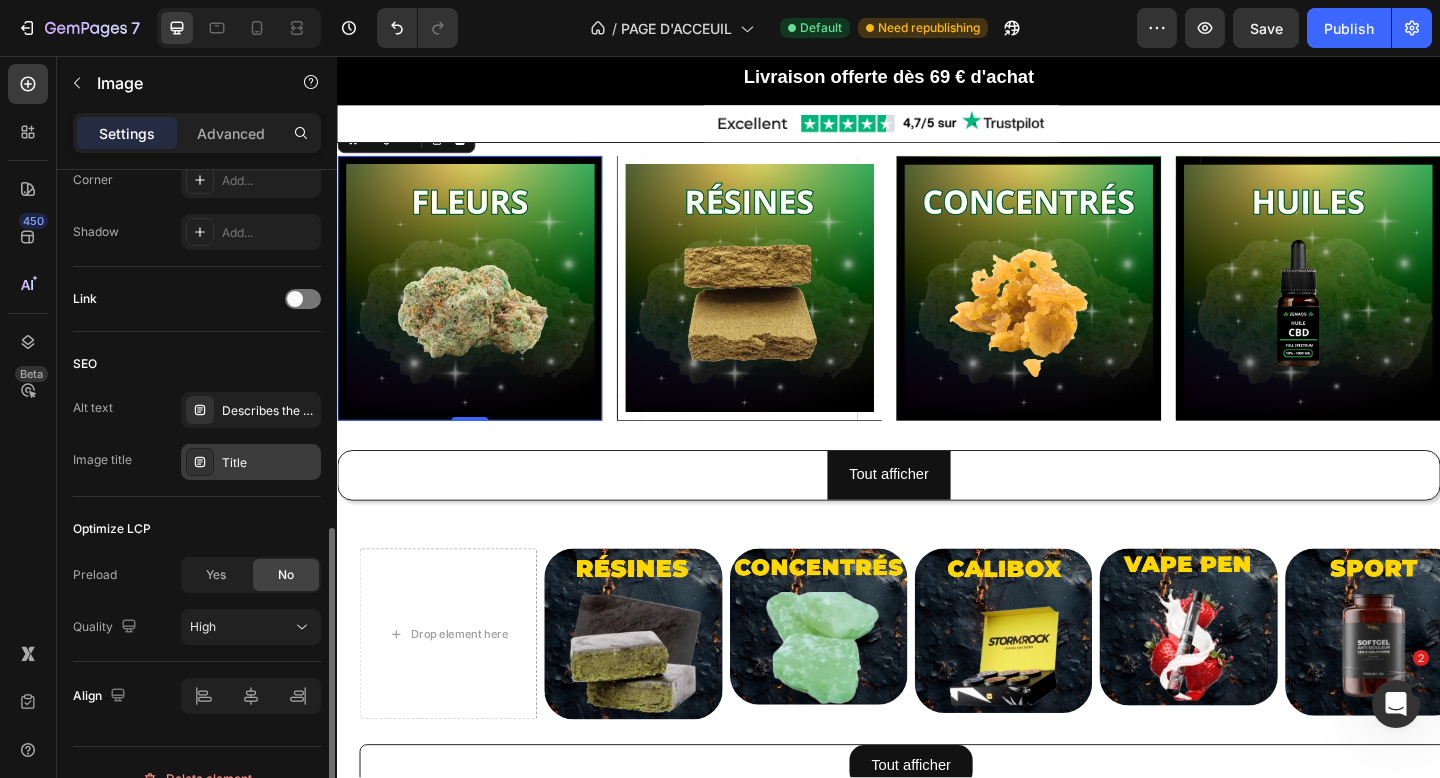 click on "SEO Alt text Describes the appearance of the image Image title Title" 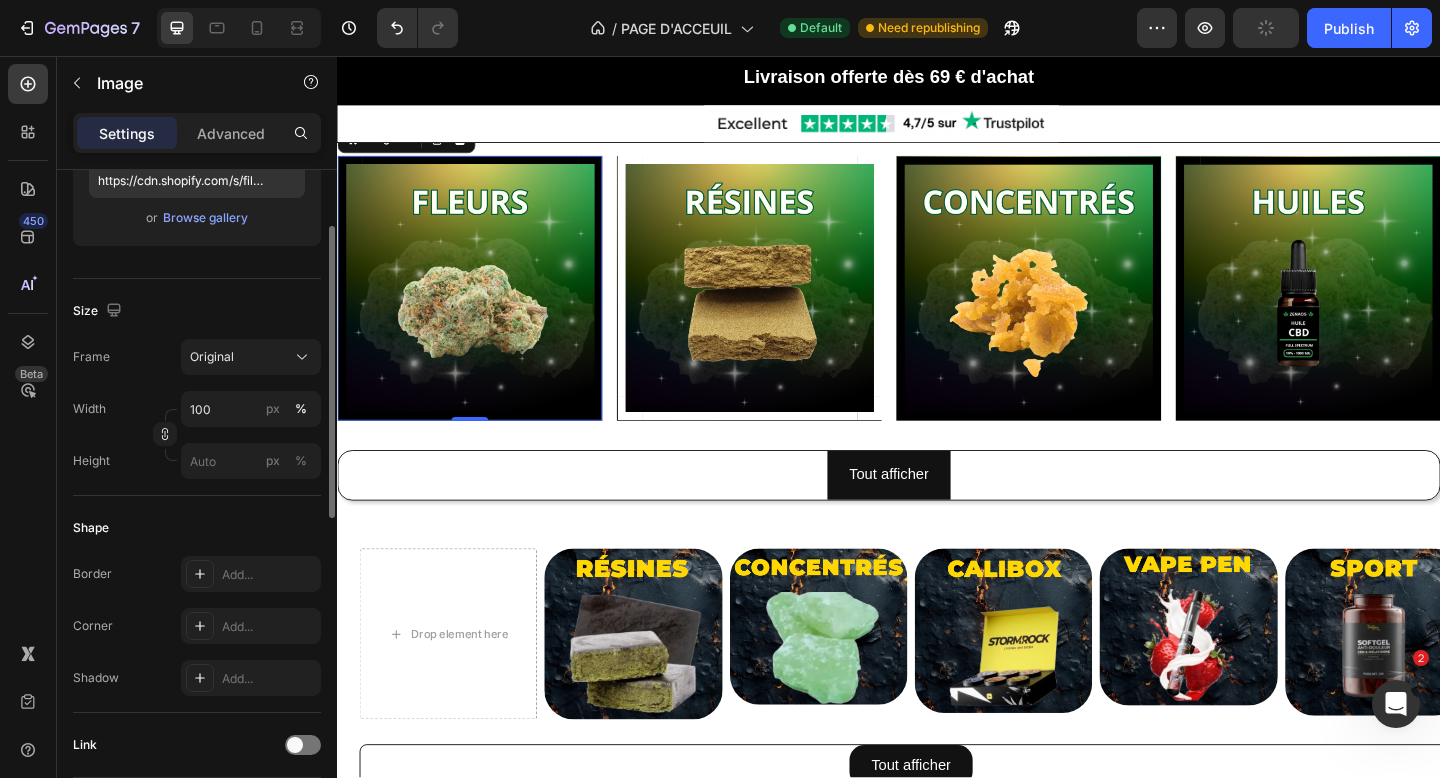 scroll, scrollTop: 294, scrollLeft: 0, axis: vertical 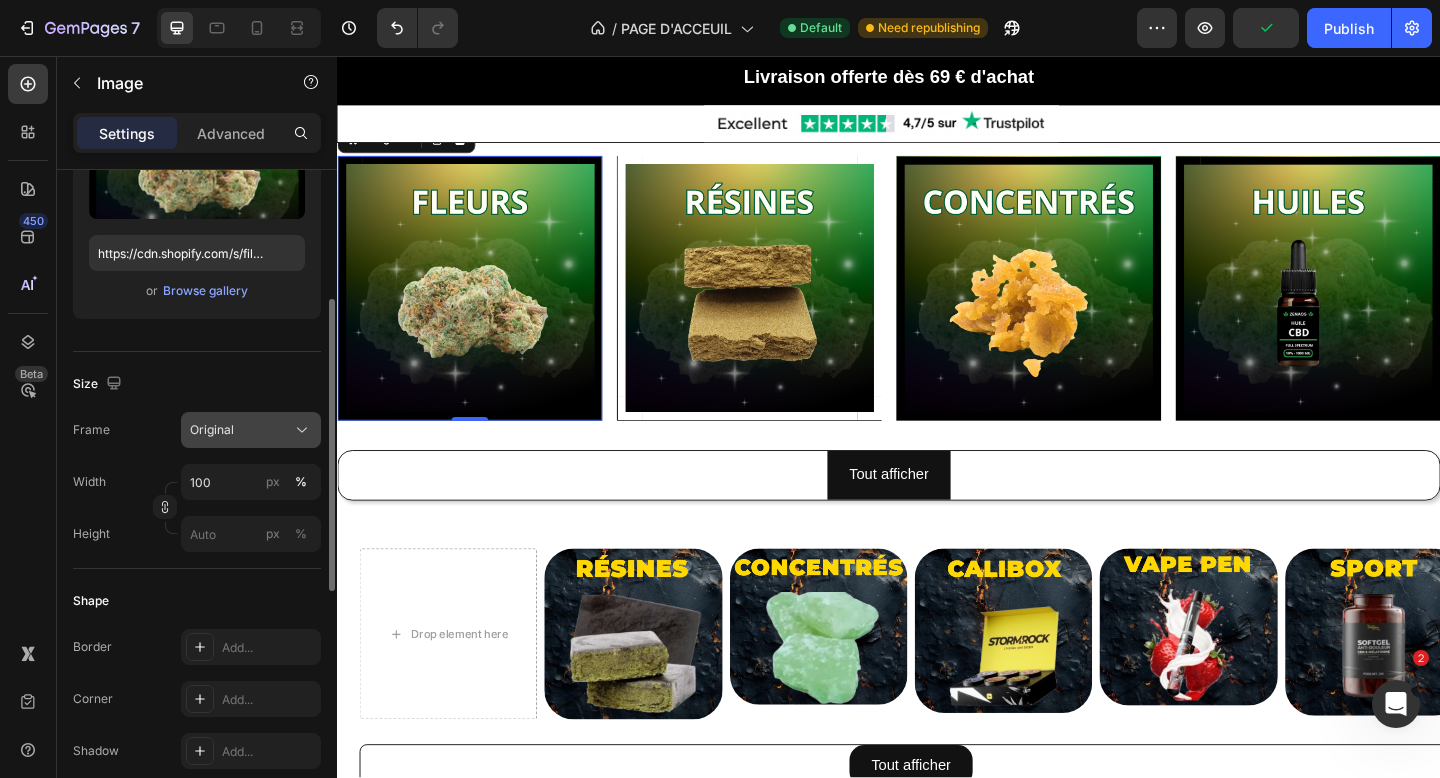 click on "Original" 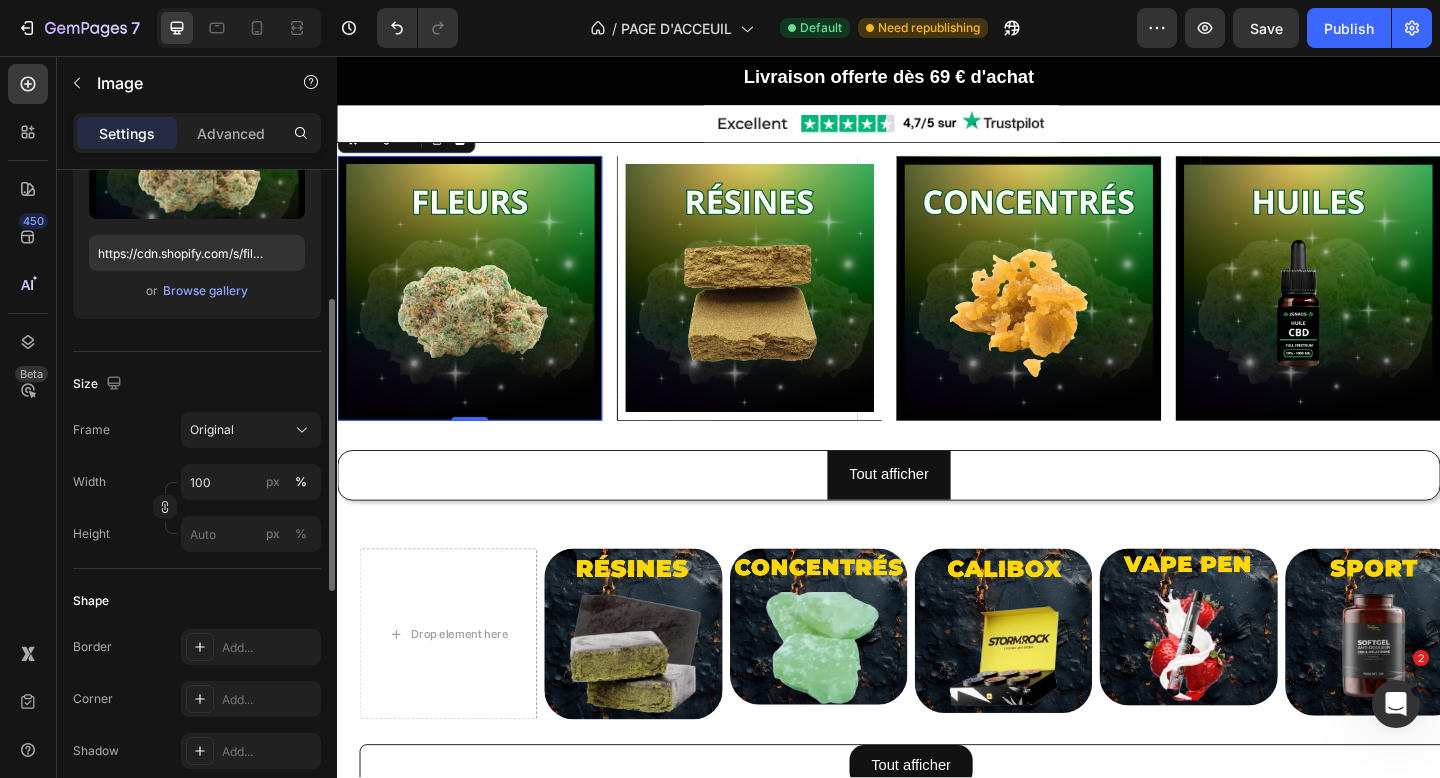 click on "Size Frame Original Width 100 px % Height px %" 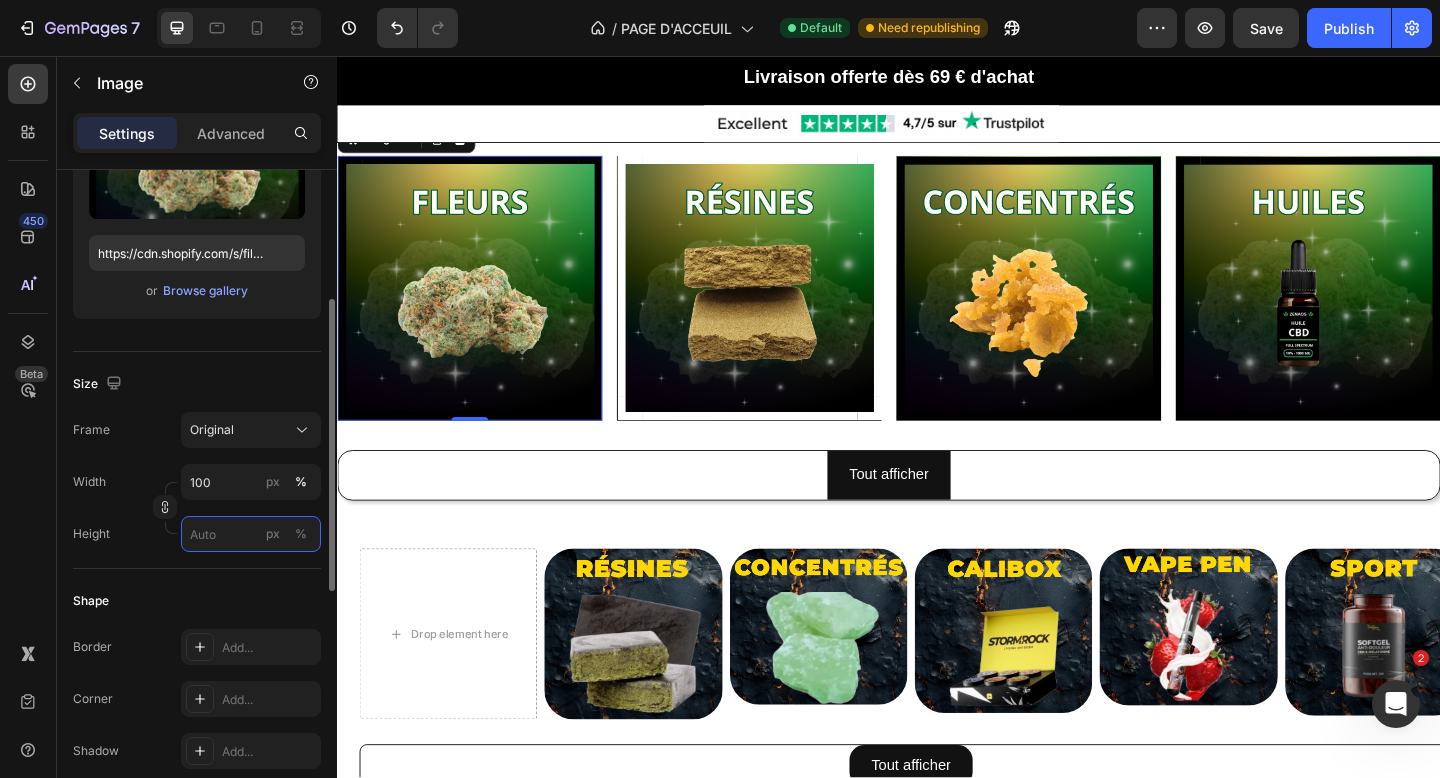 click on "px %" at bounding box center [251, 534] 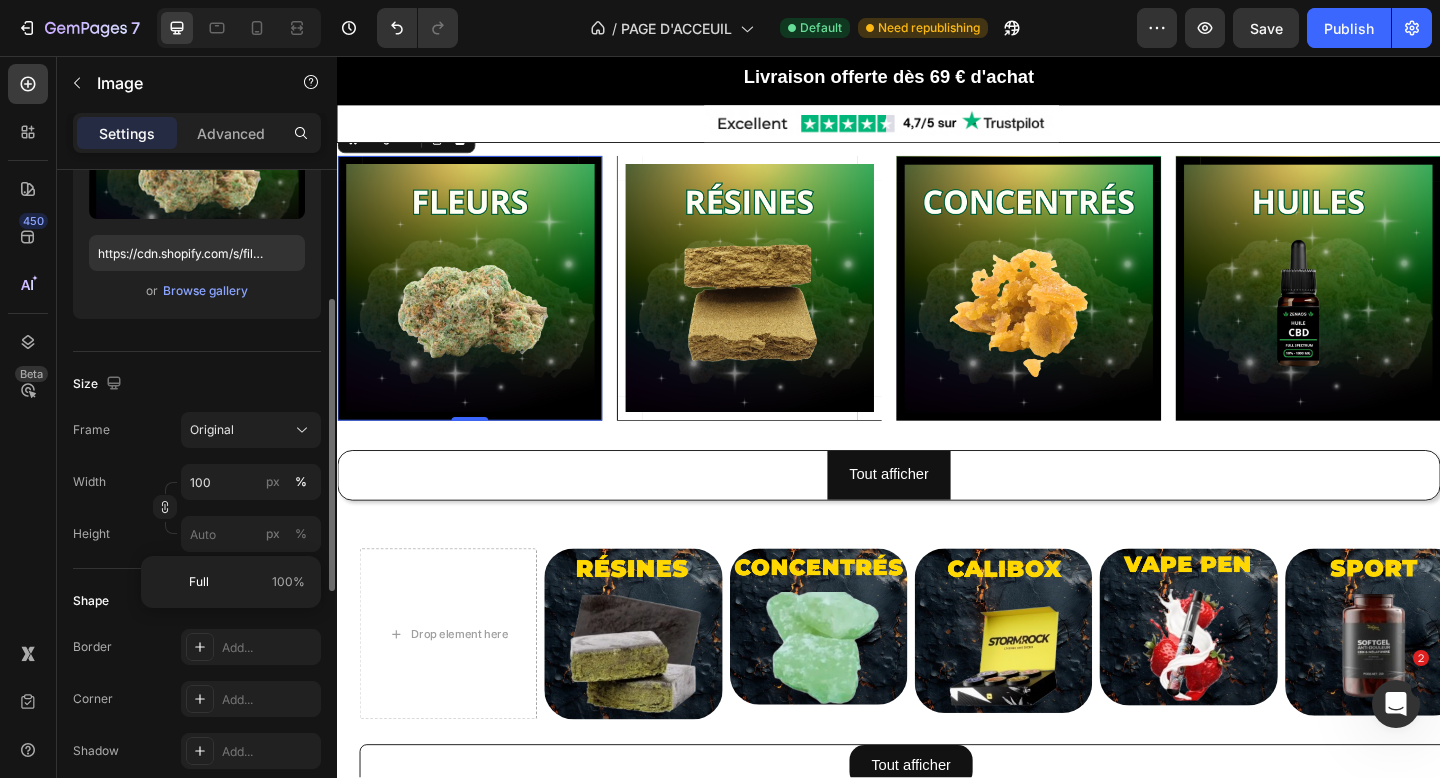 click on "Size" at bounding box center (197, 384) 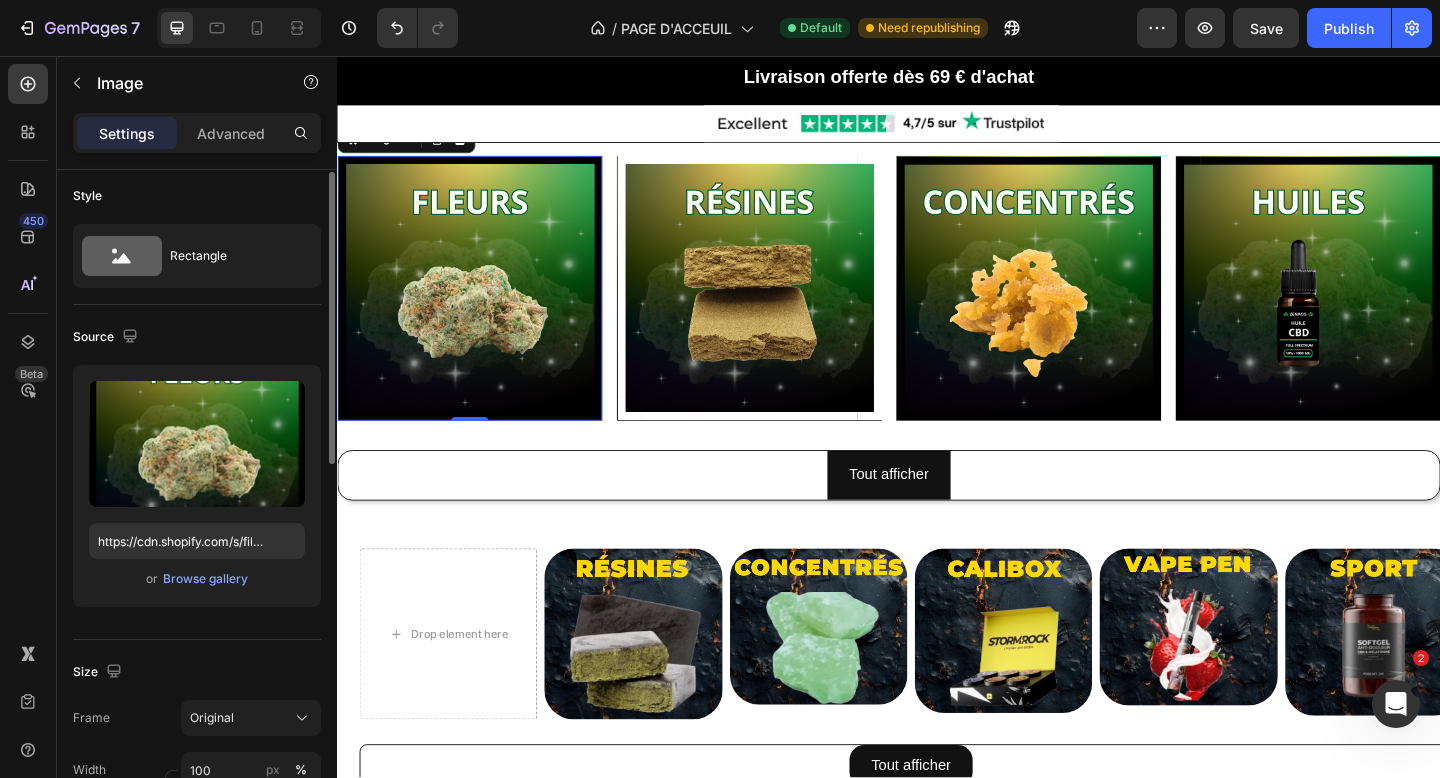 scroll, scrollTop: 0, scrollLeft: 0, axis: both 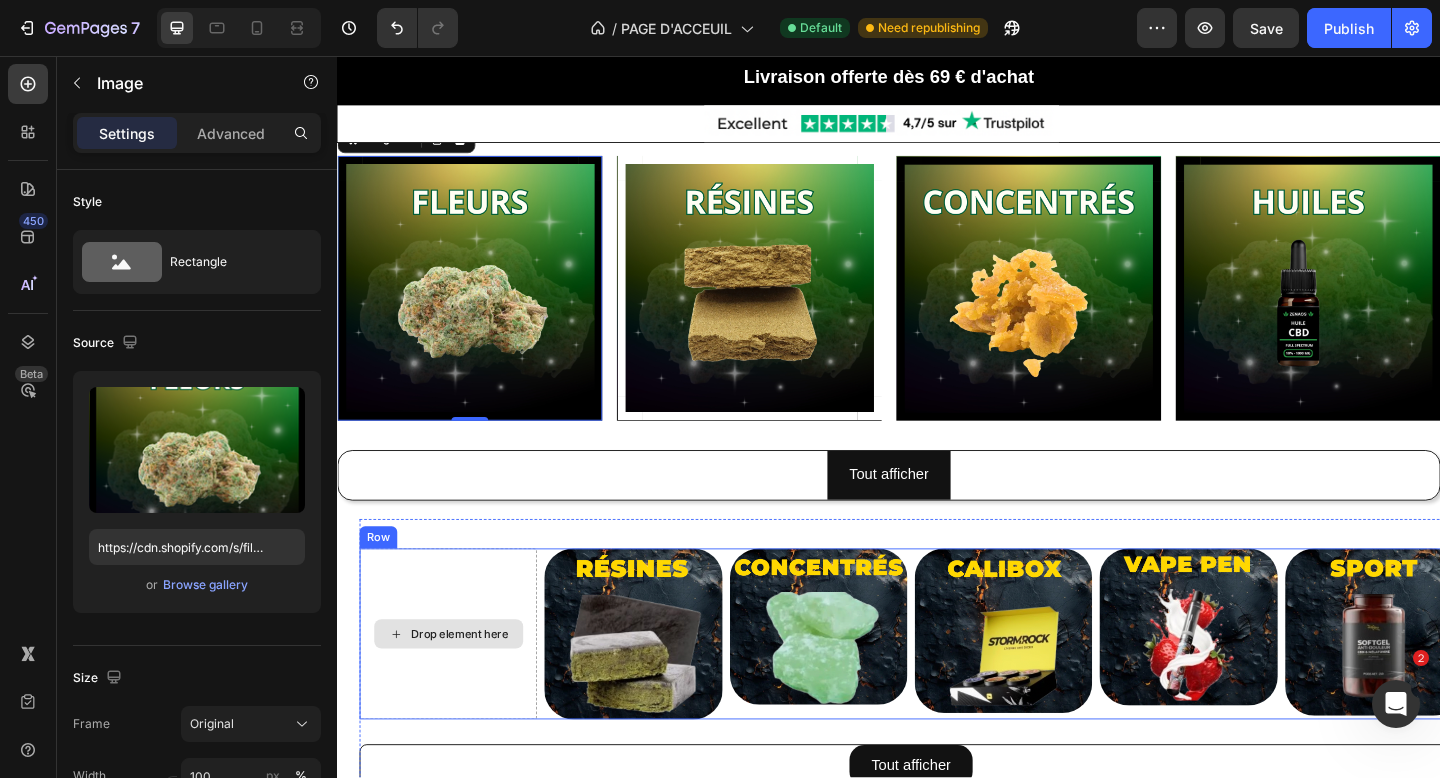 click on "Drop element here" at bounding box center [457, 685] 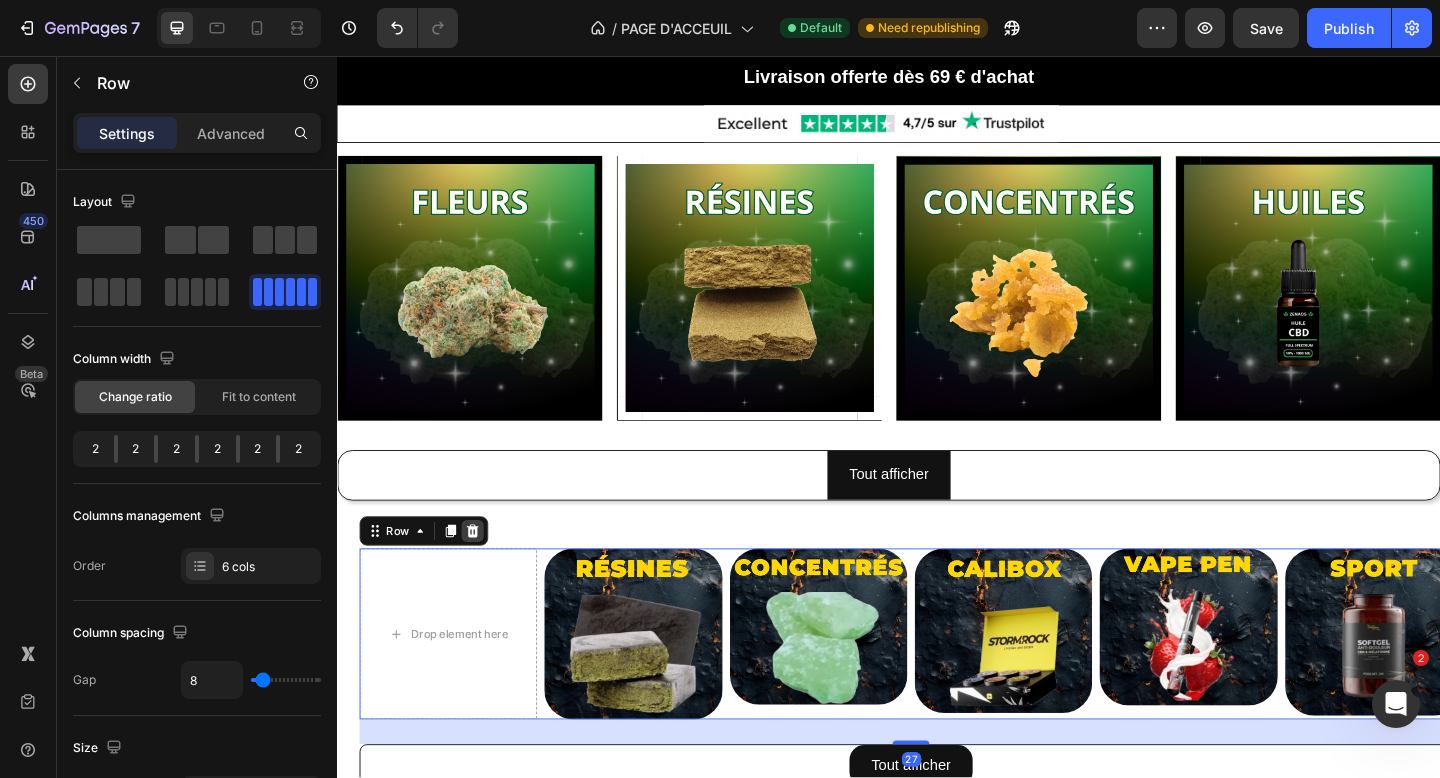 click at bounding box center (484, 573) 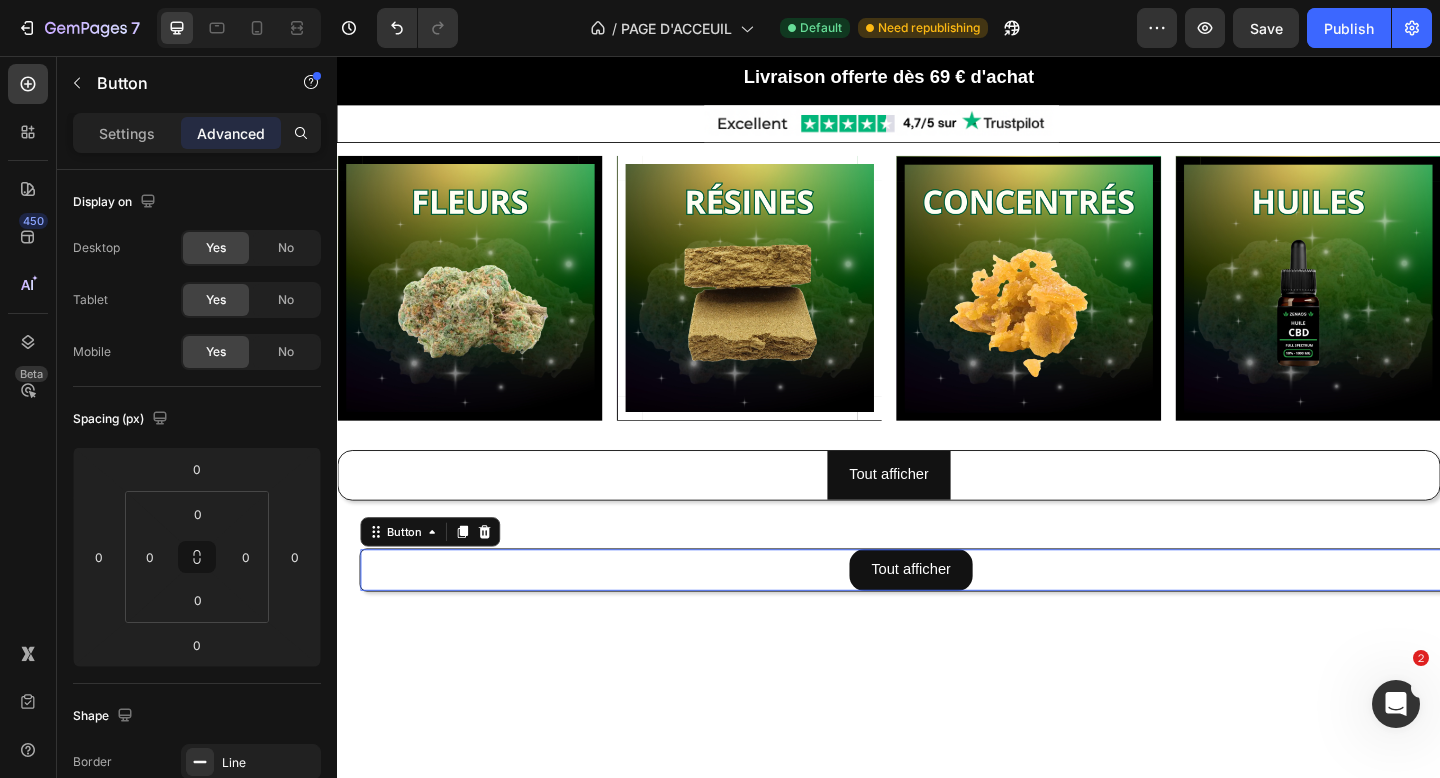 click on "Tout afficher   Button   0" at bounding box center [961, 615] 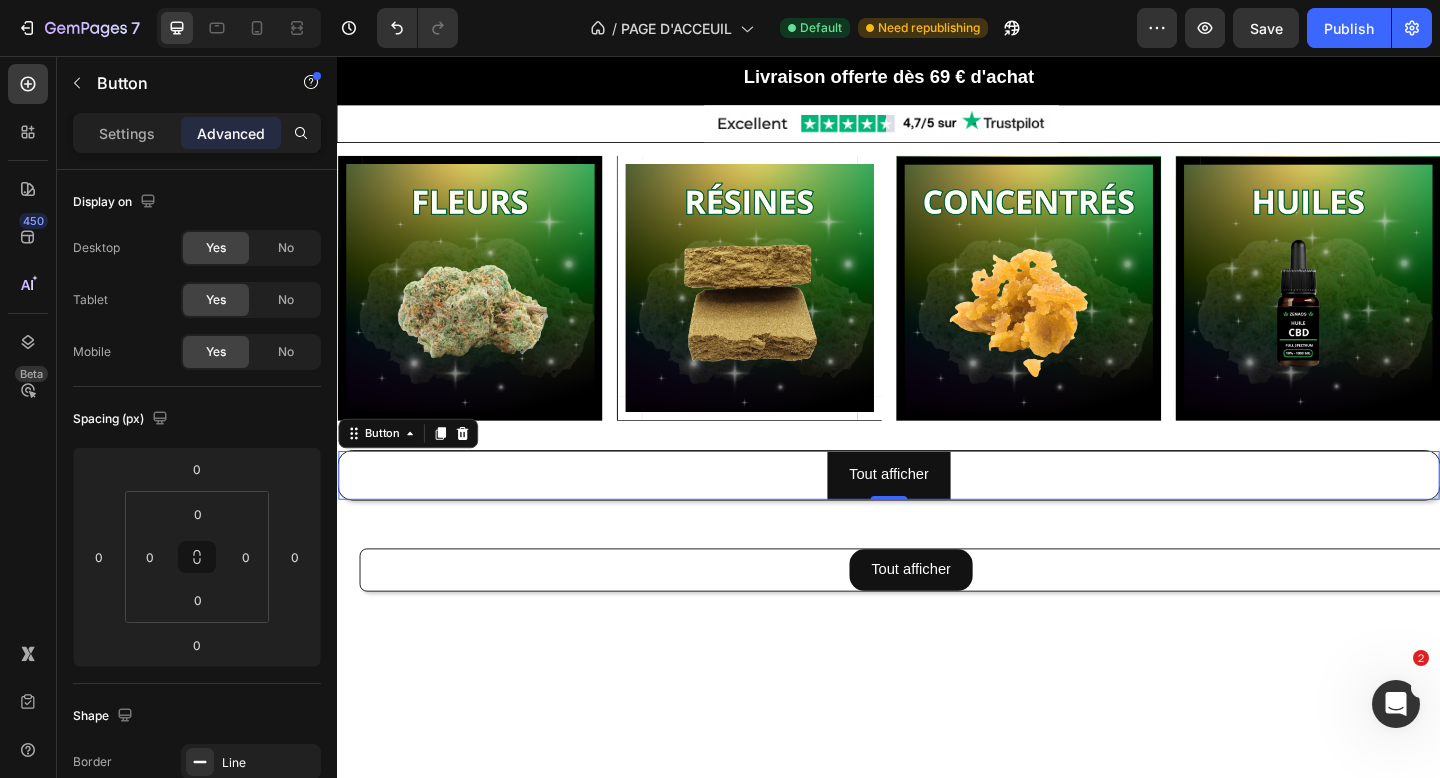 click on "Tout afficher Button   0" at bounding box center (937, 512) 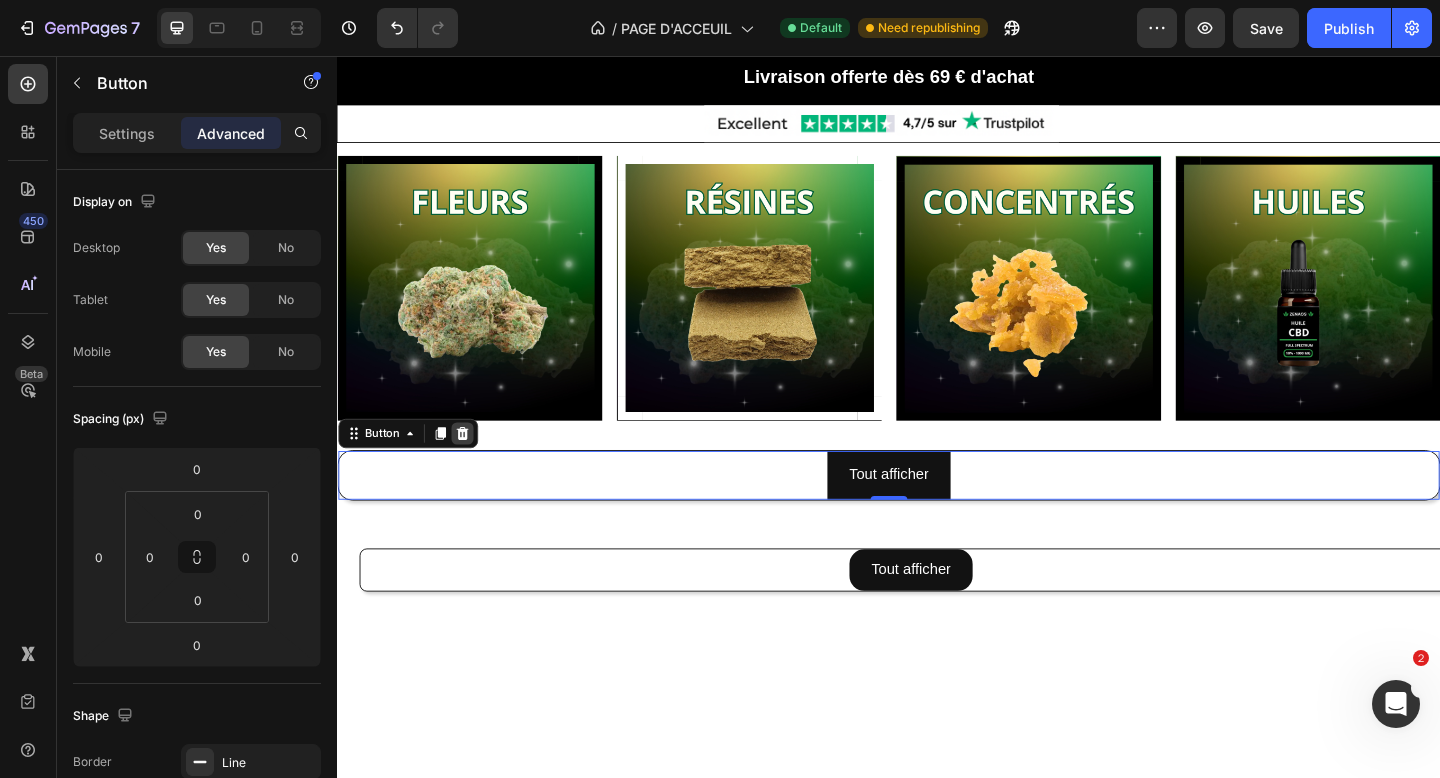 click 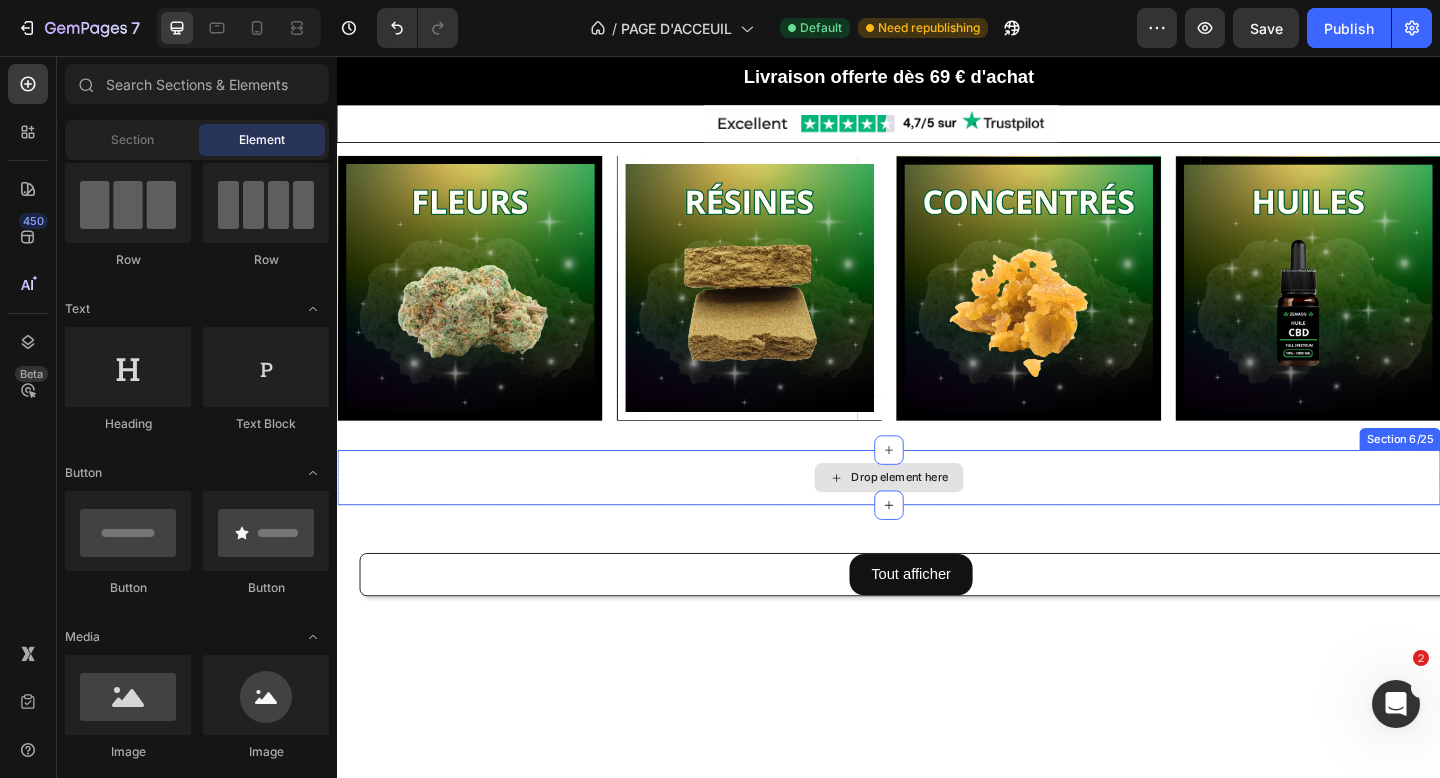 click on "Drop element here" at bounding box center [937, 515] 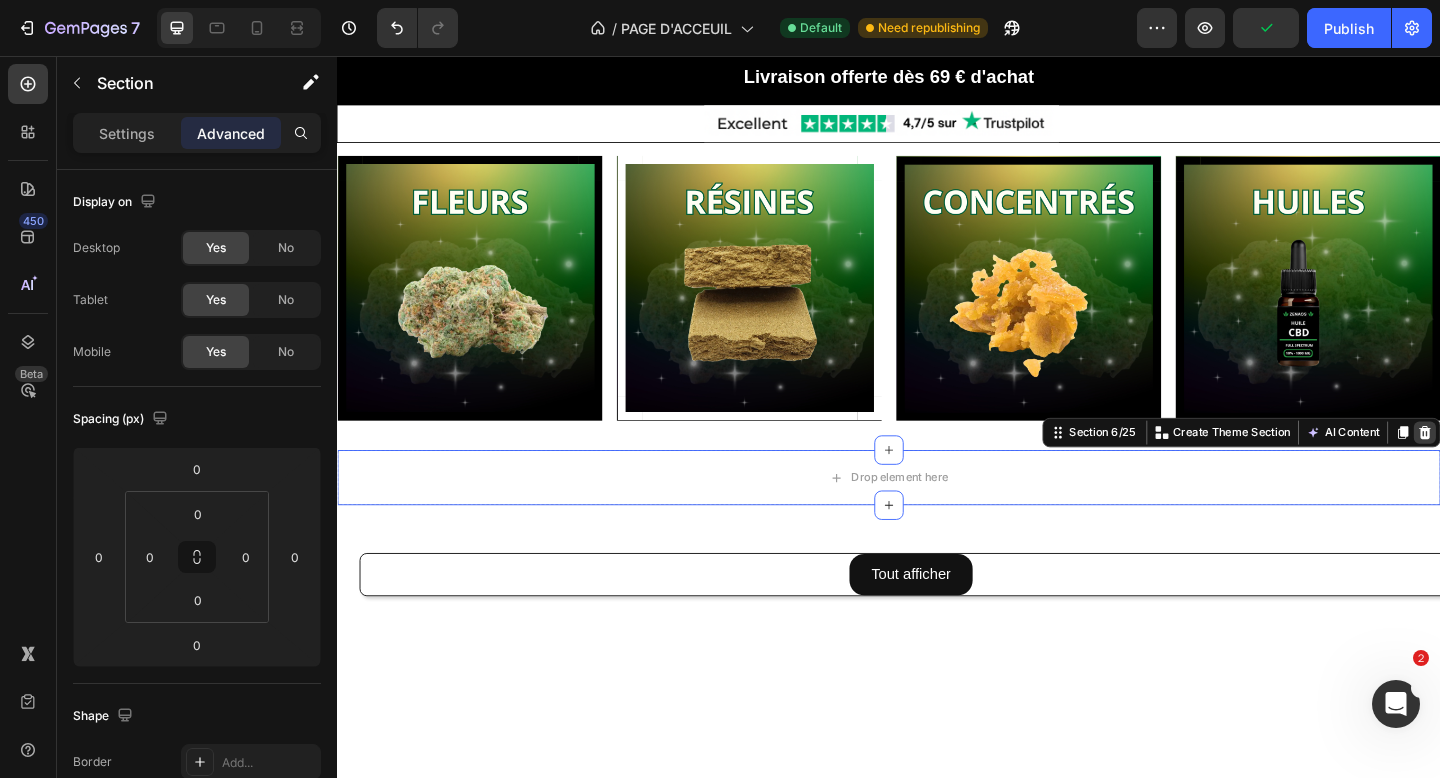 click 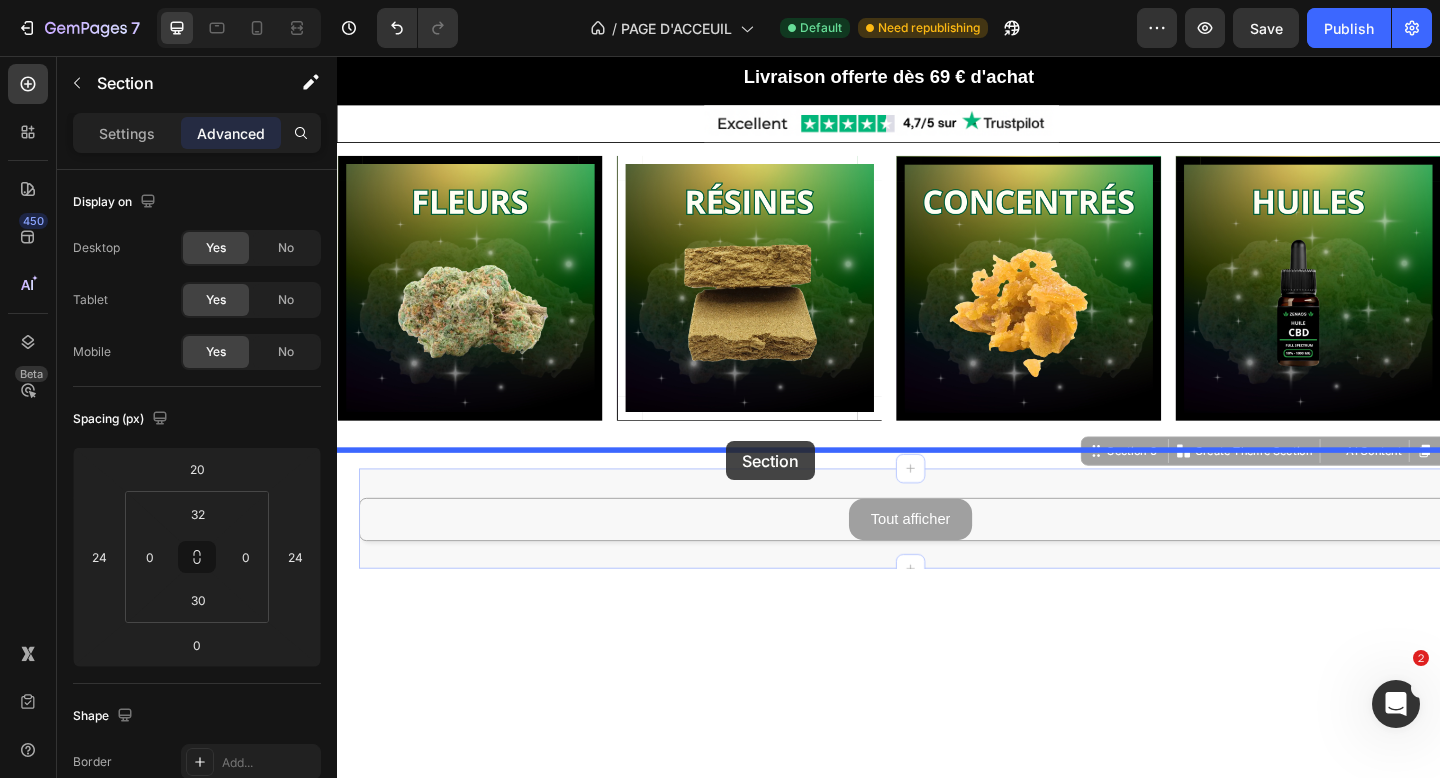 drag, startPoint x: 761, startPoint y: 507, endPoint x: 760, endPoint y: 477, distance: 30.016663 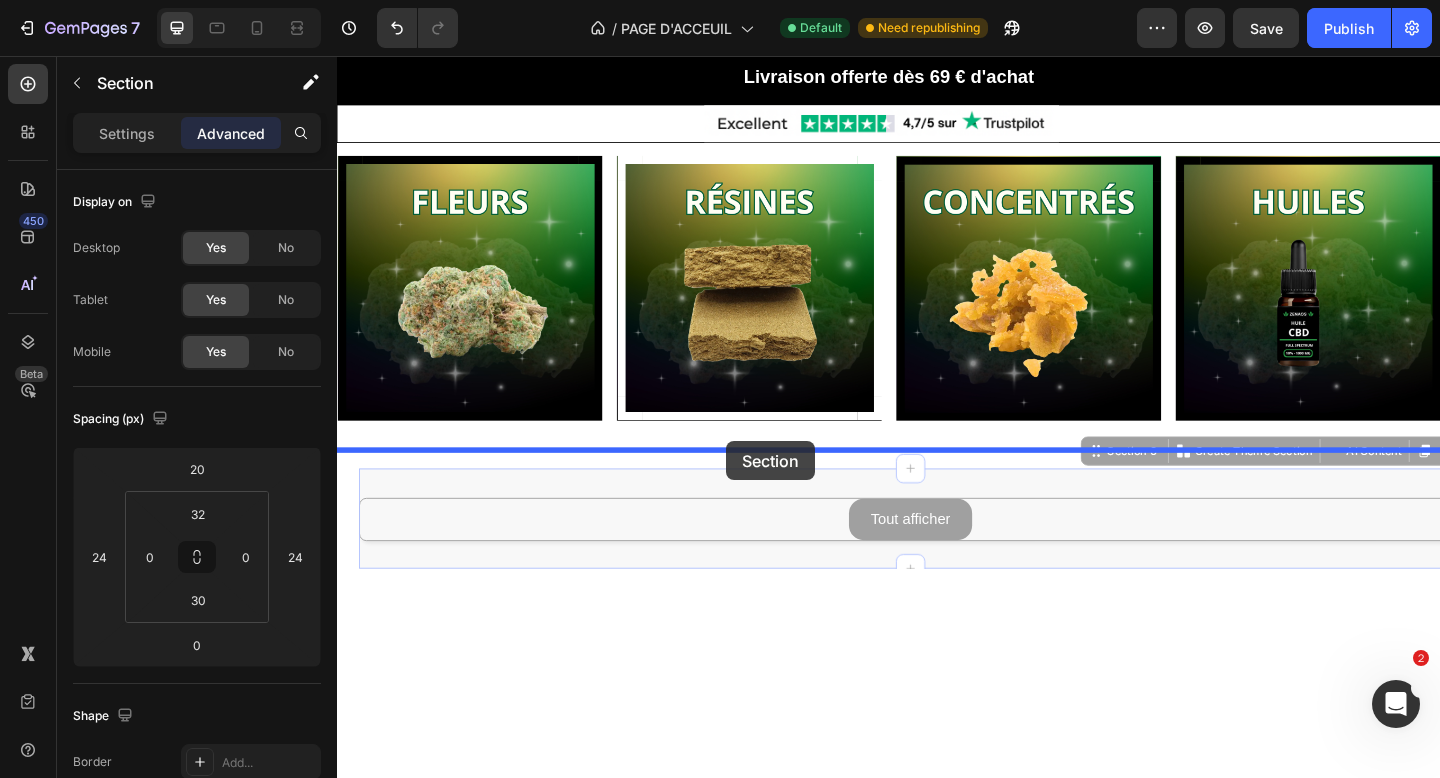click on "Header Nouvautè Button -80% Button Row Product Images WHITE CRYSTAL PREMIUM Heading Icon Icon Icon Icon Icon Icon List 42 avis Text Block Row €42,30 Product Price Product Price €21,15 Product Price Product Price Row   3G 7.05€/g - €21,15  5G 6.45€/g - €32,25  10G 5.05€/g - €50,50  20G 4.35€/g - €87,00  50G 3.80€/g - €190,00  100G 3.10€/g - €310,00  Product Variants & Swatches Row Aouter
€21,15 Add to Cart Row Product Row Nouvautè Button -80% Button Row Product Images WHITE CRYSTAL PREMIUM Heading Icon Icon Icon Icon Icon Icon List 42 avis Text Block Row €42,30 Product Price Product Price €21,15 Product Price Product Price Row   3G 7.05€/g - €21,15  5G 6.45€/g - €32,25  10G 5.05€/g - €50,50  20G 4.35€/g - €87,00  50G 3.80€/g - €190,00  100G 3.10€/g - €310,00  Product Variants & Swatches Row Add to cart Add to Cart Row Product Row Nouvautè Button -80% Button Row Product Images WHITE CRYSTAL PREMIUM Heading Icon Icon Icon Icon" at bounding box center (937, 1883) 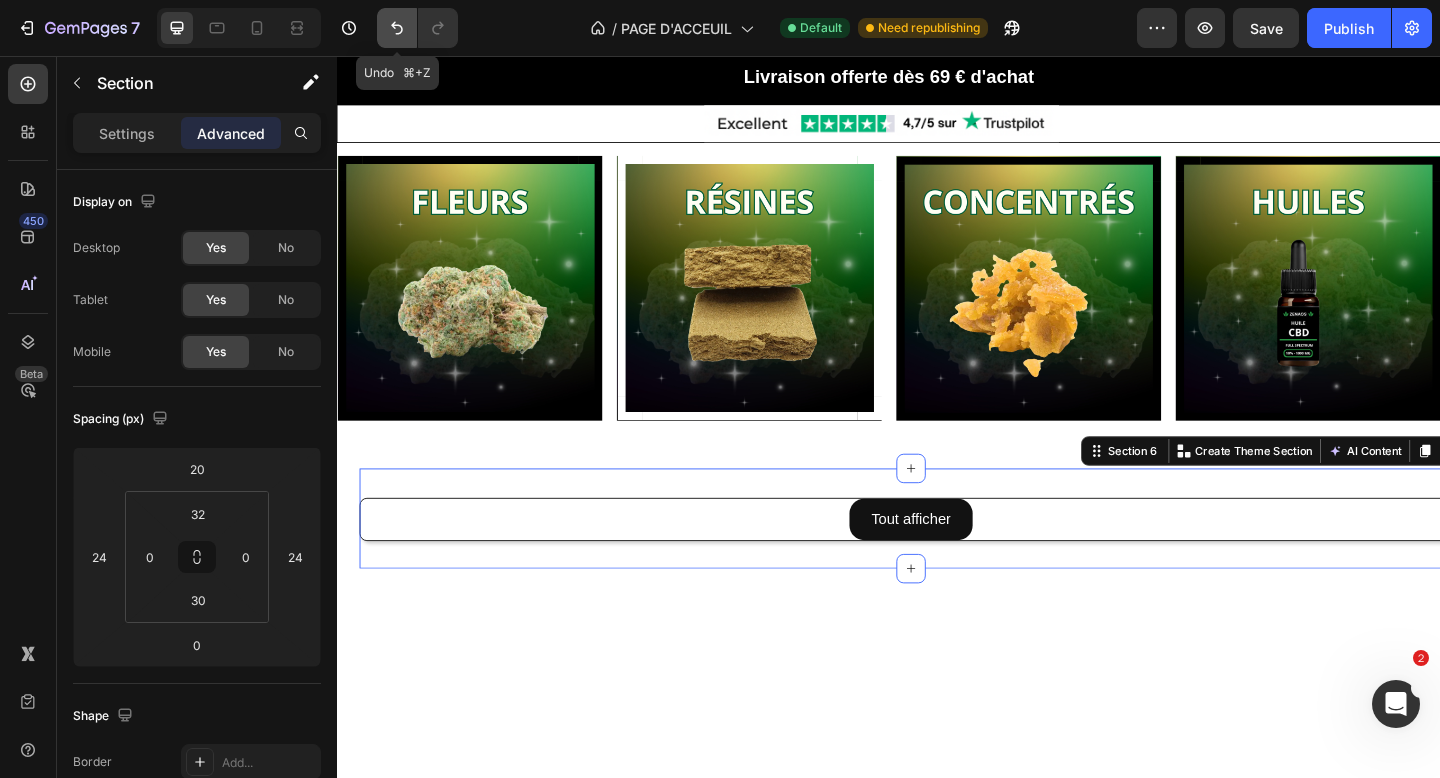 click 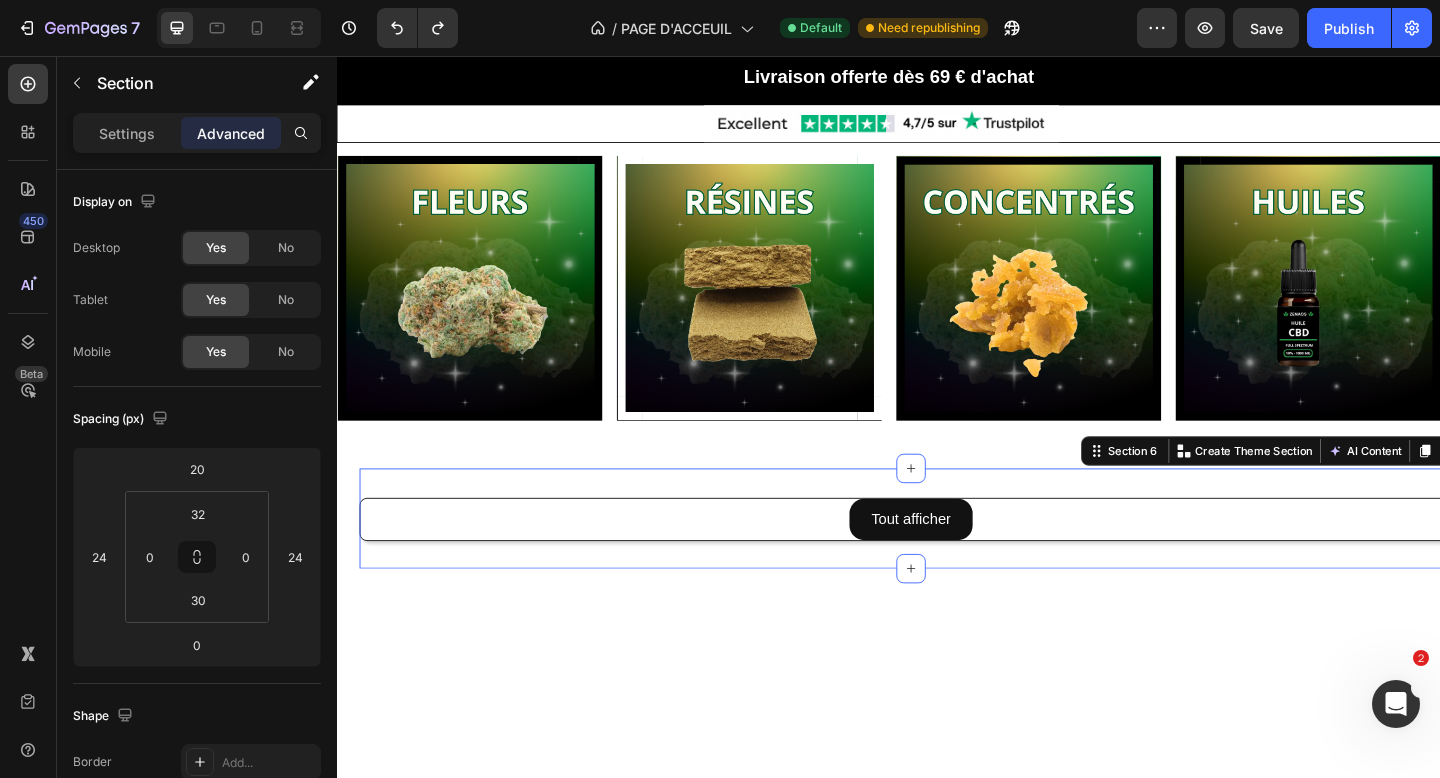 click on "Tout afficher   Button Section 6   Create Theme Section AI Content Write with GemAI What would you like to describe here? Tone and Voice Persuasive Product WAX FULL SPECTRUM Show more Generate" at bounding box center (961, 559) 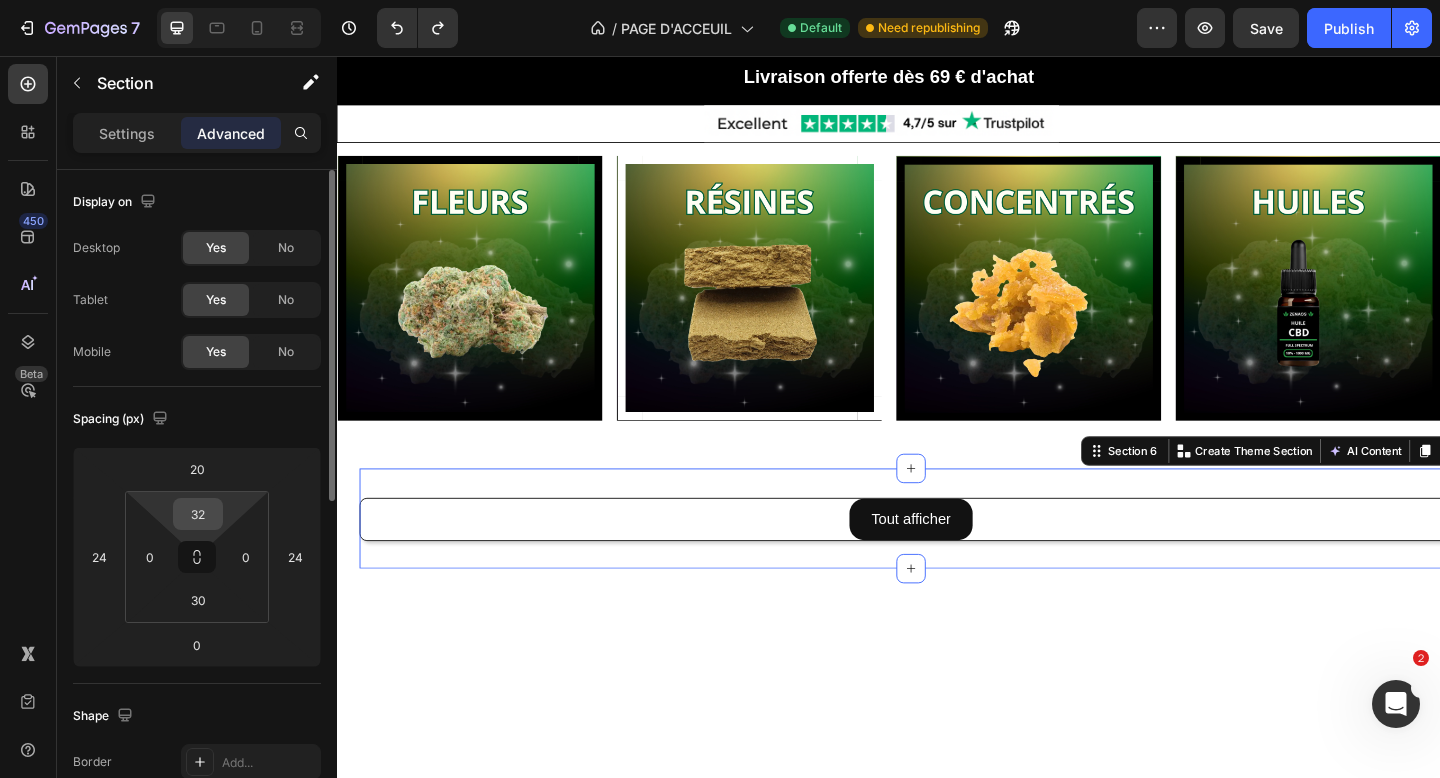 click on "32" at bounding box center [198, 514] 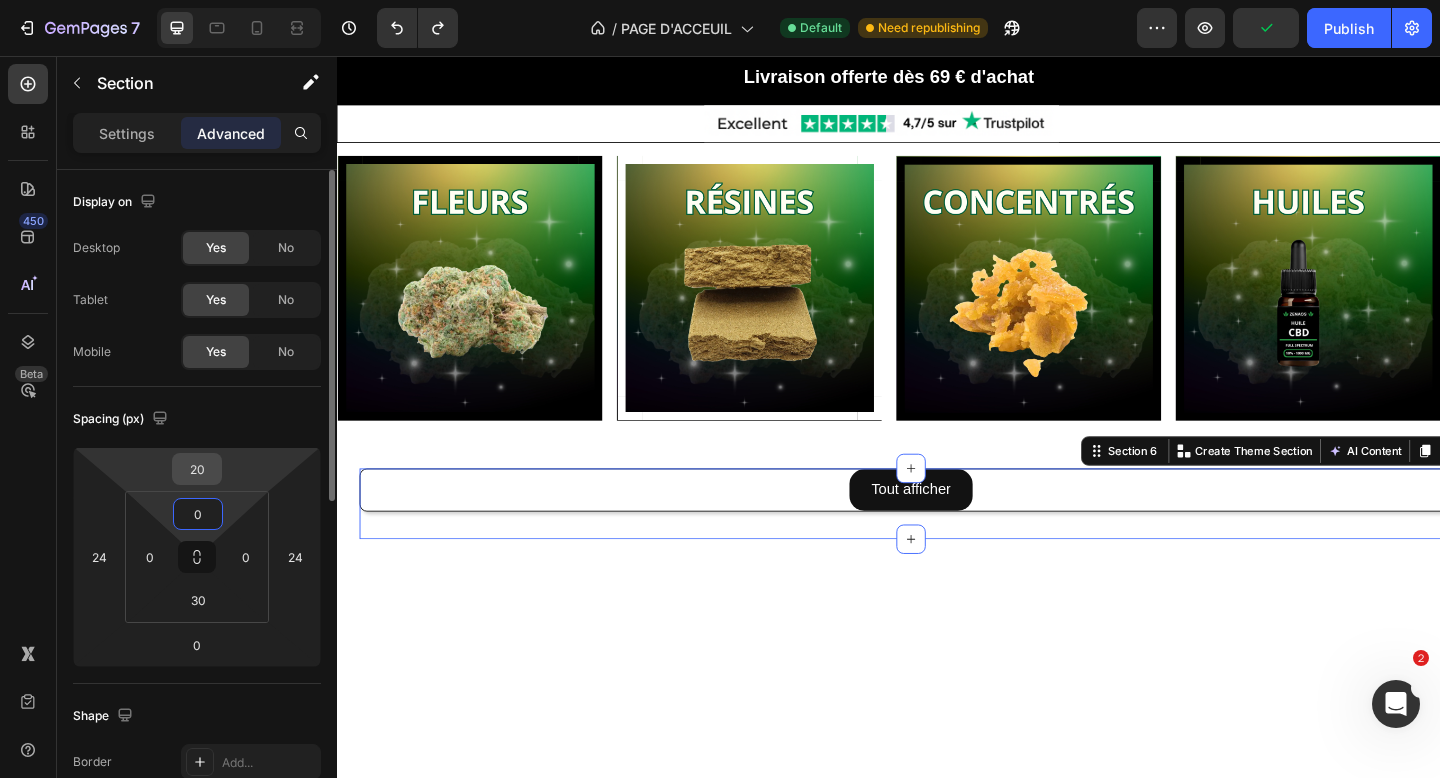 type on "0" 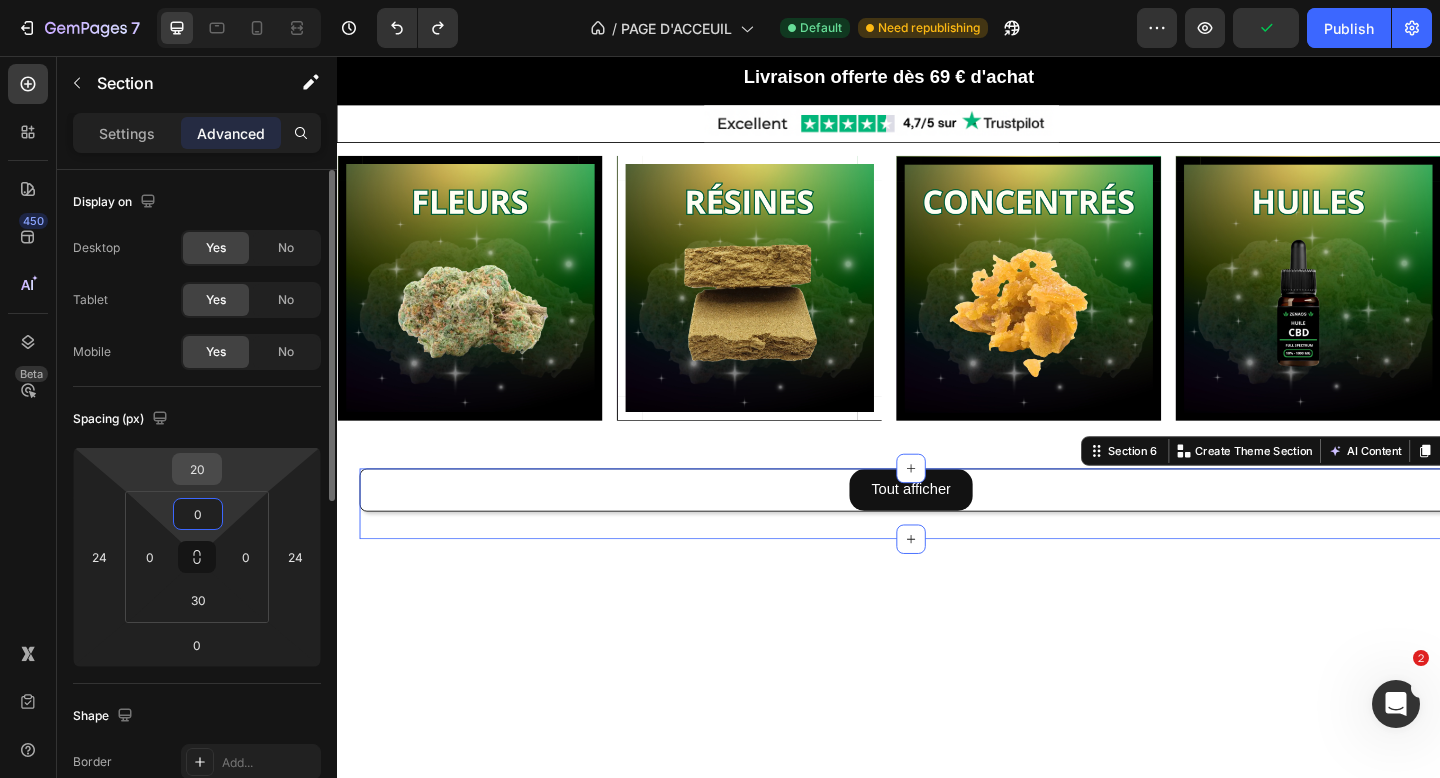 click on "20" at bounding box center [197, 469] 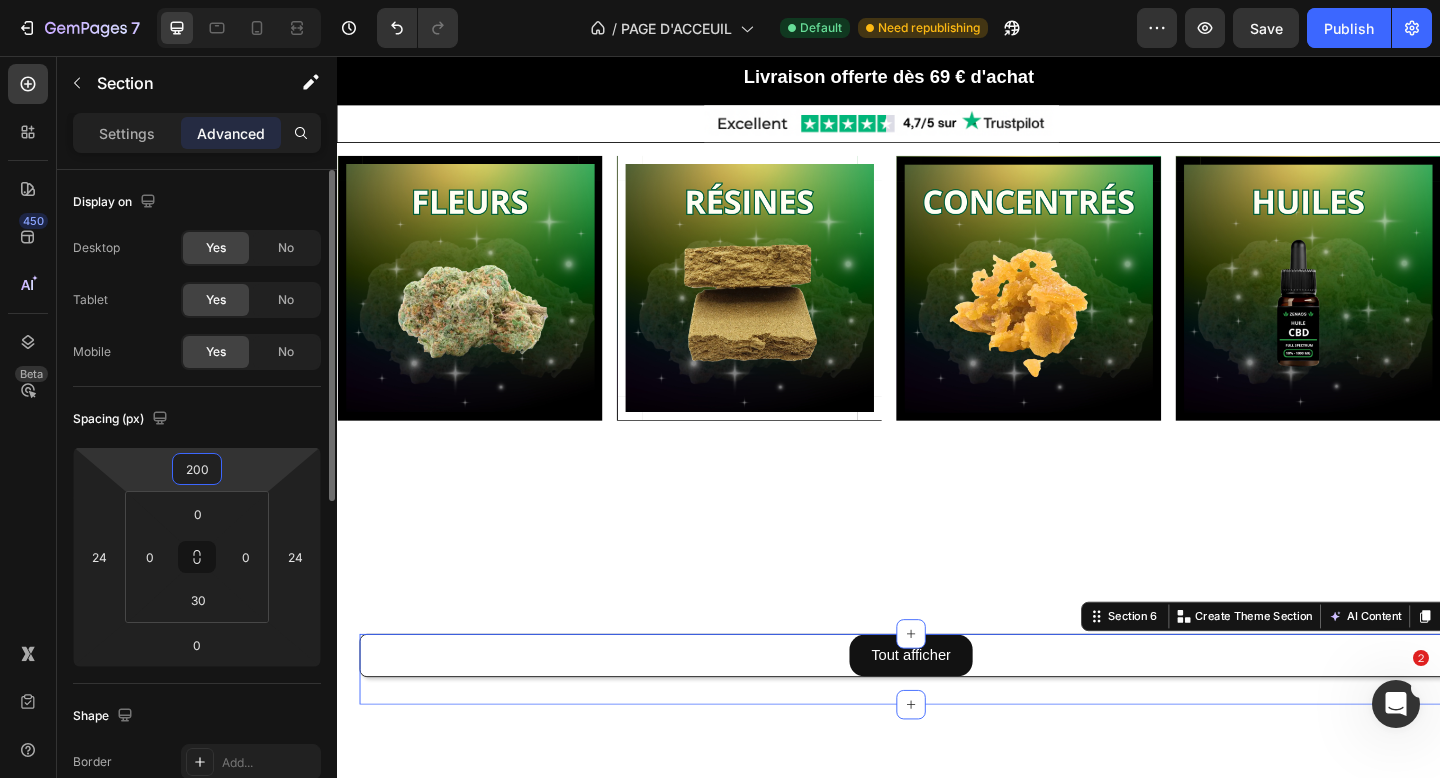 click on "200" at bounding box center [197, 469] 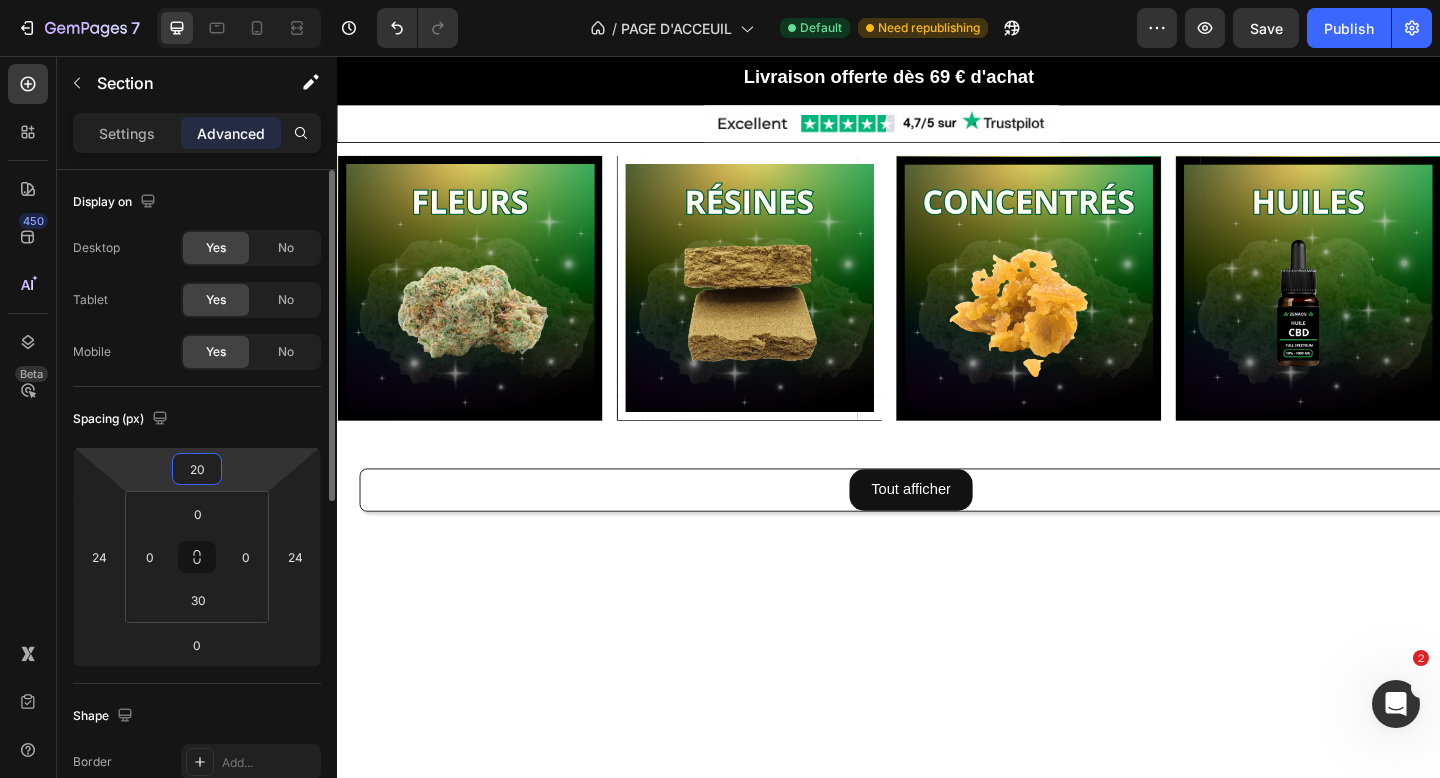 type on "2" 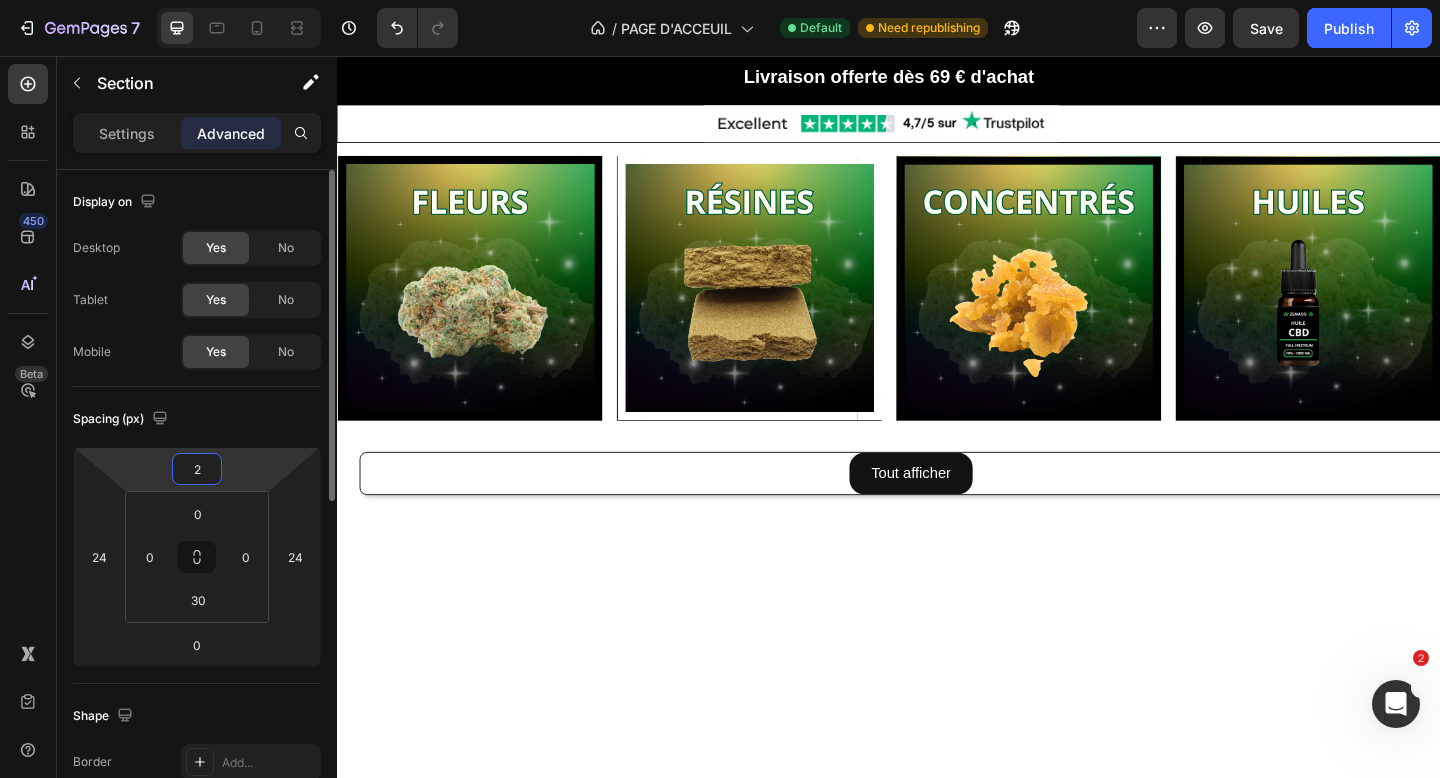 type 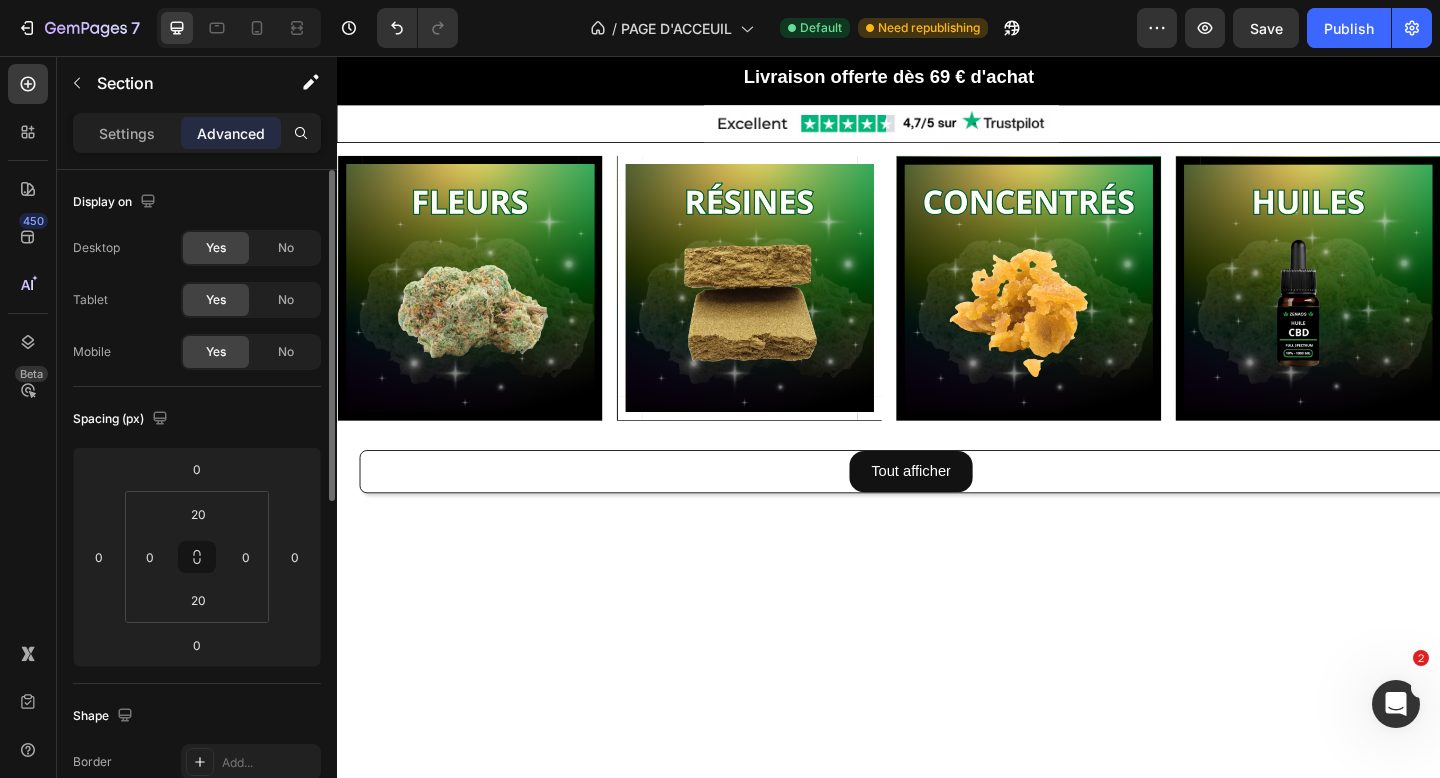 click at bounding box center [937, 969] 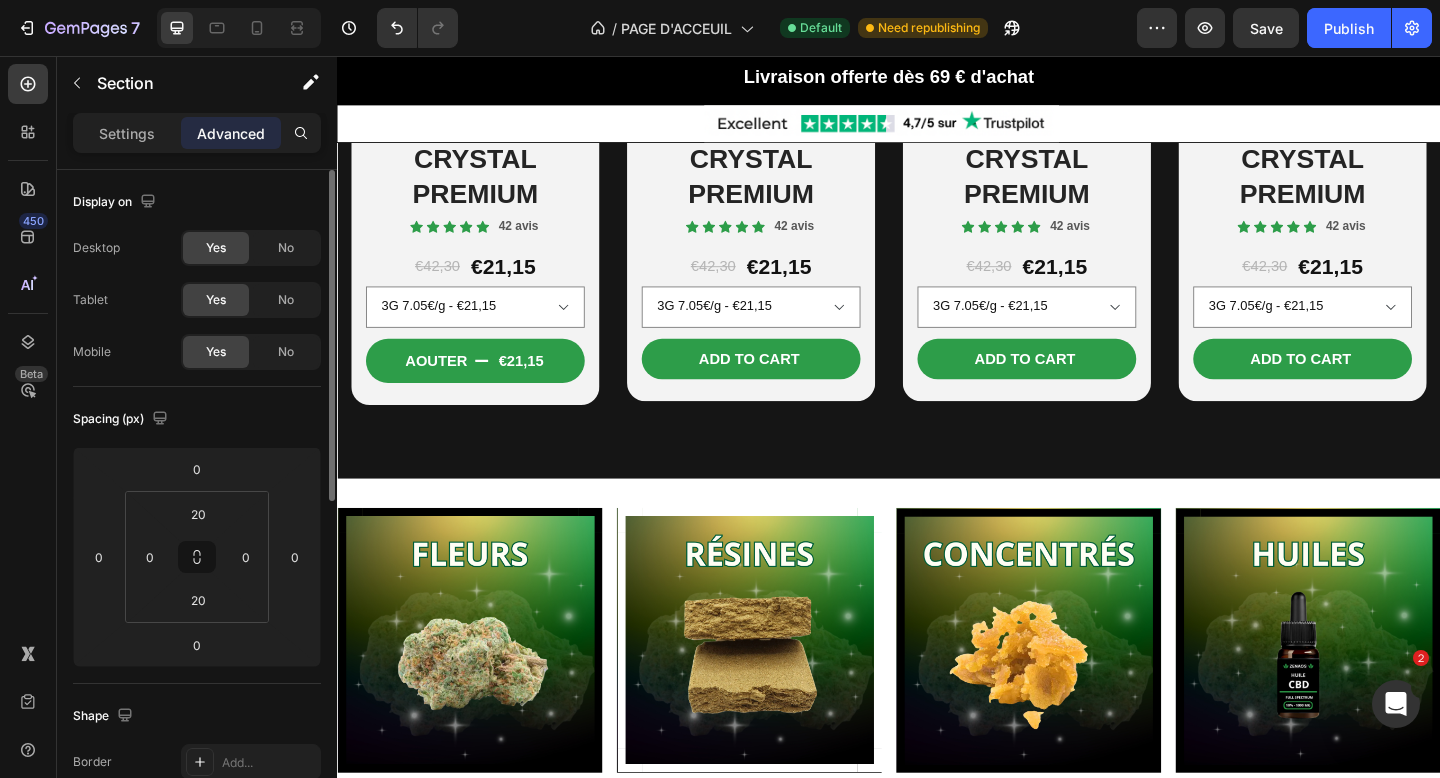scroll, scrollTop: 1182, scrollLeft: 0, axis: vertical 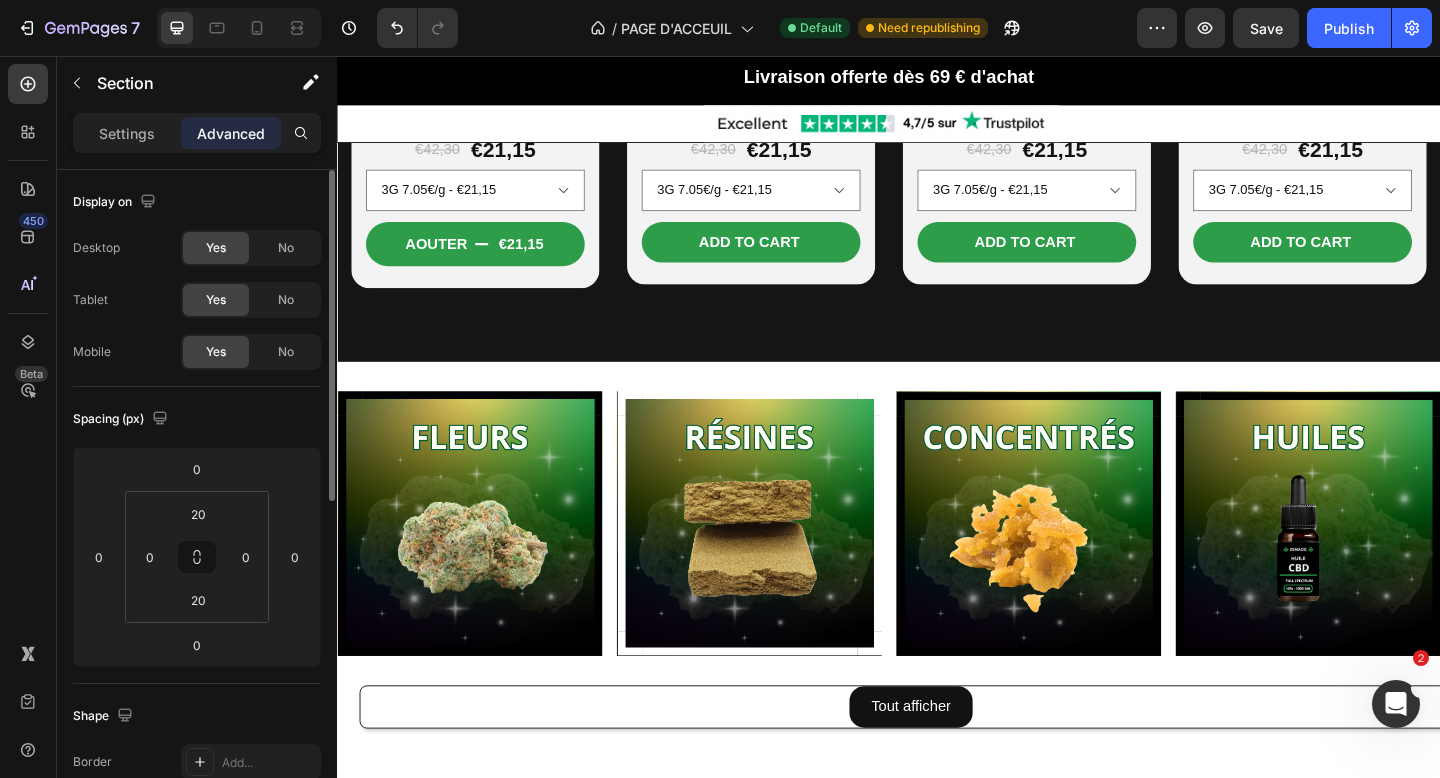 click 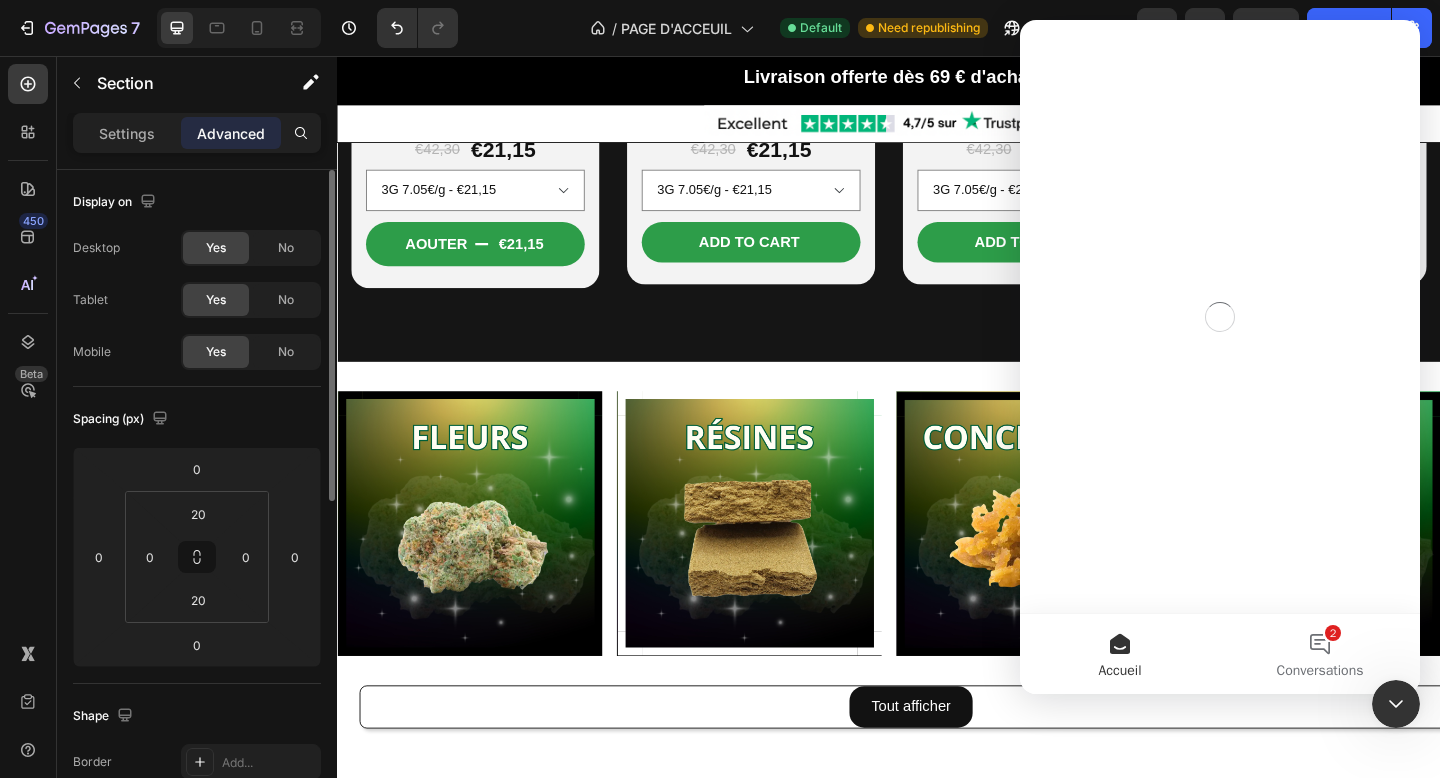 scroll, scrollTop: 0, scrollLeft: 0, axis: both 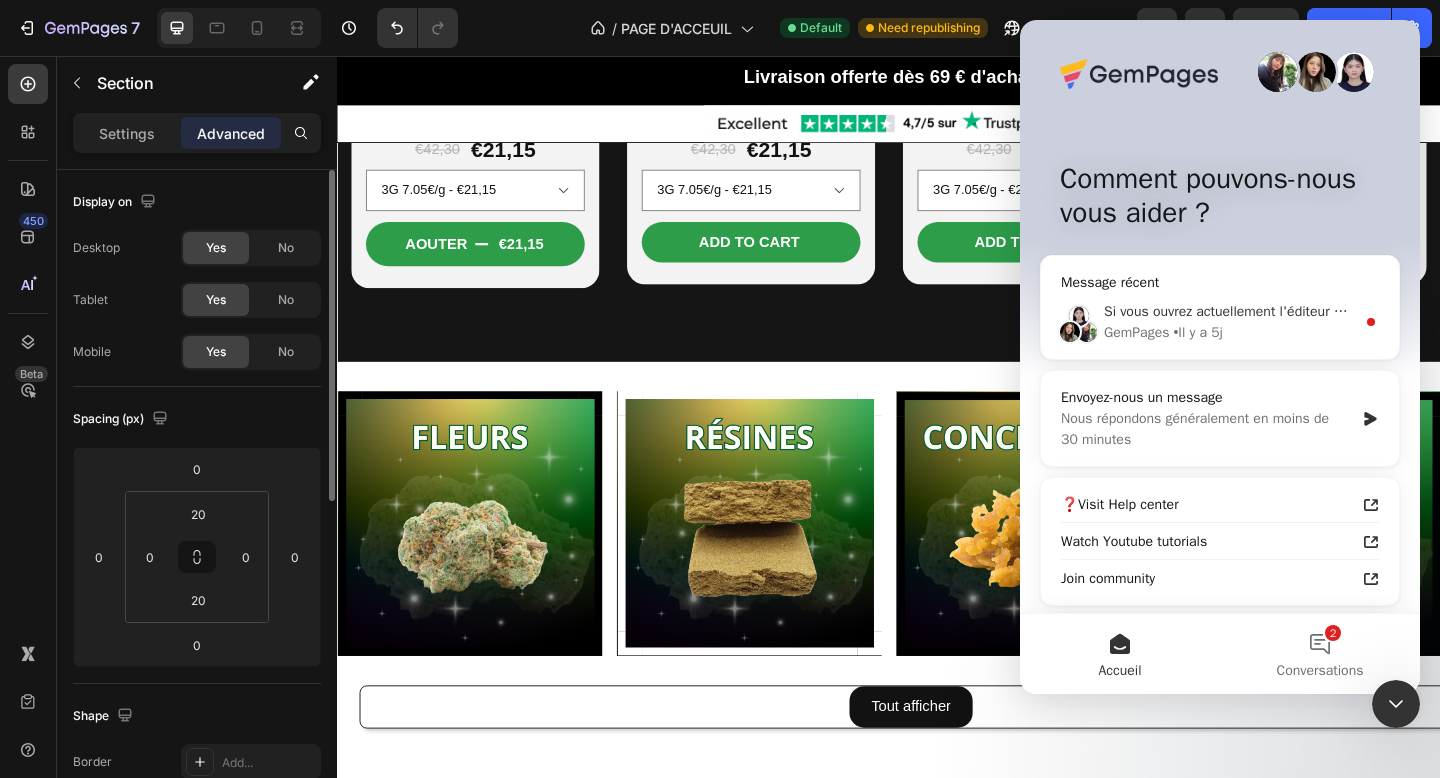 click on "Si vous ouvrez actuellement l'éditeur GemPages, veuillez cliquer sur Plus > Télécharger la sauvegarde pour sauvegarder votre fichier de conception actuel :   Après cela, veuillez recharger l'éditeur pour passer à la dernière version. Une fois la mise à jour terminée, si vous avez besoin d'aide pour restaurer vos données à partir du fichier exporté, veuillez contacter notre service client.  Merci et passez une bonne journée ! 🤗 GemPages •  Il y a 5j" at bounding box center [1220, 322] 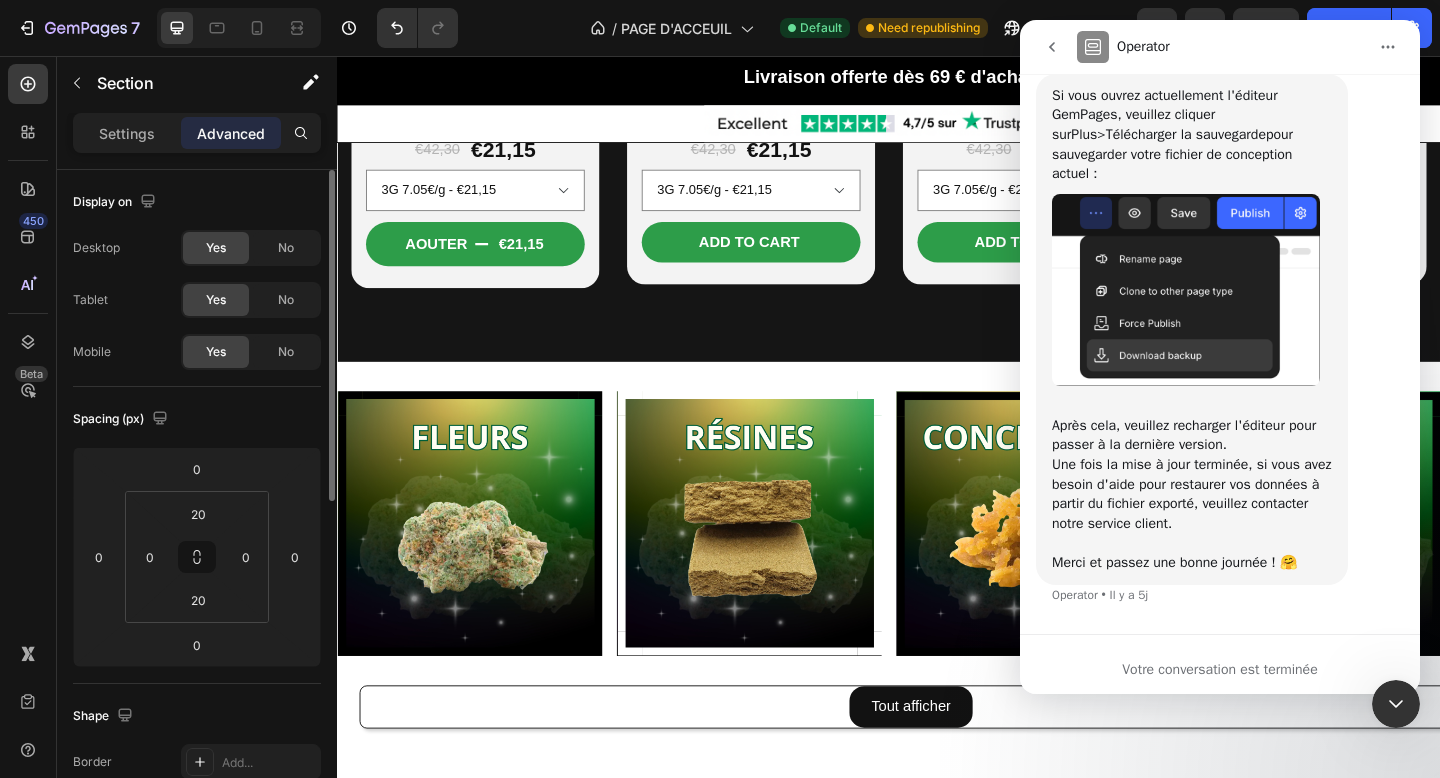 scroll, scrollTop: 274, scrollLeft: 0, axis: vertical 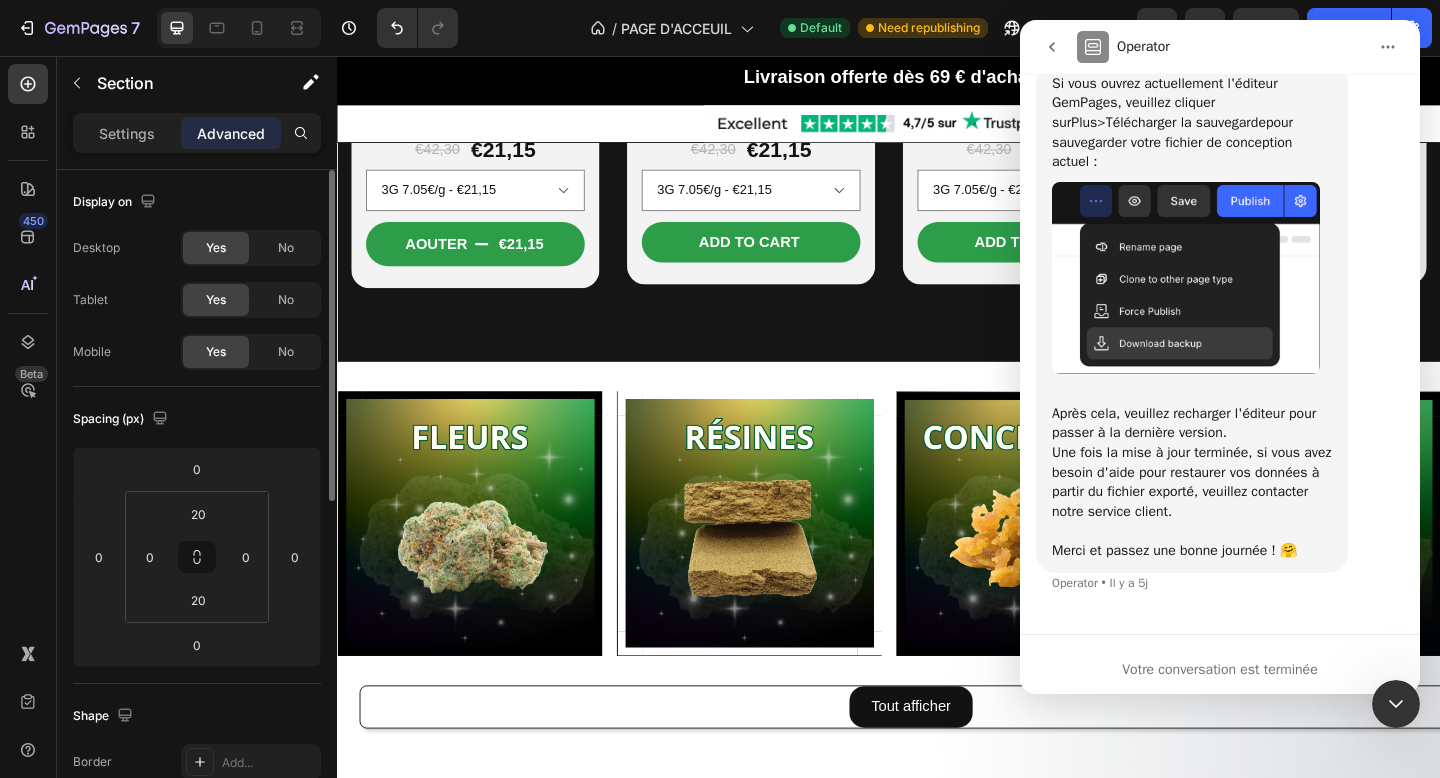 click on "Votre conversation est terminée" at bounding box center [1220, 669] 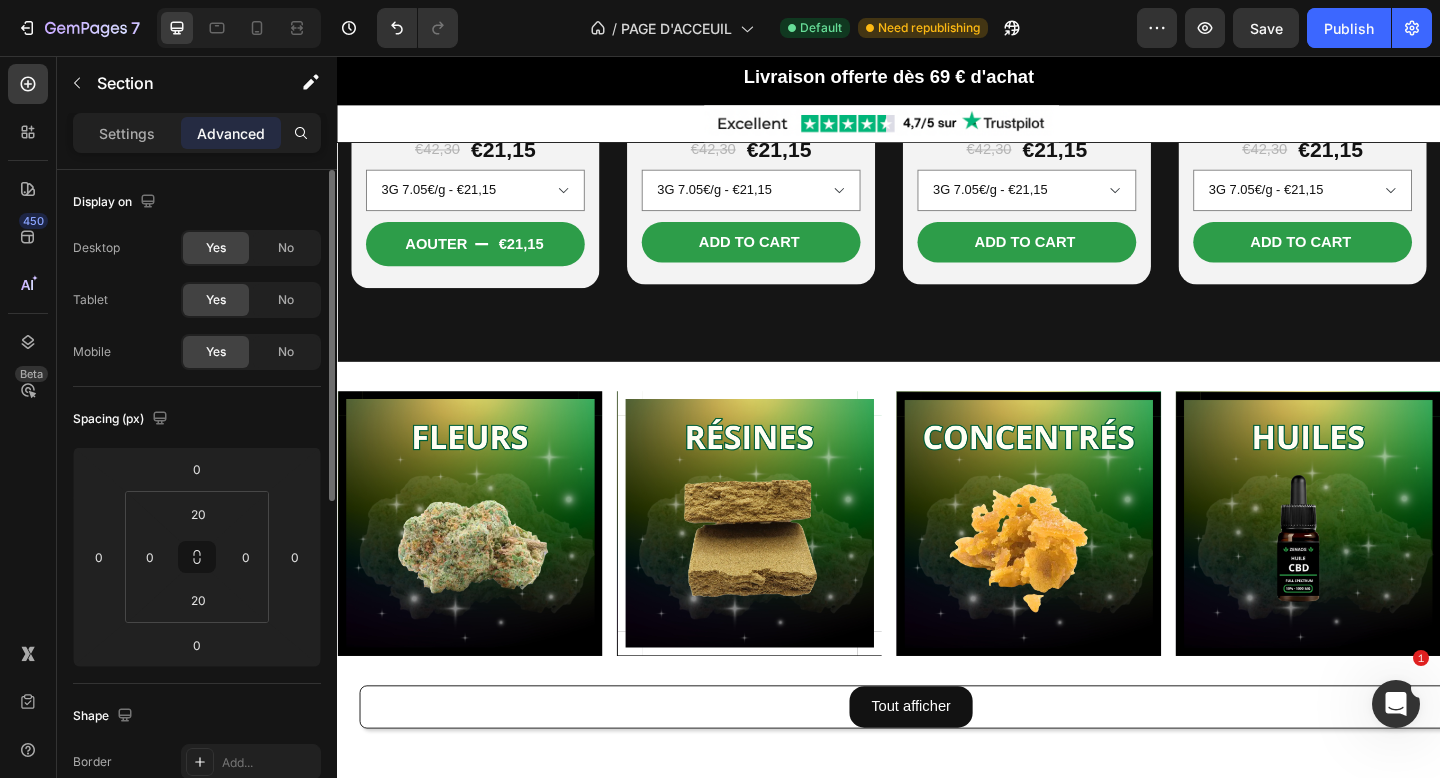 scroll, scrollTop: 0, scrollLeft: 0, axis: both 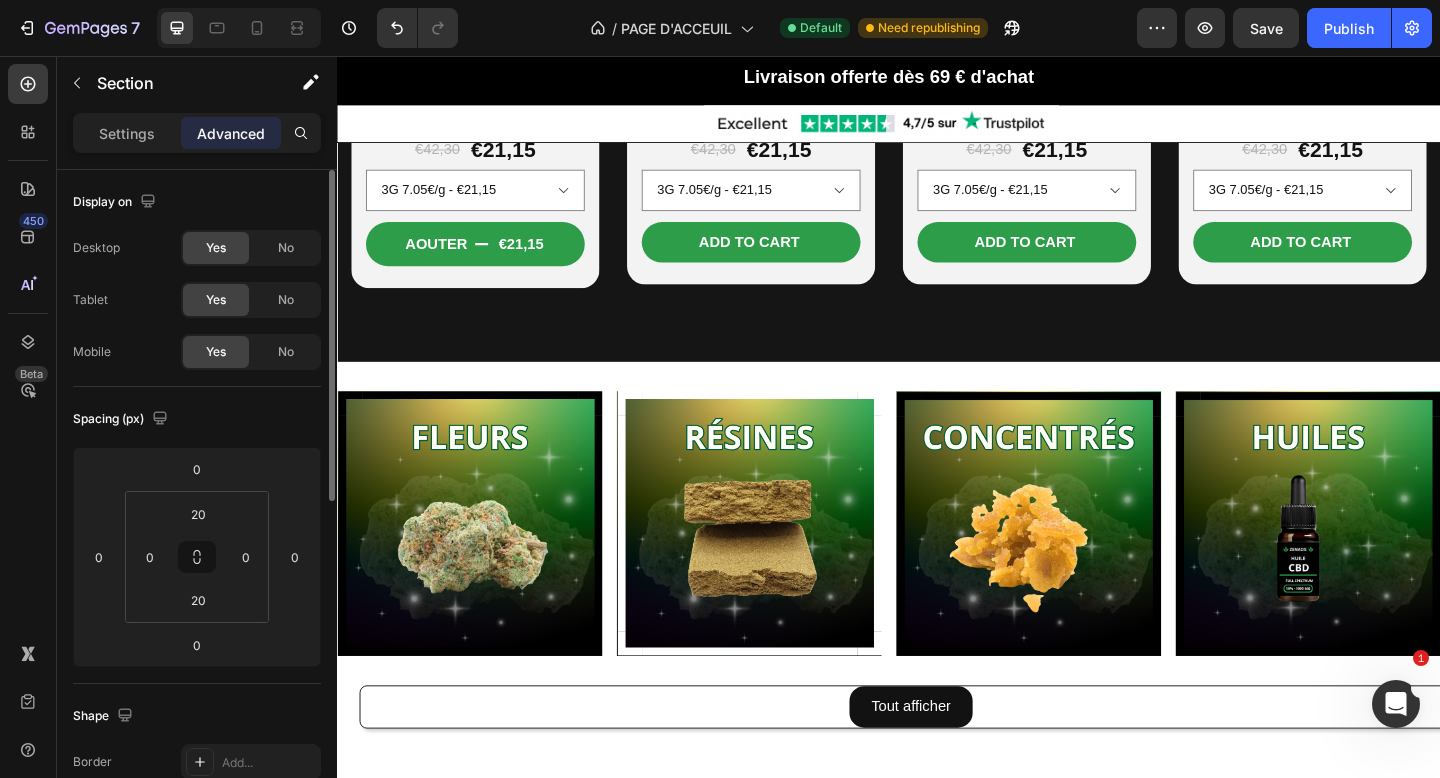 click 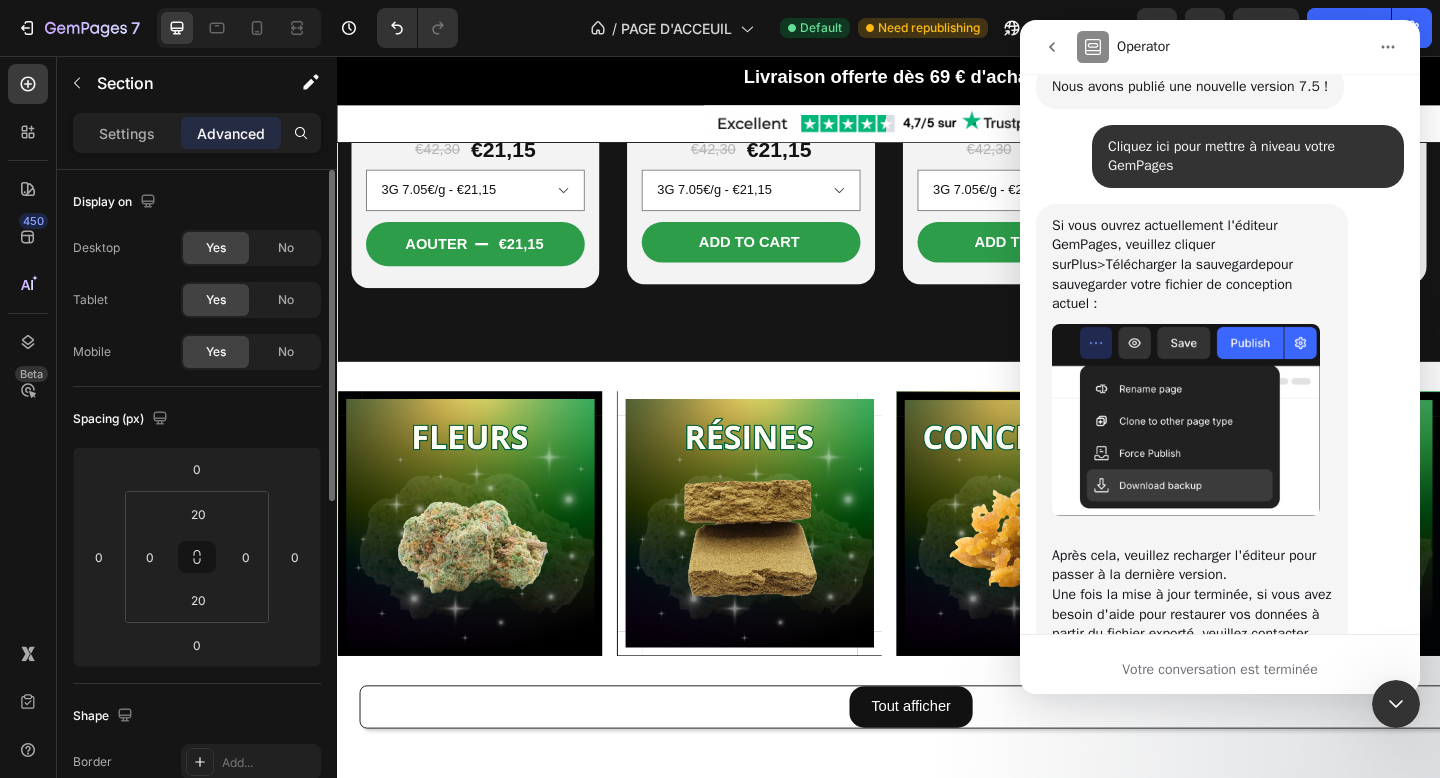 scroll, scrollTop: 0, scrollLeft: 0, axis: both 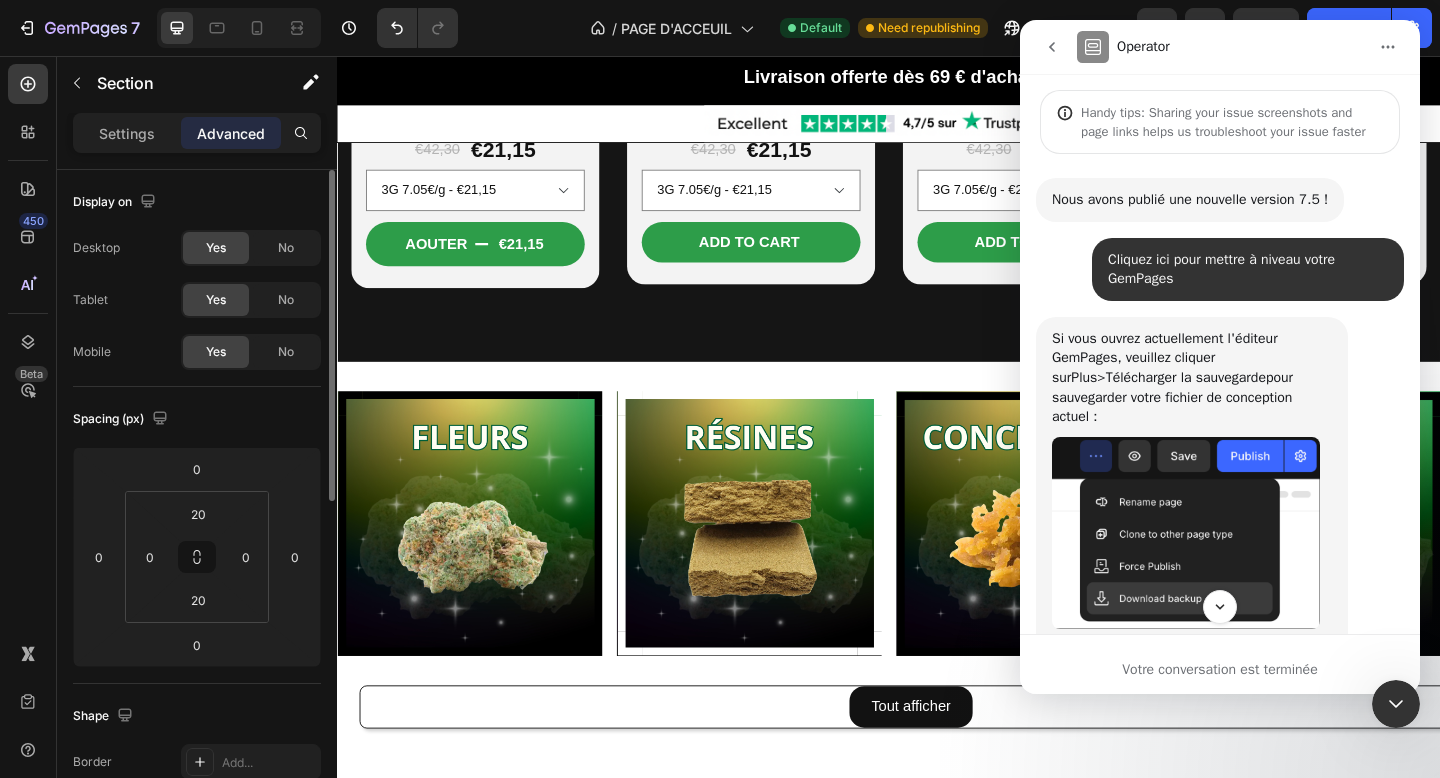 click 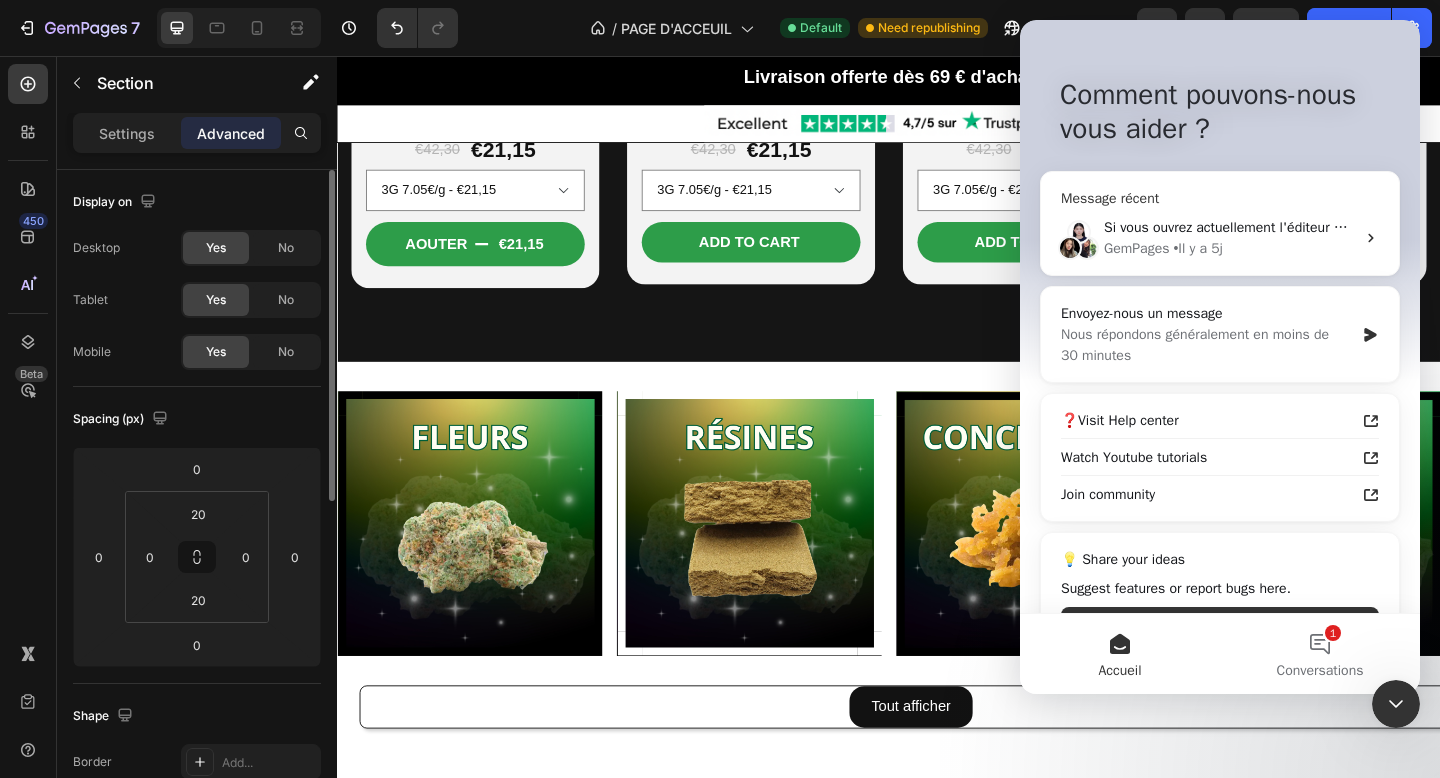 scroll, scrollTop: 102, scrollLeft: 0, axis: vertical 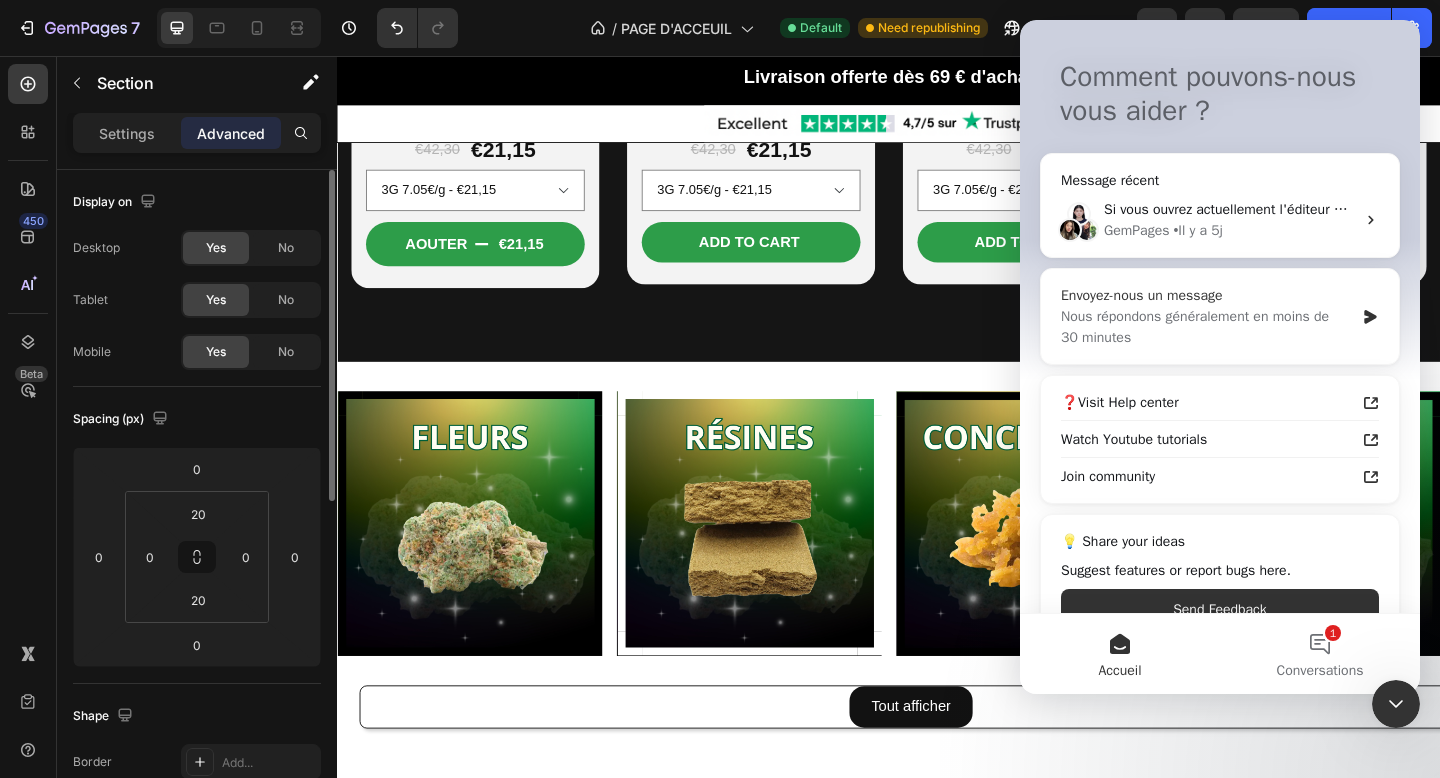 click on "Nous répondons généralement en moins de 30 minutes" at bounding box center (1207, 327) 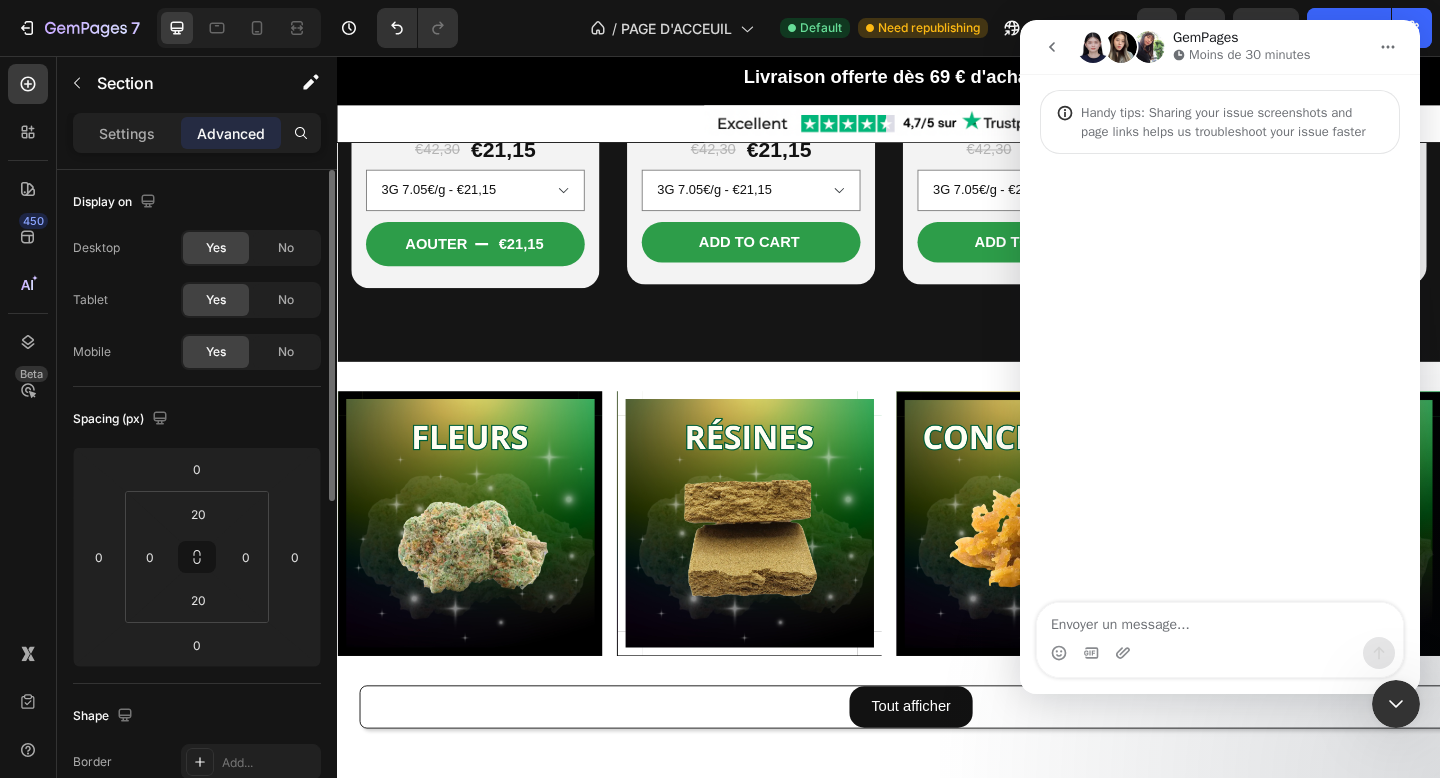 scroll, scrollTop: 0, scrollLeft: 0, axis: both 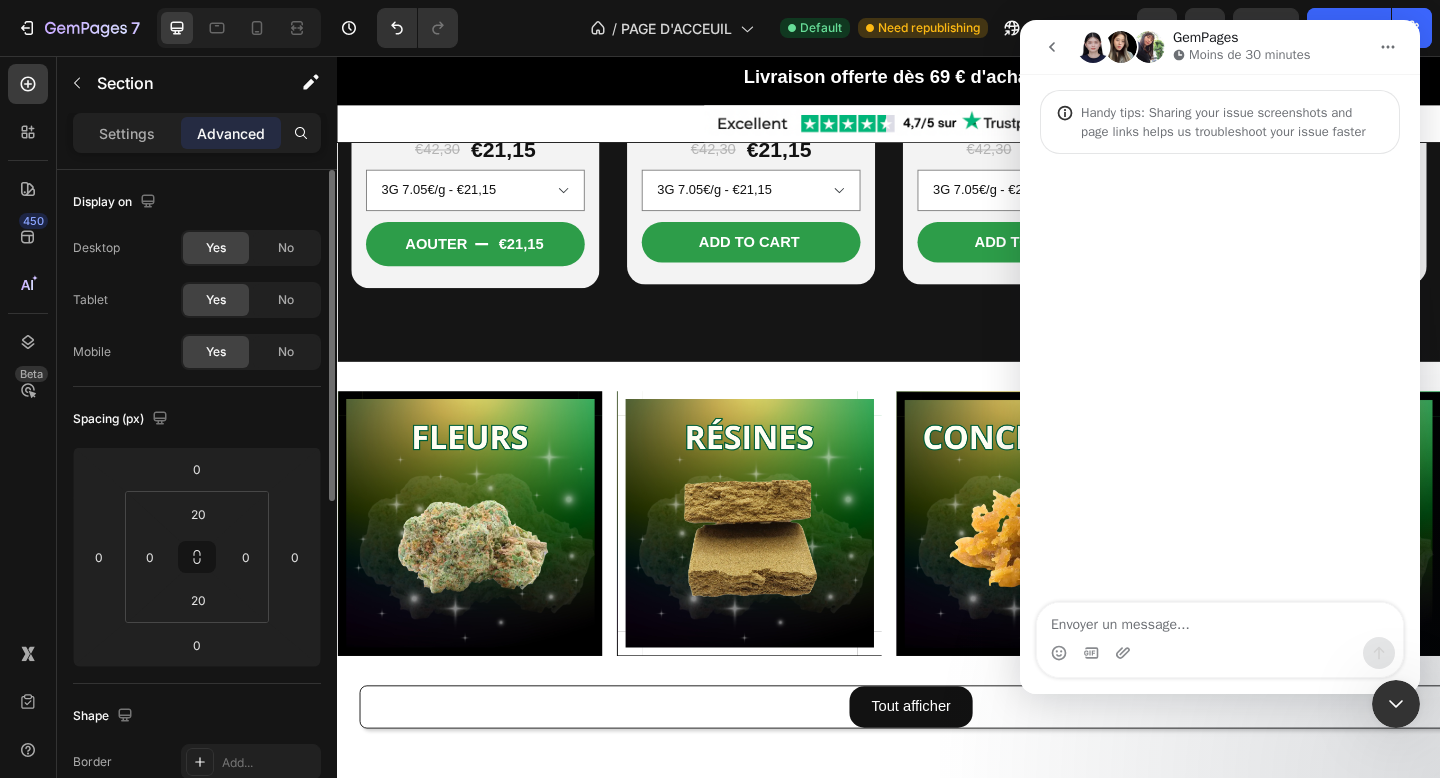 click at bounding box center [1220, 620] 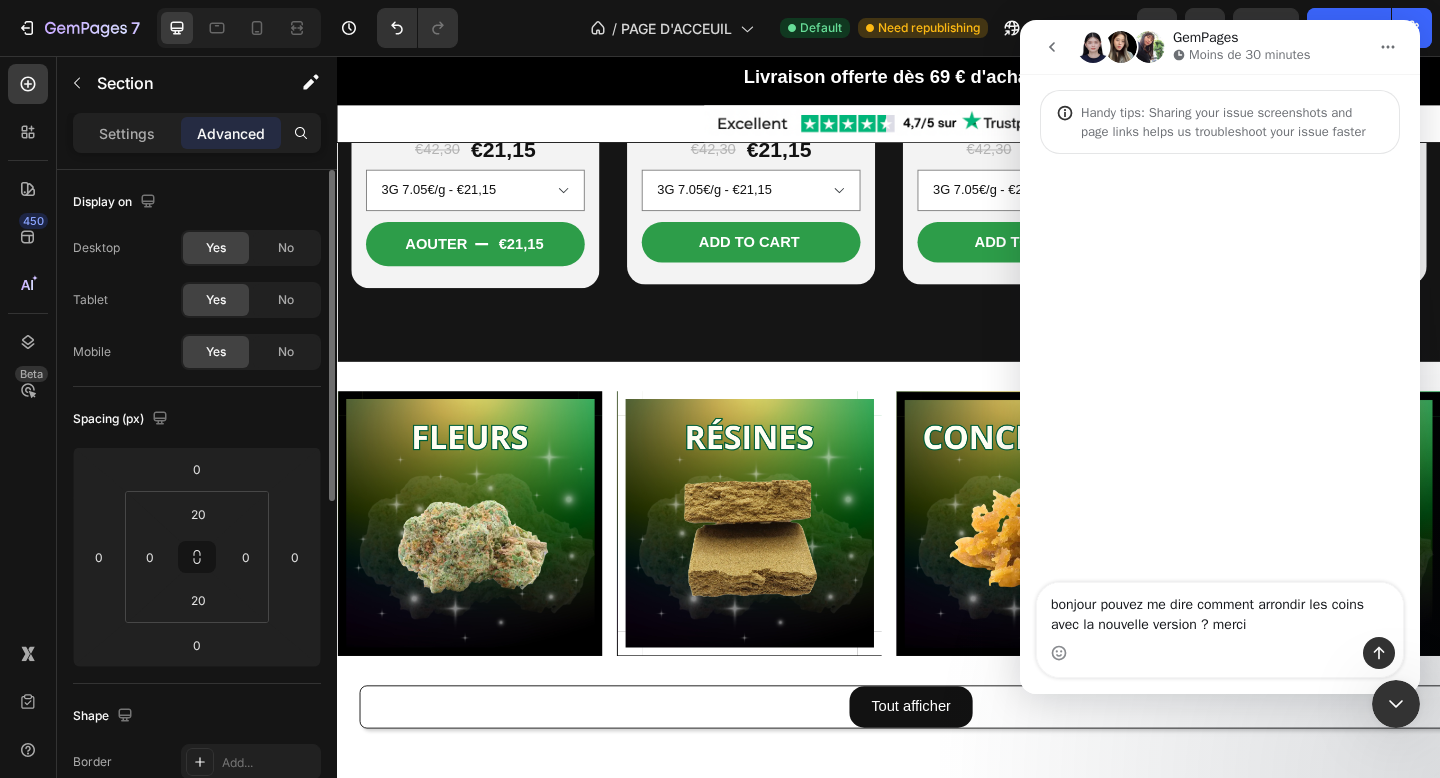 drag, startPoint x: 1264, startPoint y: 630, endPoint x: 1046, endPoint y: 583, distance: 223.00897 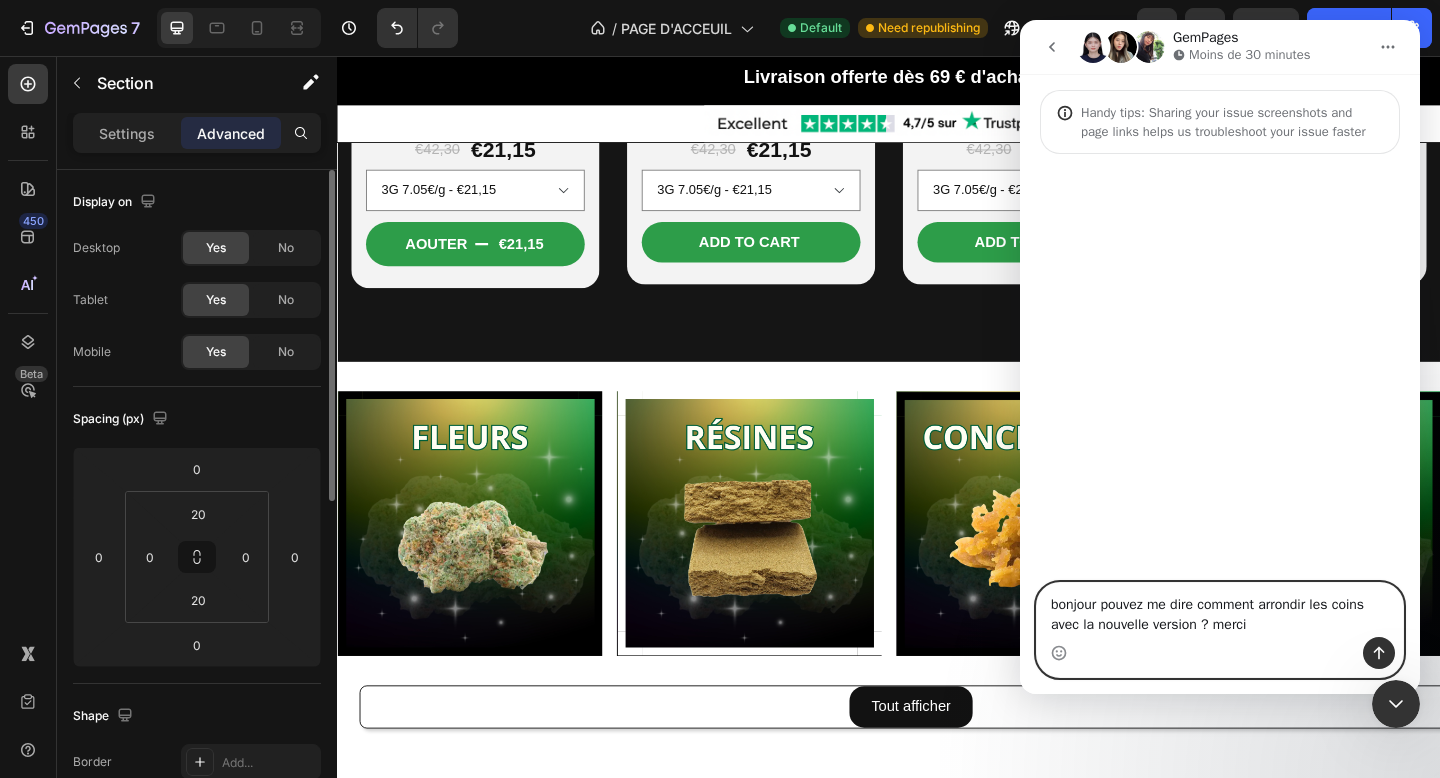 paste on "hello can you tell me how to round the corners with the new version? thank you" 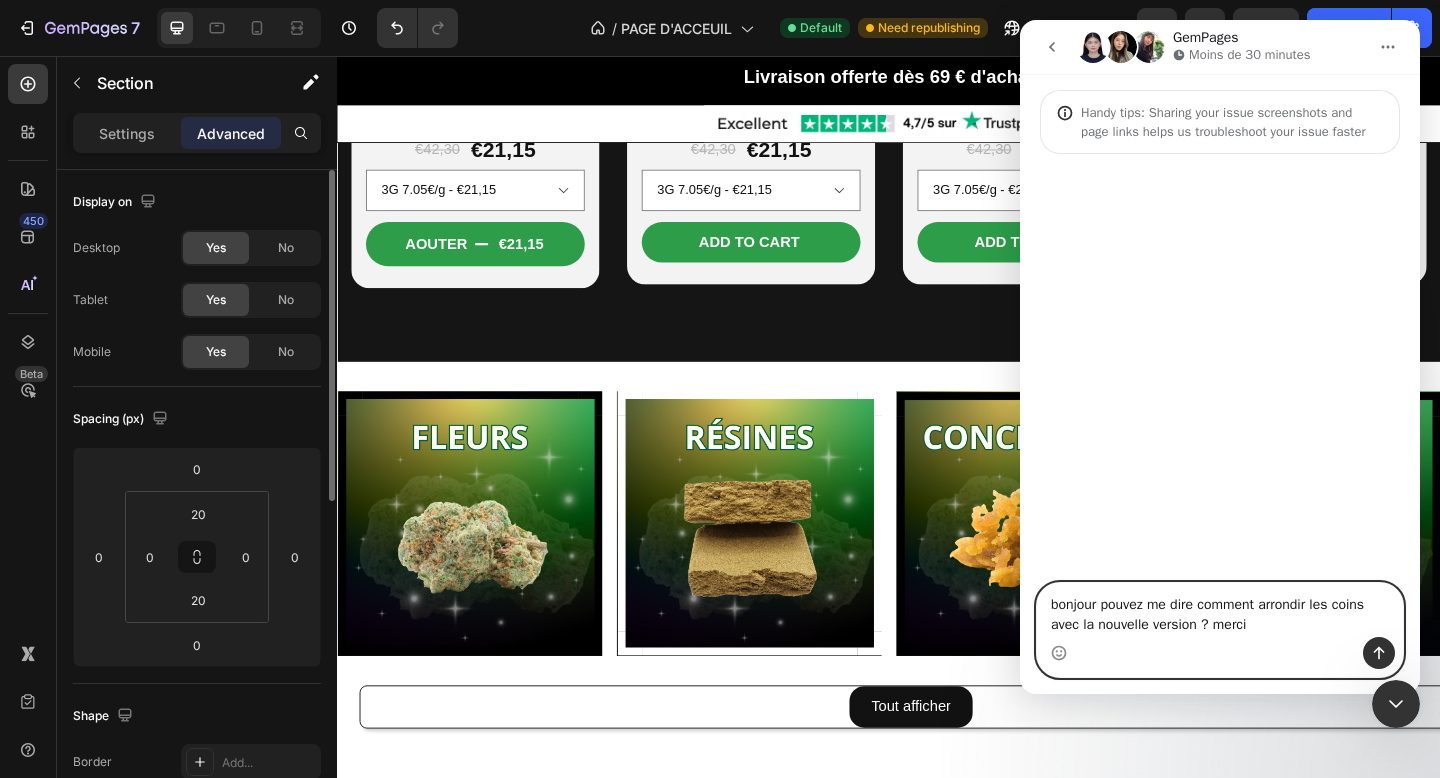 type on "hello can you tell me how to round the corners with the new version? thank you" 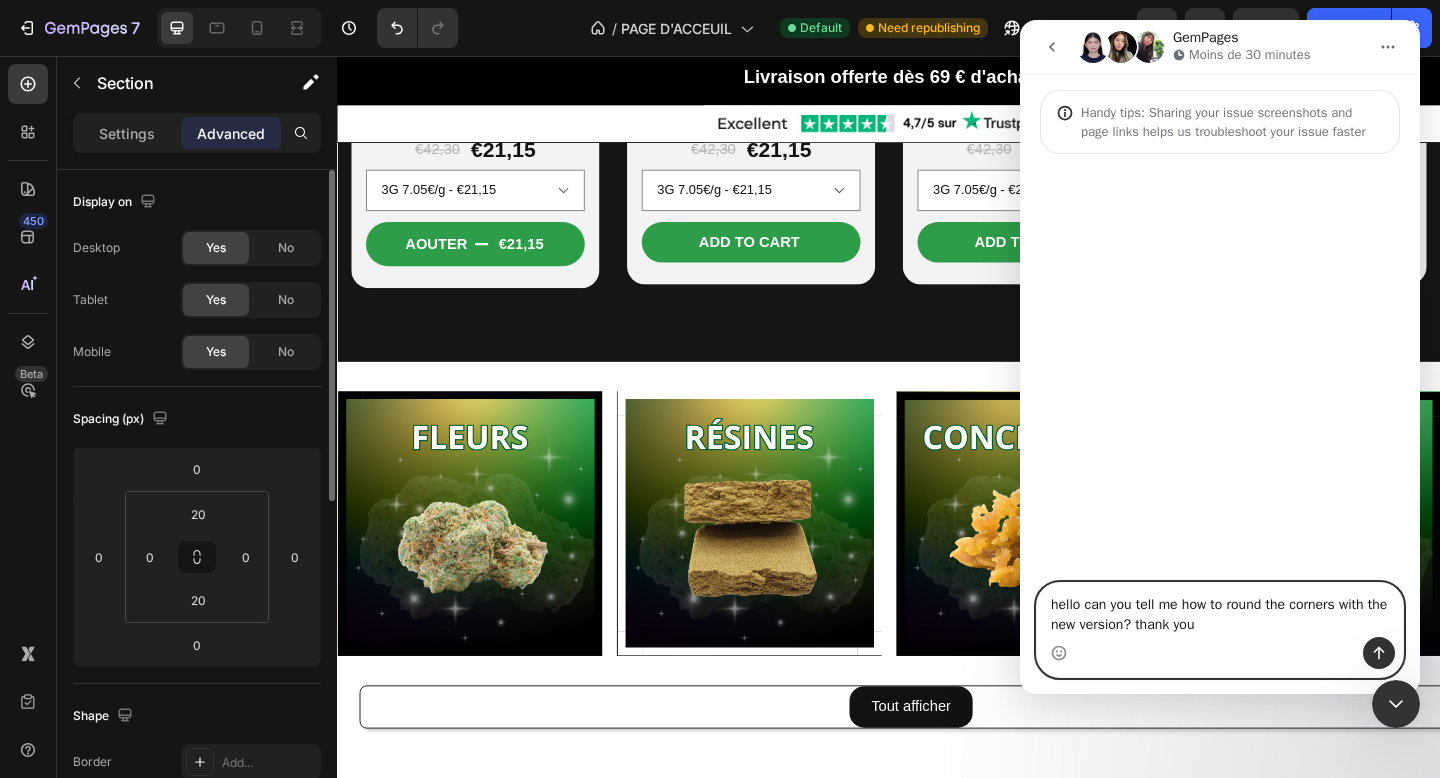 type 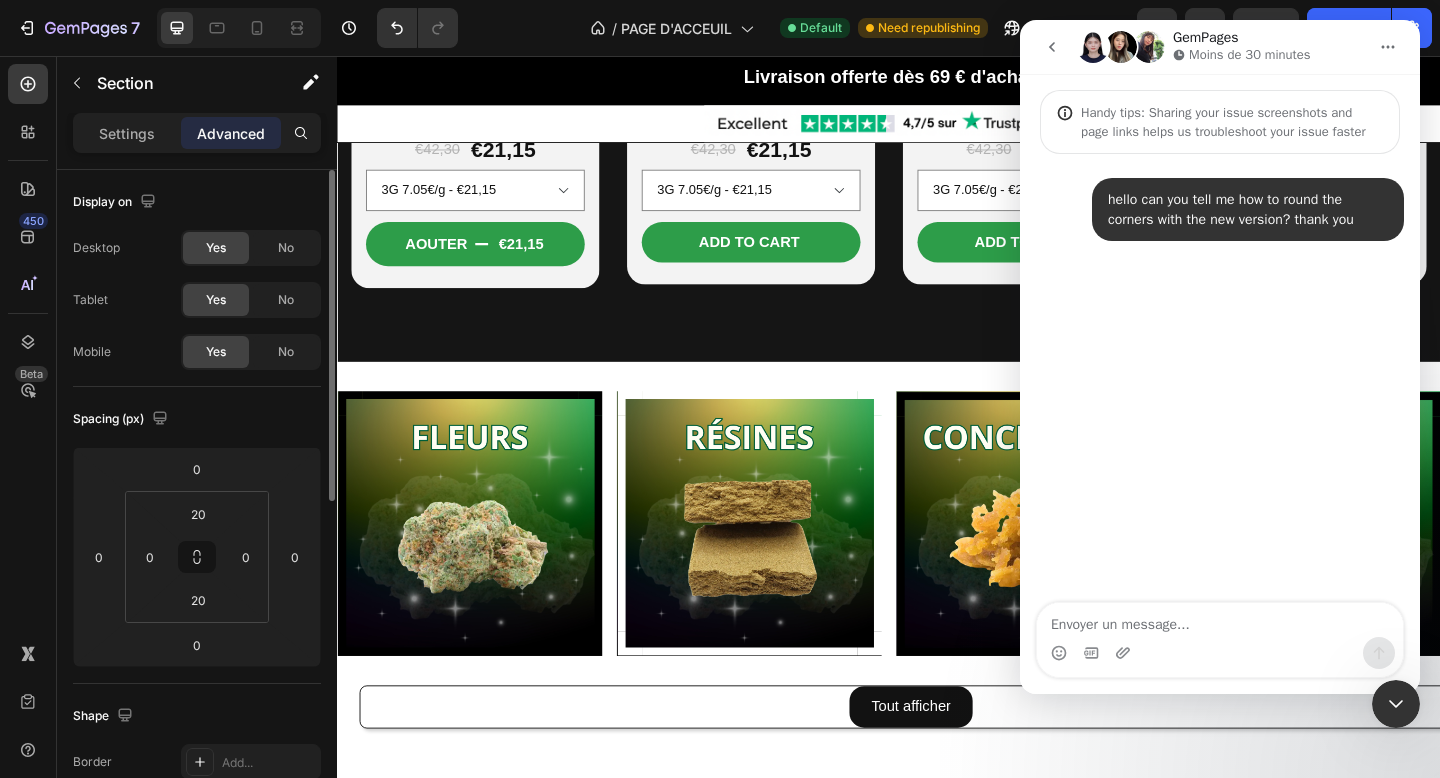 click at bounding box center (1396, 704) 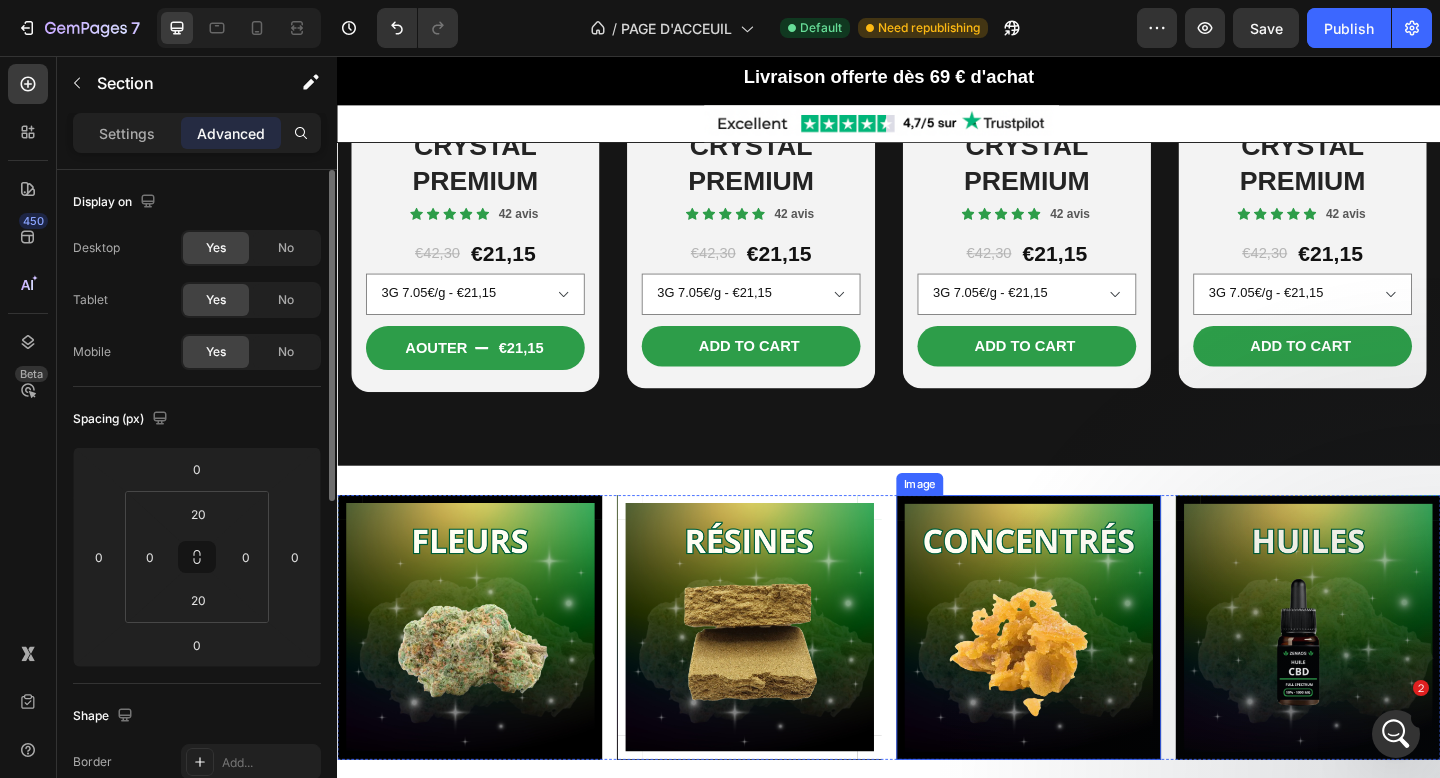 scroll, scrollTop: 1009, scrollLeft: 0, axis: vertical 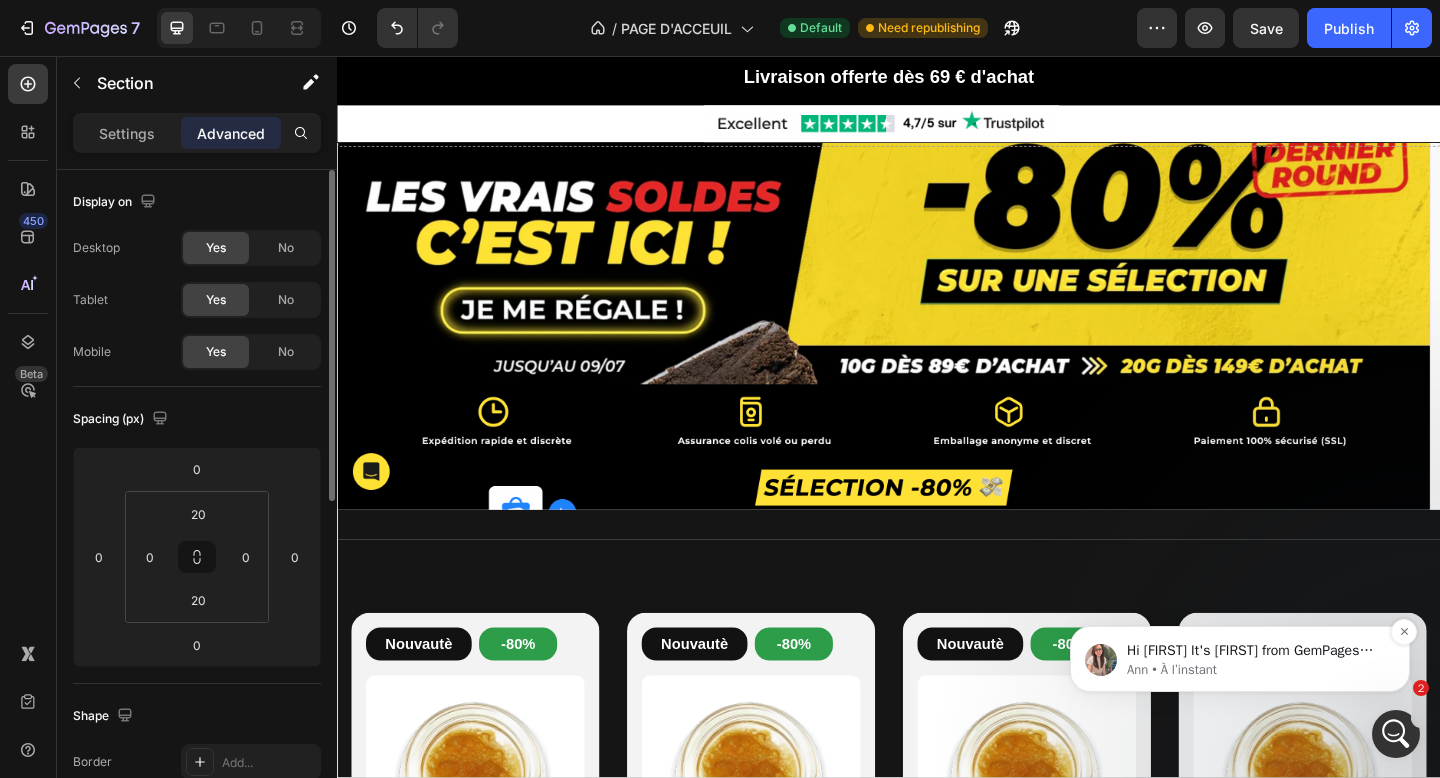 click on "Hi Vasilios   It's Ann from GemPages Support Team! Thank you for reaching out! It's my pleasure to support you today." at bounding box center [1256, 651] 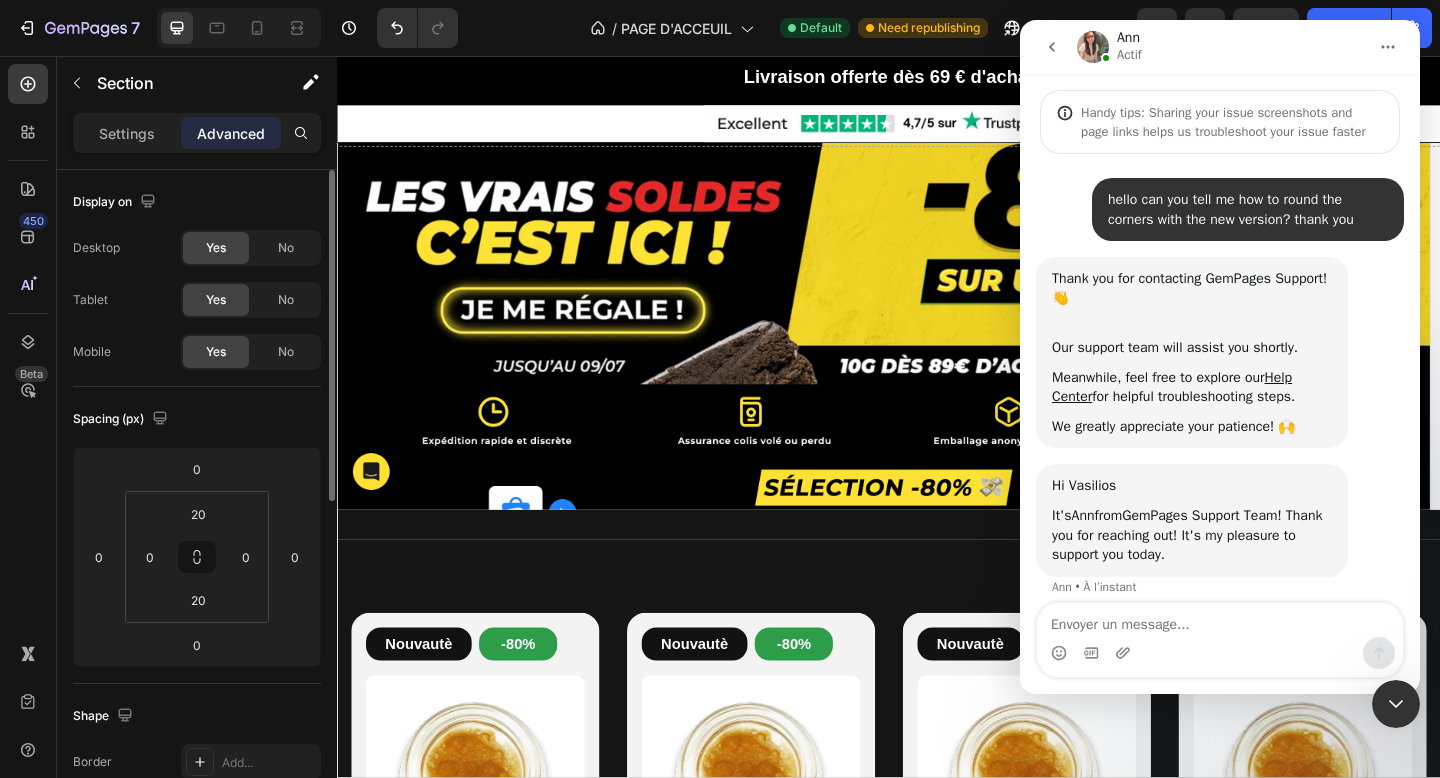 scroll, scrollTop: 15, scrollLeft: 0, axis: vertical 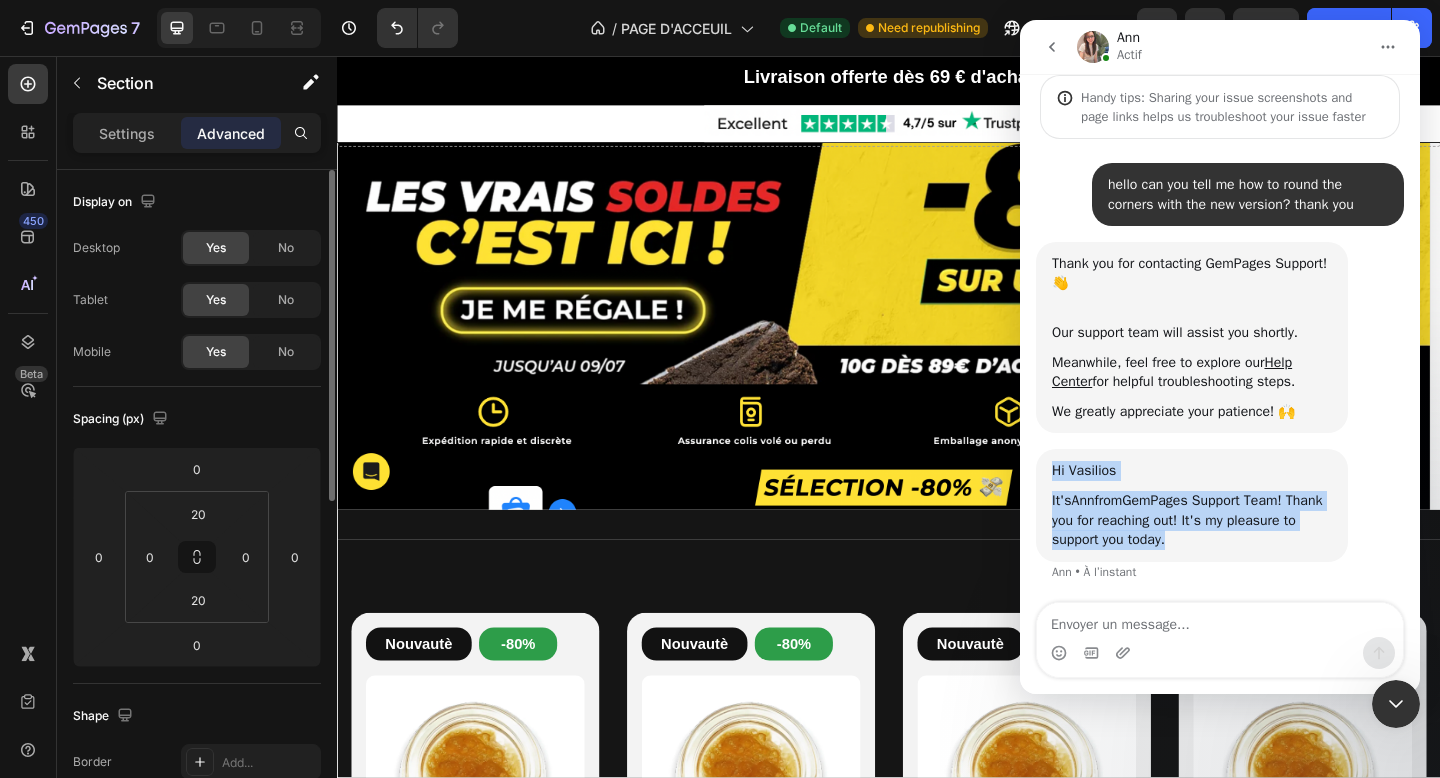 drag, startPoint x: 1050, startPoint y: 465, endPoint x: 1276, endPoint y: 543, distance: 239.08157 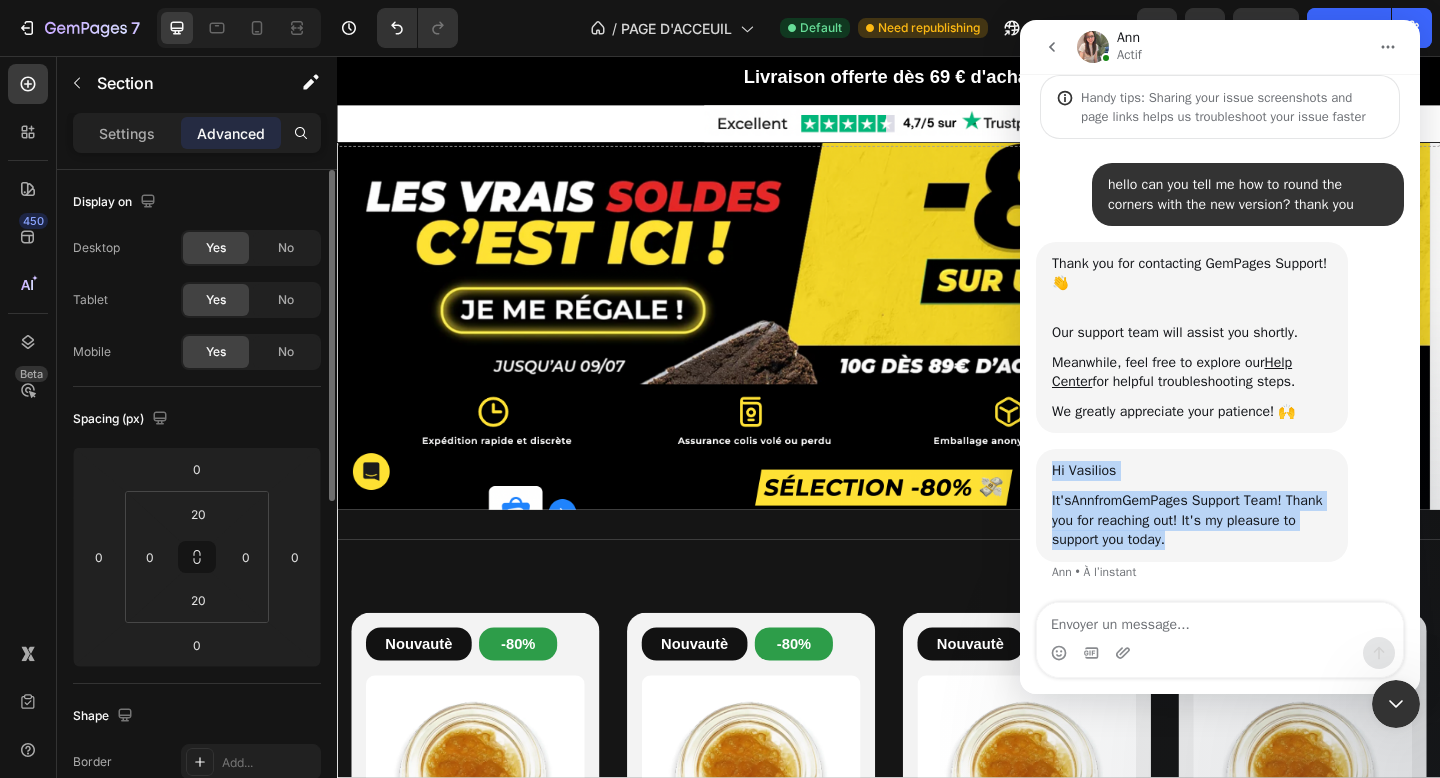 copy on "Hi Vasilios   It's  Ann  from  GemPages Support Team ! Thank you for reaching out! It's my pleasure to support you today." 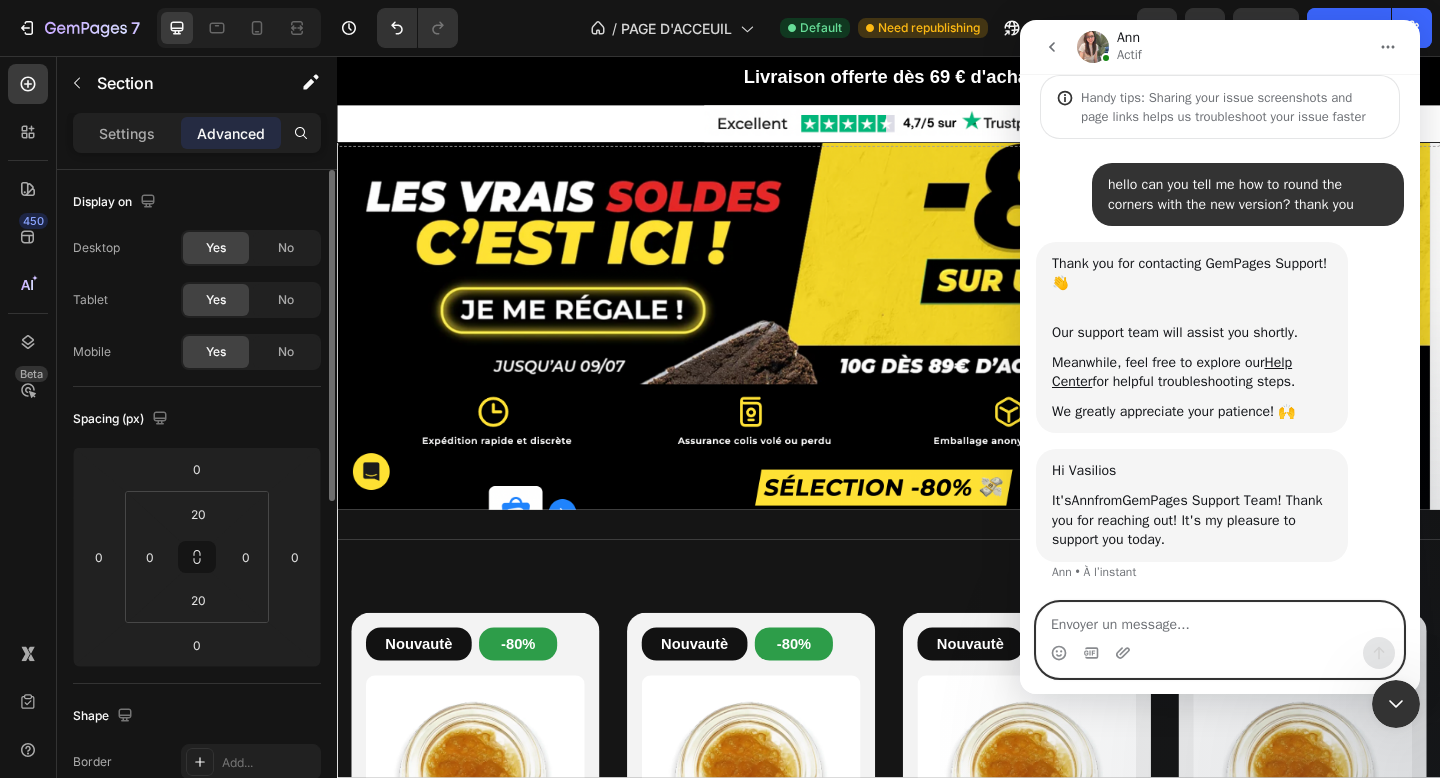click at bounding box center [1220, 620] 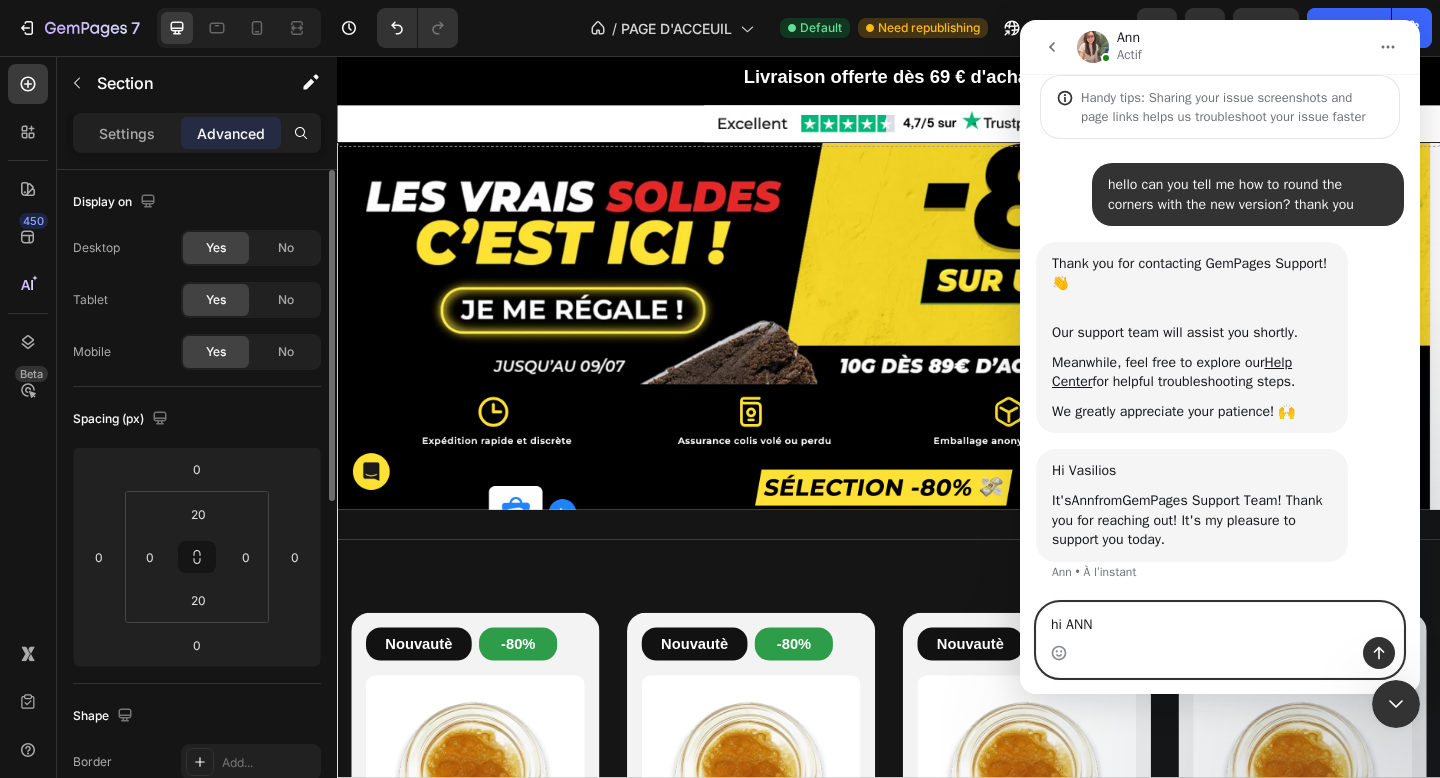 type on "hi ANN" 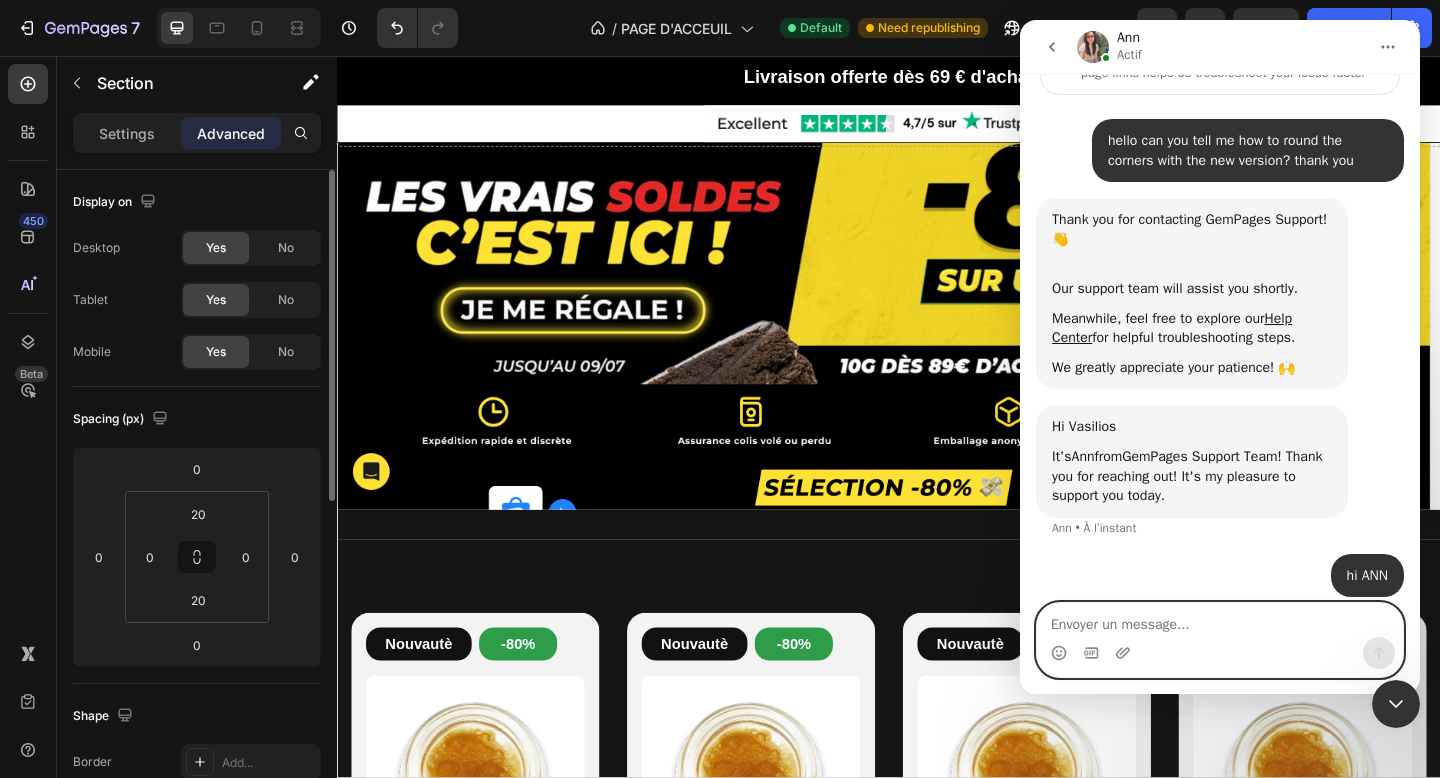 scroll, scrollTop: 75, scrollLeft: 0, axis: vertical 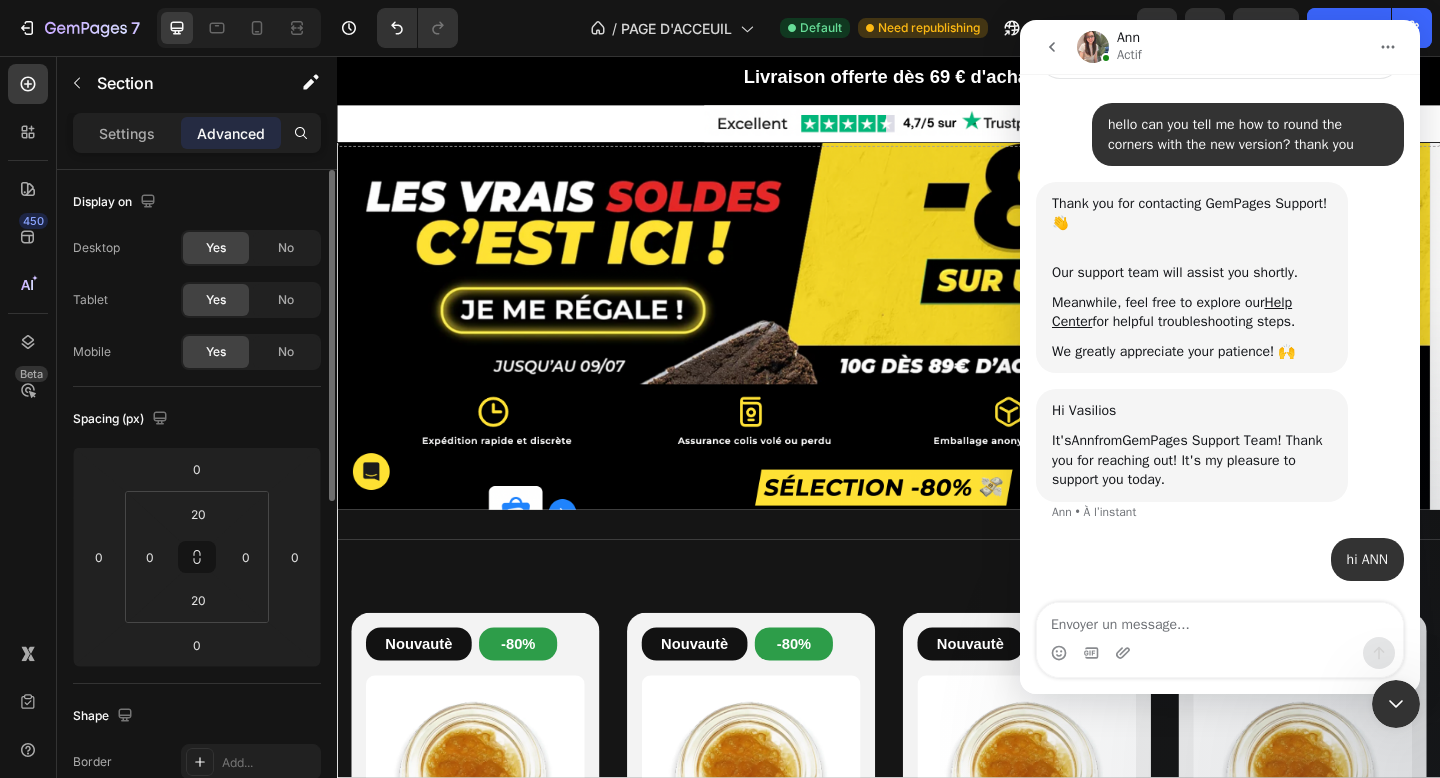 click on "Hi Vasilios   It's  Ann  from  GemPages Support Team ! Thank you for reaching out! It's my pleasure to support you today. Ann    •   À l’instant" at bounding box center (1220, 463) 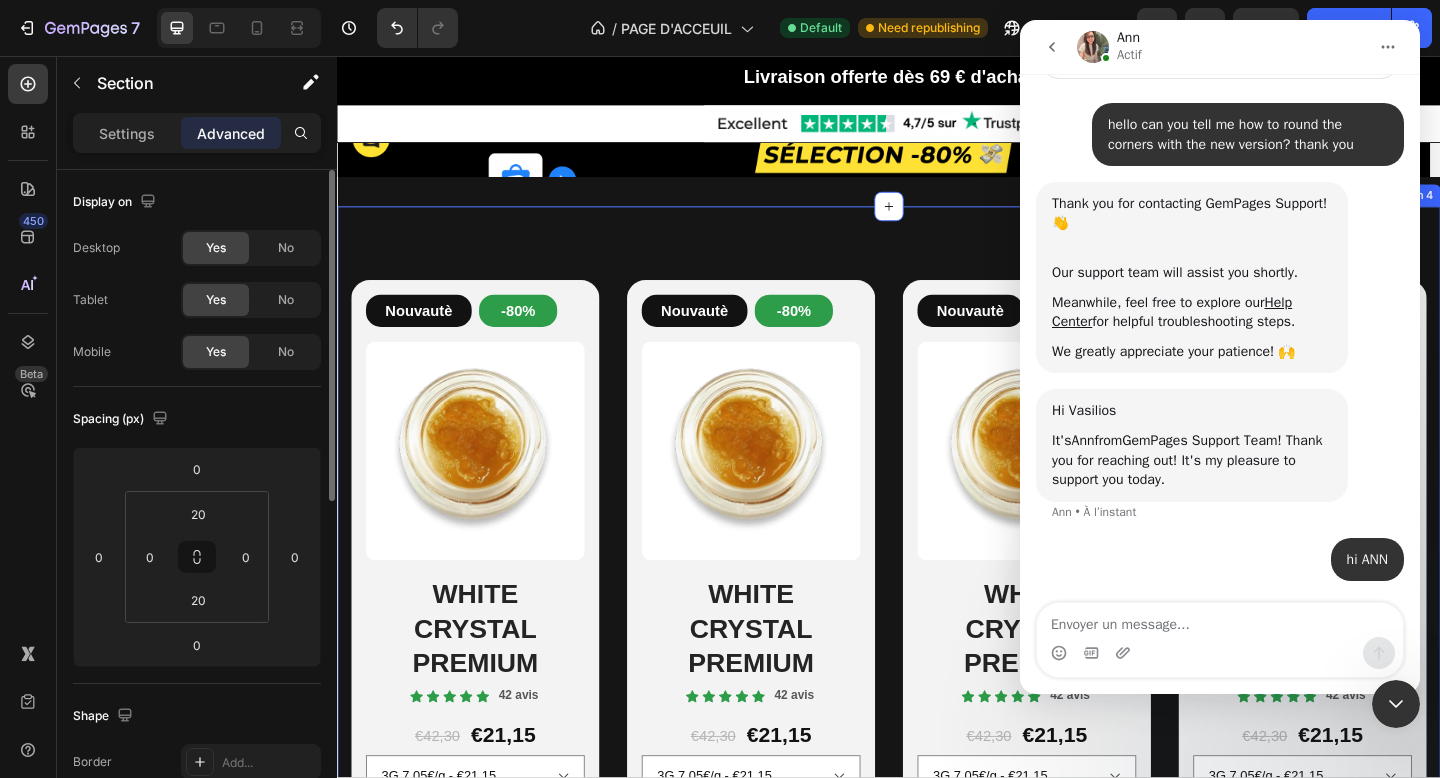 scroll, scrollTop: 451, scrollLeft: 0, axis: vertical 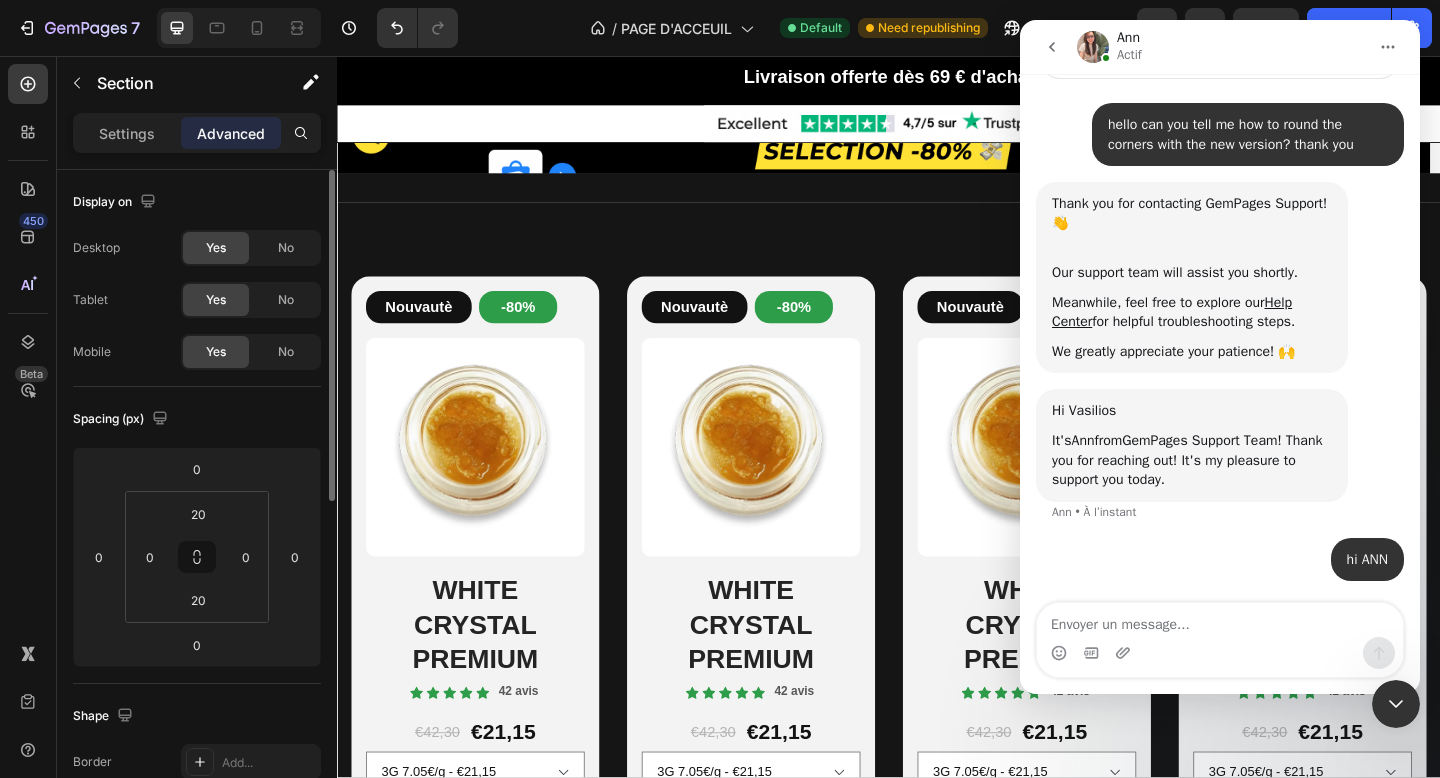 click 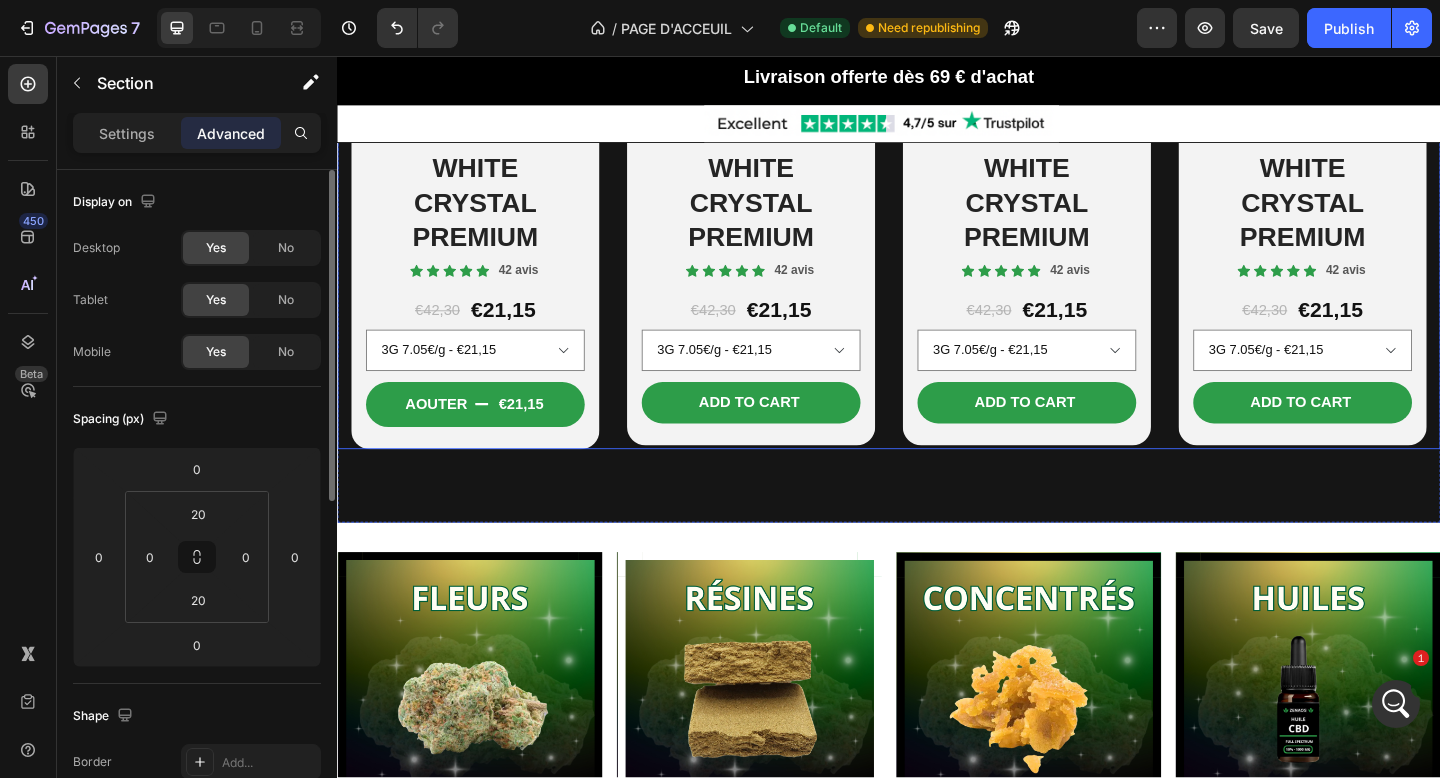scroll, scrollTop: 875, scrollLeft: 0, axis: vertical 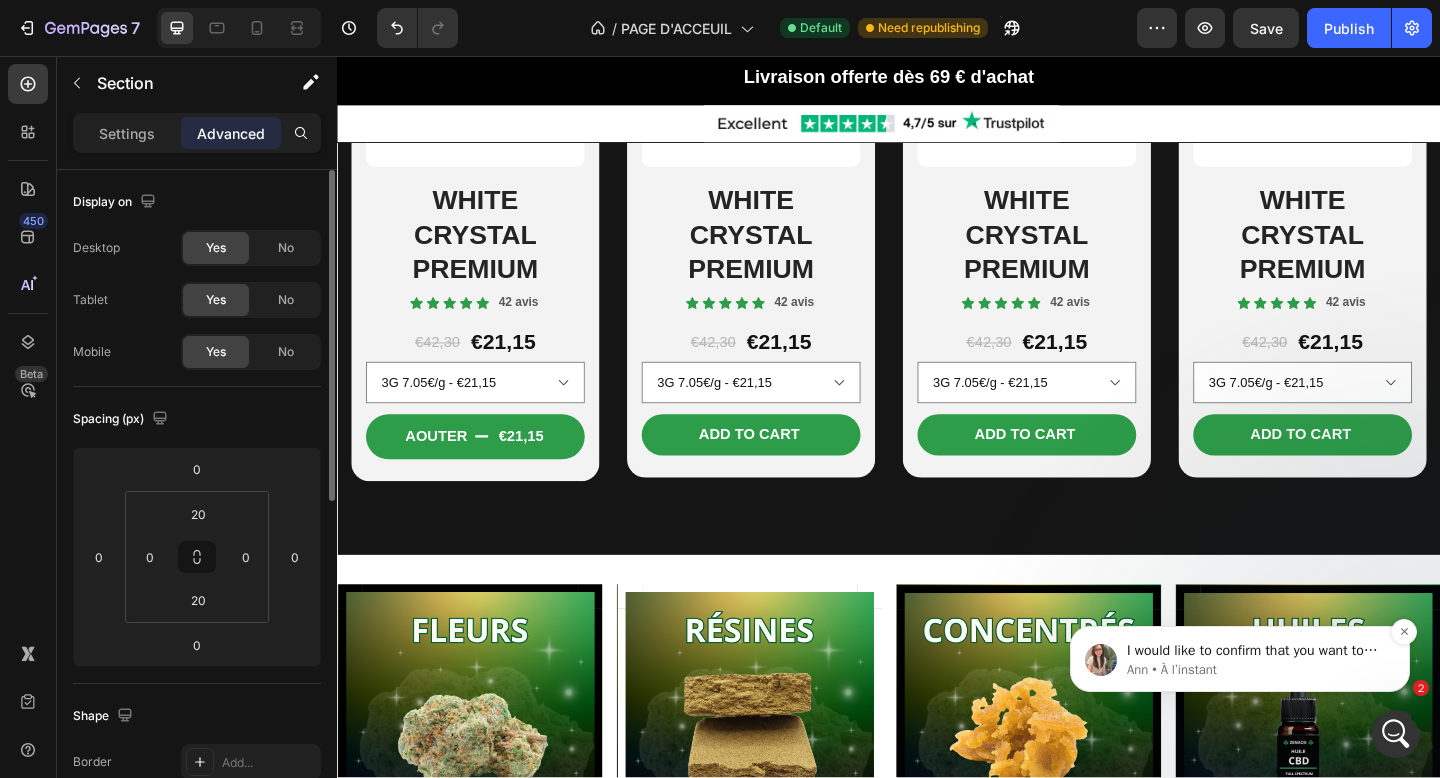 click on "I would like to confirm that you want to learn how to round corners with version 7.5." at bounding box center [1256, 651] 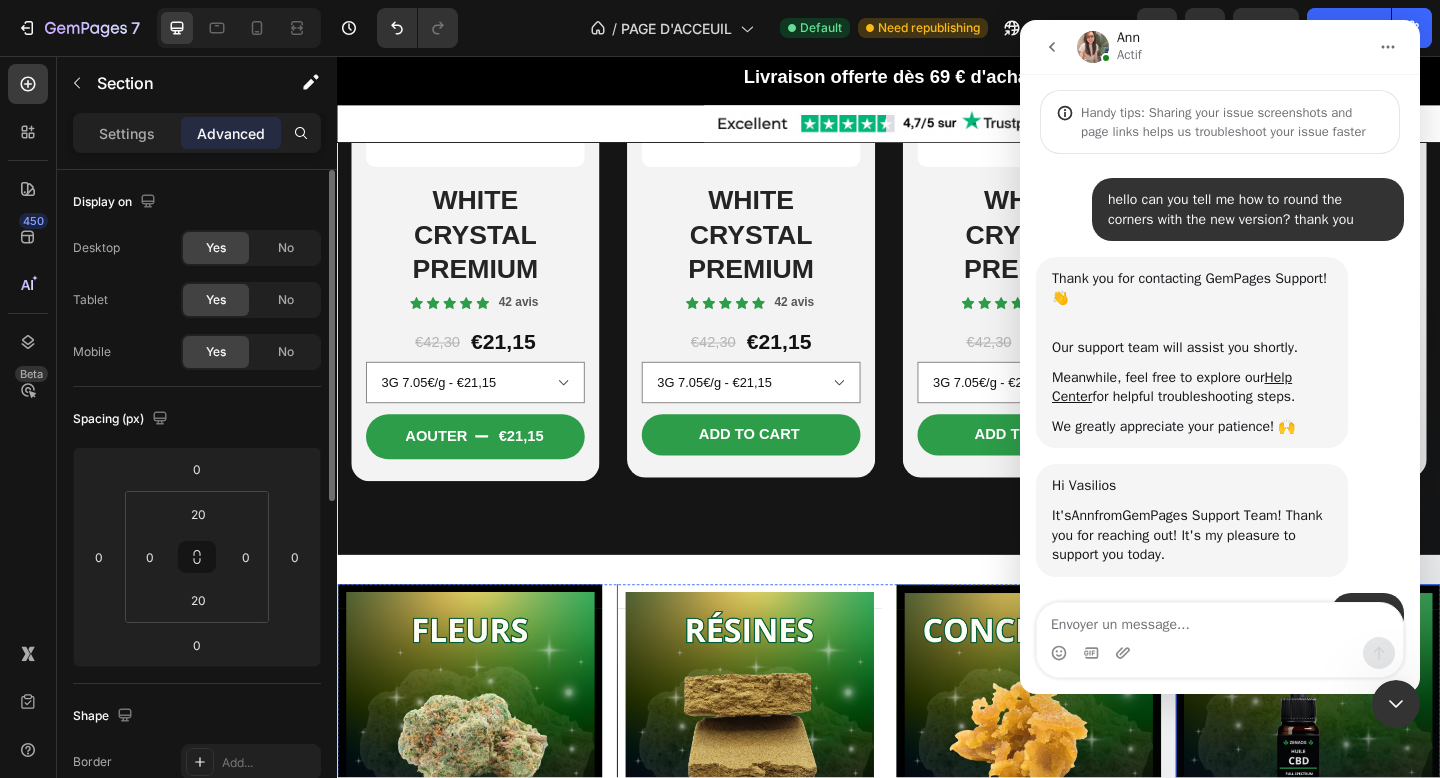scroll, scrollTop: 136, scrollLeft: 0, axis: vertical 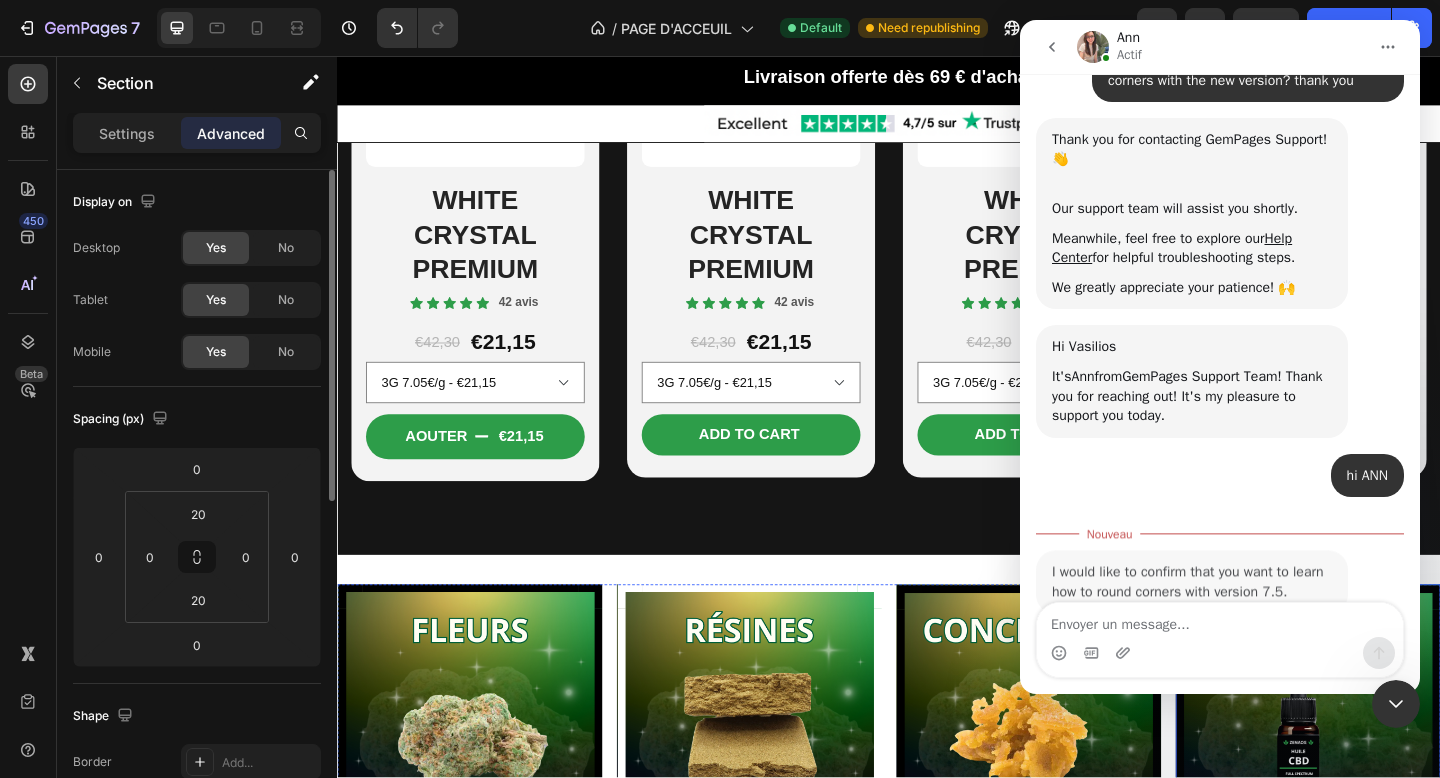 click at bounding box center (1393, 775) 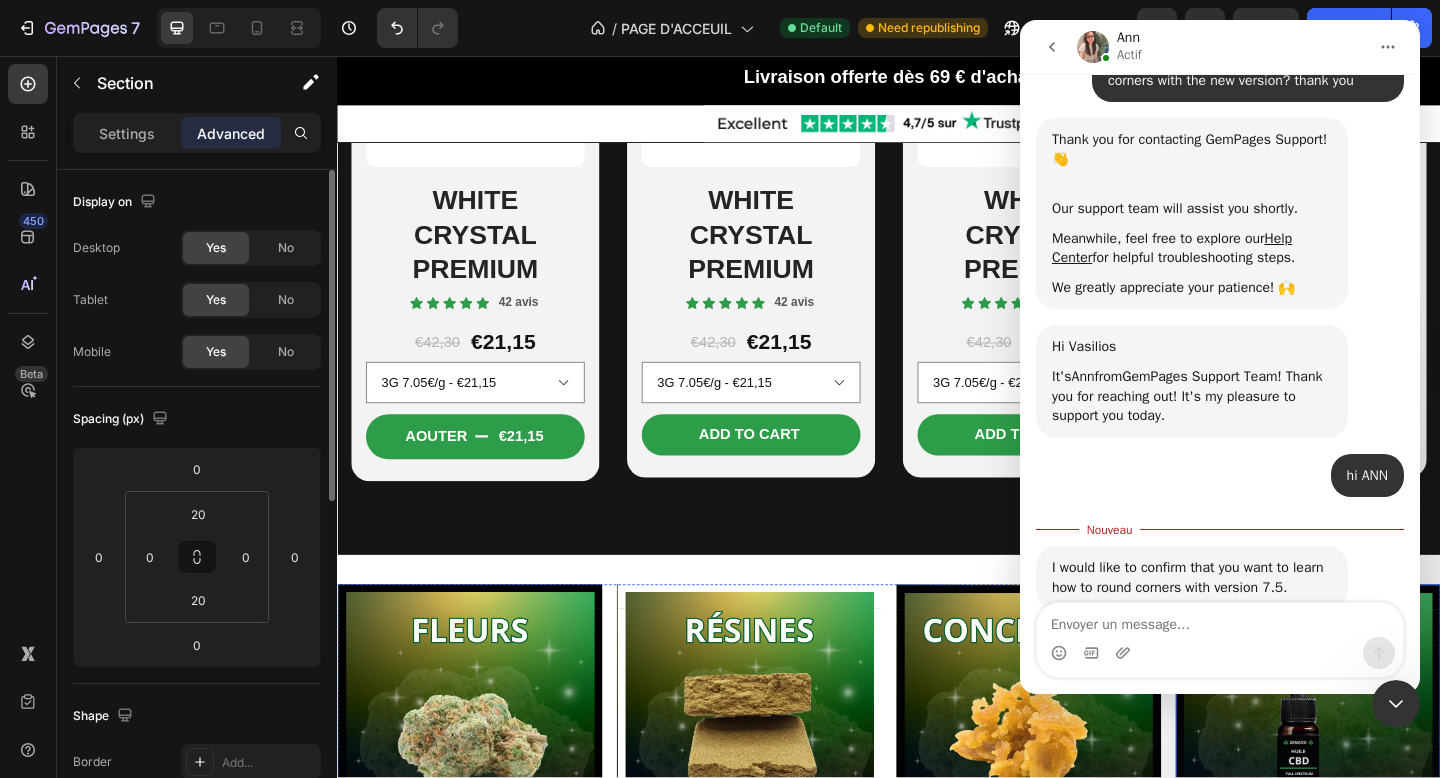 scroll, scrollTop: 207, scrollLeft: 0, axis: vertical 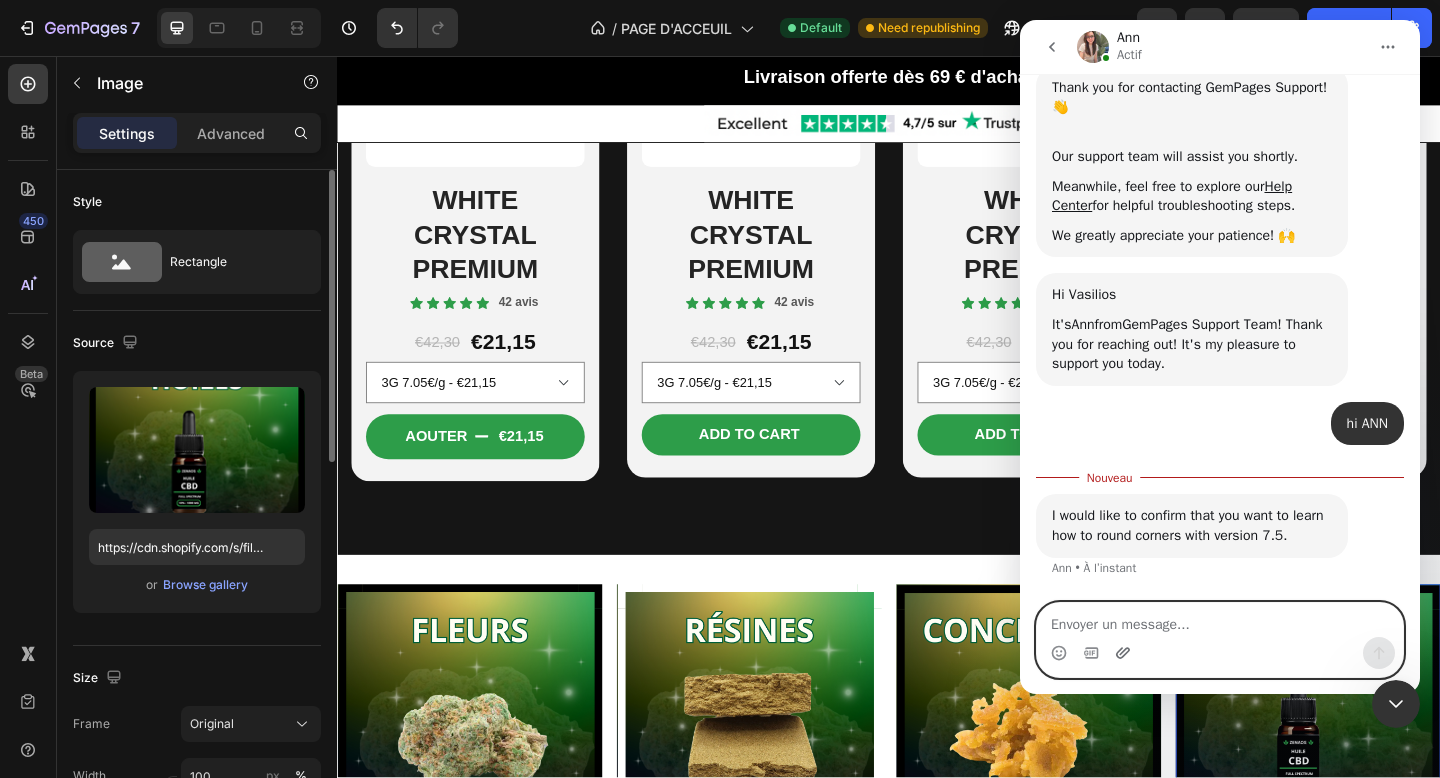 click 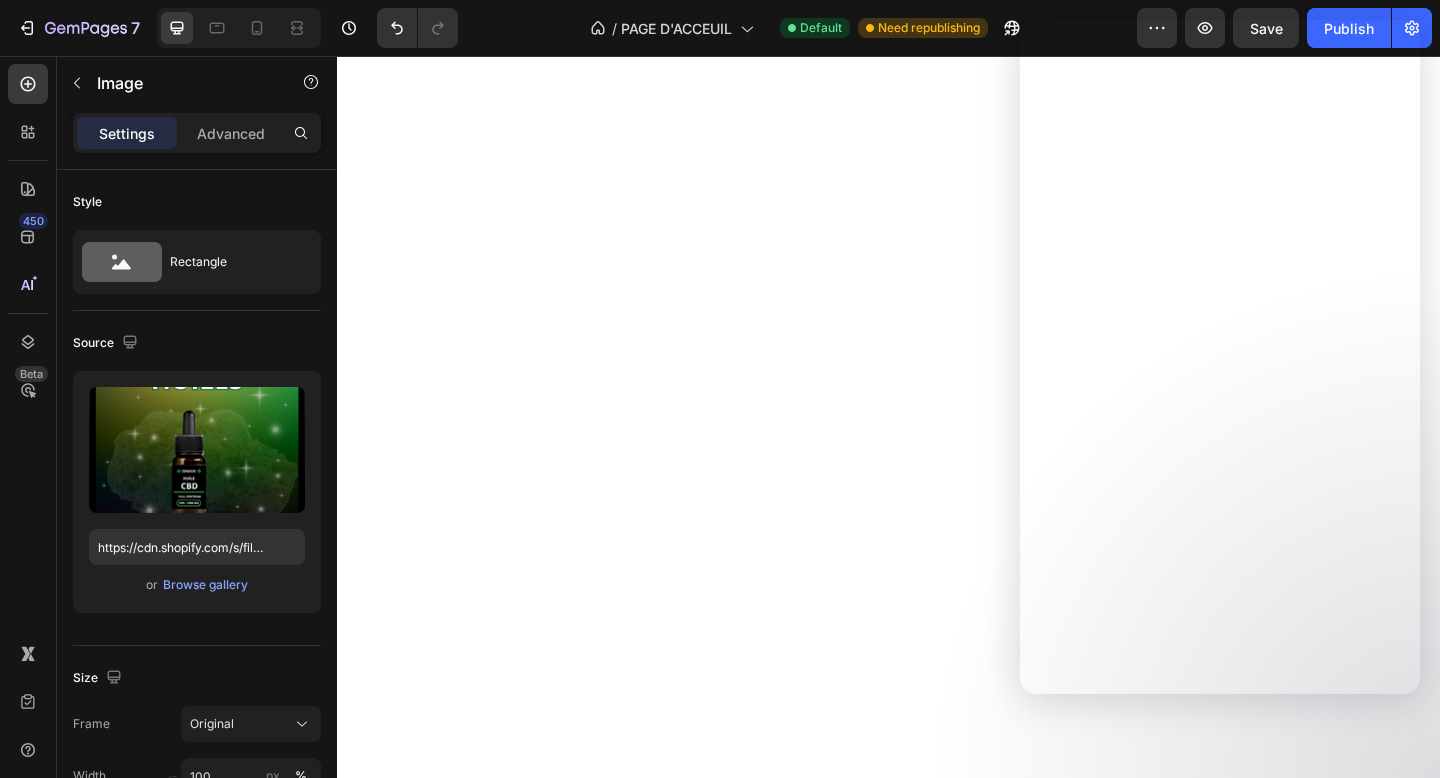 scroll, scrollTop: 0, scrollLeft: 0, axis: both 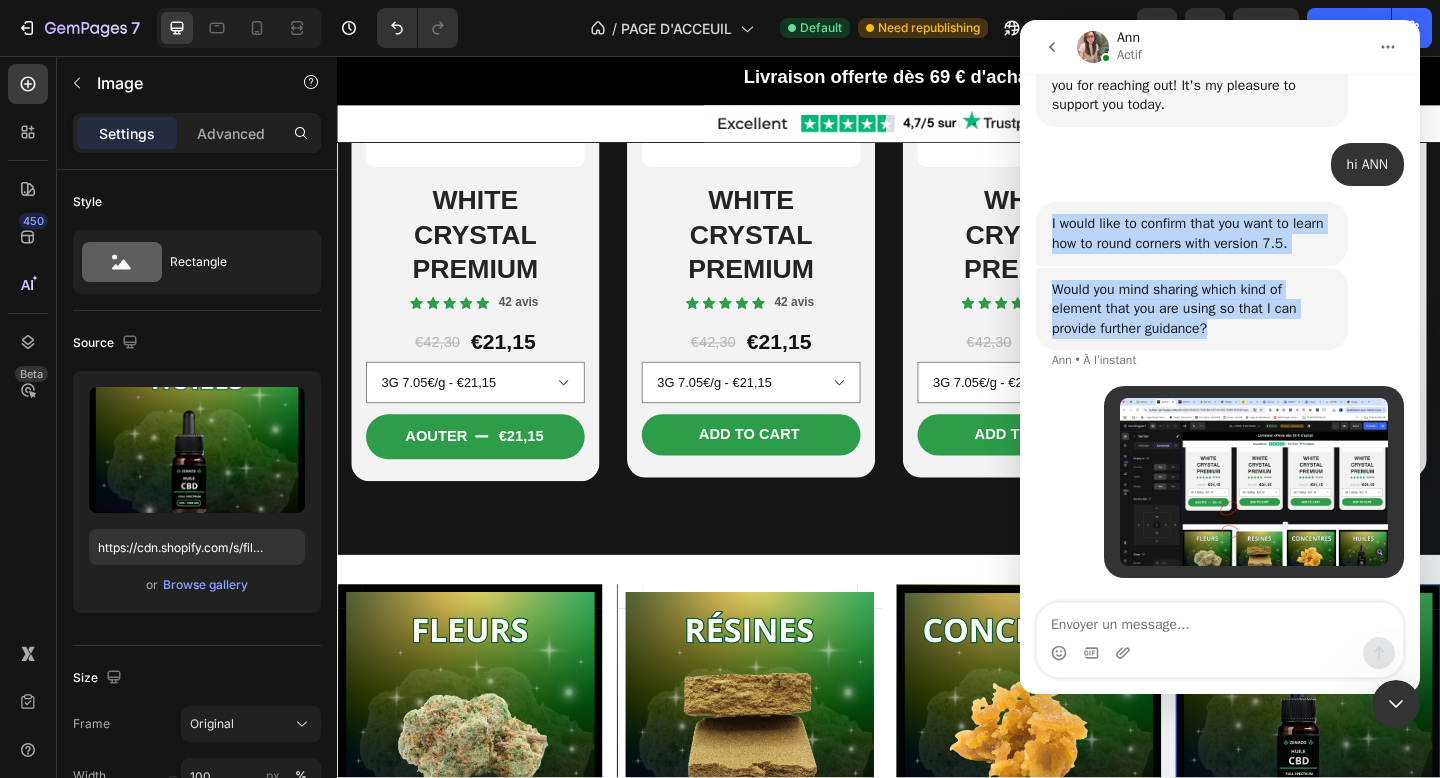 copy on "I would like to confirm that you want to learn how to round corners with version 7.5. [FIRST]    •   À l’instant Would you mind sharing which kind of element that you are using so that I can provide further guidance?" 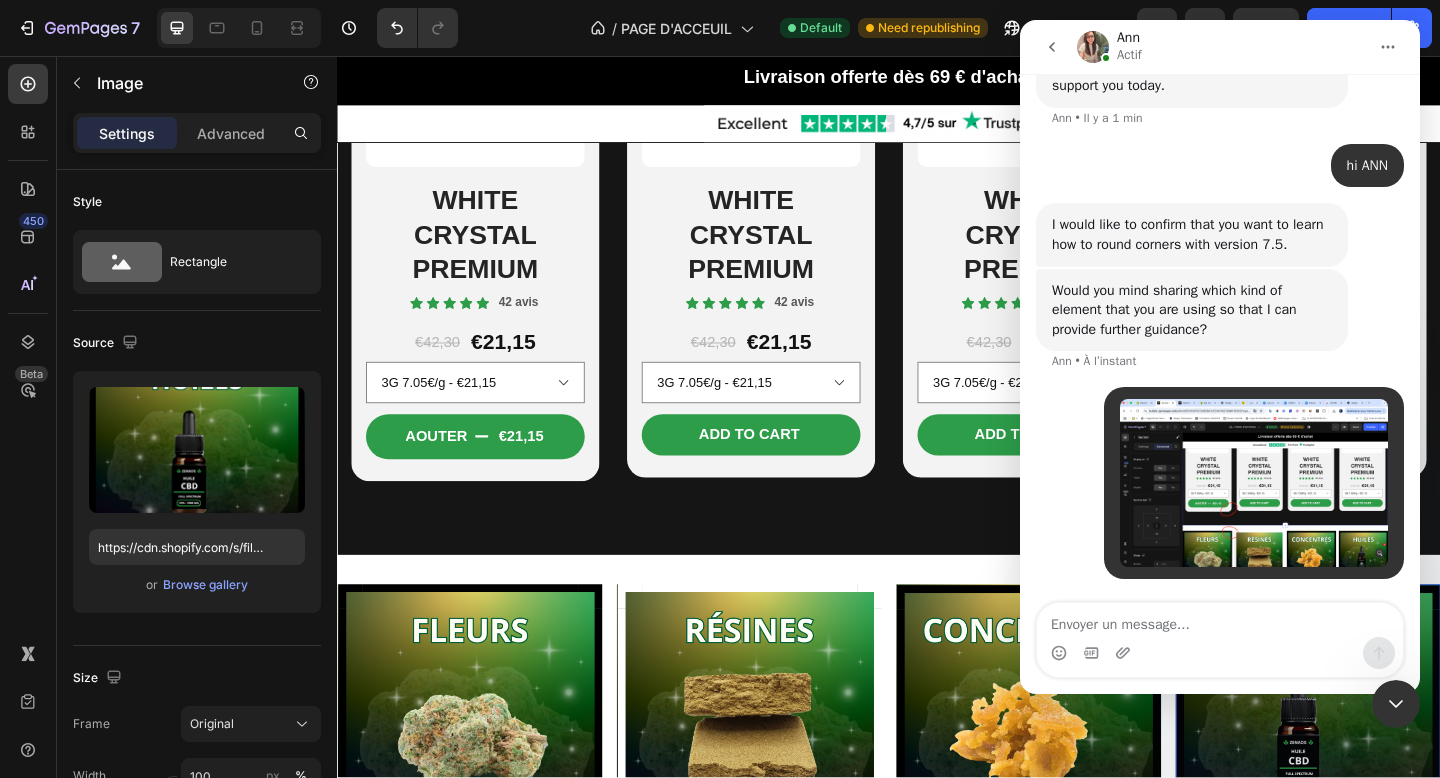 scroll, scrollTop: 486, scrollLeft: 0, axis: vertical 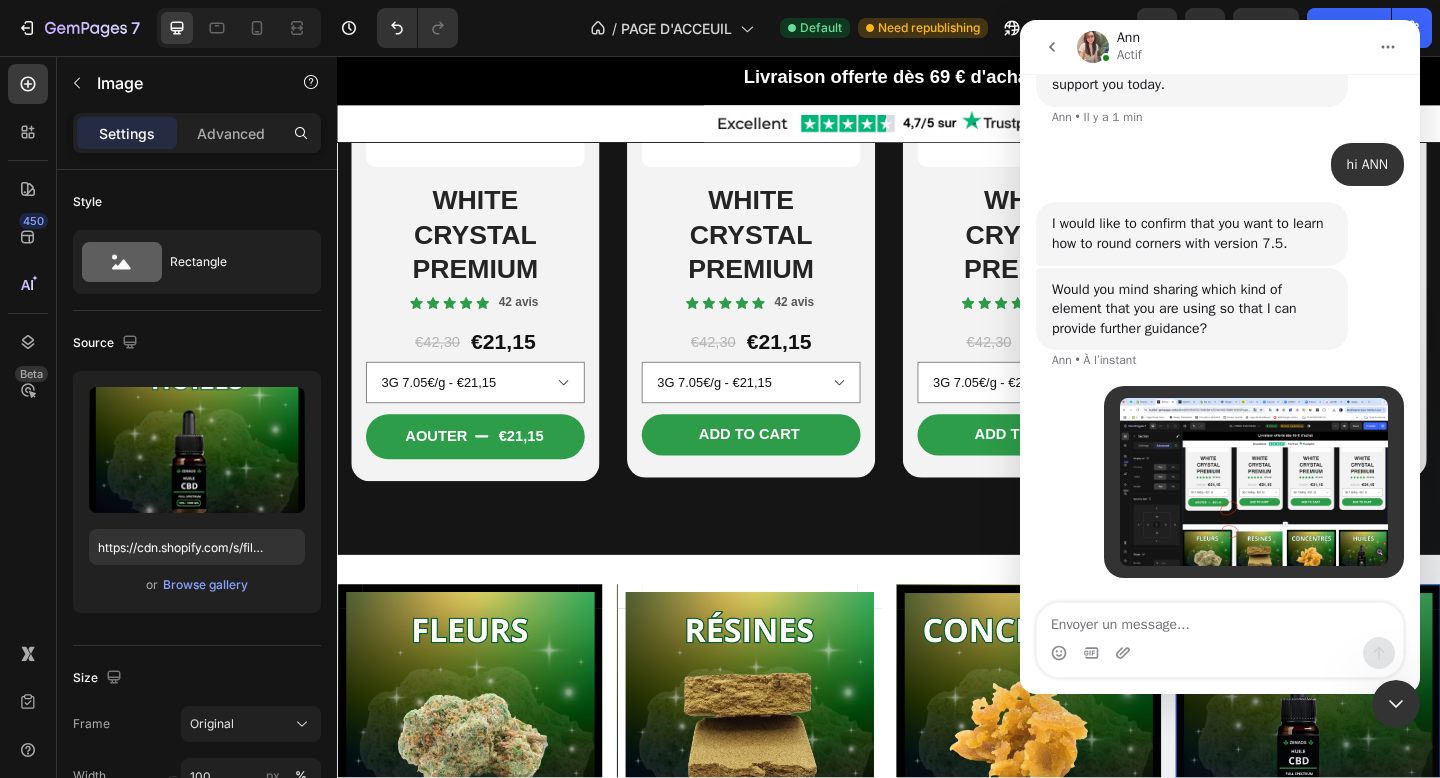 click at bounding box center [1220, 640] 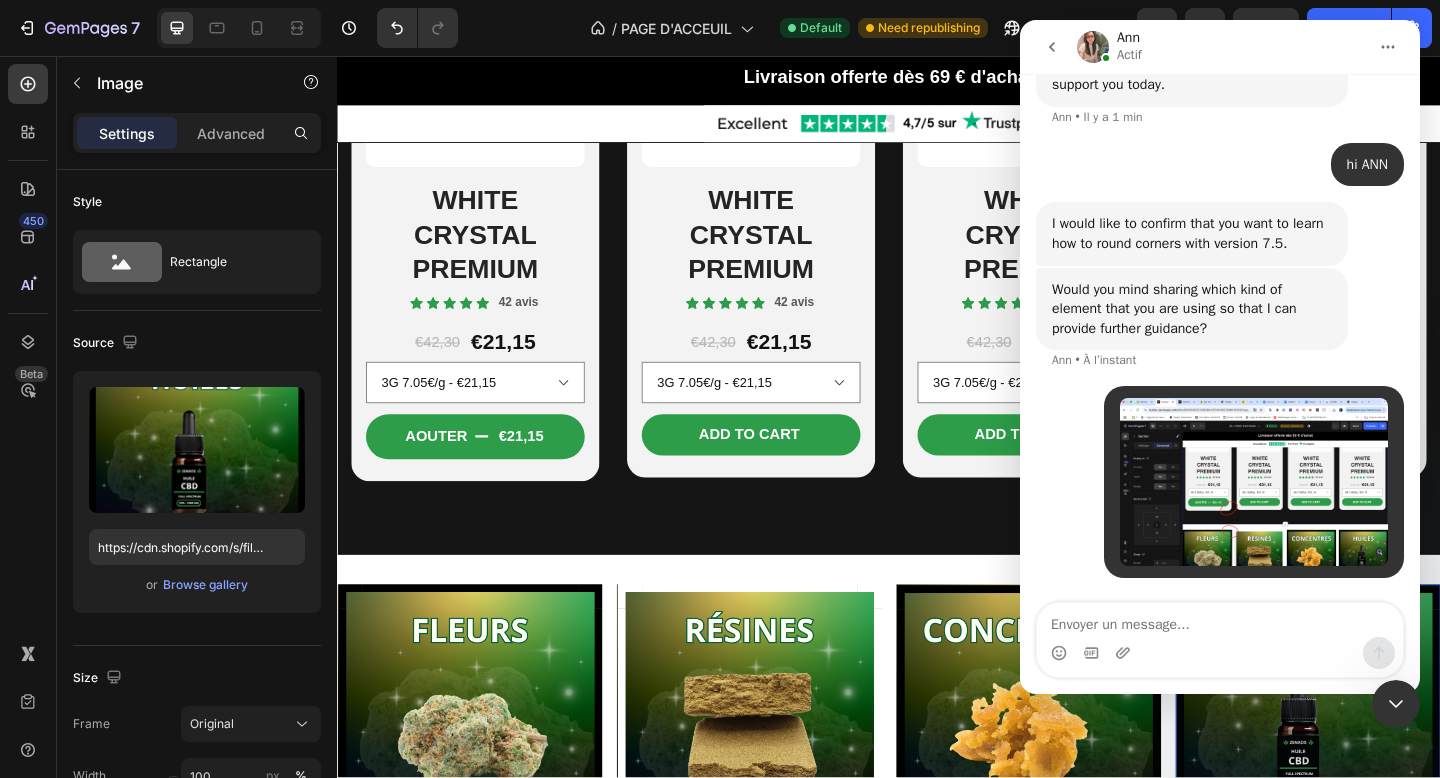 click 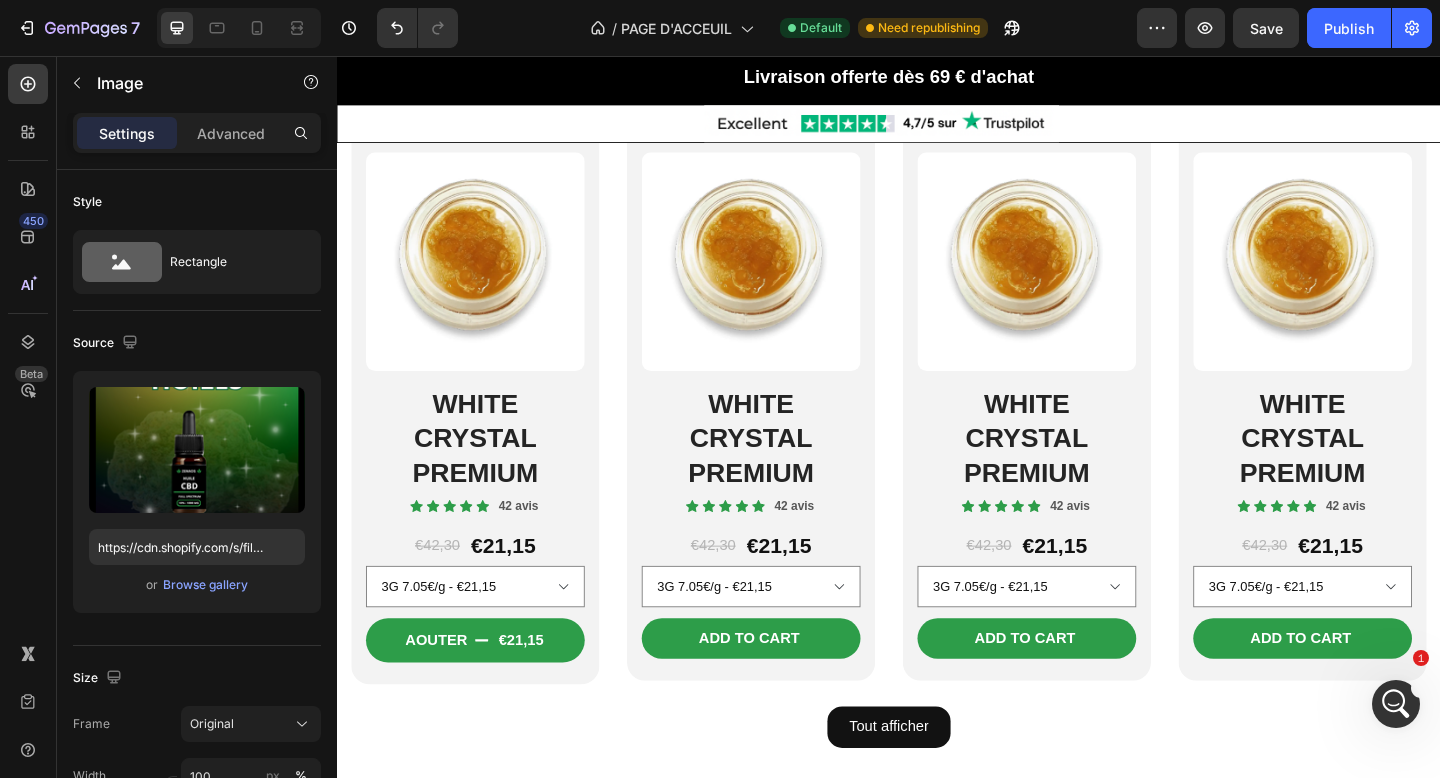 scroll, scrollTop: 1782, scrollLeft: 0, axis: vertical 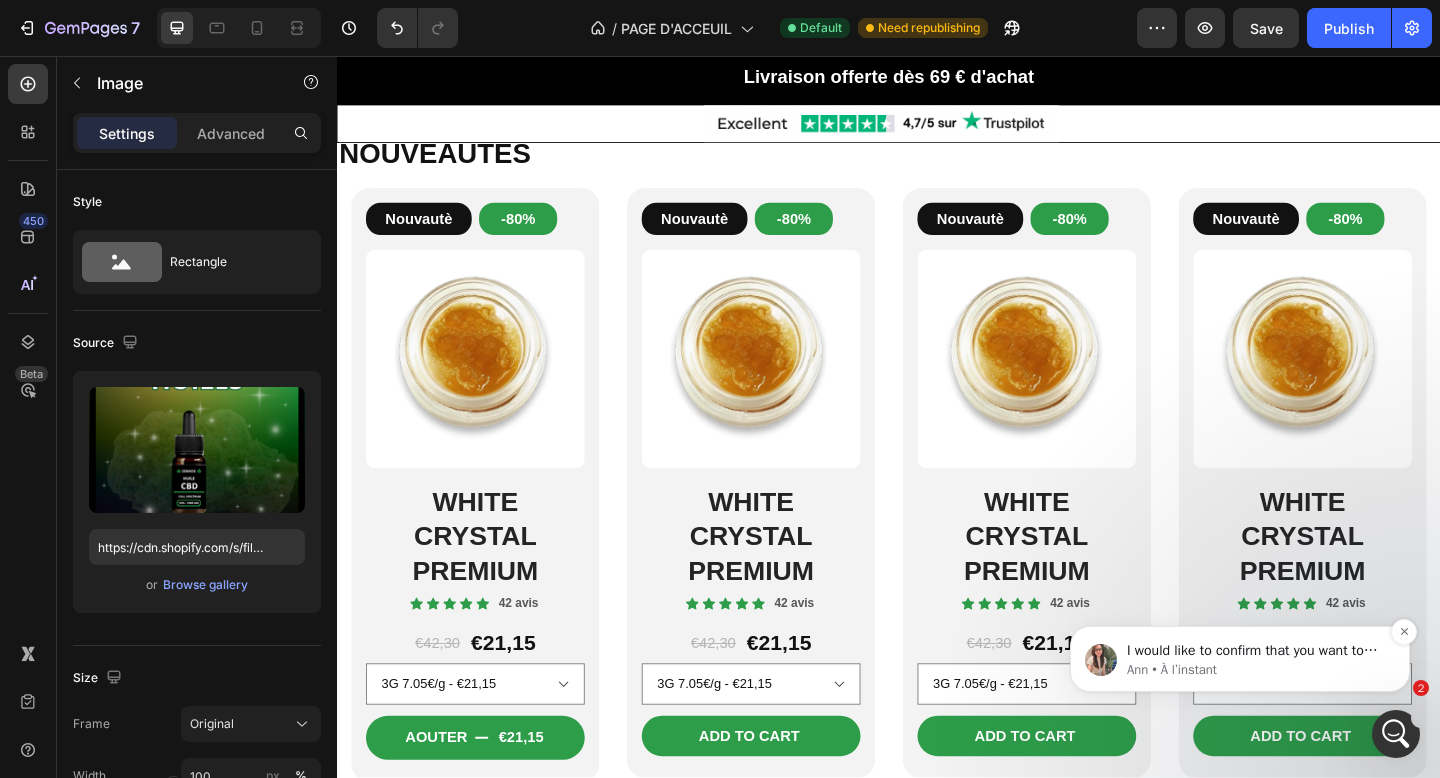 click on "I would like to confirm that you want to round corners for the product list.  I noticed that our collaborator access to your store is still active. I’ll investigate and provide further guidance shortly. Please rest assured, the access is strictly for support purposes and could be removed once the issue is resolved. Please refer here for our Data Privacy.   If you have any questions or concerns, feel free to let me know." at bounding box center (1256, 651) 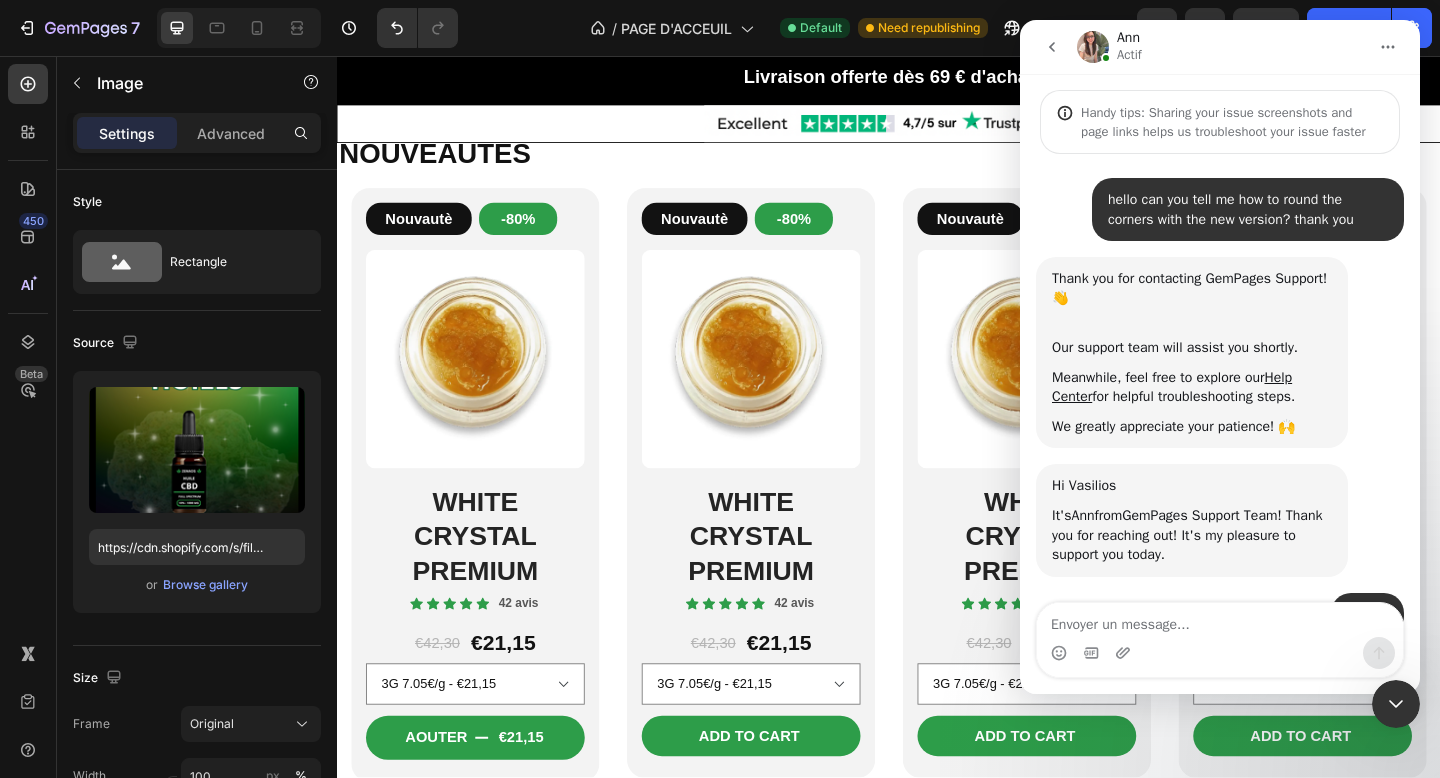 scroll, scrollTop: 230, scrollLeft: 0, axis: vertical 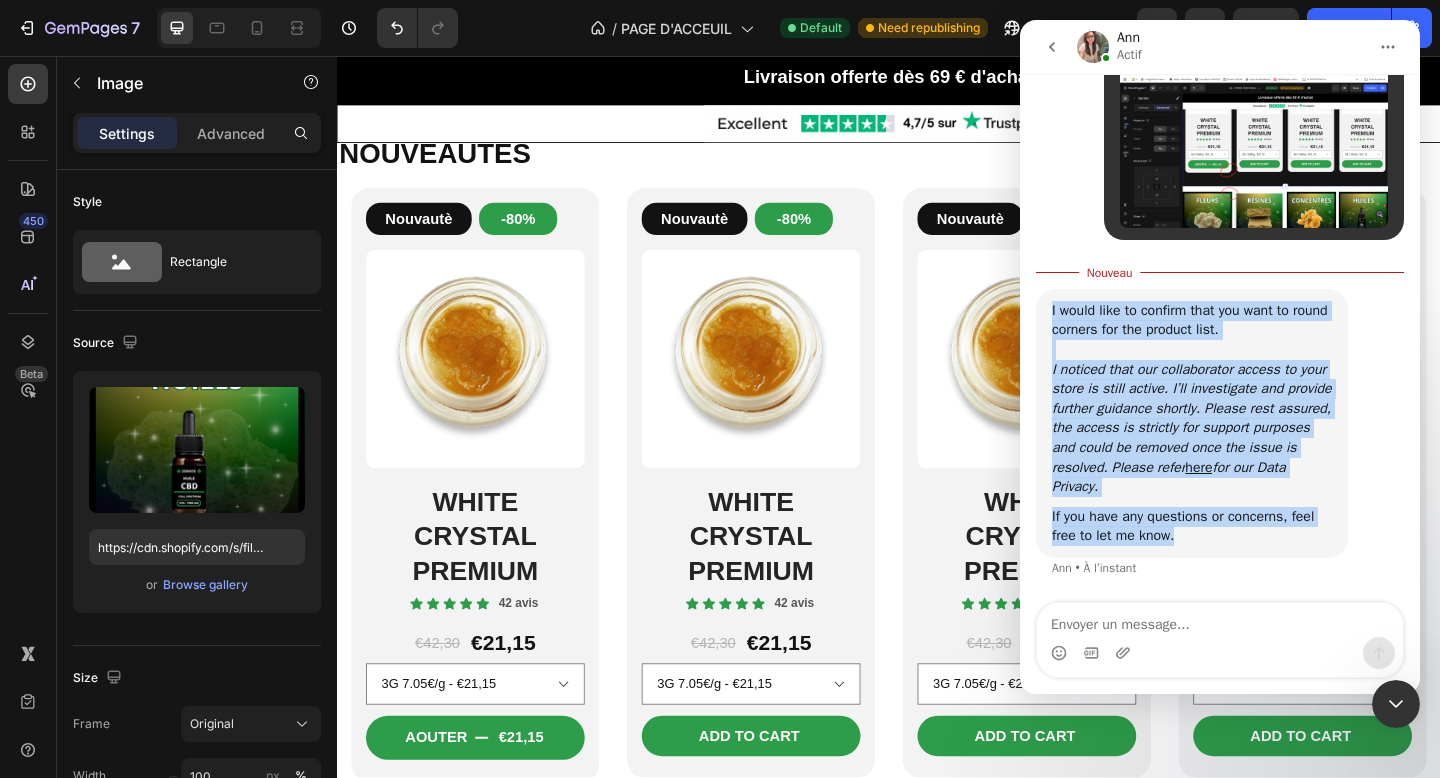 drag, startPoint x: 1048, startPoint y: 305, endPoint x: 1337, endPoint y: 550, distance: 378.87466 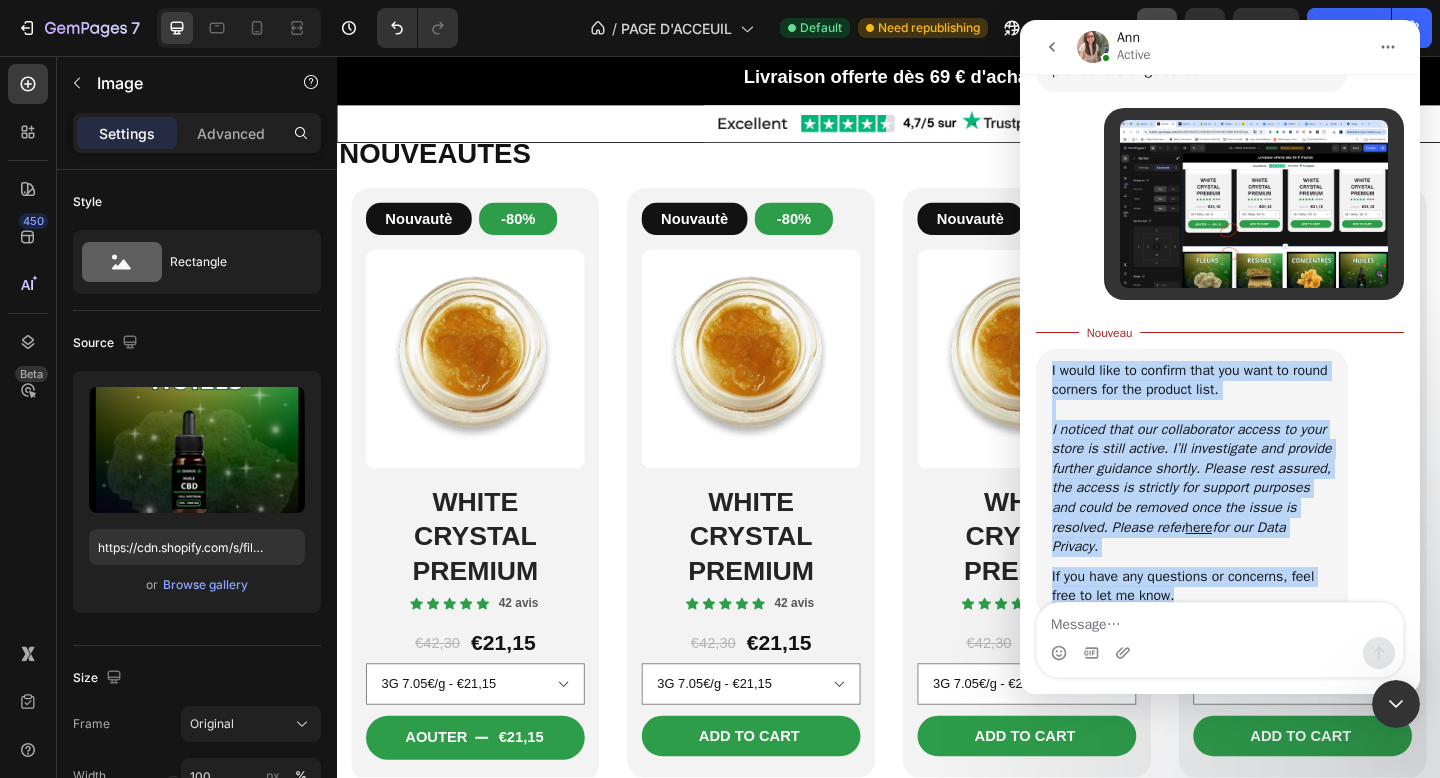 scroll, scrollTop: 863, scrollLeft: 0, axis: vertical 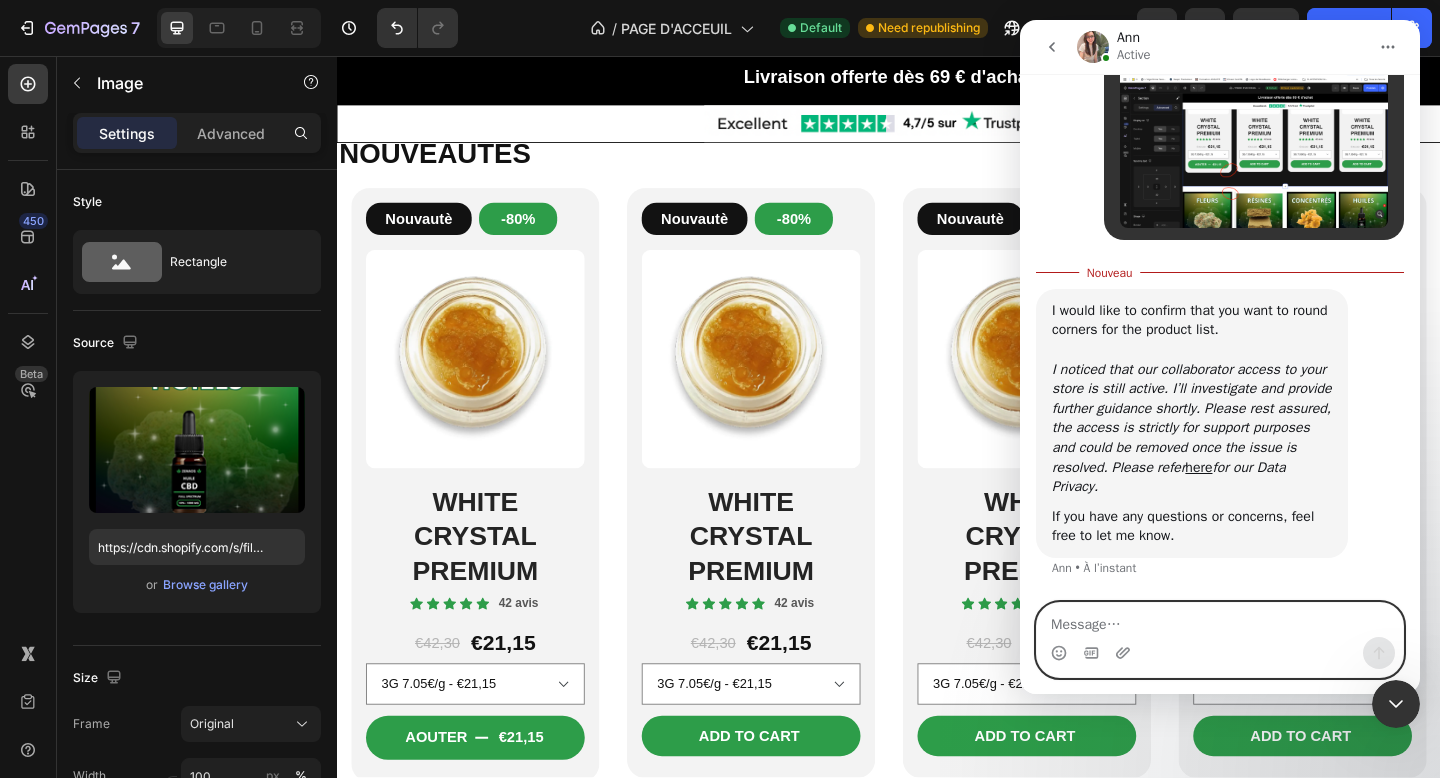 click at bounding box center [1220, 620] 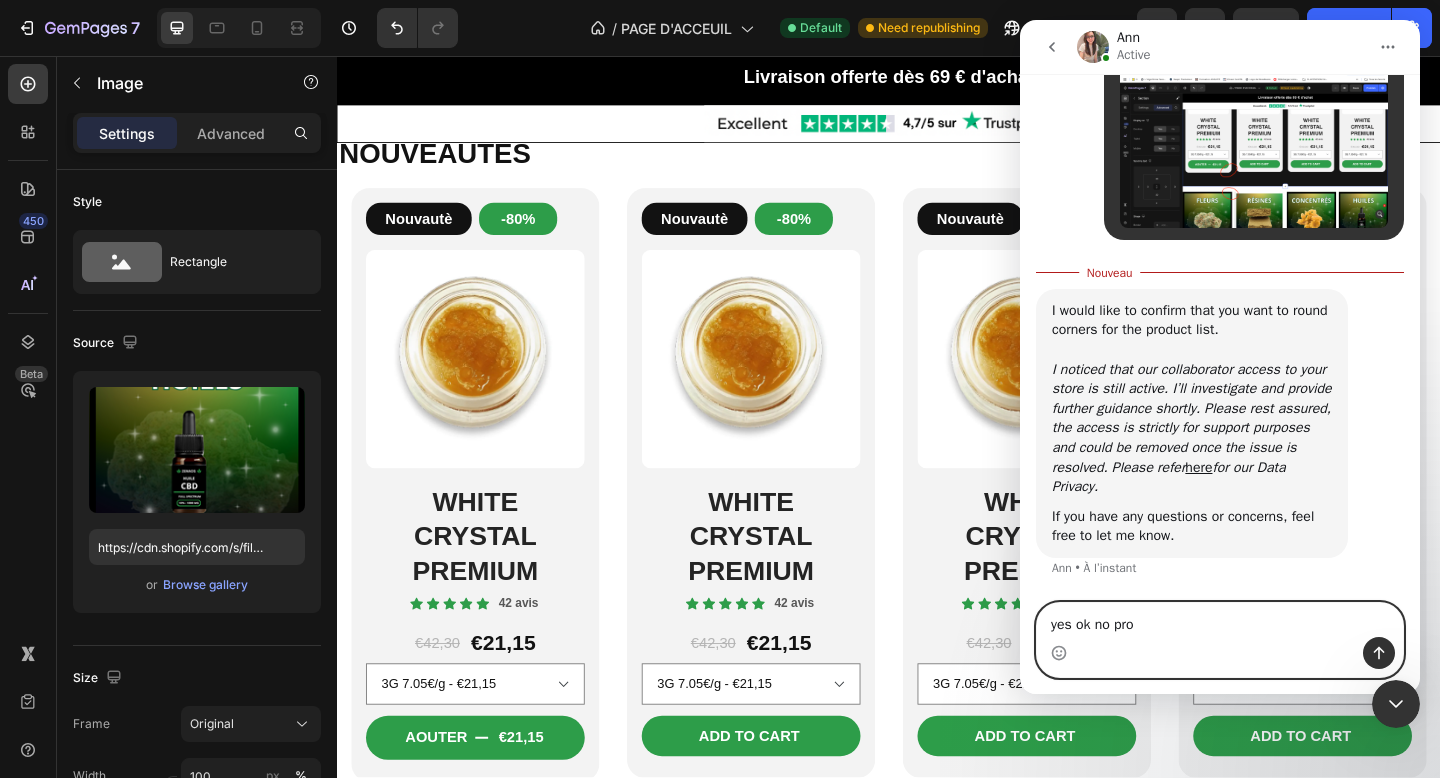 type on "yes ok no prob" 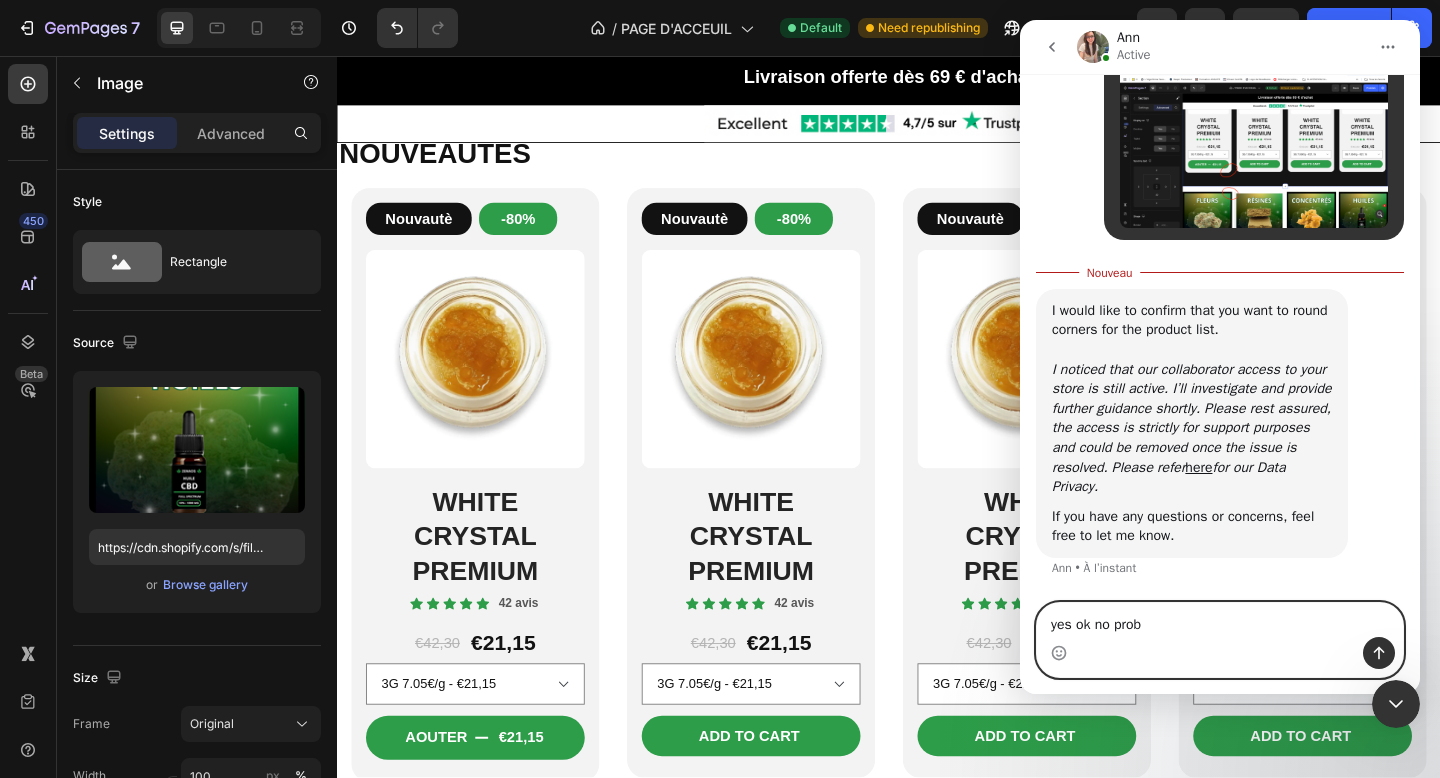 type 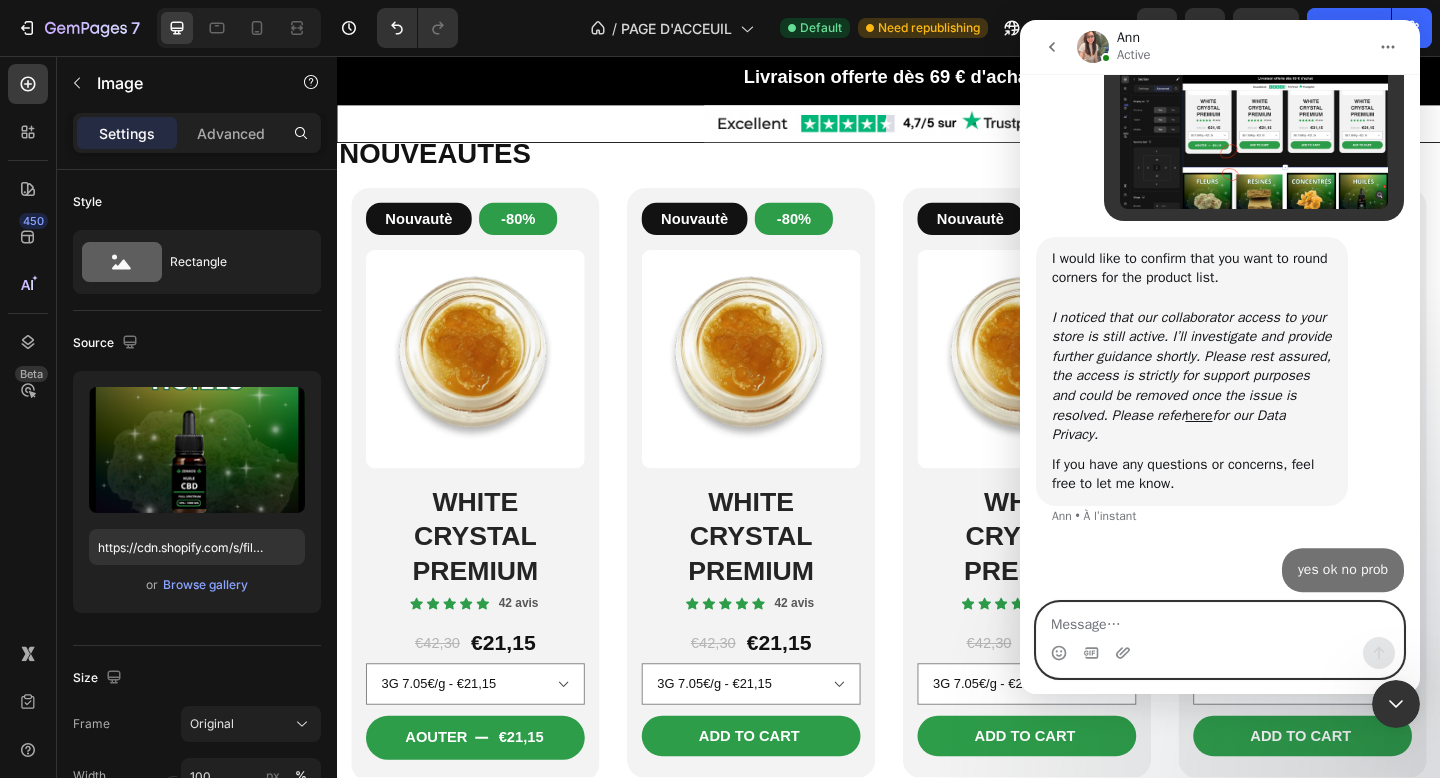 scroll, scrollTop: 890, scrollLeft: 0, axis: vertical 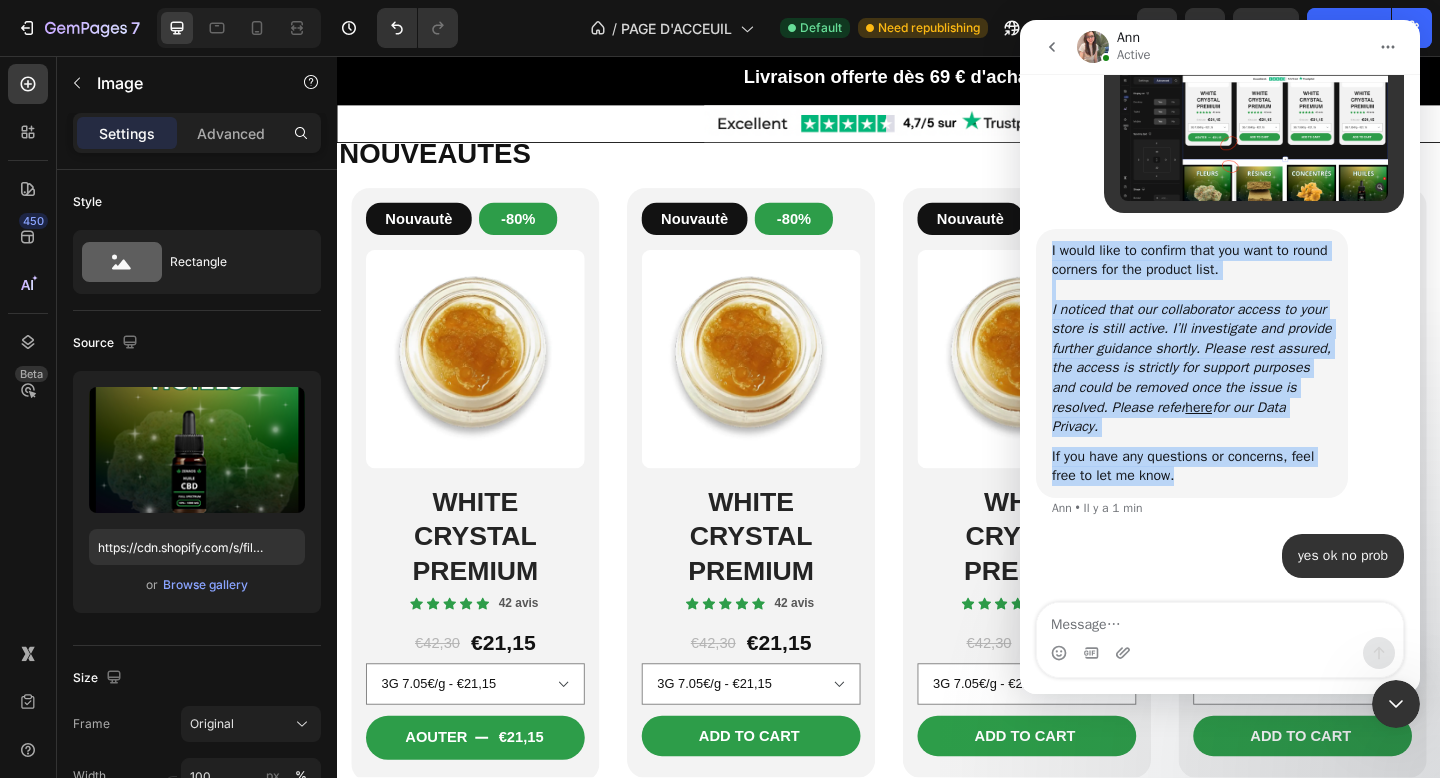 drag, startPoint x: 1053, startPoint y: 250, endPoint x: 1312, endPoint y: 483, distance: 348.382 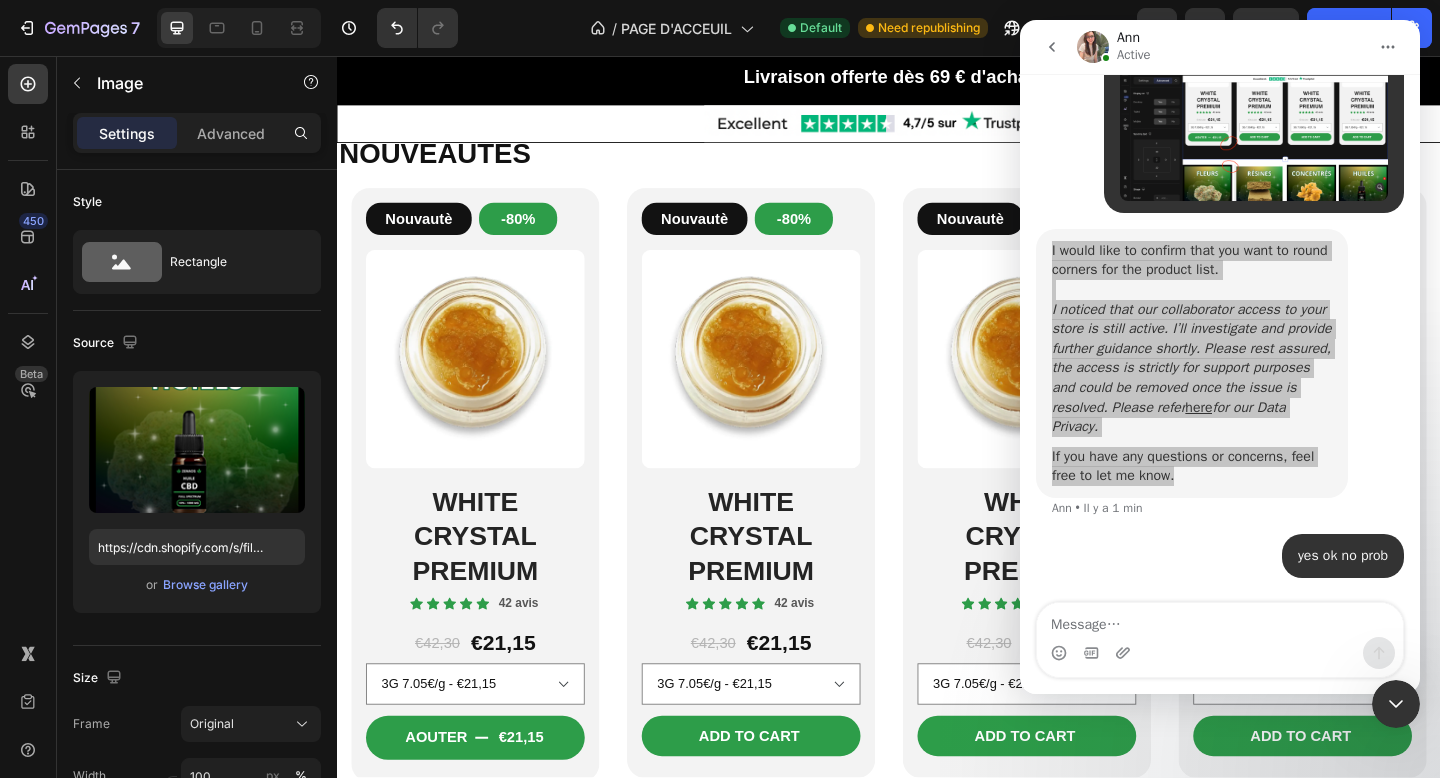 click 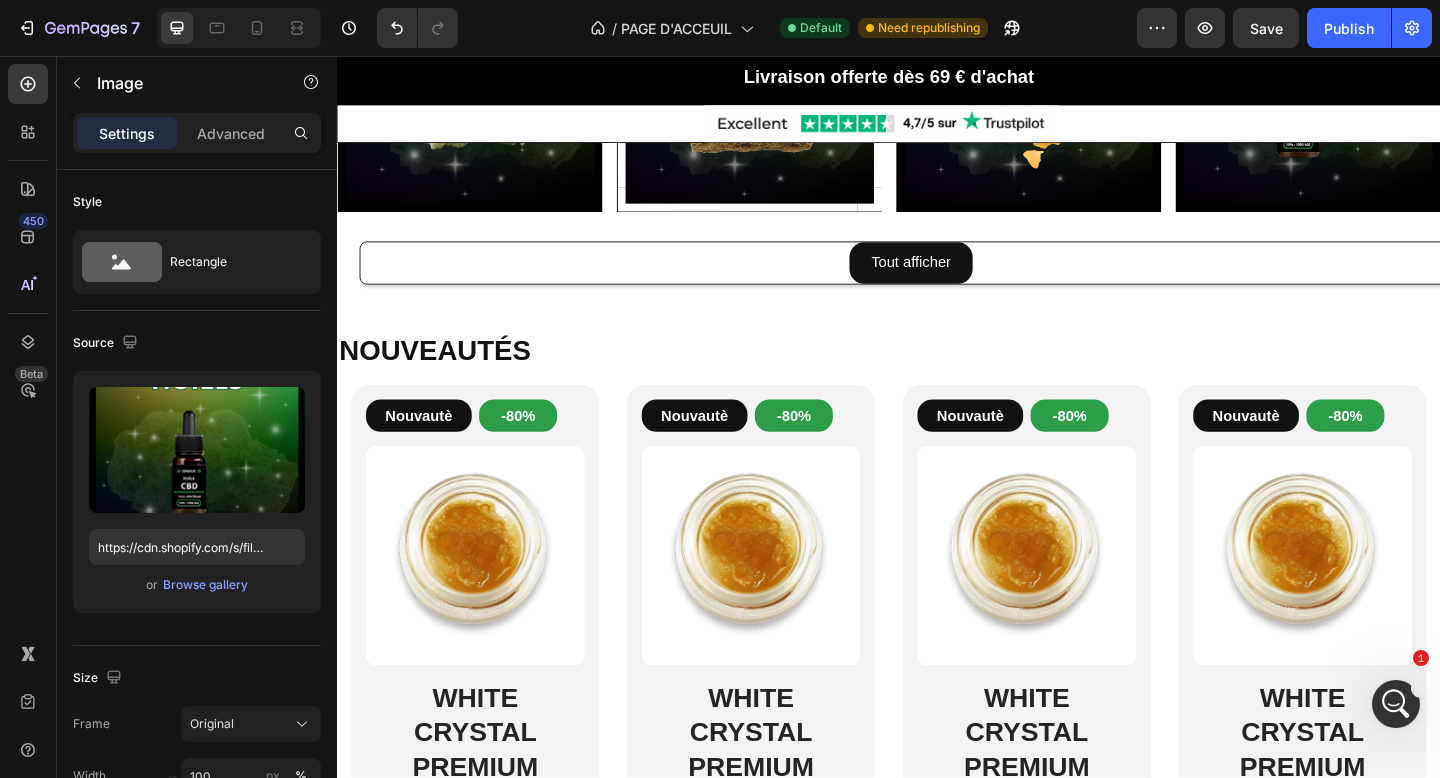 scroll, scrollTop: 1575, scrollLeft: 0, axis: vertical 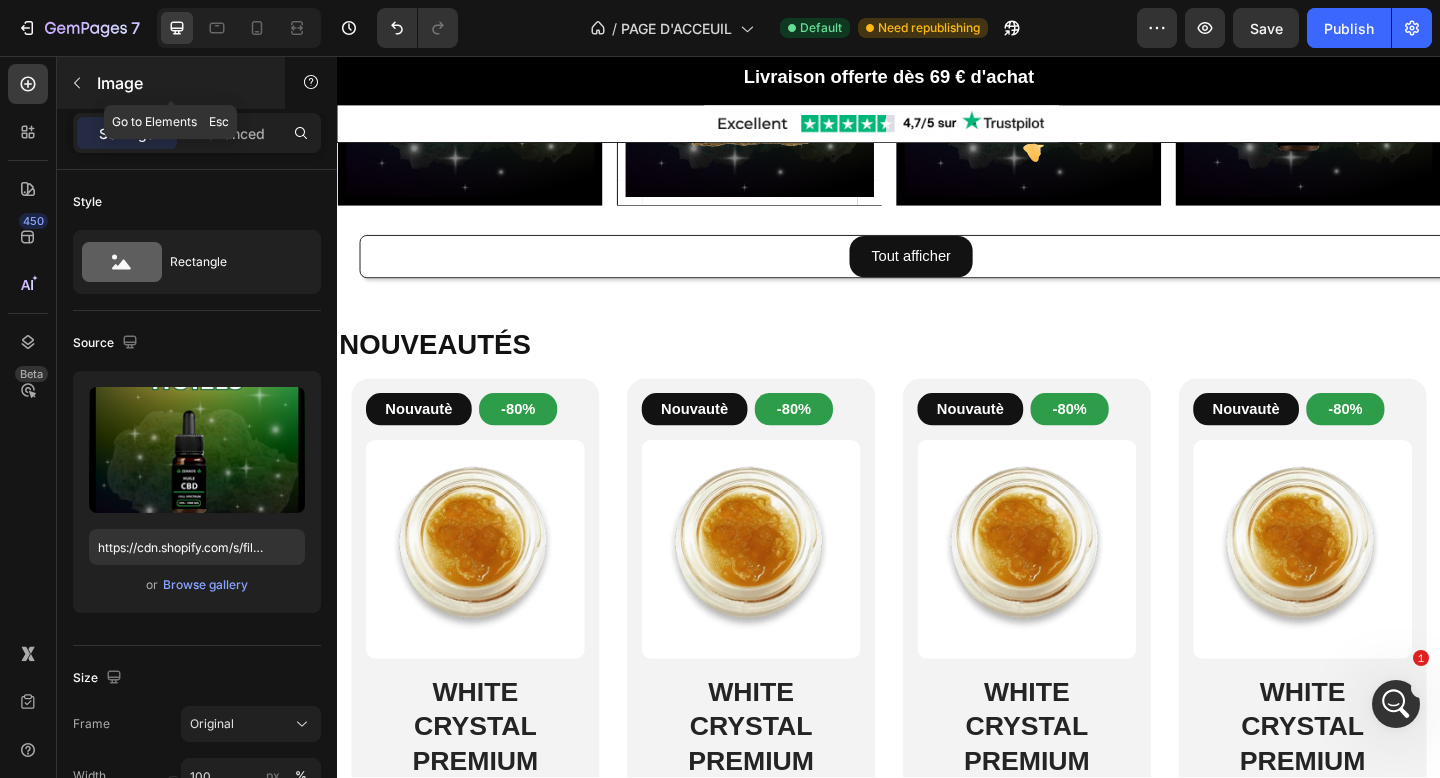 click 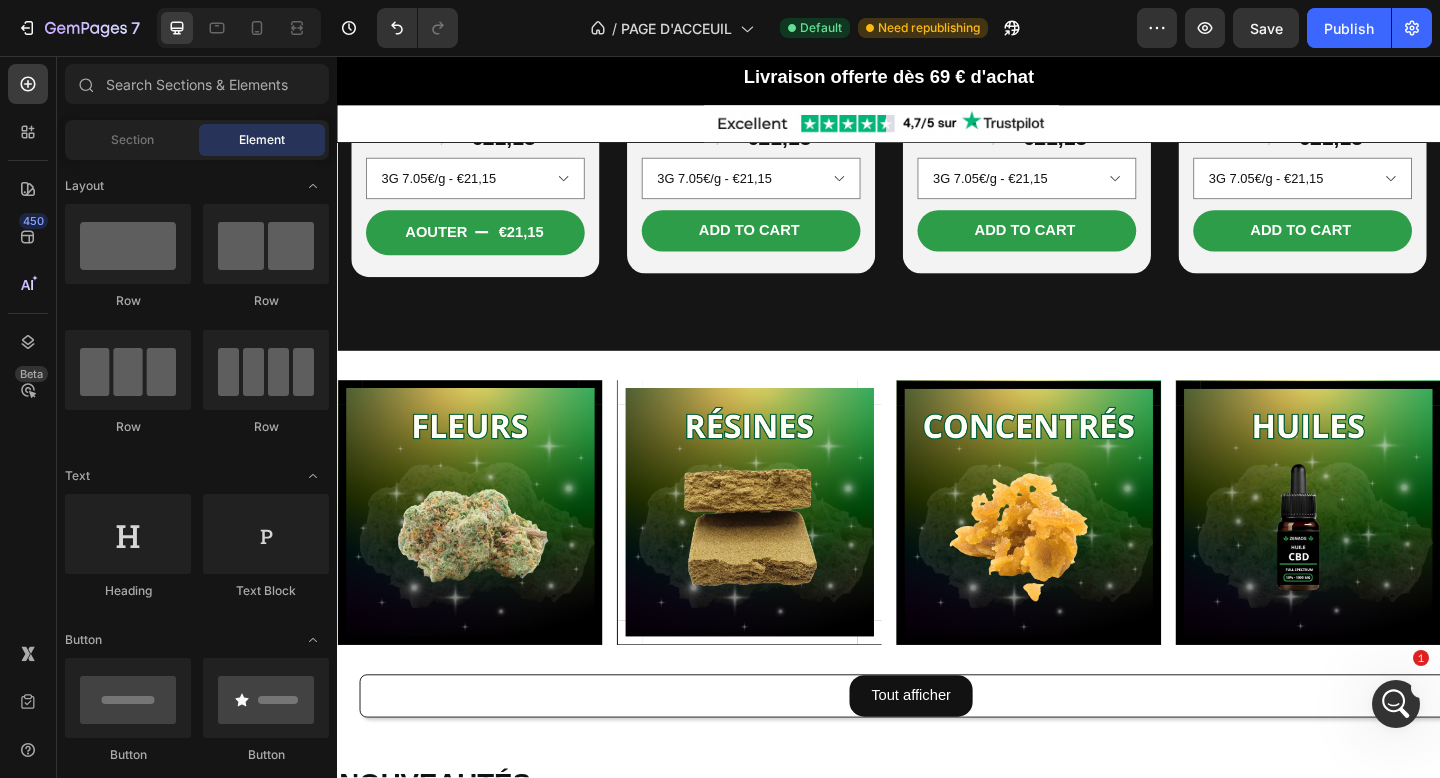 scroll, scrollTop: 1292, scrollLeft: 0, axis: vertical 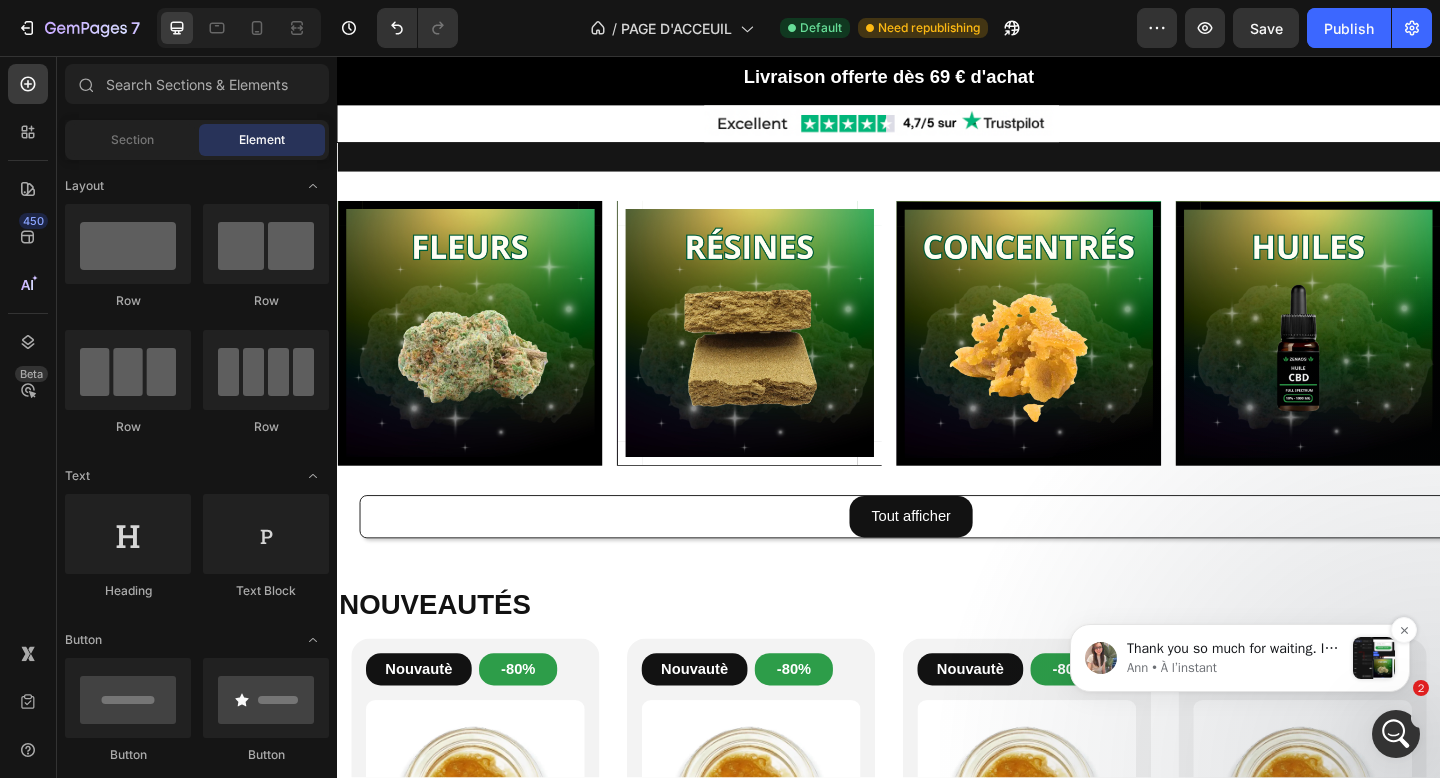 click on "Thank you so much for waiting. In order to add corners to image element, you can click on that element settings &gt; Shape &gt; Corner Please give it a try and let me know if you need any further assistance. Thank you. ​" at bounding box center (1235, 649) 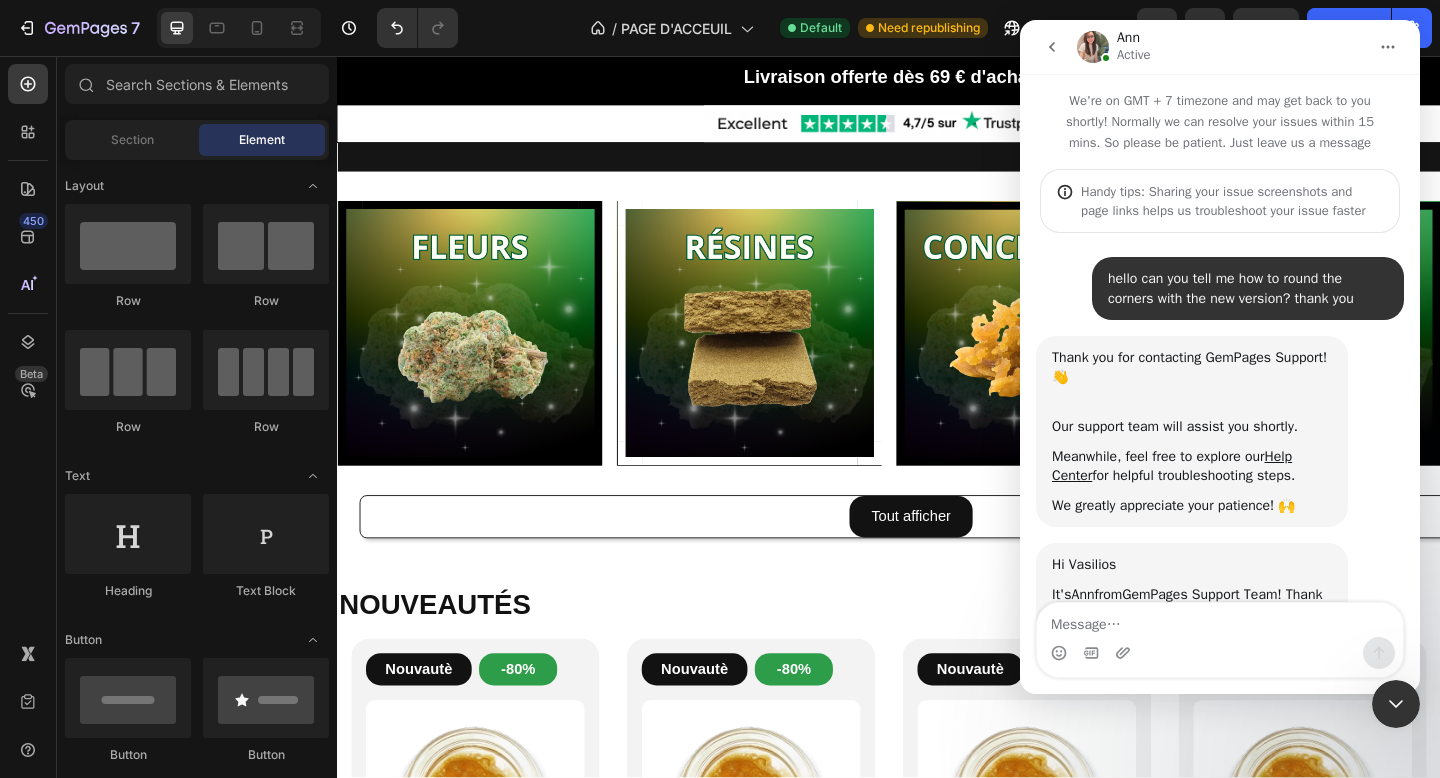 scroll, scrollTop: 270, scrollLeft: 0, axis: vertical 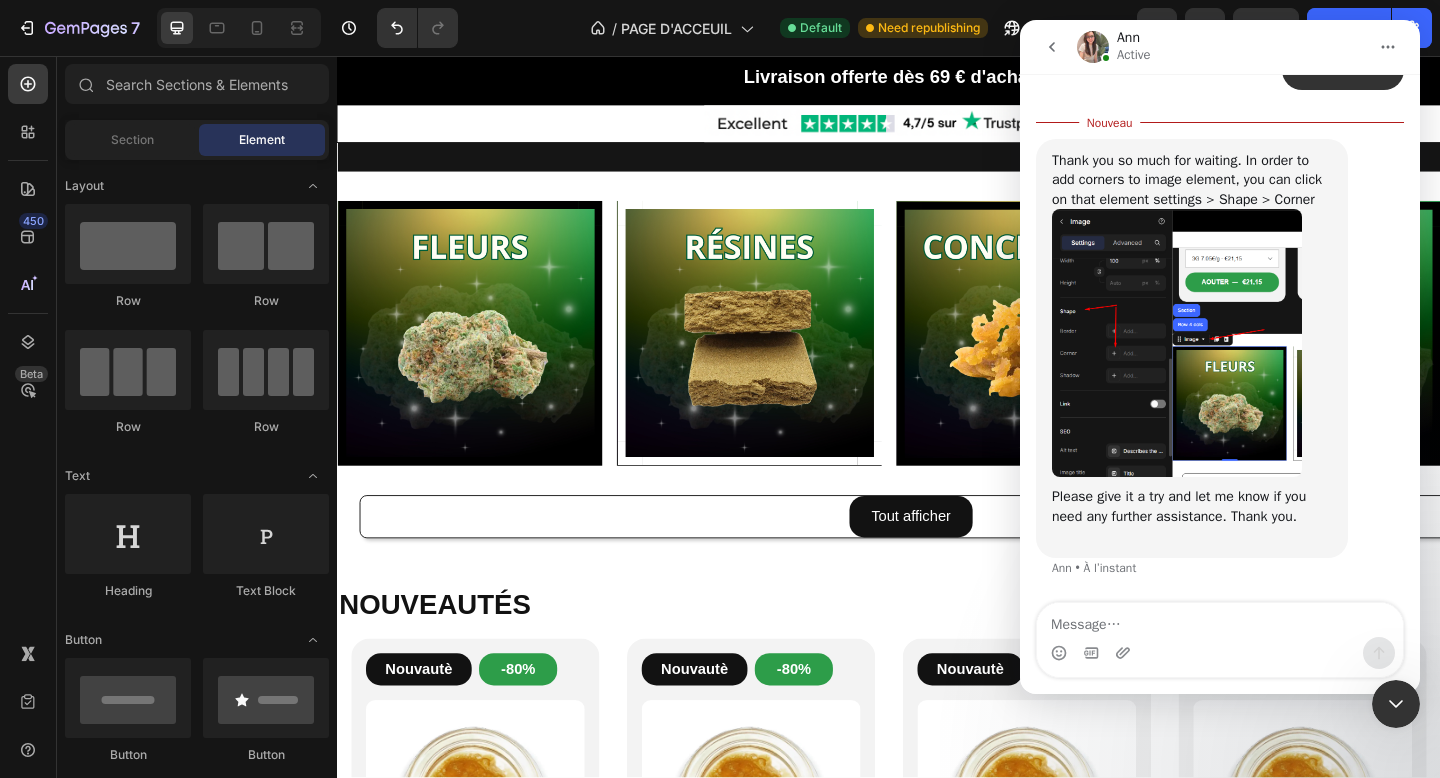 click at bounding box center (1177, 343) 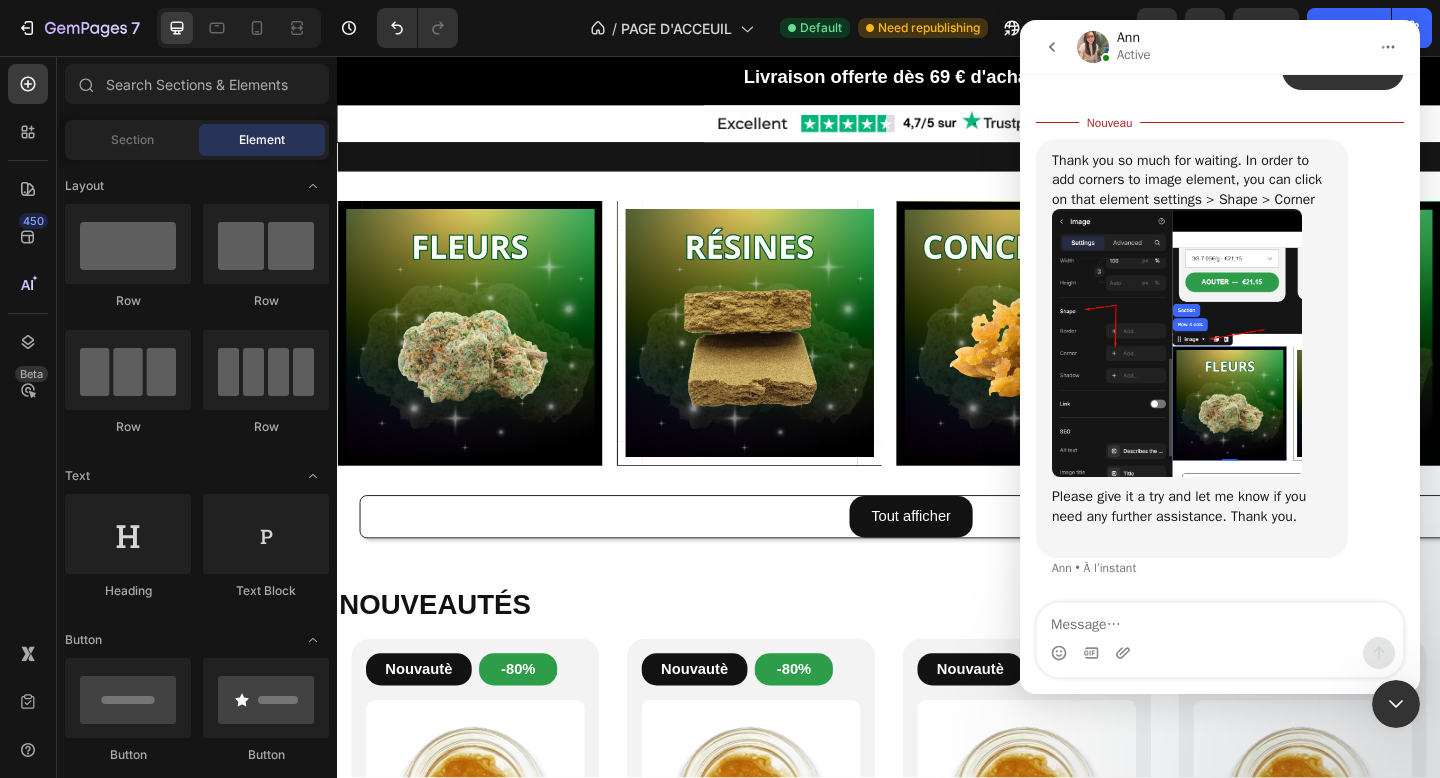 scroll, scrollTop: 0, scrollLeft: 0, axis: both 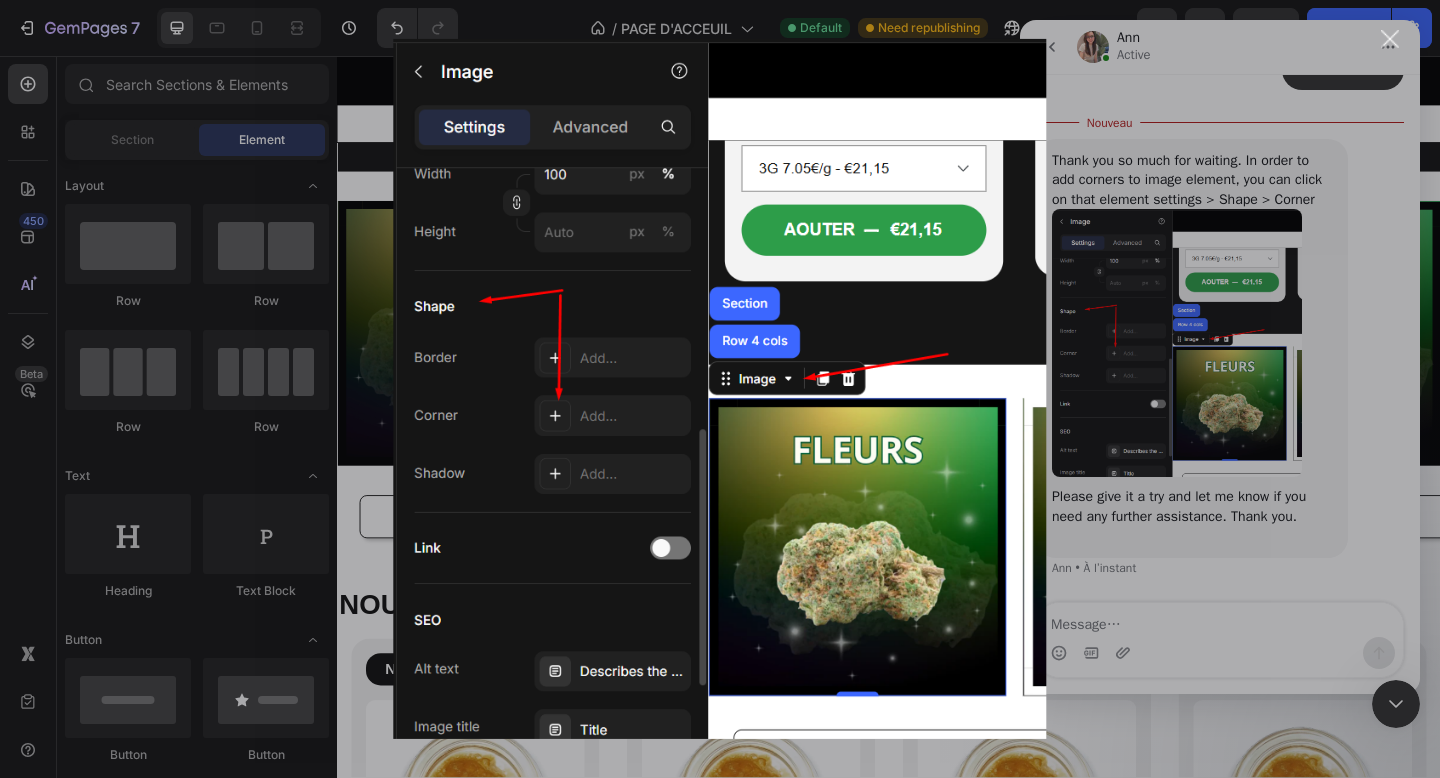 click at bounding box center (720, 389) 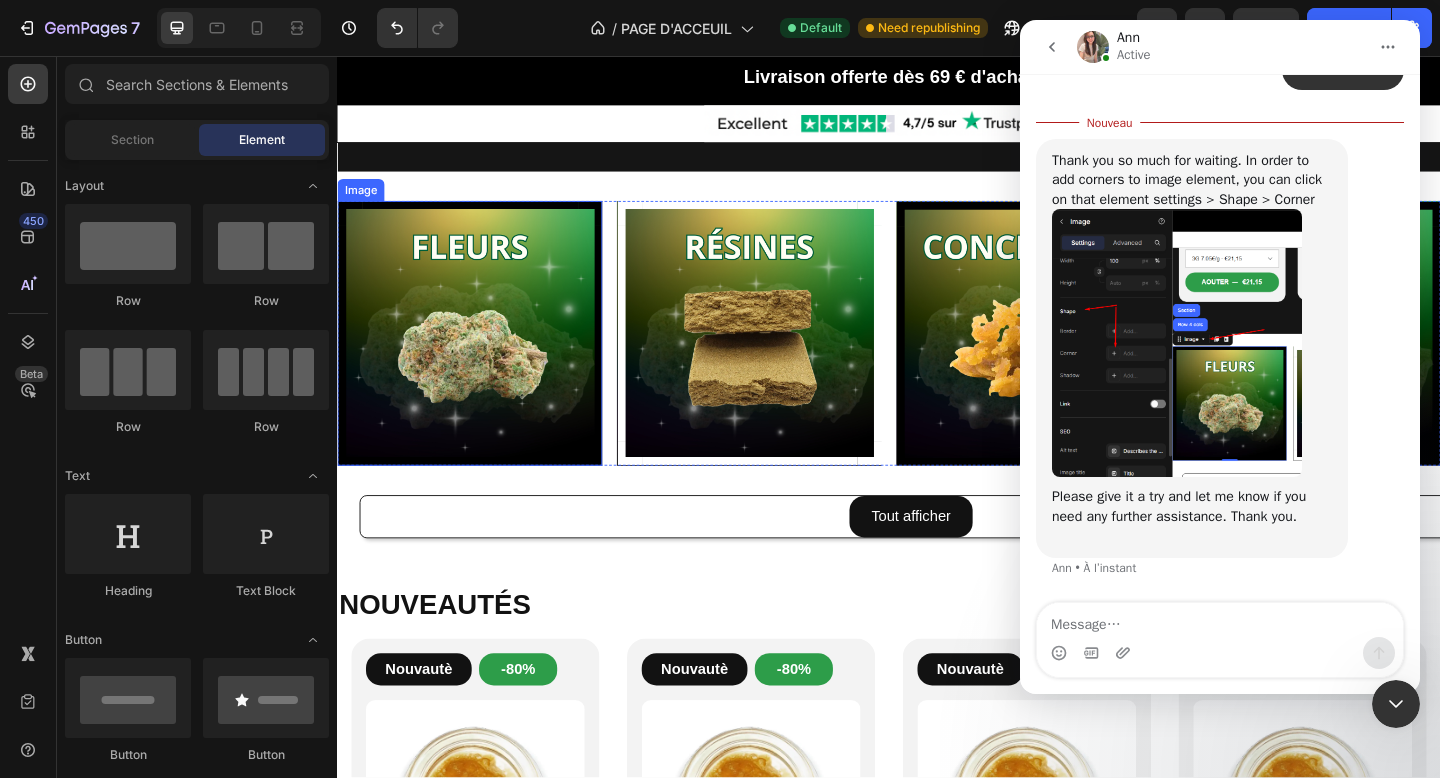 click at bounding box center (481, 358) 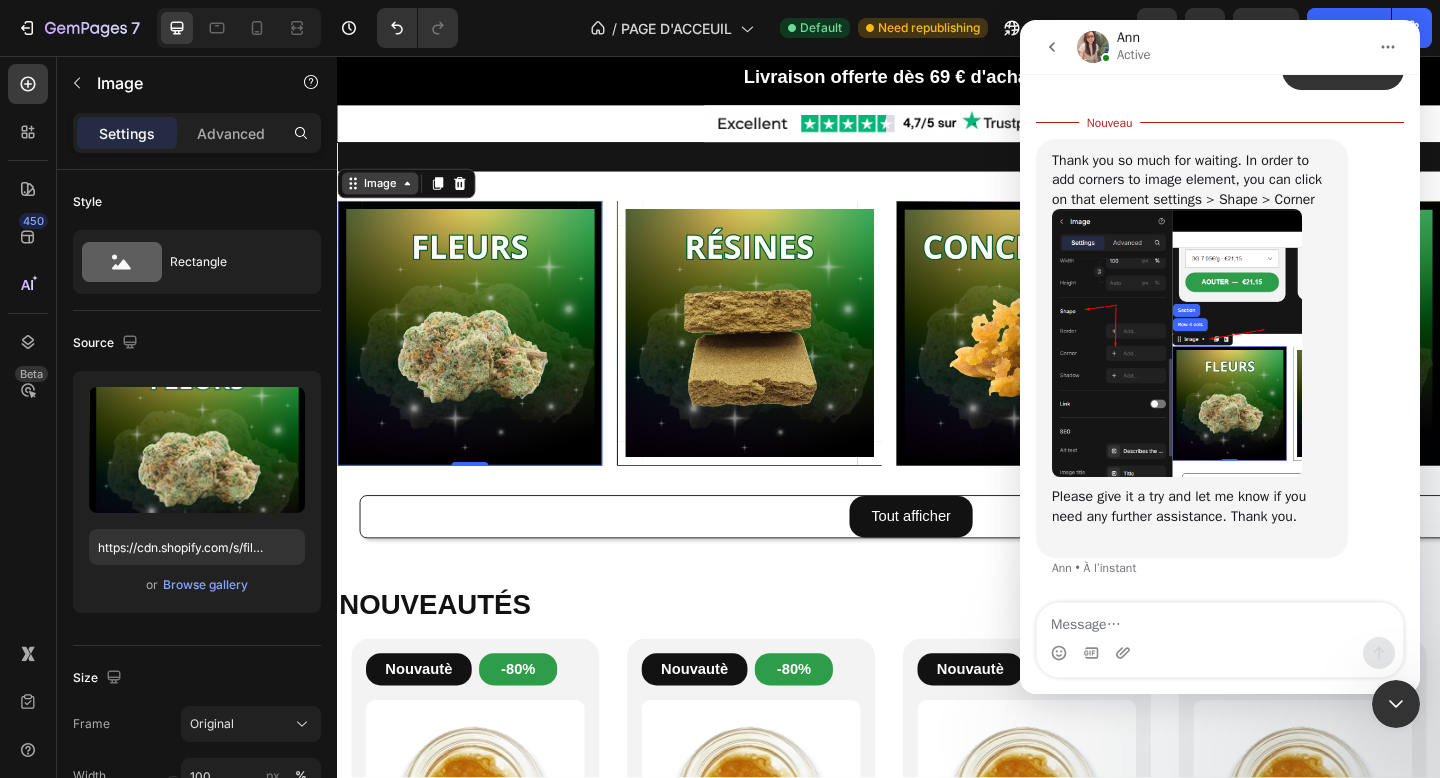 click on "Image" at bounding box center [383, 195] 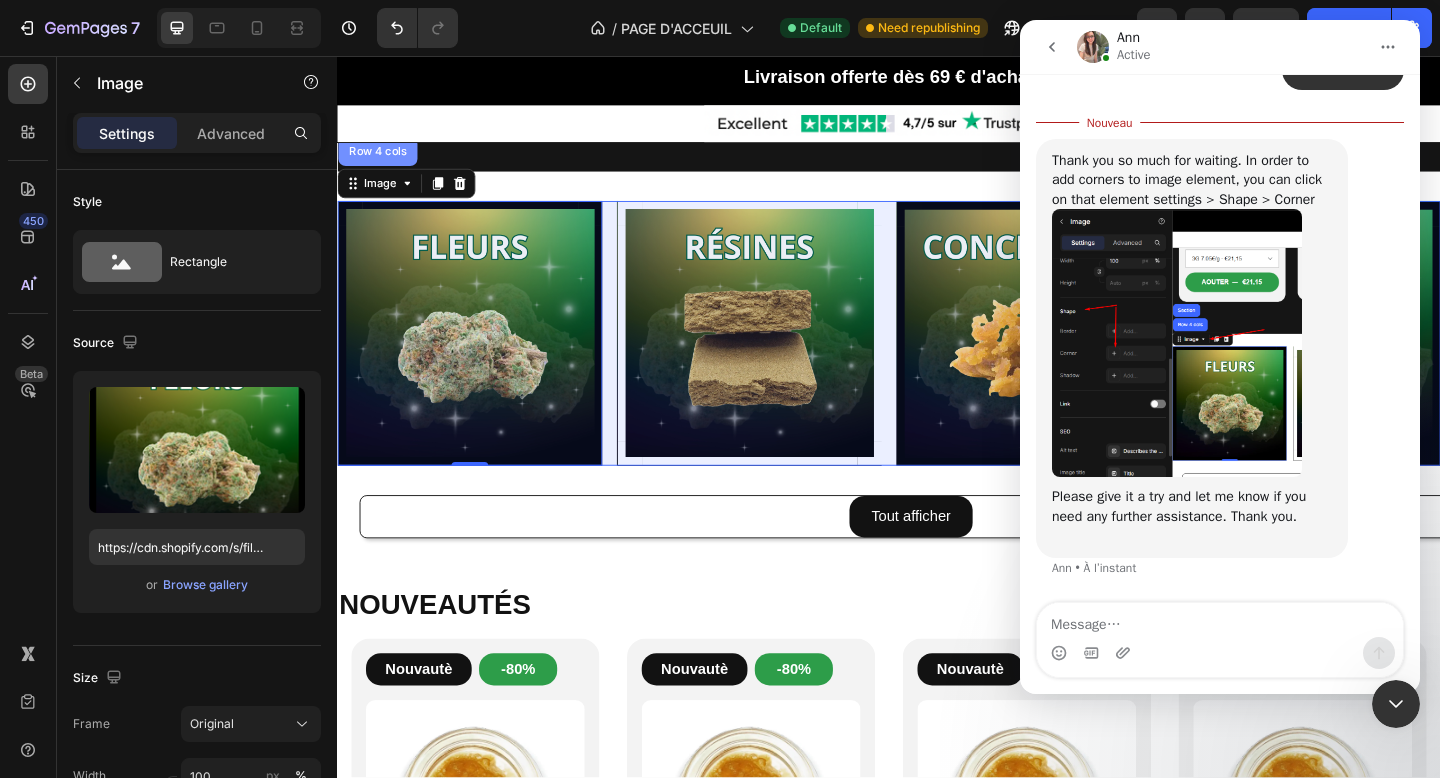 click on "Row 4 cols" at bounding box center [381, 160] 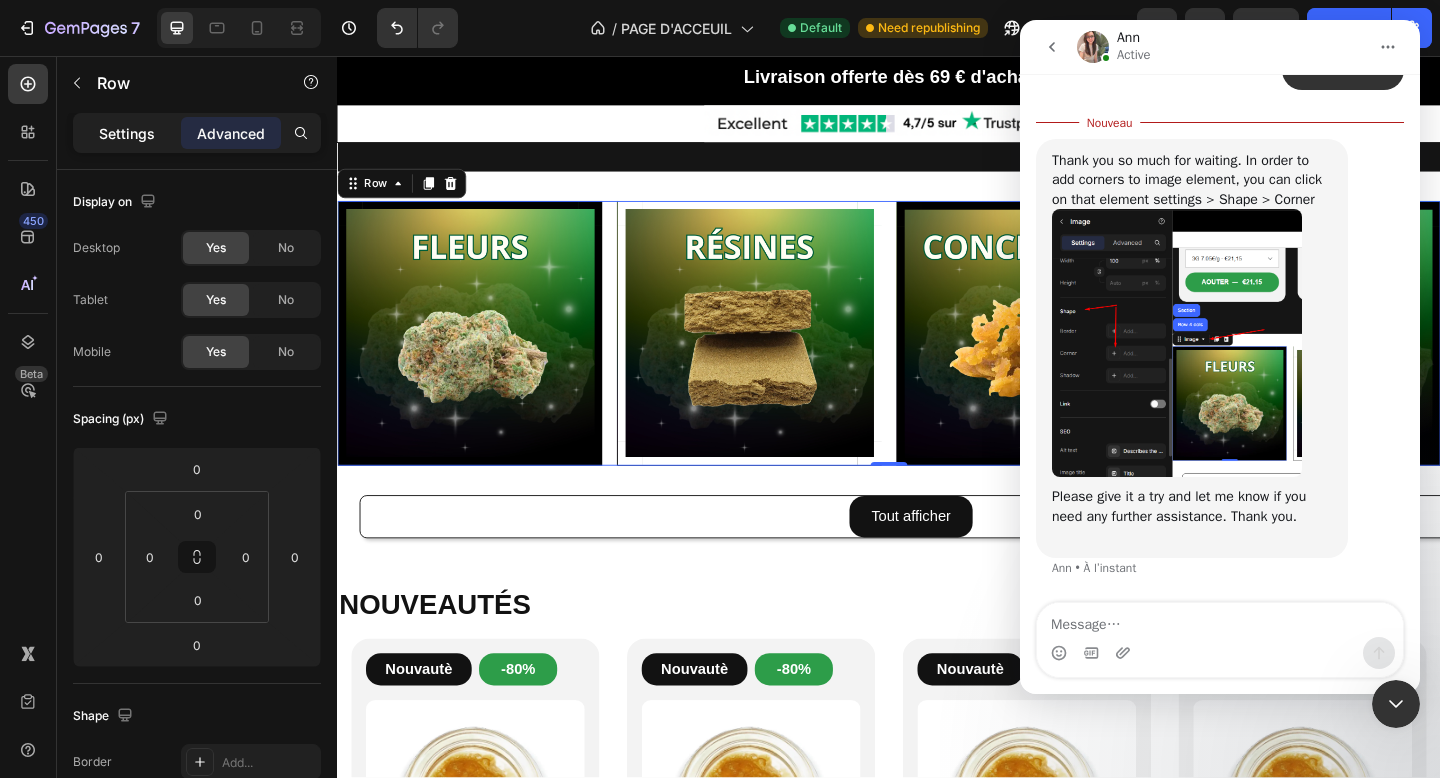 click on "Settings" at bounding box center (127, 133) 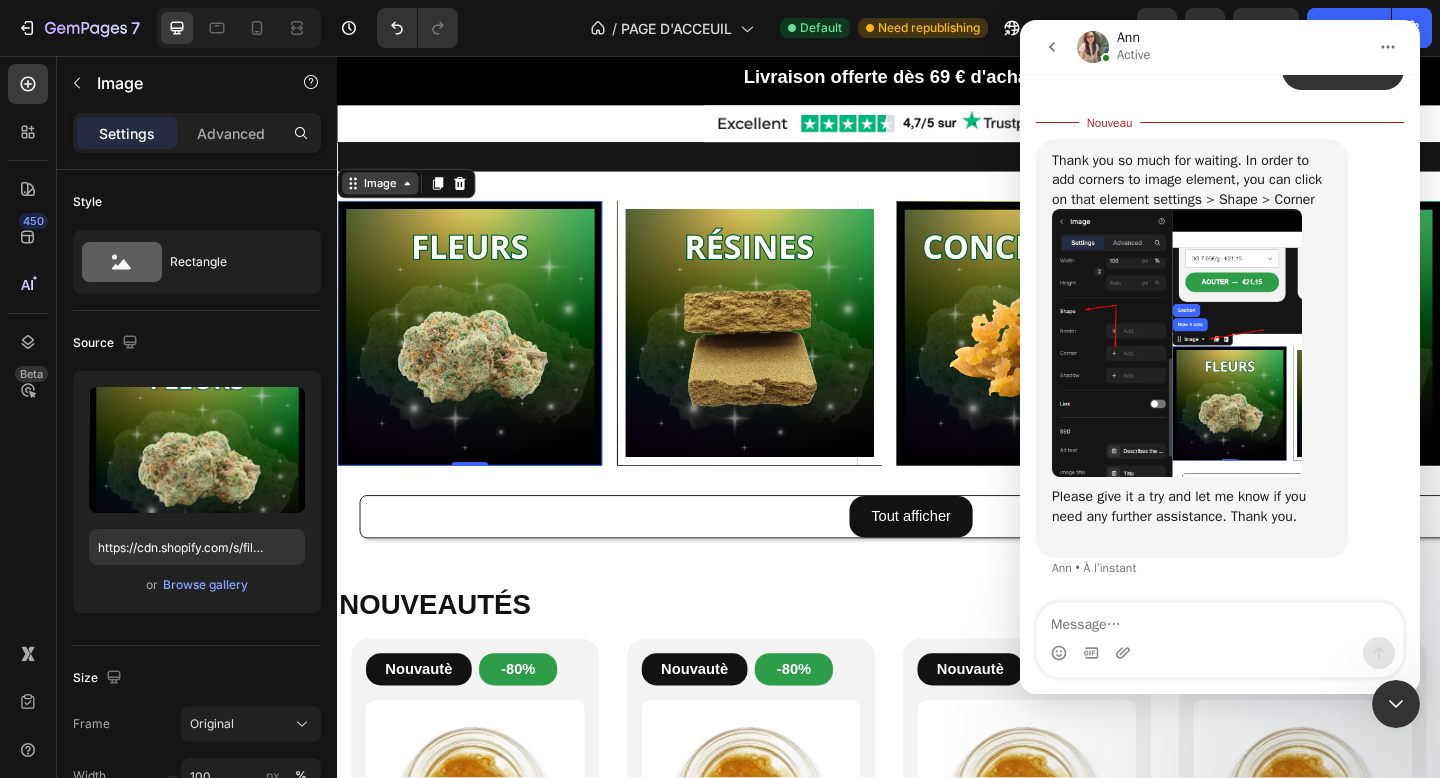 click on "Image" at bounding box center (383, 195) 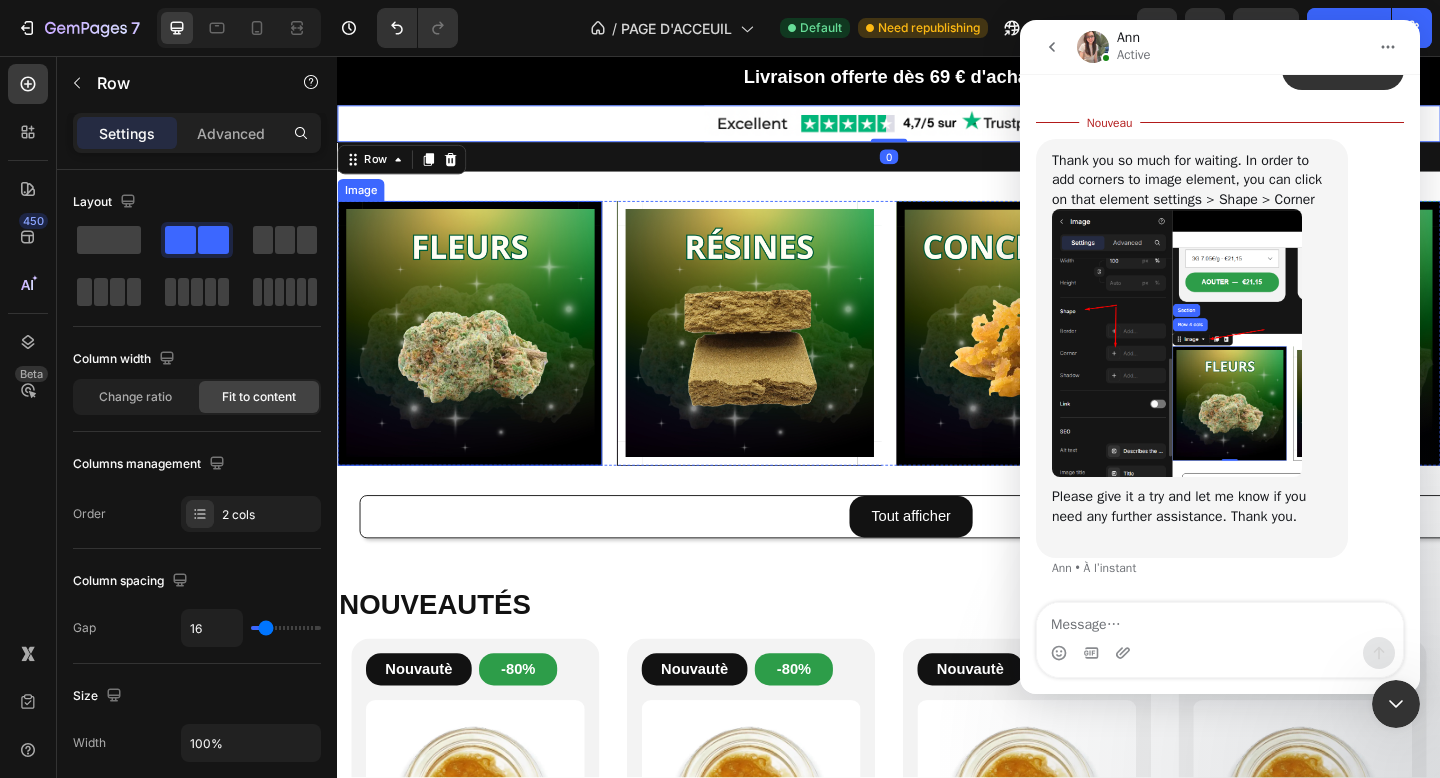 click at bounding box center [481, 358] 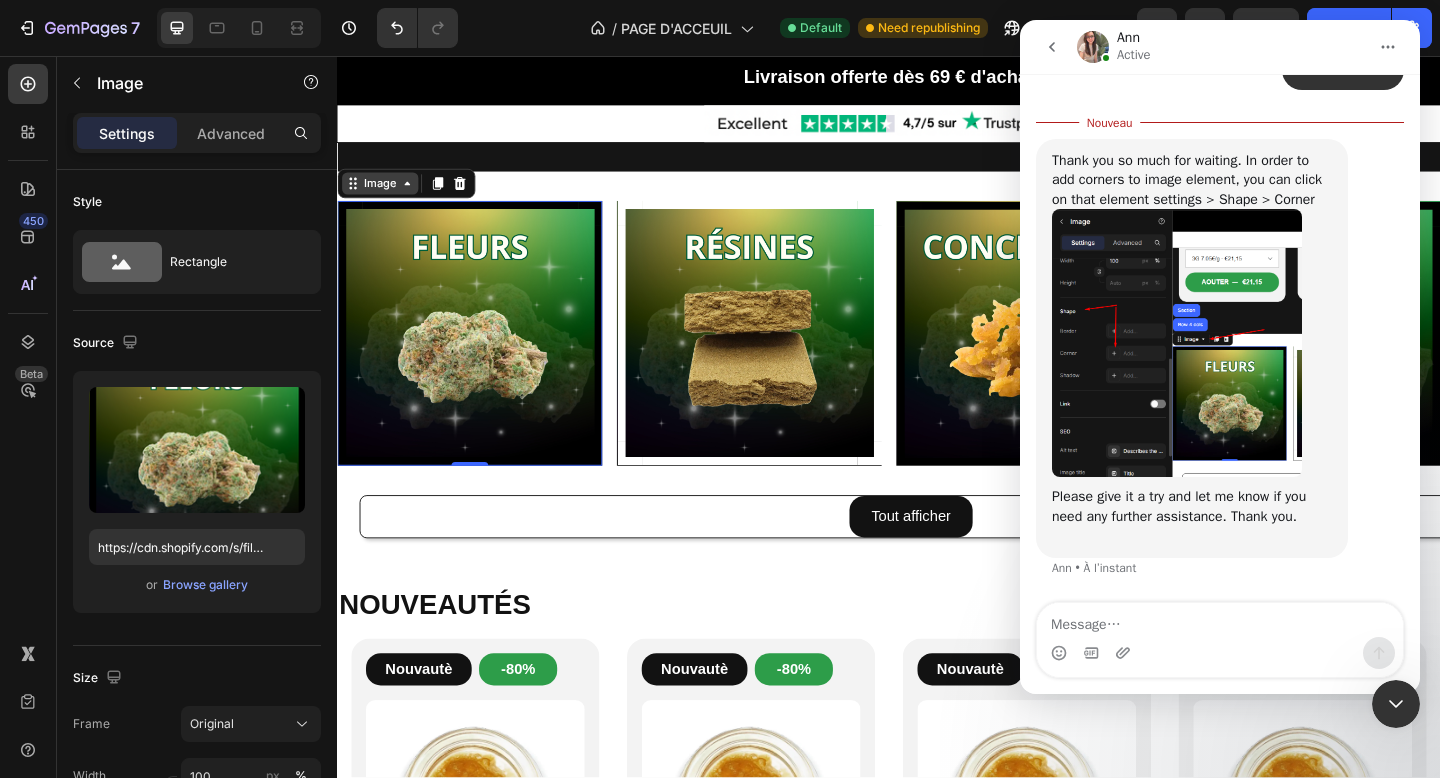 click on "Image" at bounding box center (383, 195) 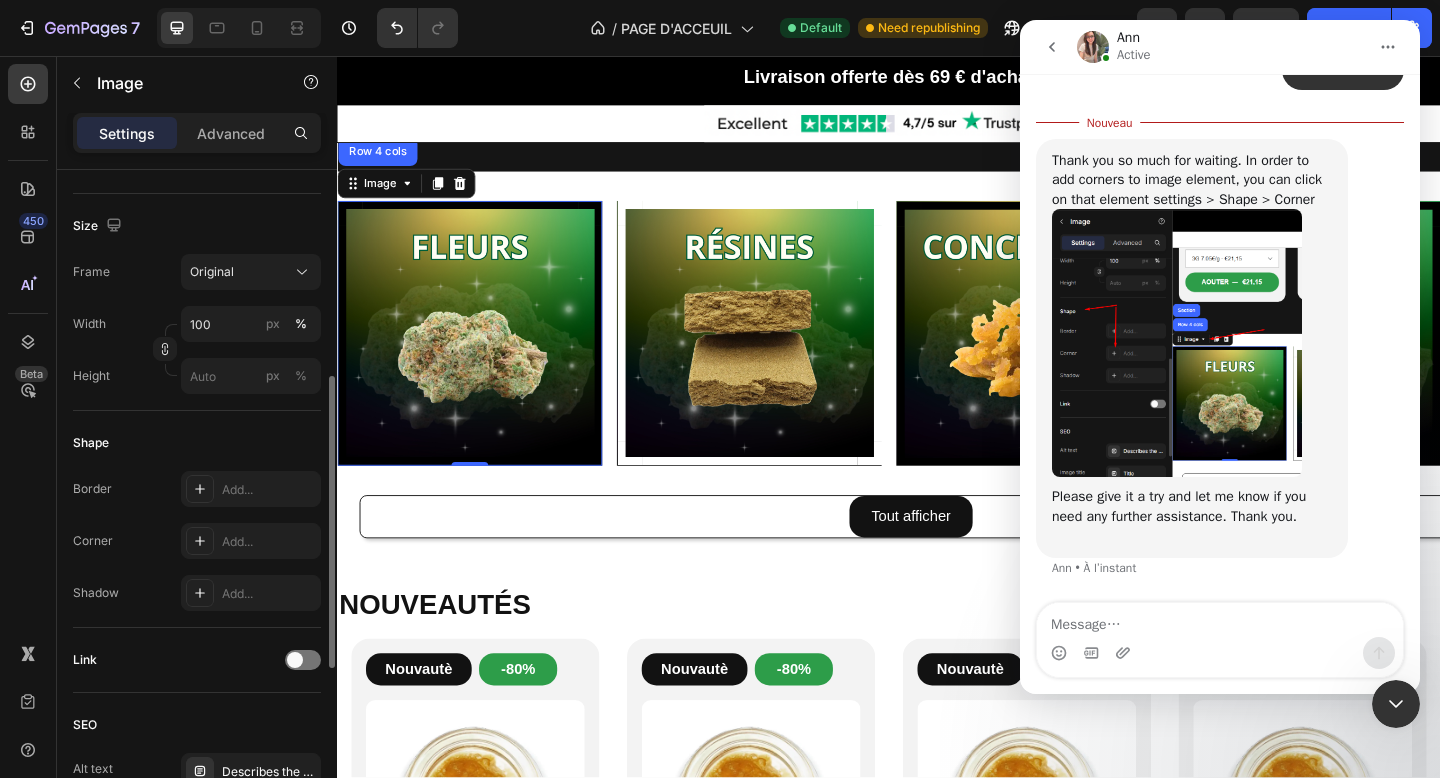 scroll, scrollTop: 475, scrollLeft: 0, axis: vertical 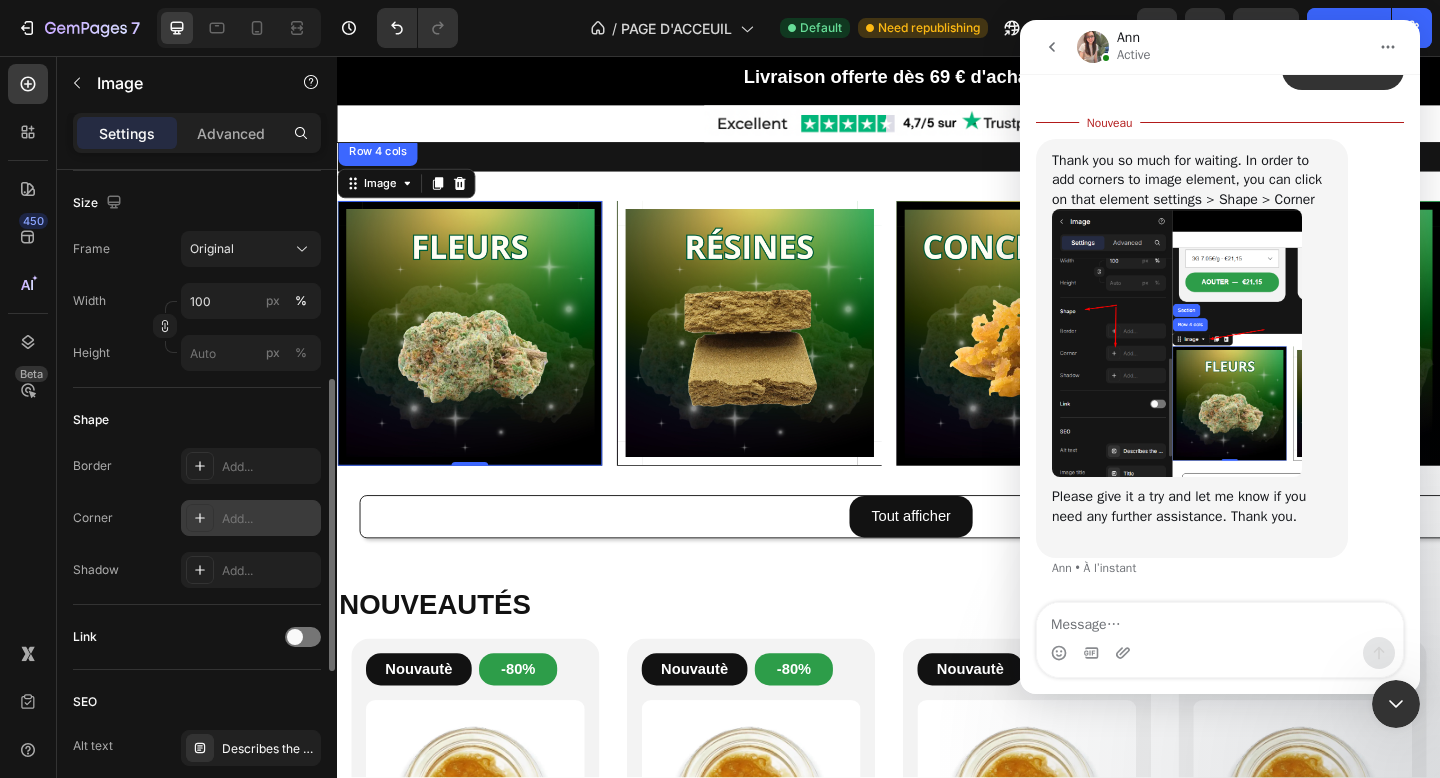 click at bounding box center (200, 518) 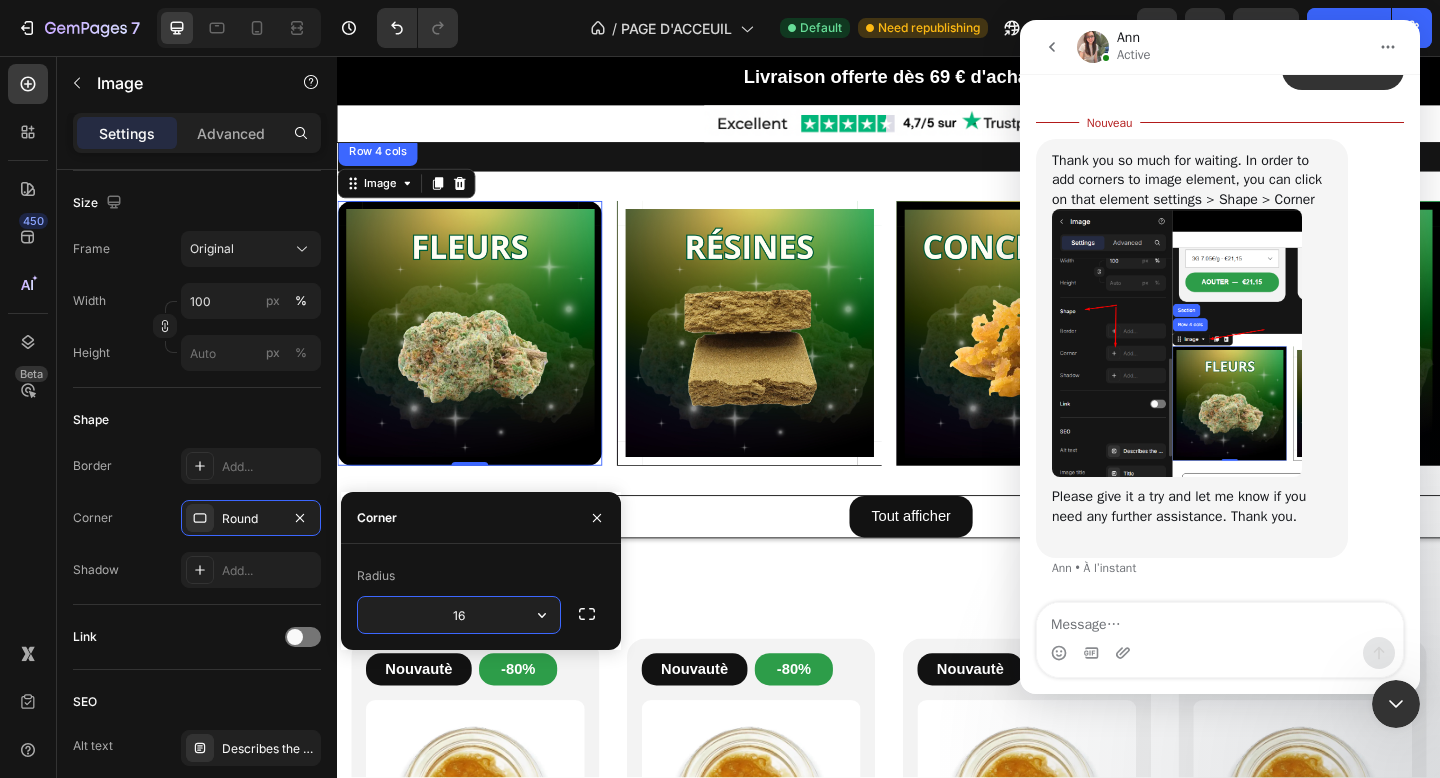type on "1" 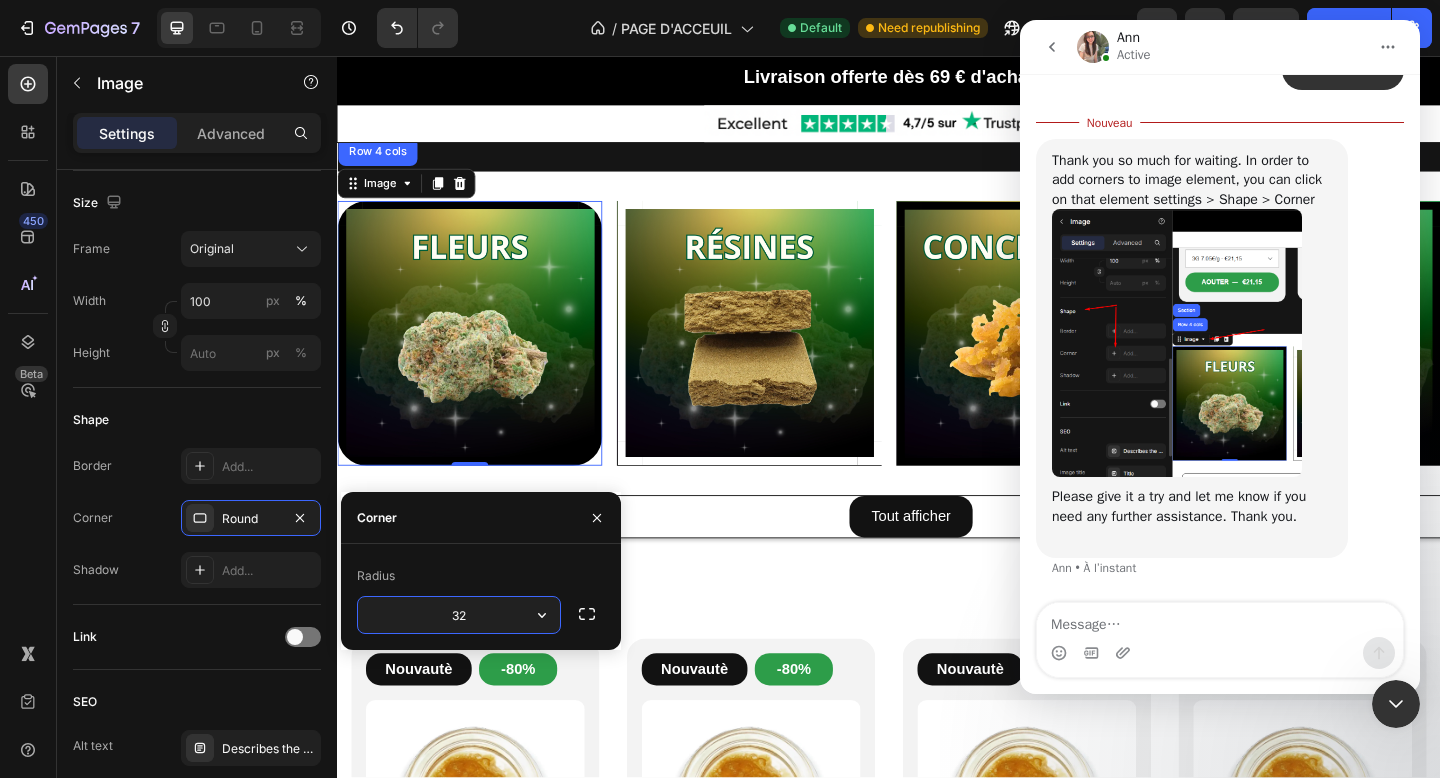 type on "3" 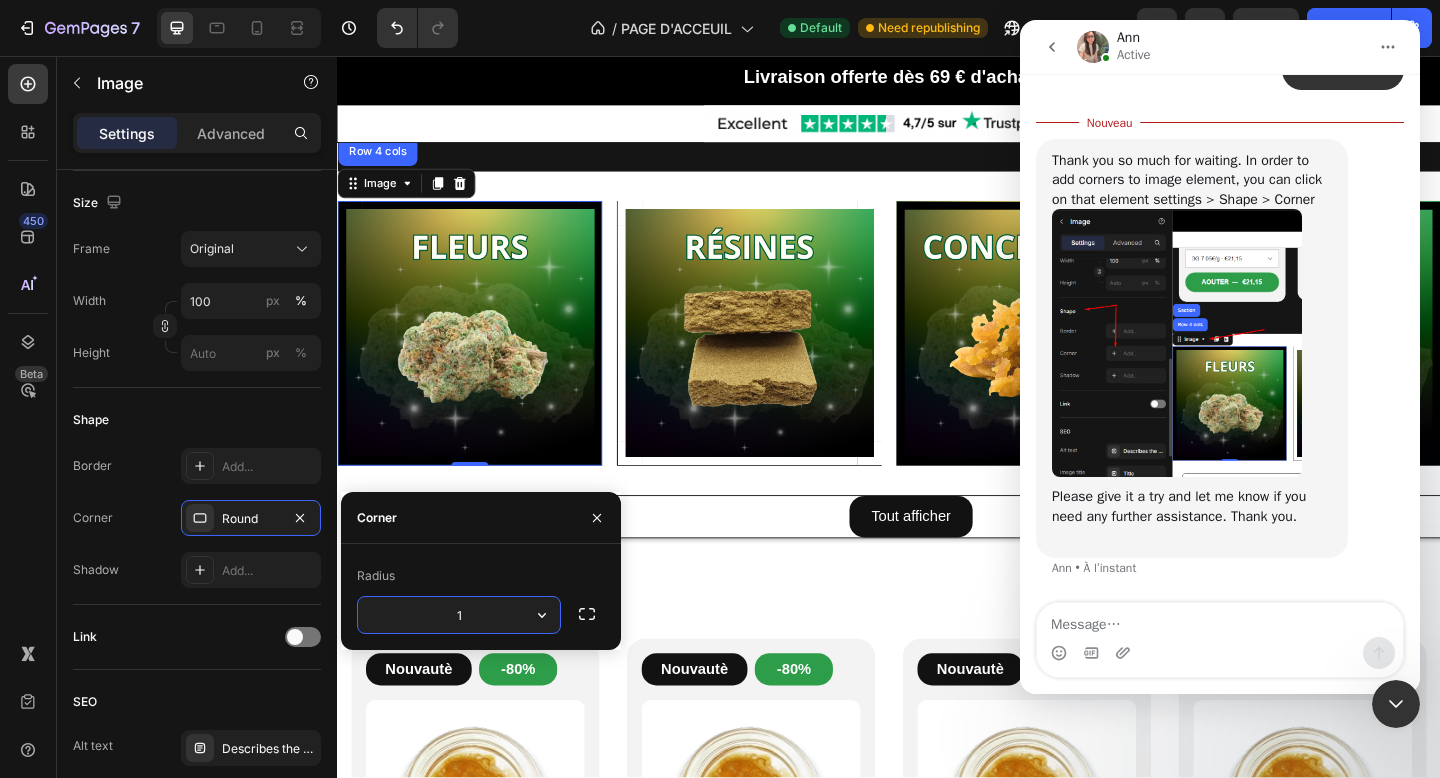 type on "16" 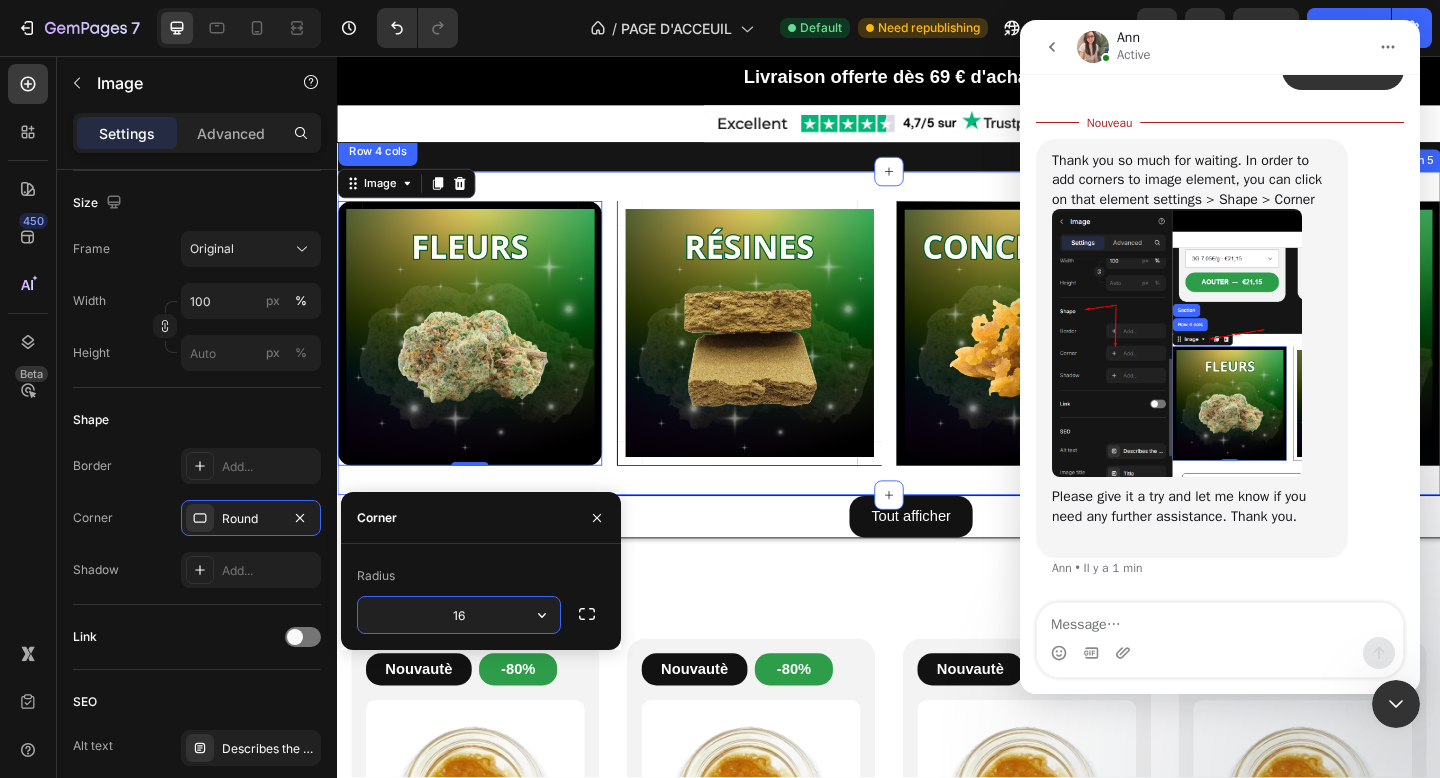 click on "Image Row 4 cols Section   0 Image Image Image Row Section 5" at bounding box center (937, 358) 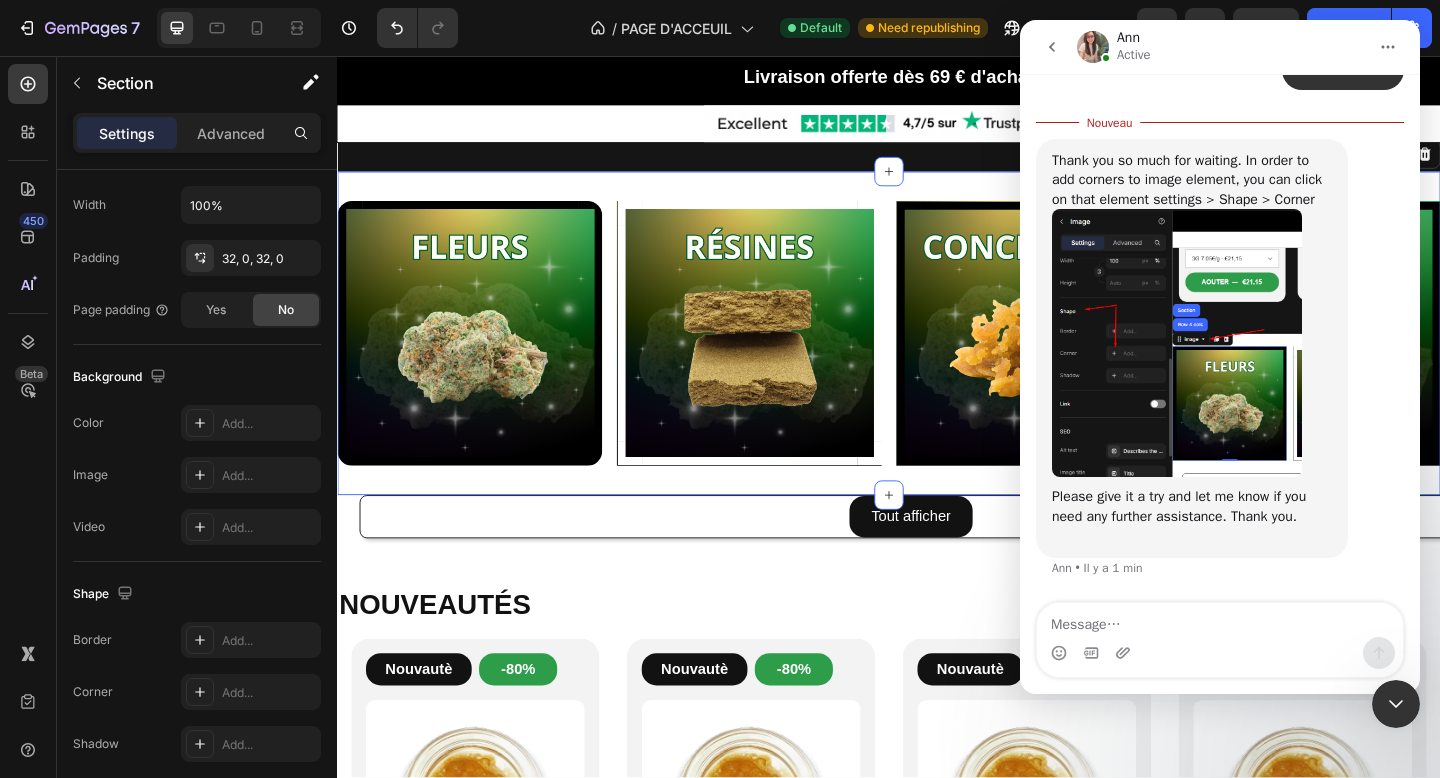 scroll, scrollTop: 0, scrollLeft: 0, axis: both 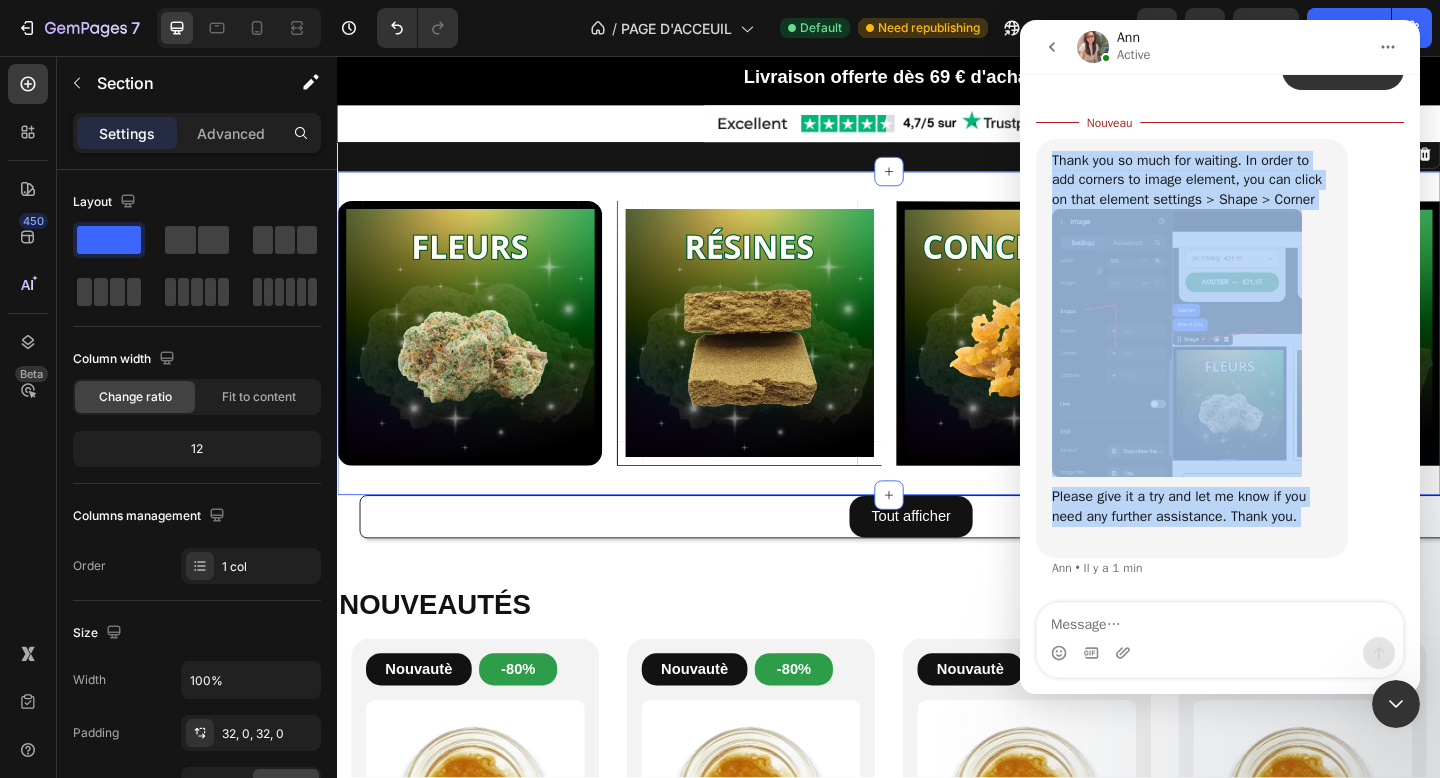 drag, startPoint x: 1051, startPoint y: 136, endPoint x: 1336, endPoint y: 556, distance: 507.56772 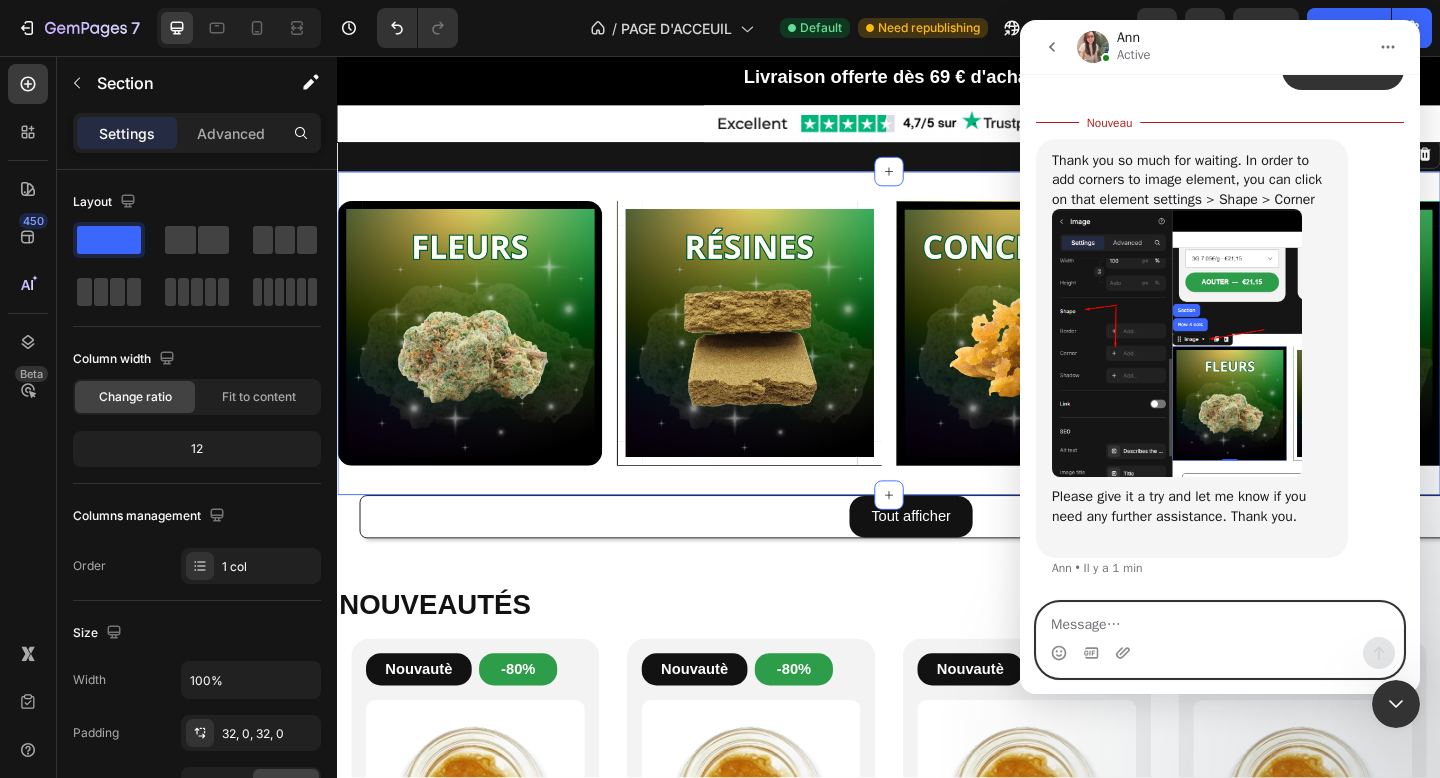 click at bounding box center (1220, 620) 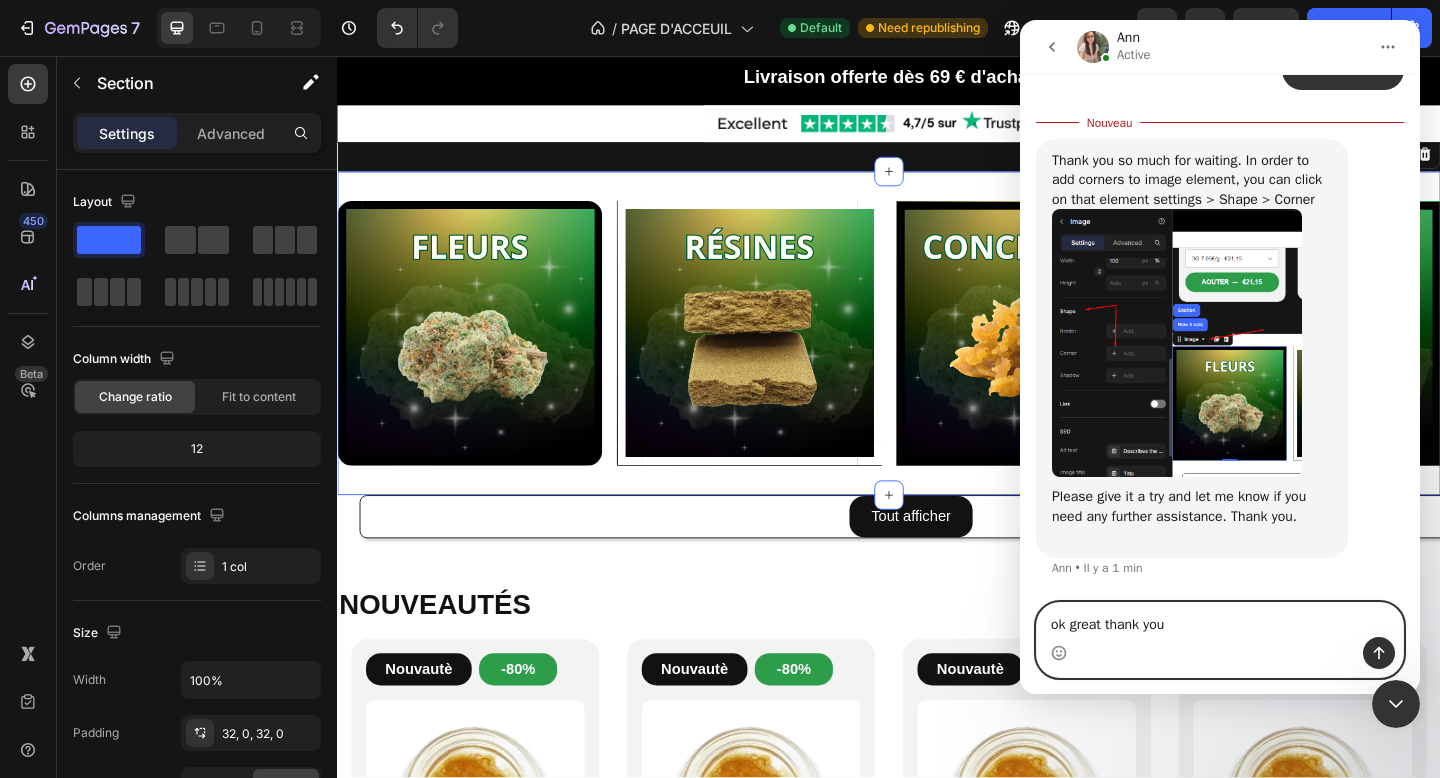type on "ok great thank you" 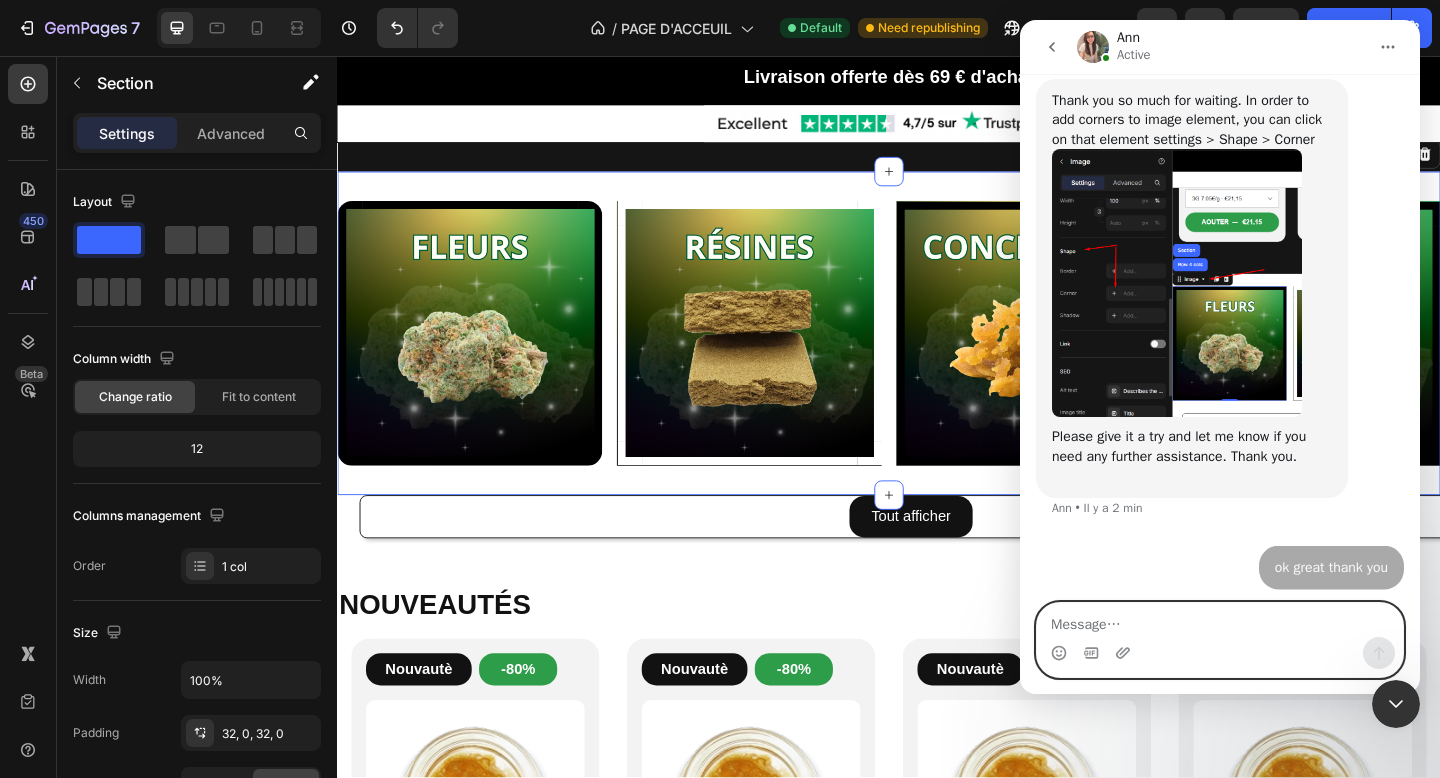 scroll, scrollTop: 1405, scrollLeft: 0, axis: vertical 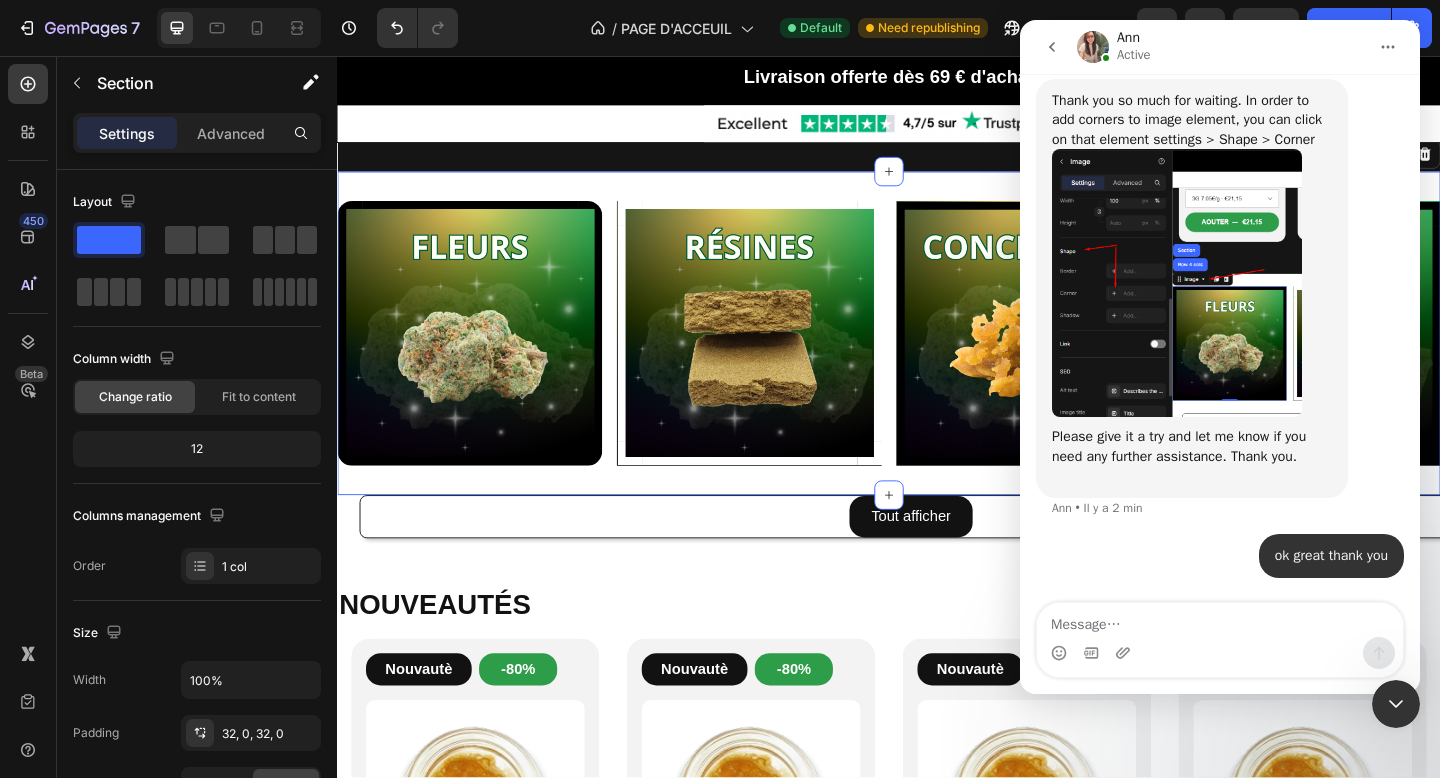 click 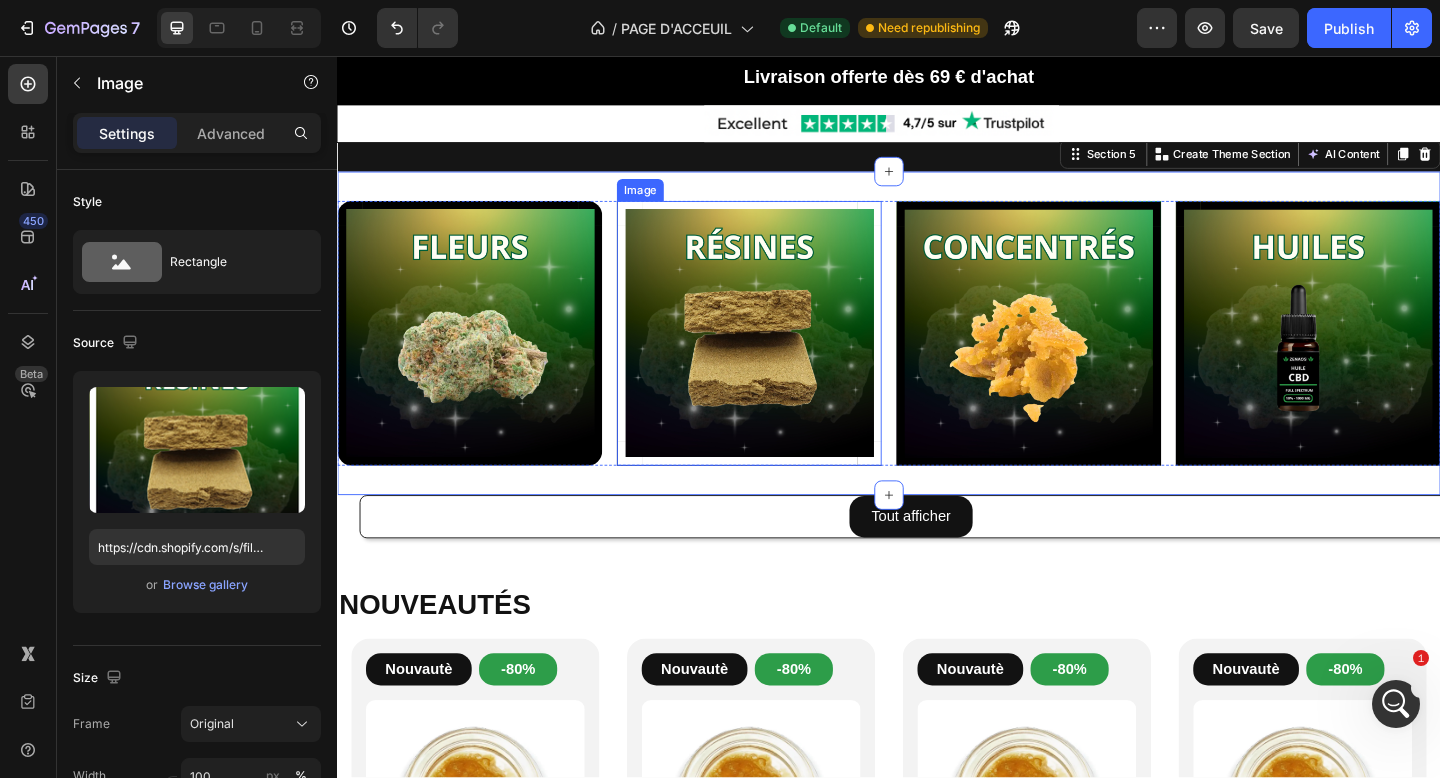 click at bounding box center [785, 358] 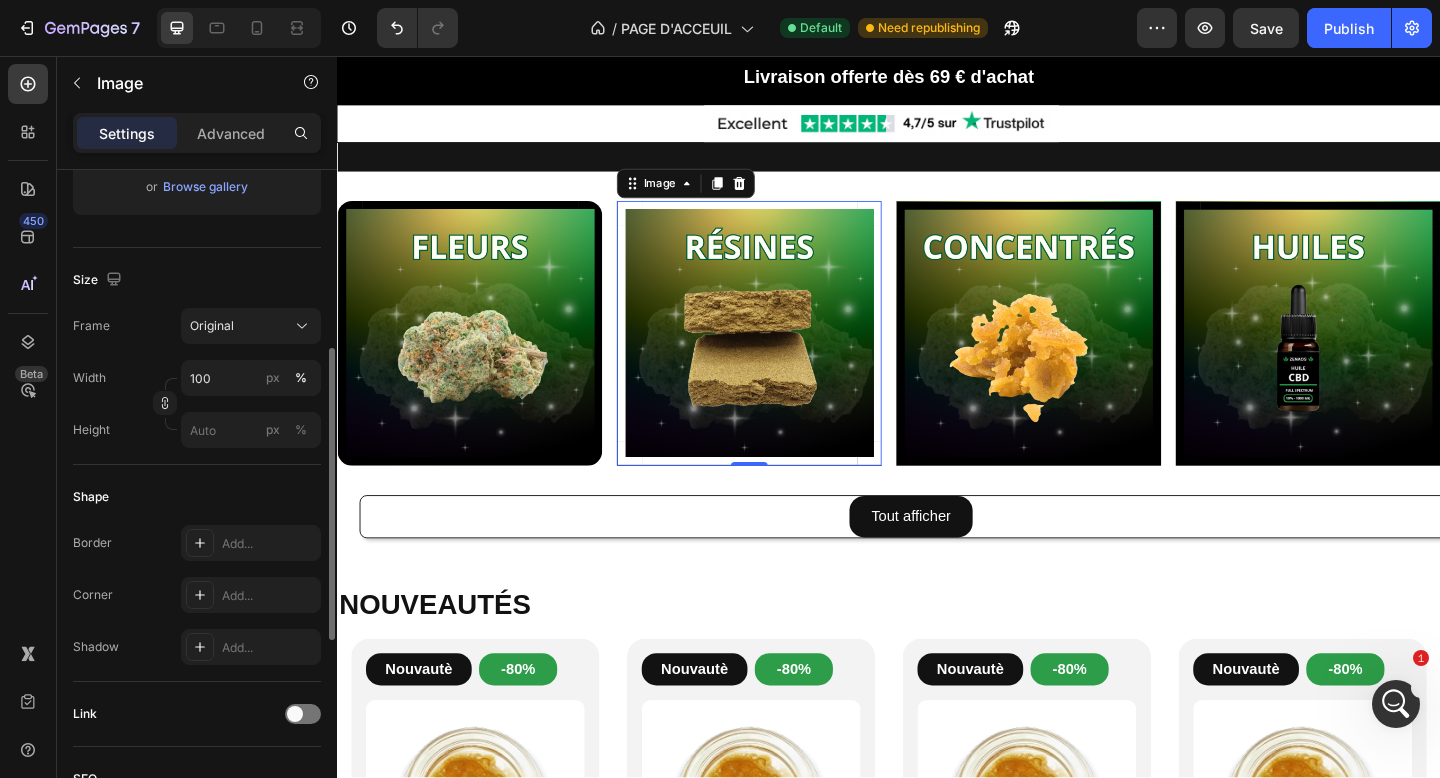 scroll, scrollTop: 407, scrollLeft: 0, axis: vertical 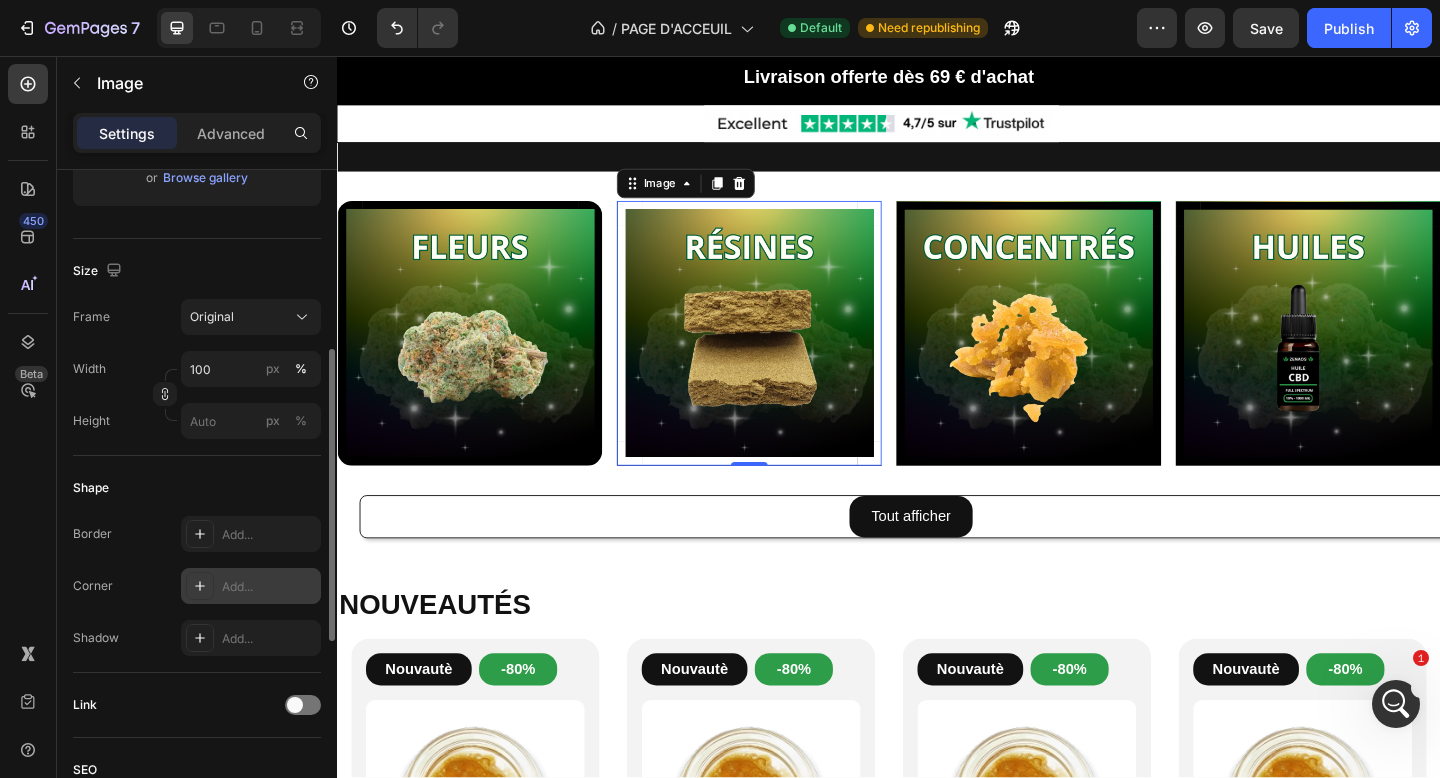 click on "Add..." at bounding box center (251, 586) 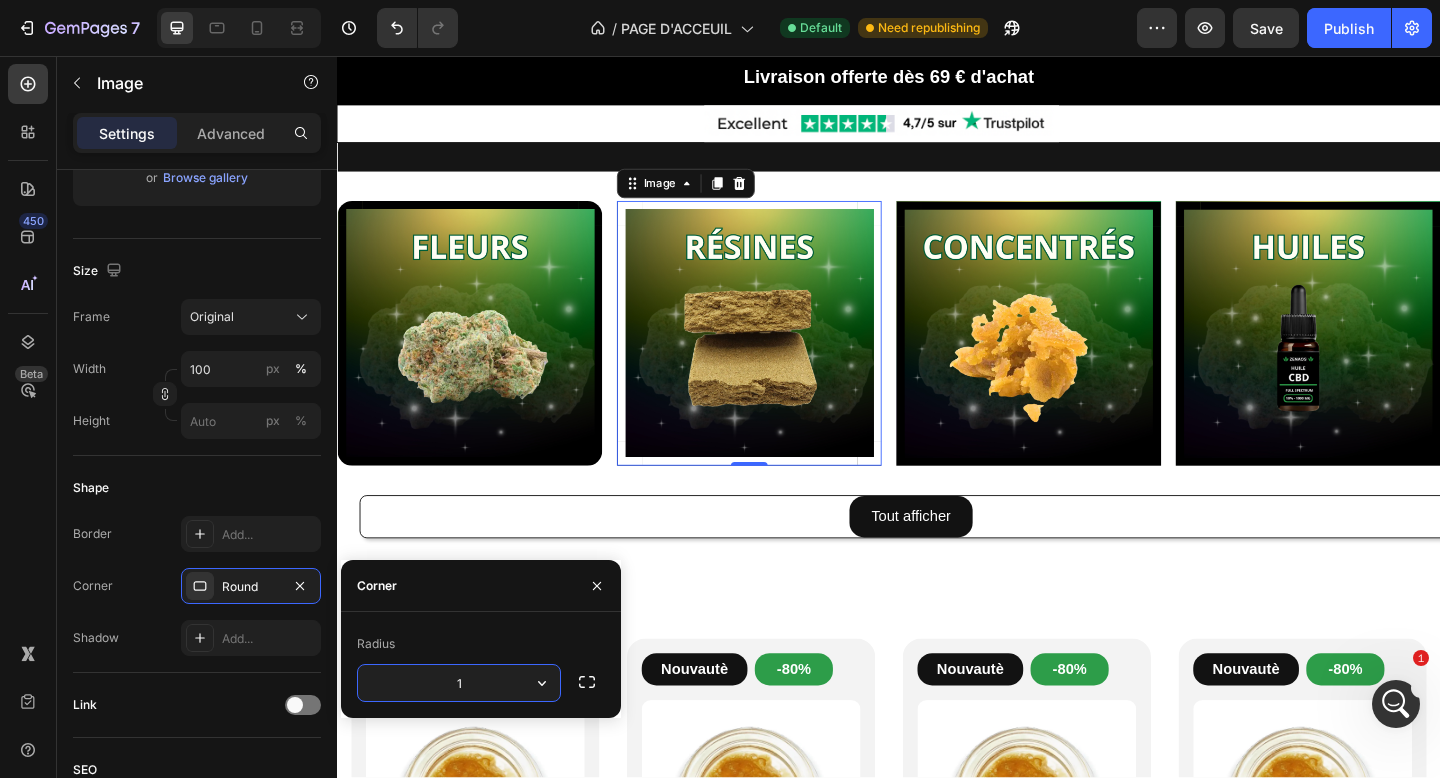type on "16" 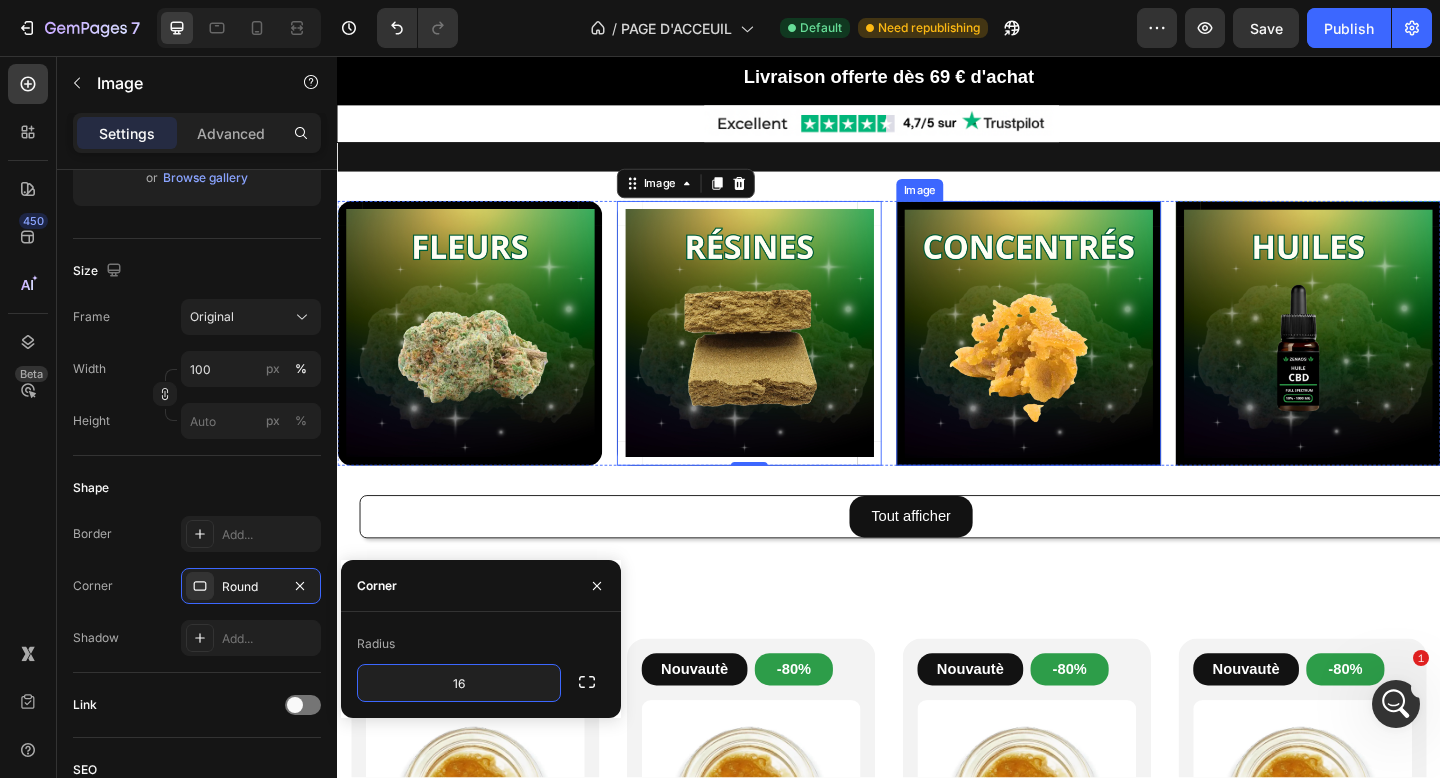 click at bounding box center [1089, 358] 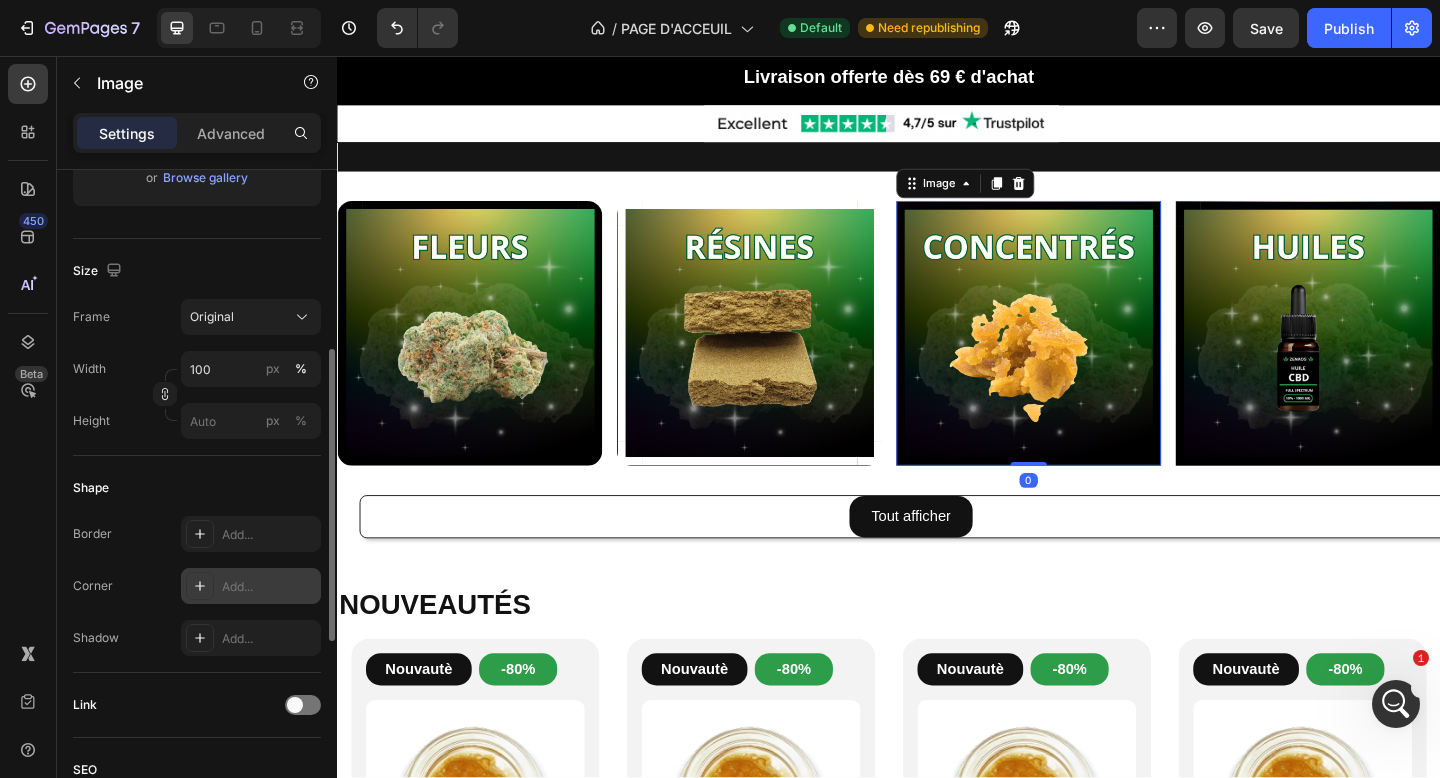 click at bounding box center [200, 586] 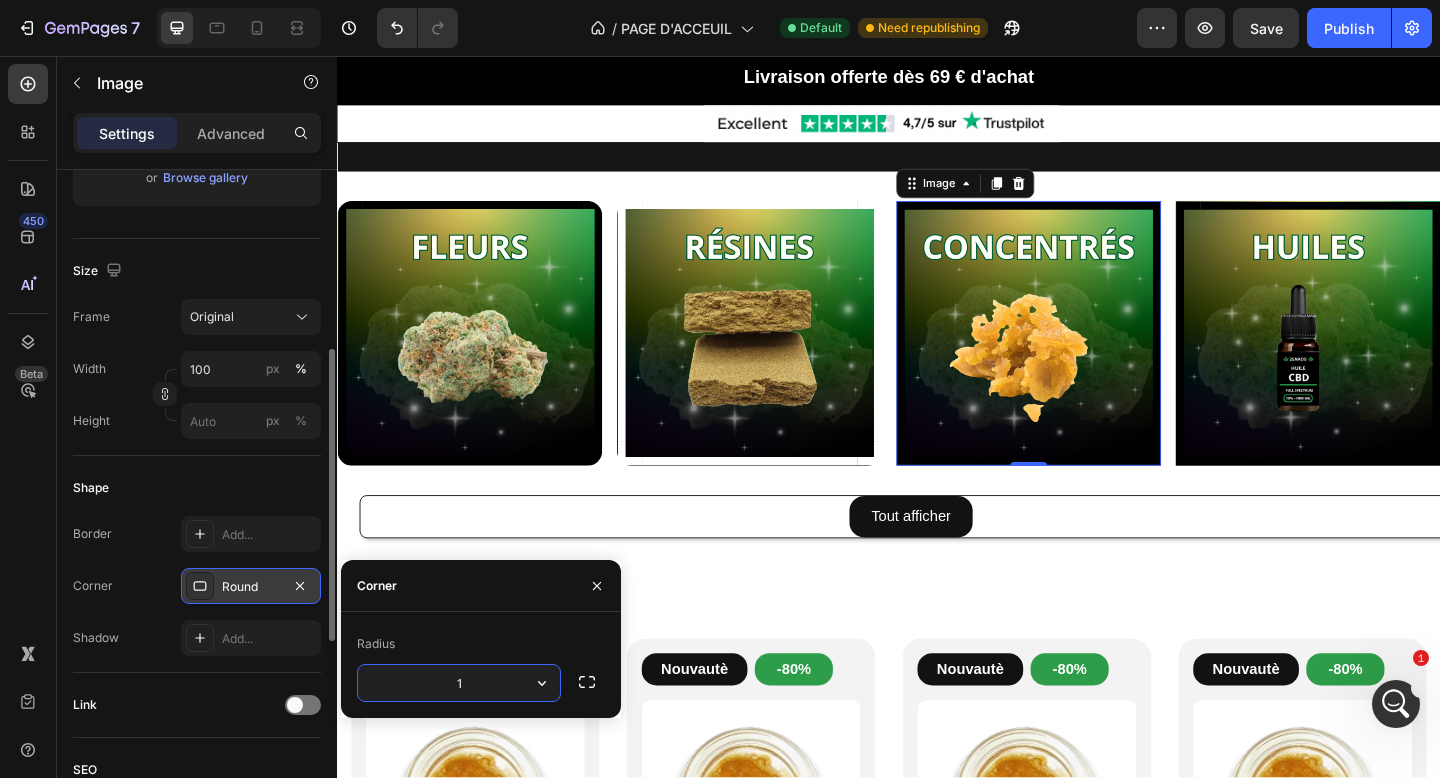 type on "16" 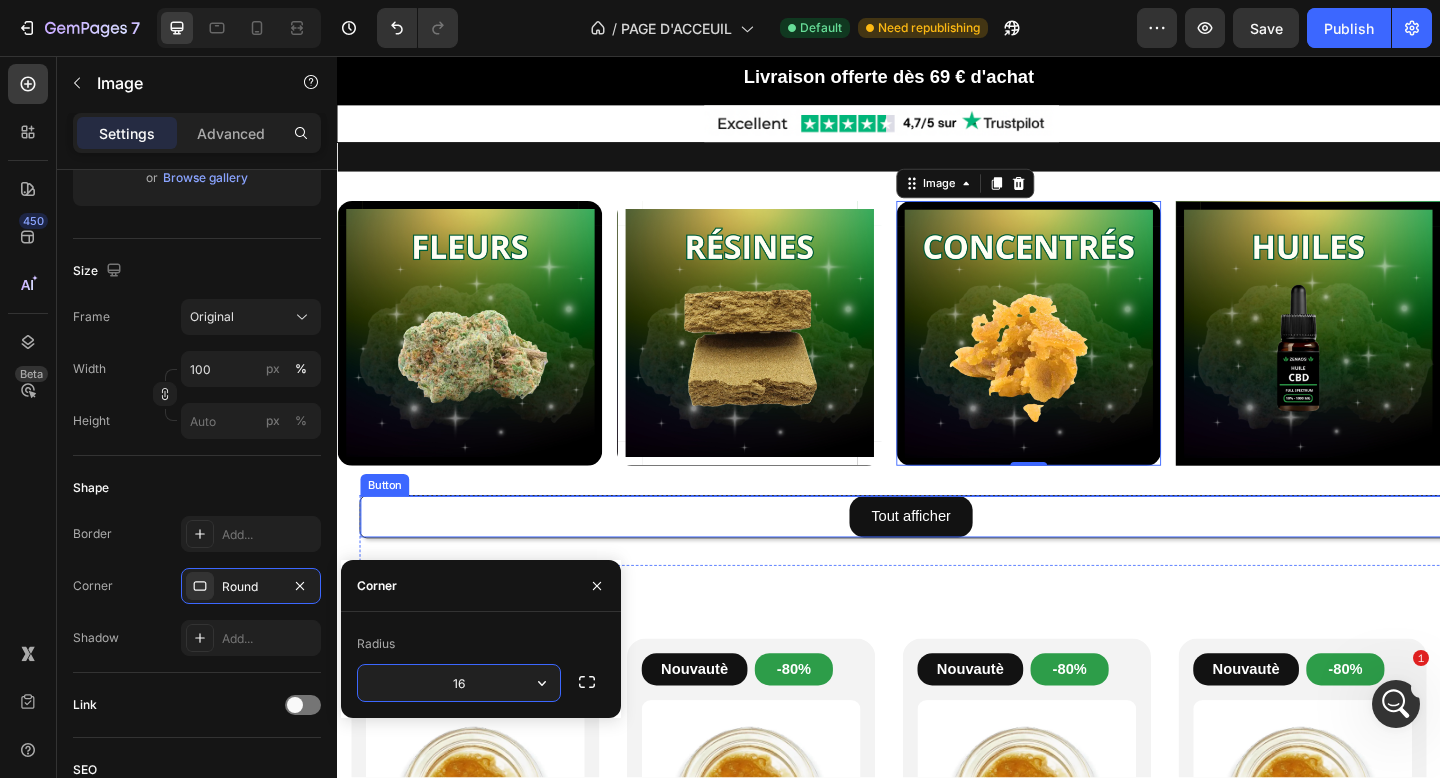 click on "Tout afficher   Button" at bounding box center (961, 557) 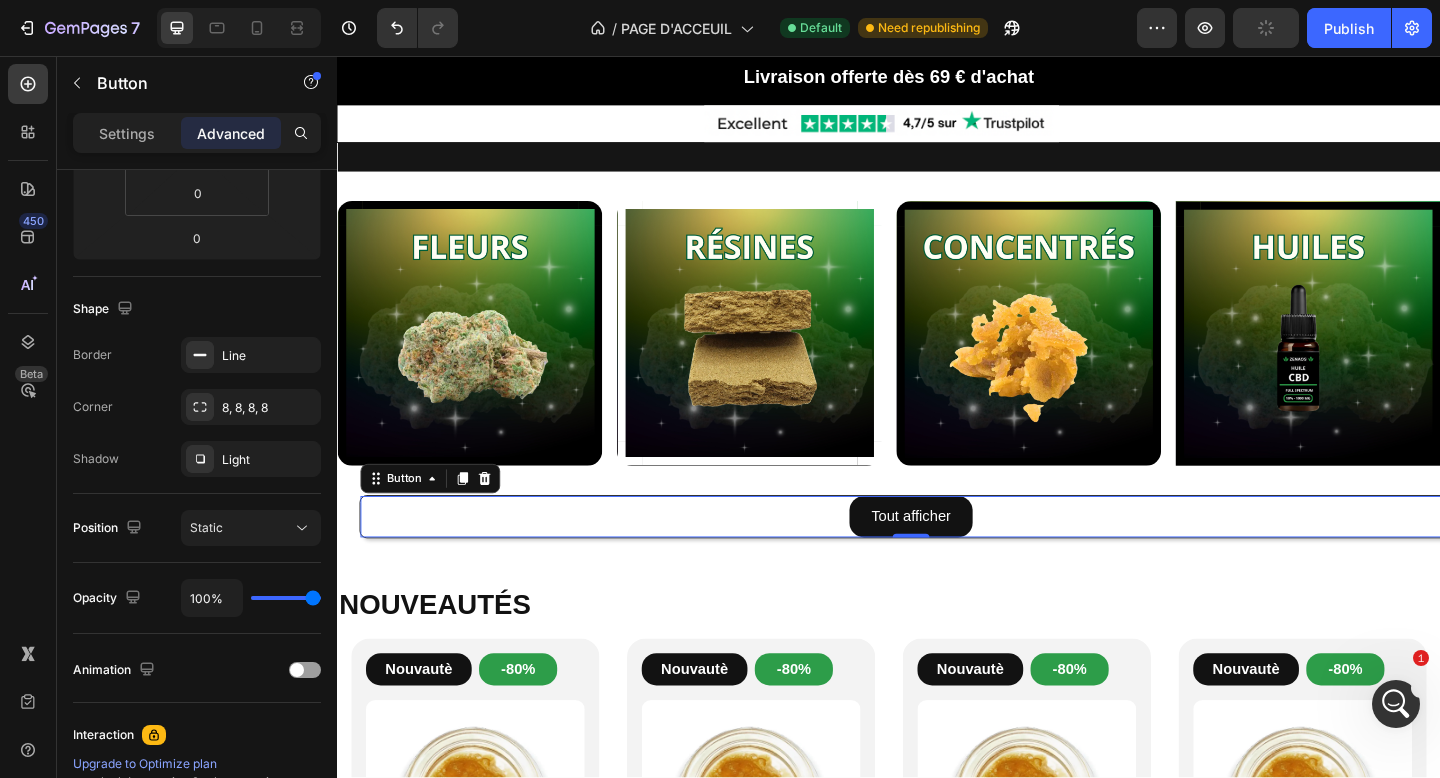 scroll, scrollTop: 0, scrollLeft: 0, axis: both 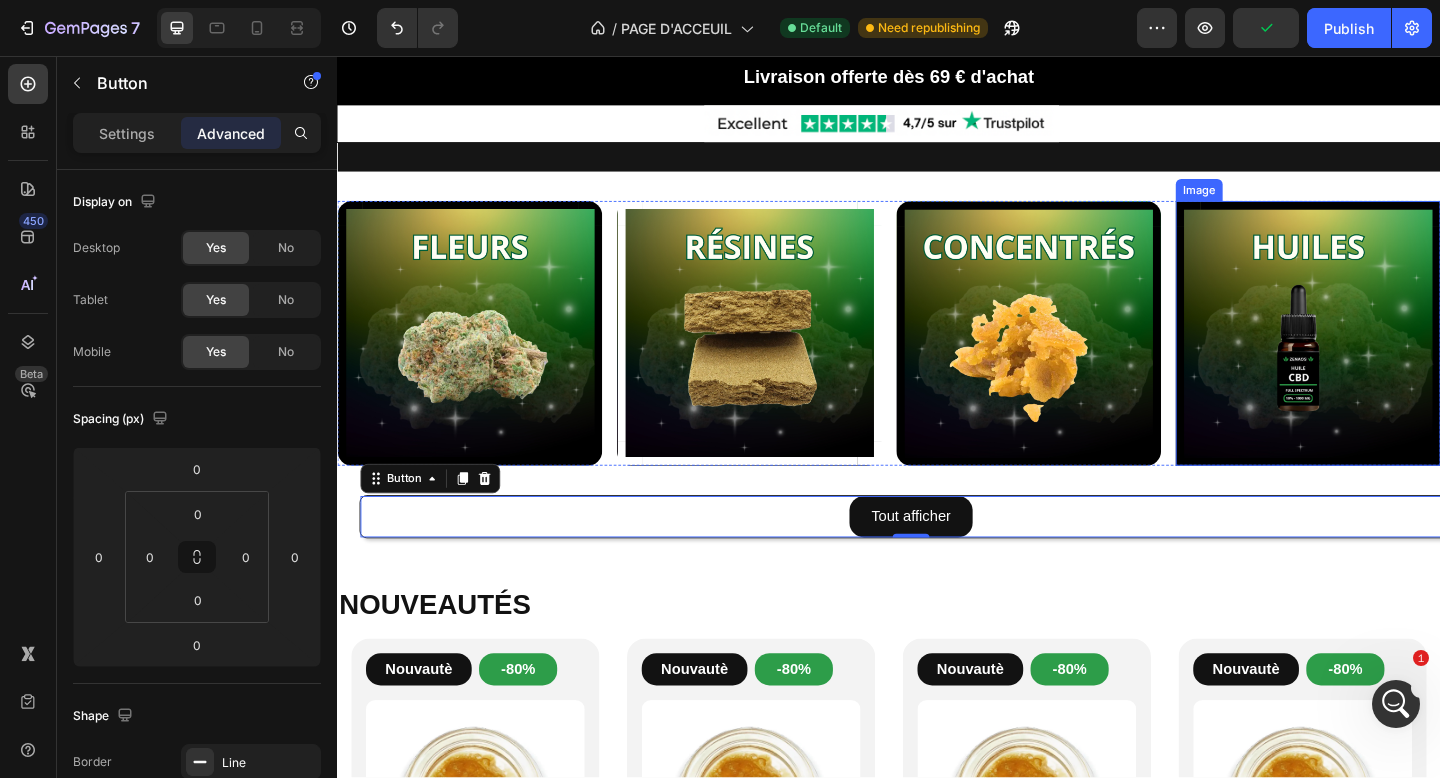 click at bounding box center [1393, 358] 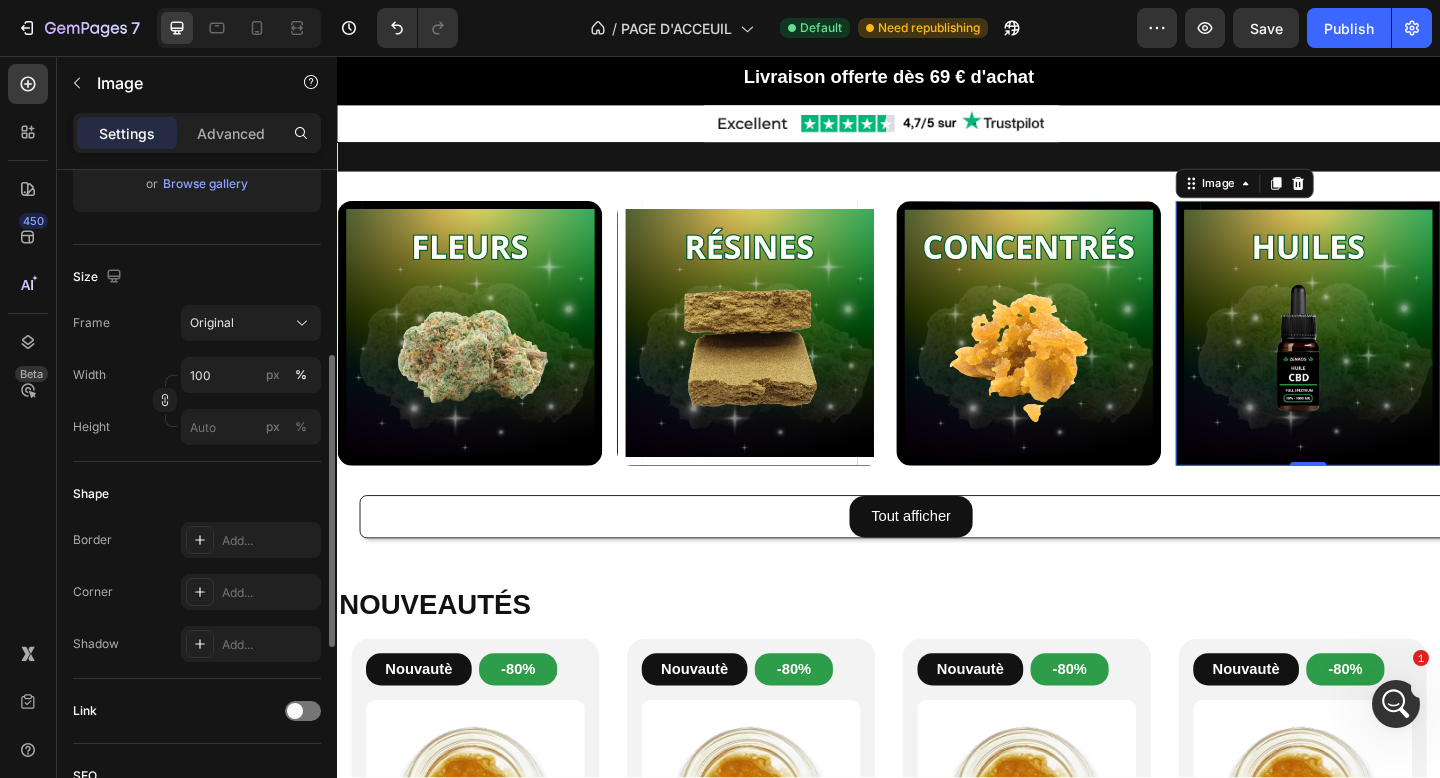 scroll, scrollTop: 407, scrollLeft: 0, axis: vertical 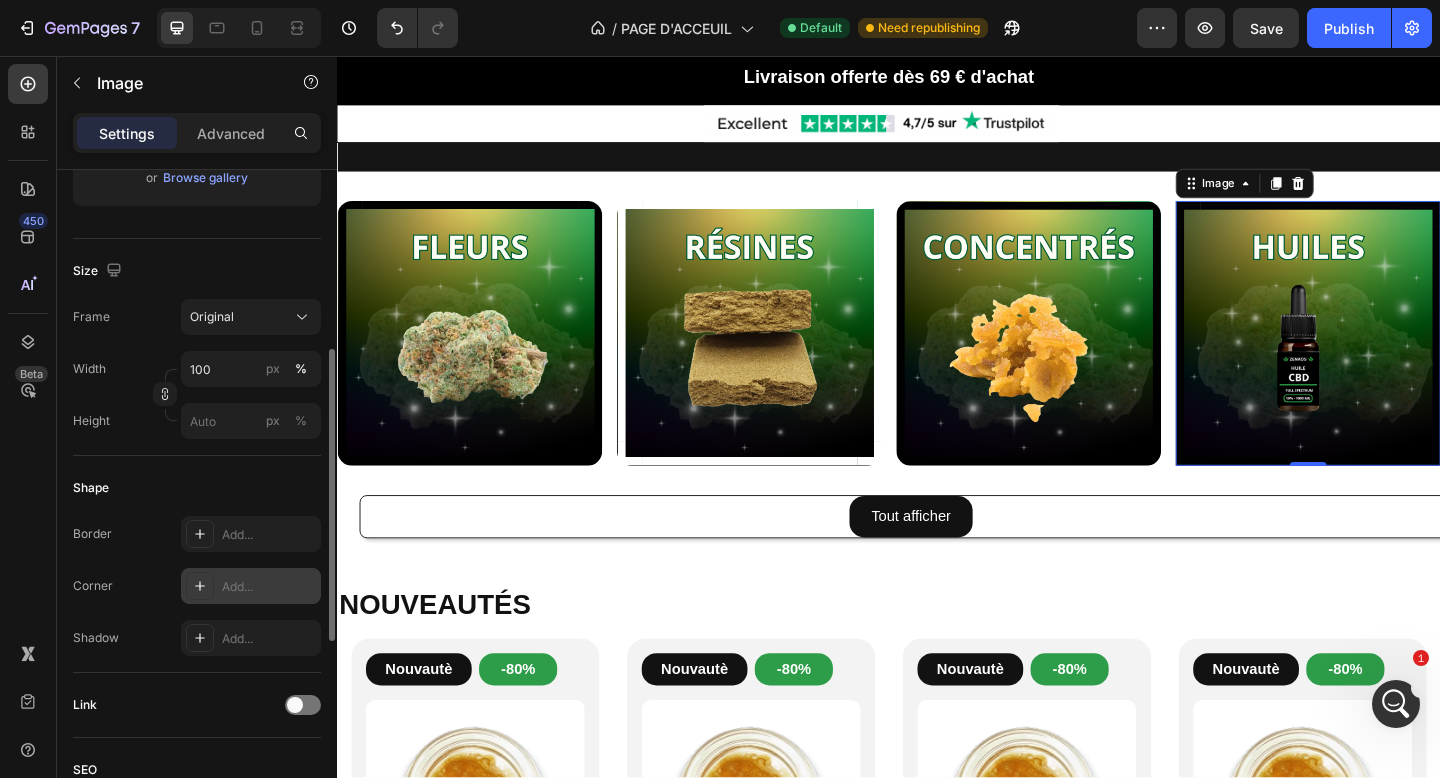 click on "Add..." at bounding box center [251, 586] 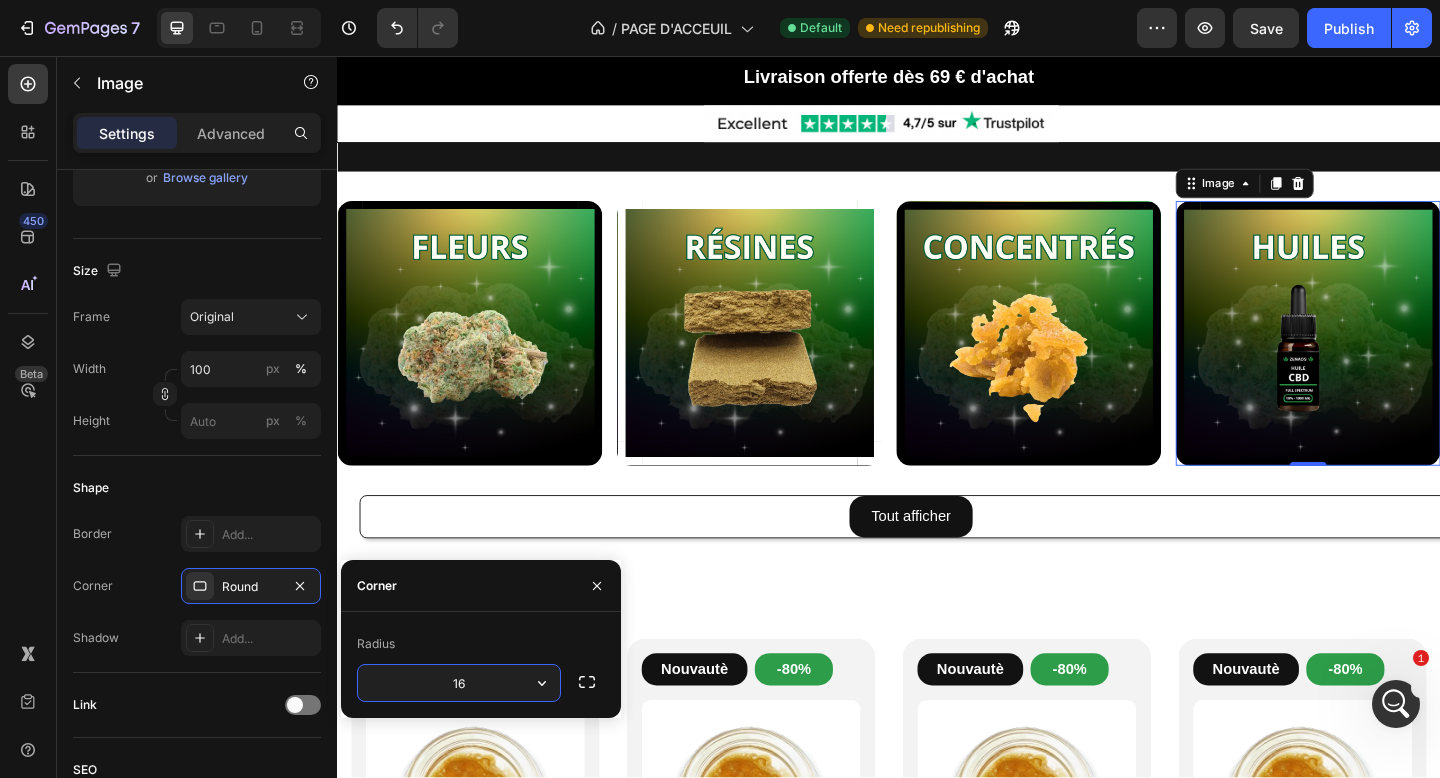 type on "16" 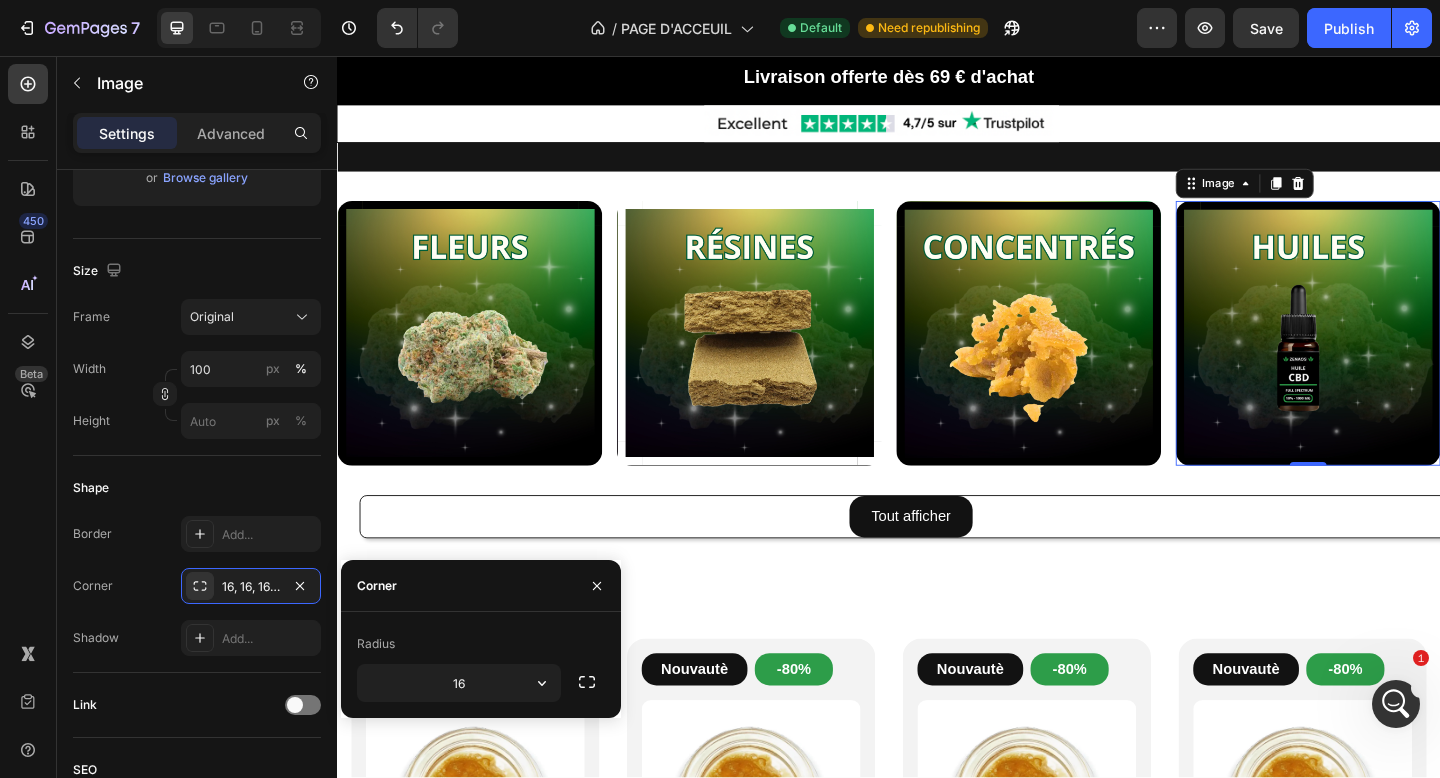 click on "Corner" at bounding box center (481, 586) 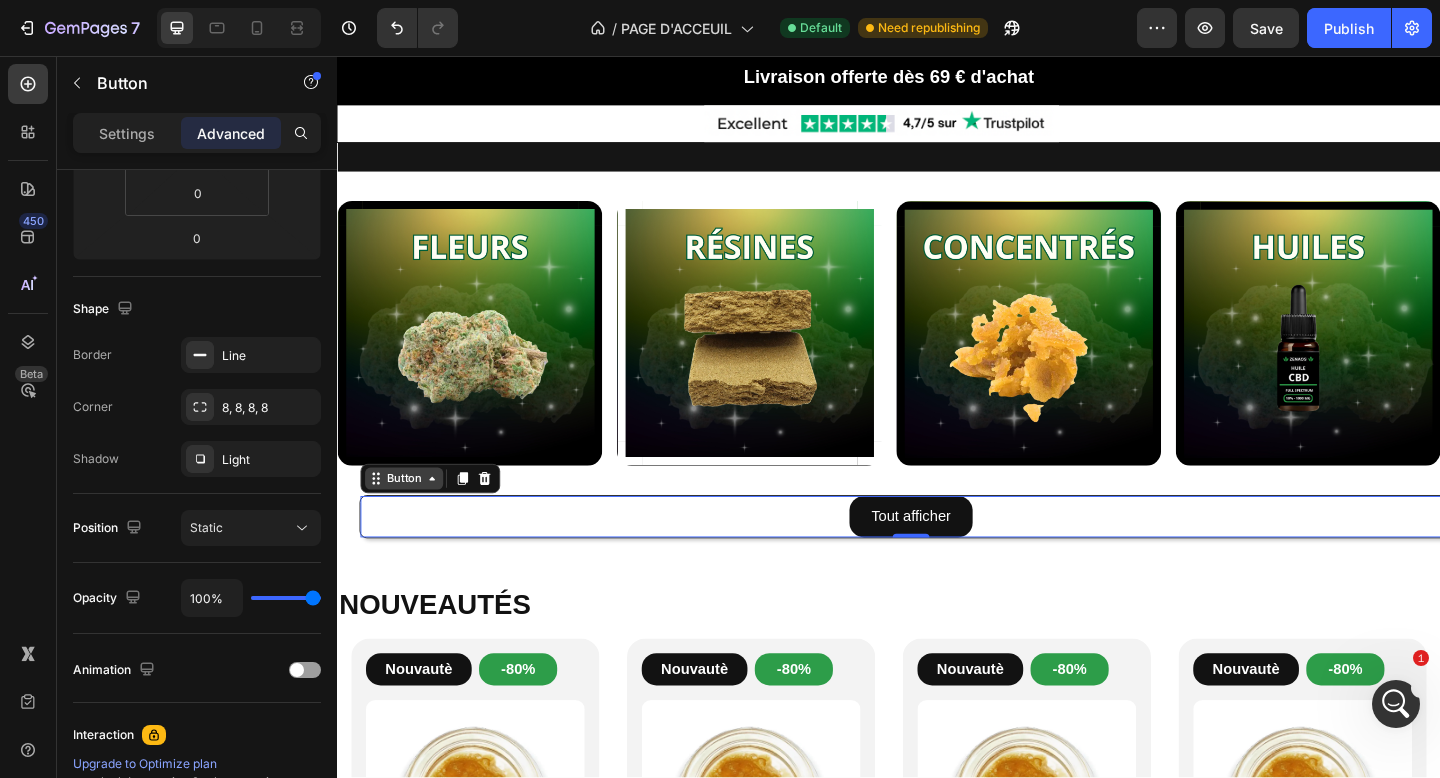 click on "Button" at bounding box center (409, 516) 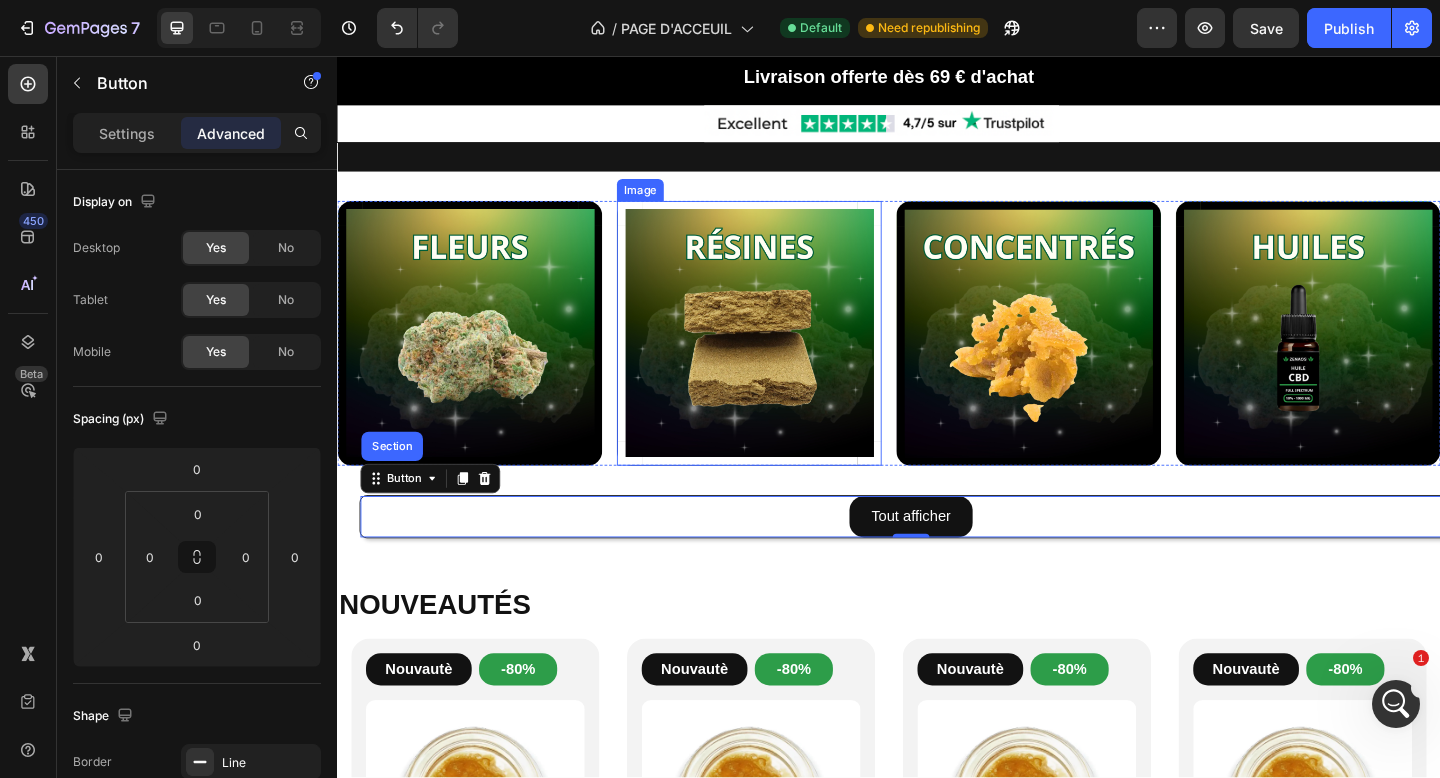 click at bounding box center (785, 358) 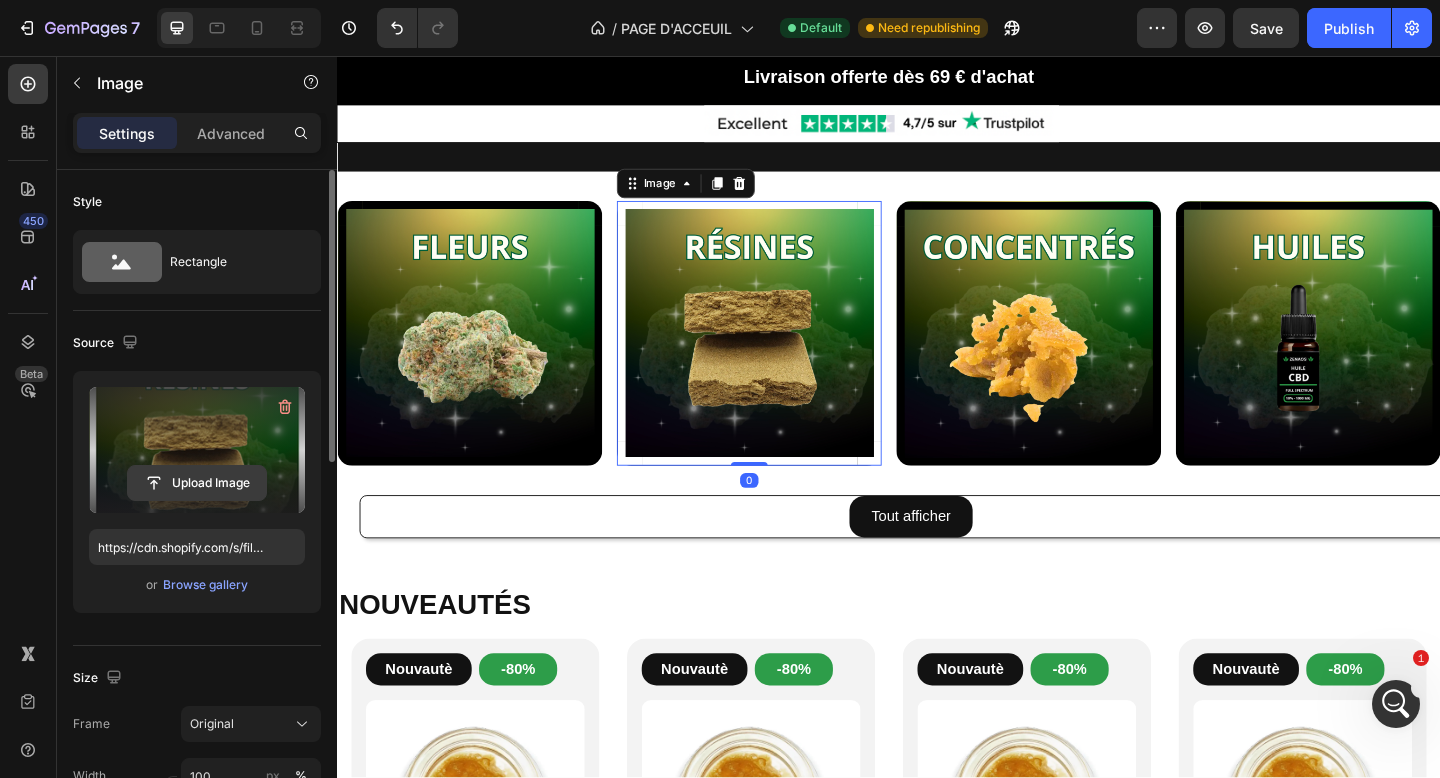 click 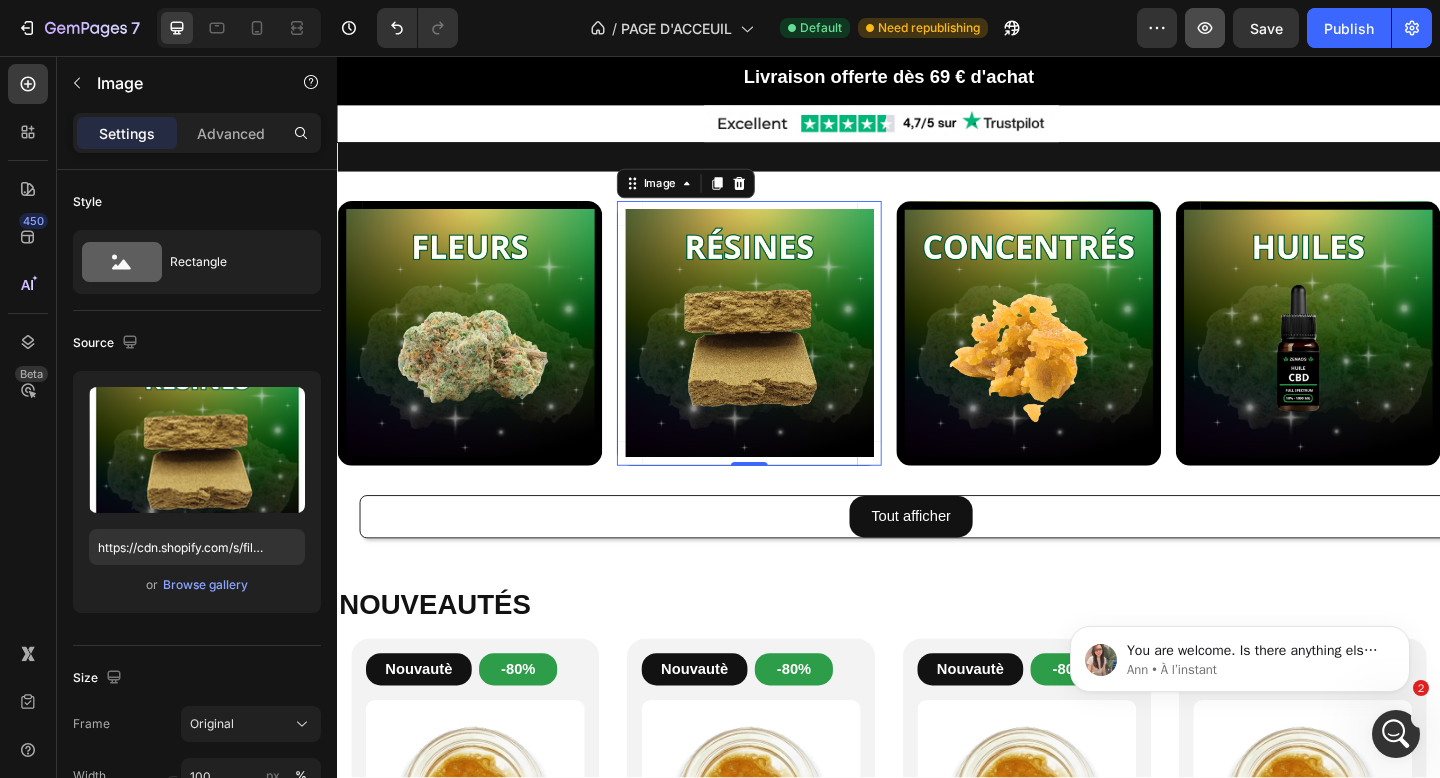scroll, scrollTop: 0, scrollLeft: 0, axis: both 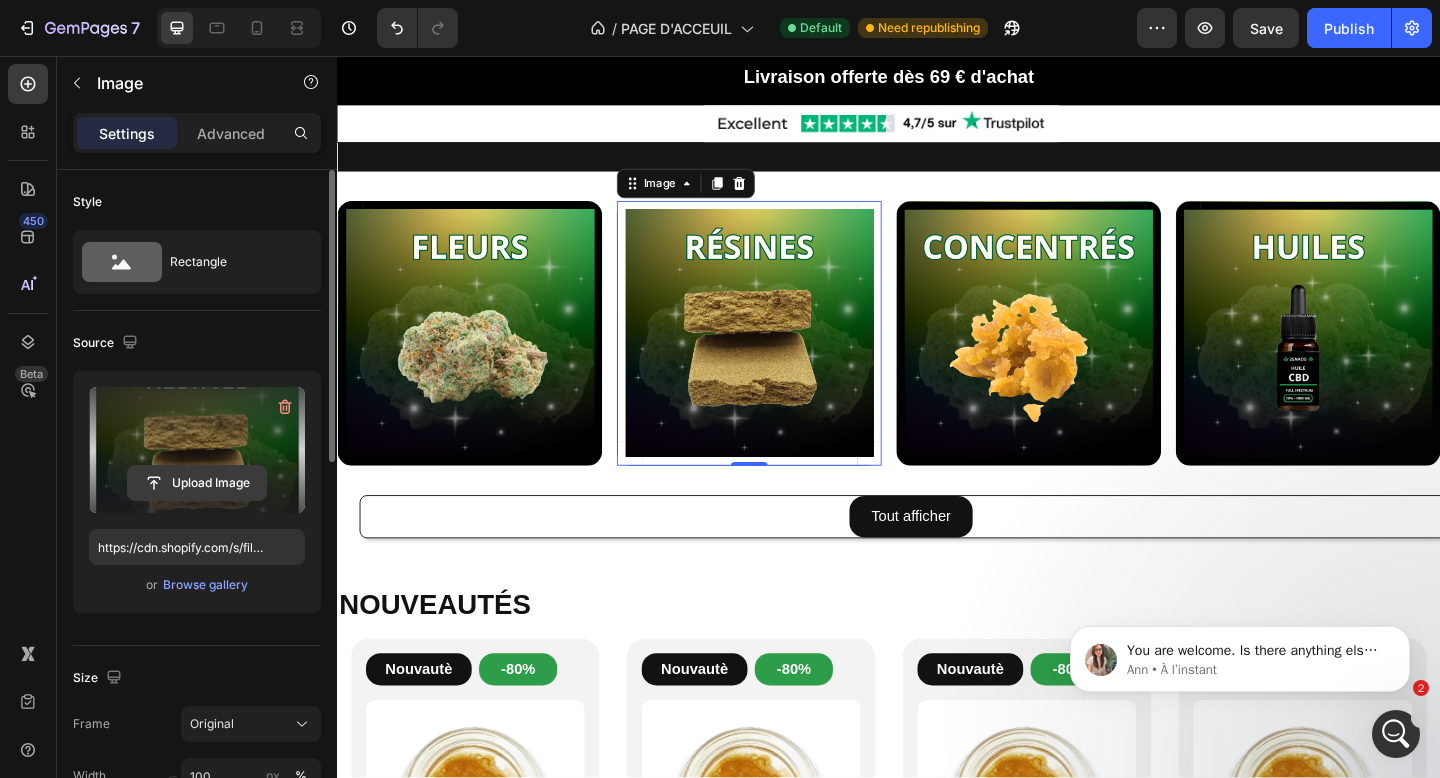click 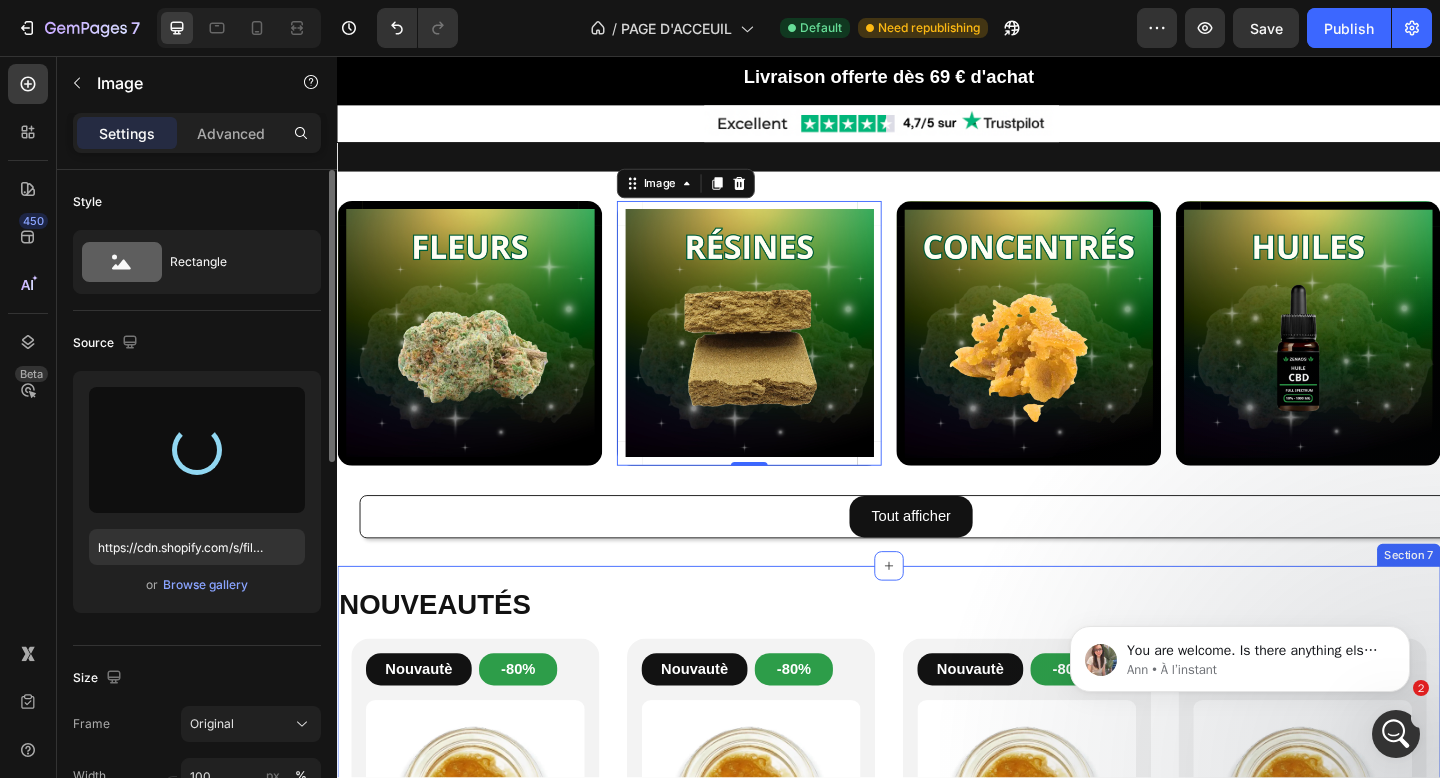 type on "https://cdn.shopify.com/s/files/1/0881/3782/6569/files/gempages_550159703871587363-c3e7ddc5-1cd9-4141-8925-b441ecea7da0.png" 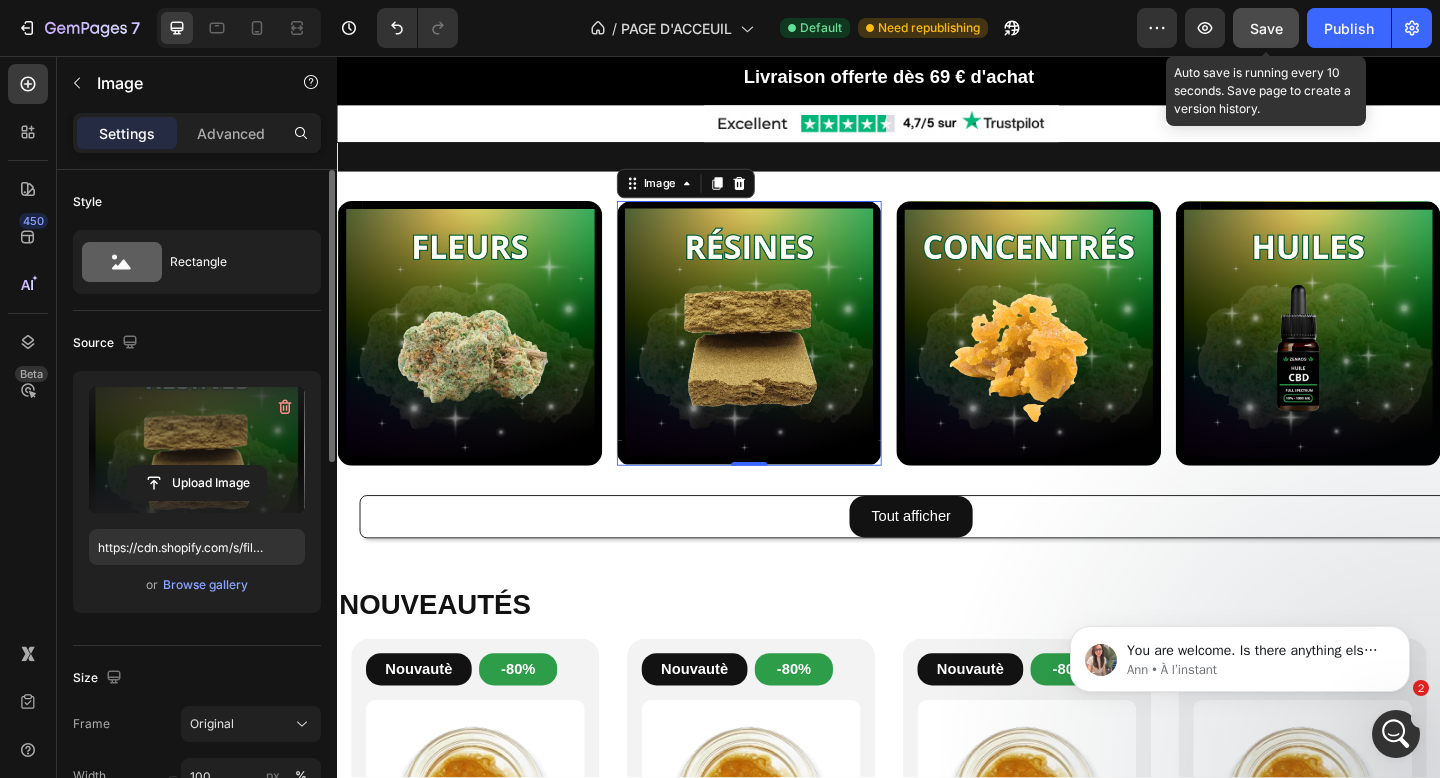 click on "Save" at bounding box center (1266, 28) 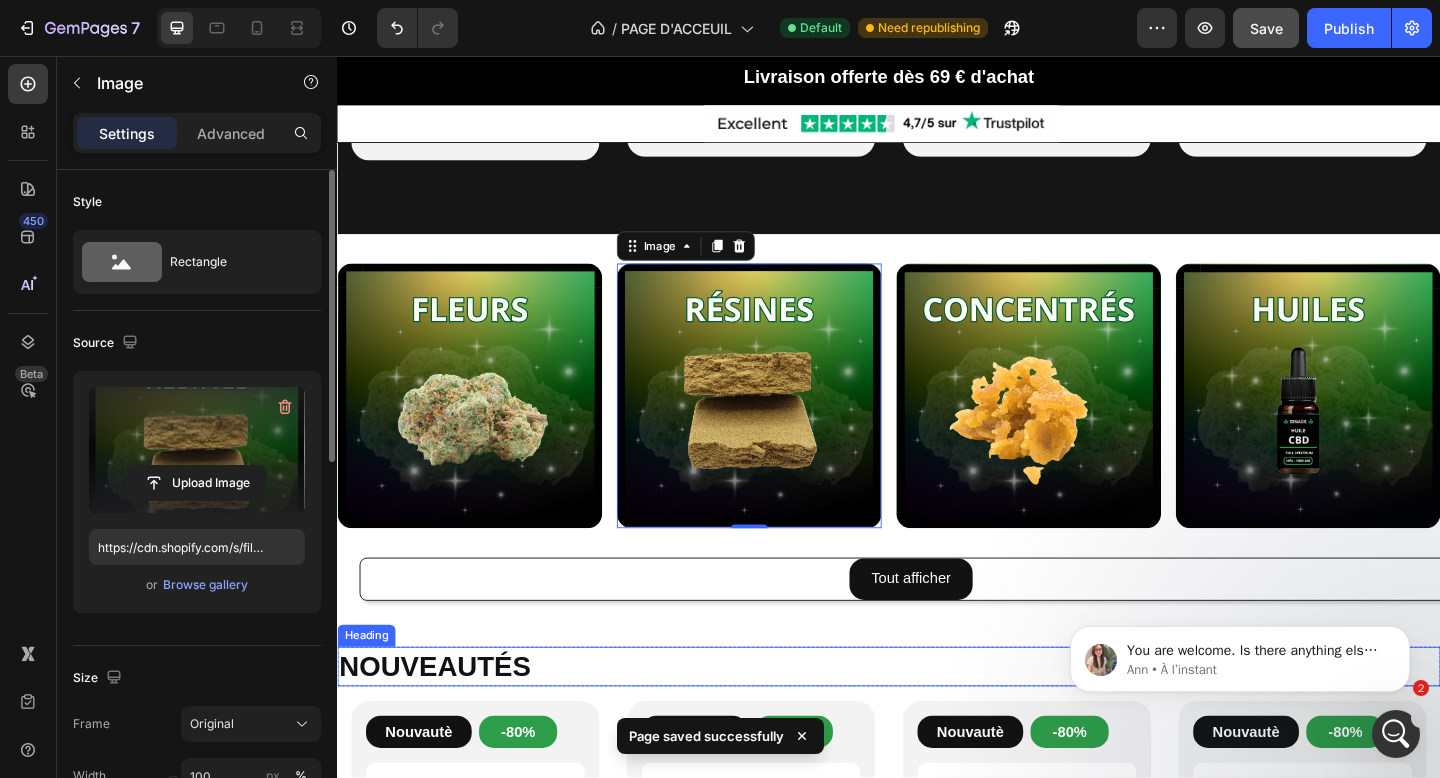 scroll, scrollTop: 1221, scrollLeft: 0, axis: vertical 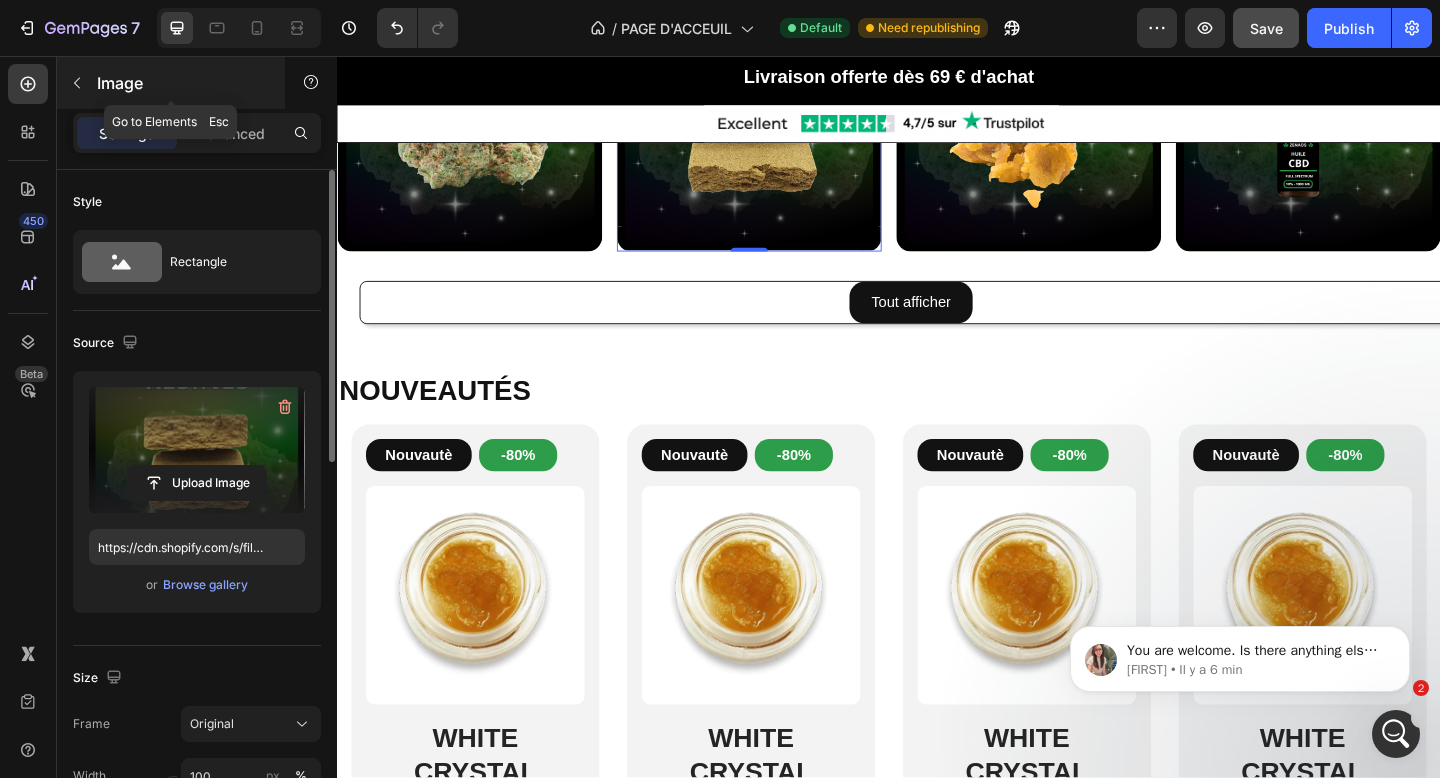 click 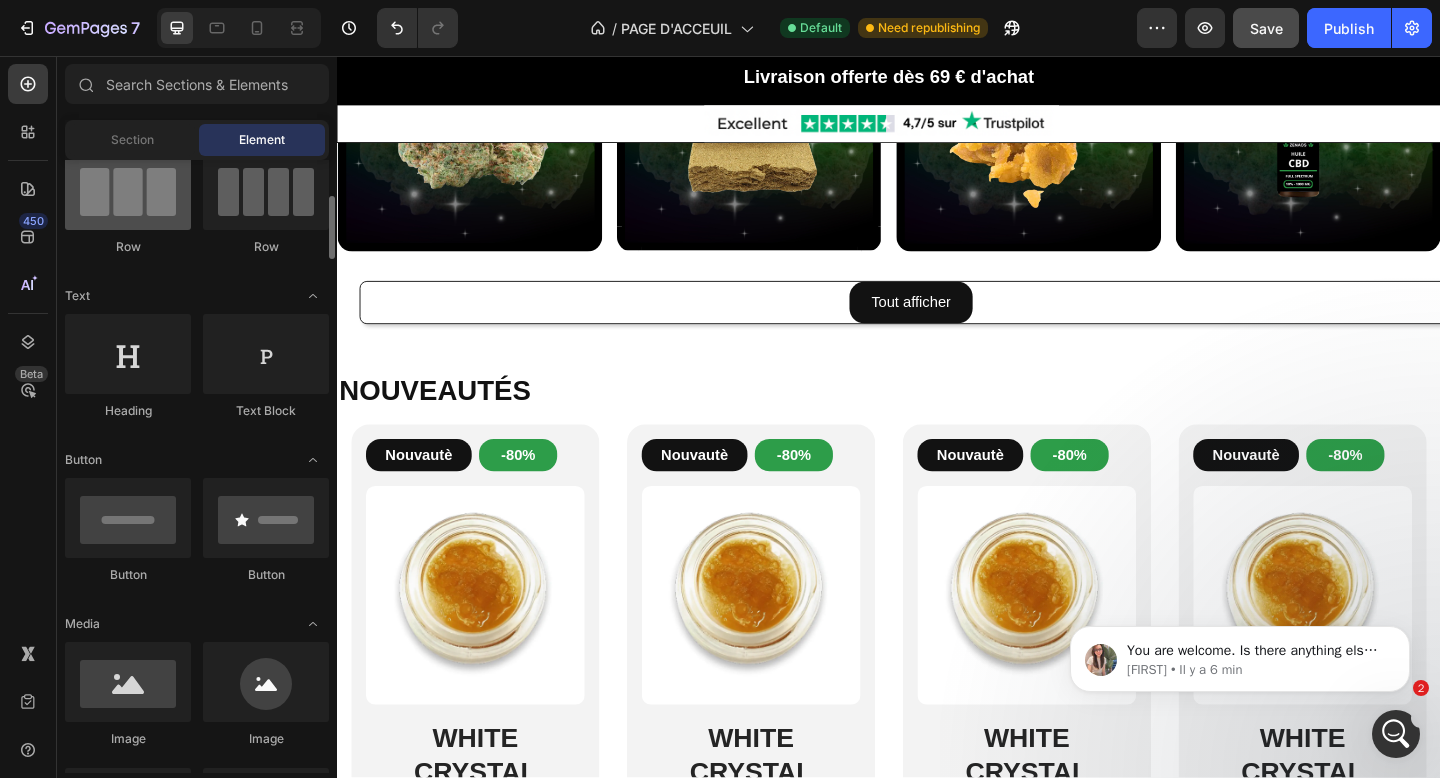 scroll, scrollTop: 200, scrollLeft: 0, axis: vertical 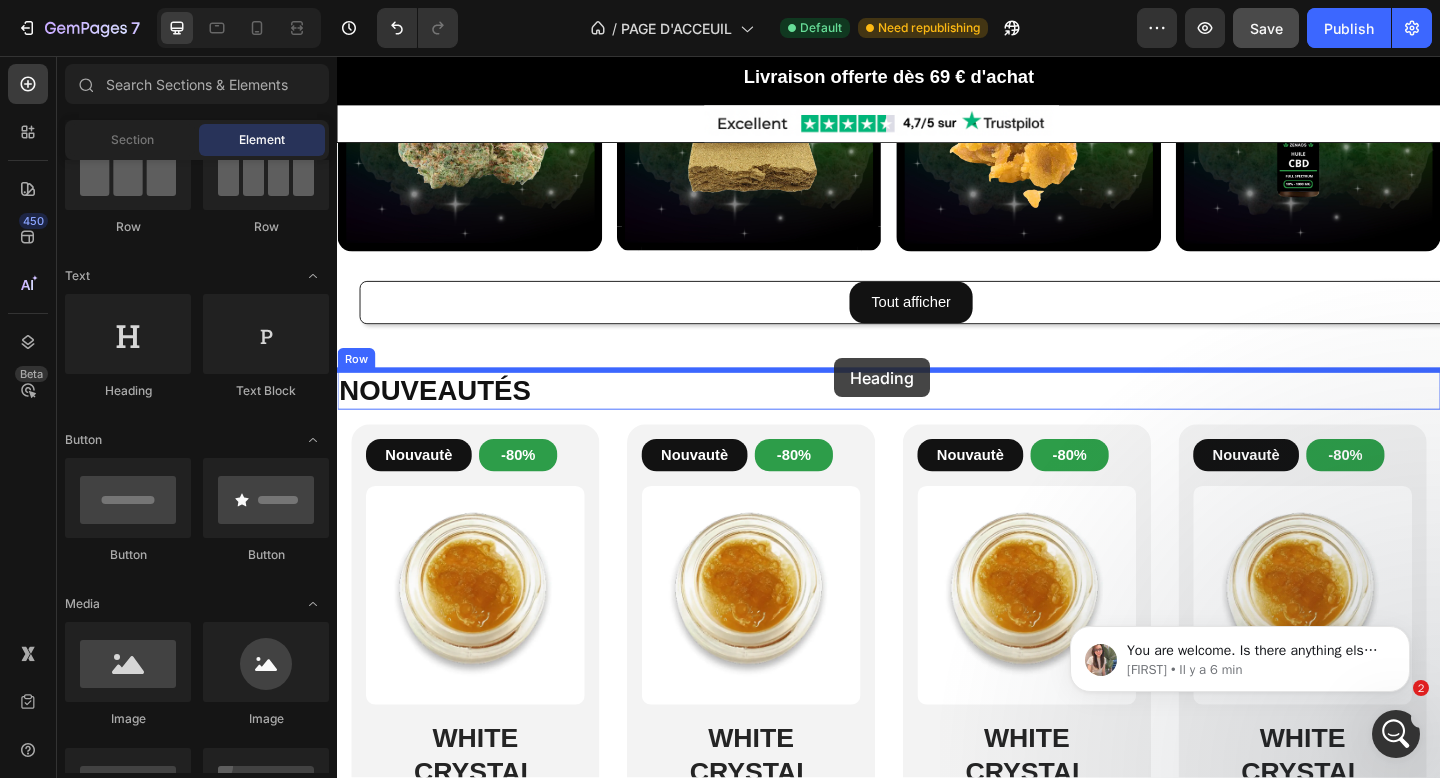 drag, startPoint x: 467, startPoint y: 403, endPoint x: 878, endPoint y: 385, distance: 411.39398 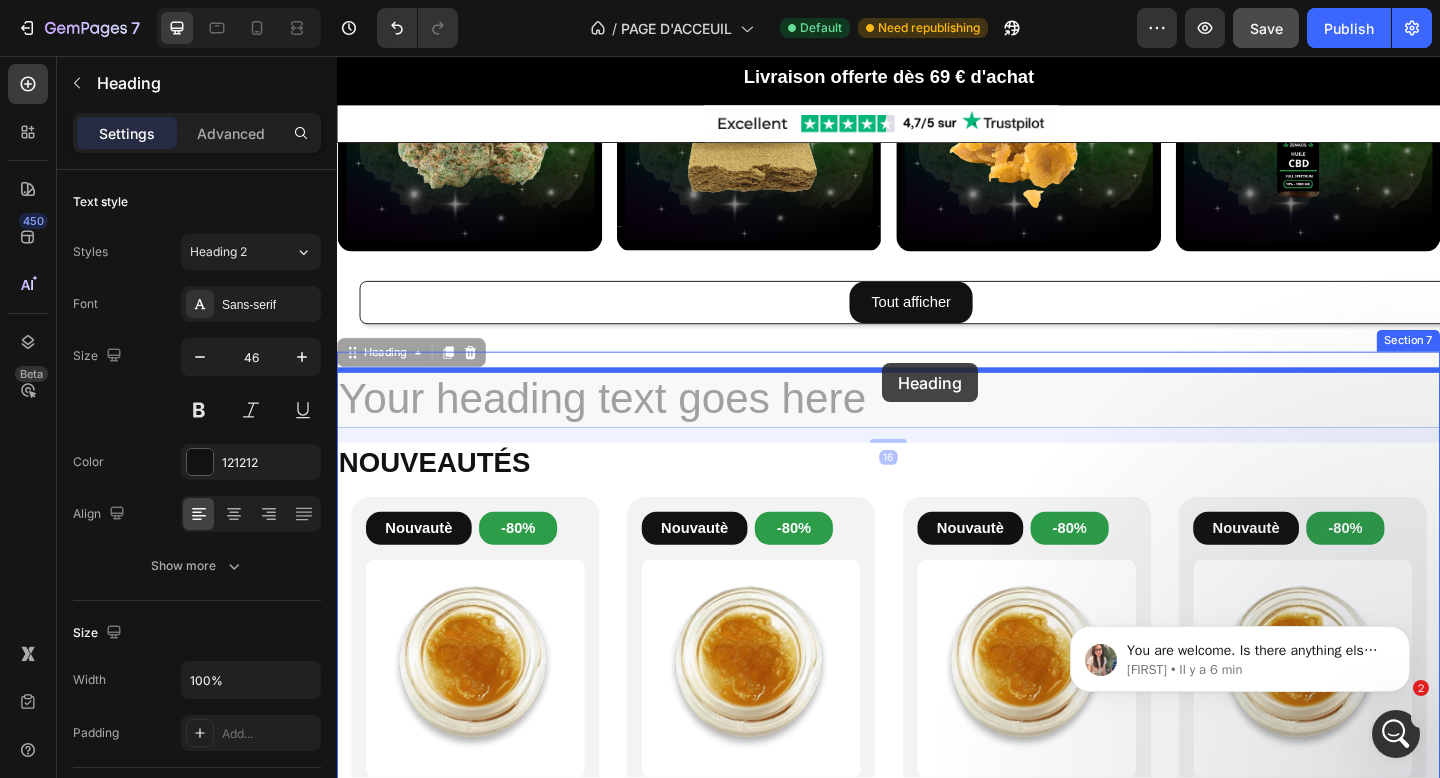 drag, startPoint x: 928, startPoint y: 422, endPoint x: 930, endPoint y: 392, distance: 30.066593 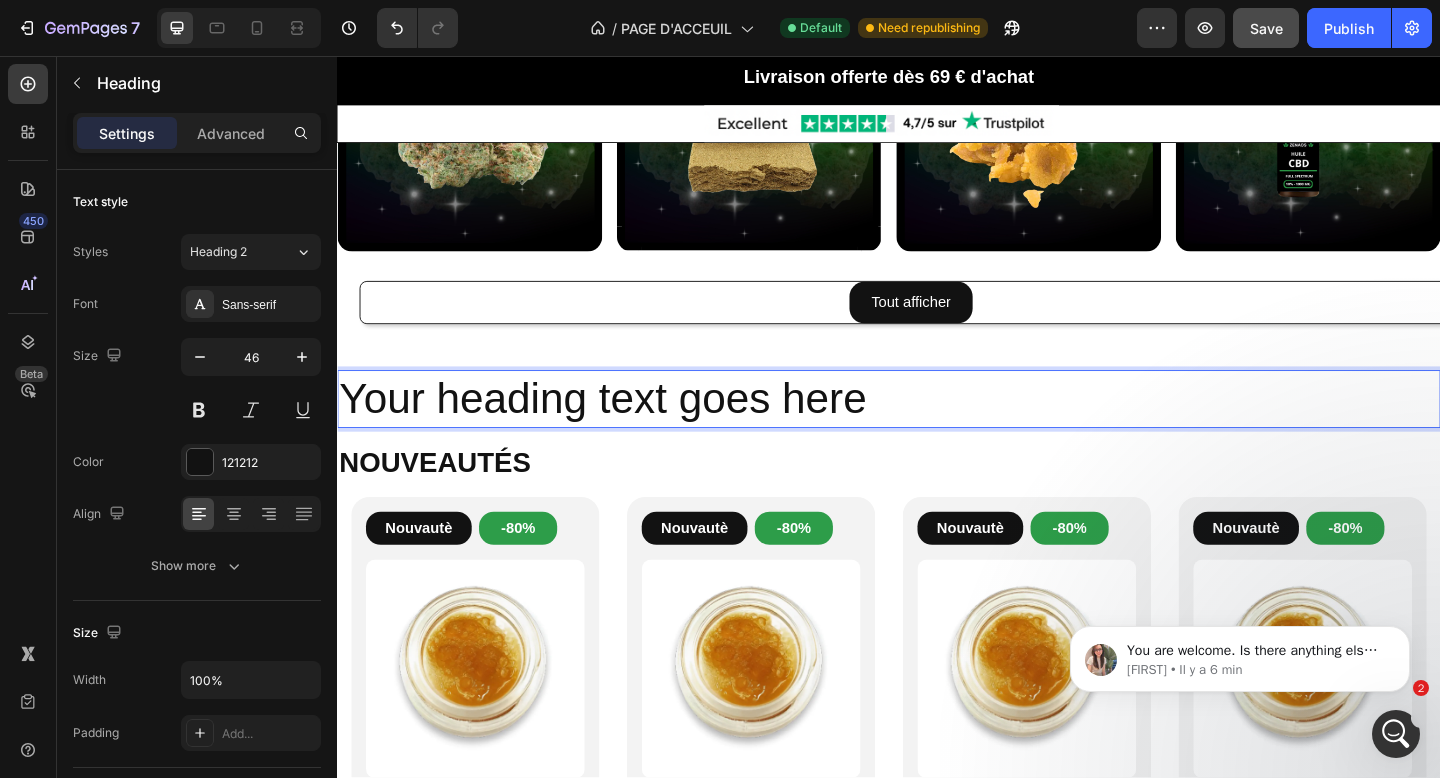 click on "Your heading text goes here" at bounding box center [937, 430] 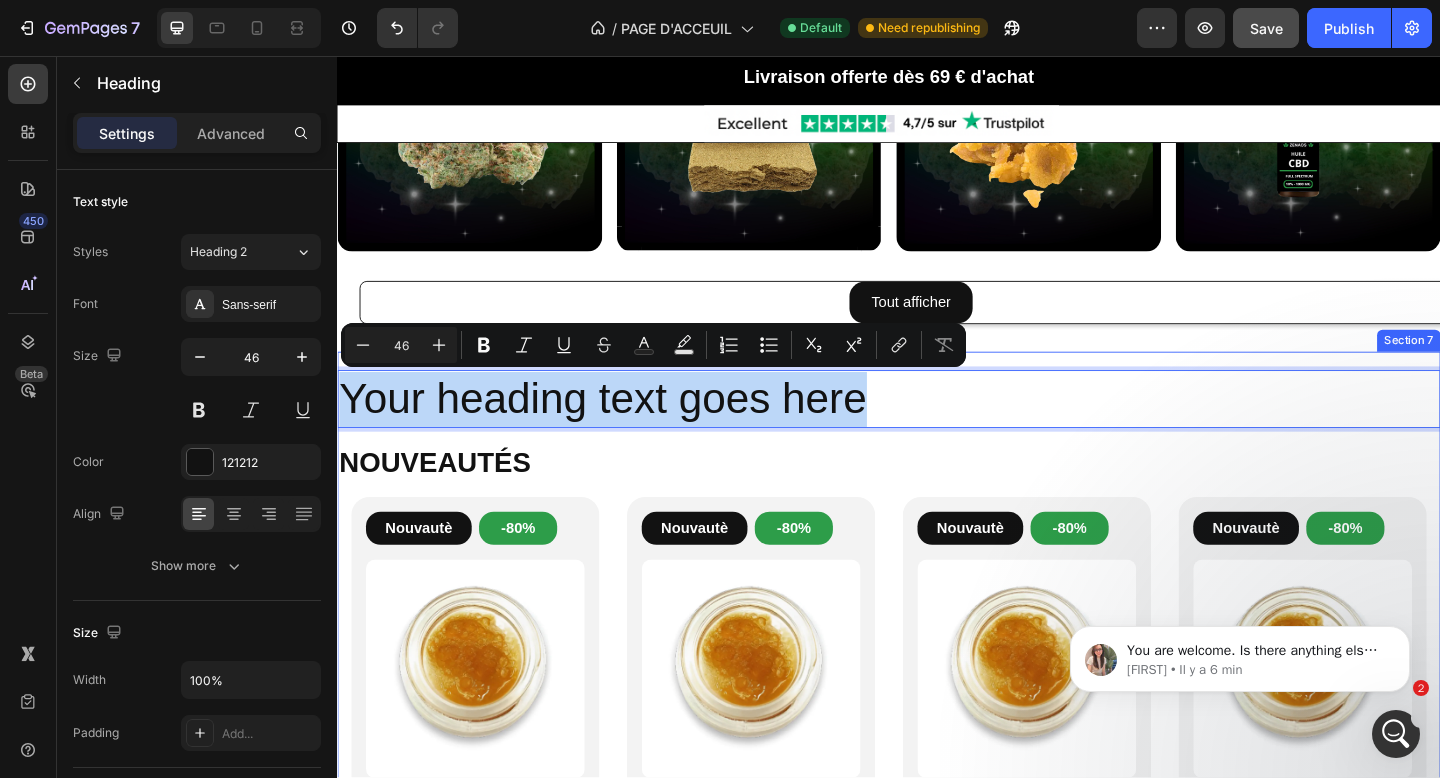 drag, startPoint x: 918, startPoint y: 419, endPoint x: 339, endPoint y: 394, distance: 579.5395 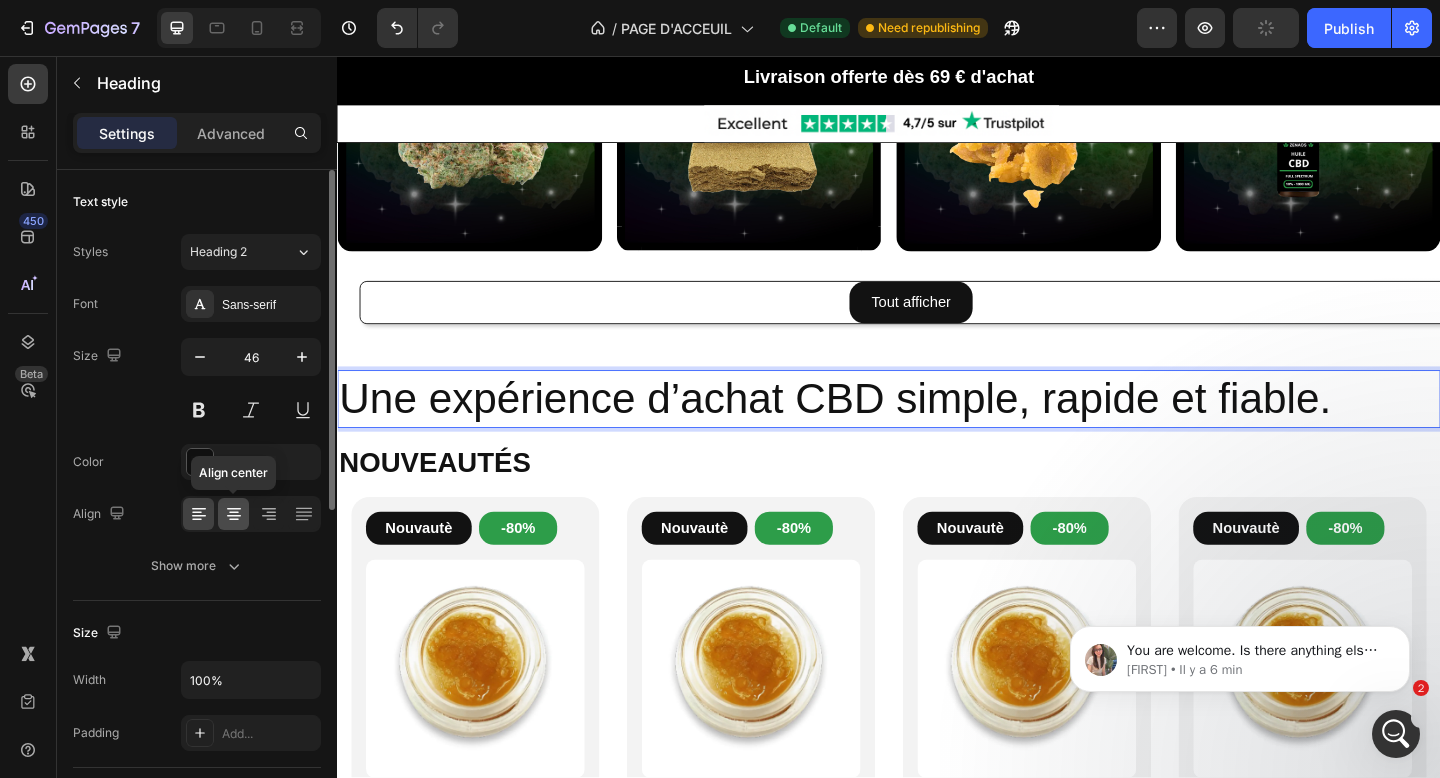 click 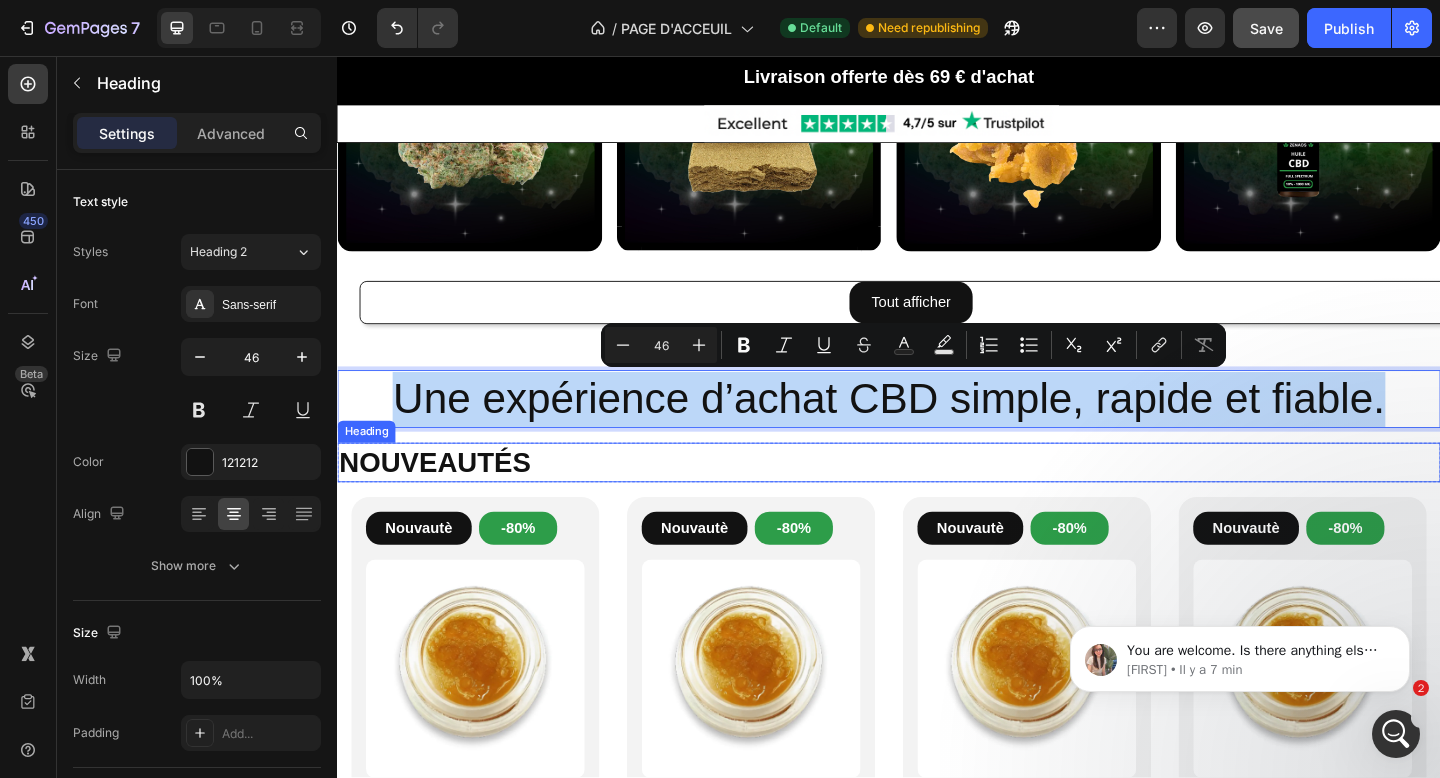 drag, startPoint x: 399, startPoint y: 422, endPoint x: 1416, endPoint y: 487, distance: 1019.0751 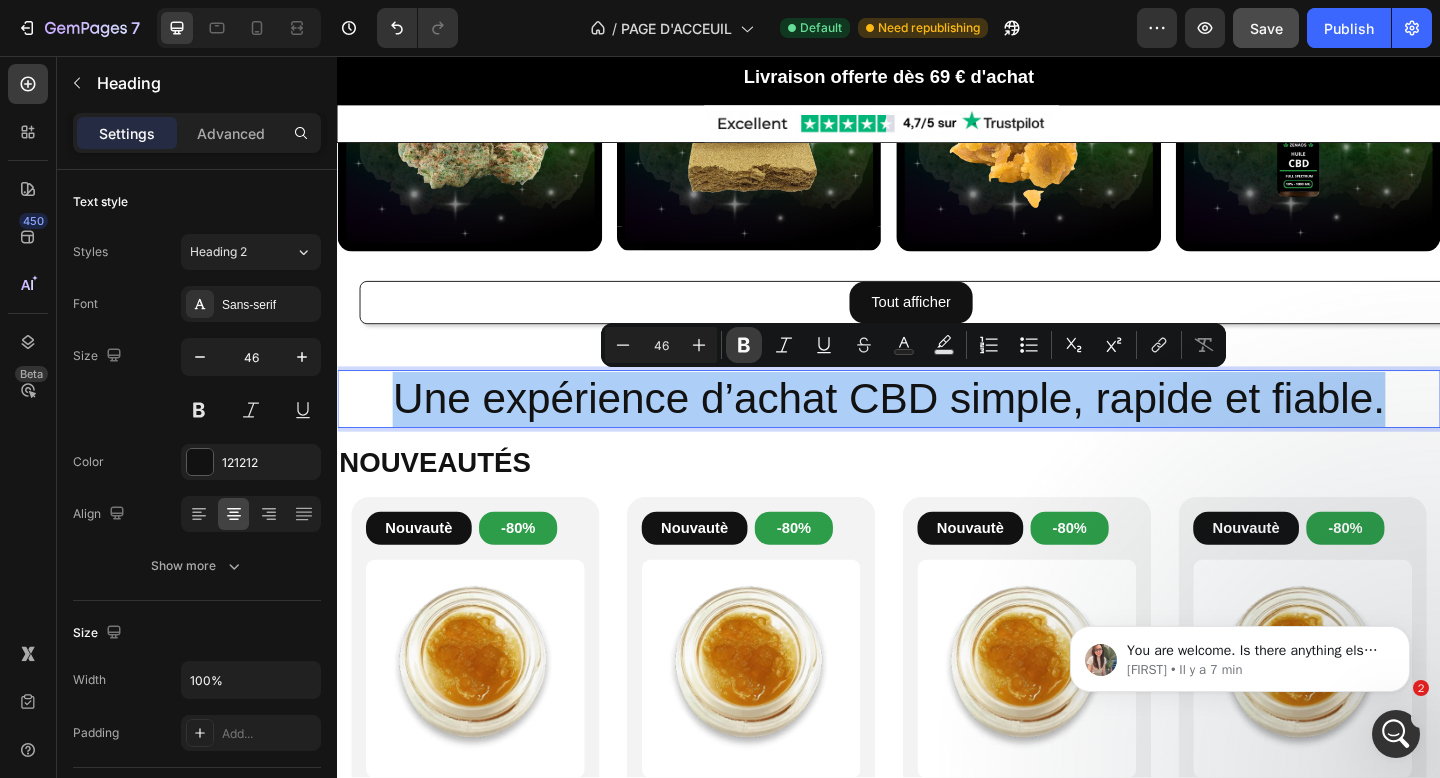 click 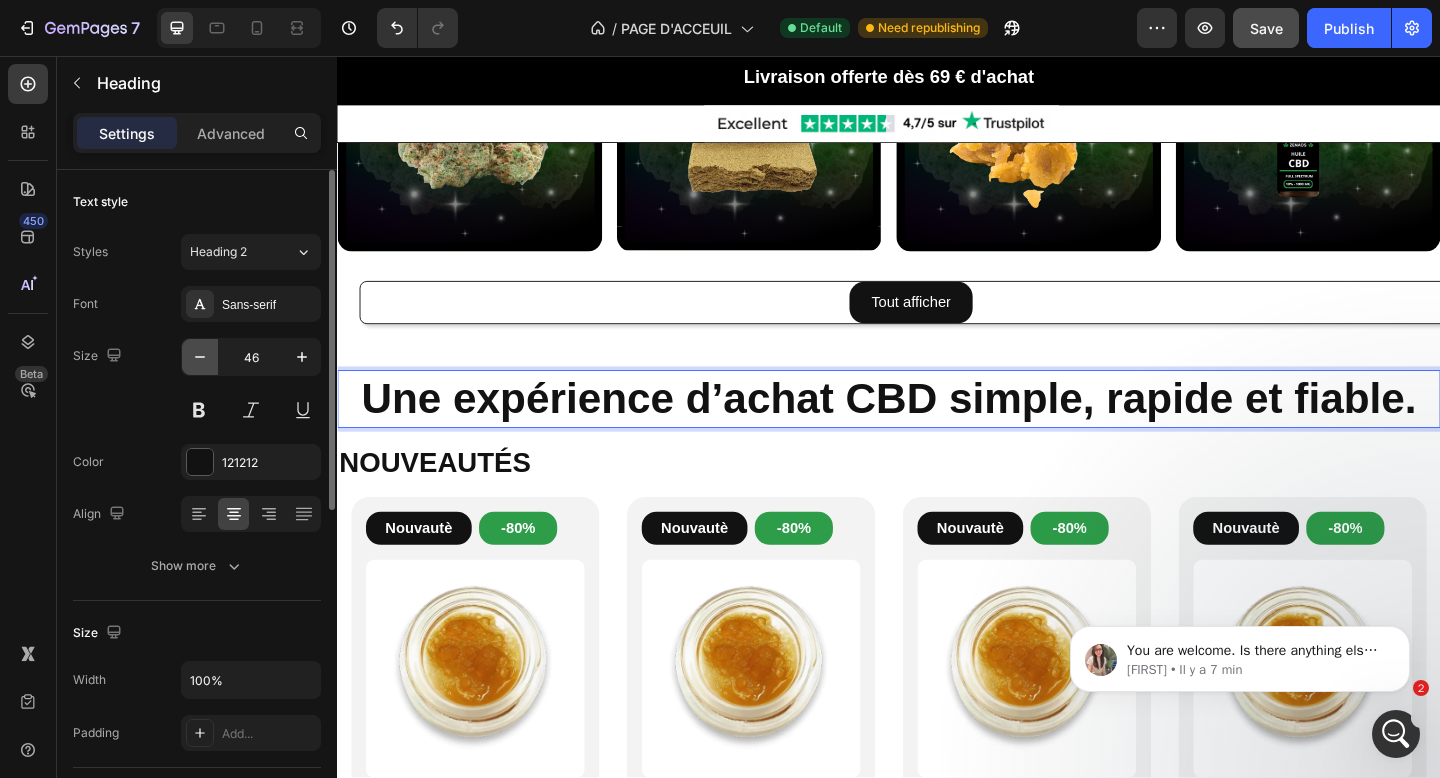 click at bounding box center [200, 357] 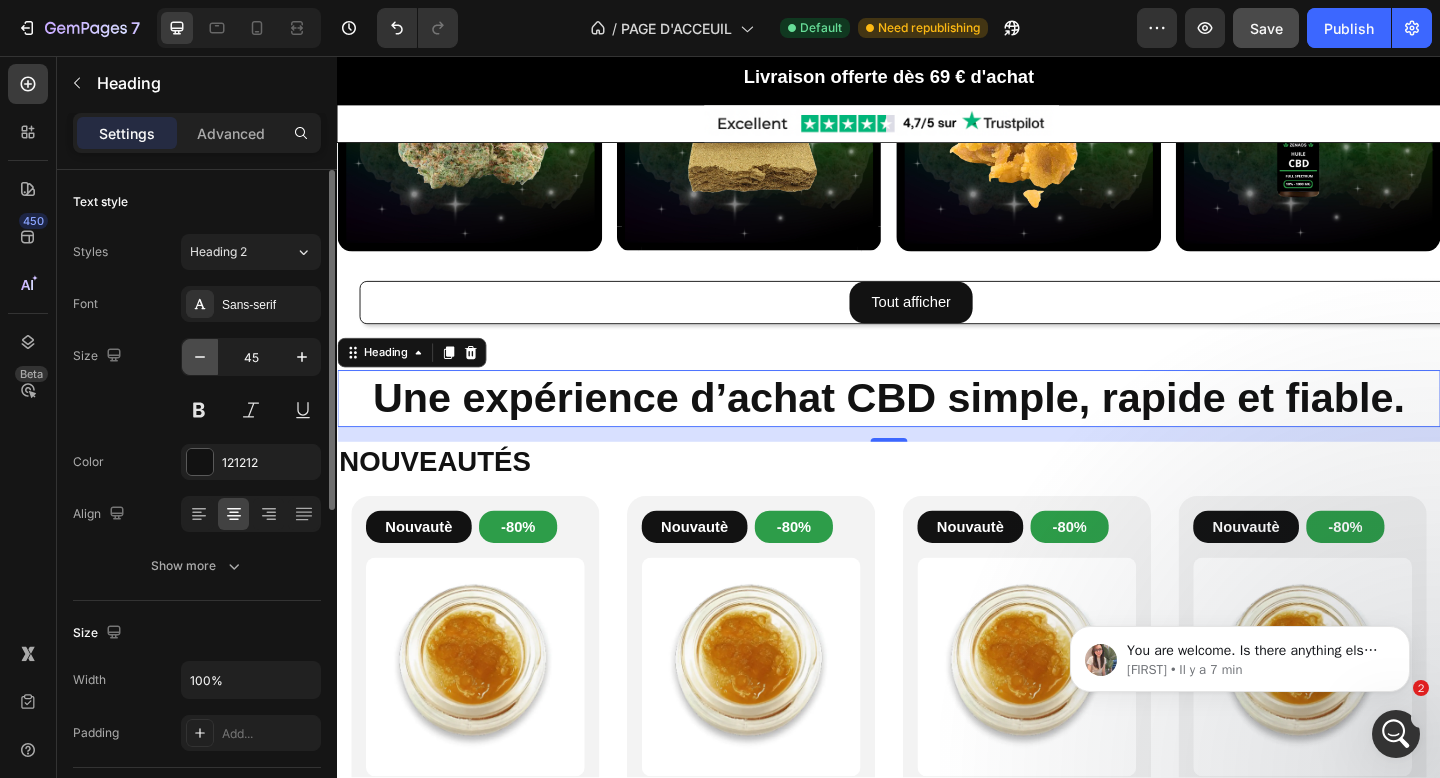 click at bounding box center (200, 357) 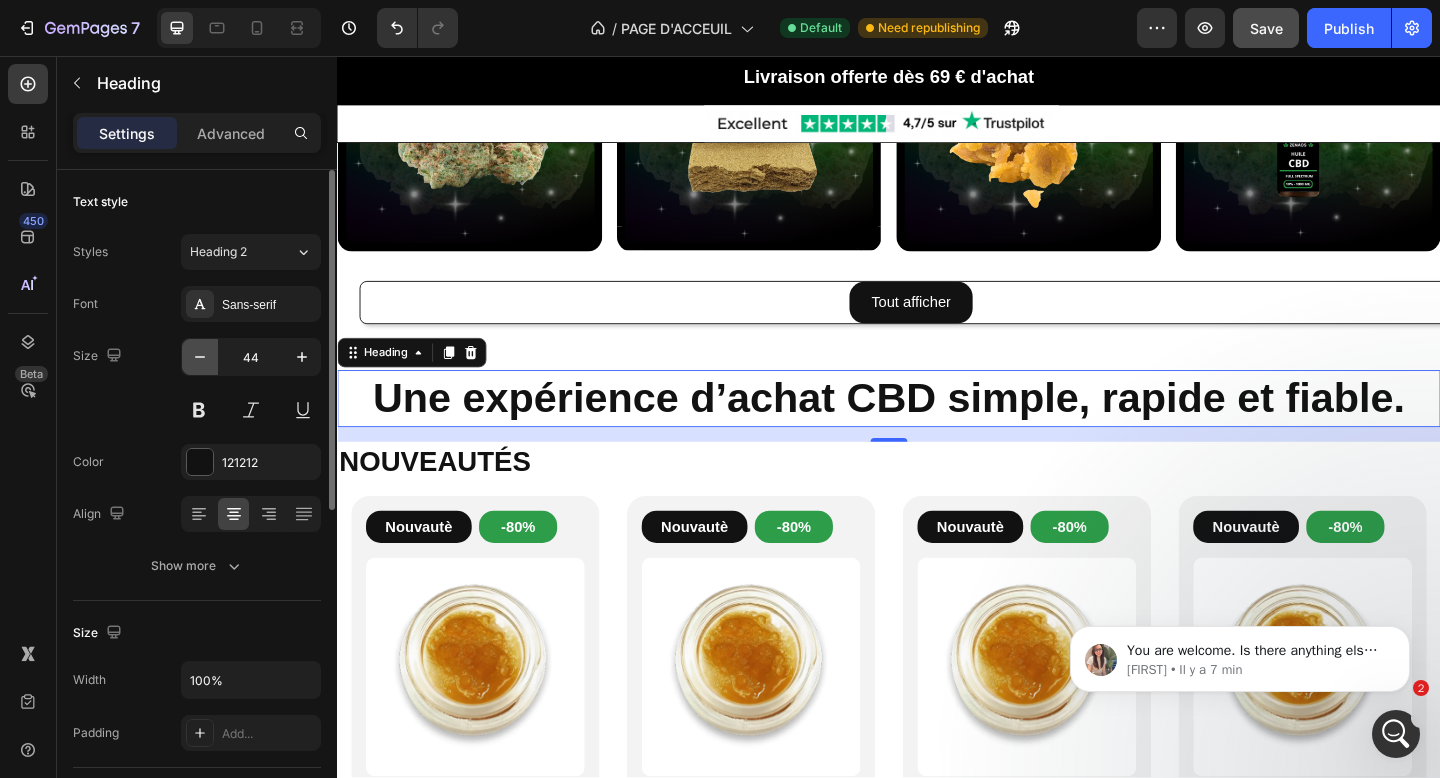 click at bounding box center (200, 357) 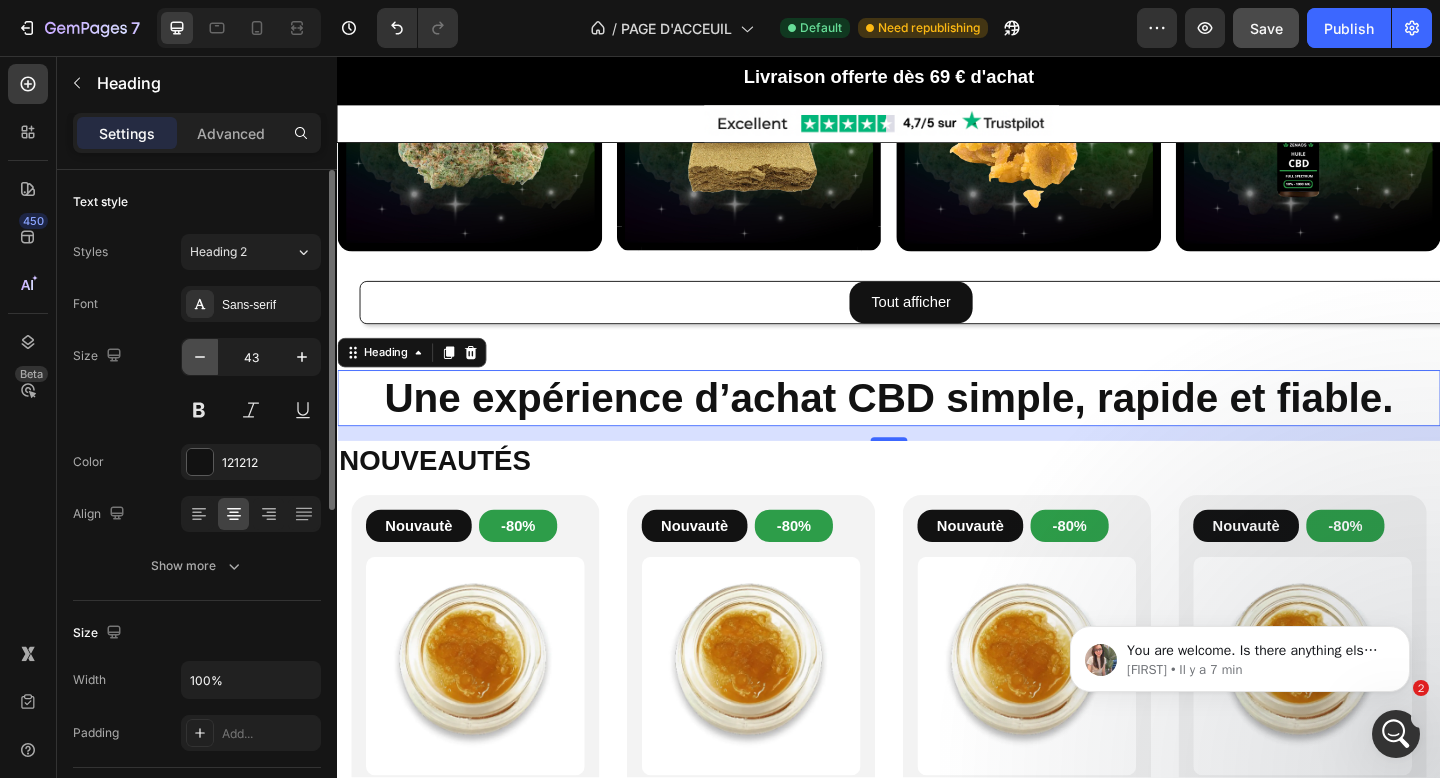 click at bounding box center (200, 357) 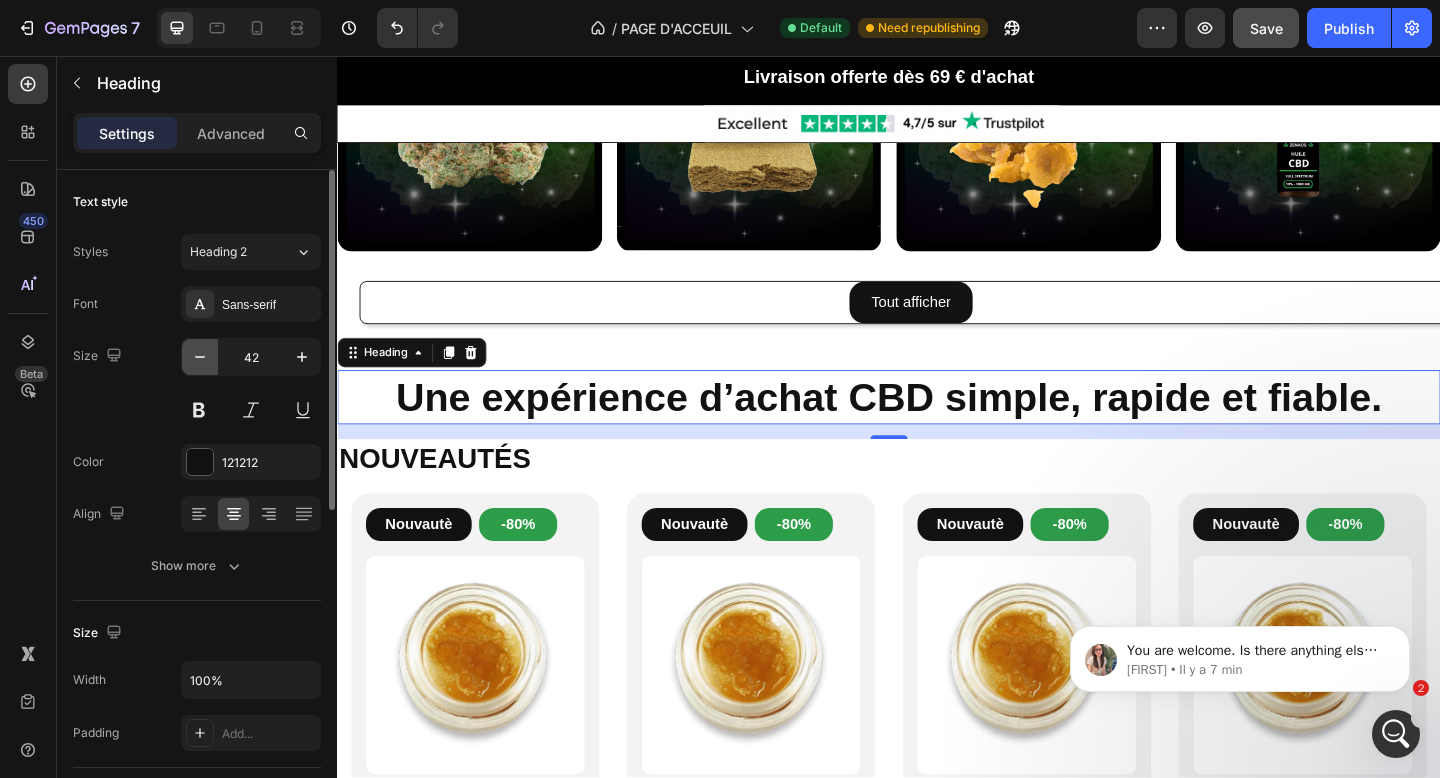 click at bounding box center (200, 357) 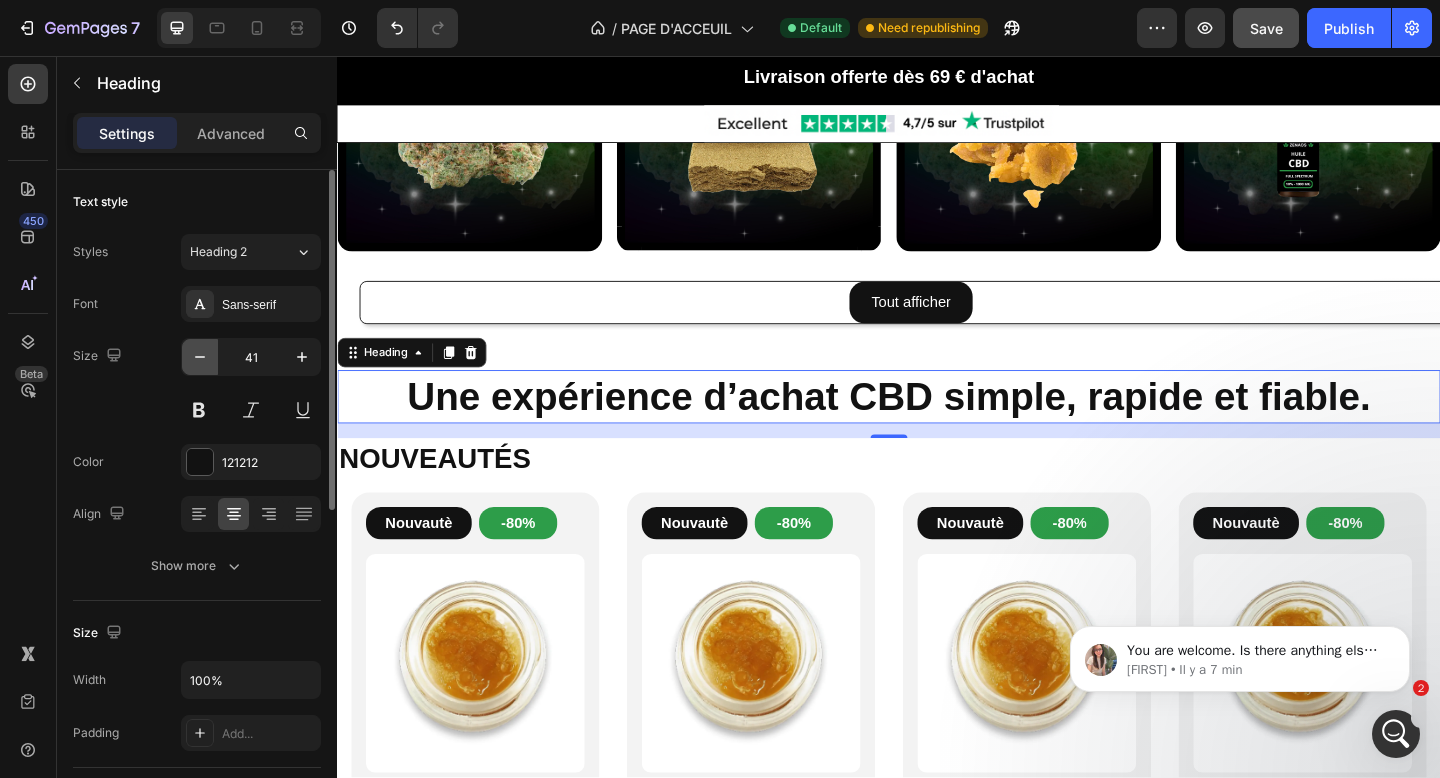 click at bounding box center (200, 357) 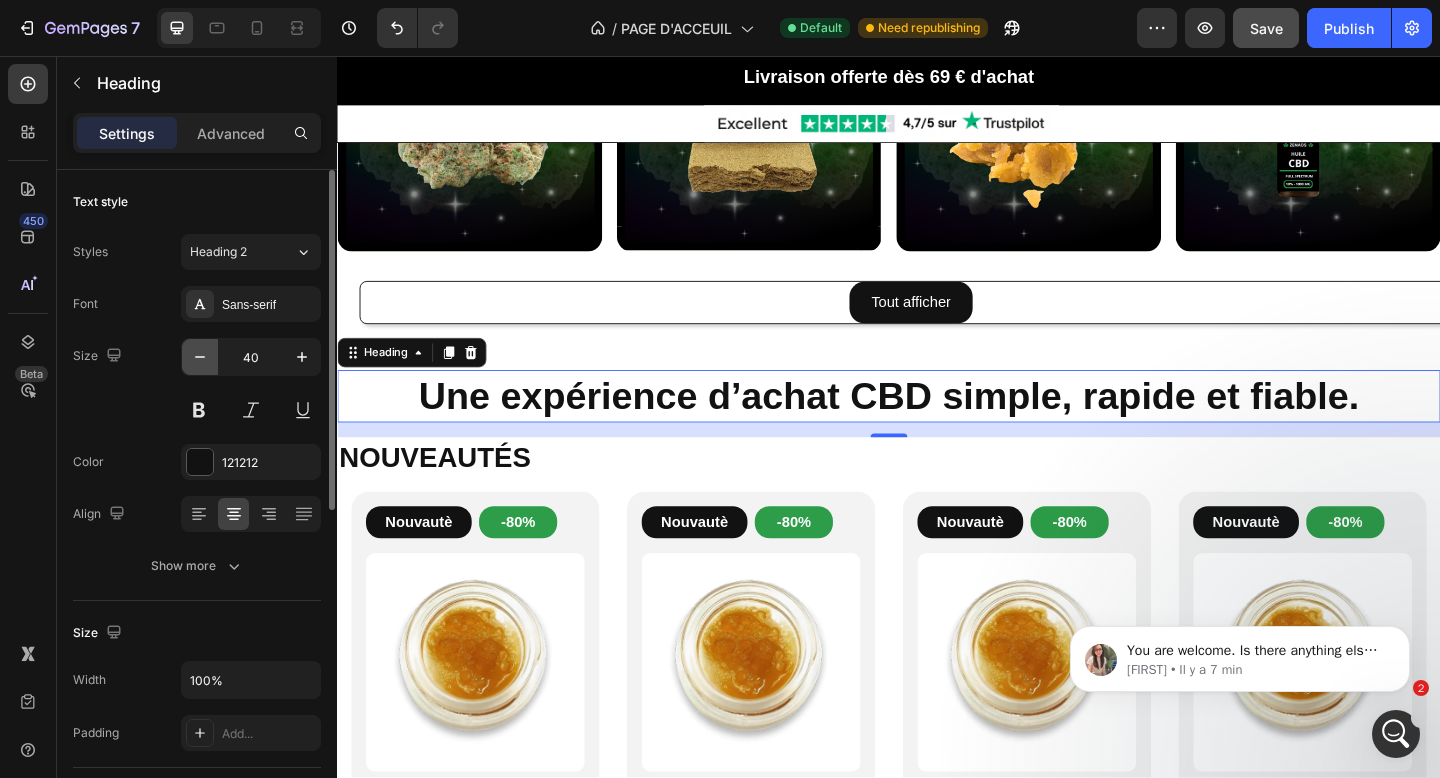 click at bounding box center (200, 357) 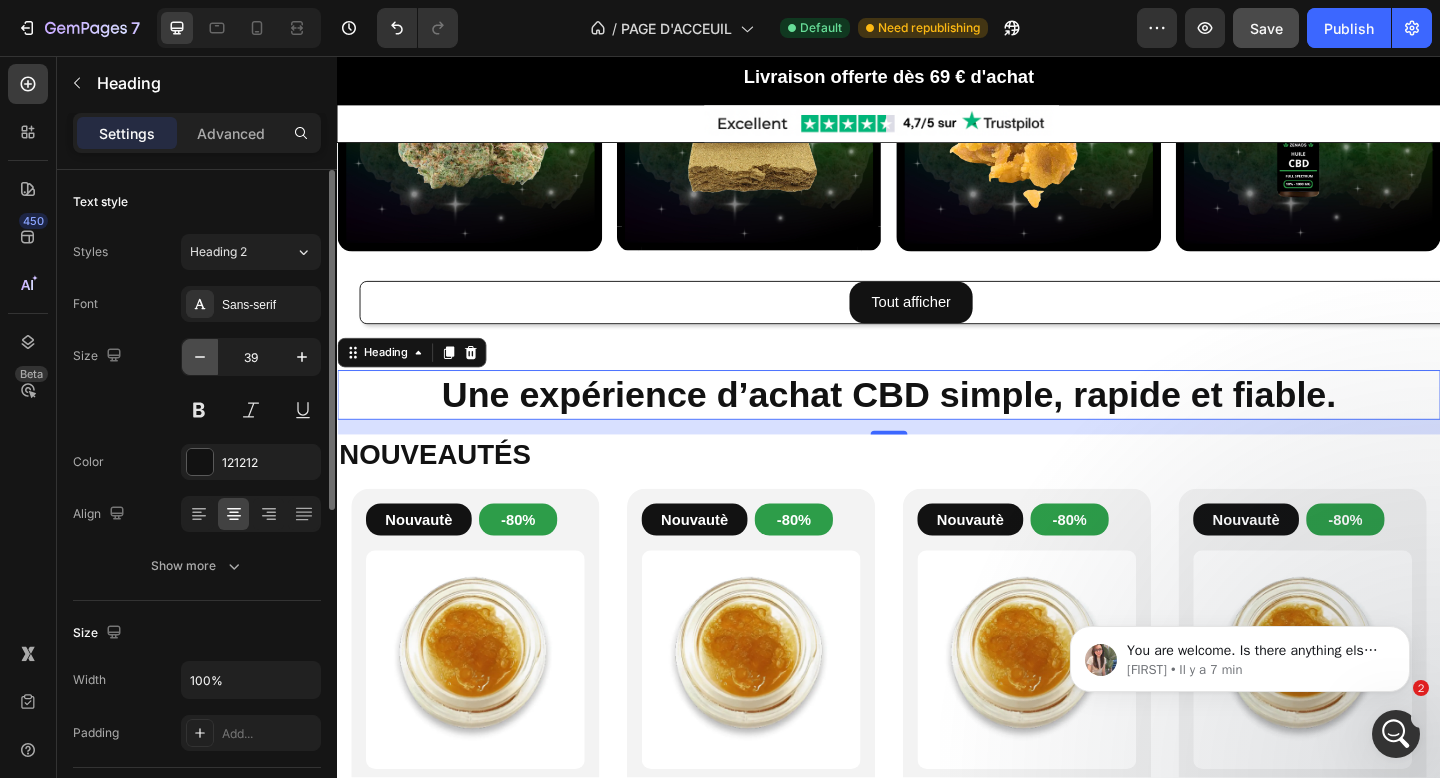 click at bounding box center (200, 357) 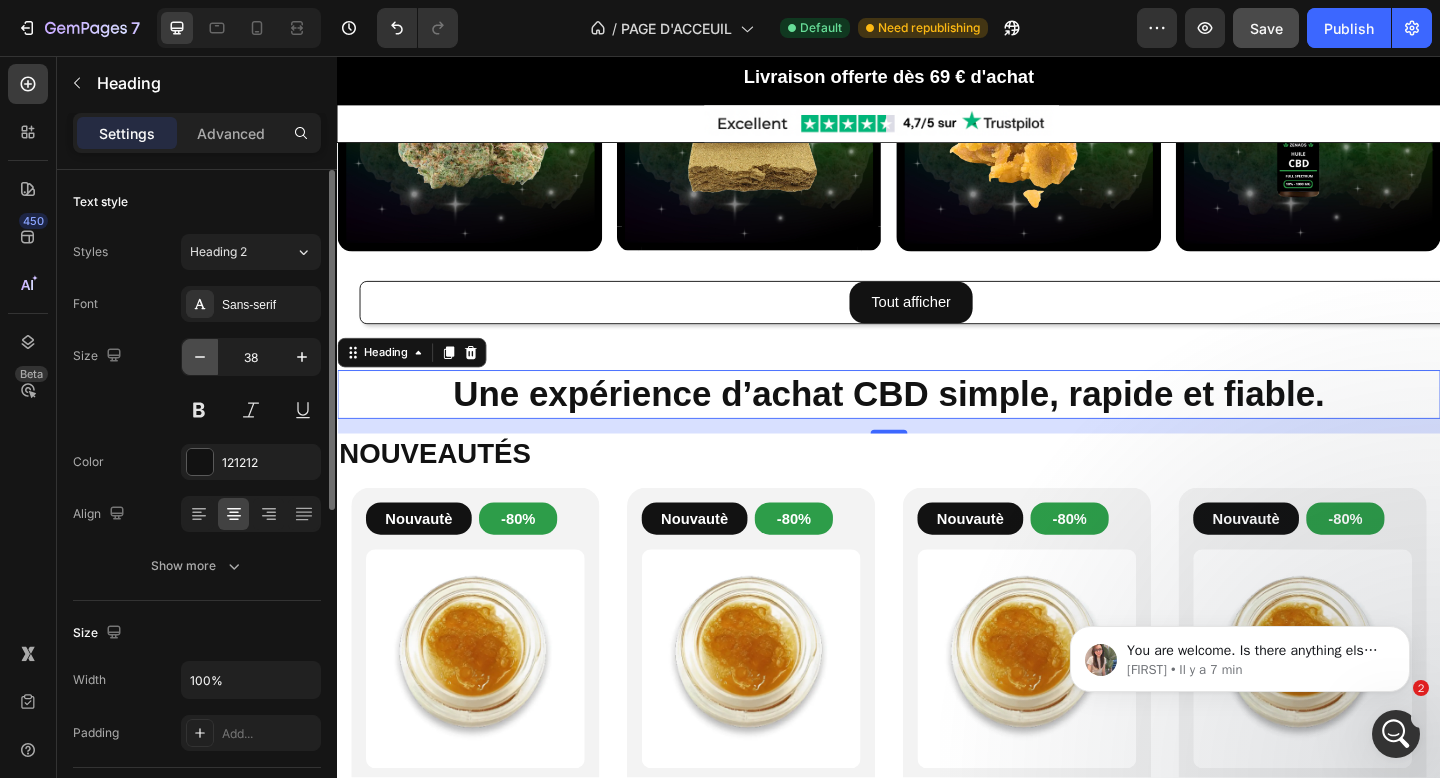 click at bounding box center (200, 357) 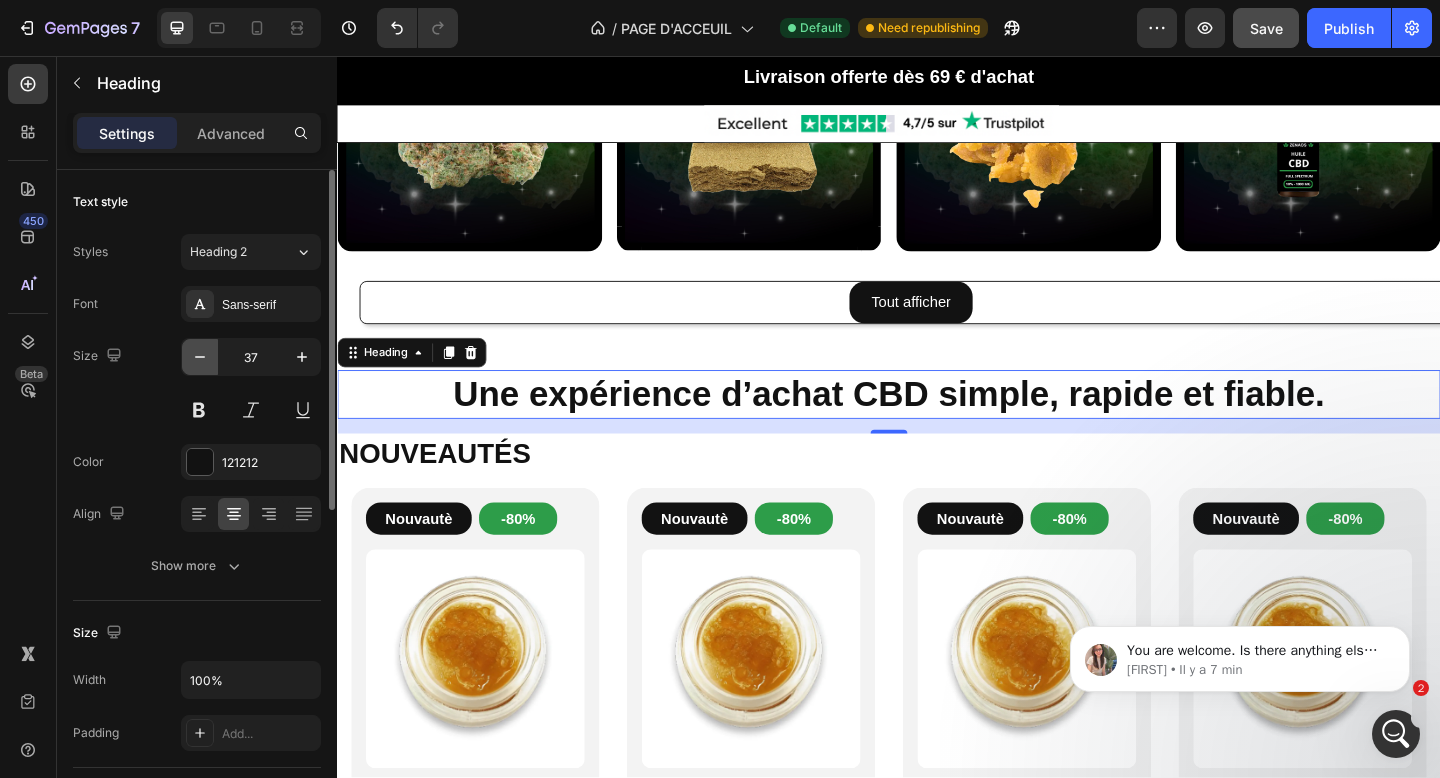 click at bounding box center (200, 357) 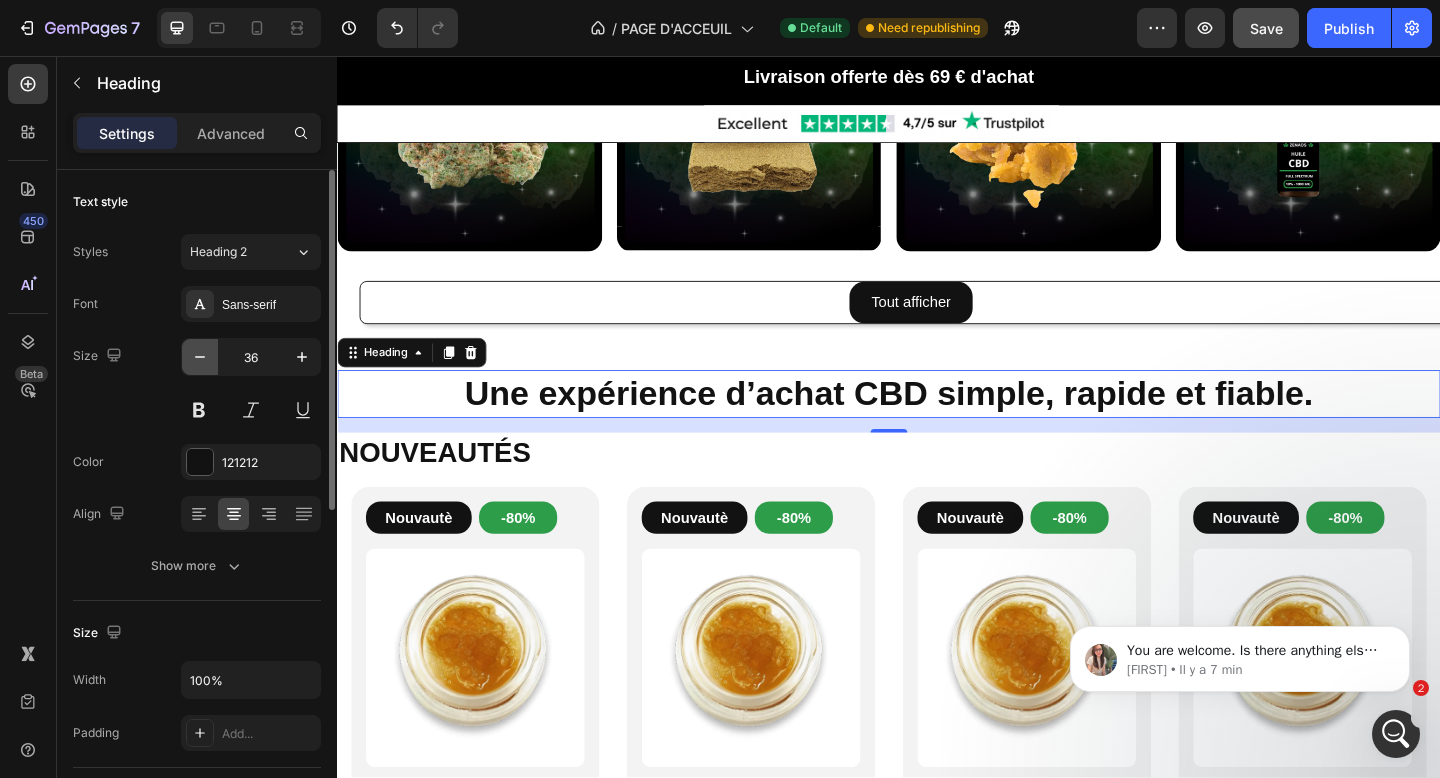 click at bounding box center (200, 357) 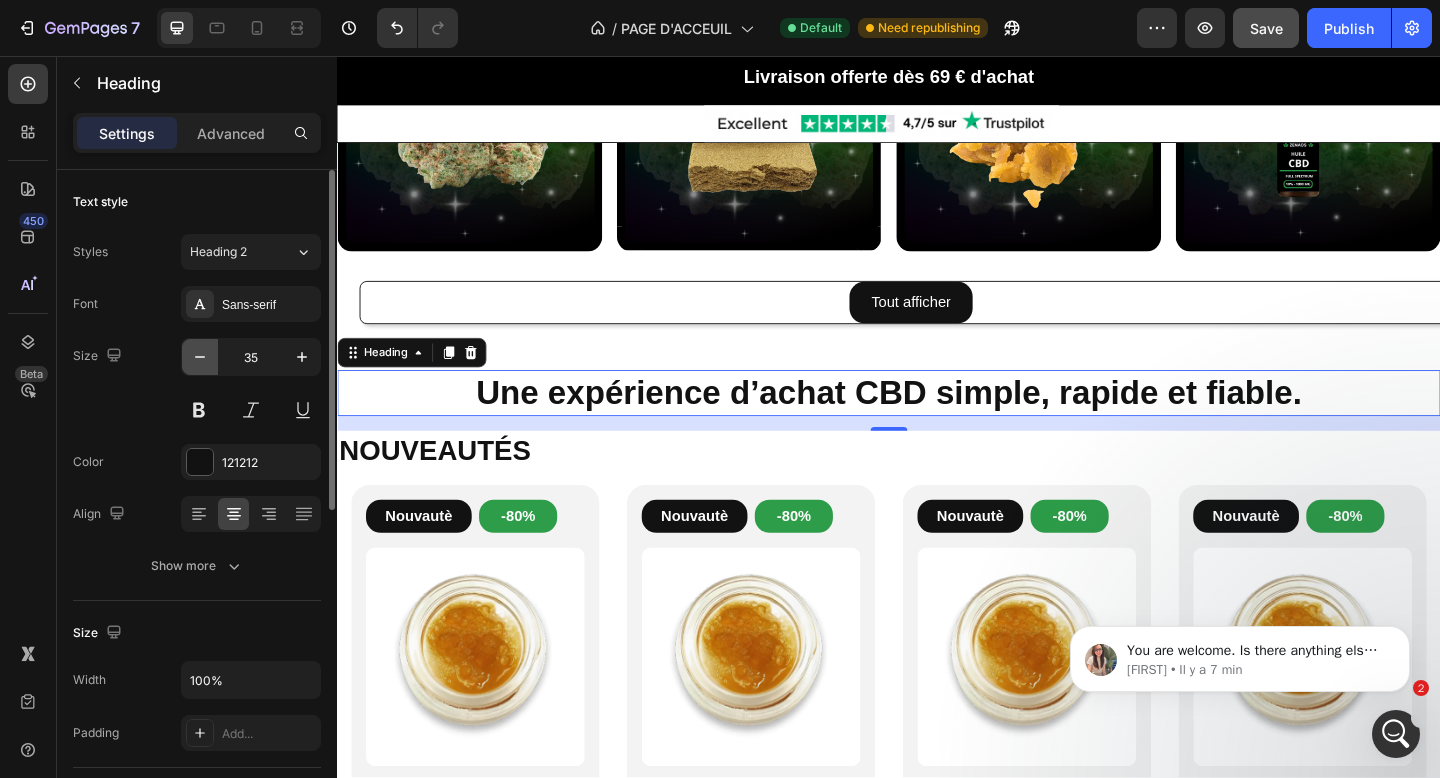 click at bounding box center [200, 357] 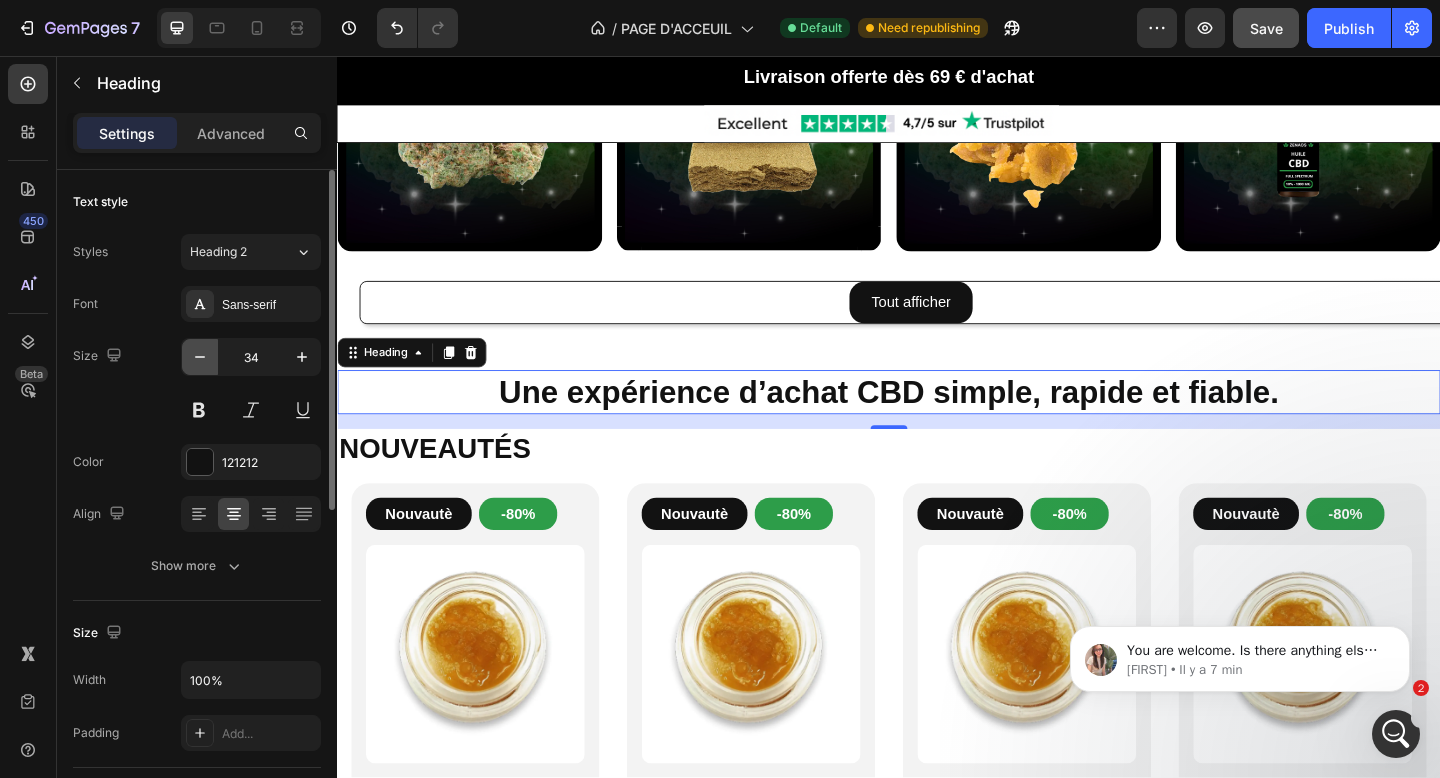 click at bounding box center (200, 357) 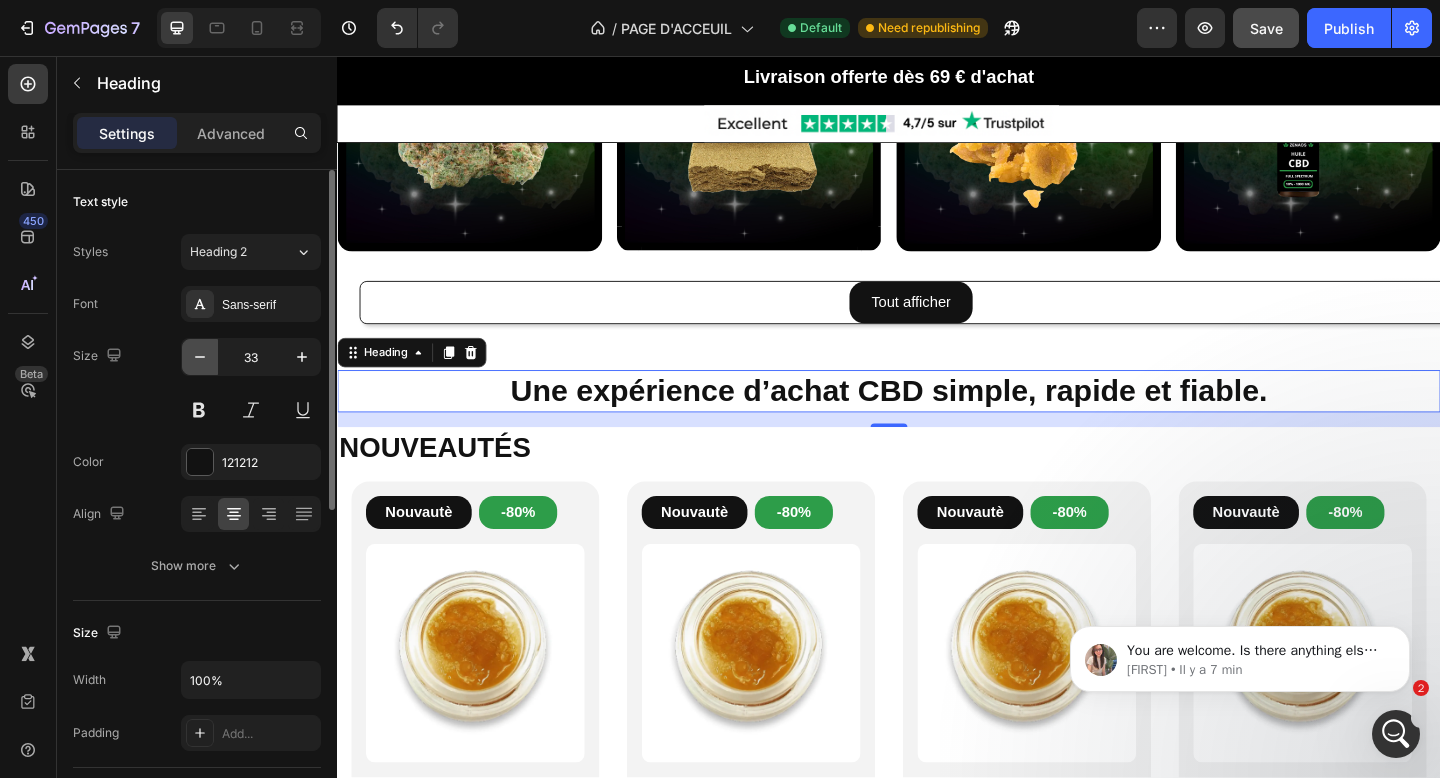 click at bounding box center [200, 357] 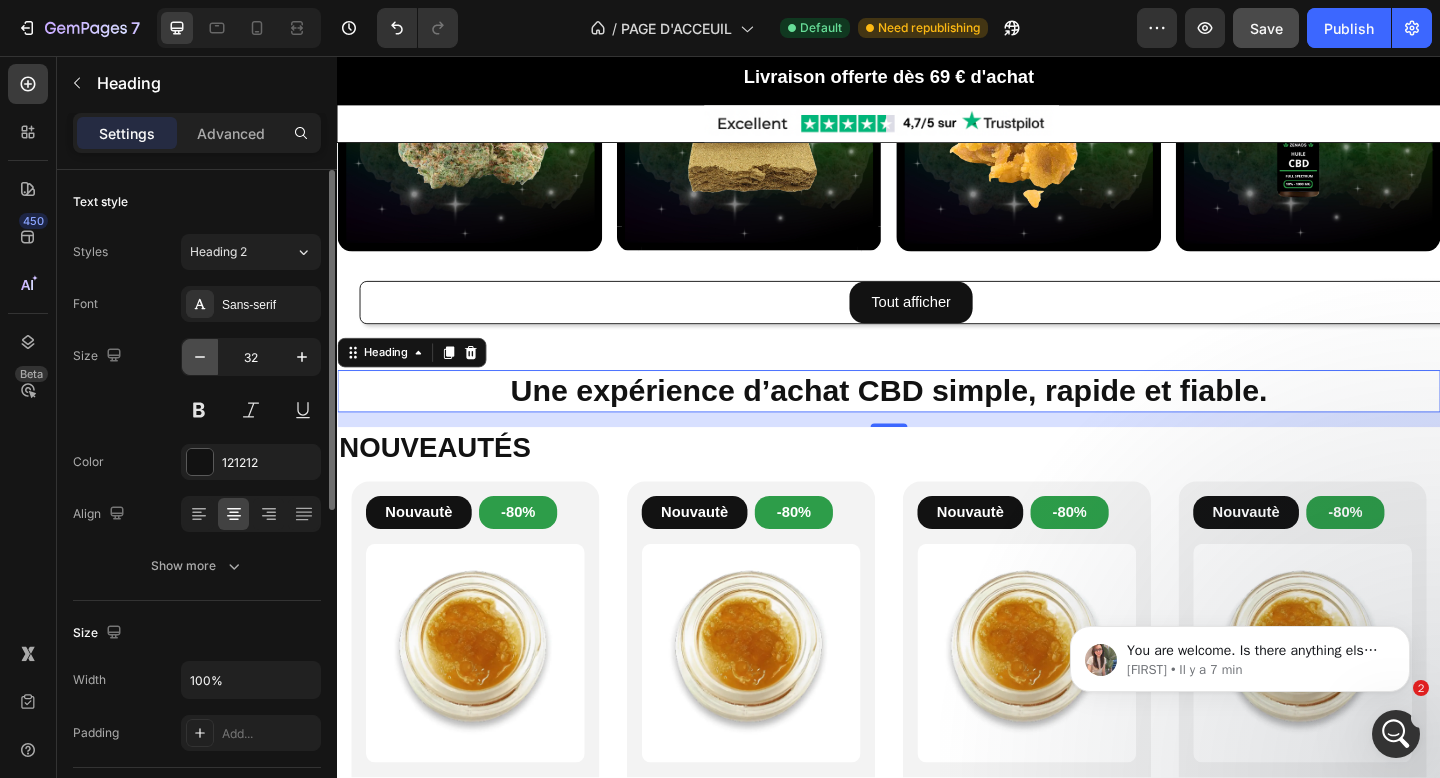 click at bounding box center (200, 357) 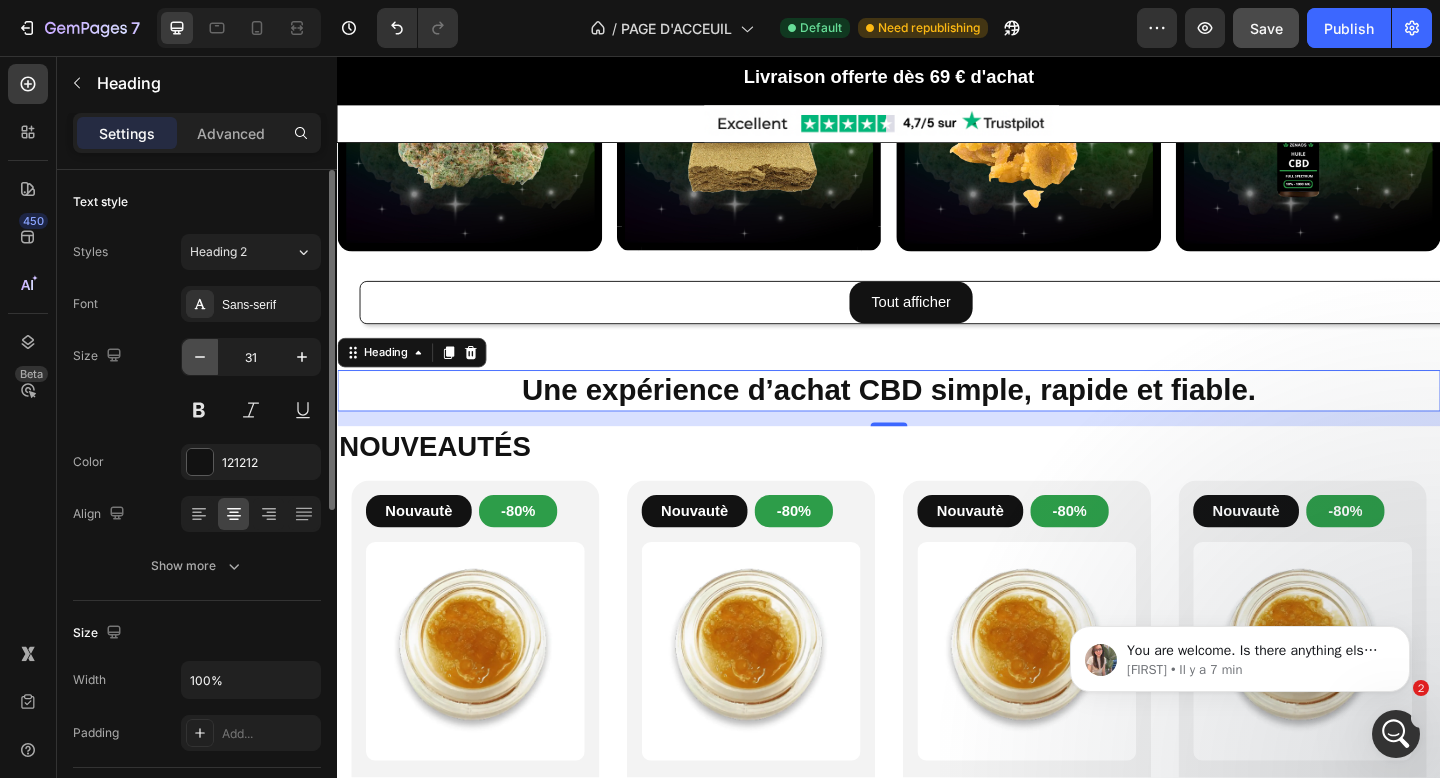 click at bounding box center [200, 357] 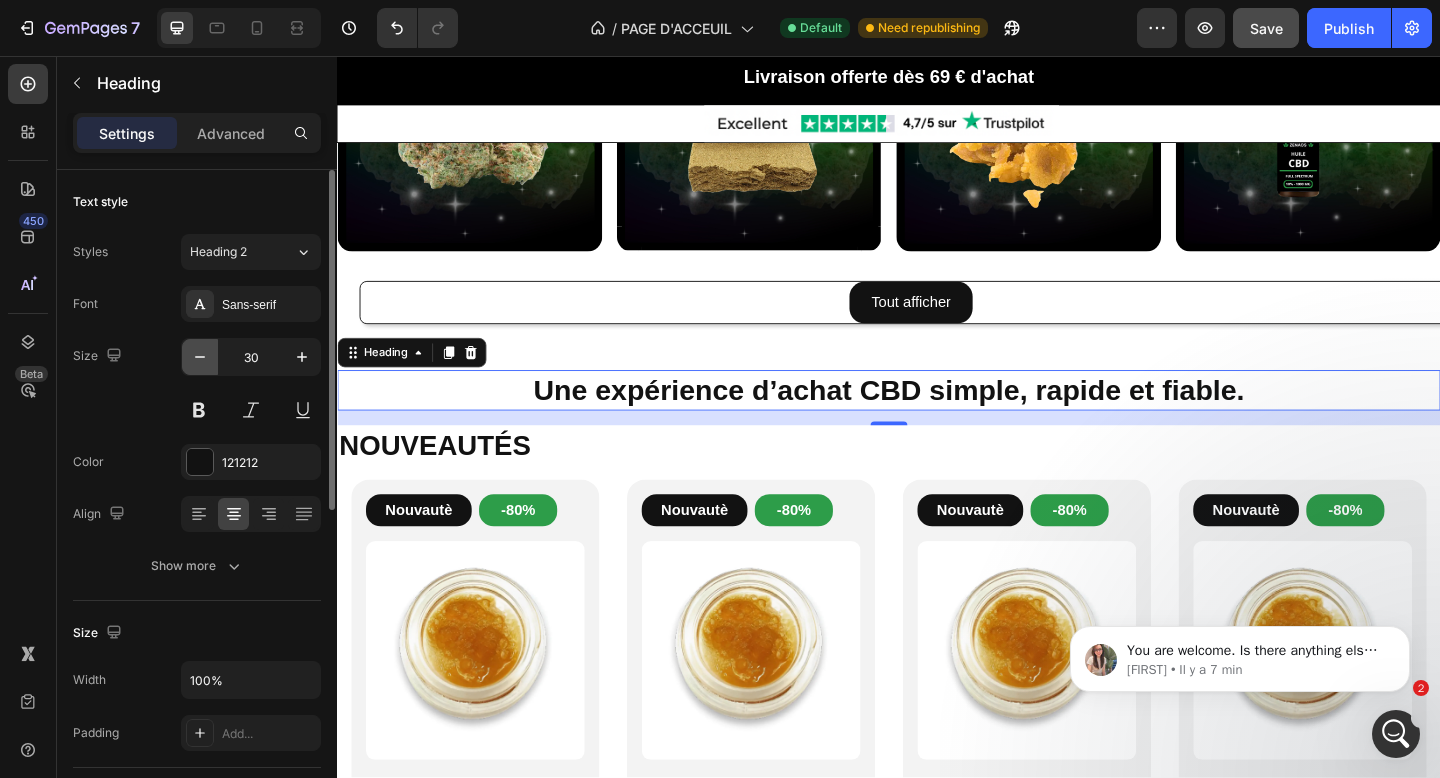 click at bounding box center [200, 357] 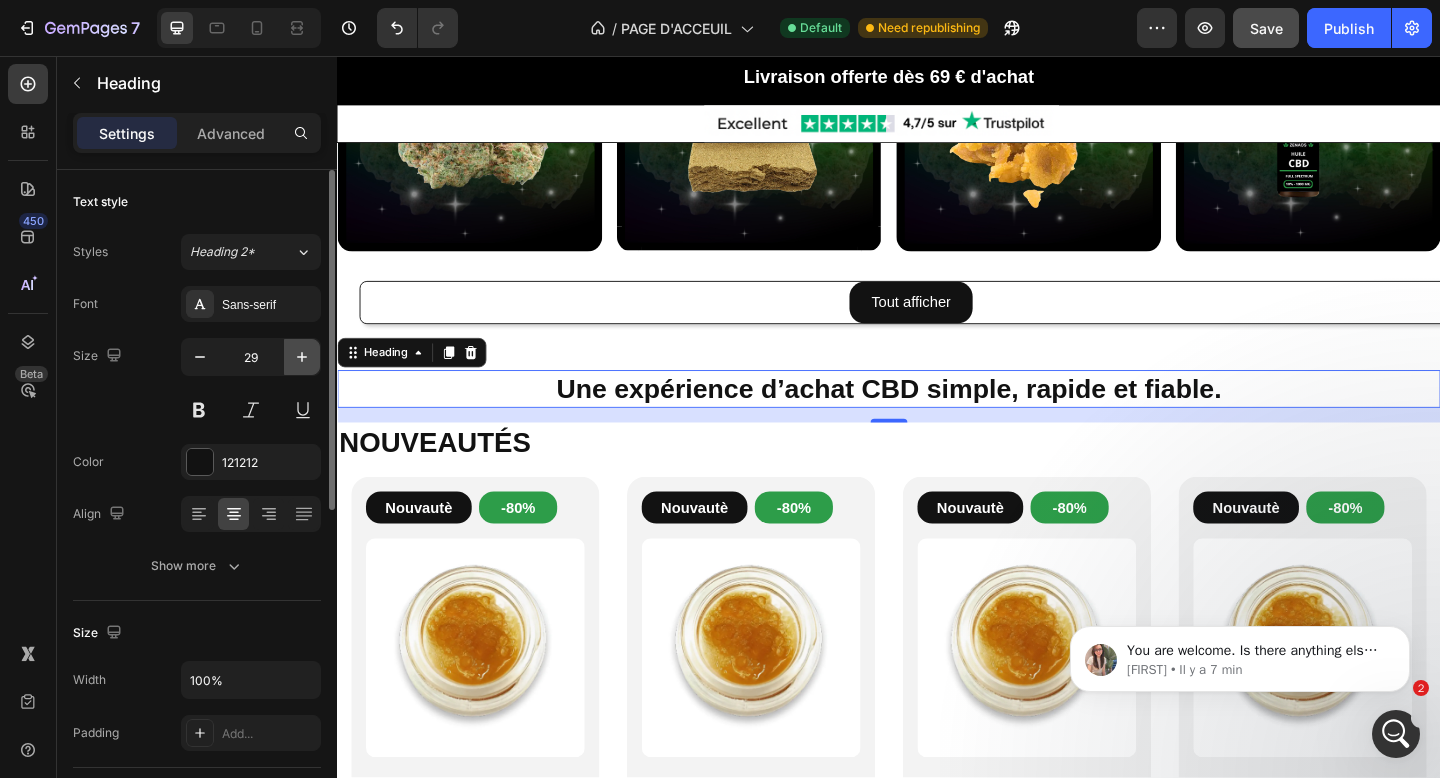 click 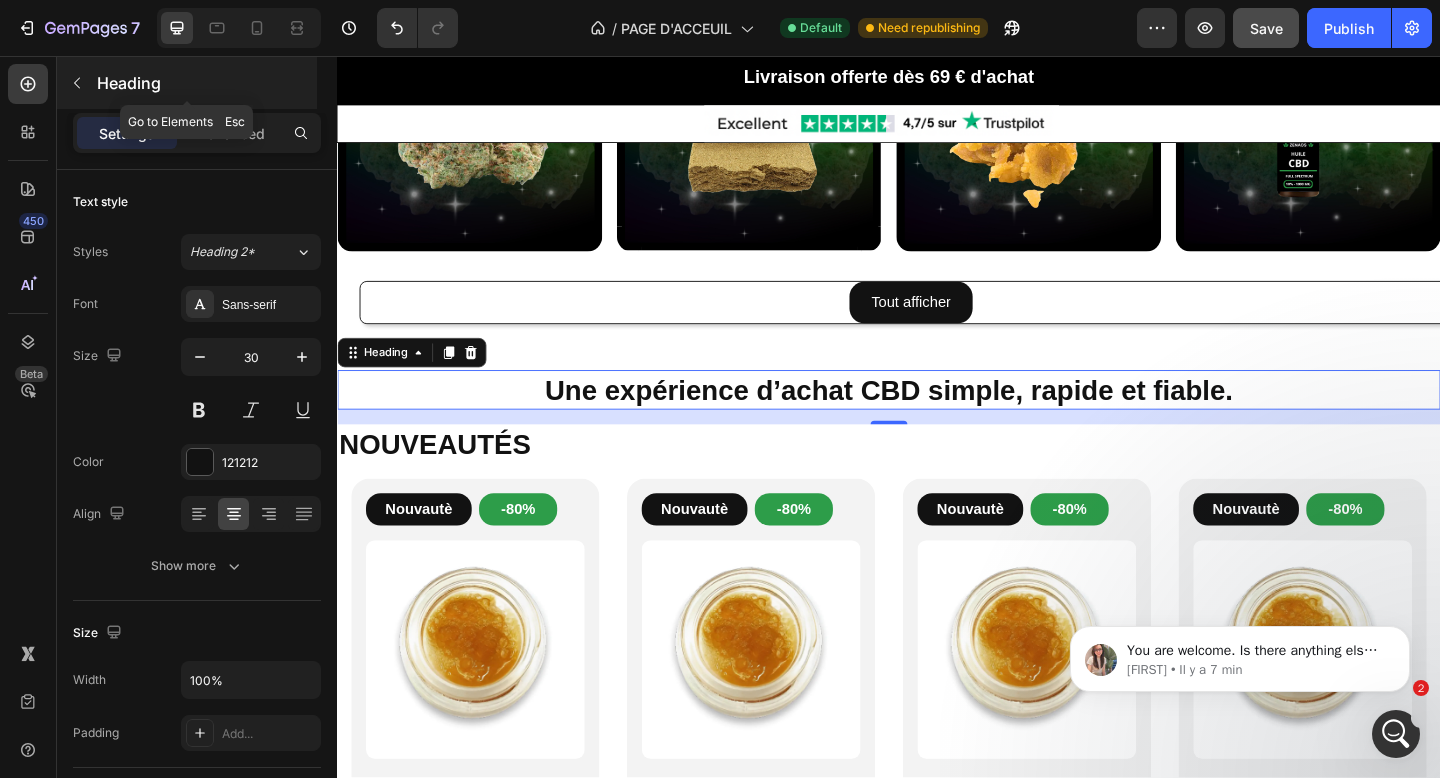 click 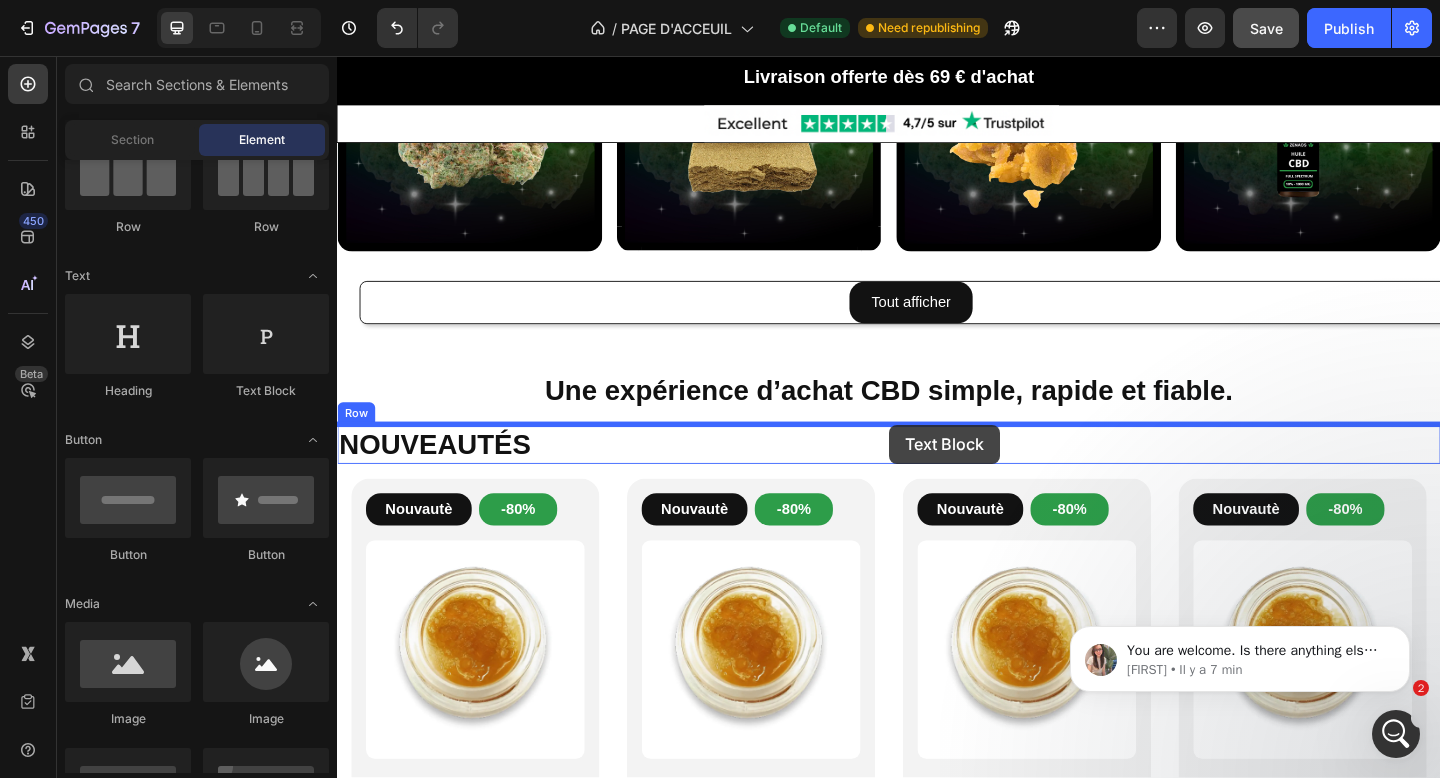 drag, startPoint x: 631, startPoint y: 413, endPoint x: 937, endPoint y: 460, distance: 309.58844 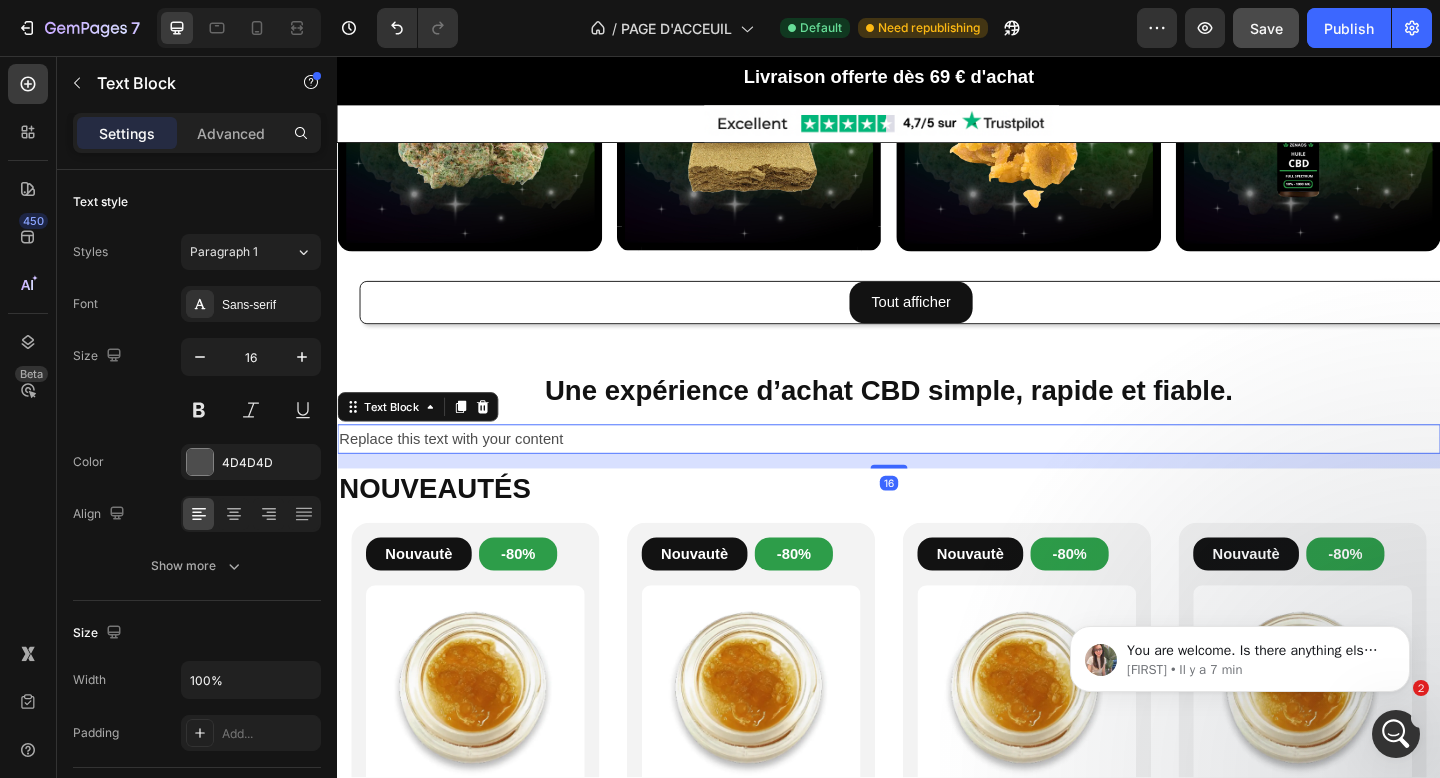click on "Replace this text with your content" at bounding box center [937, 473] 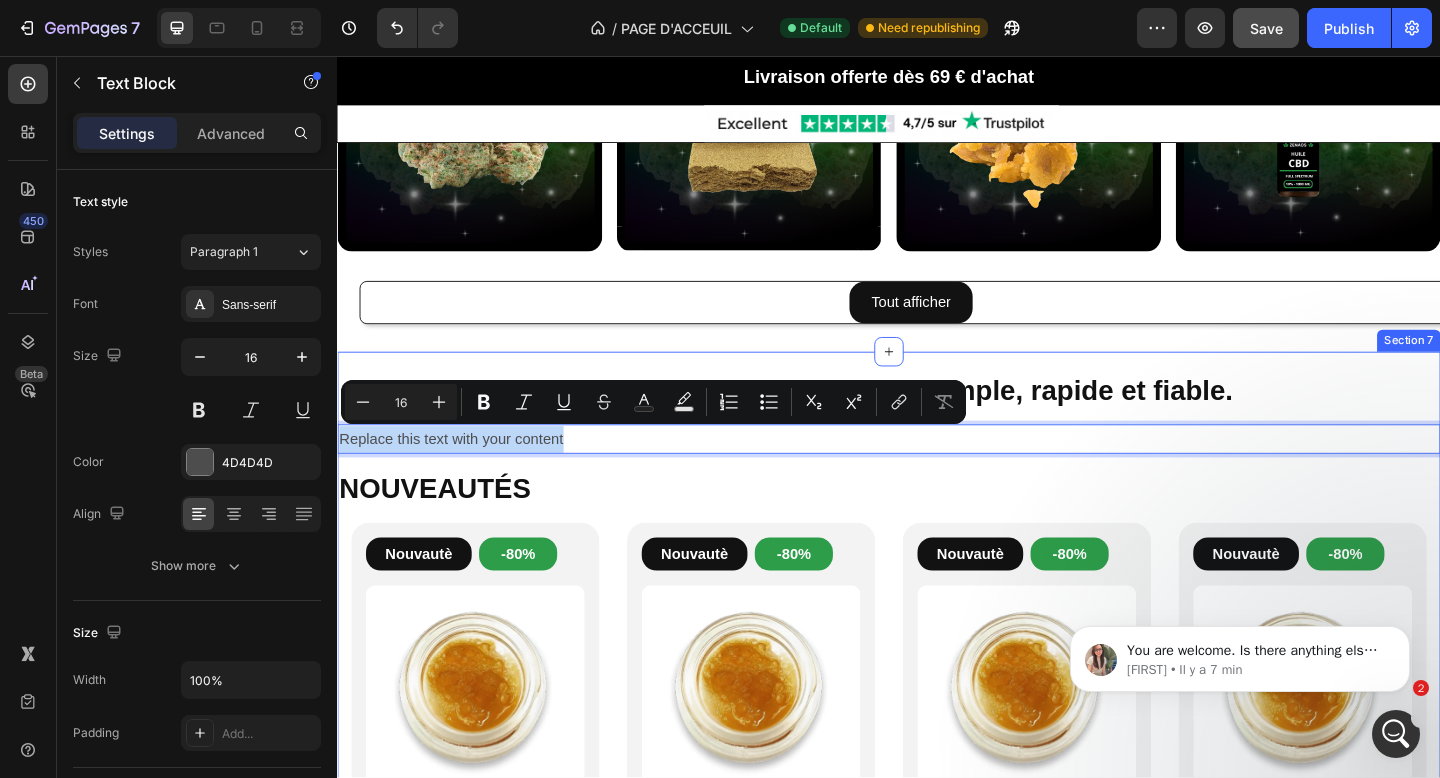 drag, startPoint x: 590, startPoint y: 464, endPoint x: 343, endPoint y: 447, distance: 247.58434 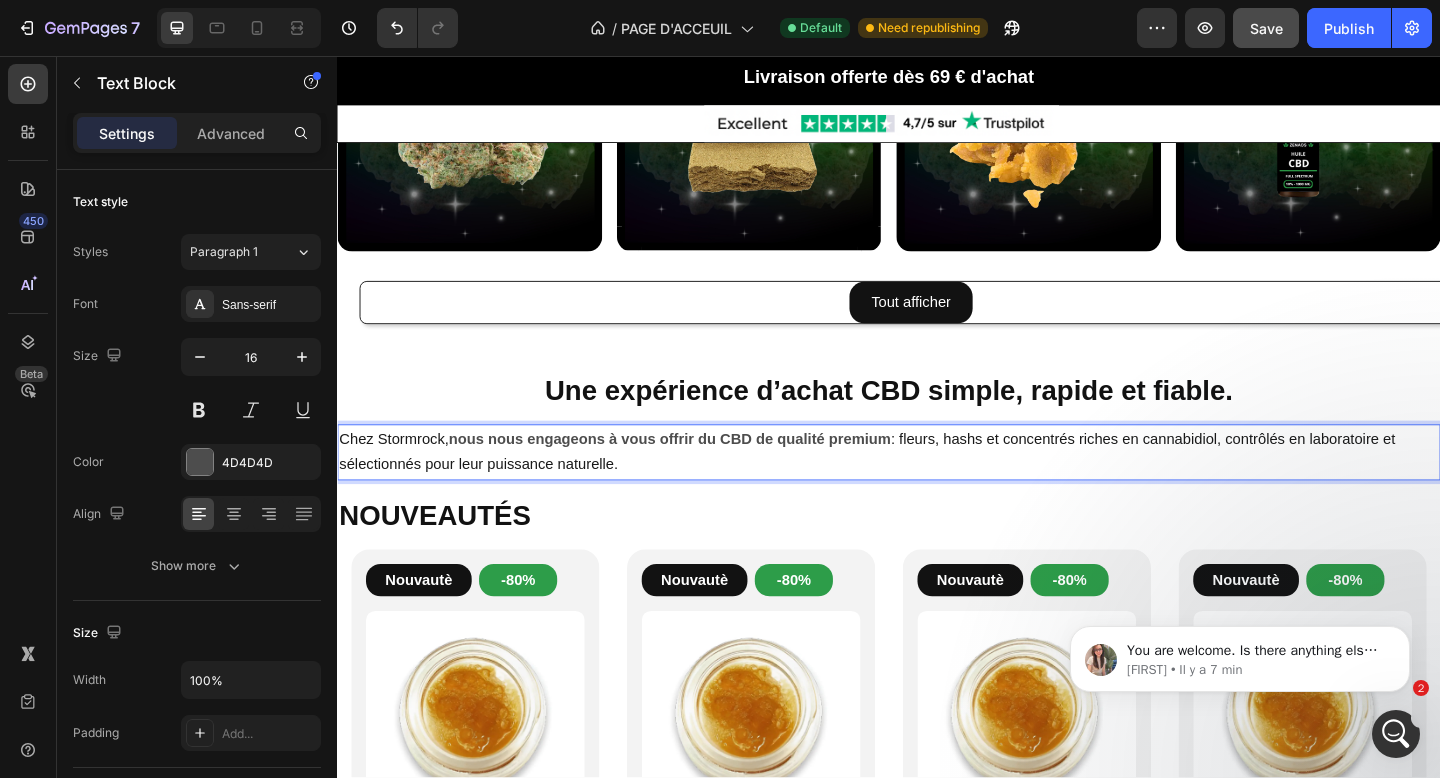 click on "Chez Stormrock," at bounding box center (398, 472) 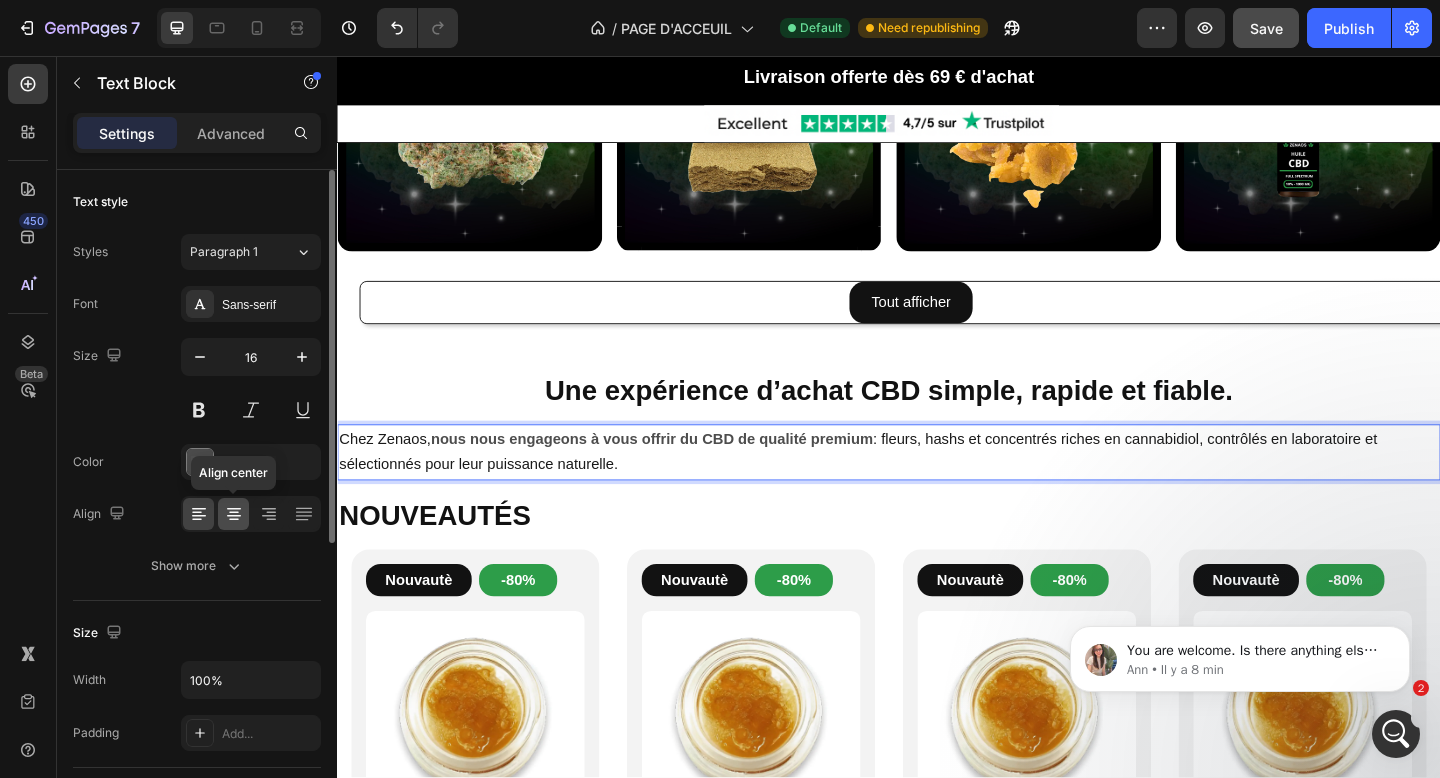 click 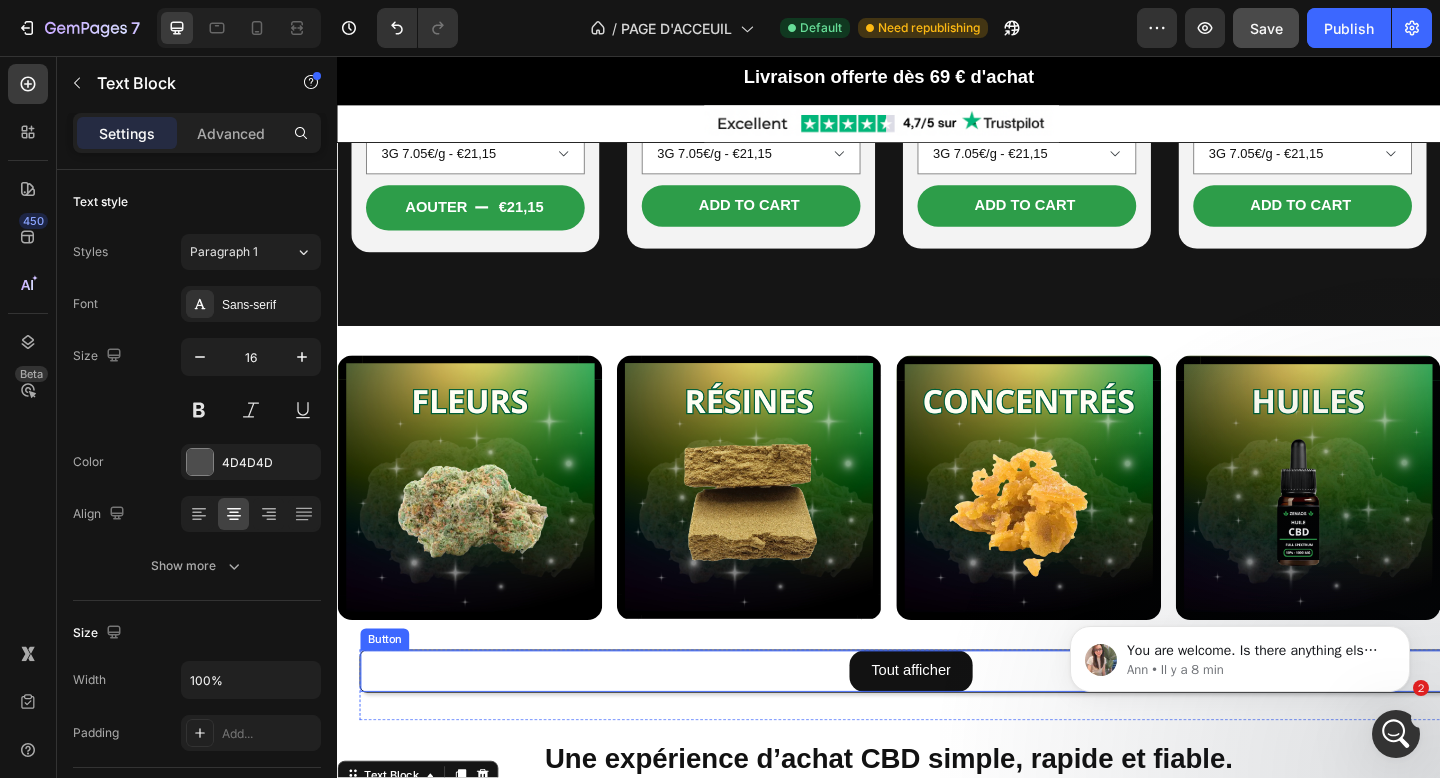 scroll, scrollTop: 1237, scrollLeft: 0, axis: vertical 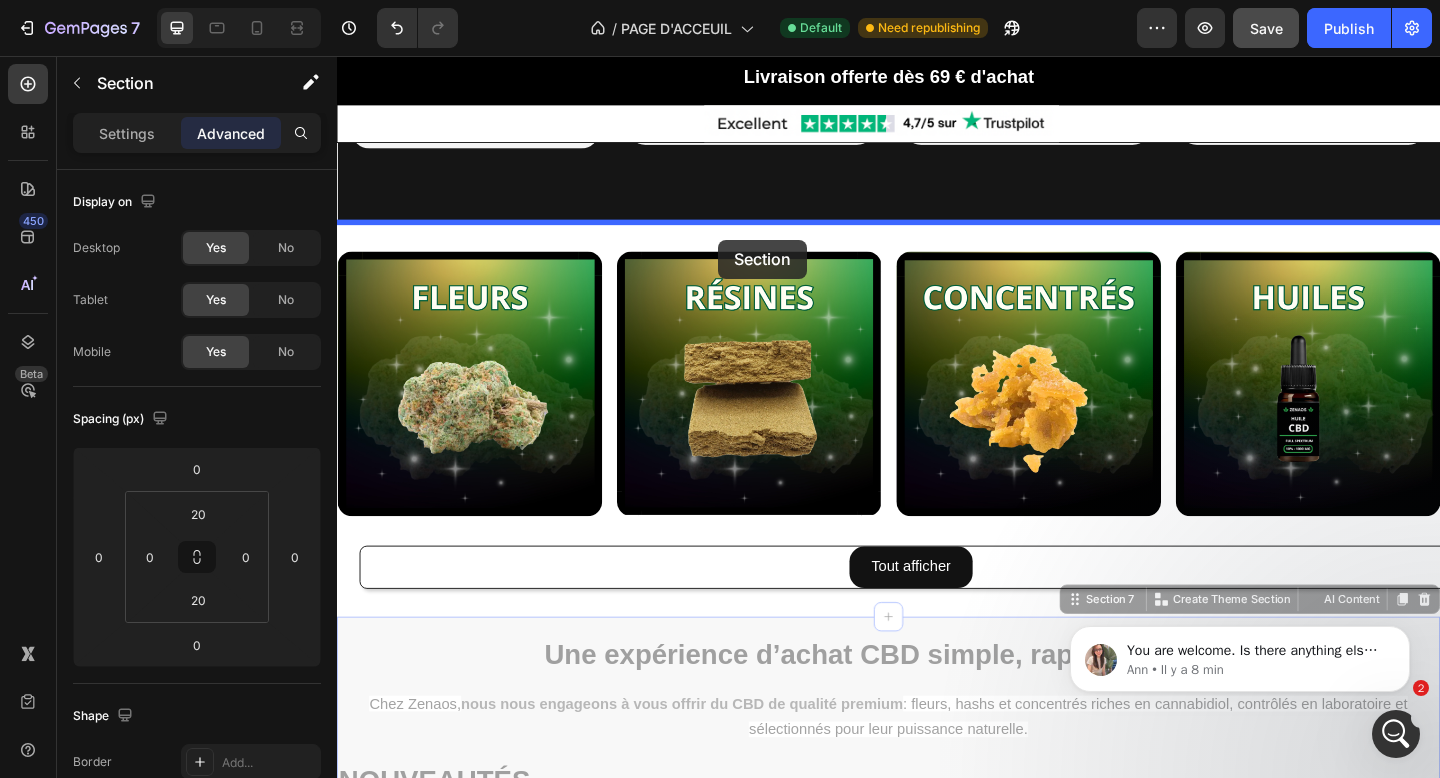 drag, startPoint x: 758, startPoint y: 677, endPoint x: 752, endPoint y: 267, distance: 410.0439 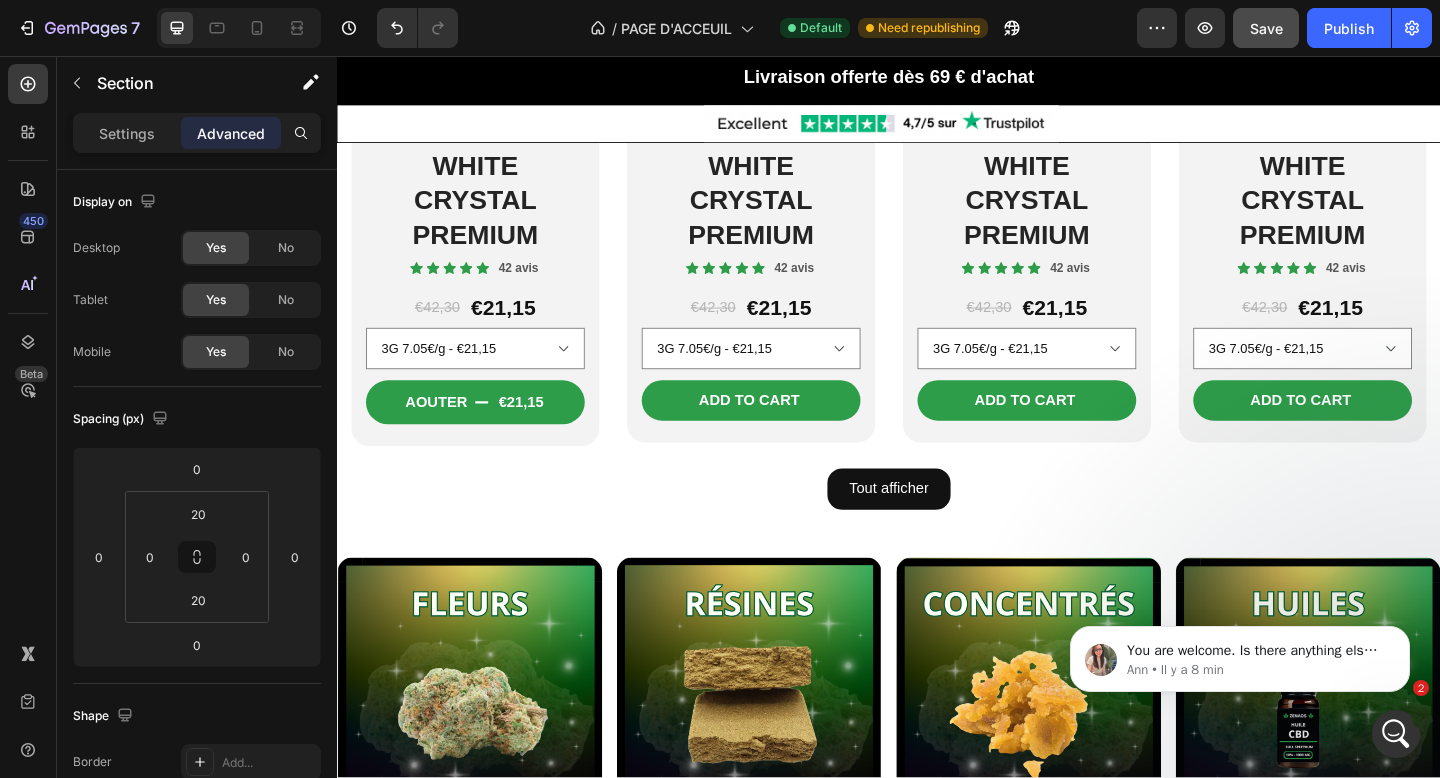 scroll, scrollTop: 1376, scrollLeft: 0, axis: vertical 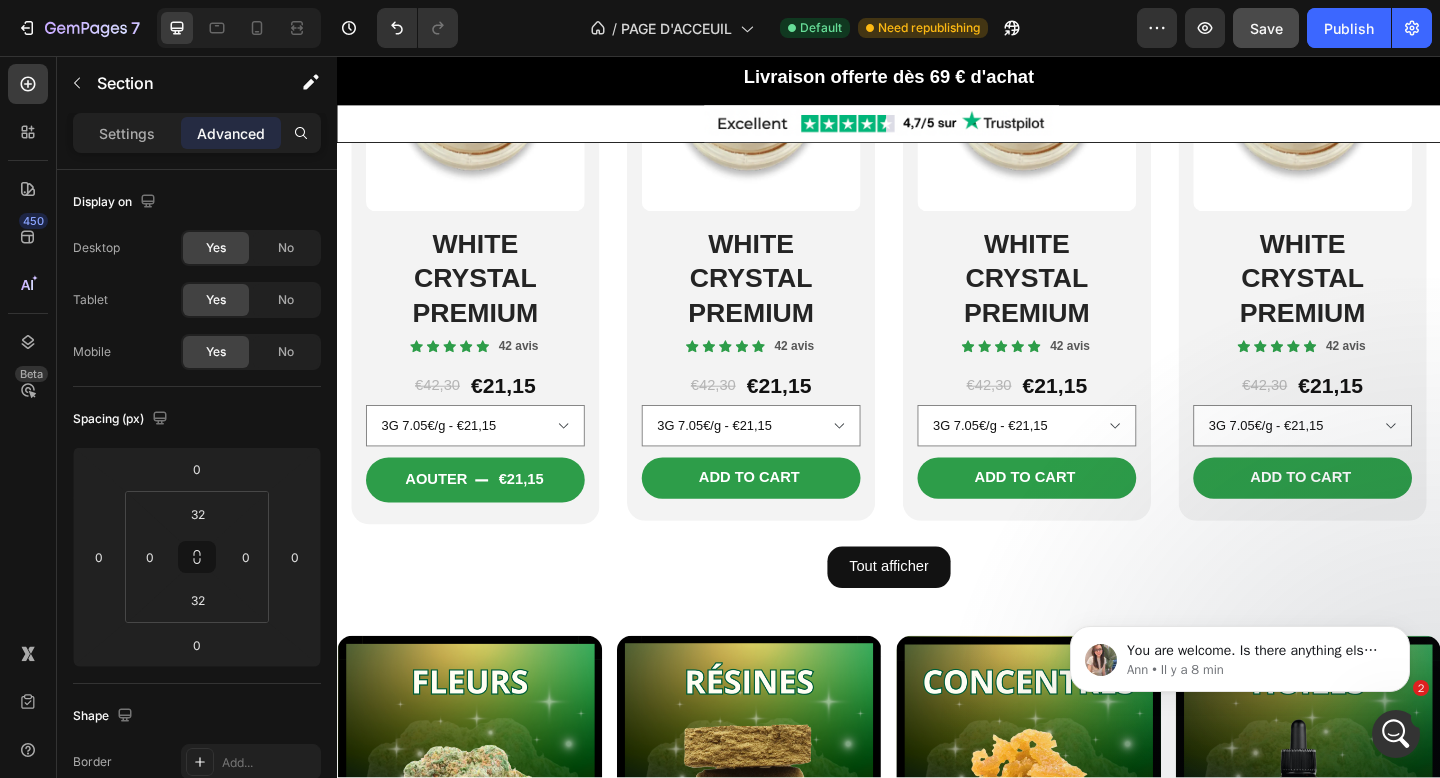 click on "Image Image Image Image Row Section 6" at bounding box center [937, 831] 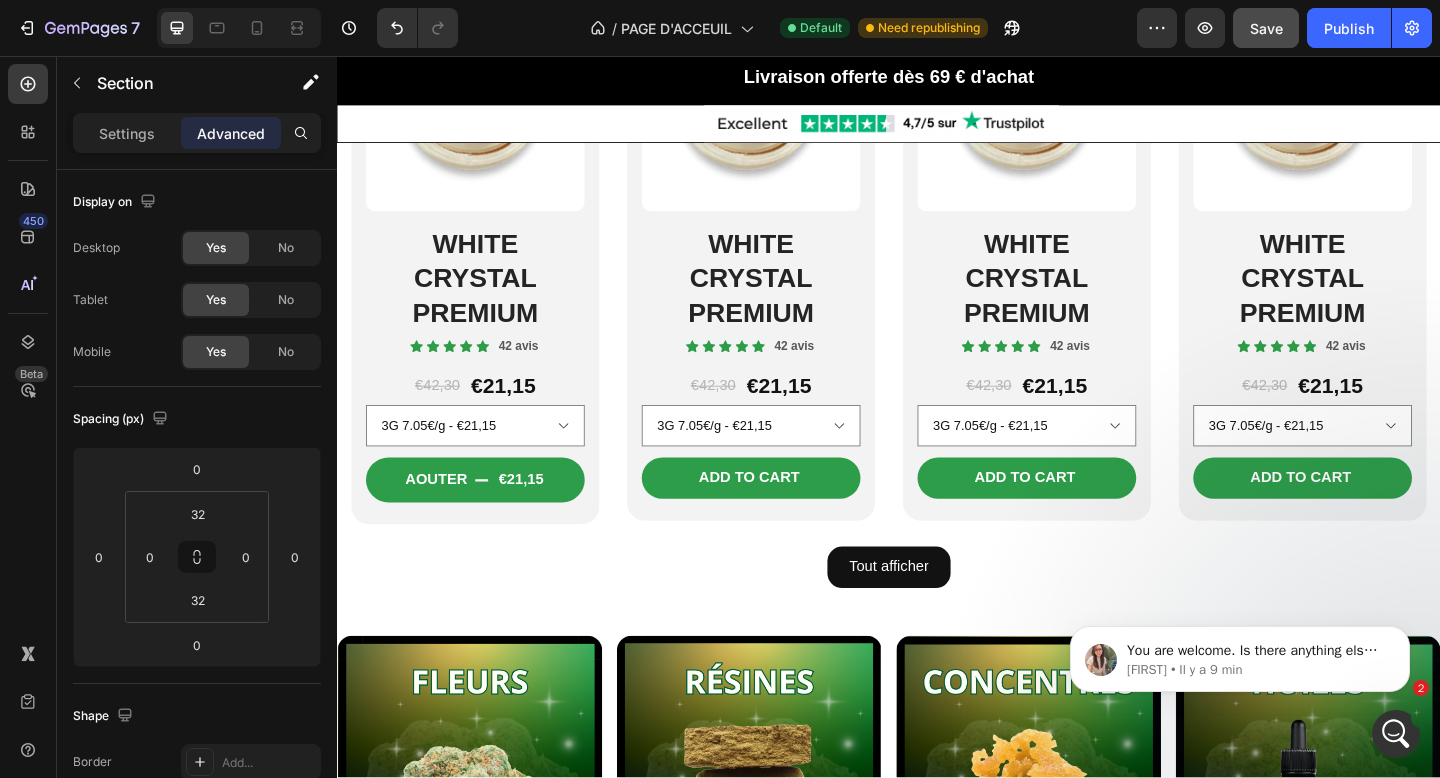 click on "Image Image Image Image Row Section 6" at bounding box center [937, 831] 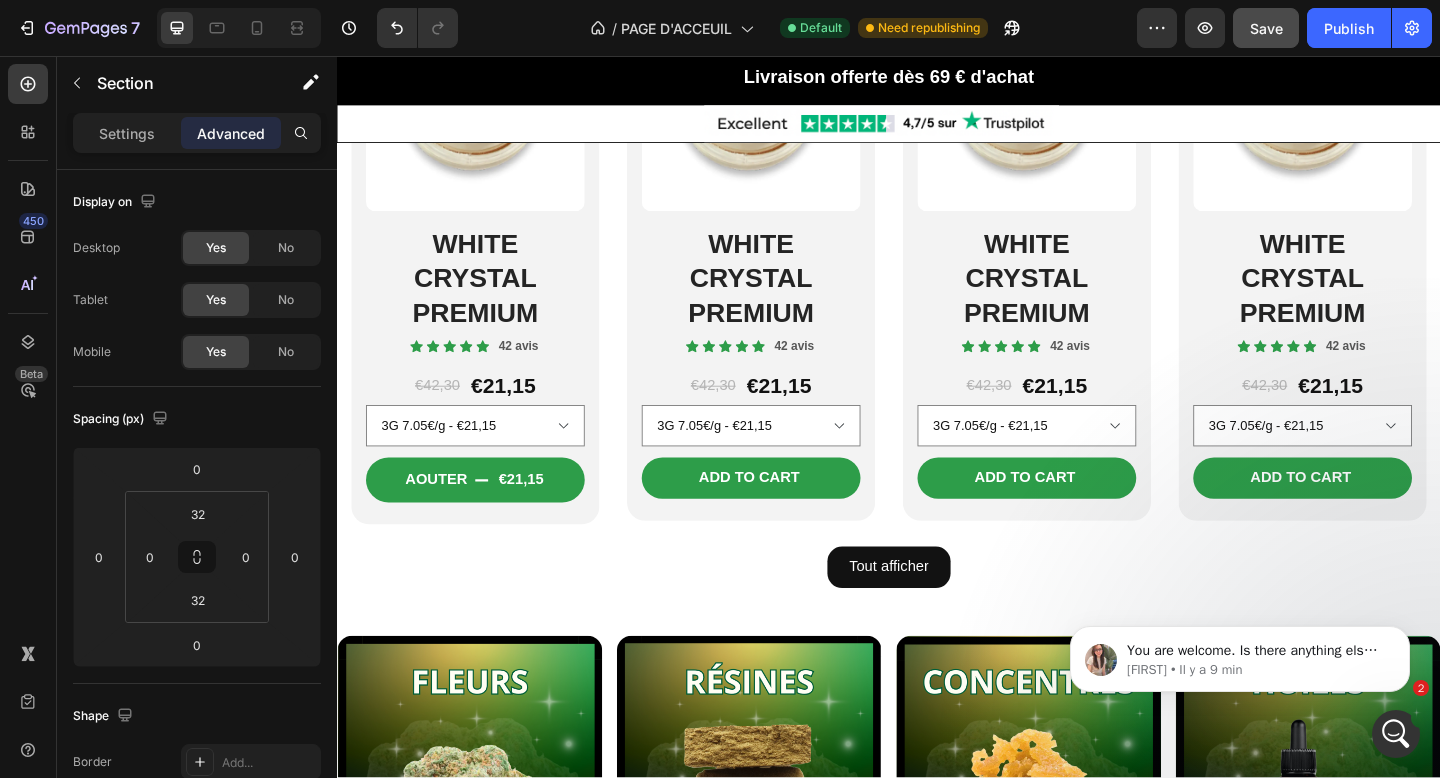 click on "Image Image Image Image Row Section 6" at bounding box center (937, 831) 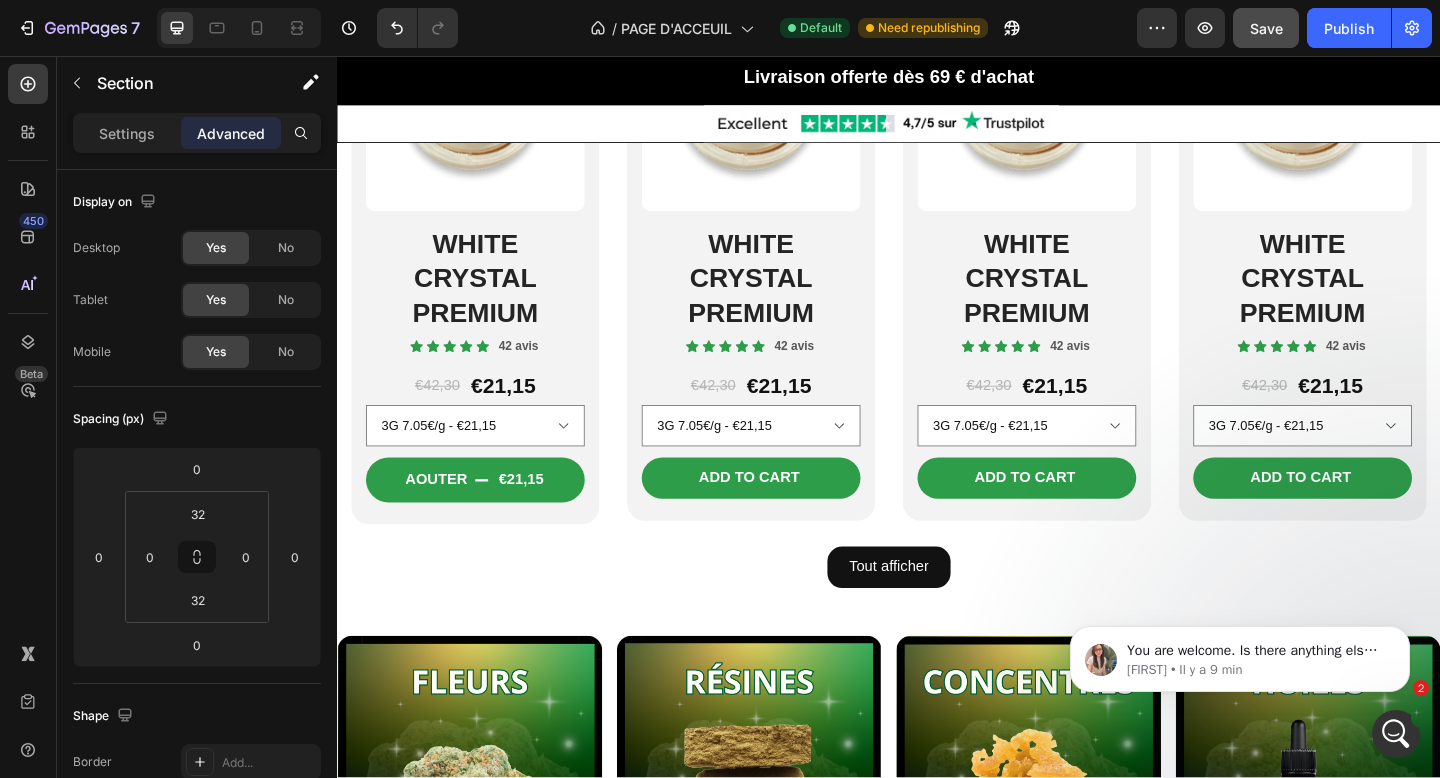 click on "Image Image Image Image Row Section 6" at bounding box center (937, 831) 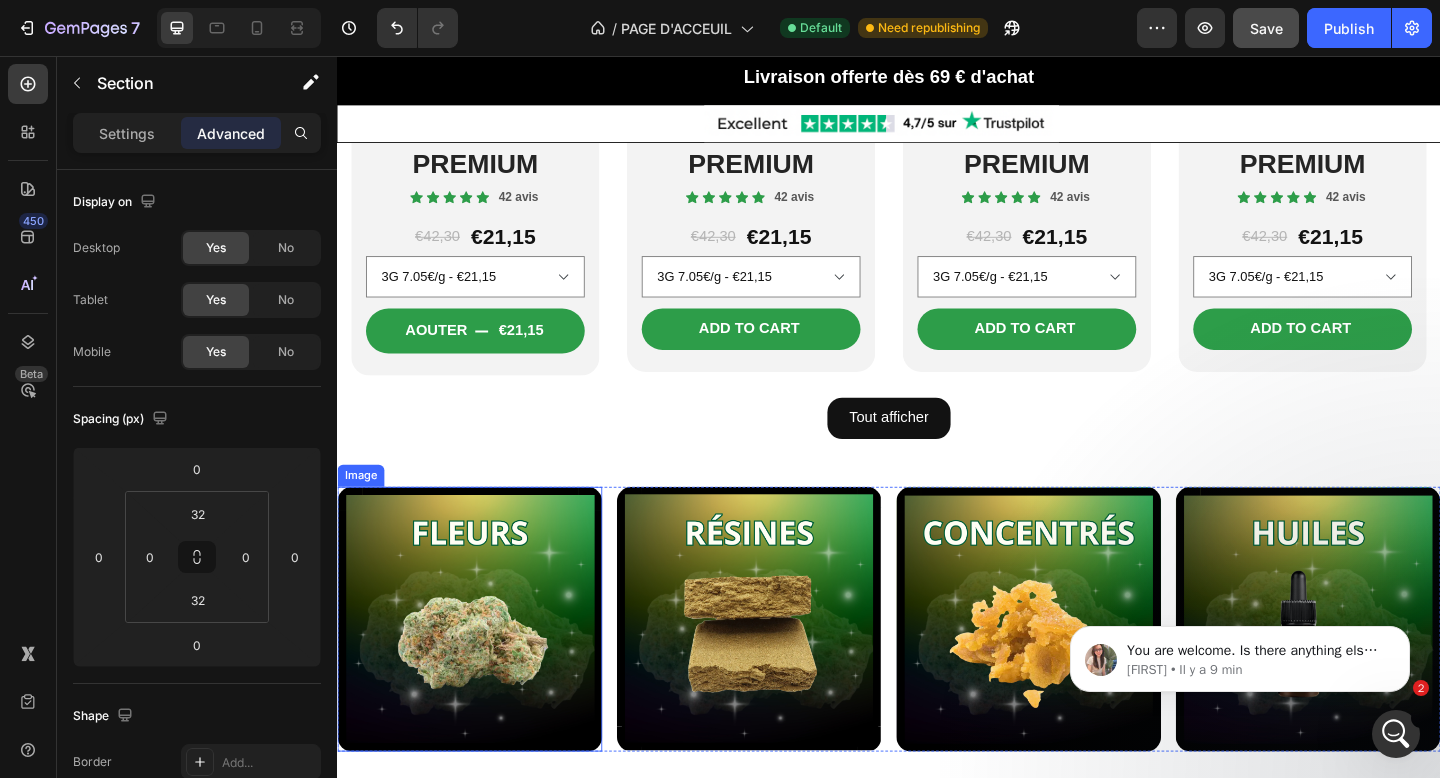 scroll, scrollTop: 1929, scrollLeft: 0, axis: vertical 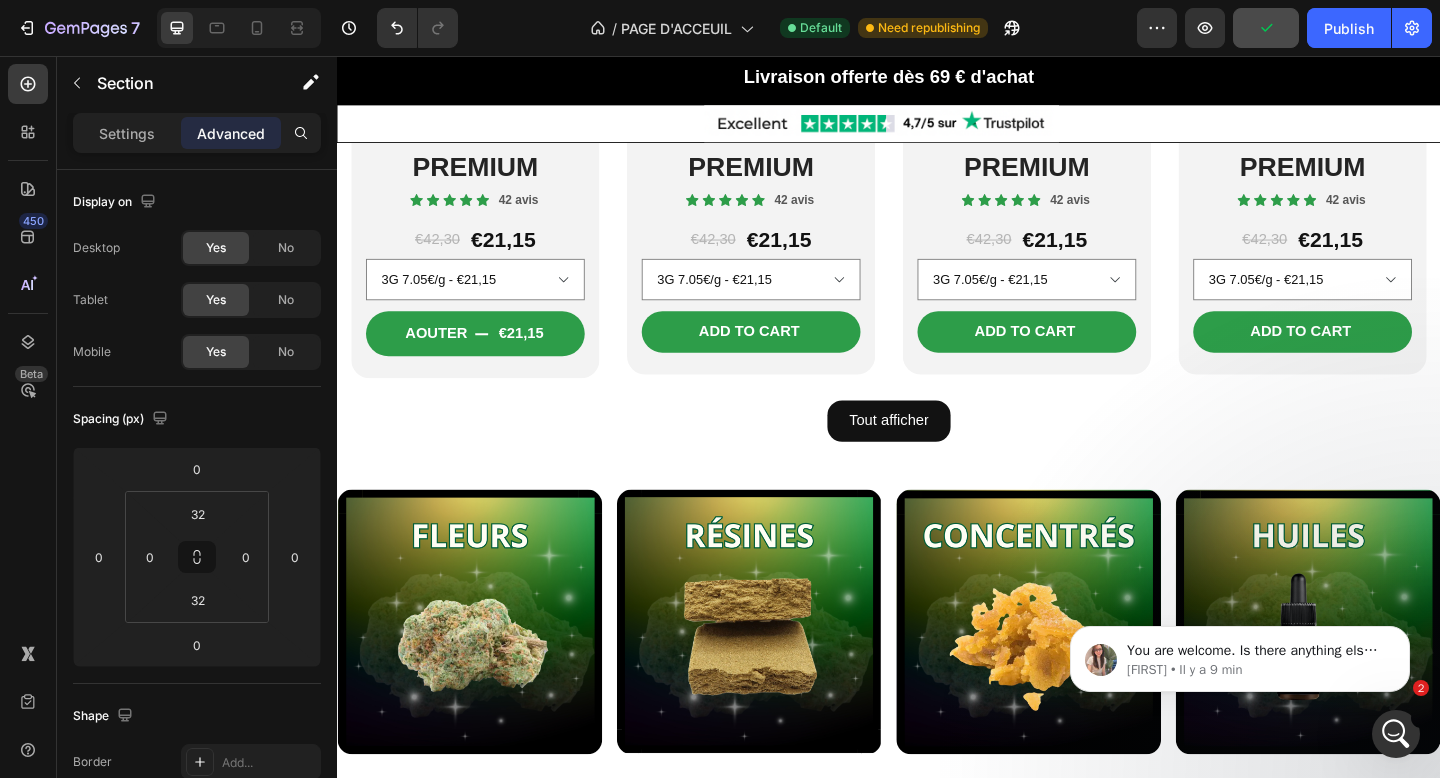 click on "Image Image Image Image Row Section 6" at bounding box center (937, 672) 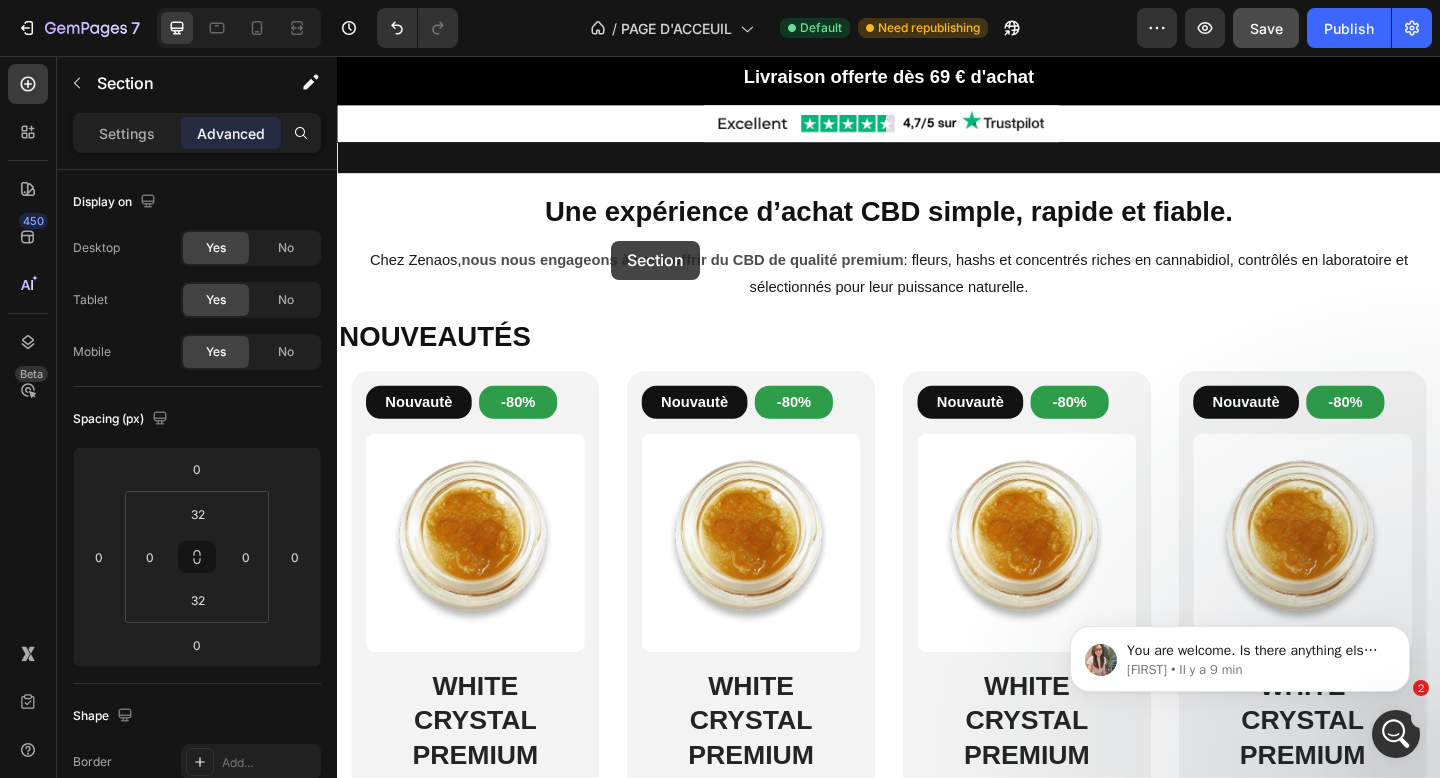 scroll, scrollTop: 1289, scrollLeft: 0, axis: vertical 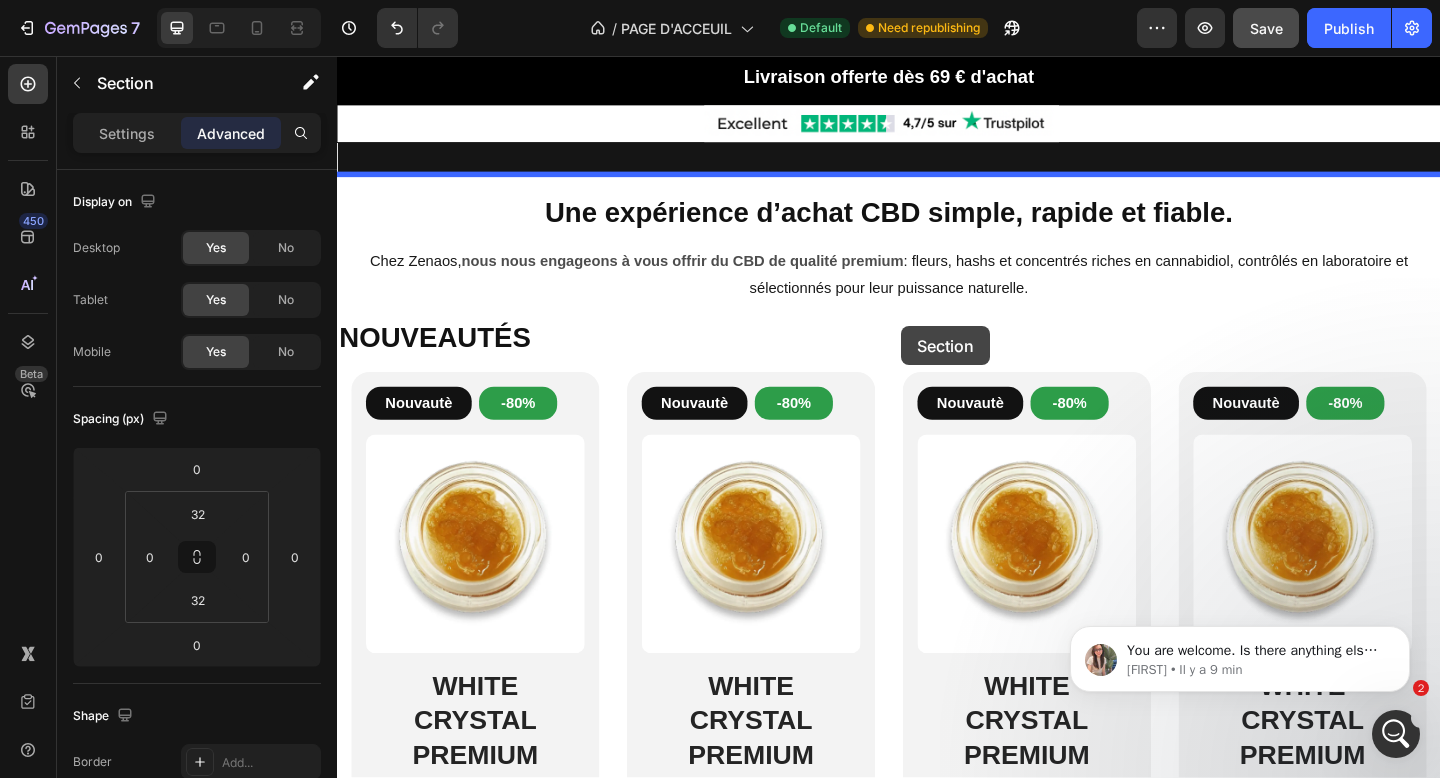 drag, startPoint x: 628, startPoint y: 507, endPoint x: 951, endPoint y: 350, distance: 359.13507 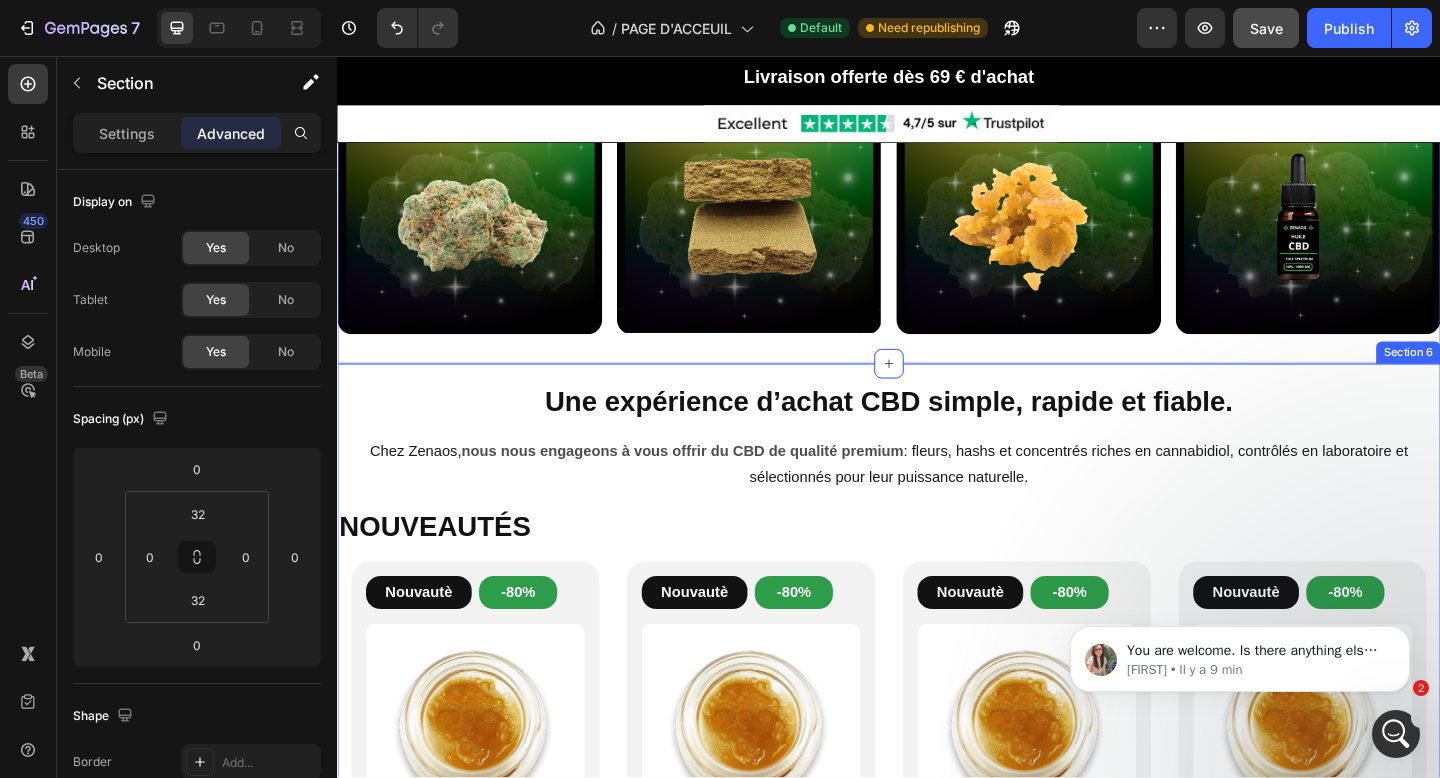 scroll, scrollTop: 1415, scrollLeft: 0, axis: vertical 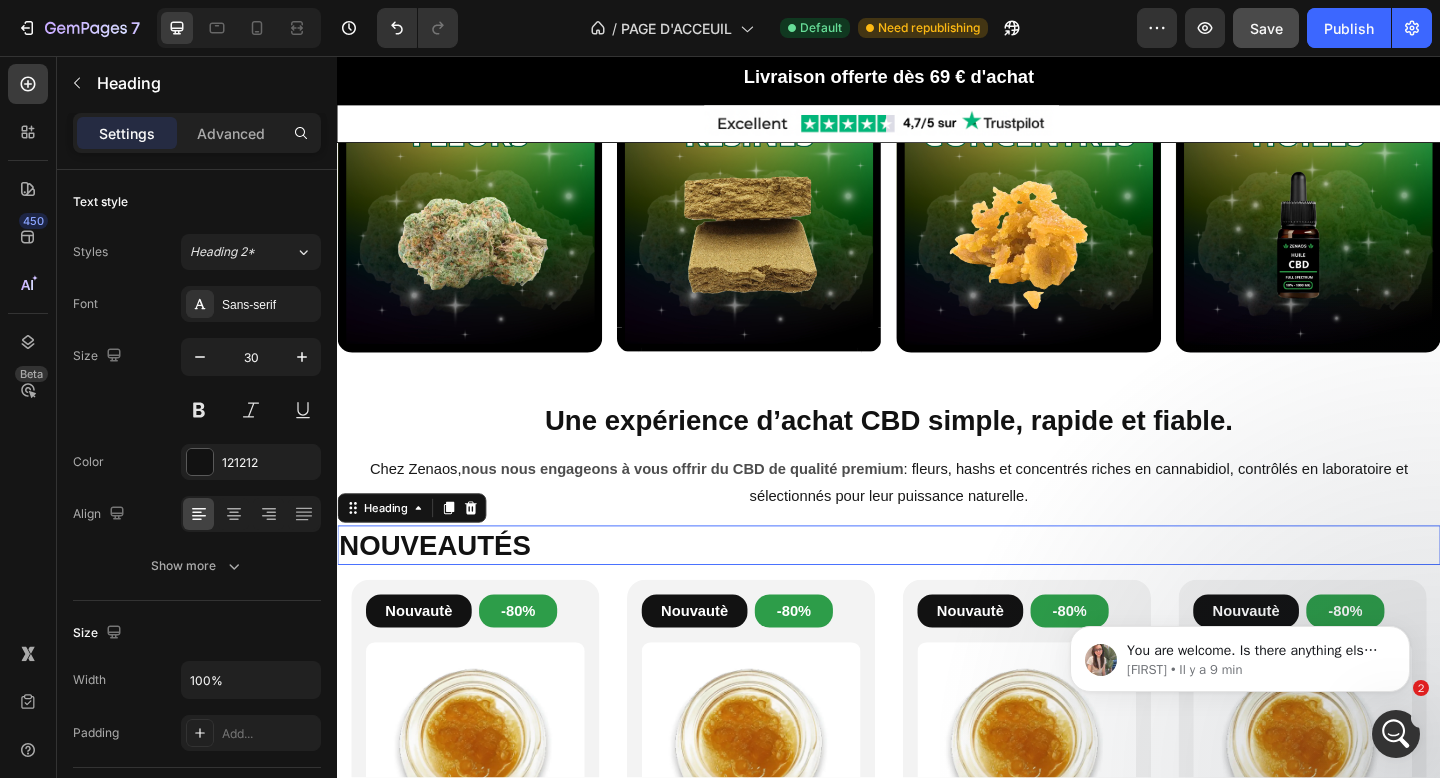 click on "NOUVEAUTÉS" at bounding box center (937, 588) 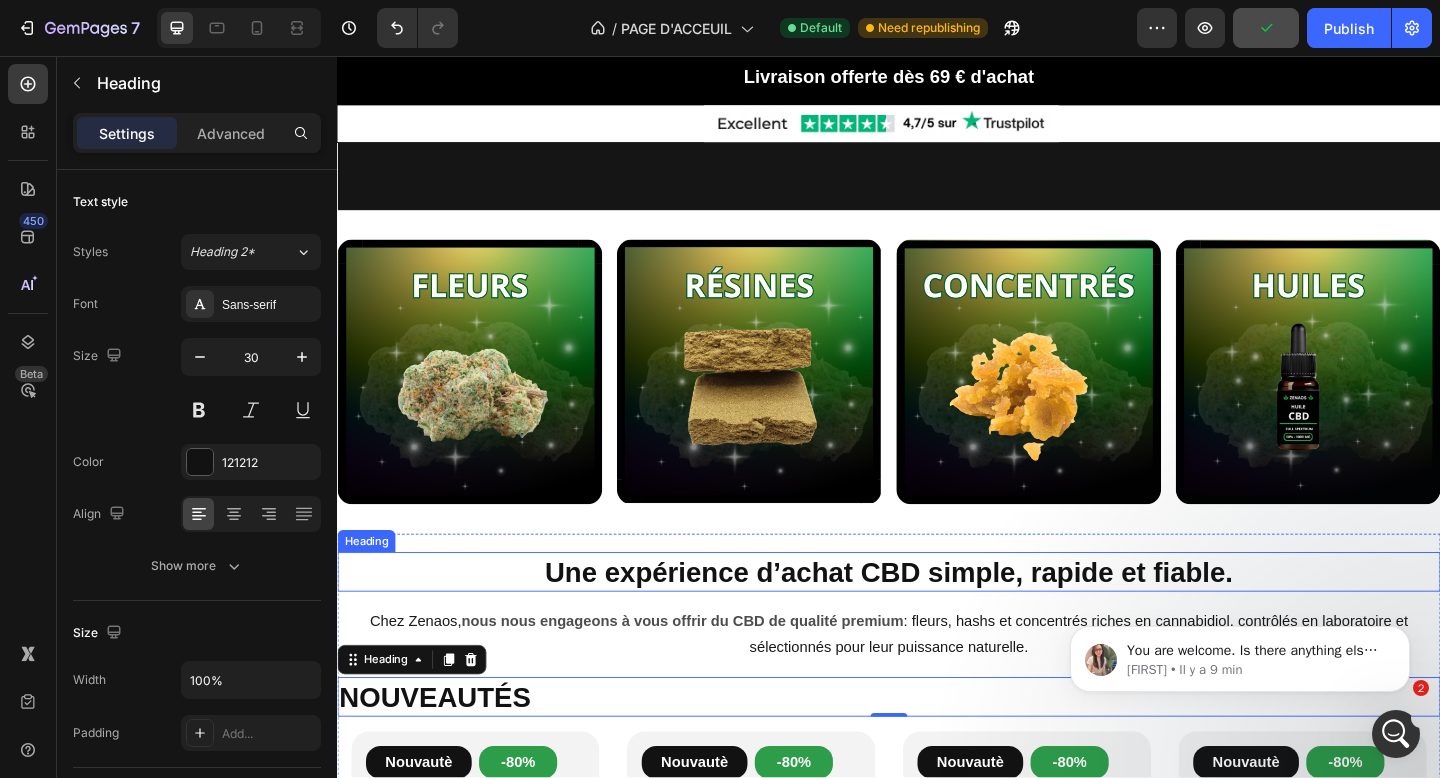 scroll, scrollTop: 1177, scrollLeft: 0, axis: vertical 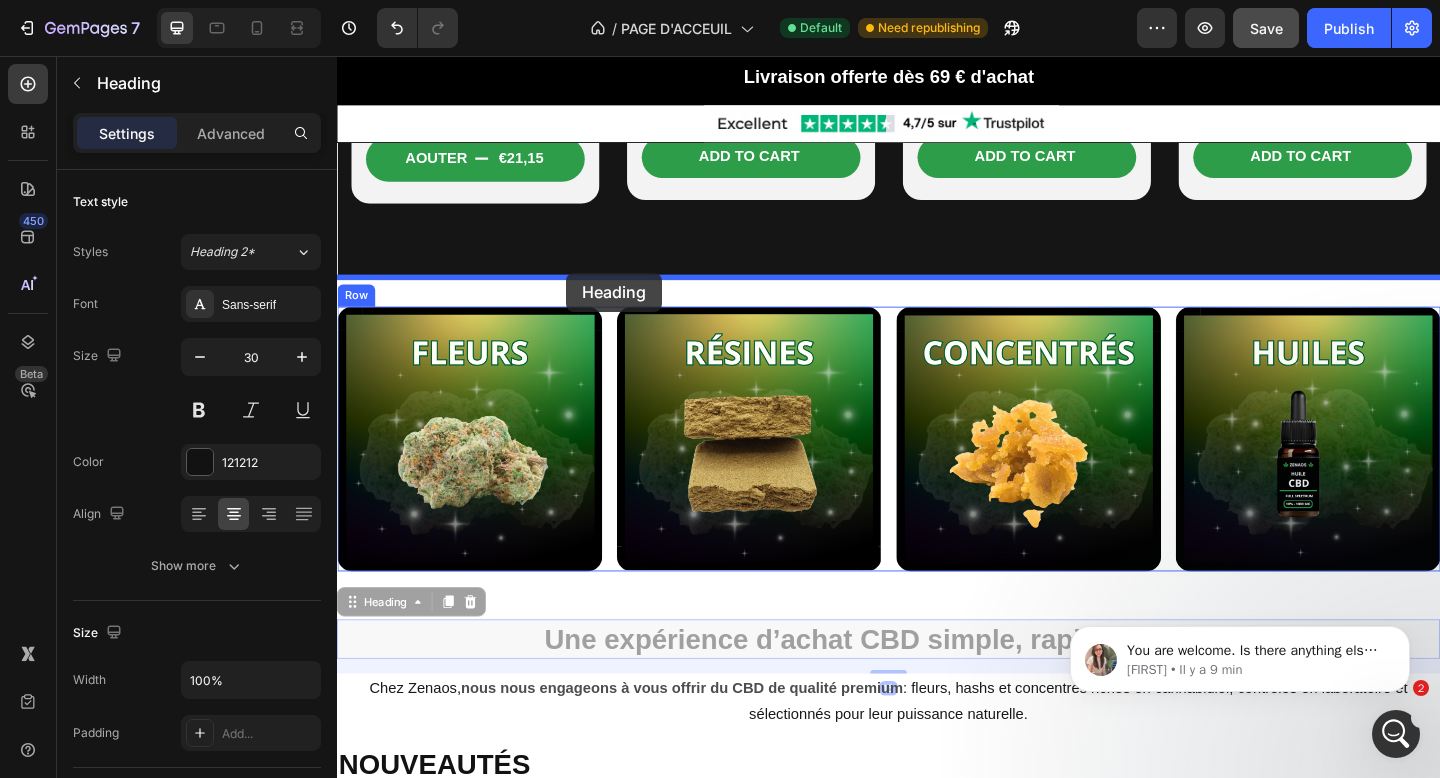 drag, startPoint x: 519, startPoint y: 685, endPoint x: 587, endPoint y: 294, distance: 396.869 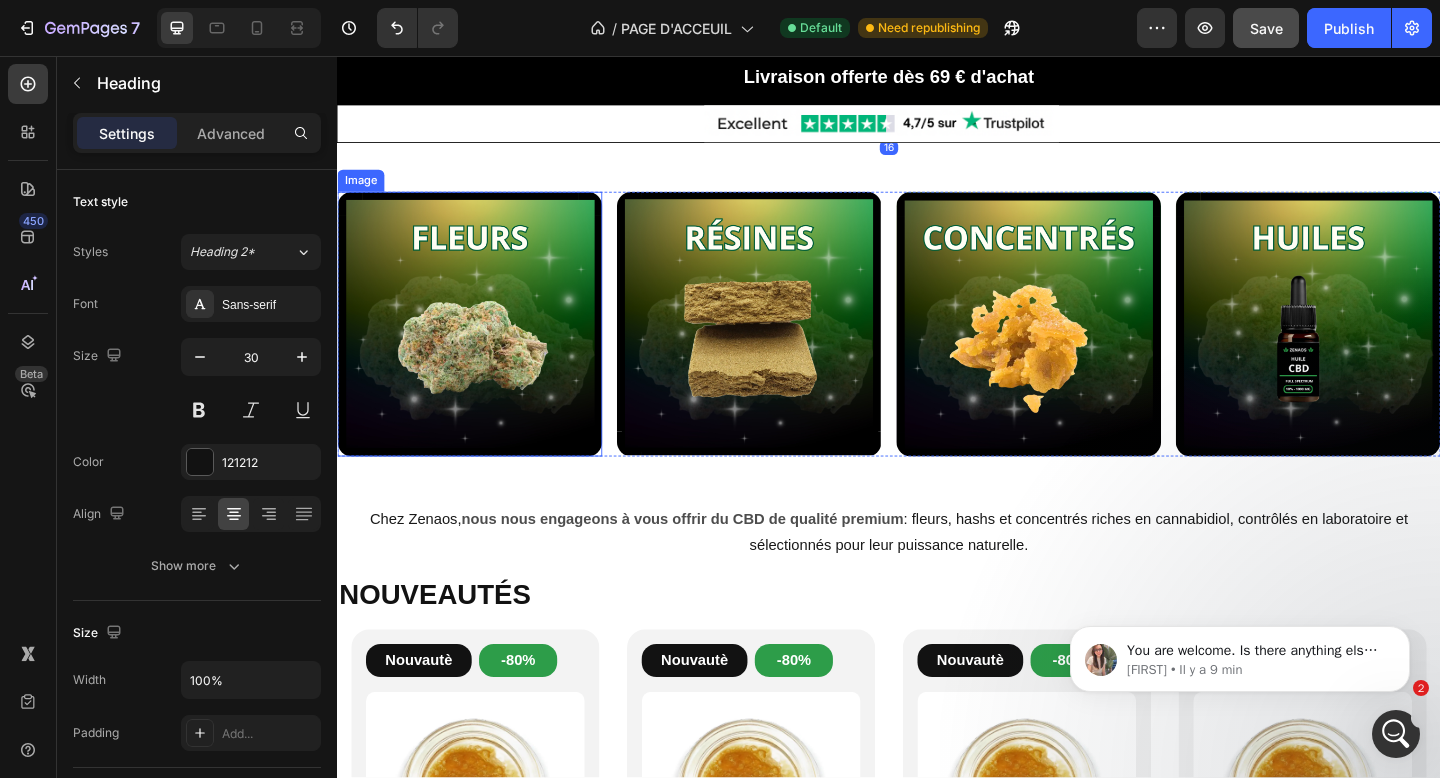 scroll, scrollTop: 1482, scrollLeft: 0, axis: vertical 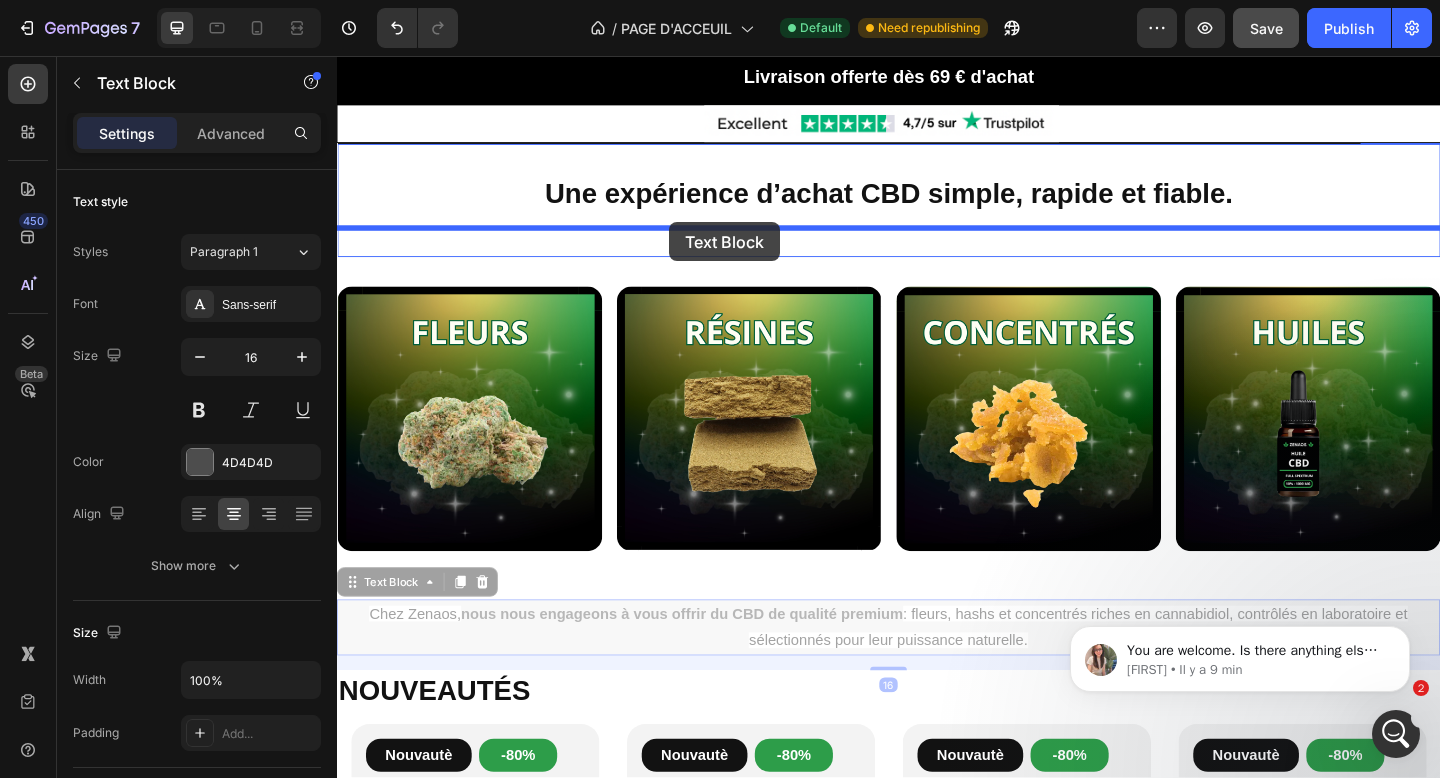 drag, startPoint x: 354, startPoint y: 499, endPoint x: 697, endPoint y: 233, distance: 434.05646 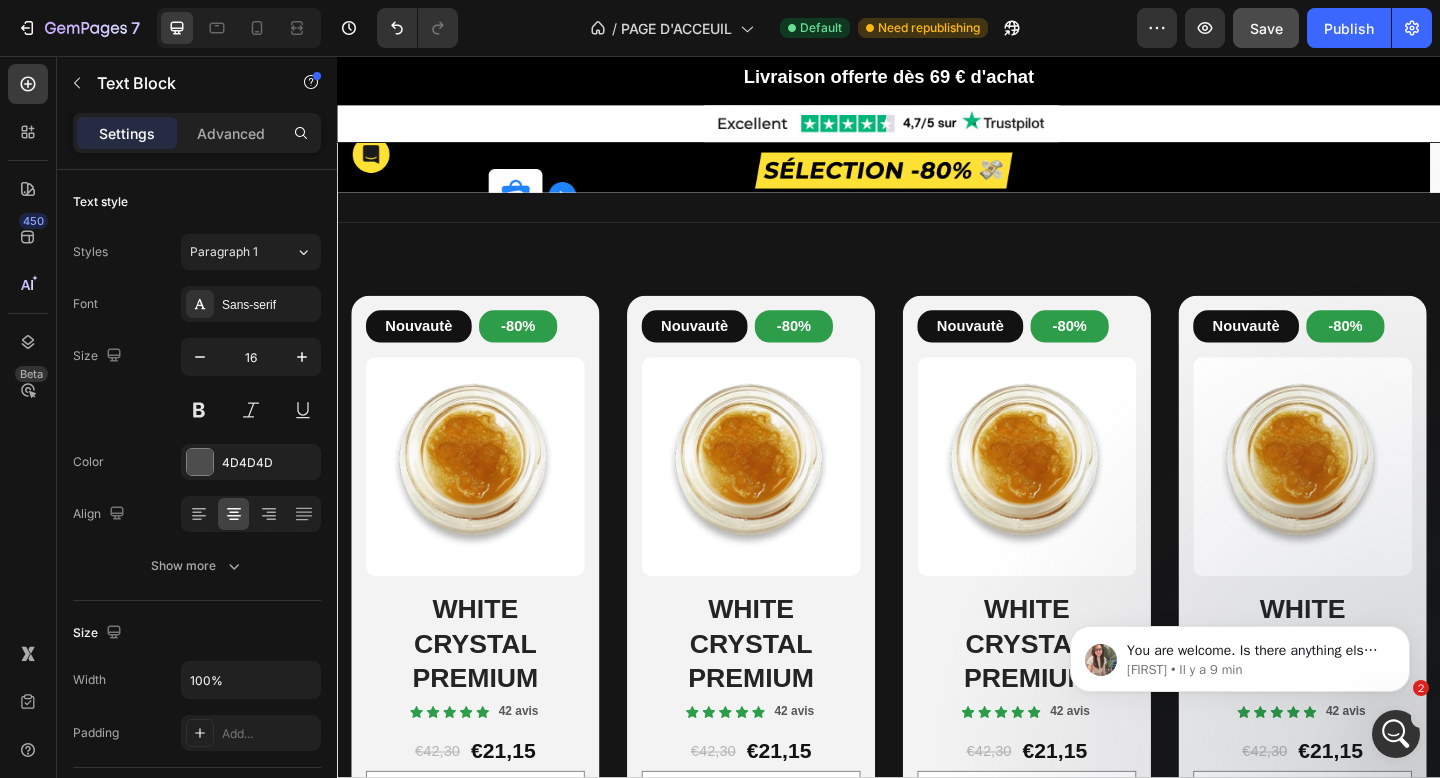 scroll, scrollTop: 429, scrollLeft: 0, axis: vertical 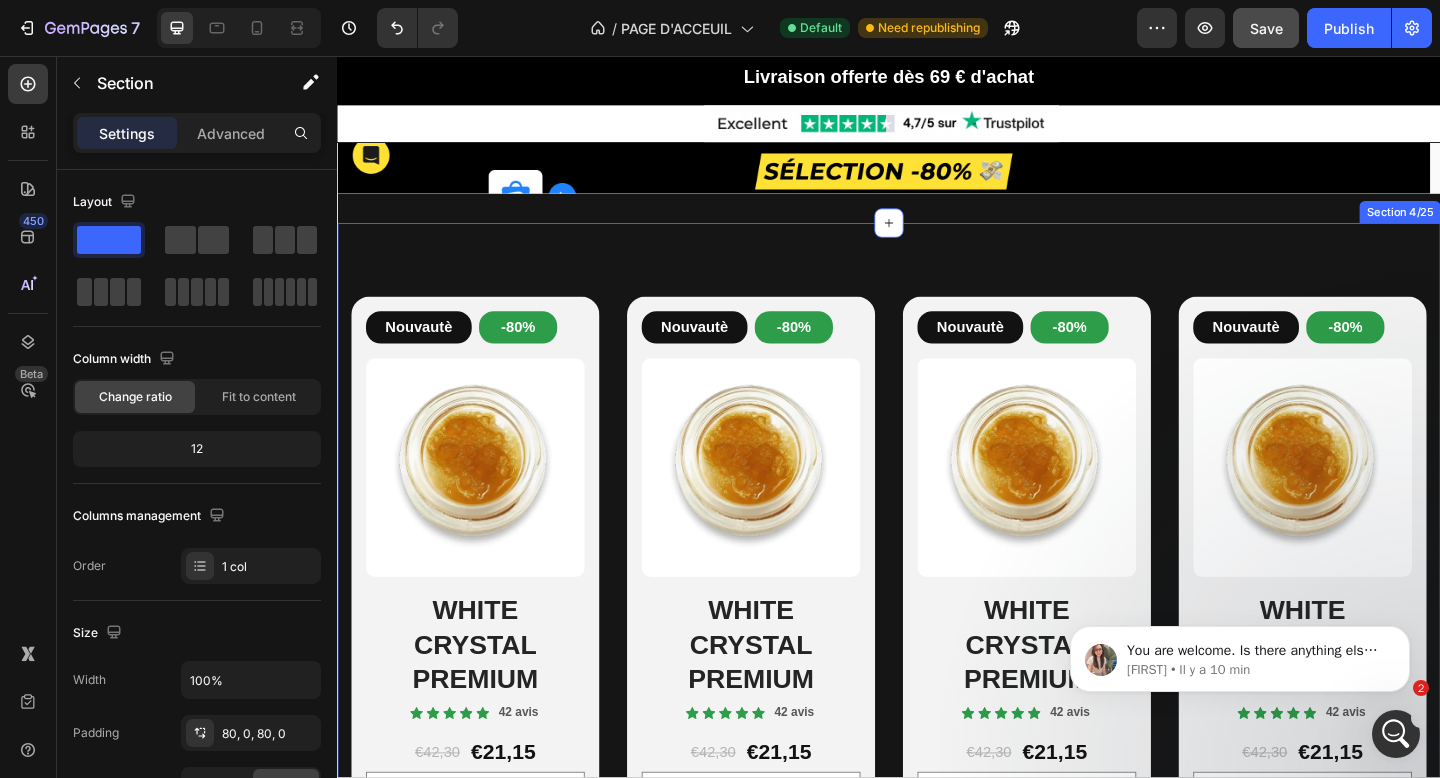 click on "Nouvautè Button -80% Button Row Product Images WHITE CRYSTAL PREMIUM Heading Icon Icon Icon Icon Icon Icon List 42 avis Text Block Row €42,30 Product Price Product Price €21,15 Product Price Product Price Row   3G 7.05€/g - €21,15  5G 6.45€/g - €32,25  10G 5.05€/g - €50,50  20G 4.35€/g - €87,00  50G 3.80€/g - €190,00  100G 3.10€/g - €310,00  Product Variants & Swatches Row Aouter
€21,15 Add to Cart Row Product Row Nouvautè Button -80% Button Row Product Images WHITE CRYSTAL PREMIUM Heading Icon Icon Icon Icon Icon Icon List 42 avis Text Block Row €42,30 Product Price Product Price €21,15 Product Price Product Price Row   3G 7.05€/g - €21,15  5G 6.45€/g - €32,25  10G 5.05€/g - €50,50  20G 4.35€/g - €87,00  50G 3.80€/g - €190,00  100G 3.10€/g - €310,00  Product Variants & Swatches Row Add to cart Add to Cart Row Product Row Nouvautè Button -80% Button Row Product Images WHITE CRYSTAL PREMIUM Heading Icon Icon Icon Icon Icon Row" at bounding box center [937, 641] 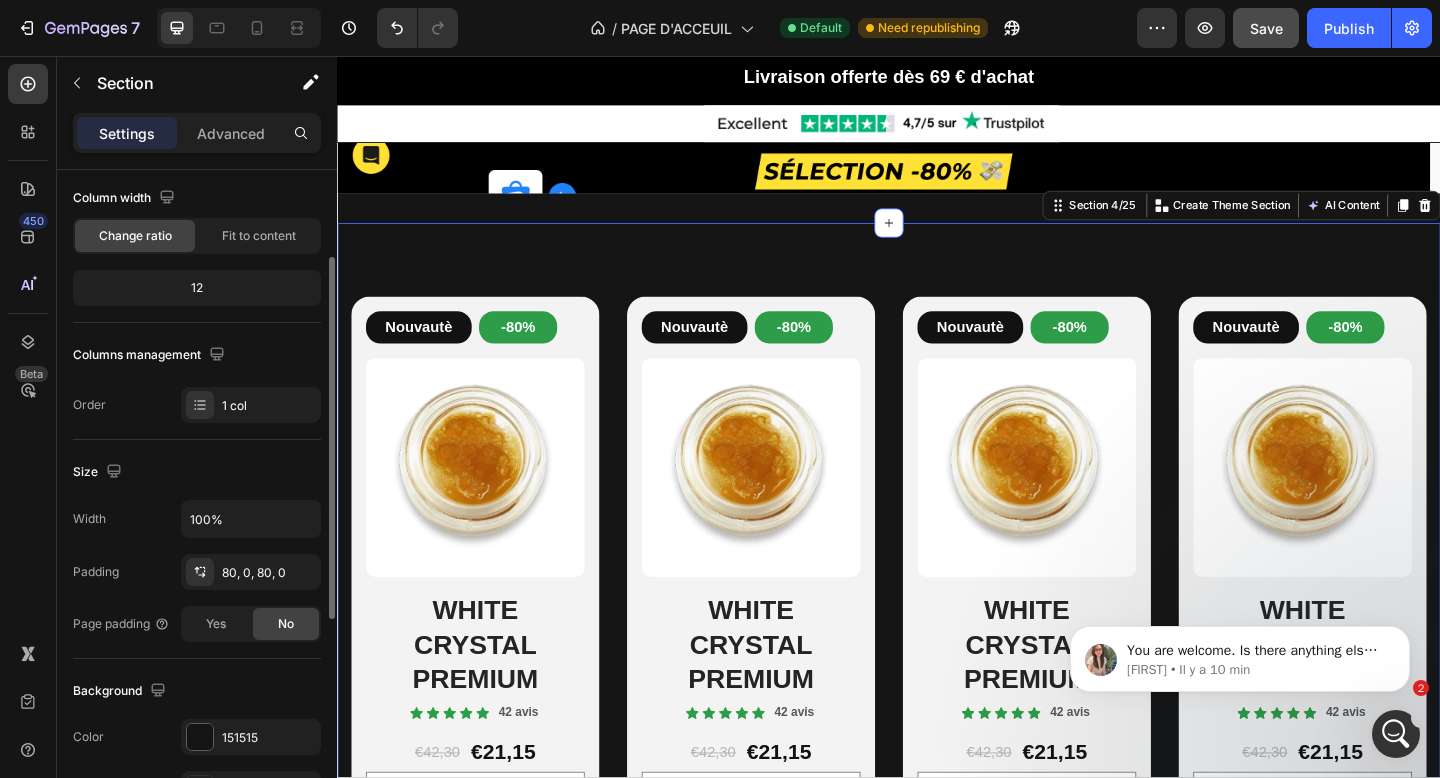 scroll, scrollTop: 164, scrollLeft: 0, axis: vertical 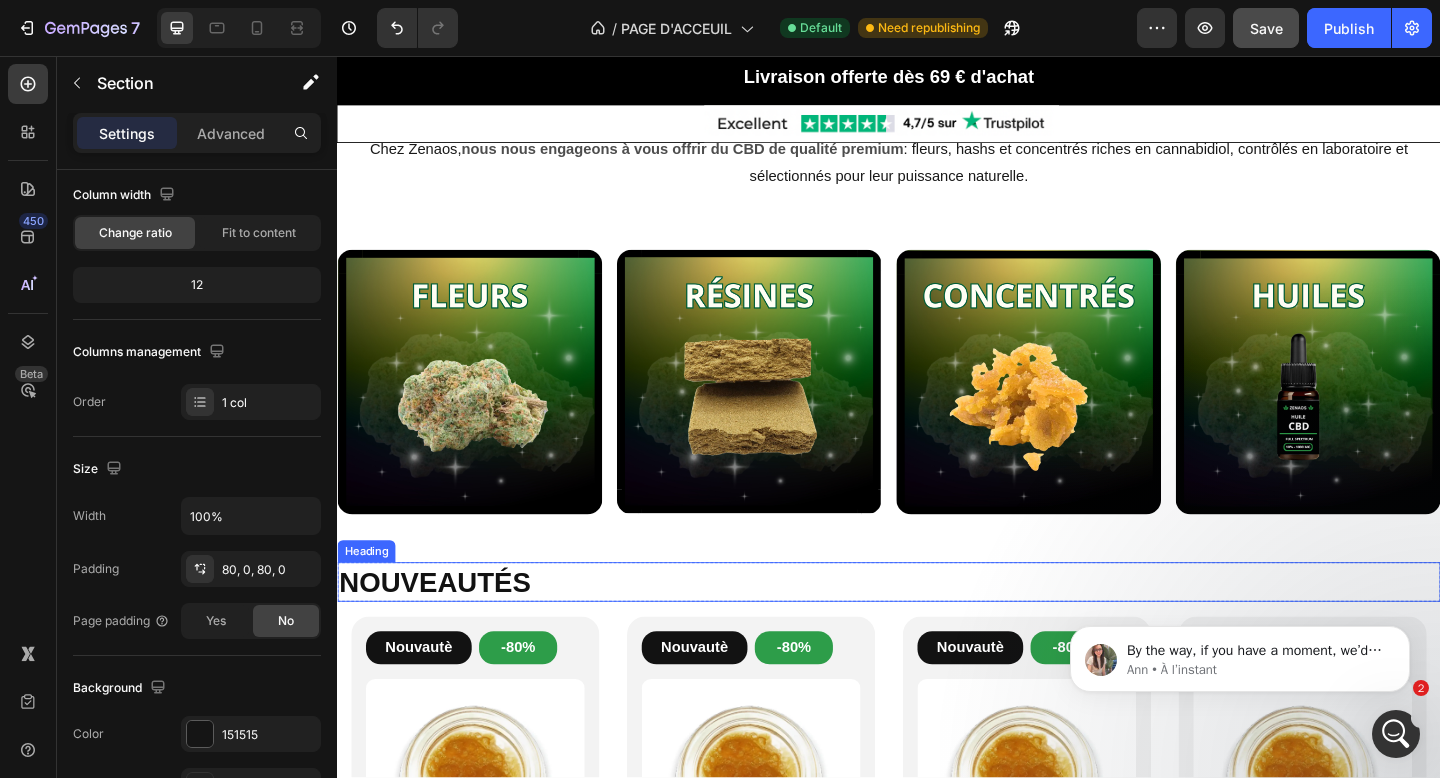click on "NOUVEAUTÉS" at bounding box center [937, 628] 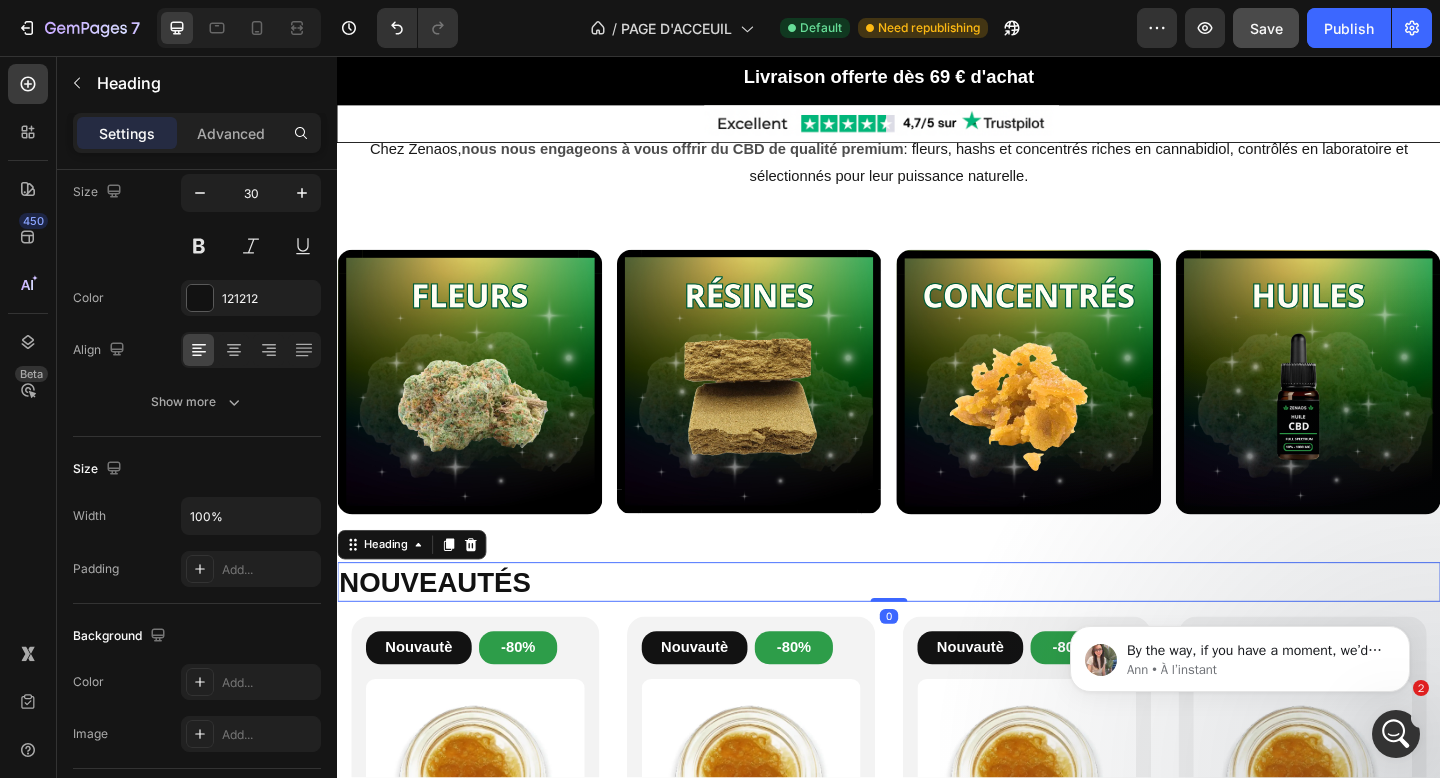 scroll, scrollTop: 0, scrollLeft: 0, axis: both 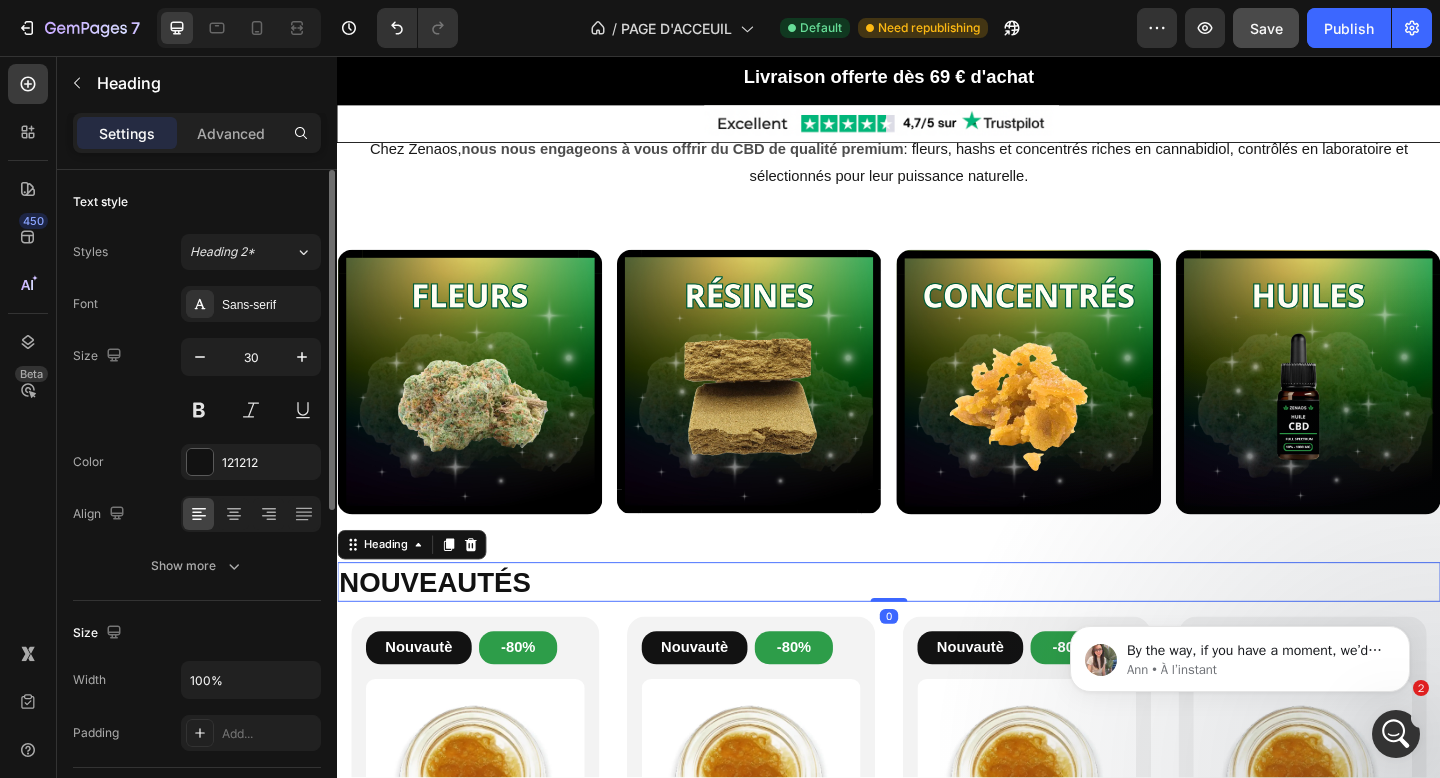 click on "NOUVEAUTÉS" at bounding box center (937, 628) 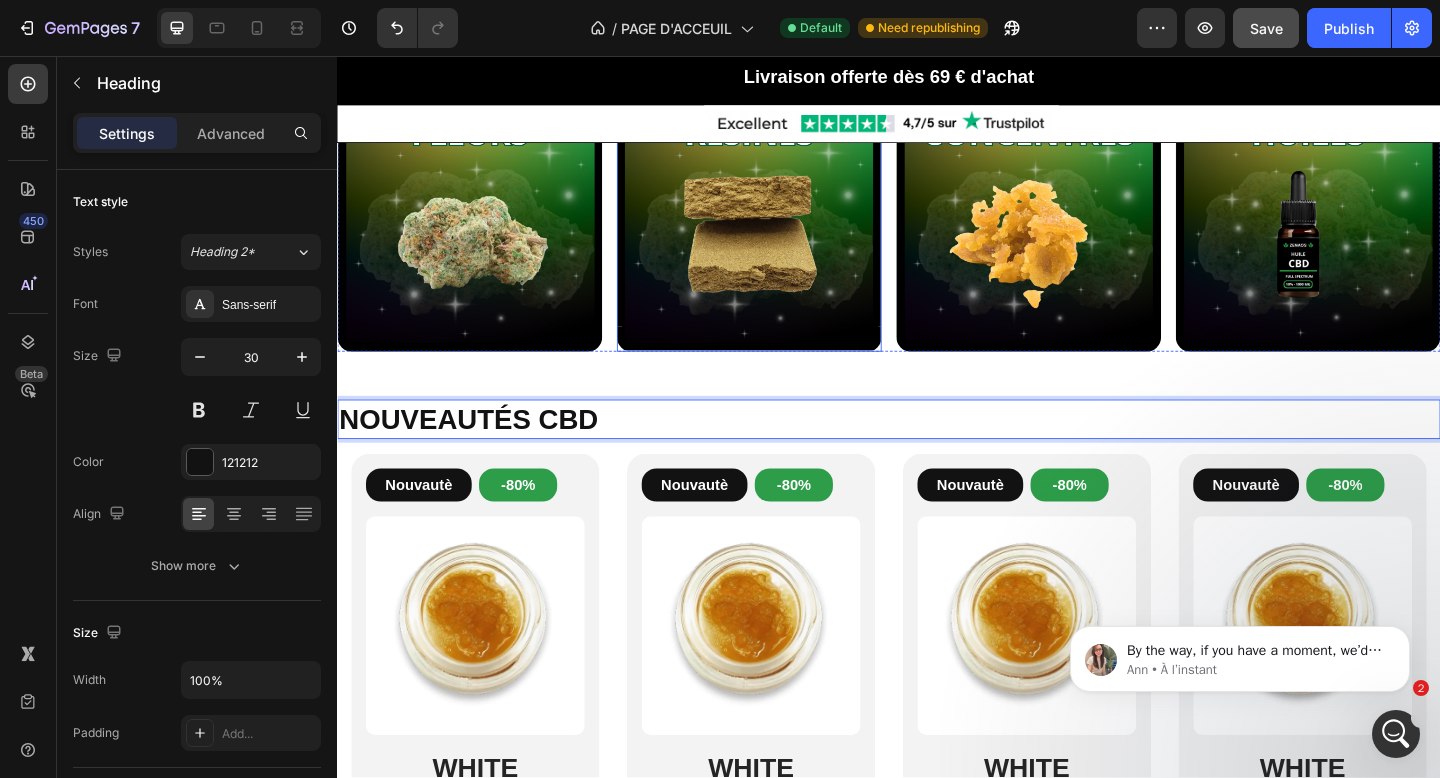scroll, scrollTop: 1640, scrollLeft: 0, axis: vertical 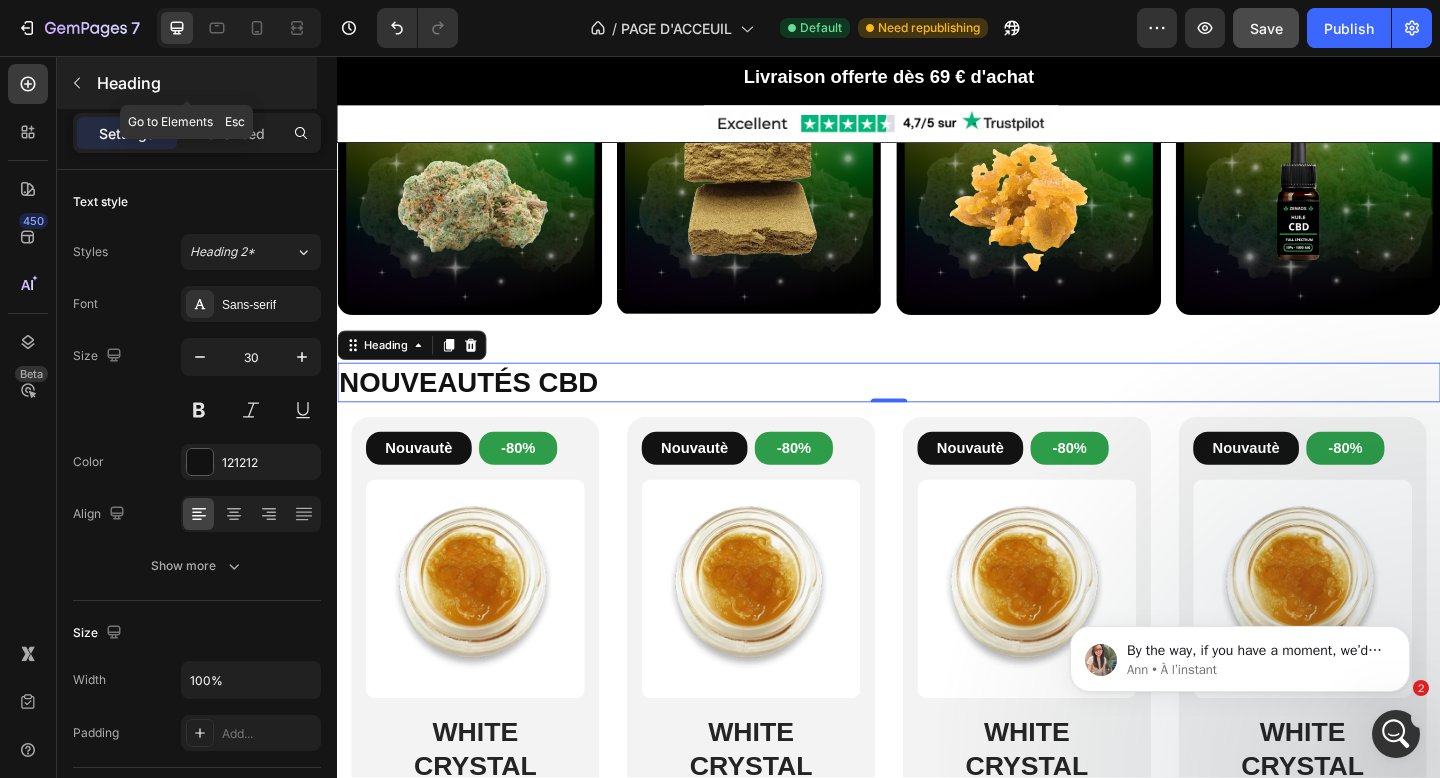 click on "Heading" at bounding box center [205, 83] 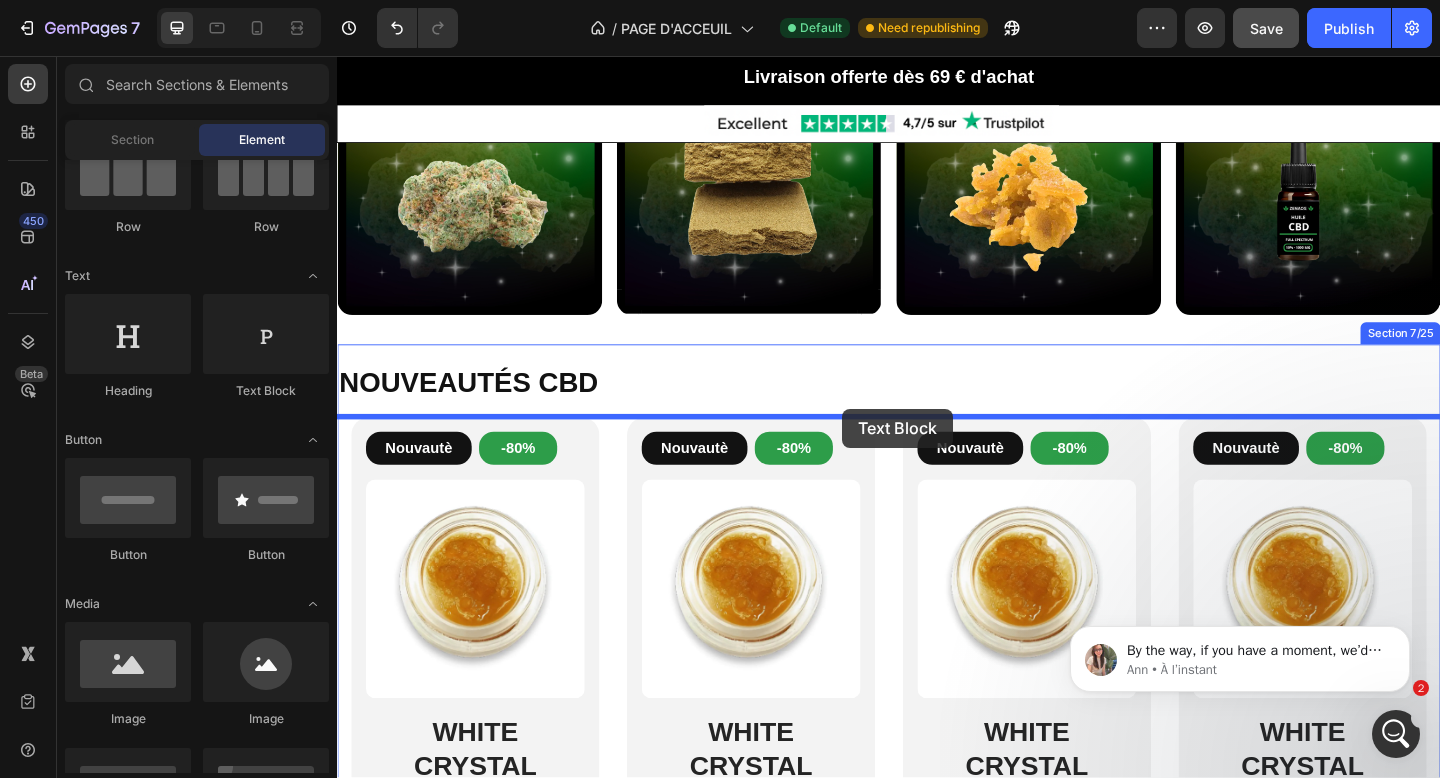 drag, startPoint x: 588, startPoint y: 415, endPoint x: 886, endPoint y: 442, distance: 299.22064 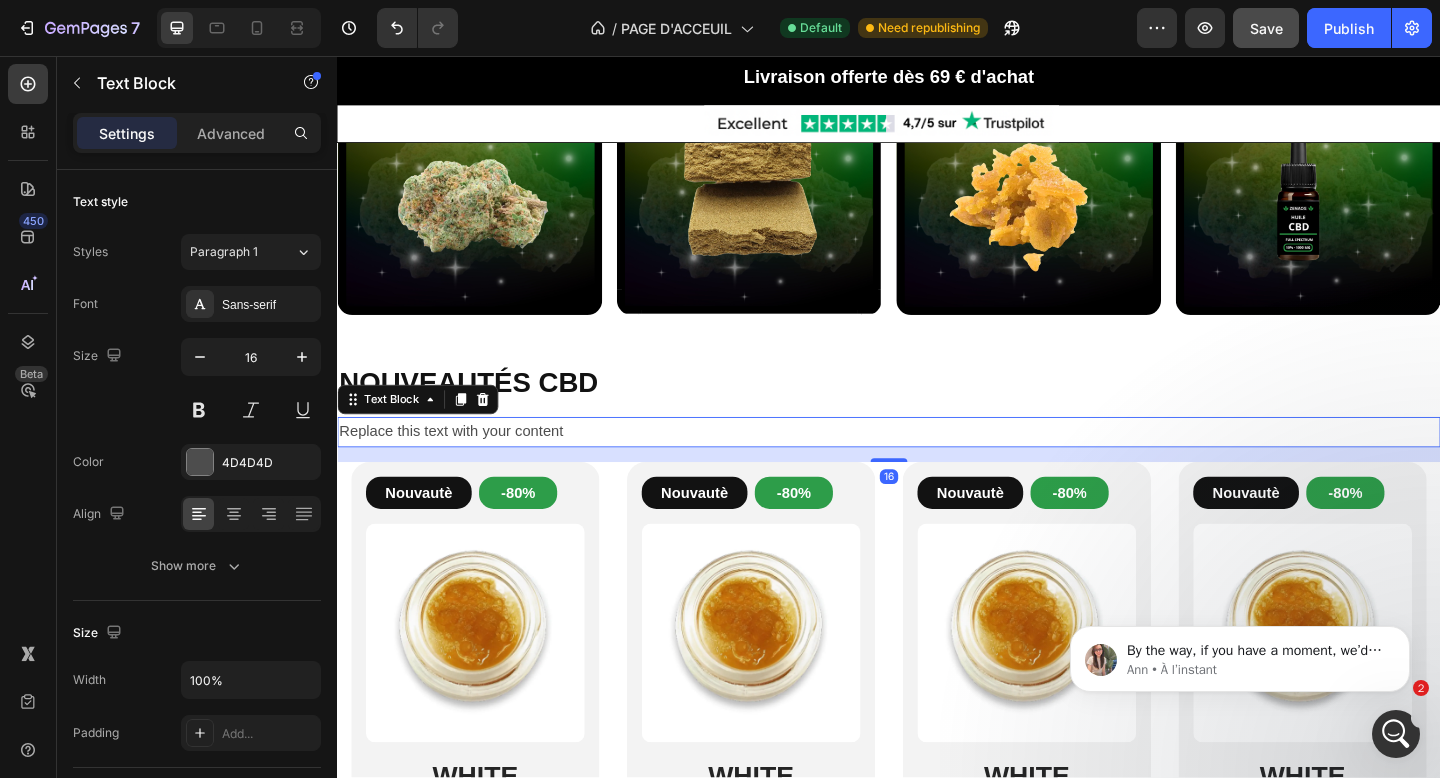 click on "Replace this text with your content" at bounding box center (937, 465) 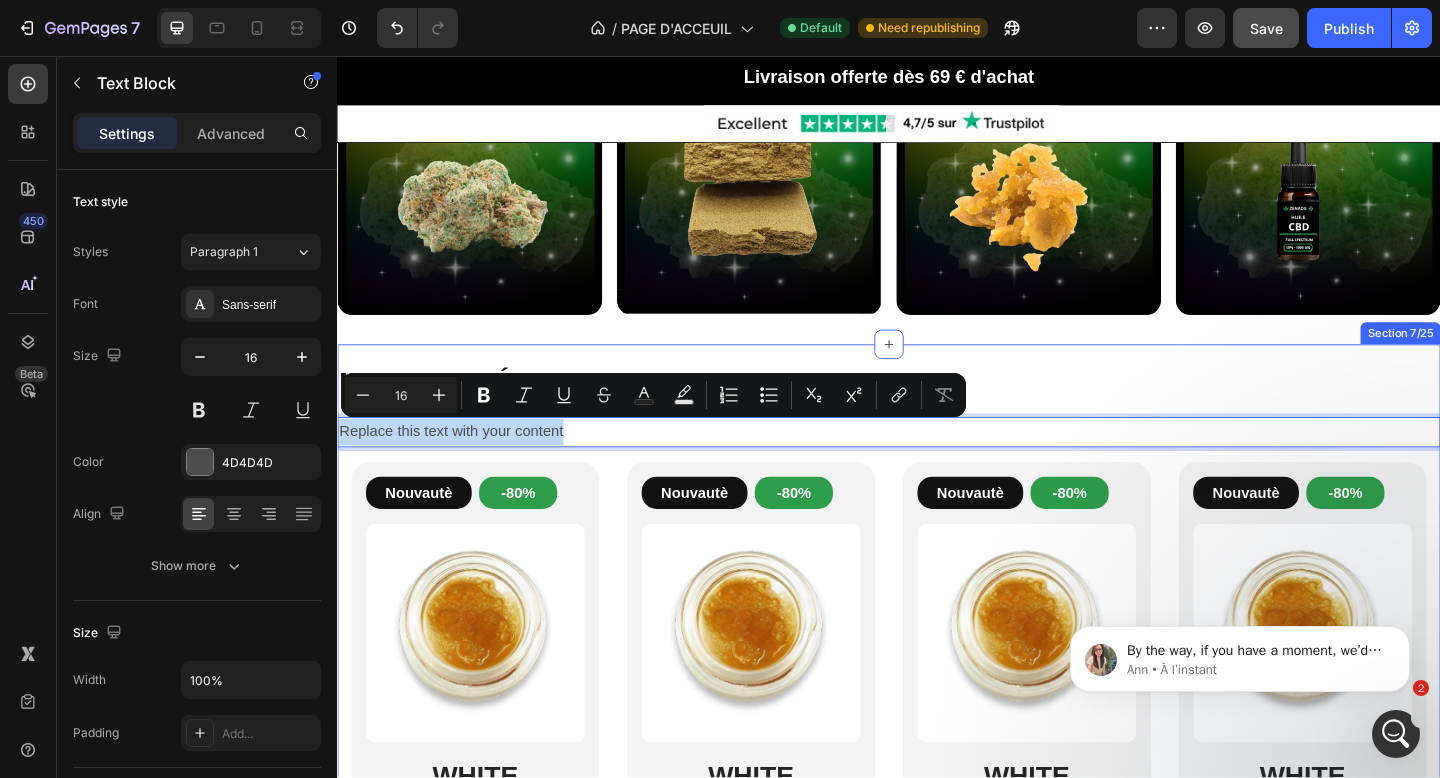 drag, startPoint x: 590, startPoint y: 463, endPoint x: 342, endPoint y: 445, distance: 248.65237 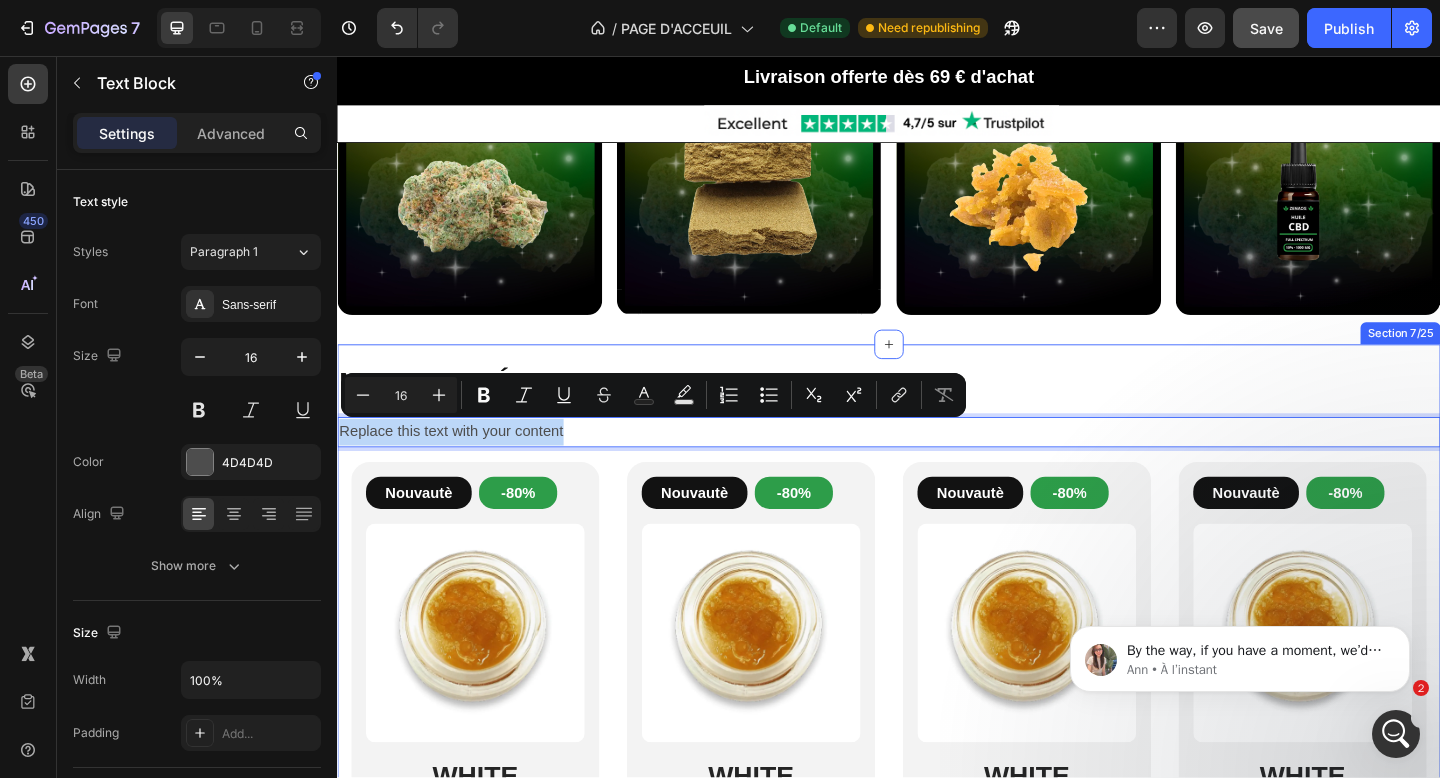 click on "⁠⁠⁠⁠⁠⁠⁠                                                              NOUVEAUTÉS CBD Heading Row Replace this text with your content Text Block   16 Nouvautè Button -80% Button Row Product Images WHITE CRYSTAL PREMIUM Heading Icon Icon Icon Icon Icon Icon List 42 avis Text Block Row €42,30 Product Price Product Price €21,15 Product Price Product Price Row   3G 7.05€/g - €21,15  5G 6.45€/g - €32,25  10G 5.05€/g - €50,50  20G 4.35€/g - €87,00  50G 3.80€/g - €190,00  100G 3.10€/g - €310,00  Product Variants & Swatches Row Aouter
€21,15 Add to Cart Row Product Row Nouvautè Button -80% Button Row Product Images WHITE CRYSTAL PREMIUM Heading Icon Icon Icon Icon Icon Icon List 42 avis Text Block Row €42,30 Product Price Product Price €21,15 Product Price Product Price Row   3G 7.05€/g - €21,15  5G 6.45€/g - €32,25  10G 5.05€/g - €50,50  20G 4.35€/g - €87,00  50G 3.80€/g - €190,00  Row Row Row" at bounding box center [937, 802] 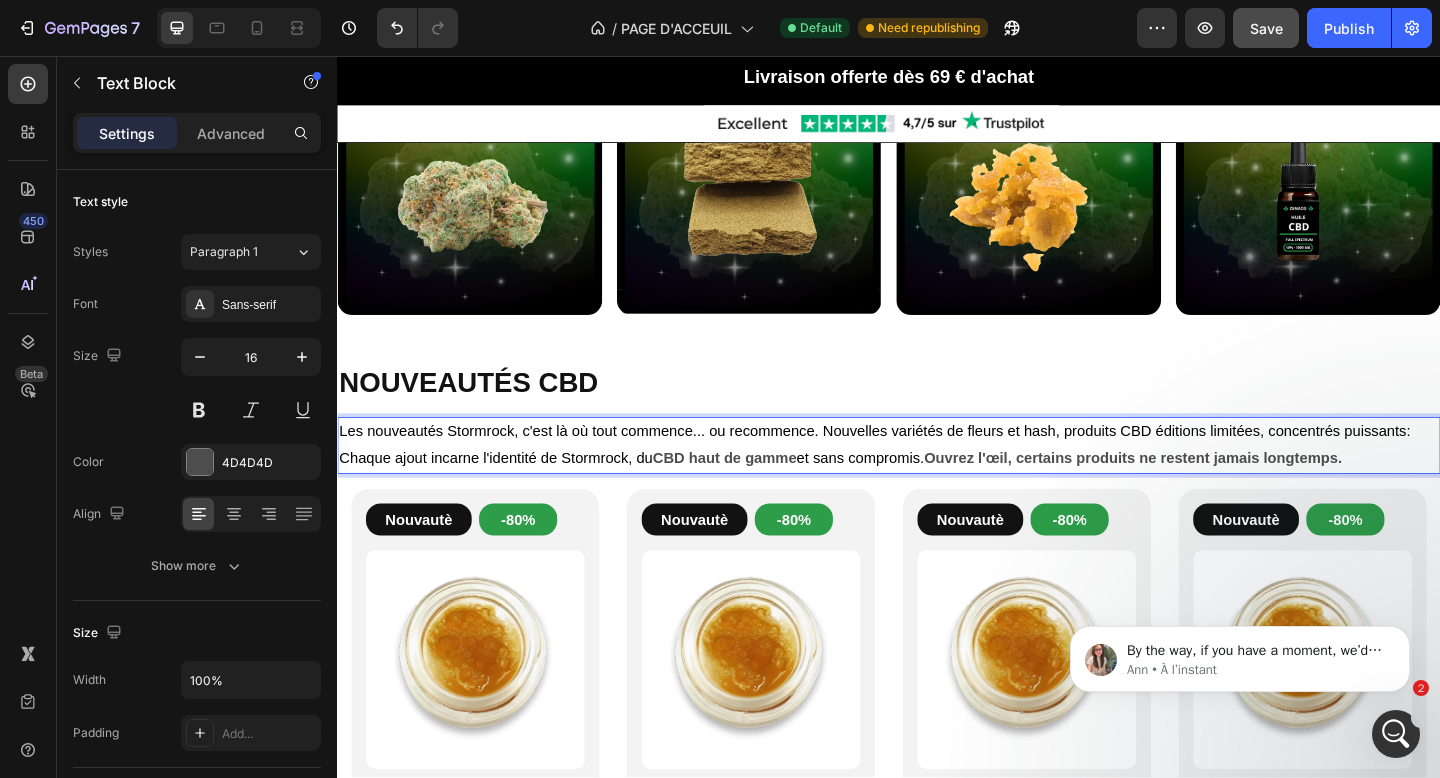 click on "Les nouveautés Stormrock, c'est là où tout commence... ou recommence. Nouvelles variétés de fleurs et hash, produits CBD éditions limitées, concentrés puissants: Chaque ajout incarne l'identité de Stormrock, du" at bounding box center [921, 479] 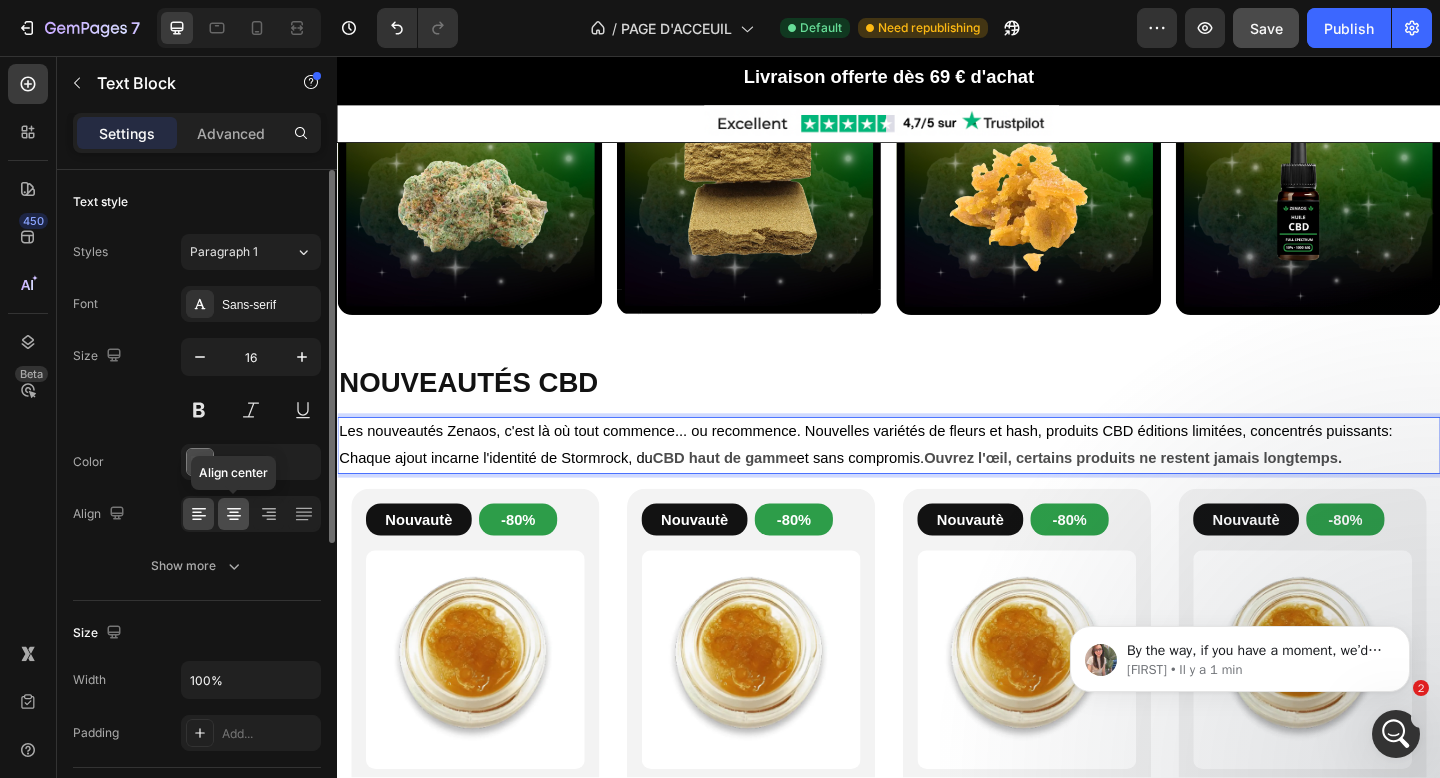 click 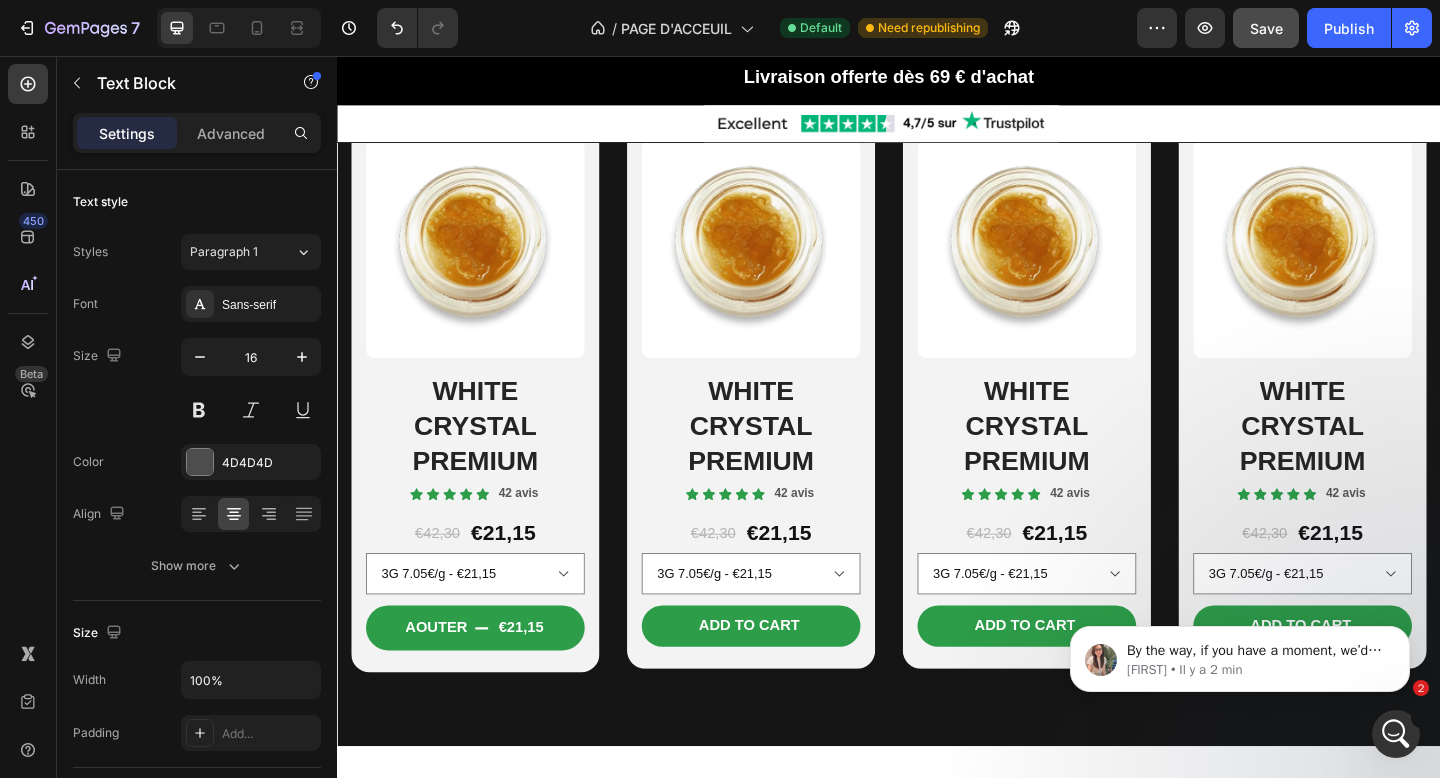 scroll, scrollTop: 0, scrollLeft: 0, axis: both 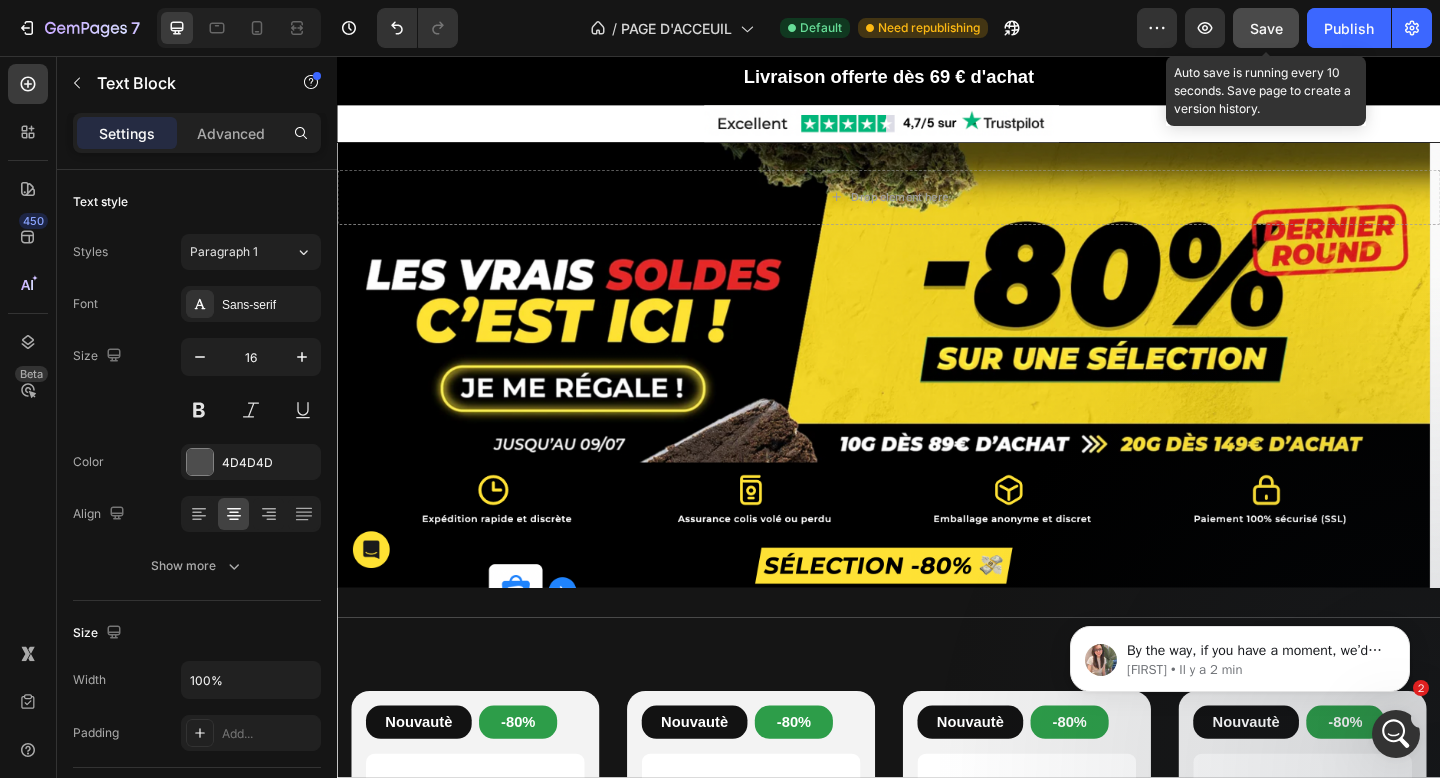 click on "Save" at bounding box center (1266, 28) 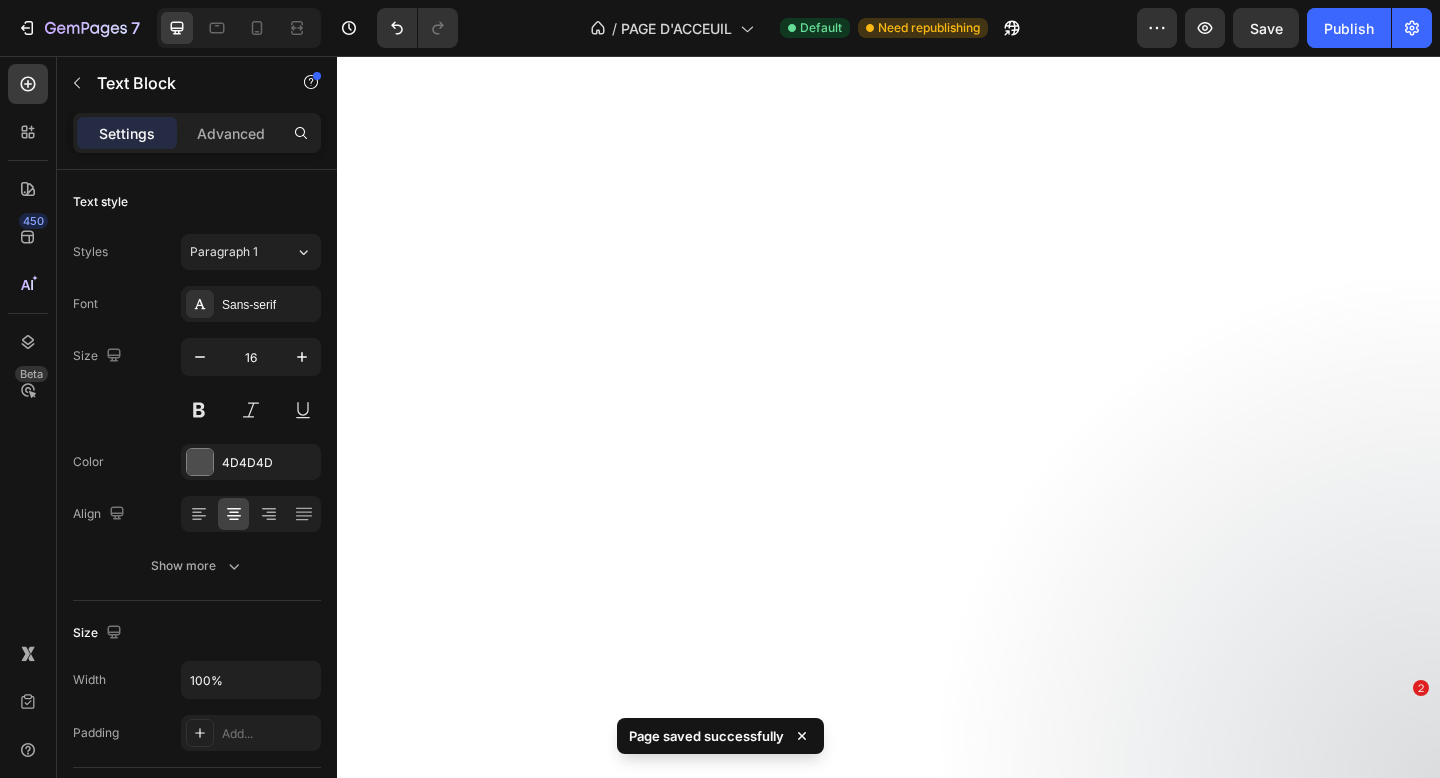 scroll, scrollTop: 0, scrollLeft: 0, axis: both 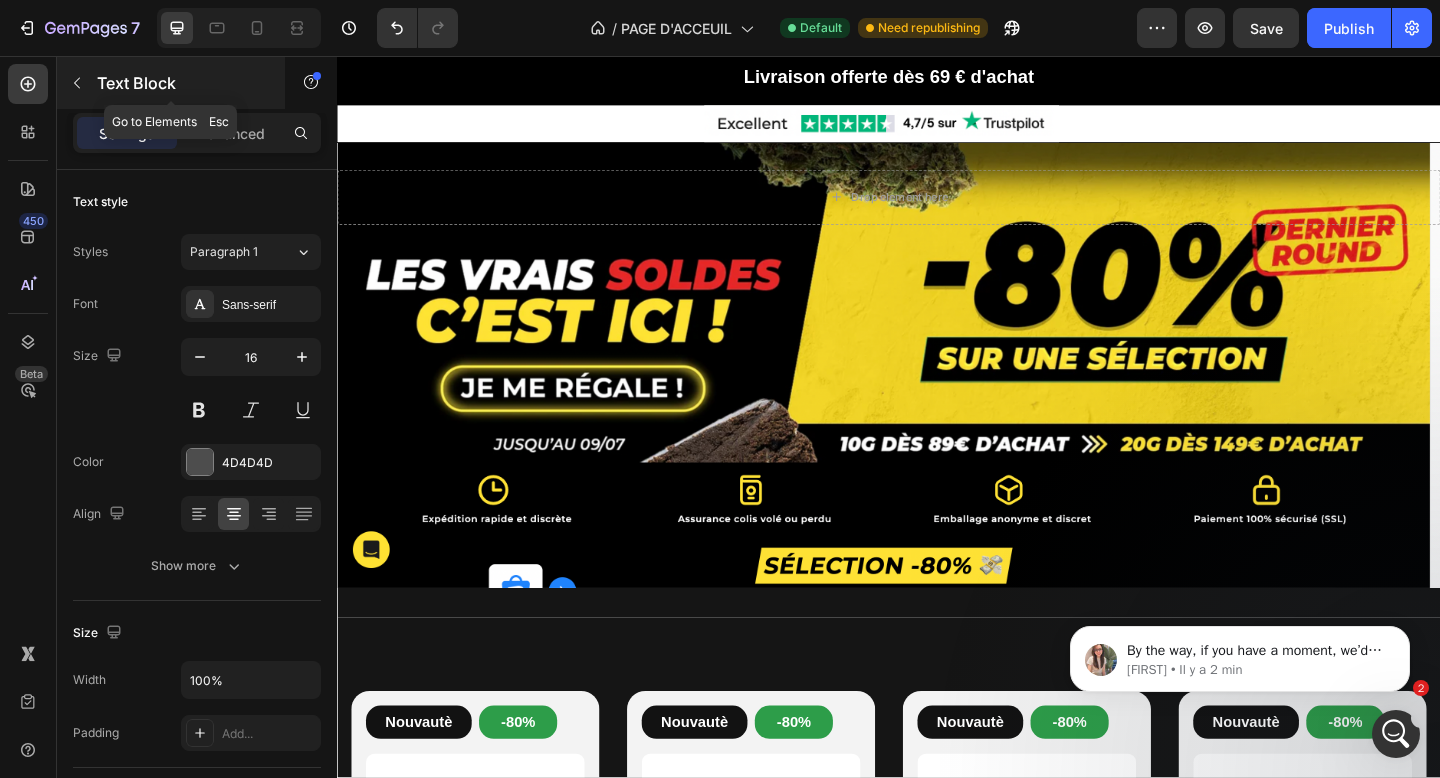 click on "Text Block" at bounding box center [171, 83] 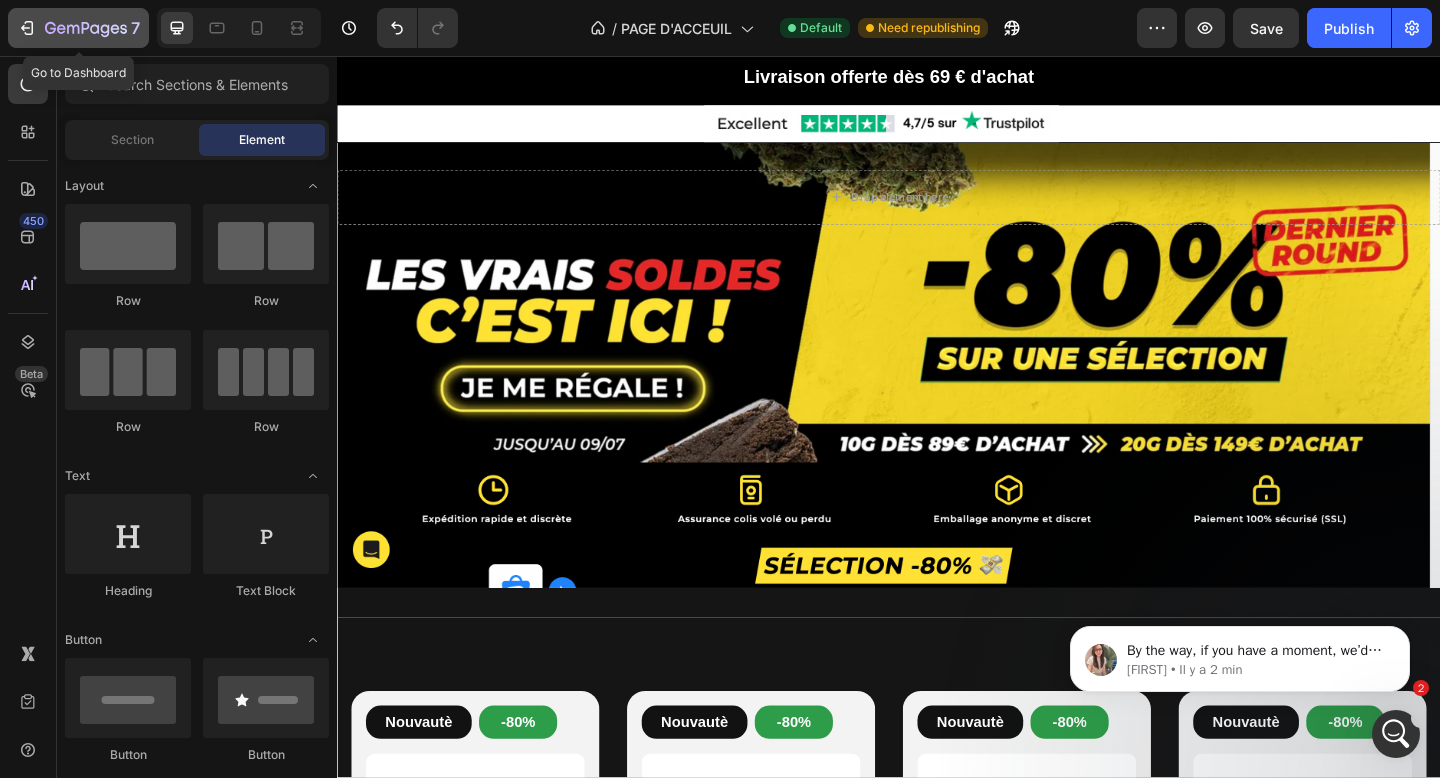 click 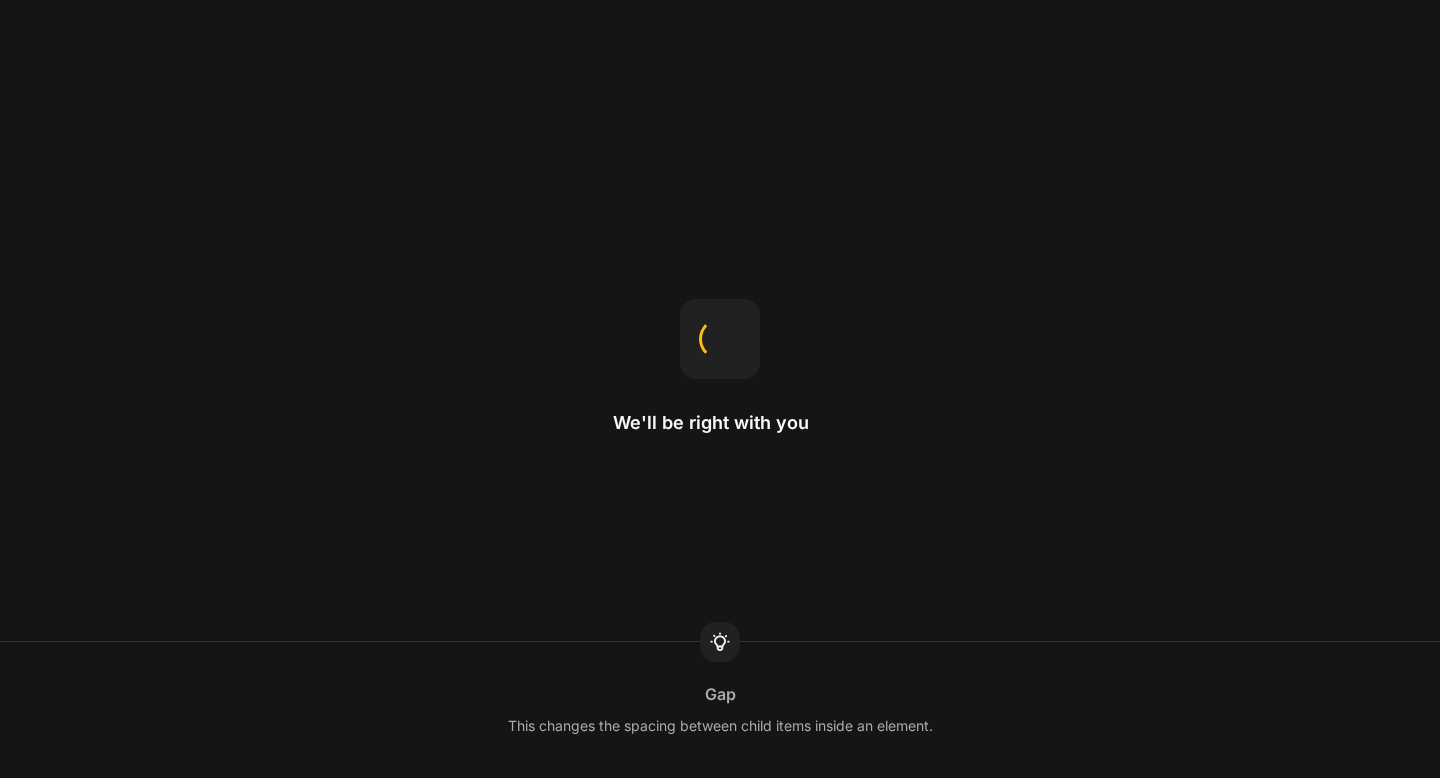 scroll, scrollTop: 0, scrollLeft: 0, axis: both 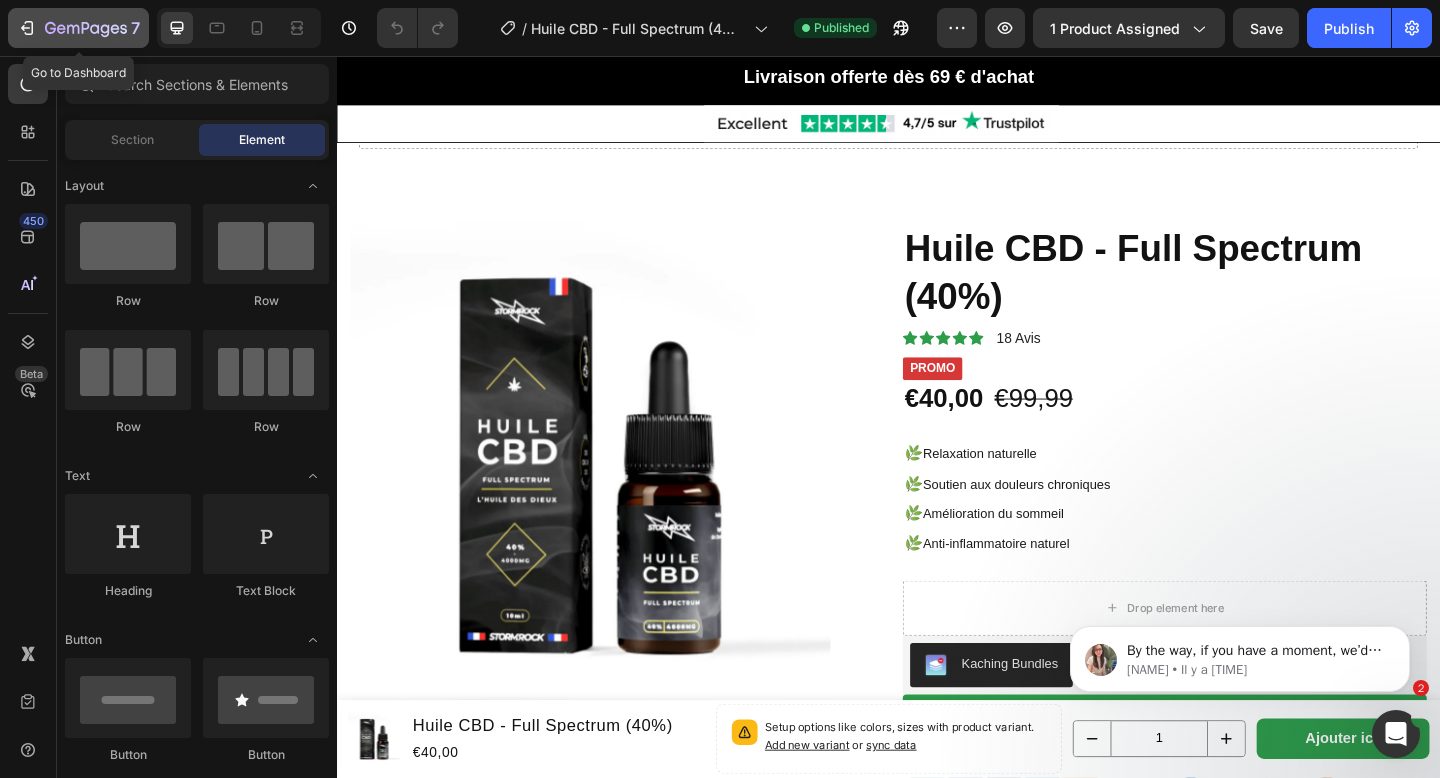 click on "7" 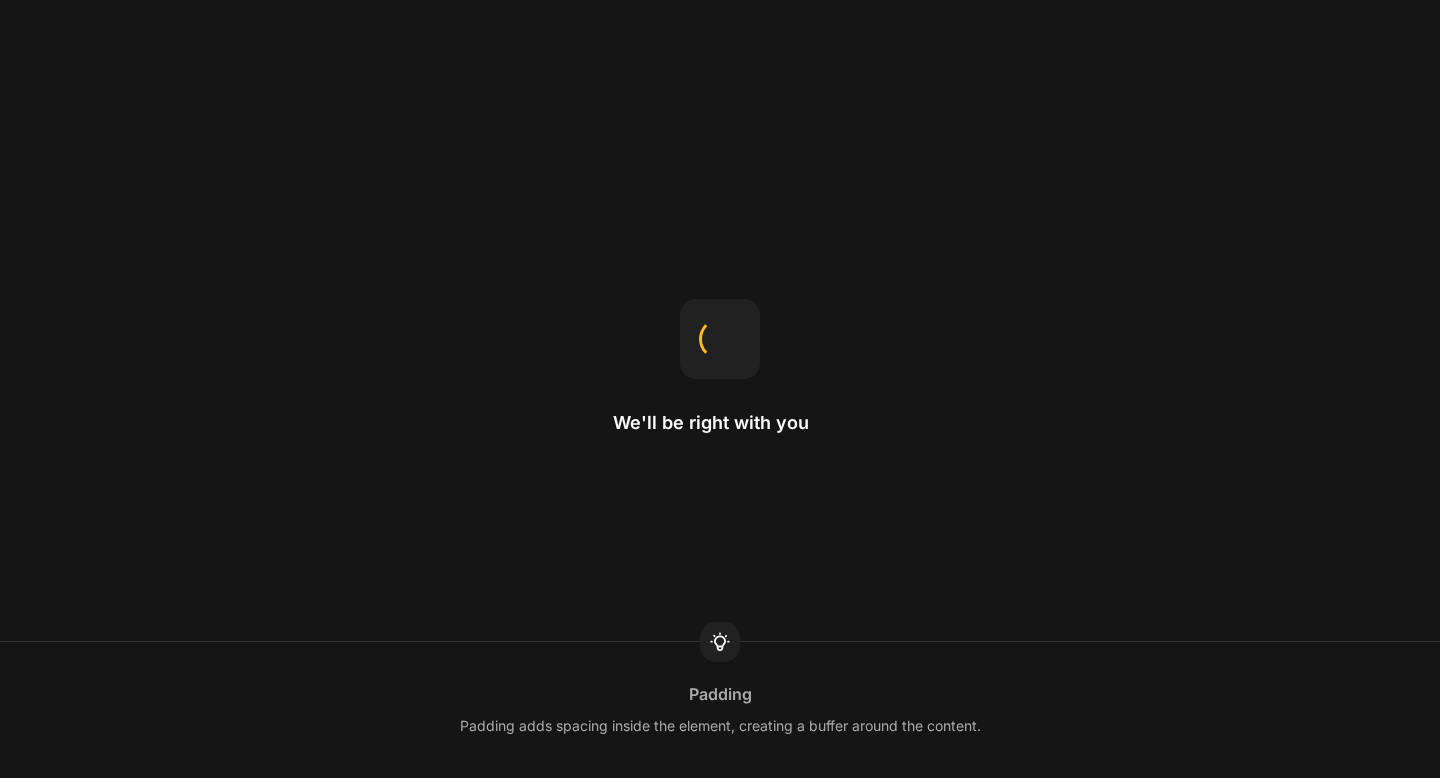 scroll, scrollTop: 0, scrollLeft: 0, axis: both 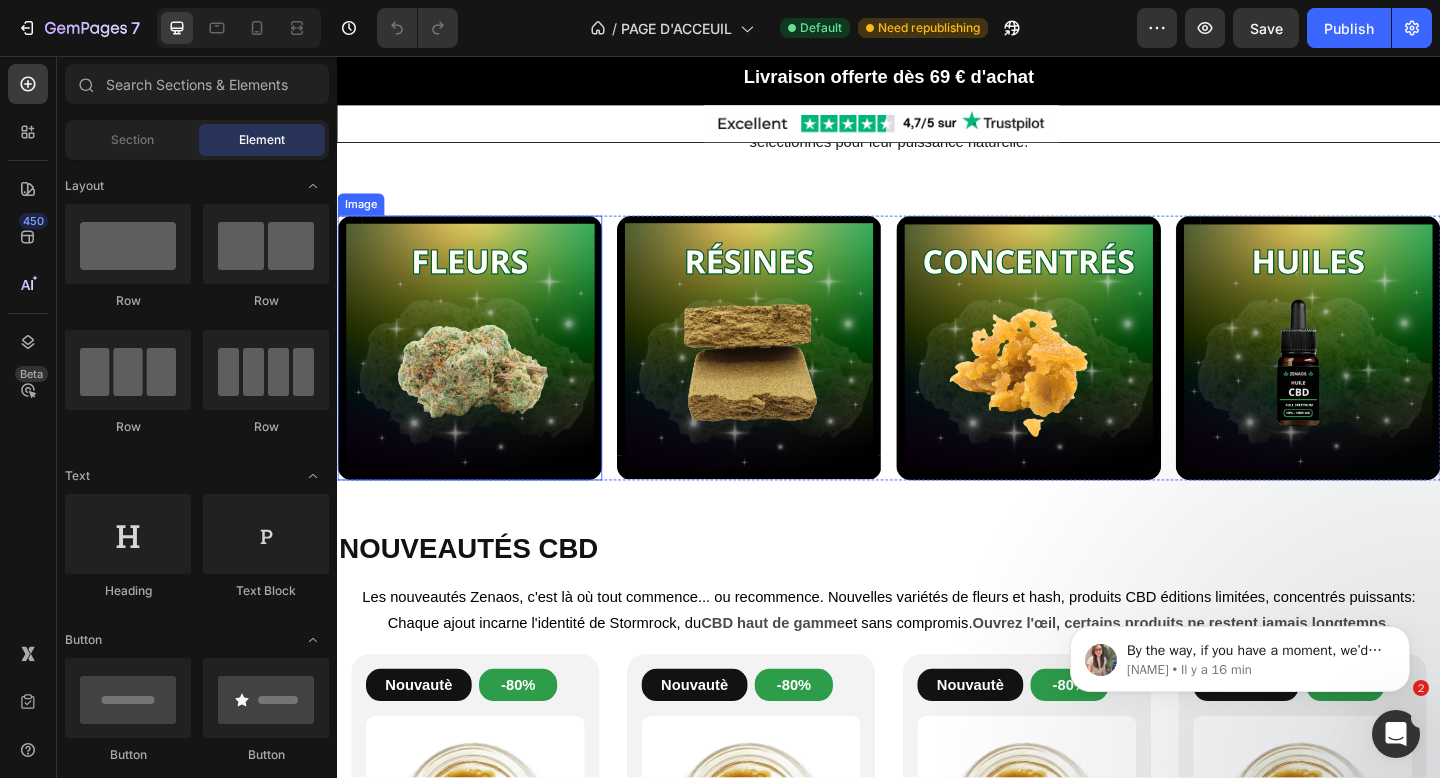 click at bounding box center [481, 374] 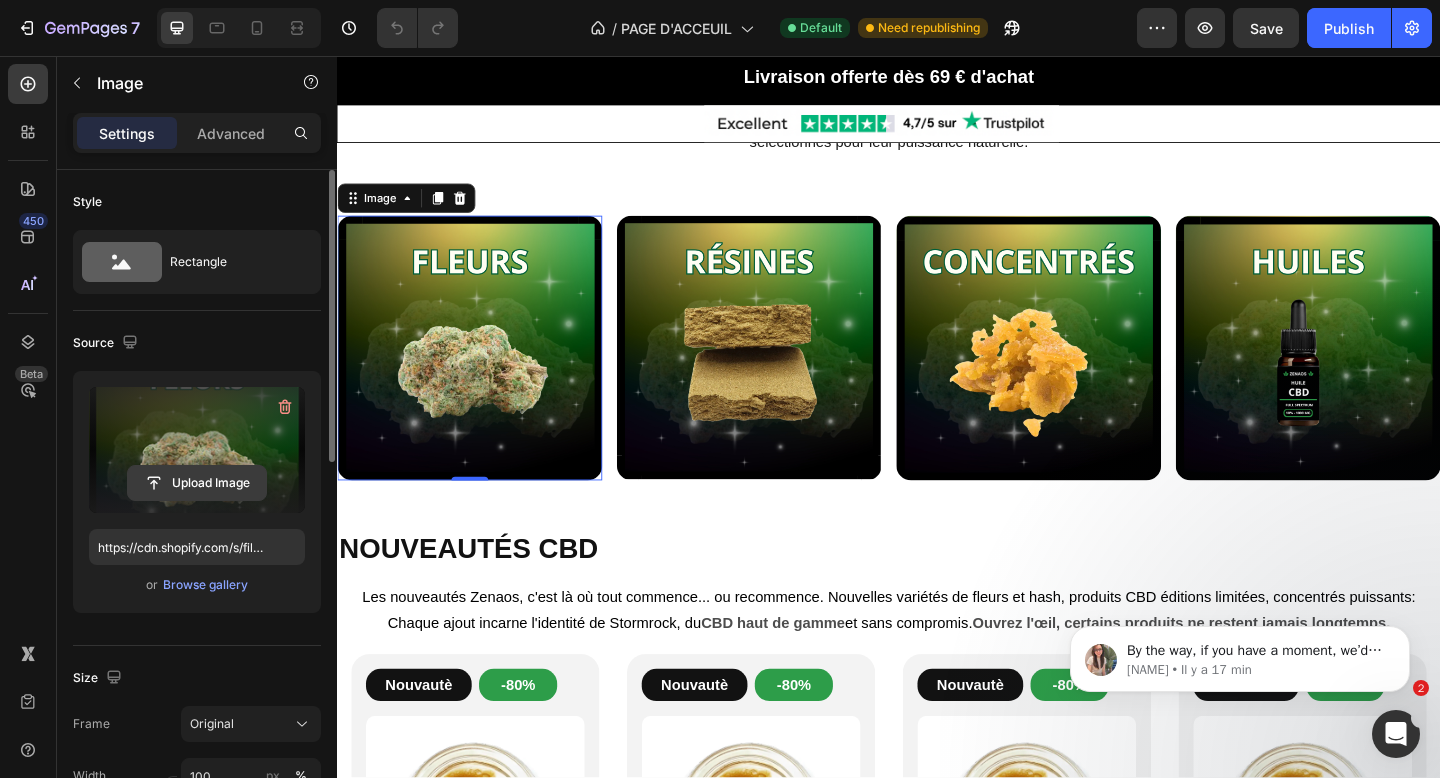 click 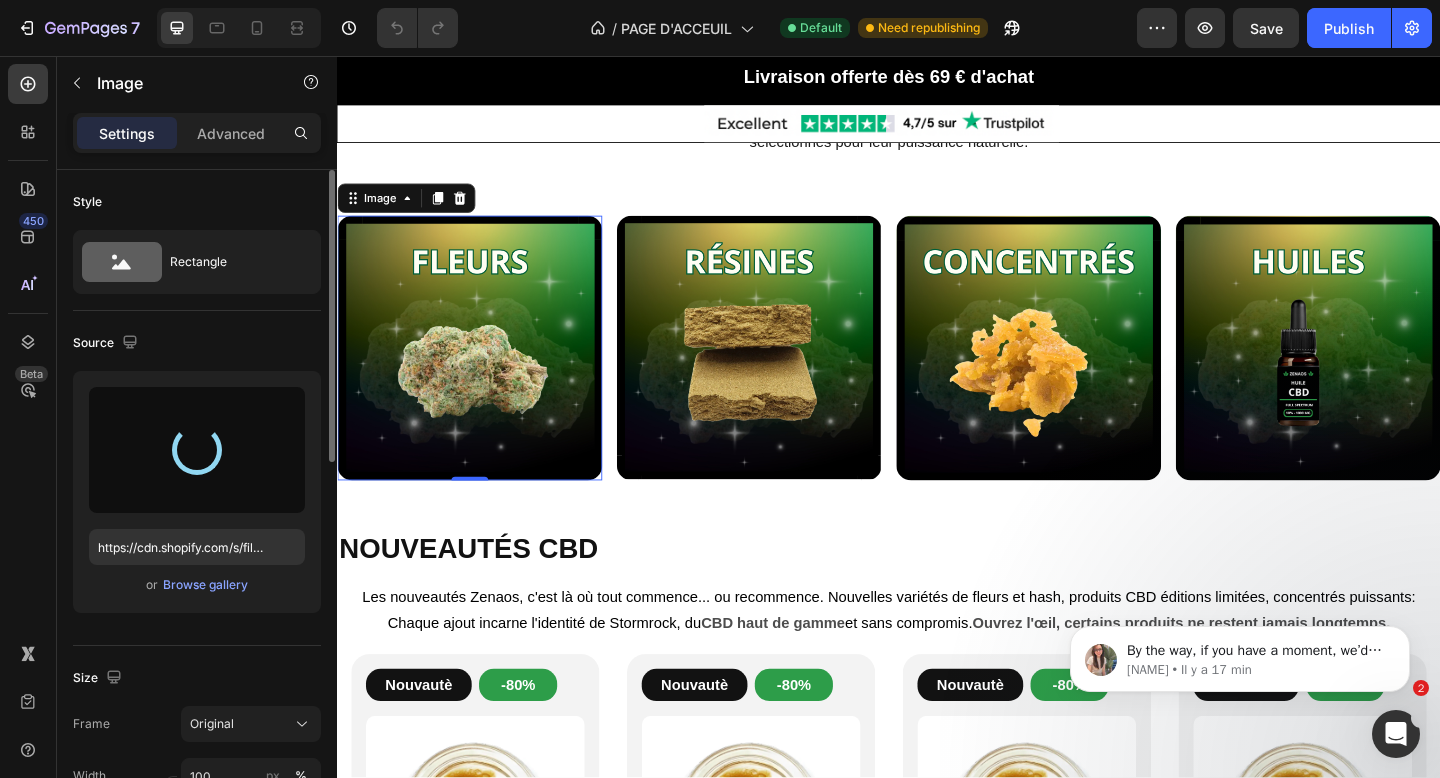 type on "https://cdn.shopify.com/s/files/1/0881/3782/6569/files/gempages_550159703871587363-1be114ca-e570-4cbb-8b44-84ed7bde6fa5.png" 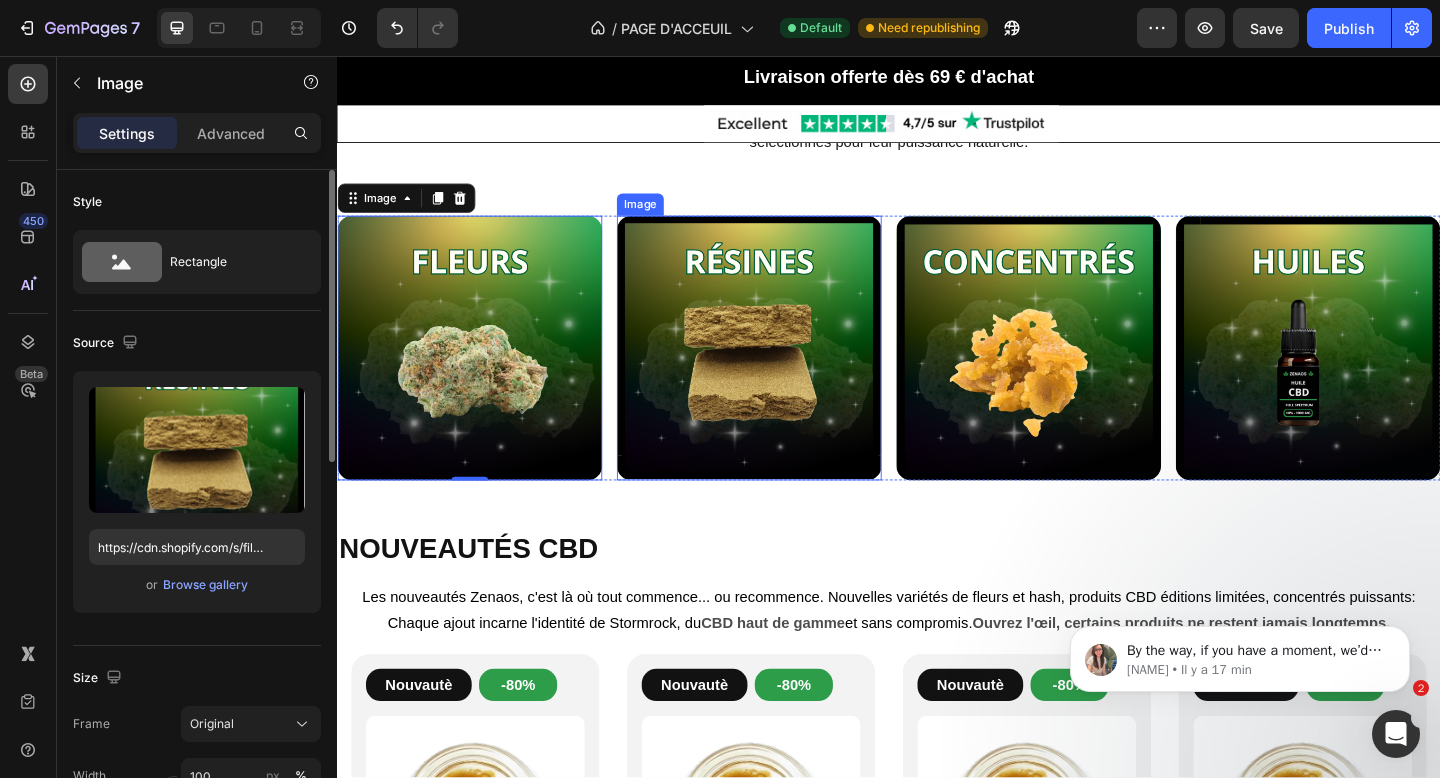 click at bounding box center [785, 374] 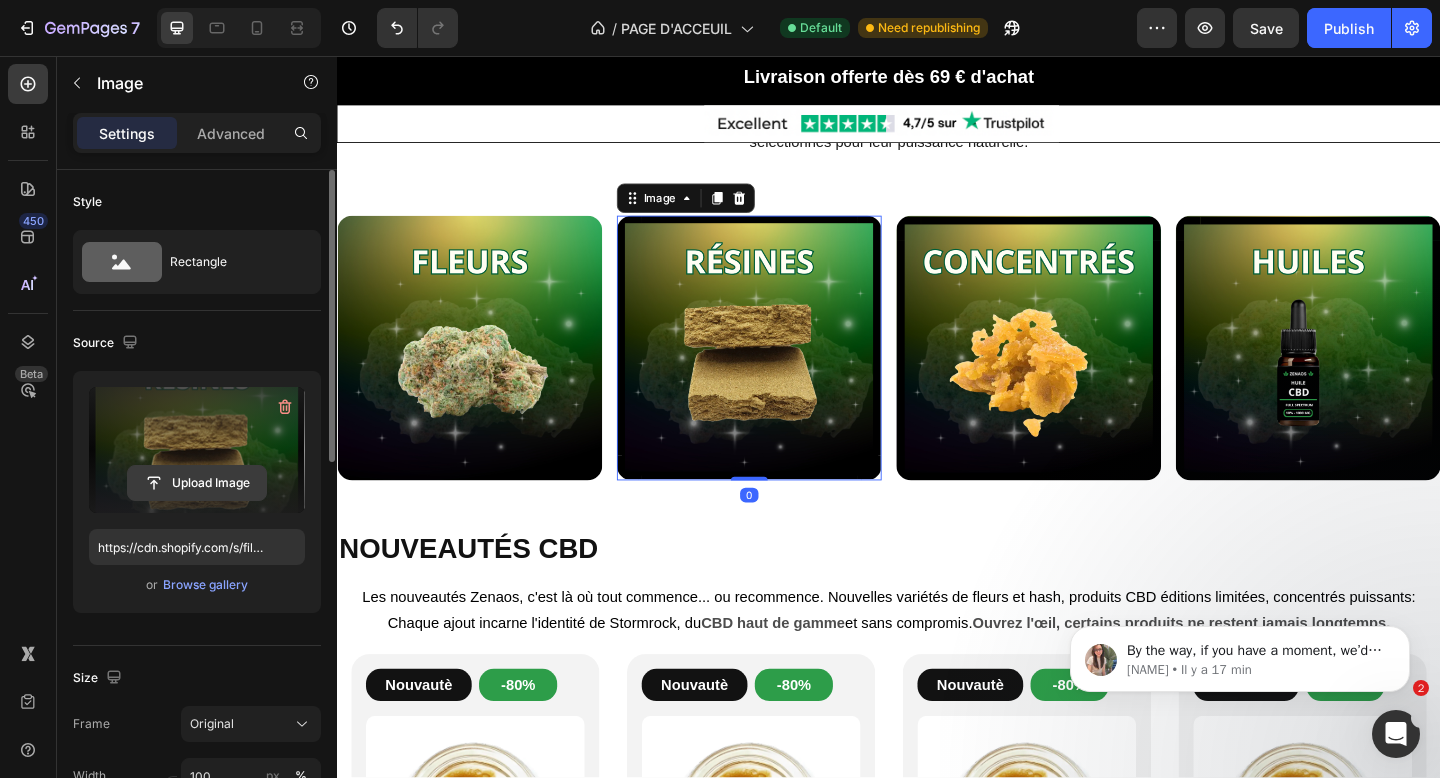 click 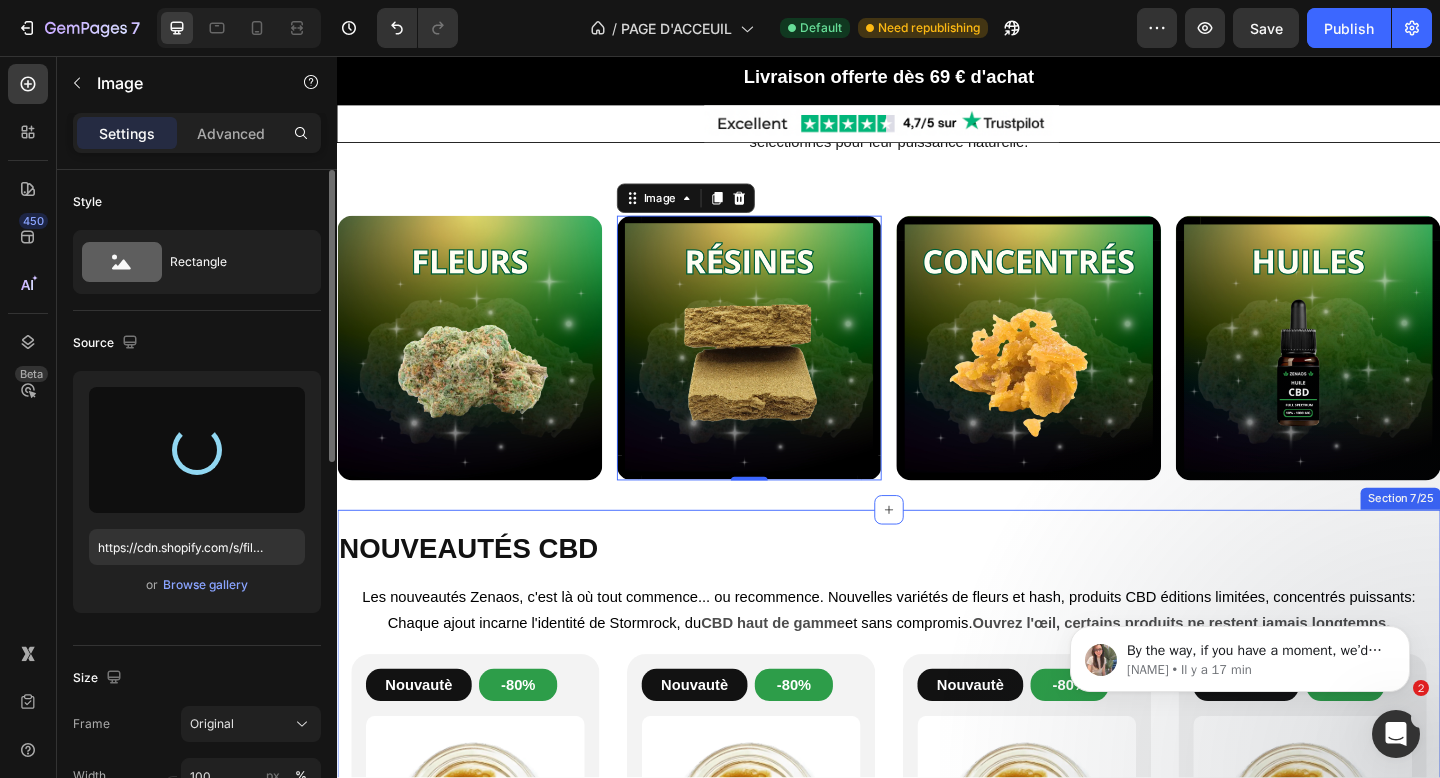 type on "https://cdn.shopify.com/s/files/1/0881/3782/6569/files/gempages_550159703871587363-38037601-cbdd-437f-b910-5e0706143f14.png" 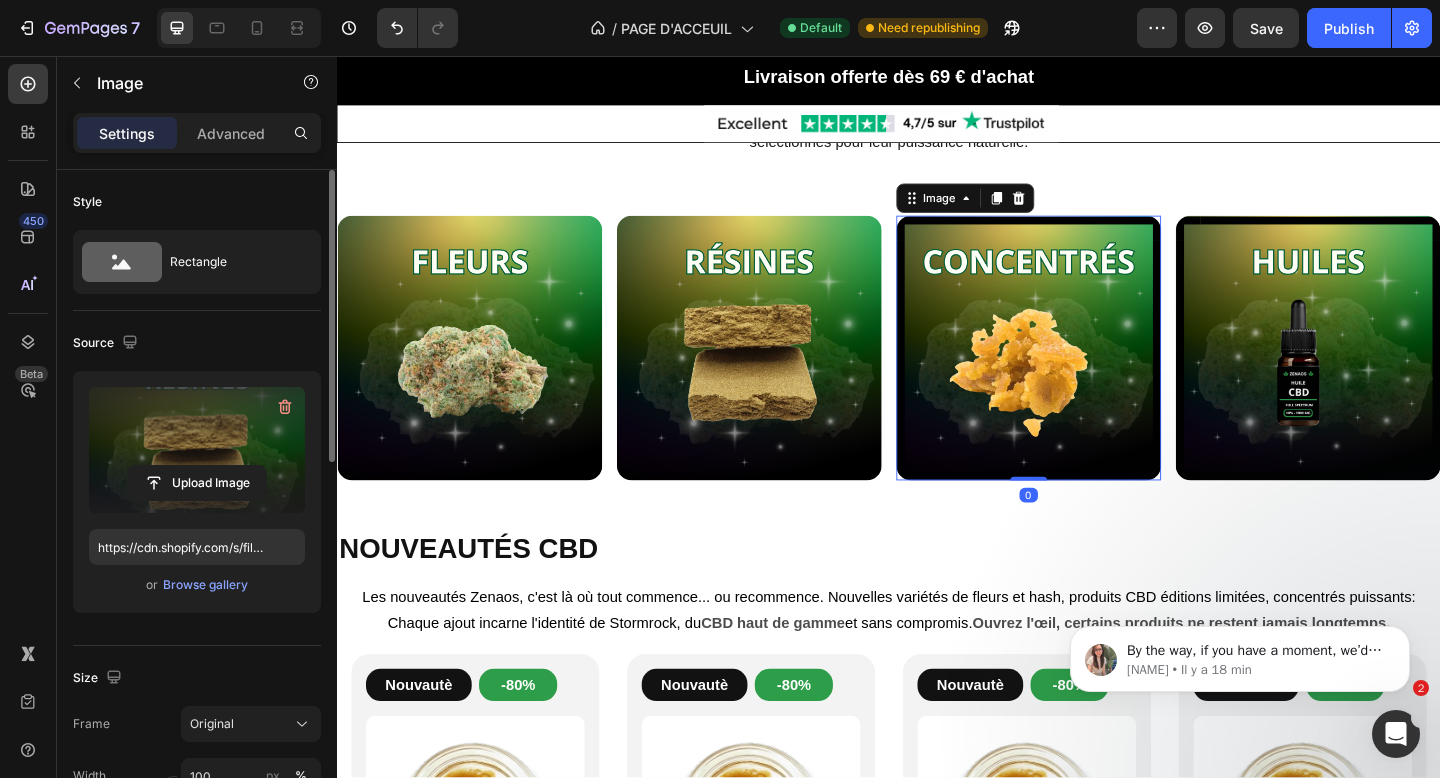 click at bounding box center [1089, 374] 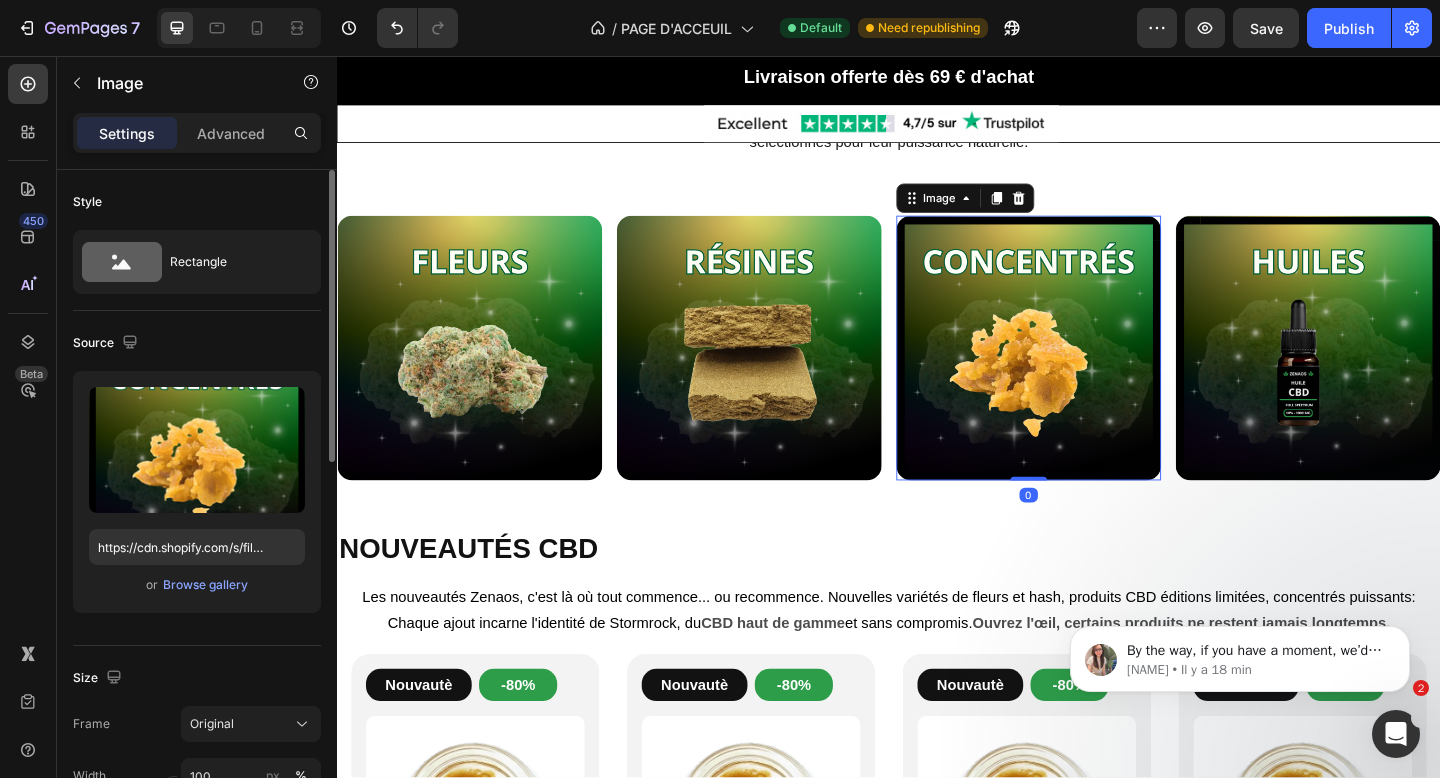 click at bounding box center (1089, 374) 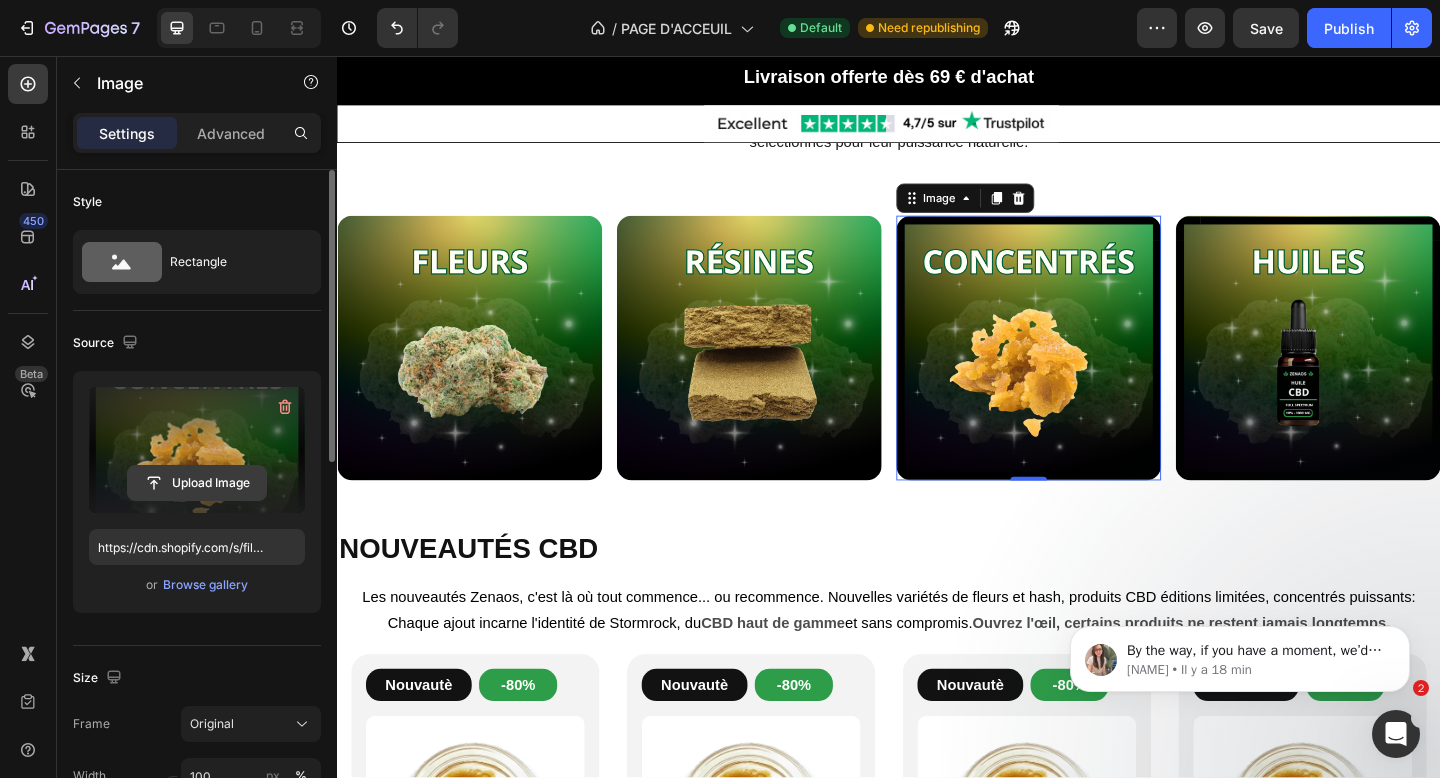 click 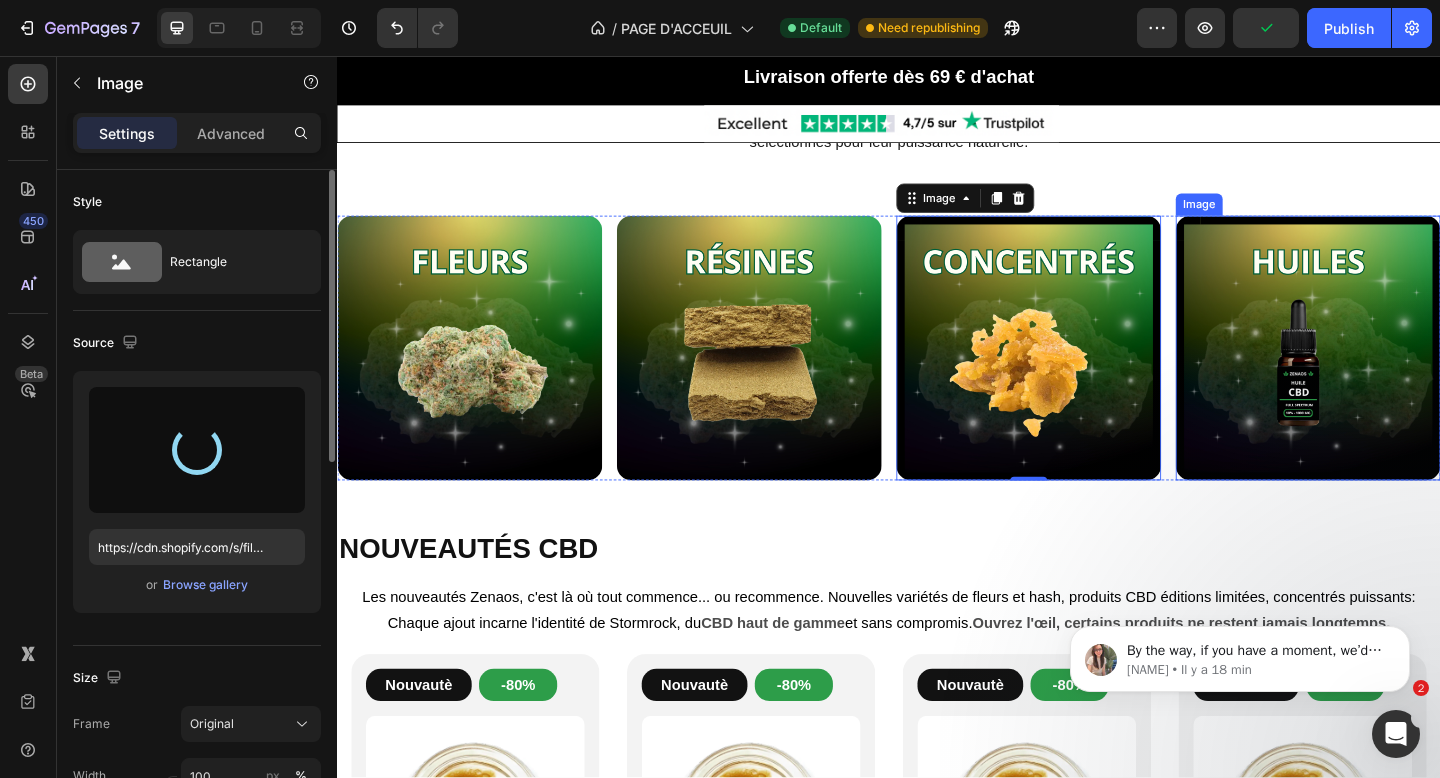 type on "https://cdn.shopify.com/s/files/1/0881/3782/6569/files/gempages_550159703871587363-f80a09fe-01aa-4806-b7b5-1640a41f933f.png" 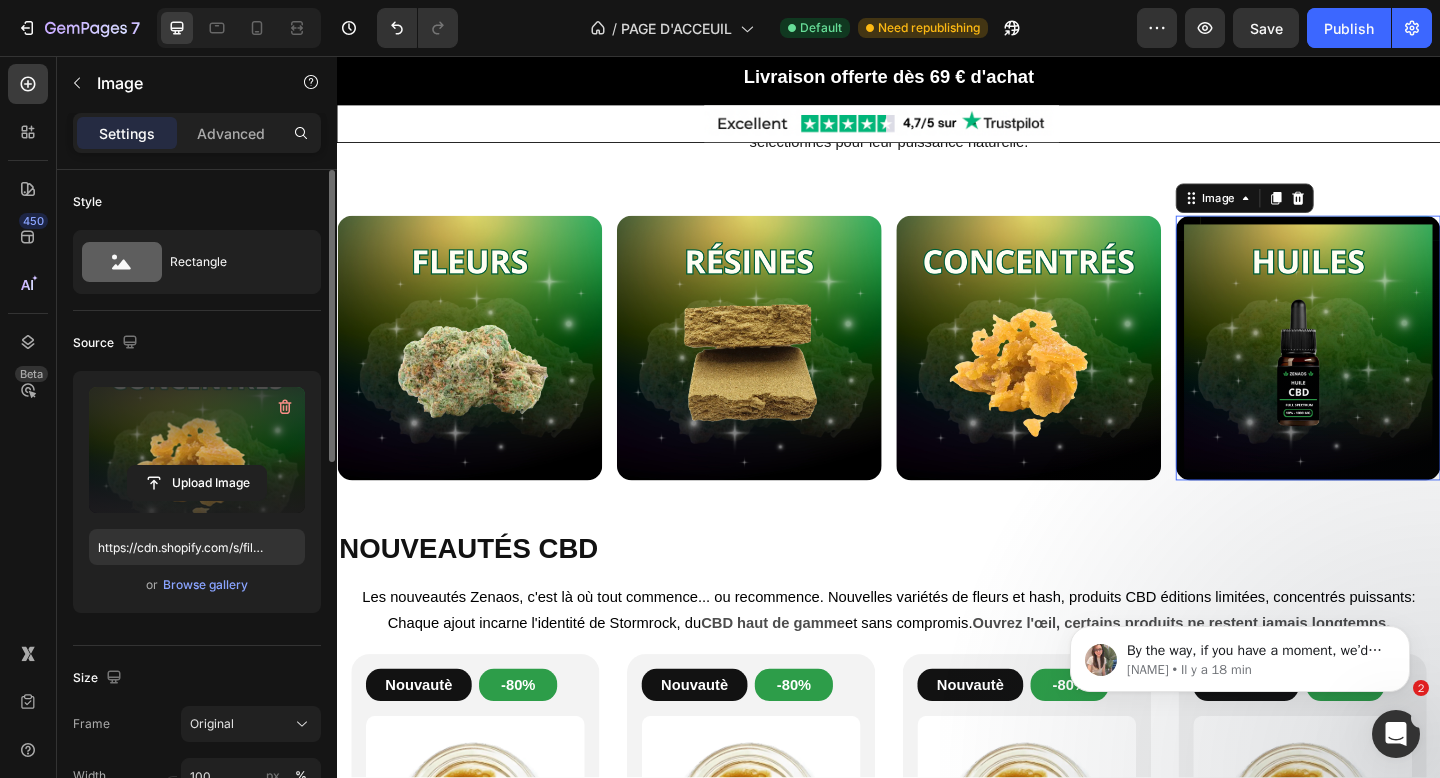 click at bounding box center [1393, 374] 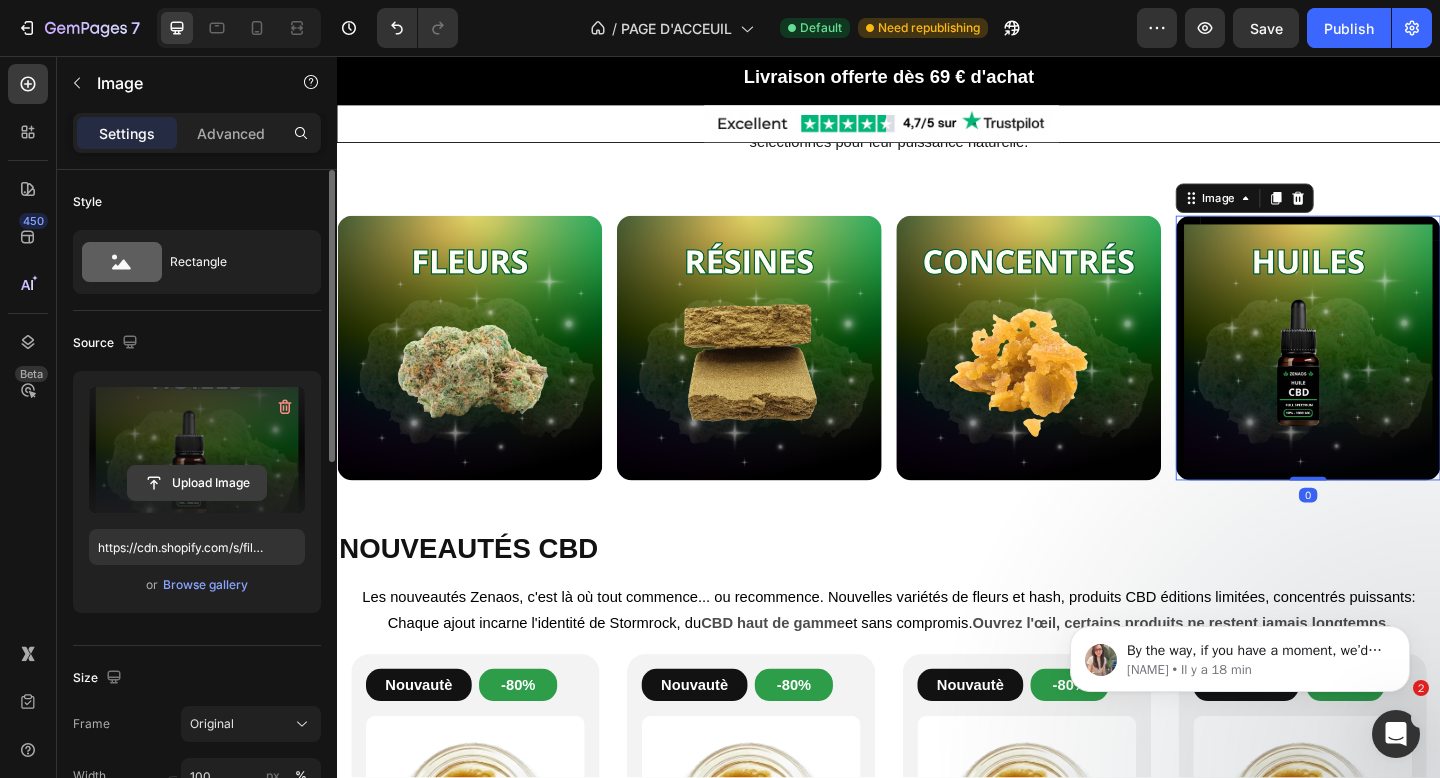 click 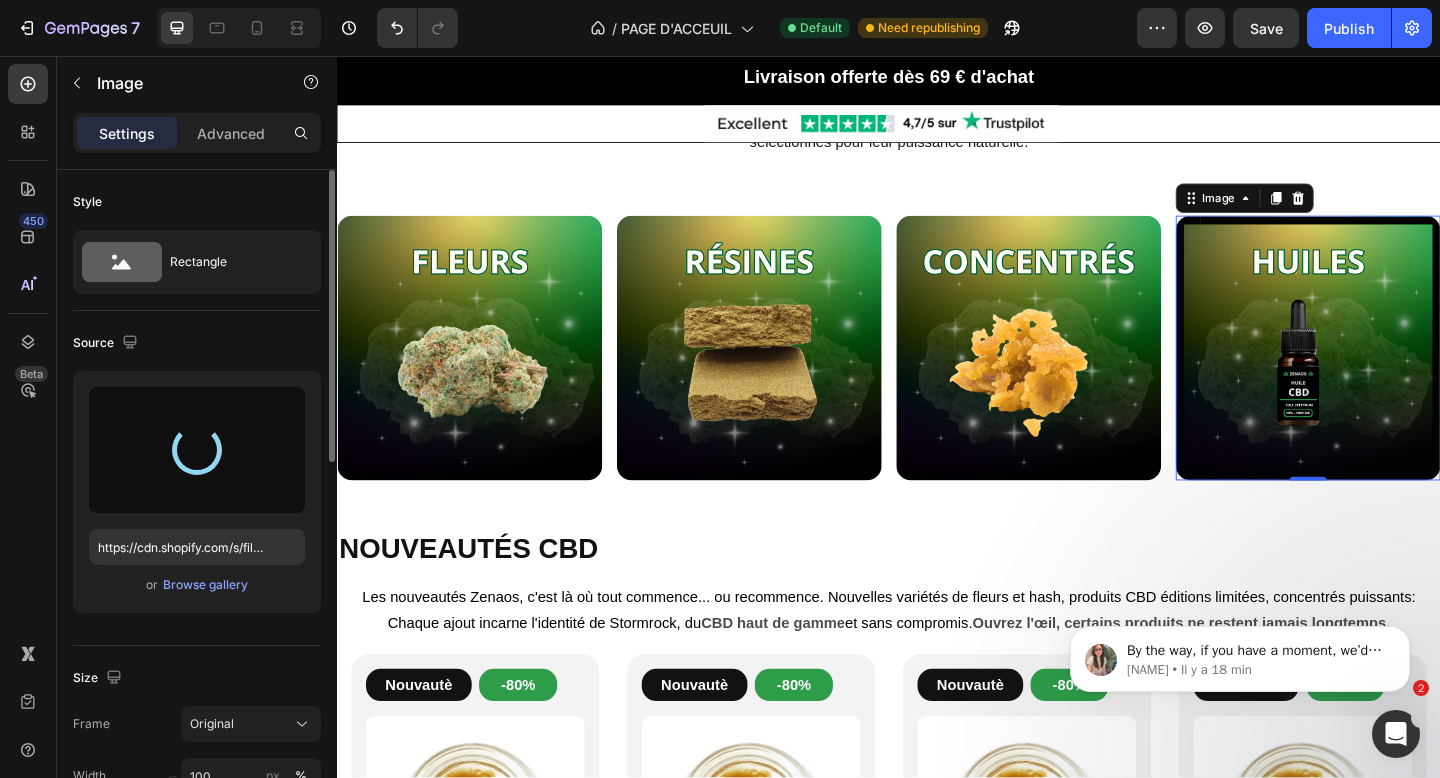 type on "https://cdn.shopify.com/s/files/1/0881/3782/6569/files/gempages_550159703871587363-4c8c8b56-5343-4454-82e5-1a9baf603602.png" 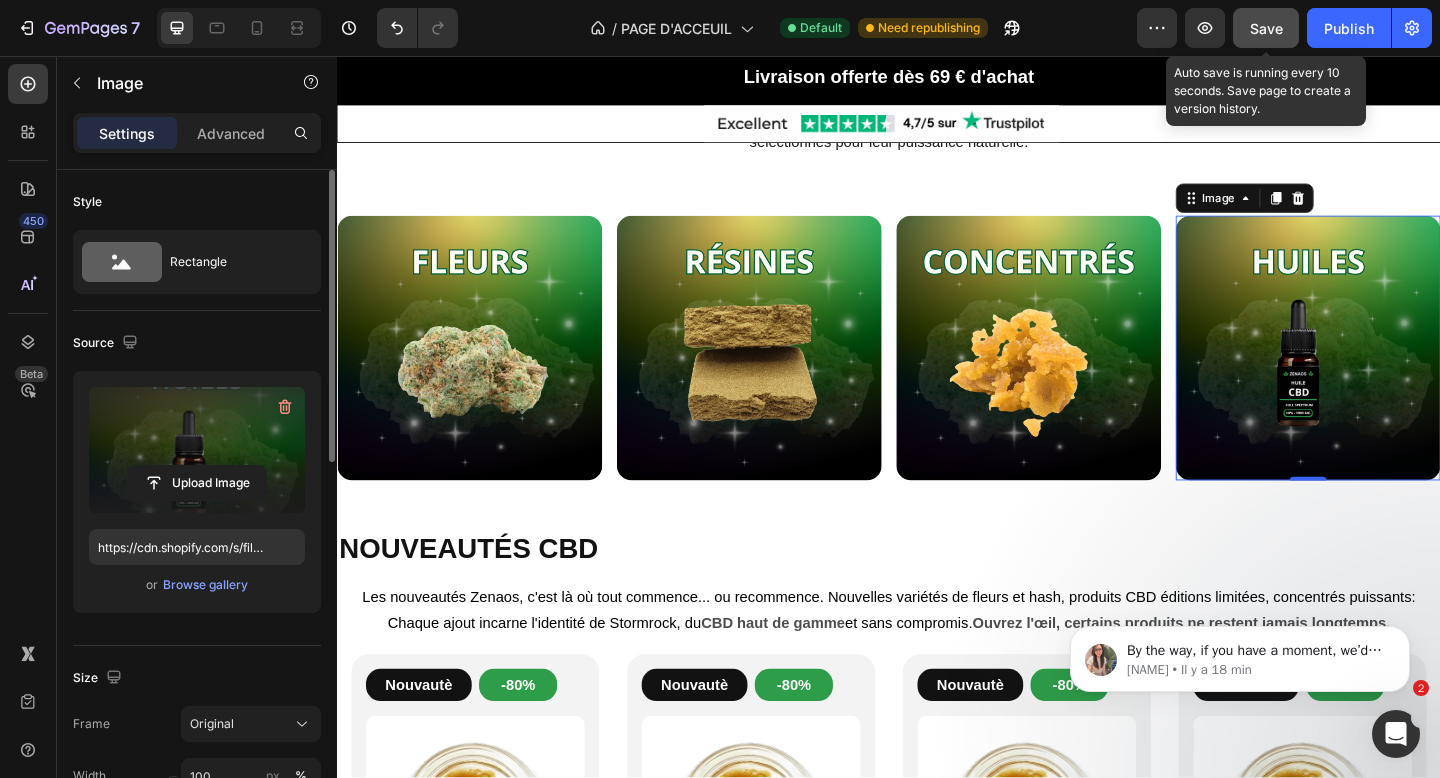 click on "Save" at bounding box center (1266, 28) 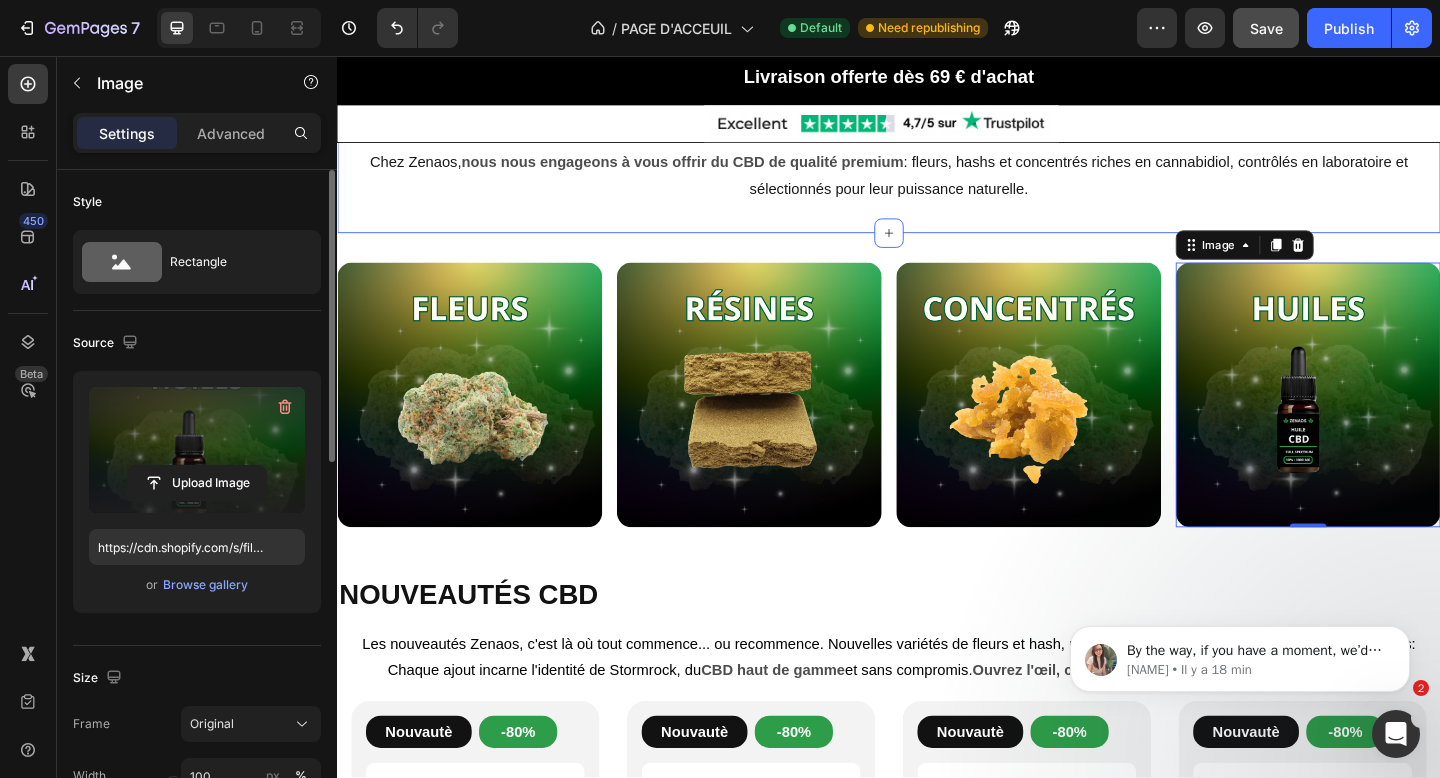 scroll, scrollTop: 1484, scrollLeft: 0, axis: vertical 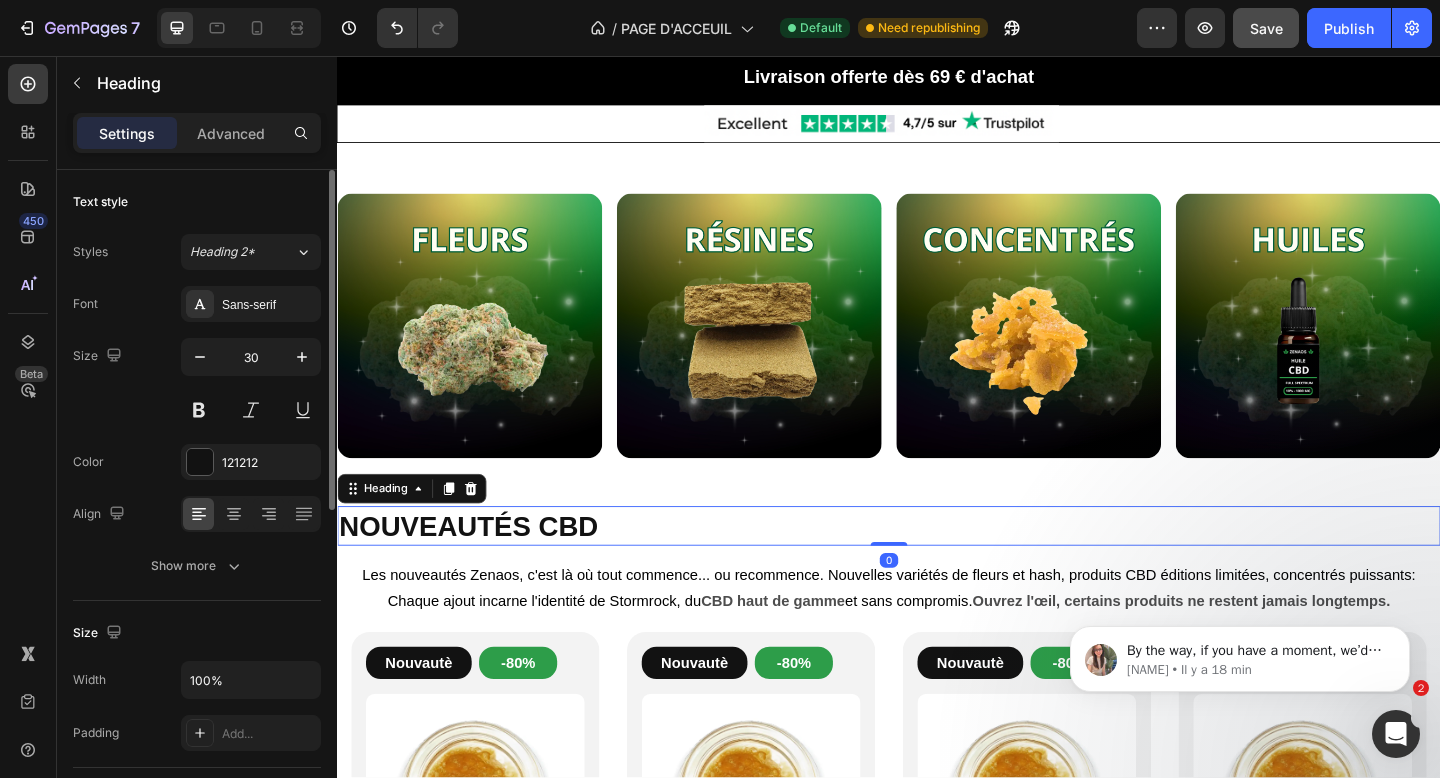 click on "NOUVEAUTÉS CBD" at bounding box center [480, 567] 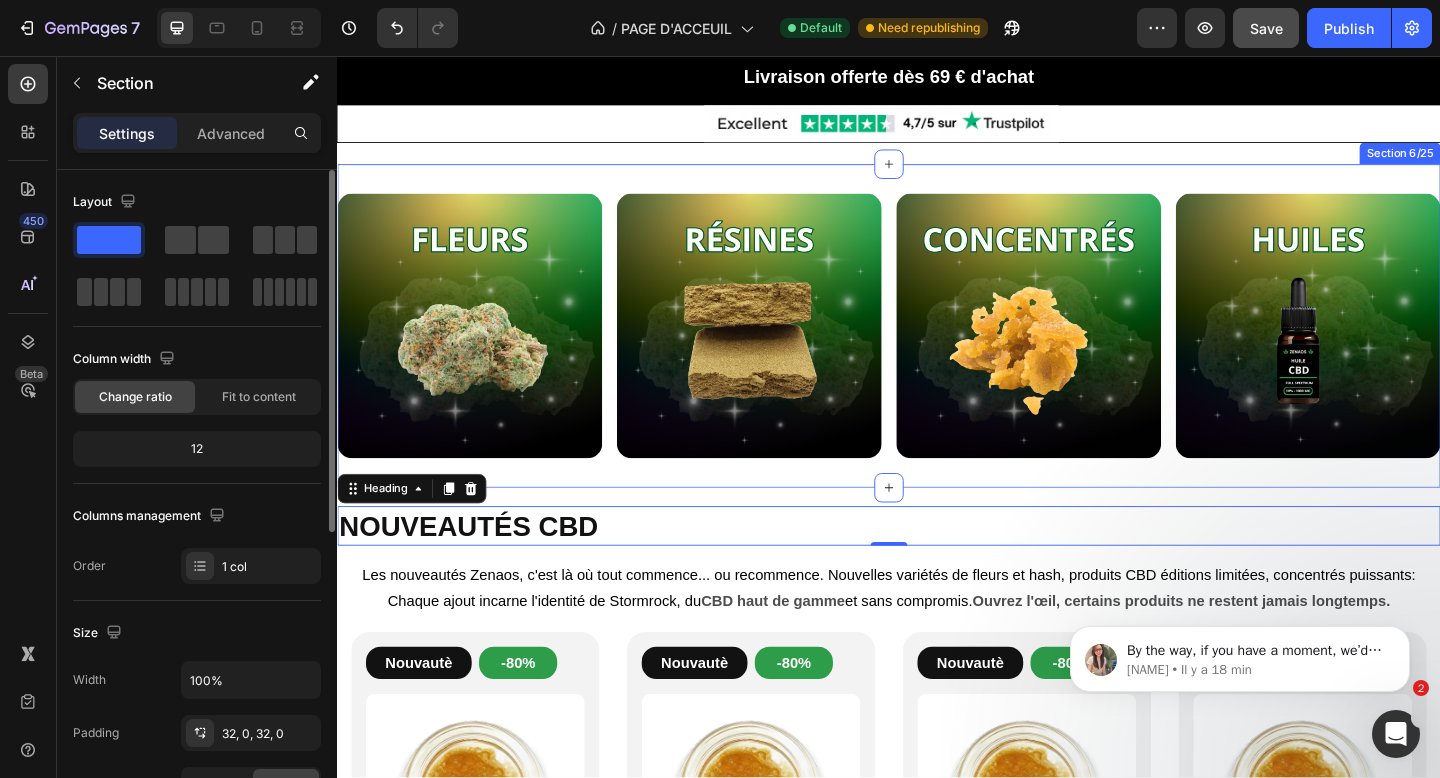click on "Image Image Image Image Row Section 6/25" at bounding box center [937, 350] 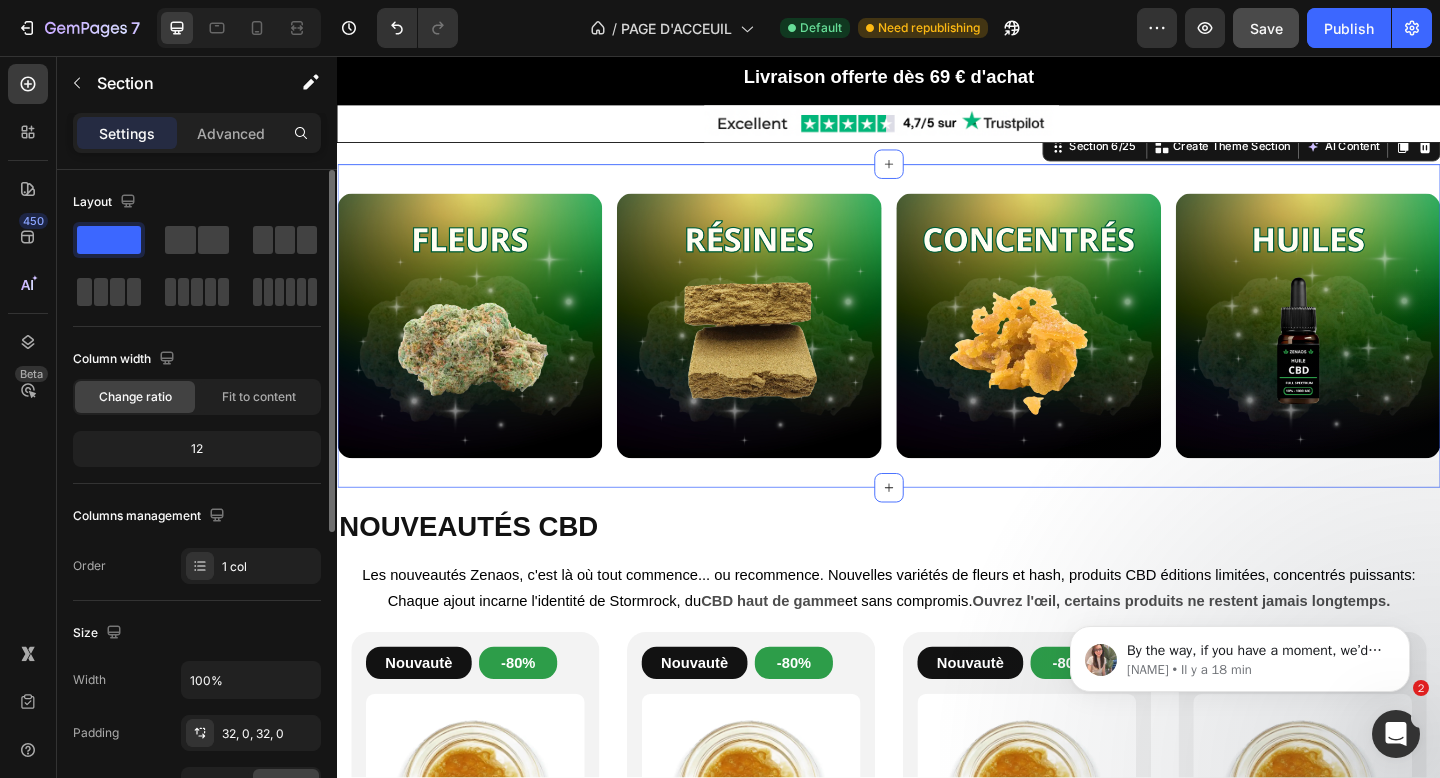 click at bounding box center [239, 28] 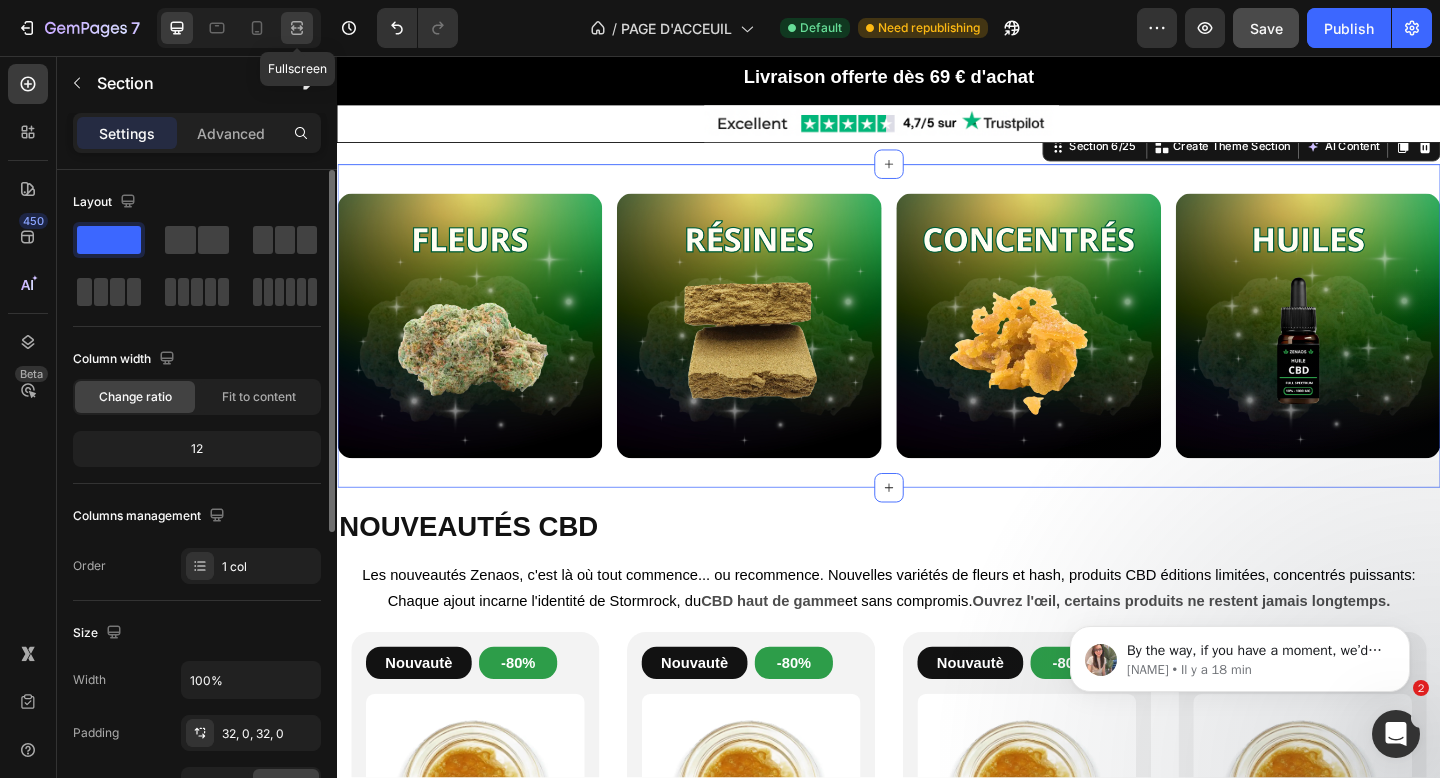 click 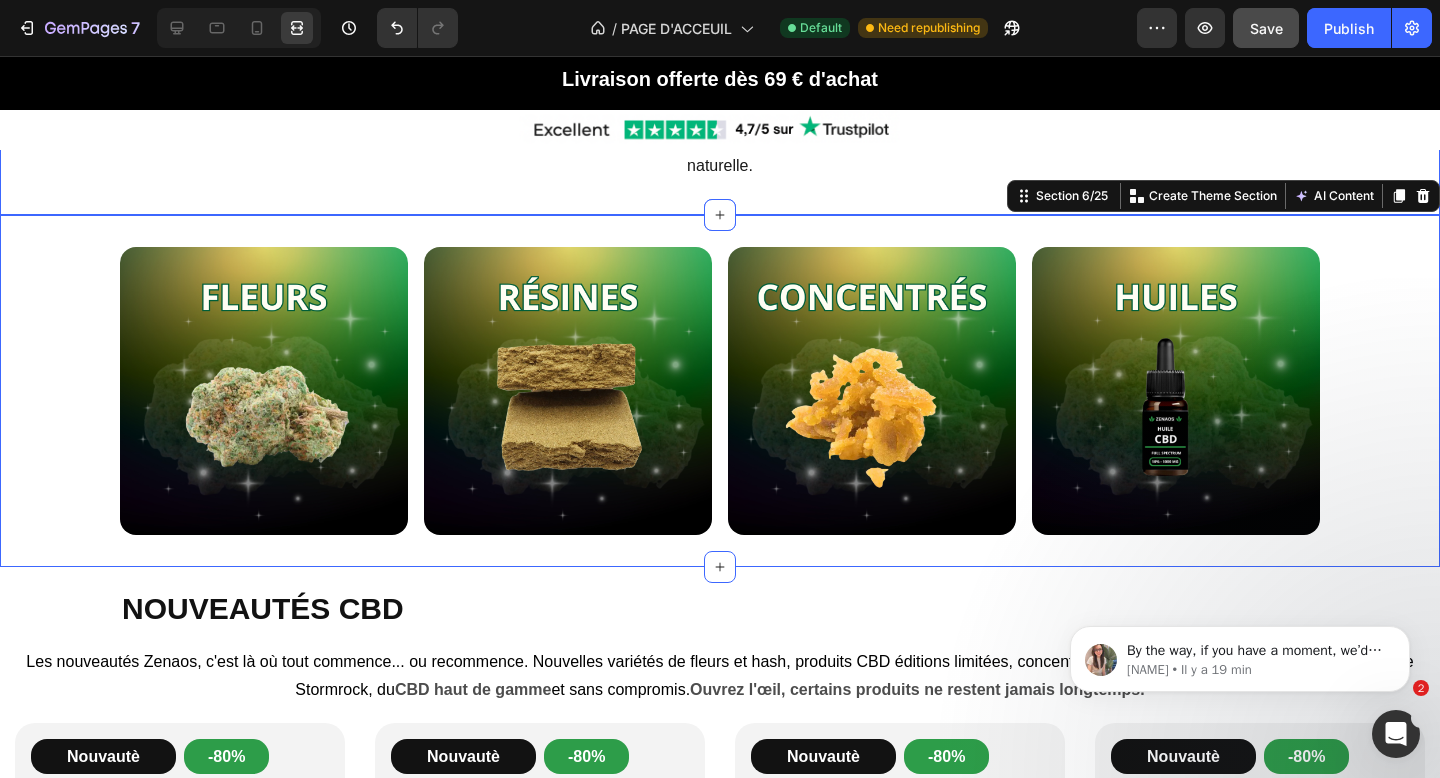 scroll, scrollTop: 1254, scrollLeft: 0, axis: vertical 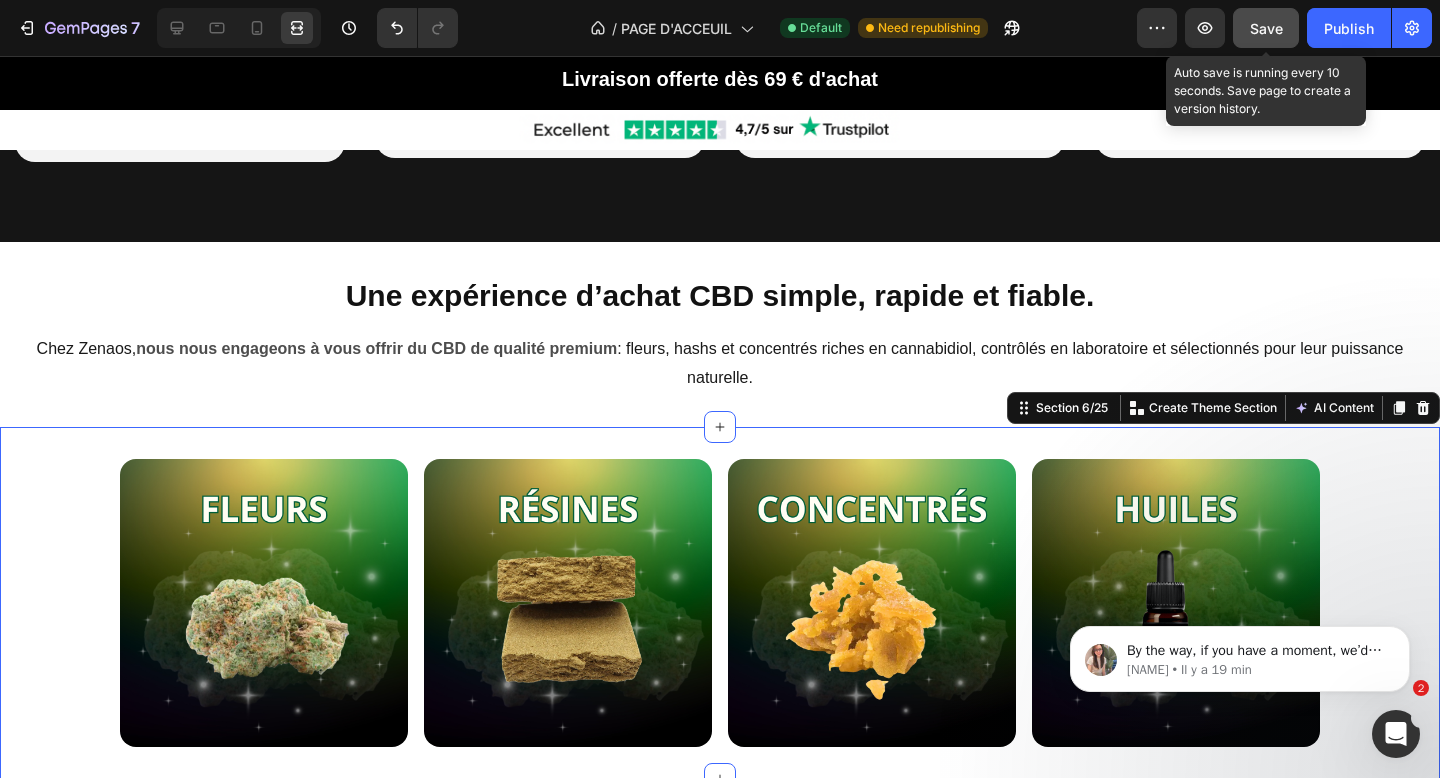 click on "Save" 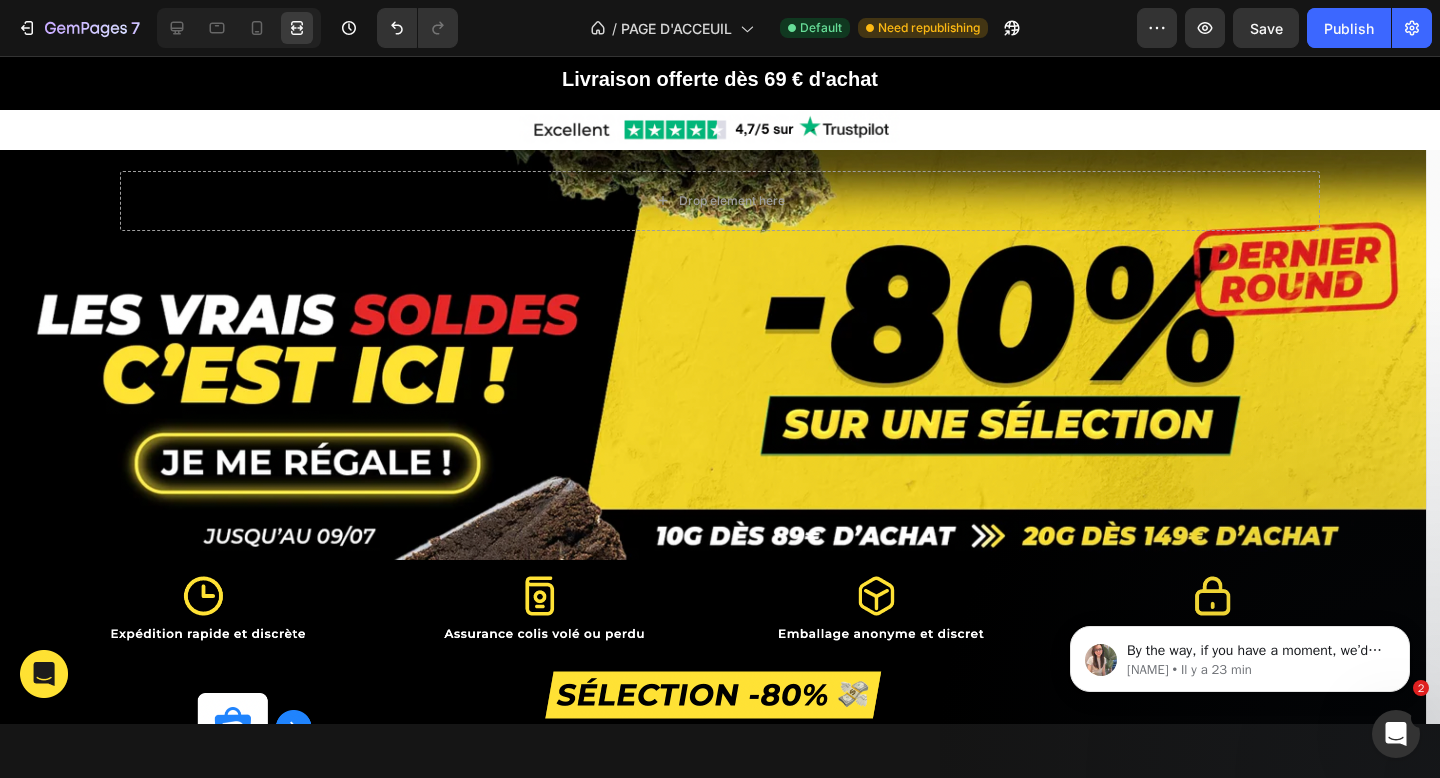 scroll, scrollTop: 0, scrollLeft: 0, axis: both 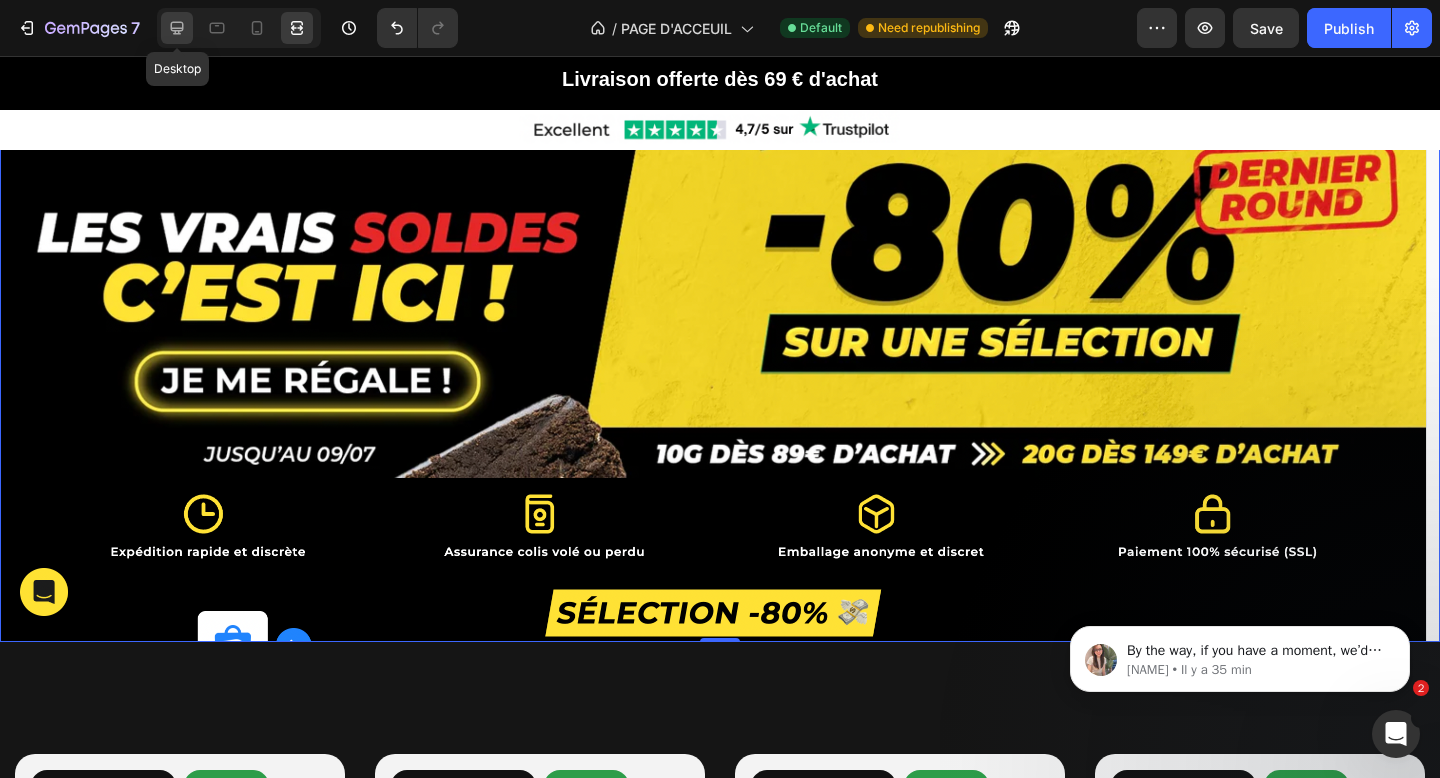 click 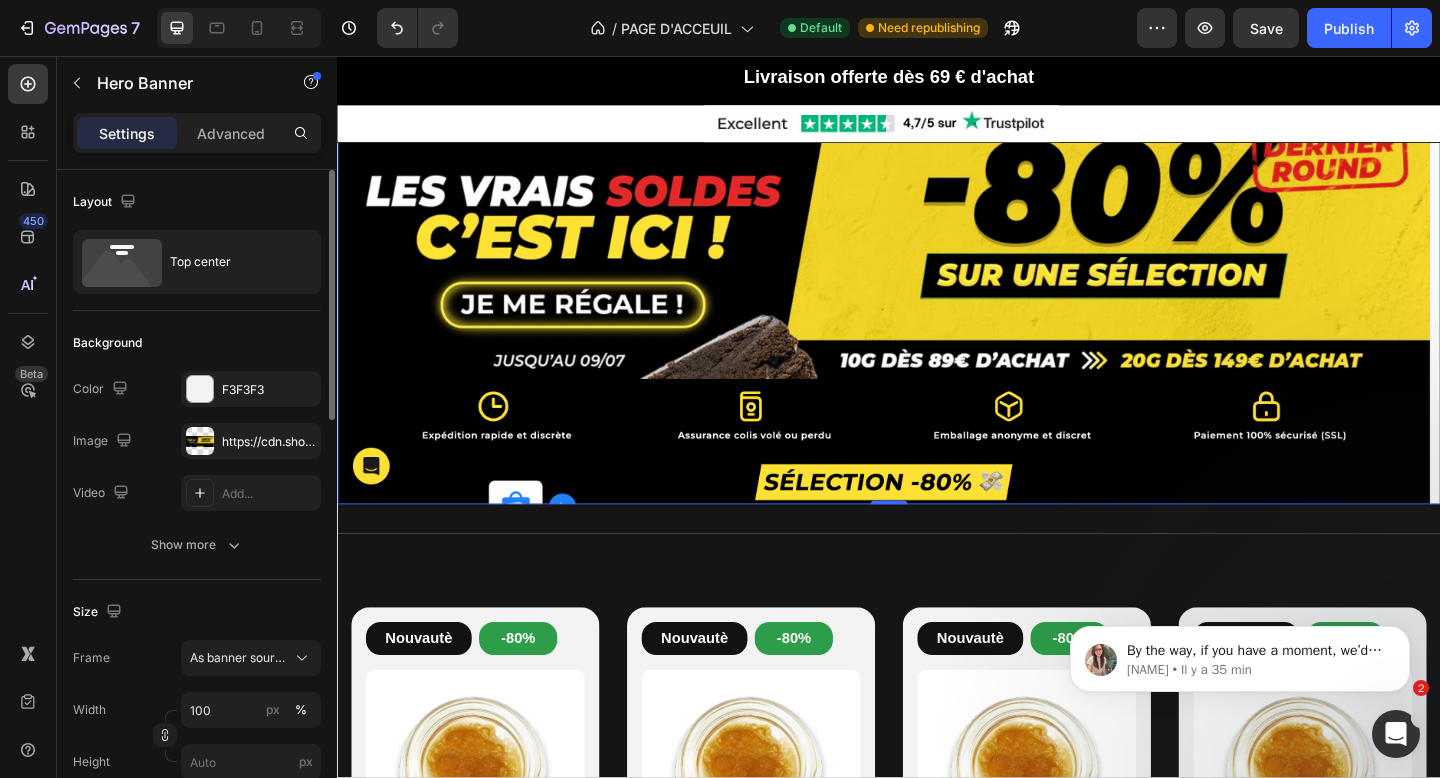 click at bounding box center [937, 301] 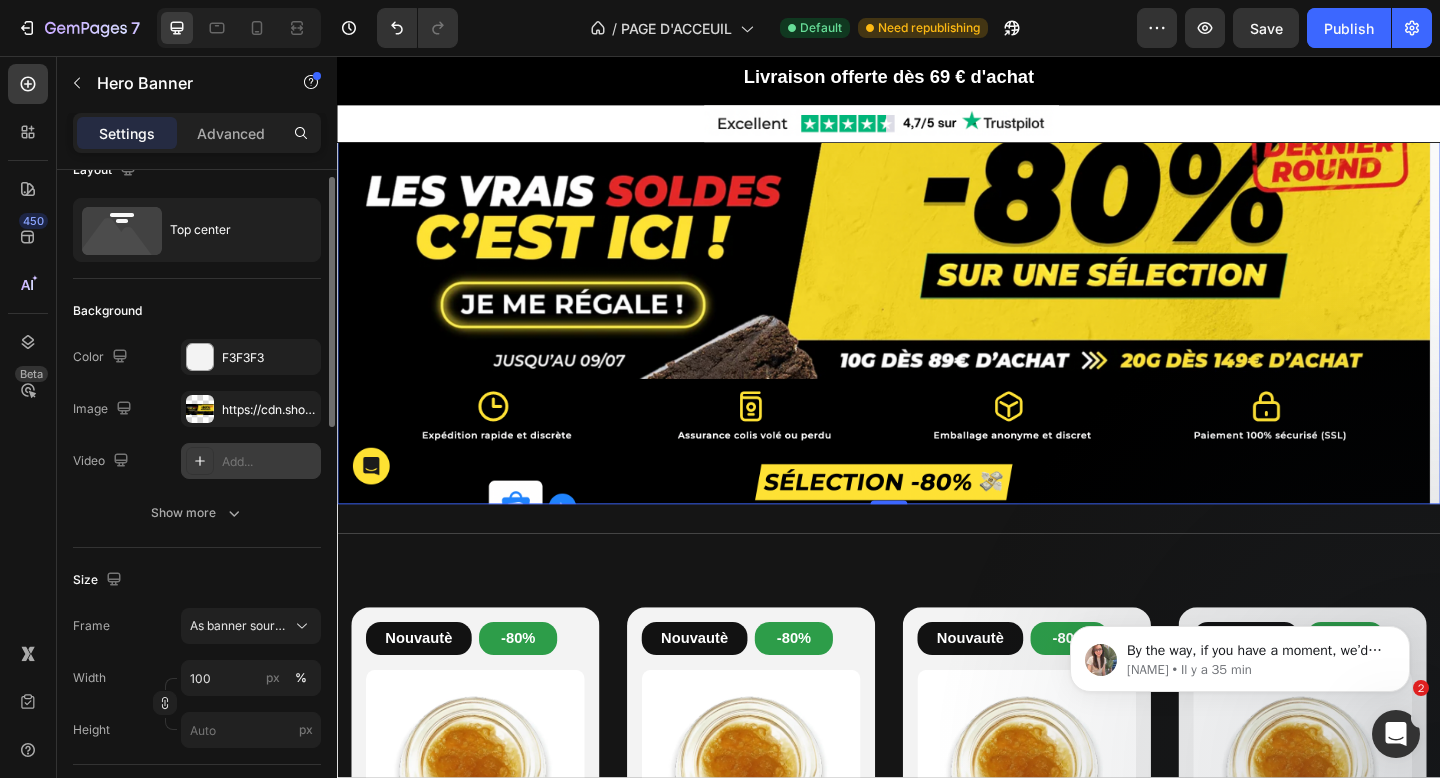 scroll, scrollTop: 35, scrollLeft: 0, axis: vertical 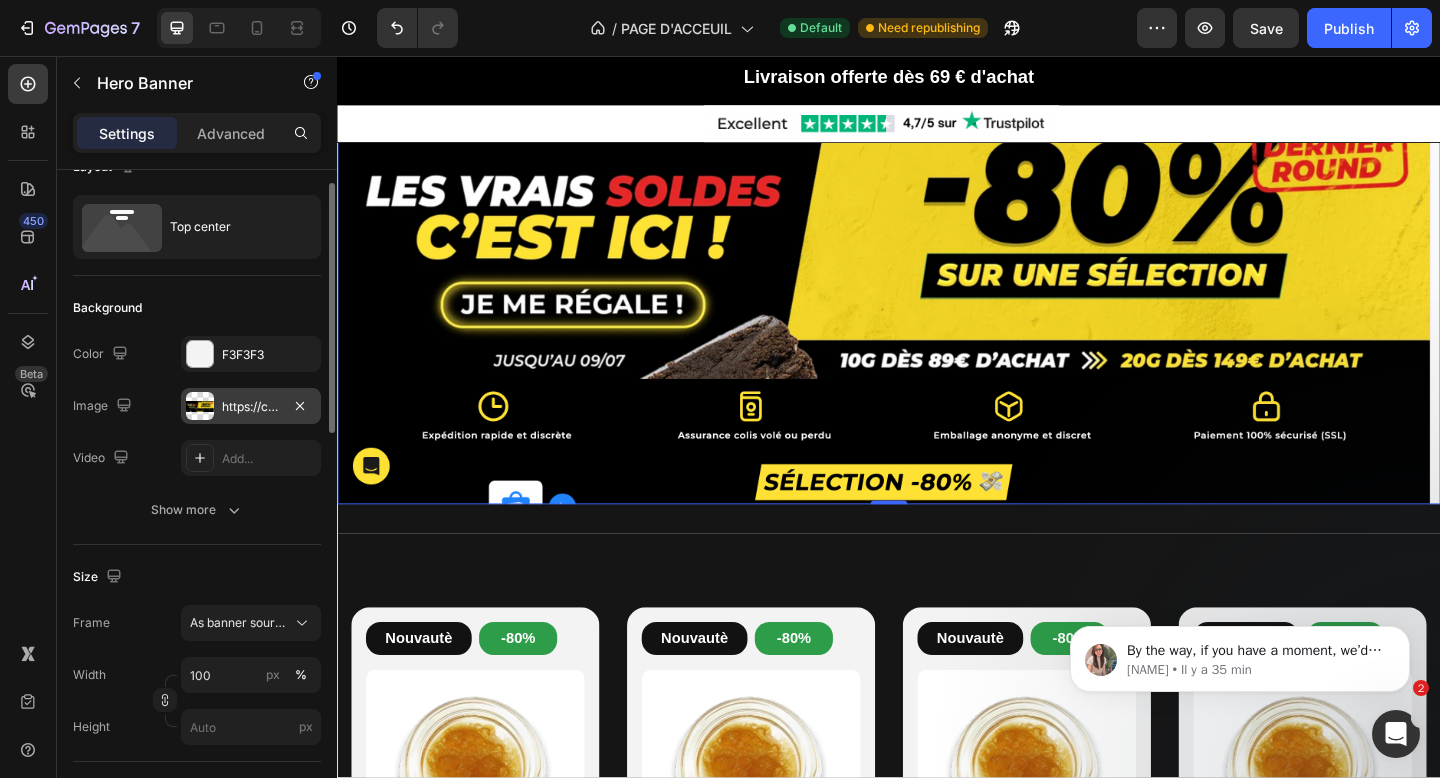 click on "https://cdn.shopify.com/s/files/1/0881/3782/6569/files/gempages_550159703871587363-6f004a85-257e-4571-b0b7-459868c44c98.png" at bounding box center [251, 407] 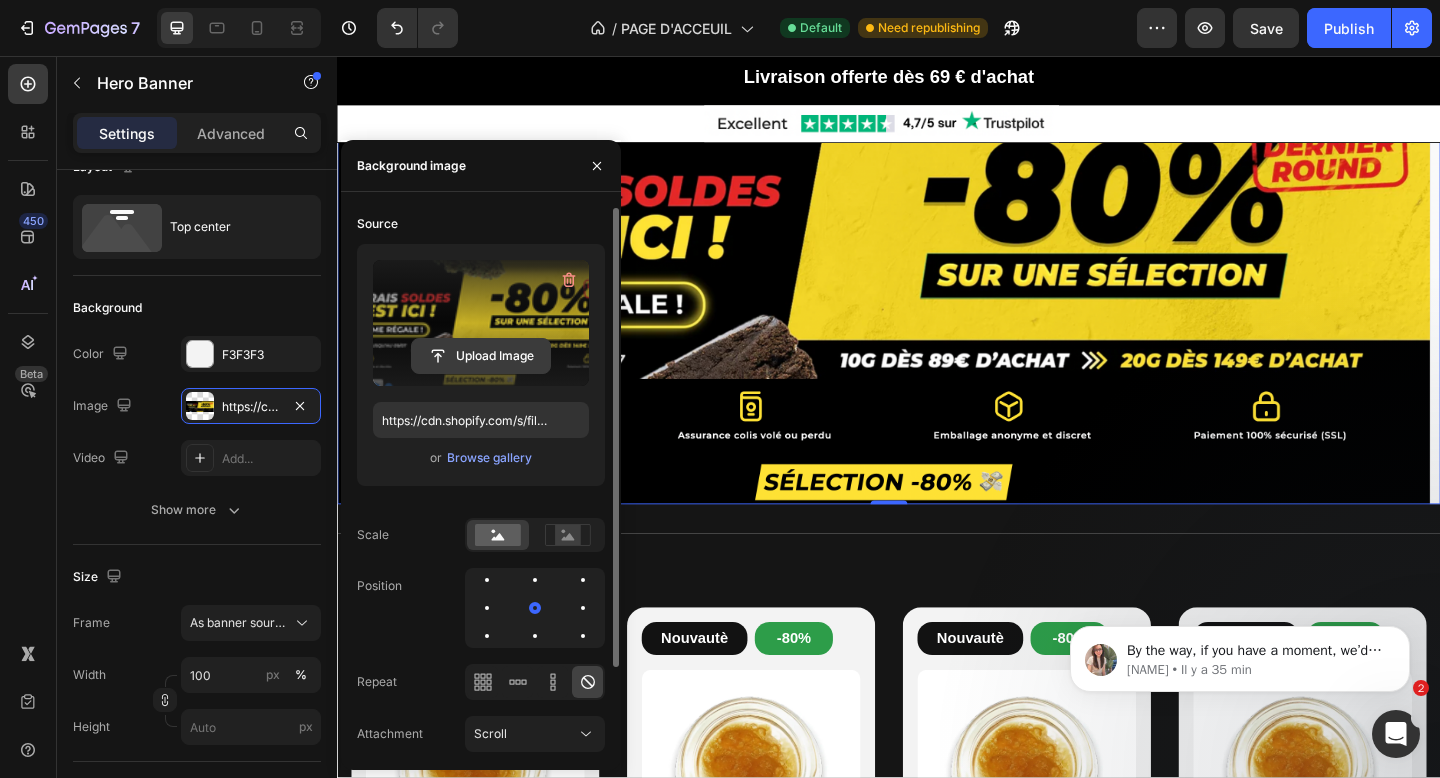 click 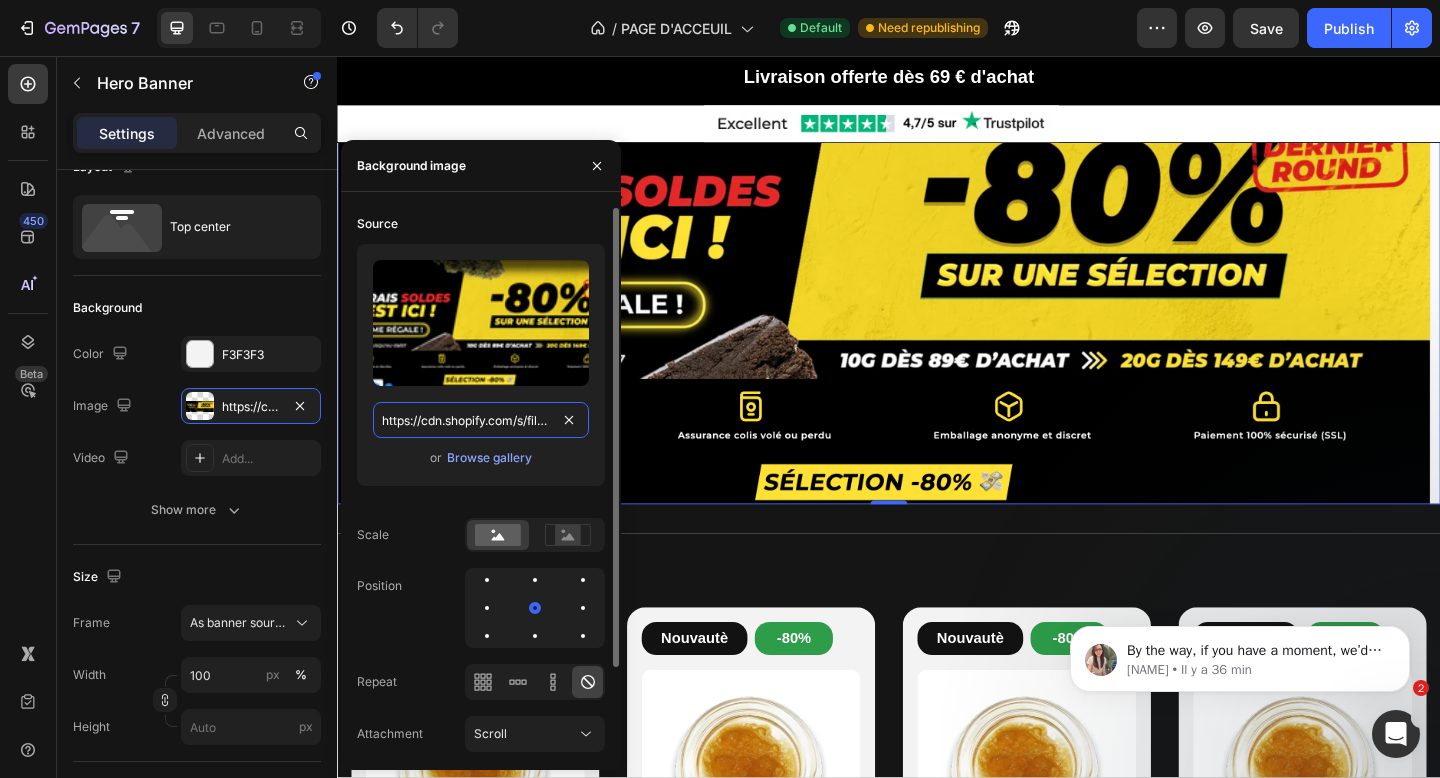 click on "https://cdn.shopify.com/s/files/1/0881/3782/6569/files/gempages_550159703871587363-6f004a85-257e-4571-b0b7-459868c44c98.png" at bounding box center [481, 420] 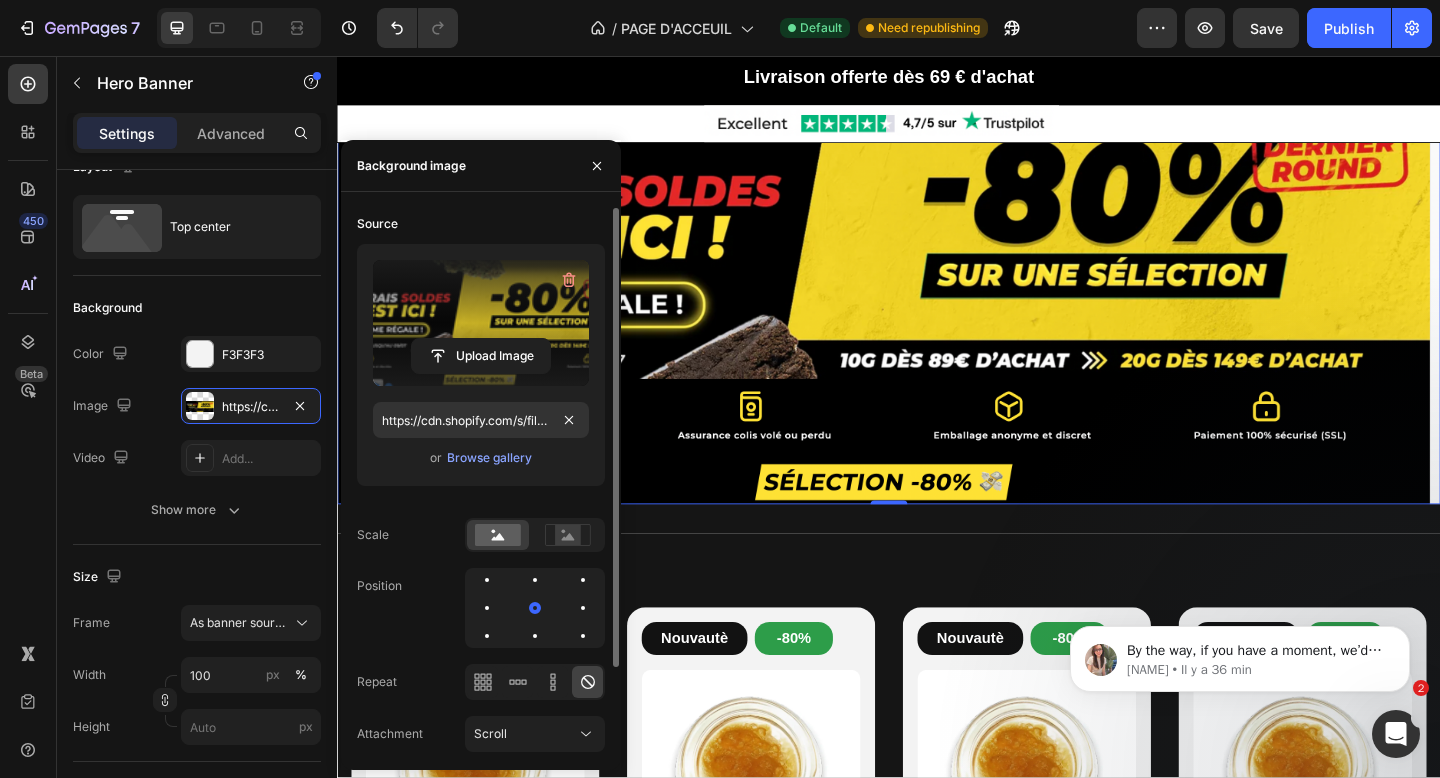click at bounding box center [481, 323] 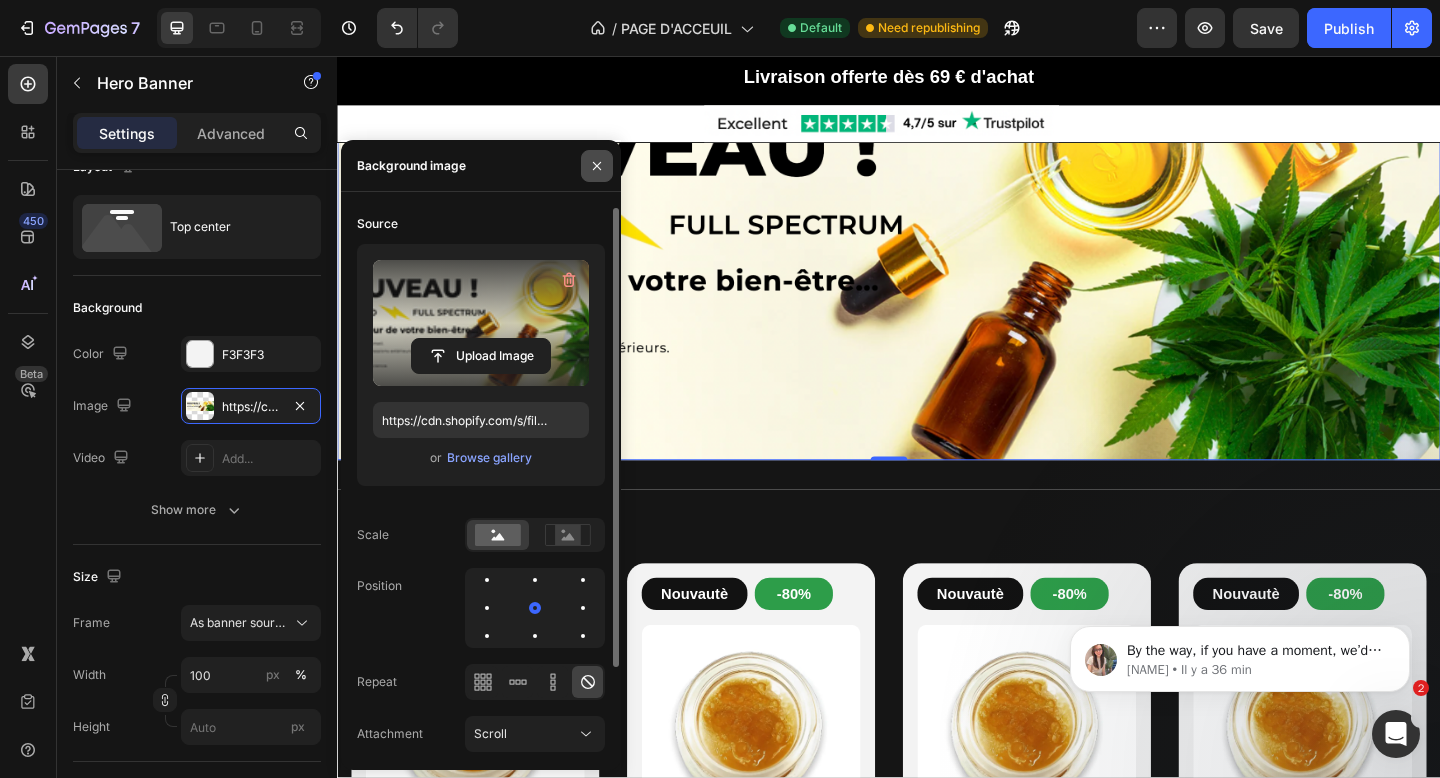 click at bounding box center [597, 166] 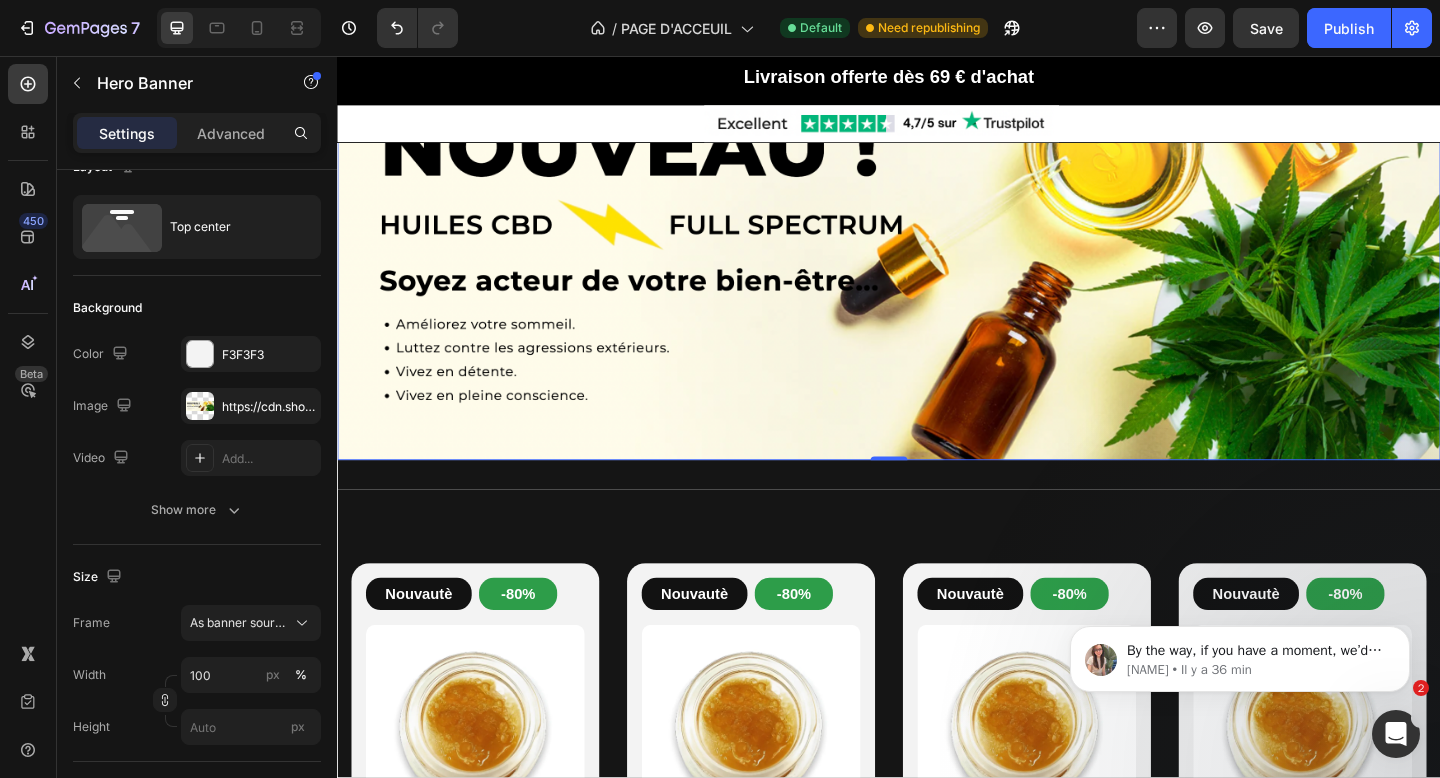 scroll, scrollTop: 0, scrollLeft: 0, axis: both 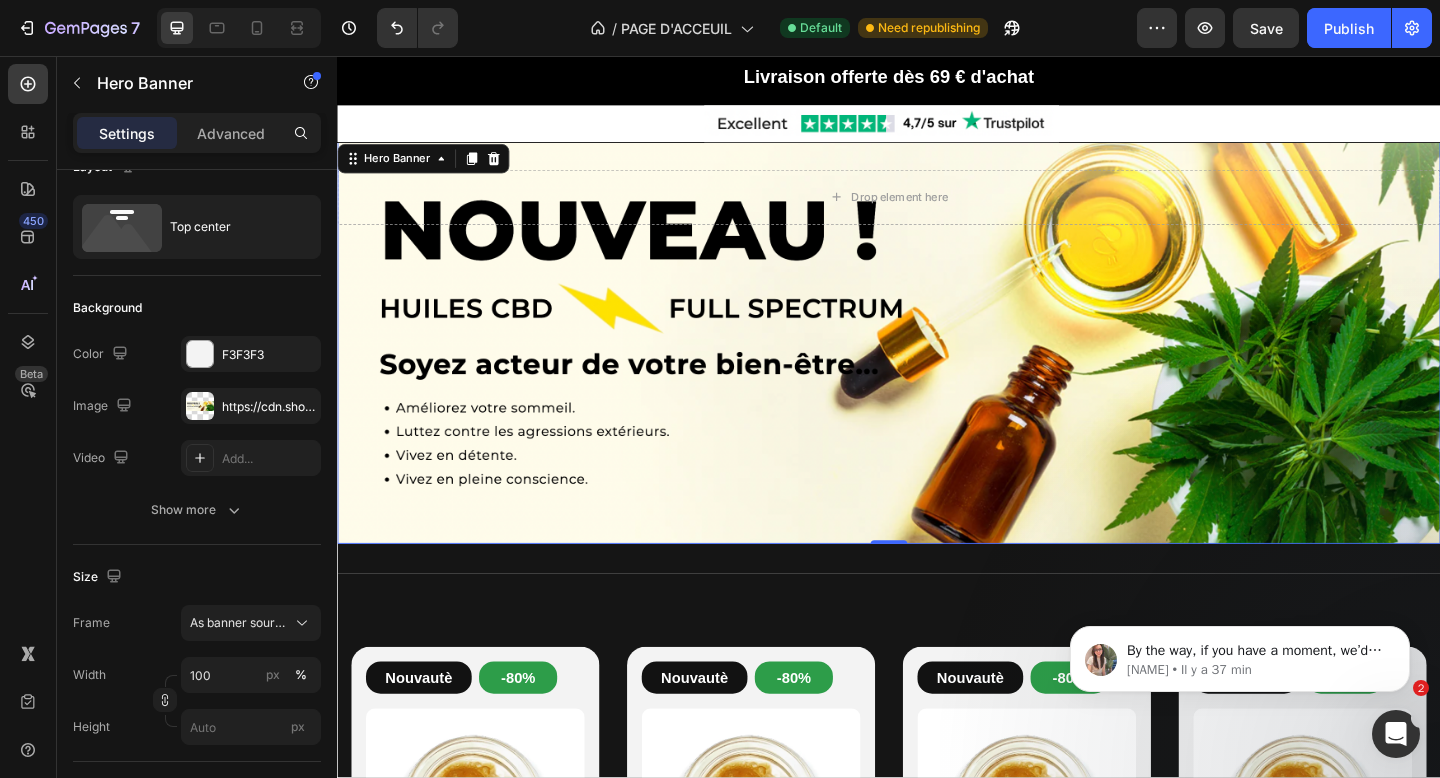 click at bounding box center (937, 367) 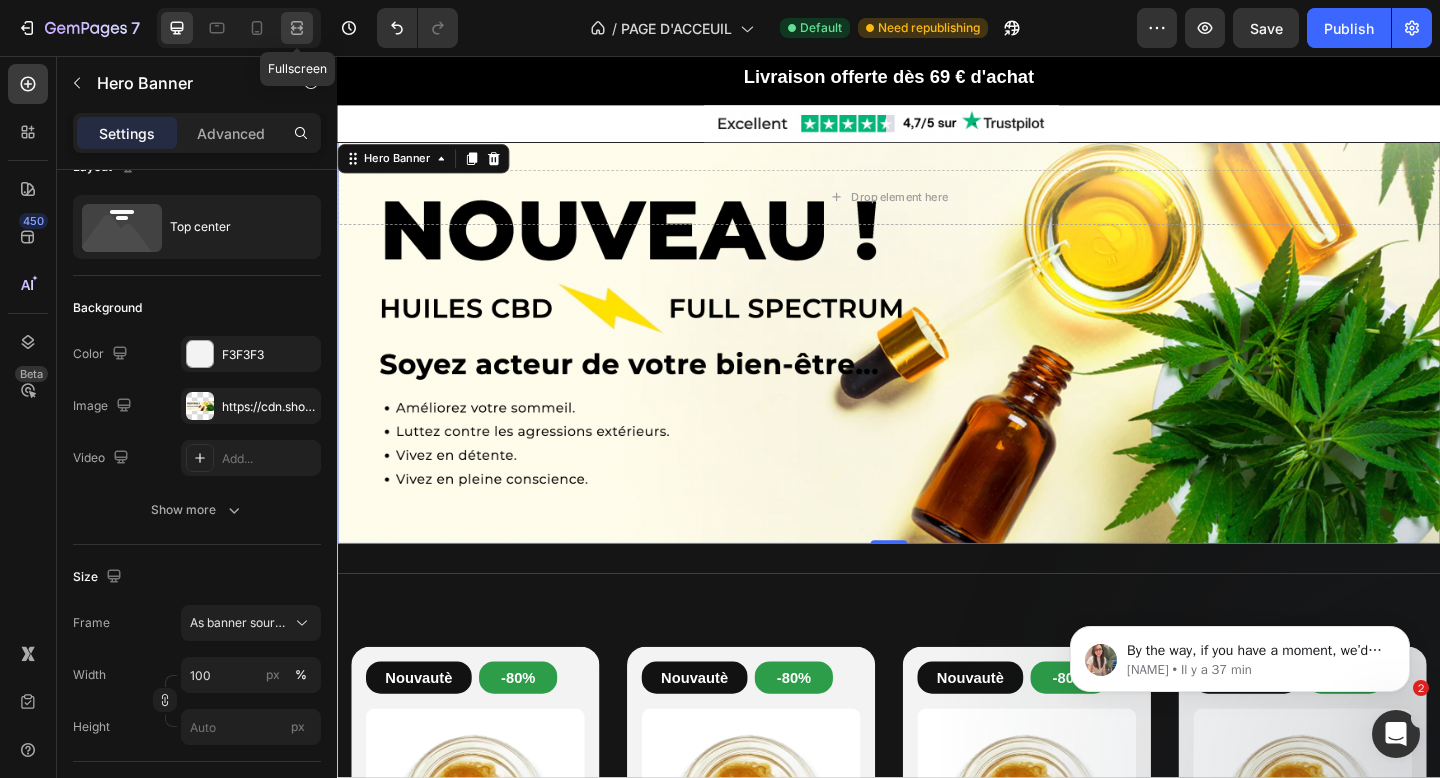 click 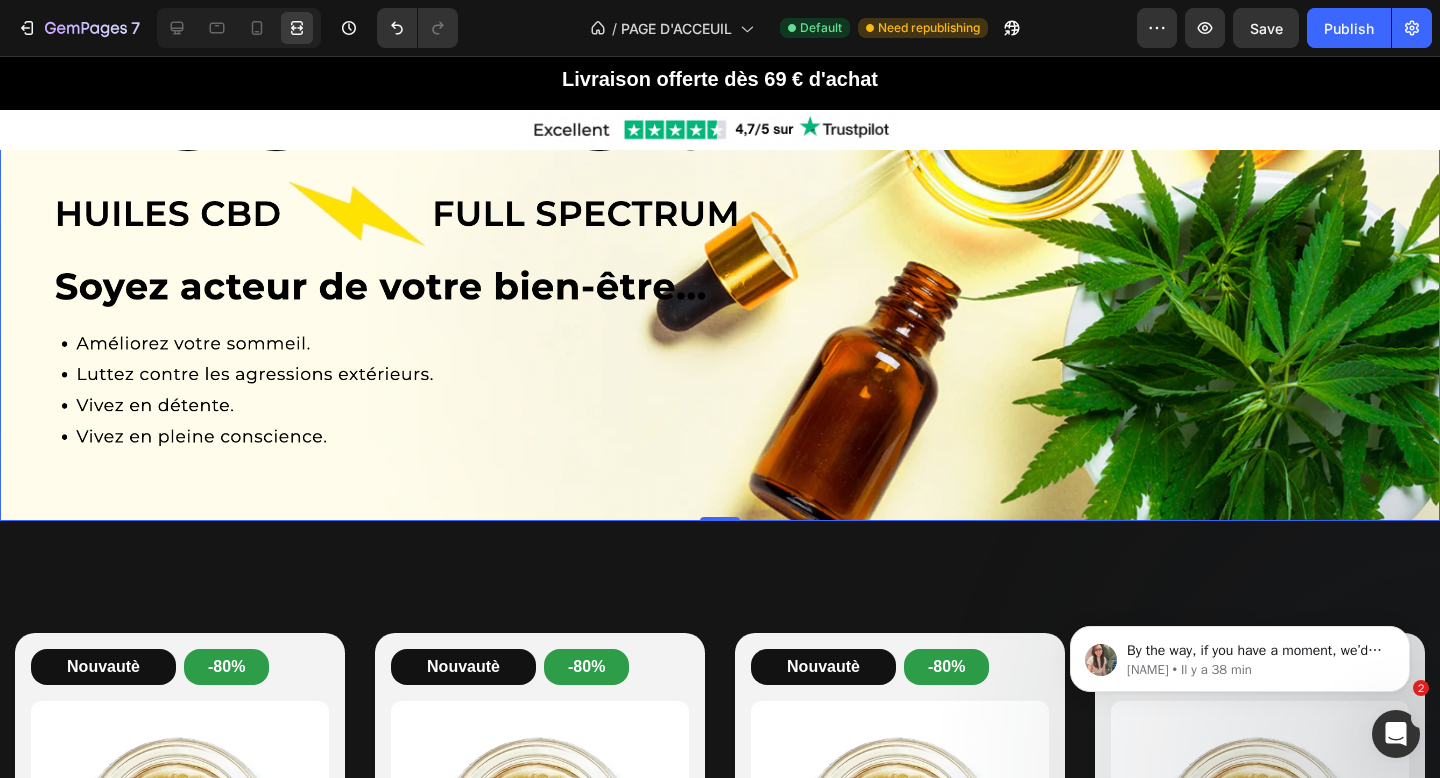 scroll, scrollTop: 0, scrollLeft: 0, axis: both 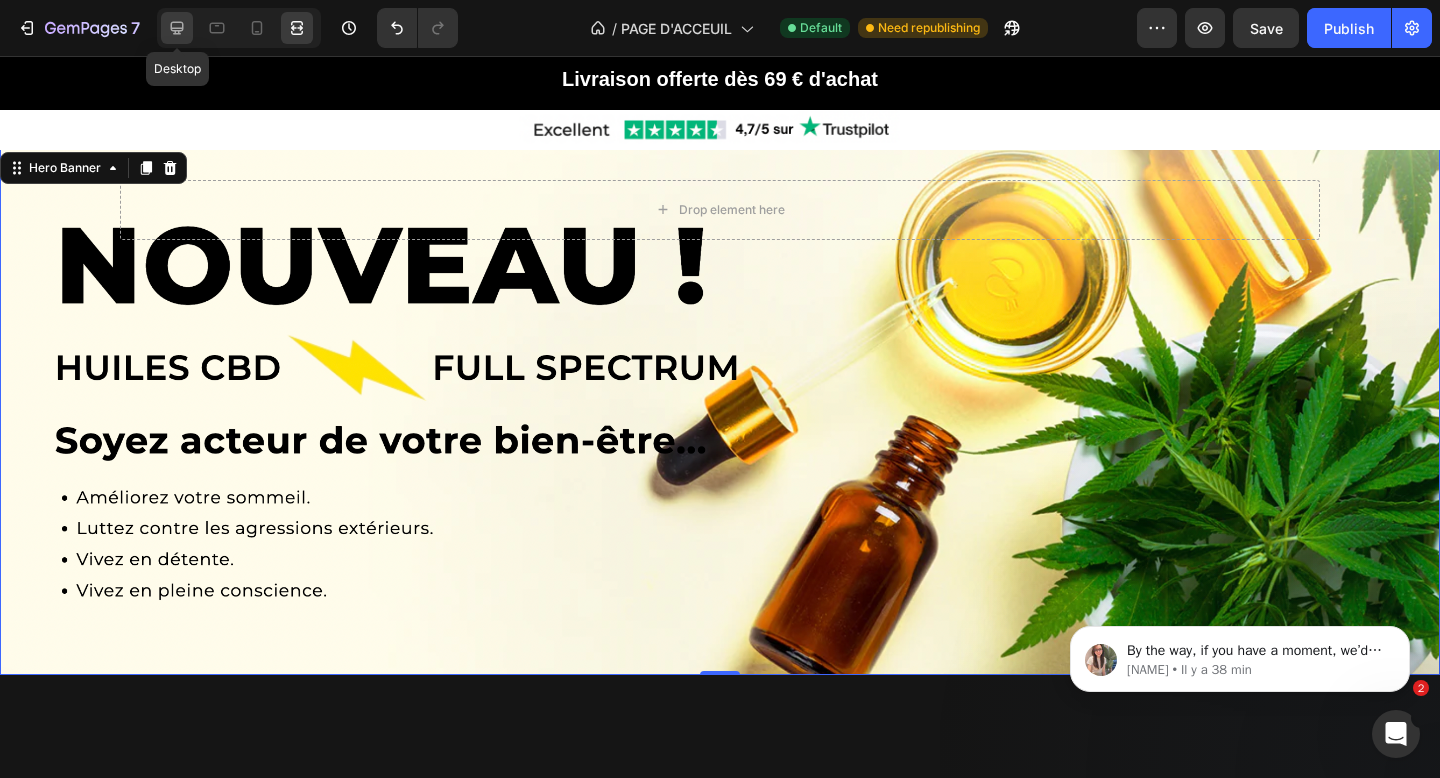 click 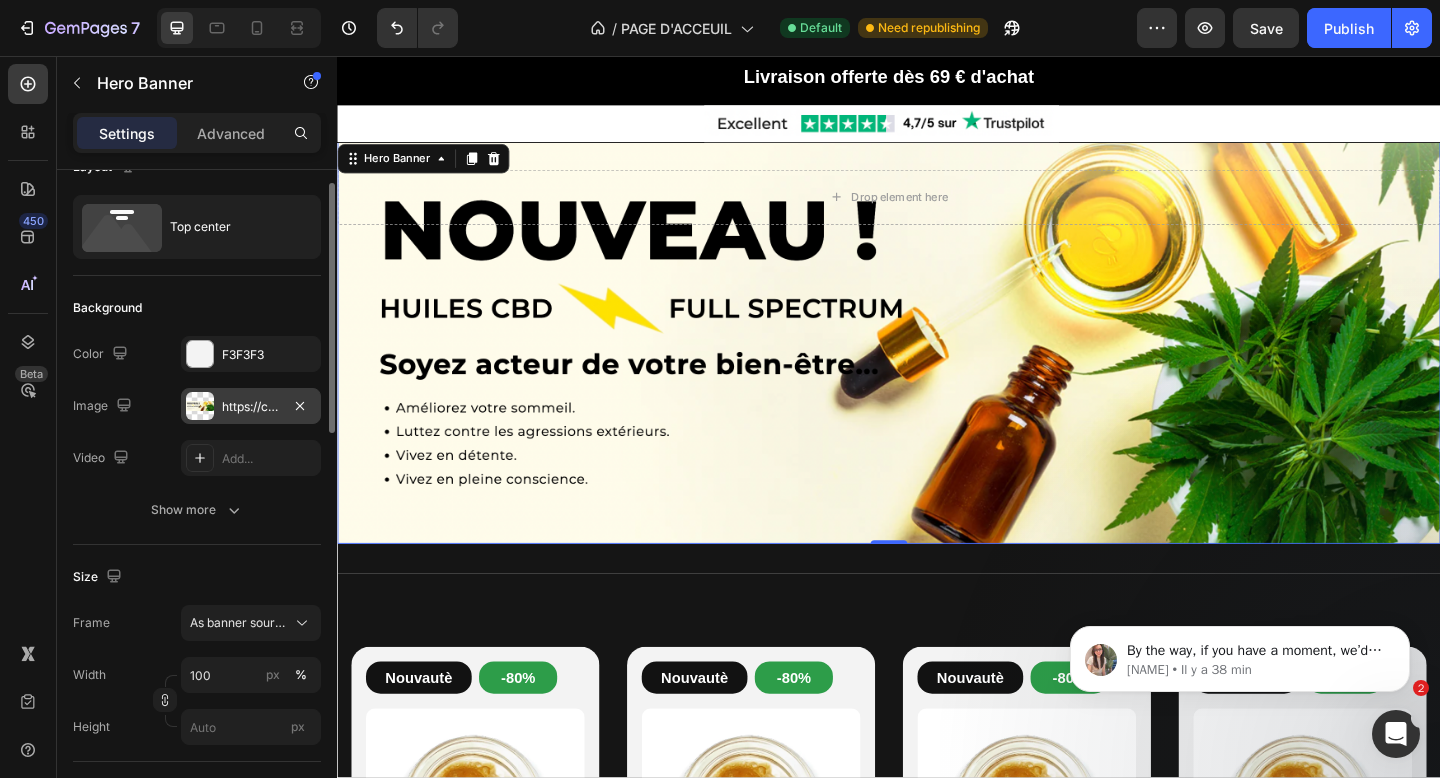 click on "https://cdn.shopify.com/s/files/1/0881/3782/6569/files/gempages_550159703871587363-b4187e9a-32a2-4c1f-9bac-1cc3bc174f38.png" at bounding box center (251, 406) 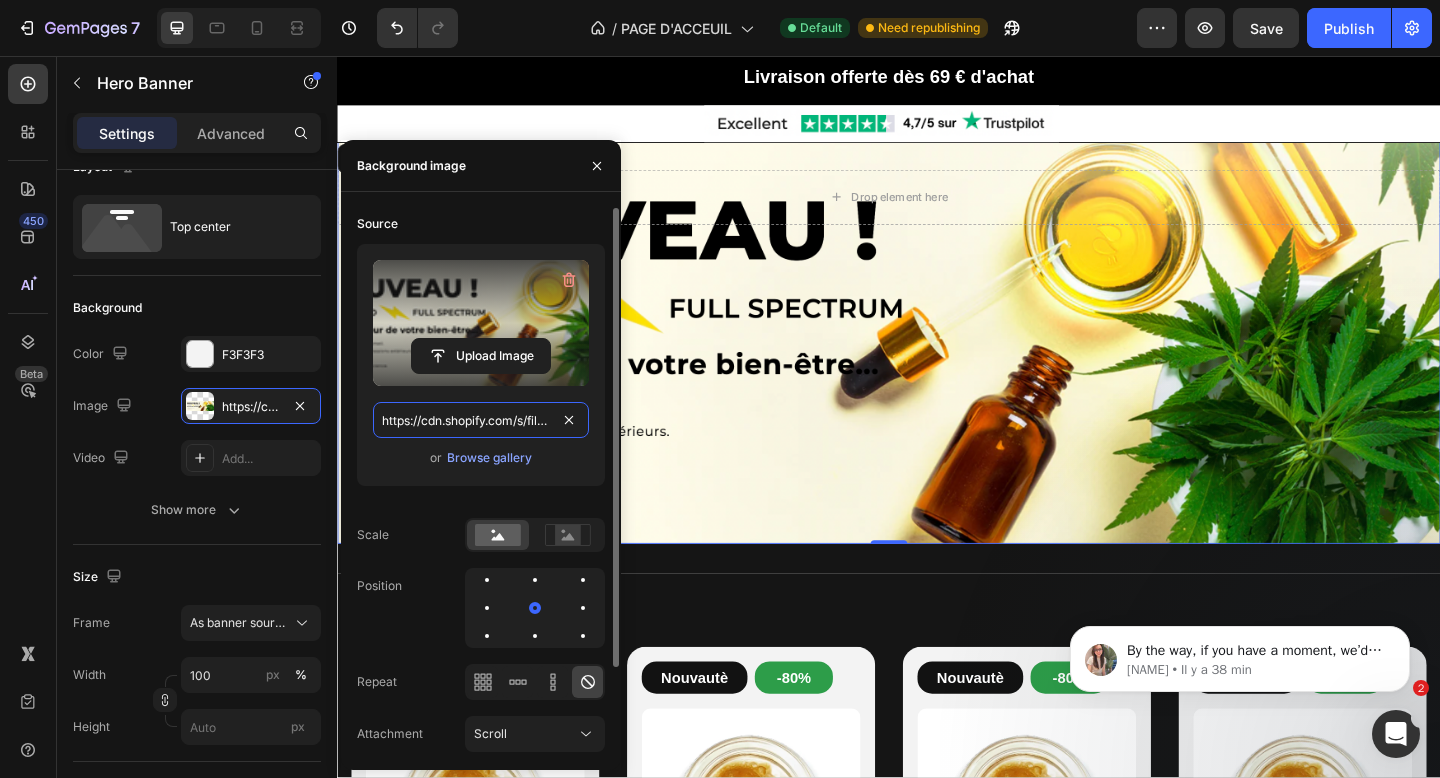 click on "https://cdn.shopify.com/s/files/1/0881/3782/6569/files/gempages_550159703871587363-b4187e9a-32a2-4c1f-9bac-1cc3bc174f38.png" at bounding box center (481, 420) 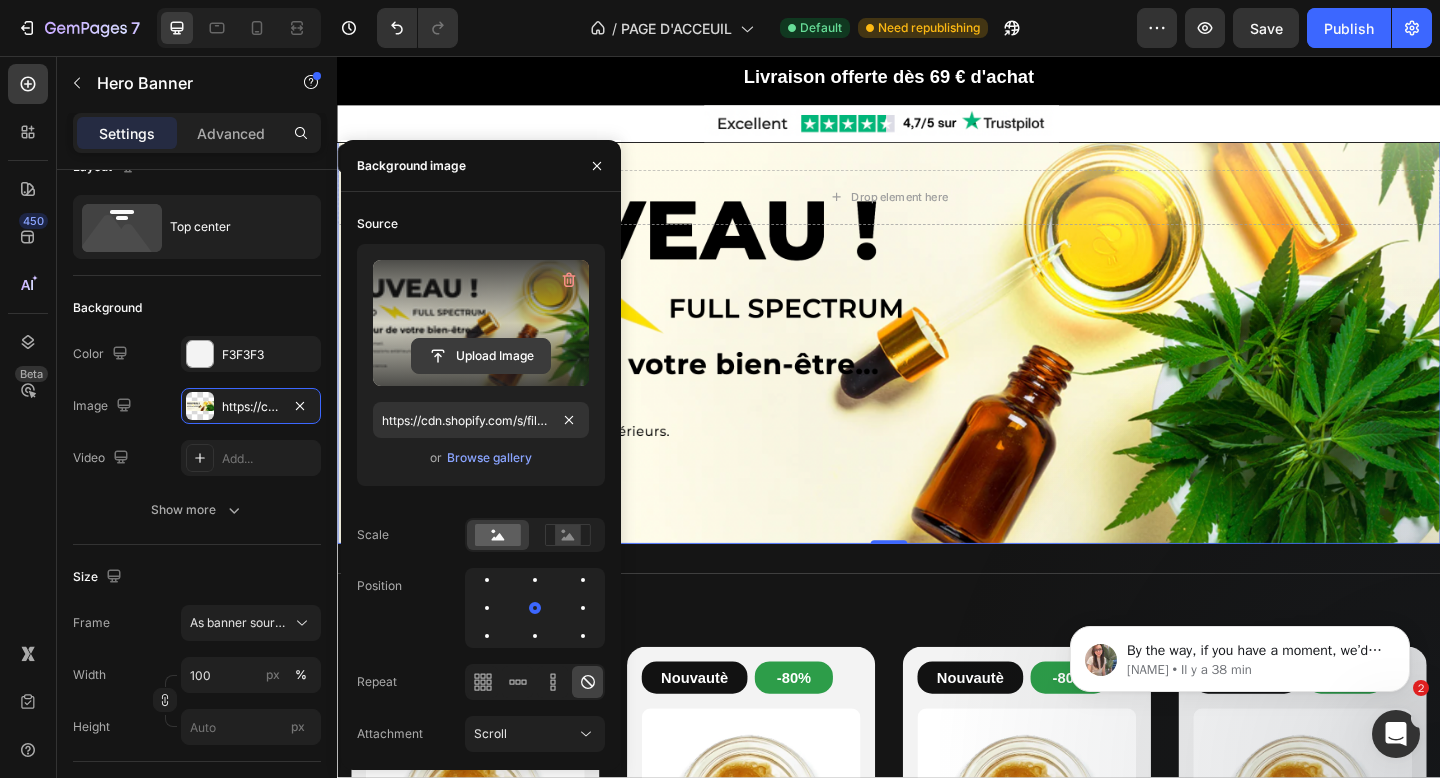 click 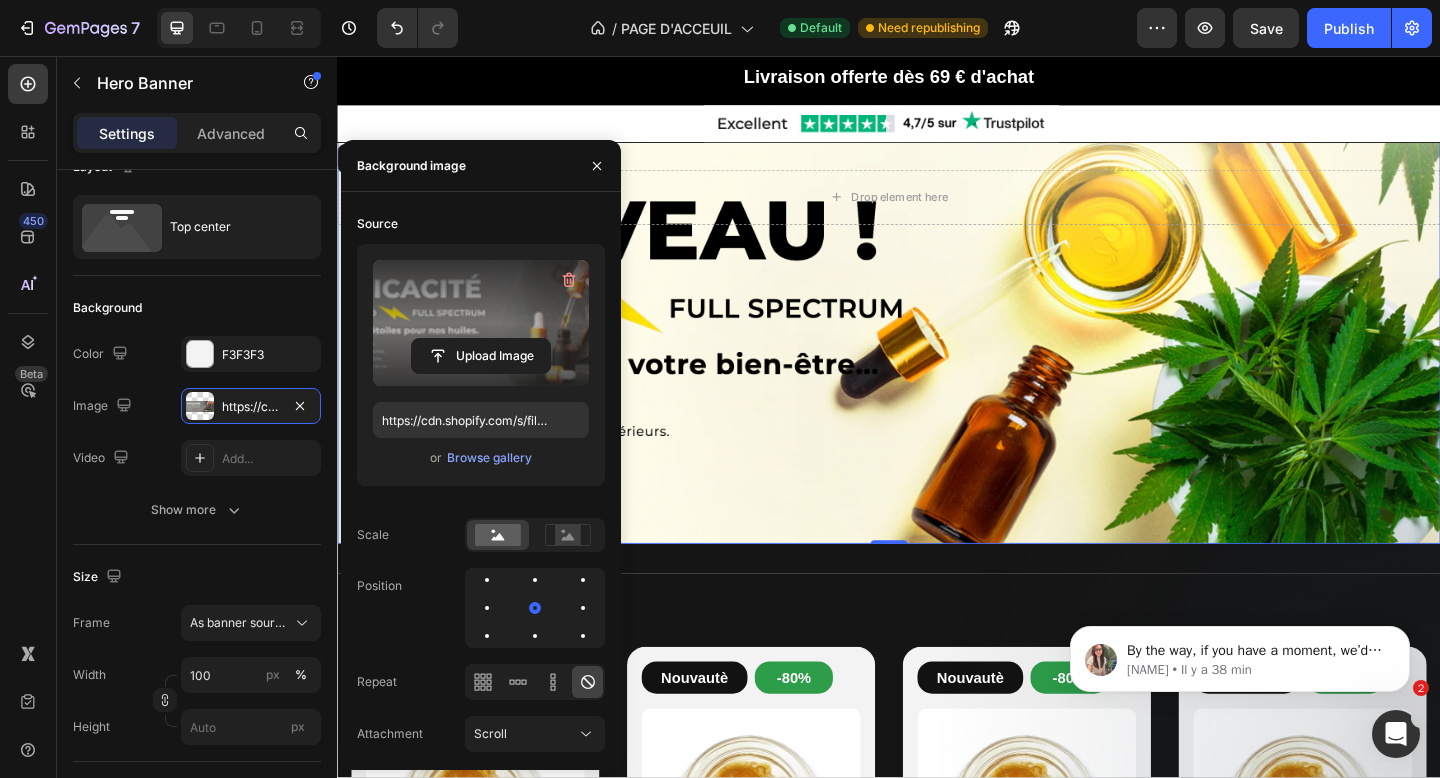 type on "https://cdn.shopify.com/s/files/1/0881/3782/6569/files/gempages_550159703871587363-9dd4cc3e-0352-4525-873e-233aca115ecd.png" 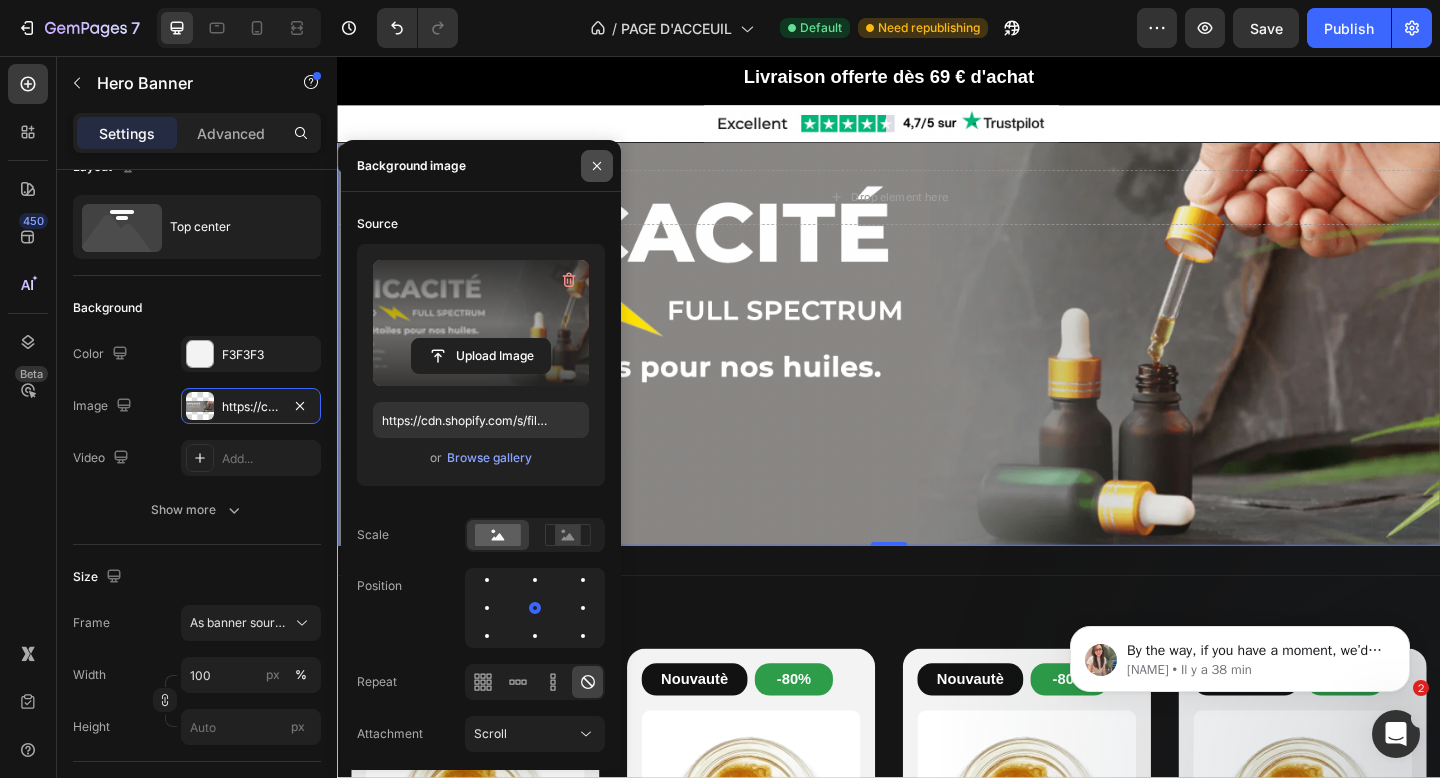 click 